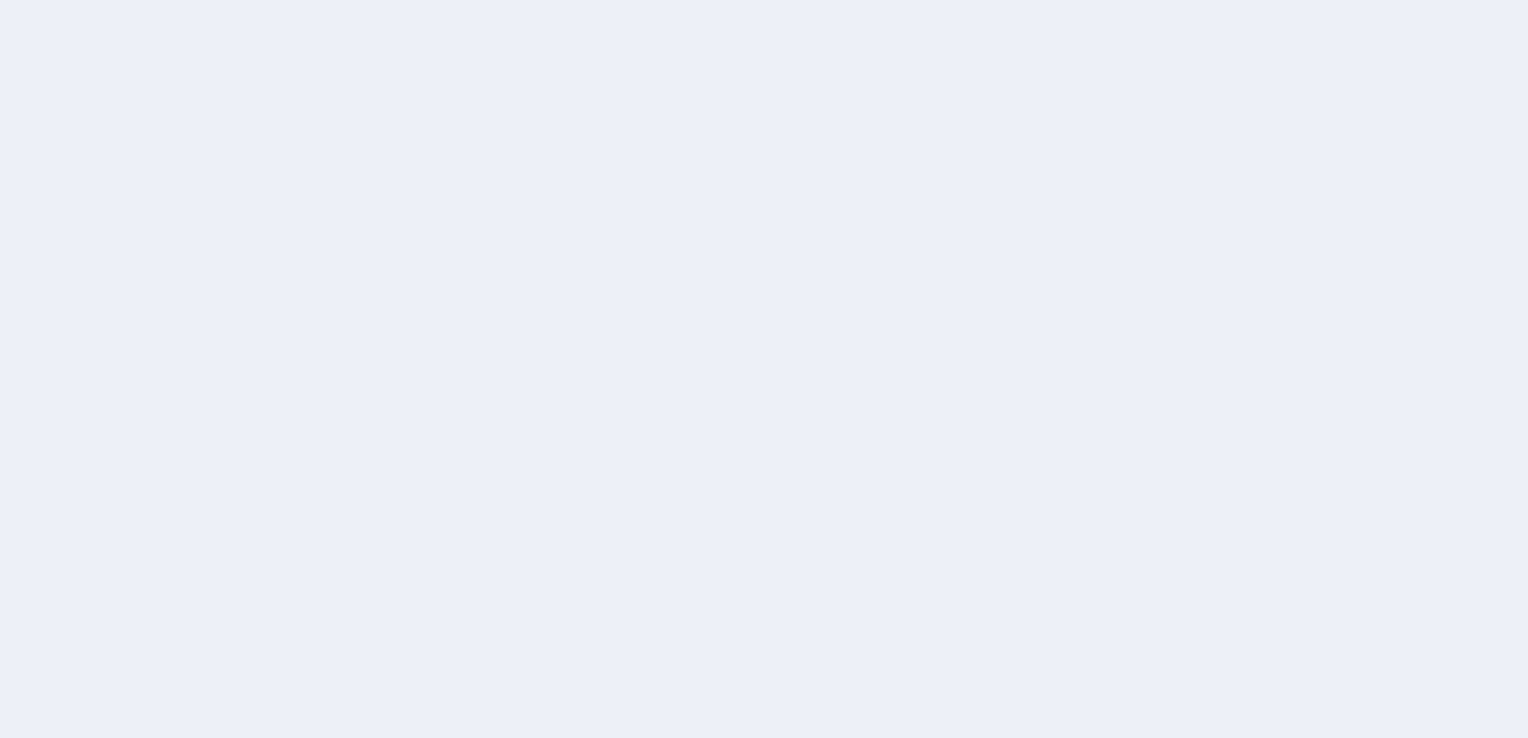 scroll, scrollTop: 0, scrollLeft: 0, axis: both 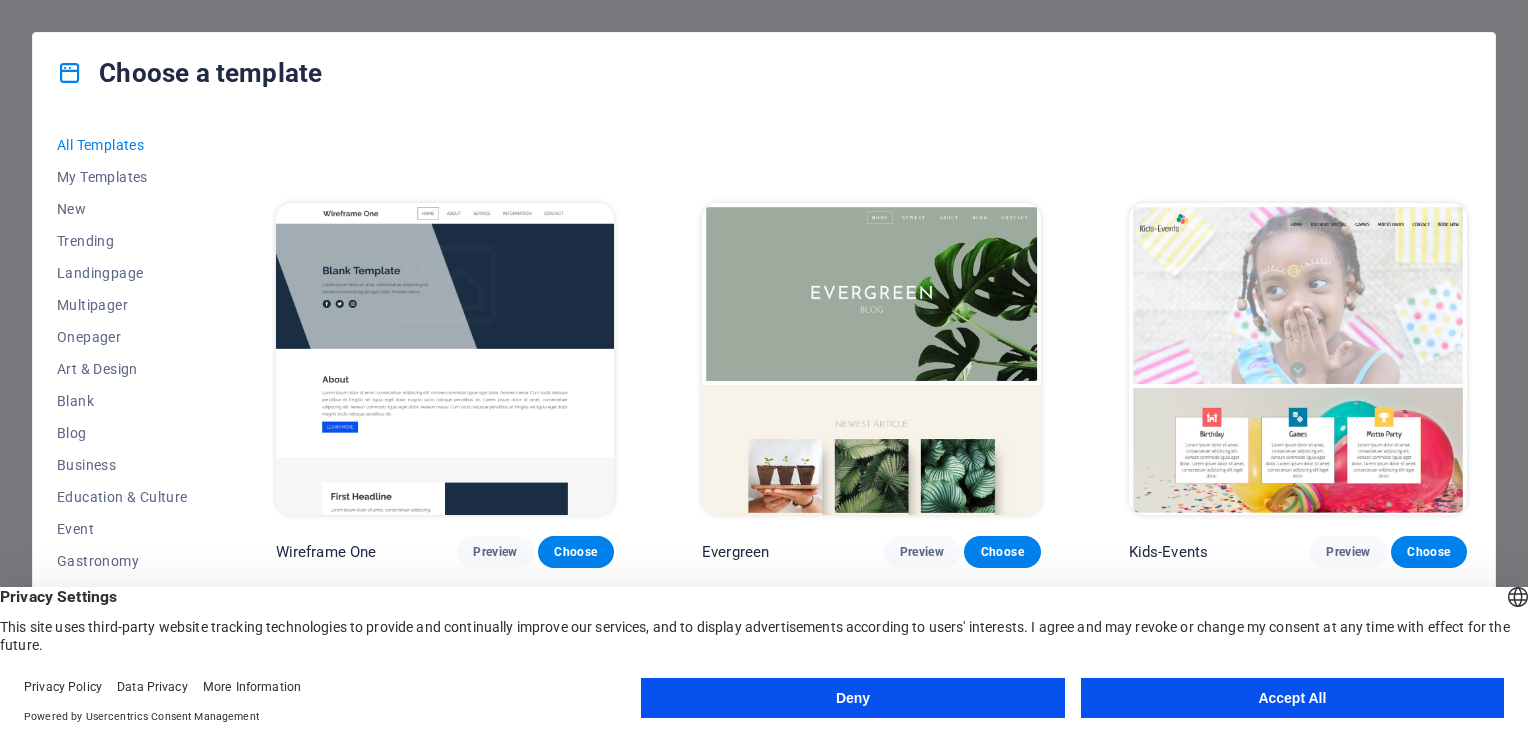 drag, startPoint x: 976, startPoint y: 456, endPoint x: 996, endPoint y: 310, distance: 147.3635 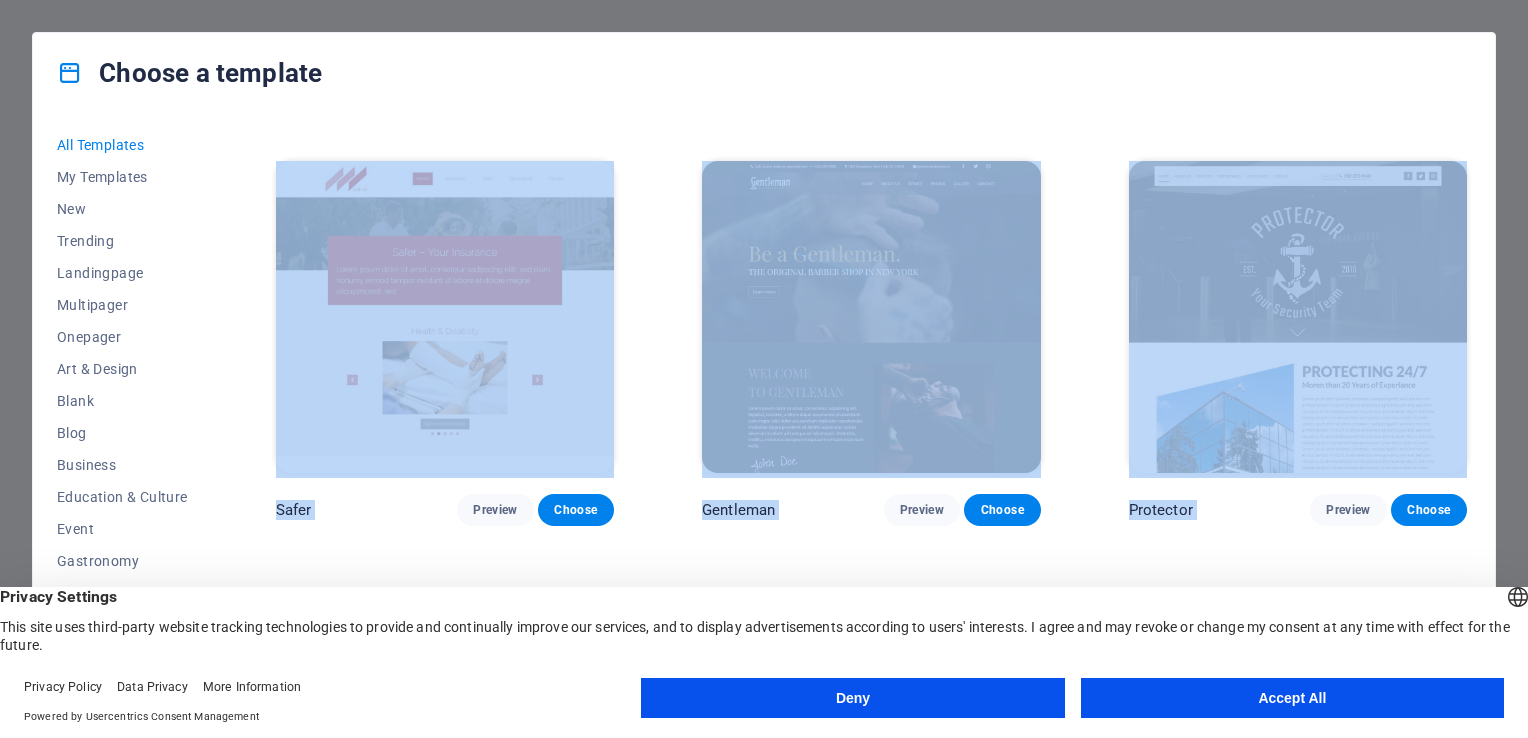 scroll, scrollTop: 8537, scrollLeft: 0, axis: vertical 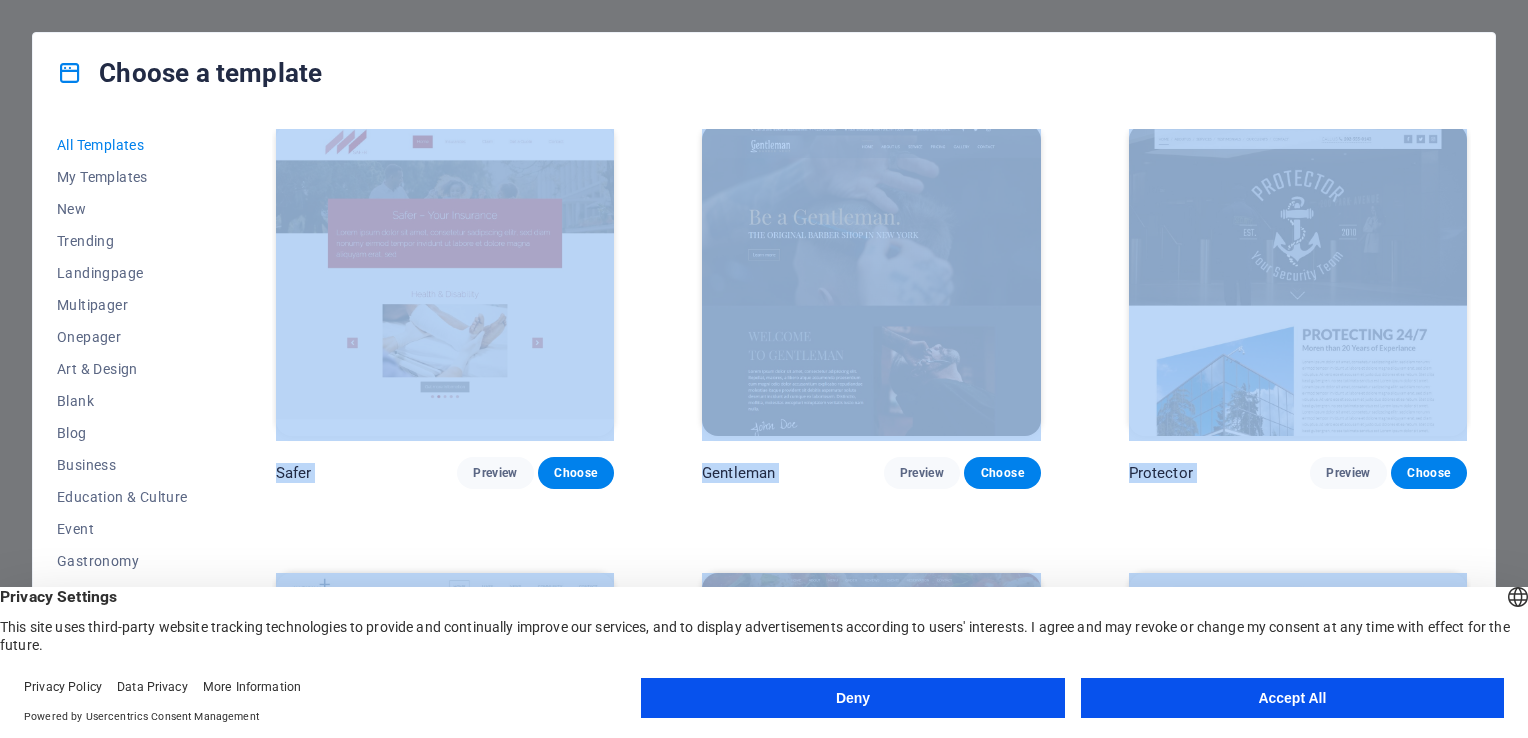 click on "SugarDough Preview Choose RepairIT Preview Choose Peoneera Preview Choose Art Museum Preview Choose Wonder Planner Preview Choose Transportable Preview Choose S&L Preview Choose WePaint Preview Choose Eco-Con Preview Choose MeetUp Preview Choose Help & Care Preview Choose Podcaster Preview Choose Academix Preview Choose BIG Barber Shop Preview Choose Health & Food Preview Choose UrbanNest Interiors Preview Choose Green Change Preview Choose The Beauty Temple Preview Choose WeTrain Preview Choose Cleaner Preview Choose Johanna James Preview Choose Delicioso Preview Choose Dream Garden Preview Choose LumeDeAqua Preview Choose Pets Care Preview Choose SafeSpace Preview Choose Midnight Rain Bar Preview Choose Drive Preview Choose Estator Preview Choose Health Group Preview Choose MakeIt Agency Preview Choose Wanderlust Preview Choose WeSpa Preview Choose BERLIN Preview Choose Gadgets Preview Choose CoffeeScience Preview Choose CoachLife Preview Choose Cafe de Oceana Preview Choose Max Hatzy Preview Choose Preview" at bounding box center (871, 3895) 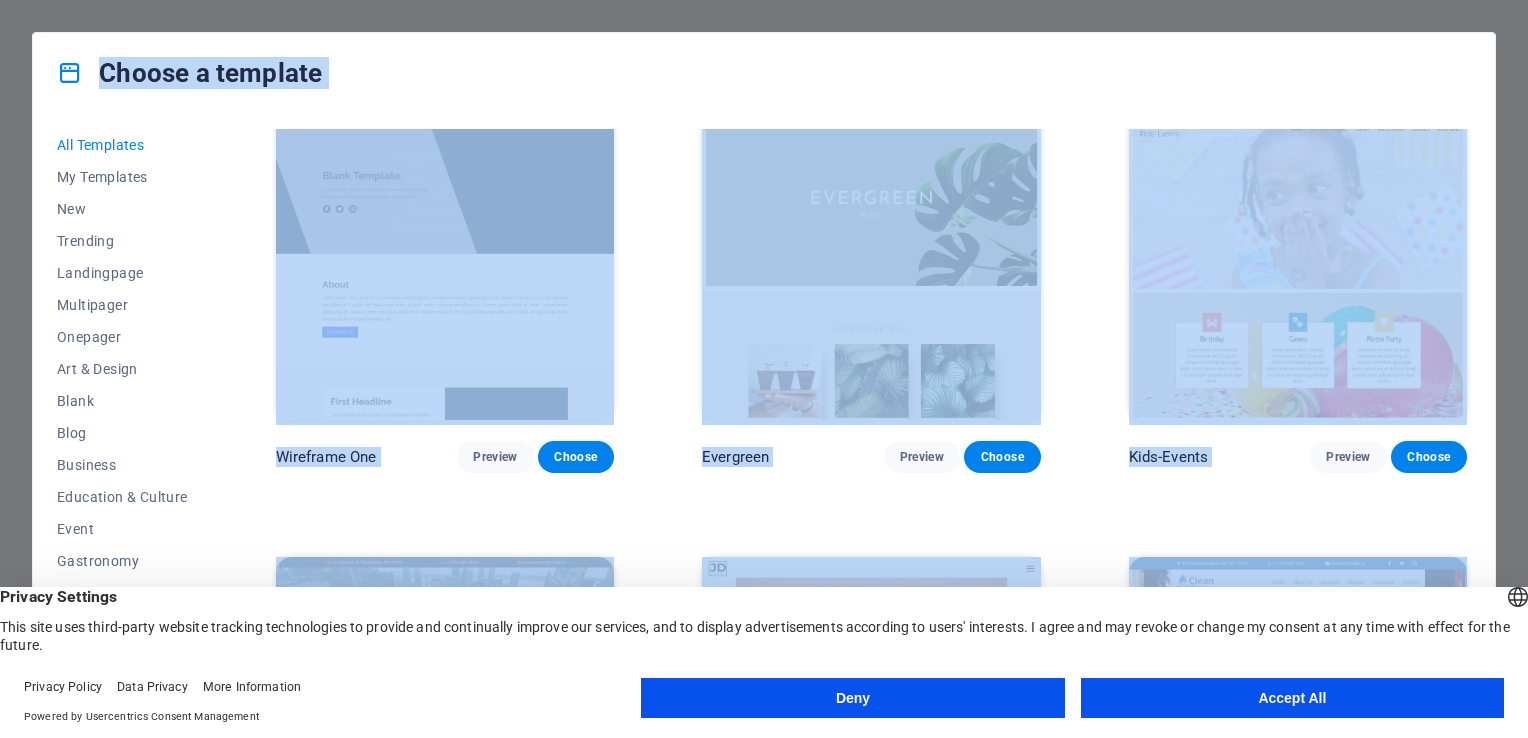 drag, startPoint x: 1134, startPoint y: 165, endPoint x: 1146, endPoint y: 406, distance: 241.29857 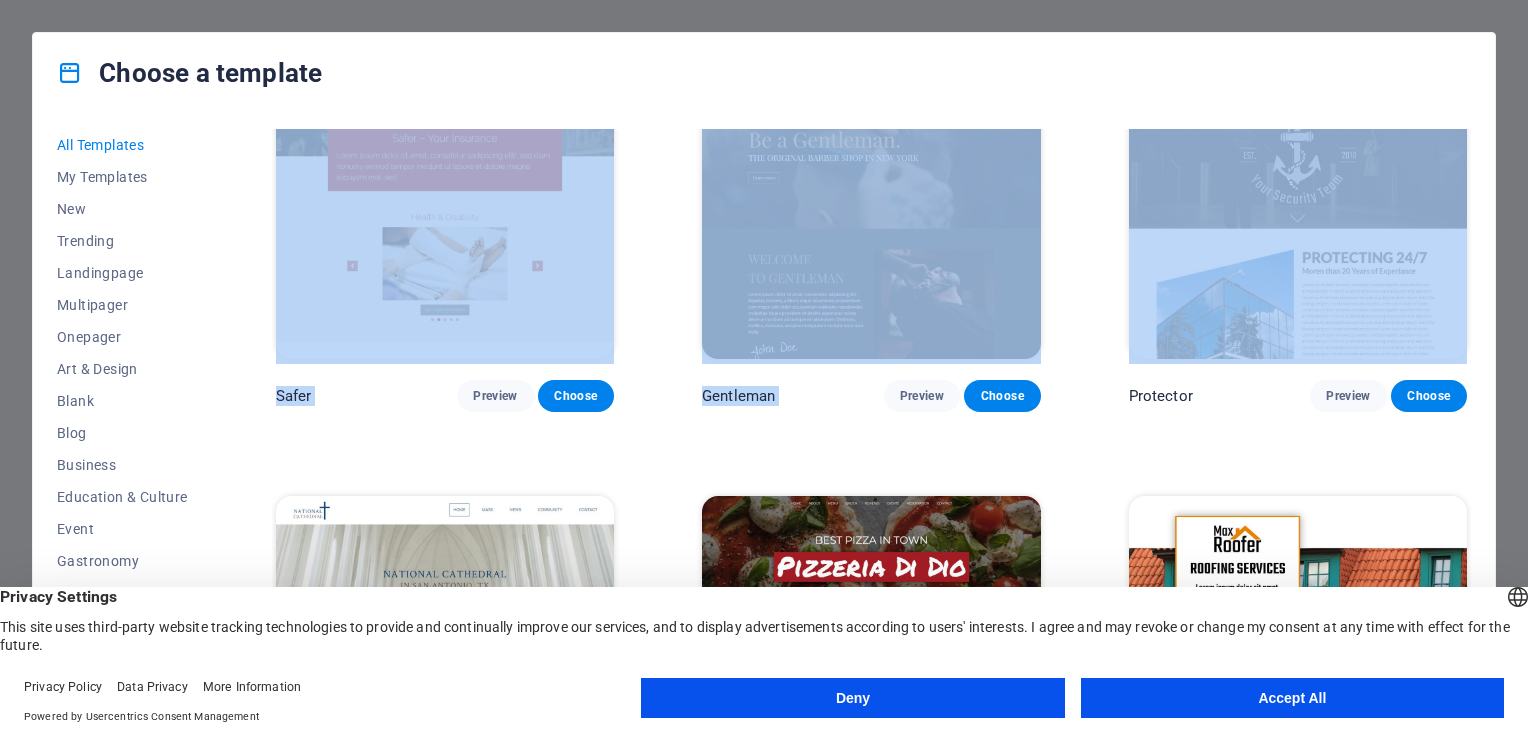 scroll, scrollTop: 8696, scrollLeft: 0, axis: vertical 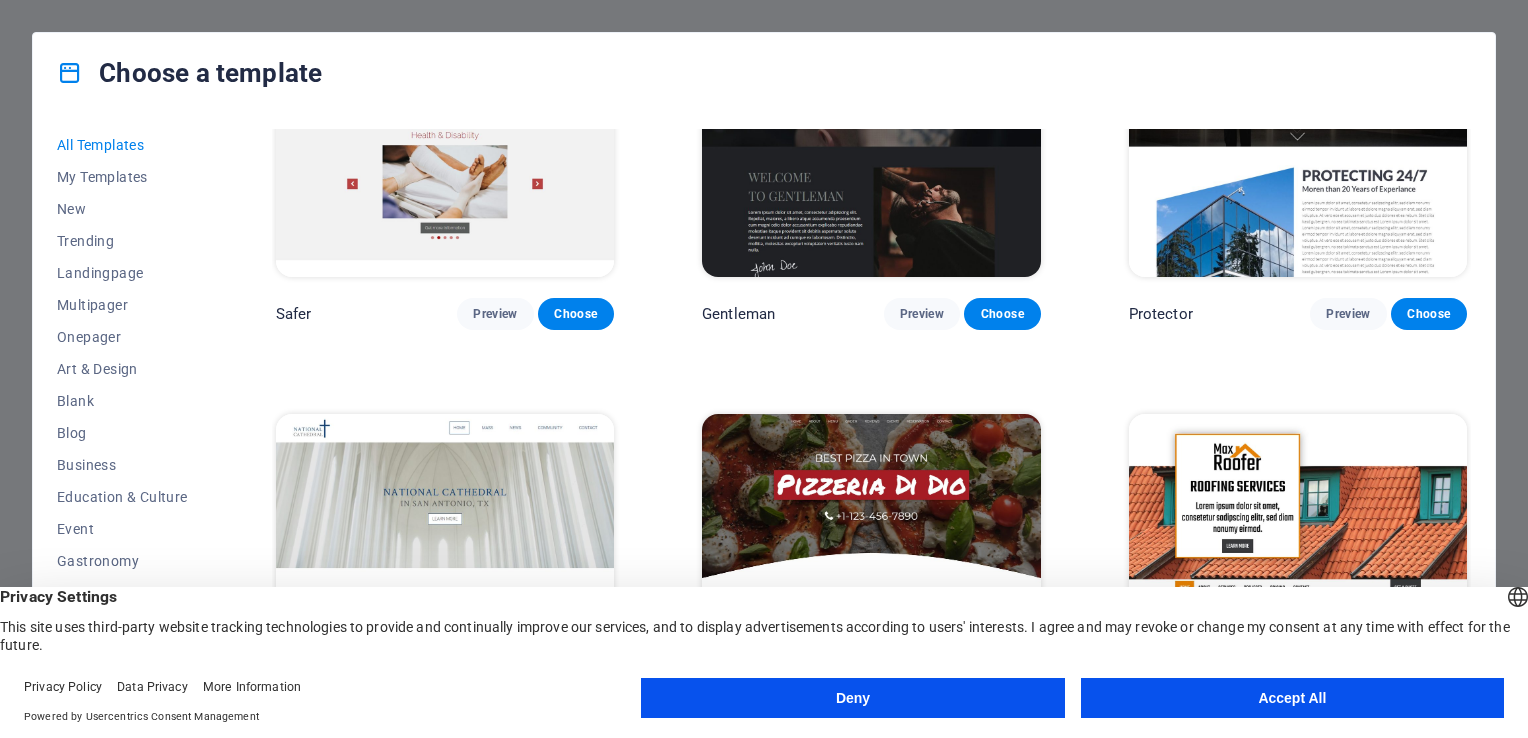 click on "SugarDough Preview Choose RepairIT Preview Choose Peoneera Preview Choose Art Museum Preview Choose Wonder Planner Preview Choose Transportable Preview Choose S&L Preview Choose WePaint Preview Choose Eco-Con Preview Choose MeetUp Preview Choose Help & Care Preview Choose Podcaster Preview Choose Academix Preview Choose BIG Barber Shop Preview Choose Health & Food Preview Choose UrbanNest Interiors Preview Choose Green Change Preview Choose The Beauty Temple Preview Choose WeTrain Preview Choose Cleaner Preview Choose Johanna James Preview Choose Delicioso Preview Choose Dream Garden Preview Choose LumeDeAqua Preview Choose Pets Care Preview Choose SafeSpace Preview Choose Midnight Rain Bar Preview Choose Drive Preview Choose Estator Preview Choose Health Group Preview Choose MakeIt Agency Preview Choose Wanderlust Preview Choose WeSpa Preview Choose BERLIN Preview Choose Gadgets Preview Choose CoffeeScience Preview Choose CoachLife Preview Choose Cafe de Oceana Preview Choose Max Hatzy Preview Choose Preview" at bounding box center [871, 3736] 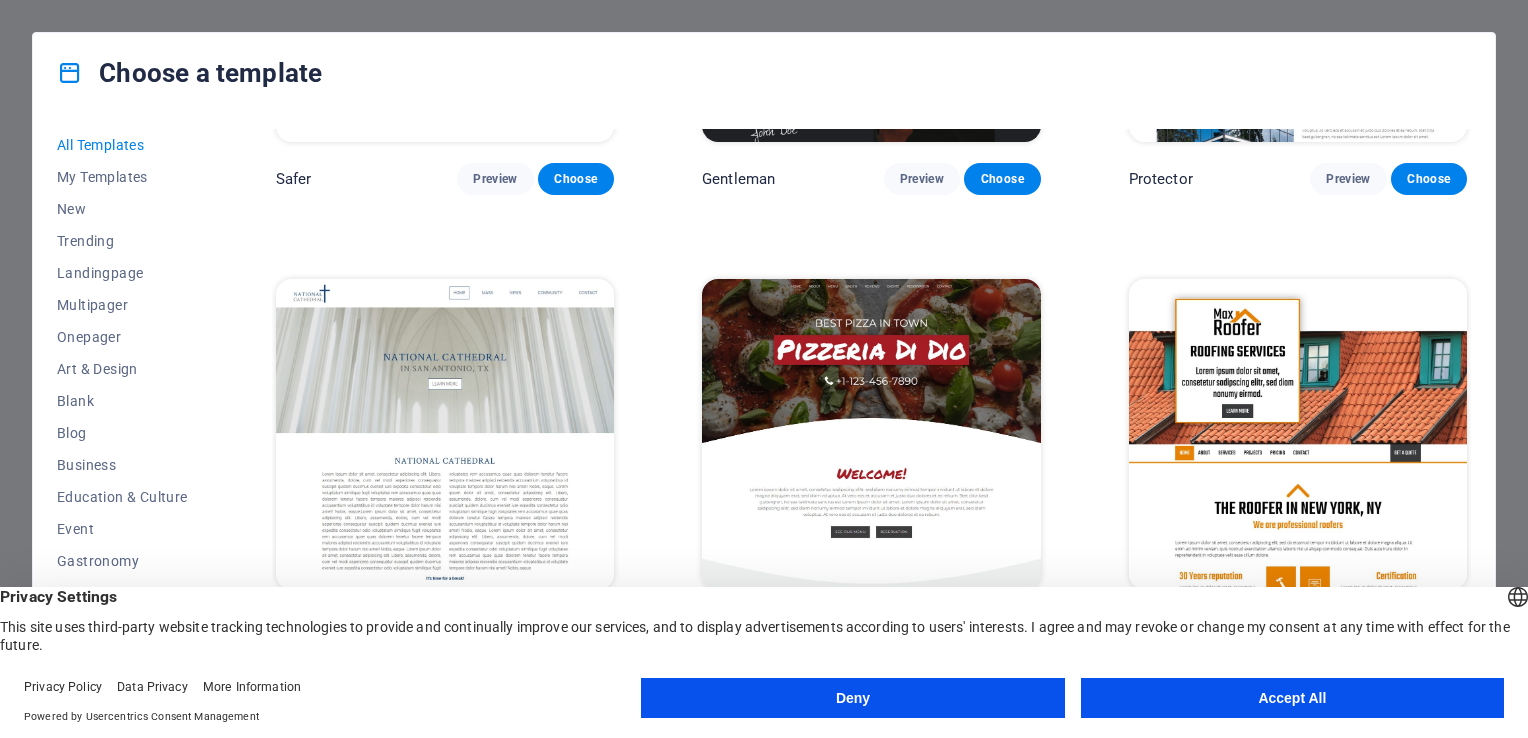 scroll, scrollTop: 8871, scrollLeft: 0, axis: vertical 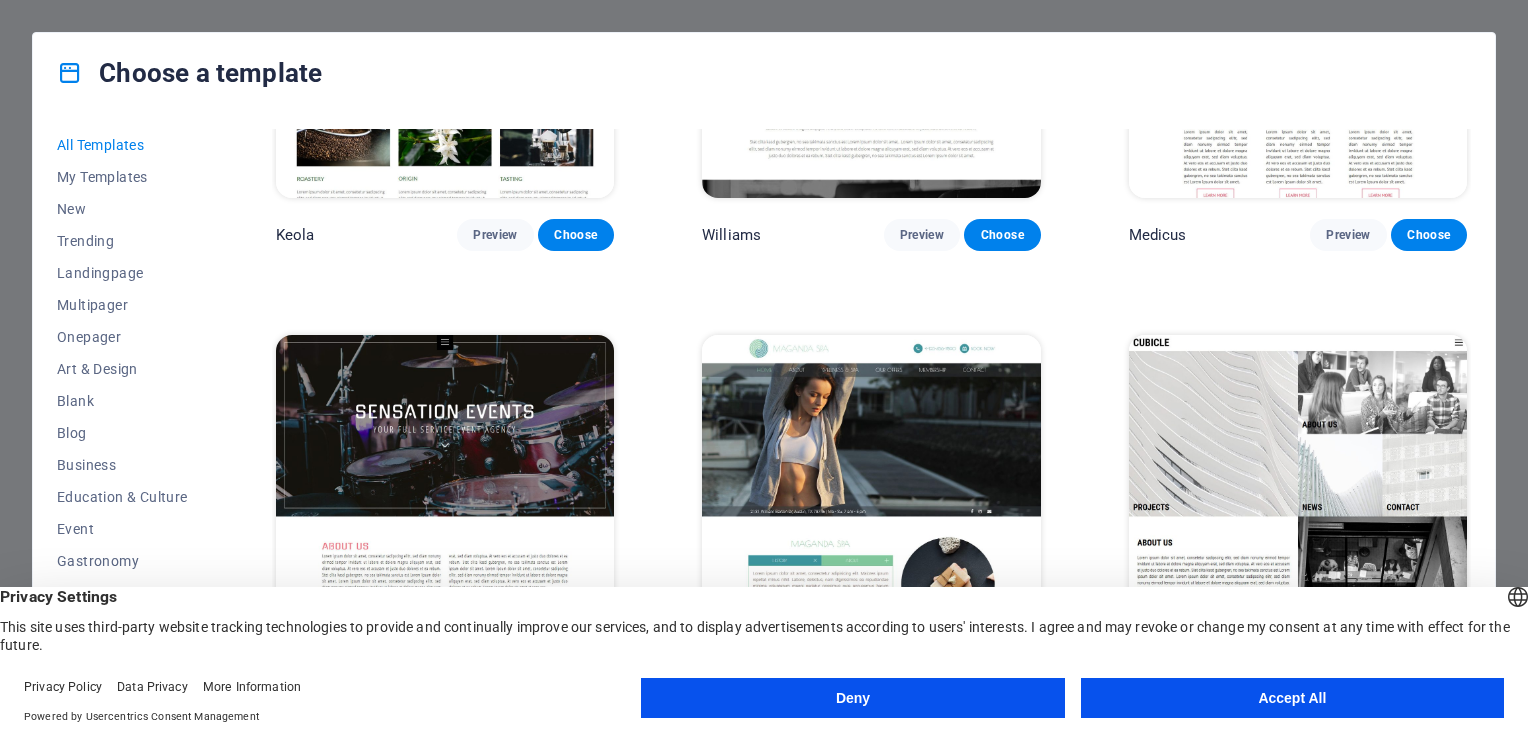 click on "Accept All" at bounding box center [1292, 698] 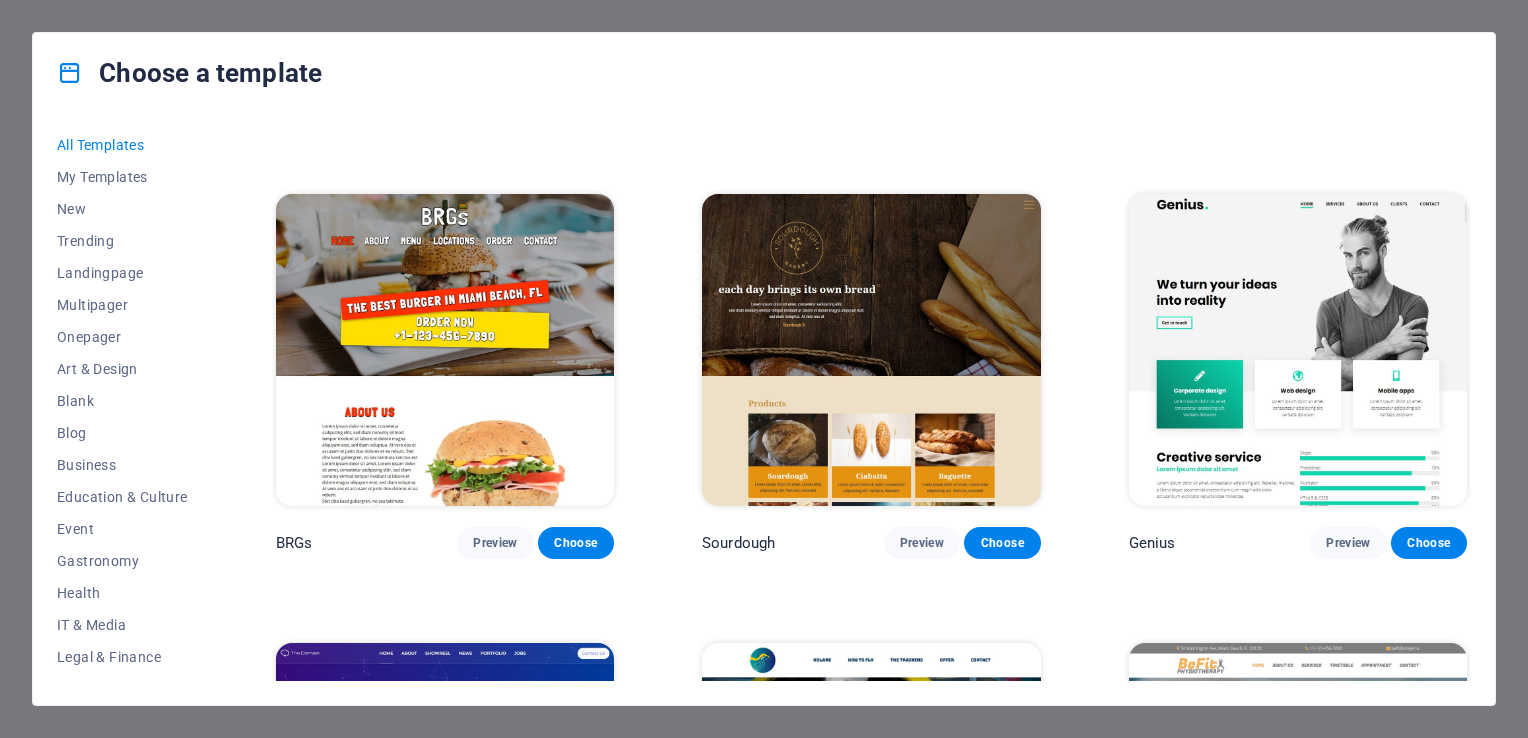 scroll, scrollTop: 10171, scrollLeft: 0, axis: vertical 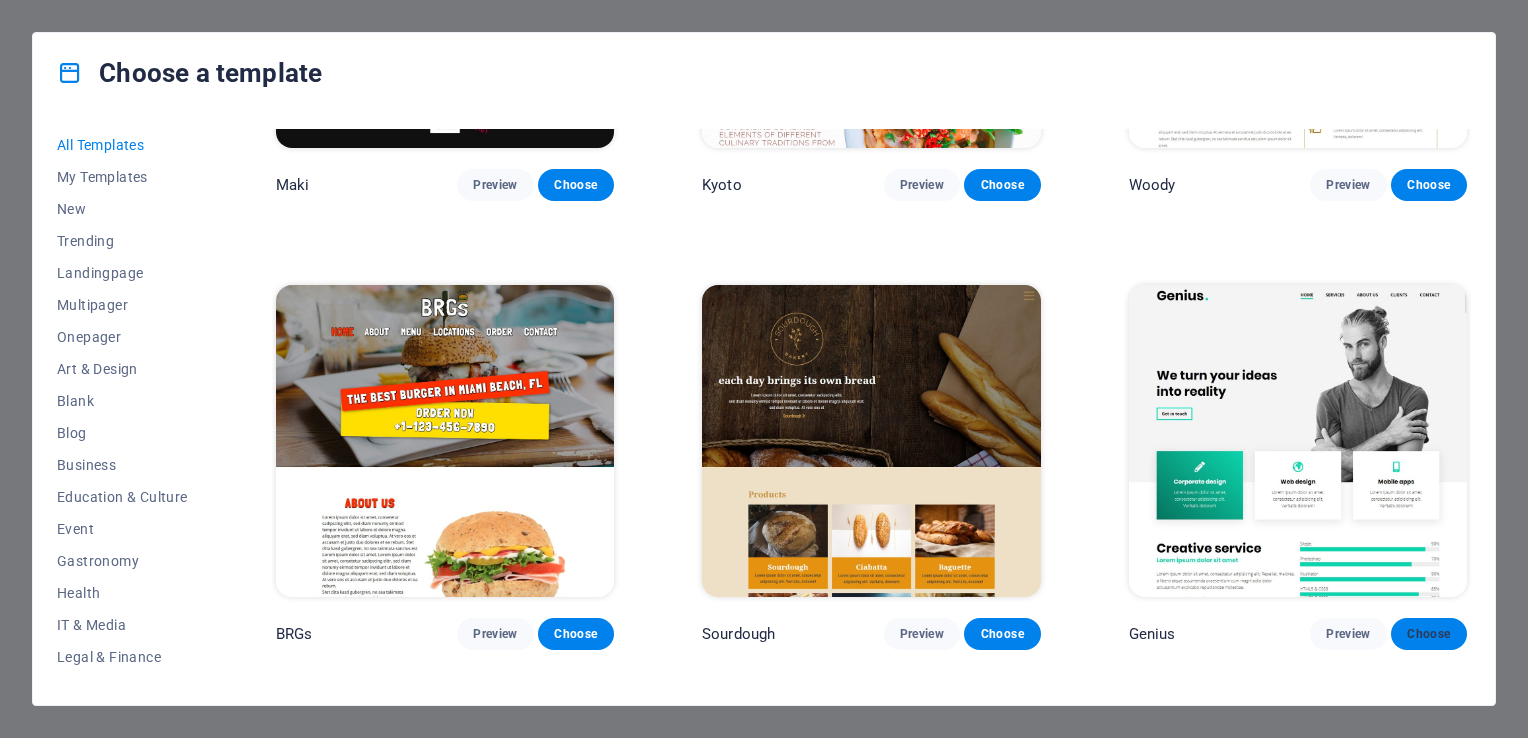 click on "Choose" at bounding box center [1429, 634] 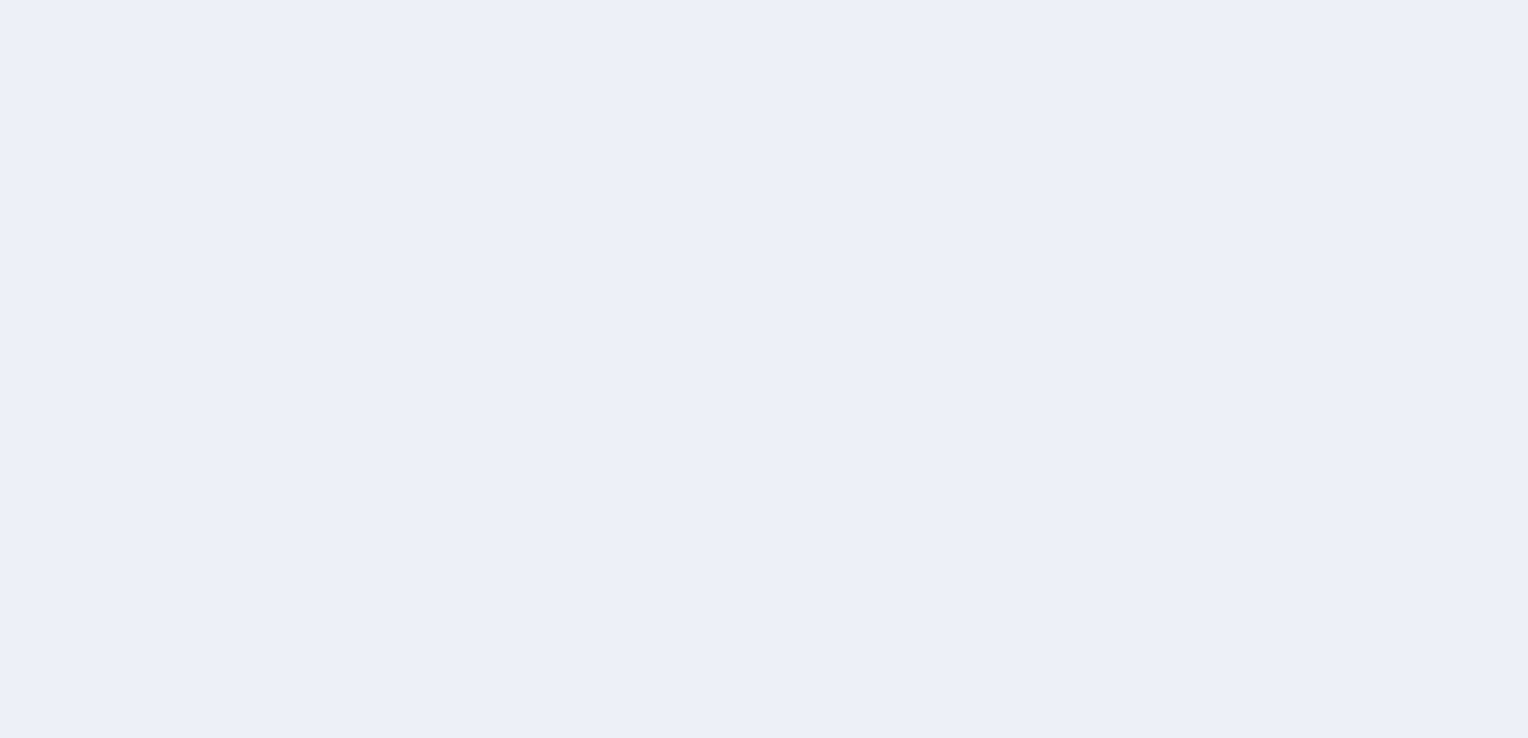 scroll, scrollTop: 0, scrollLeft: 0, axis: both 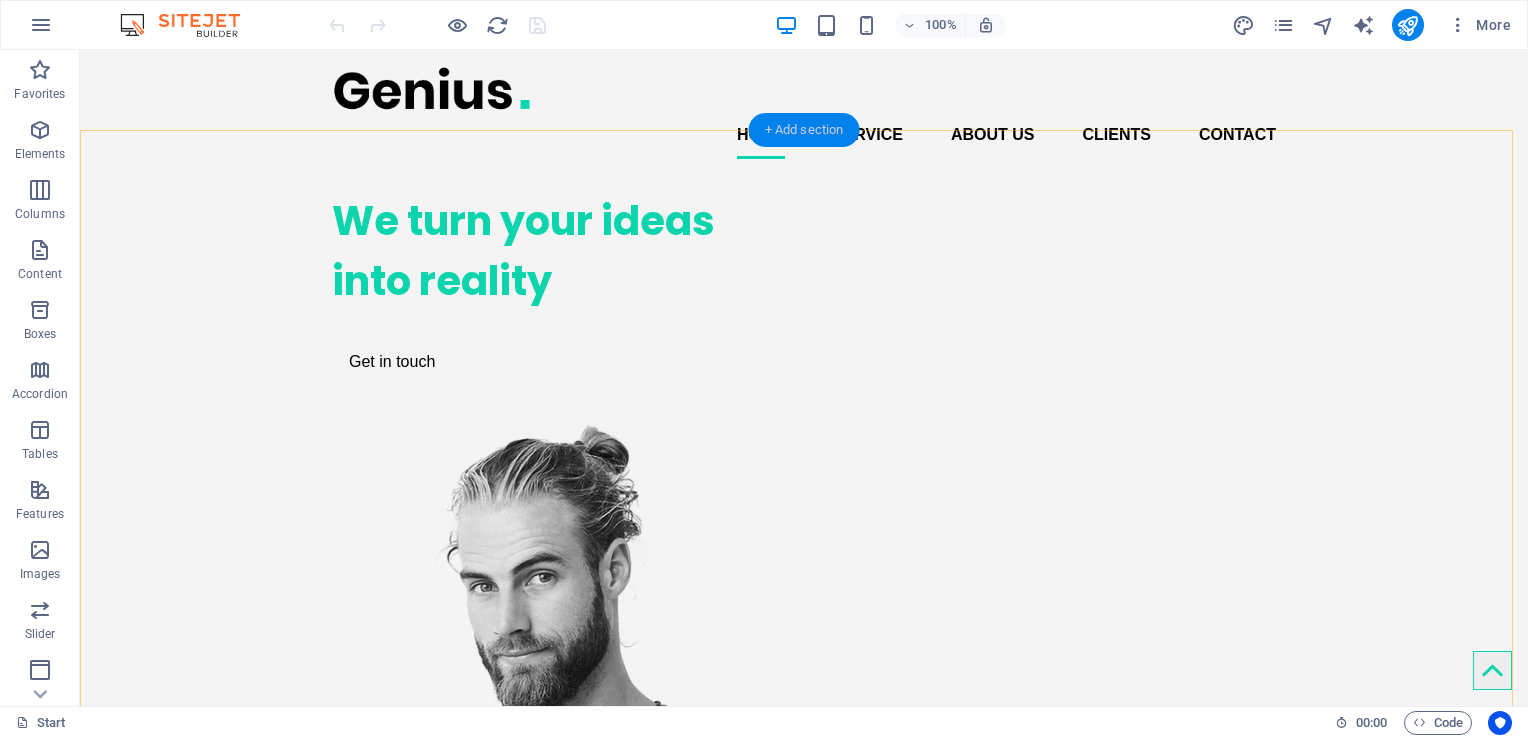 click on "+ Add section" at bounding box center [804, 130] 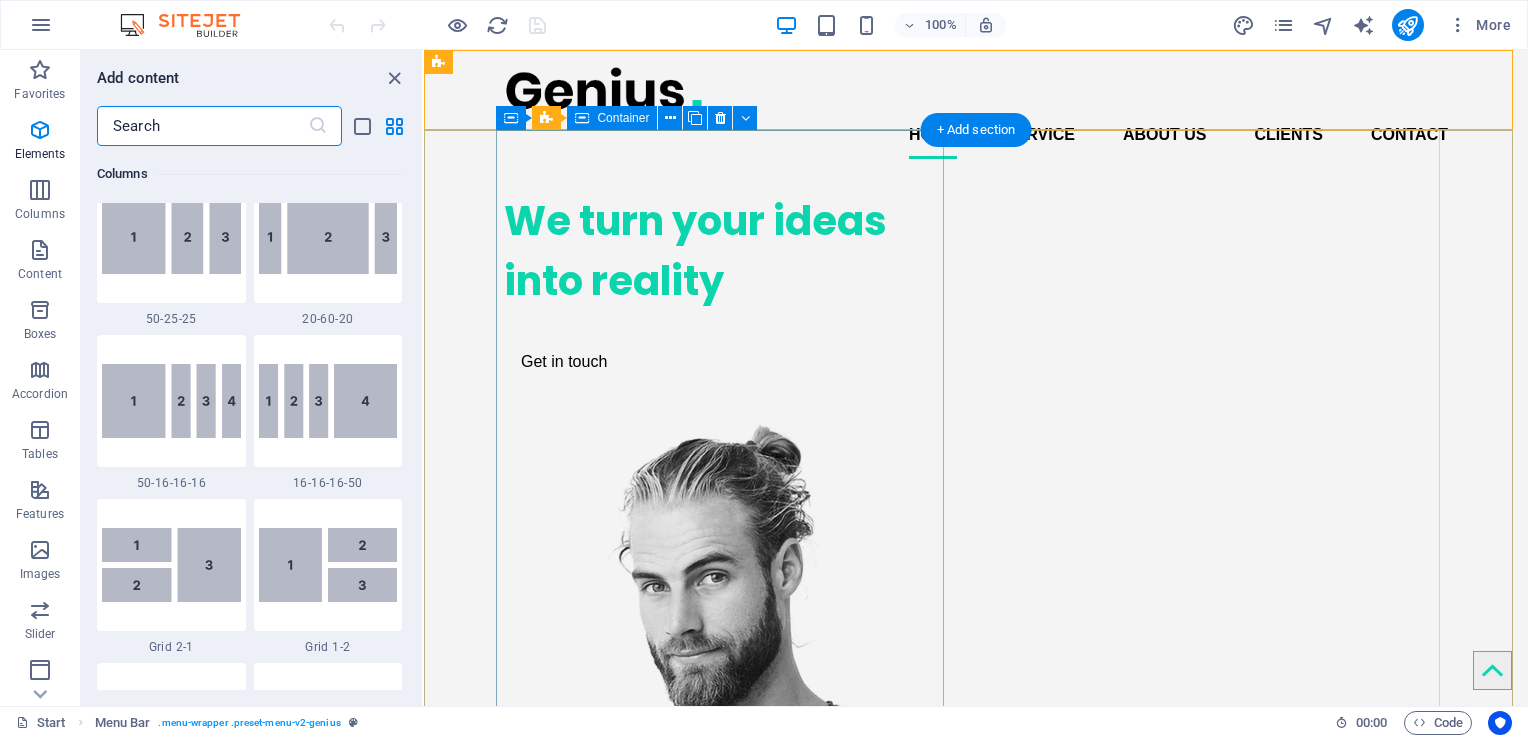 scroll, scrollTop: 3499, scrollLeft: 0, axis: vertical 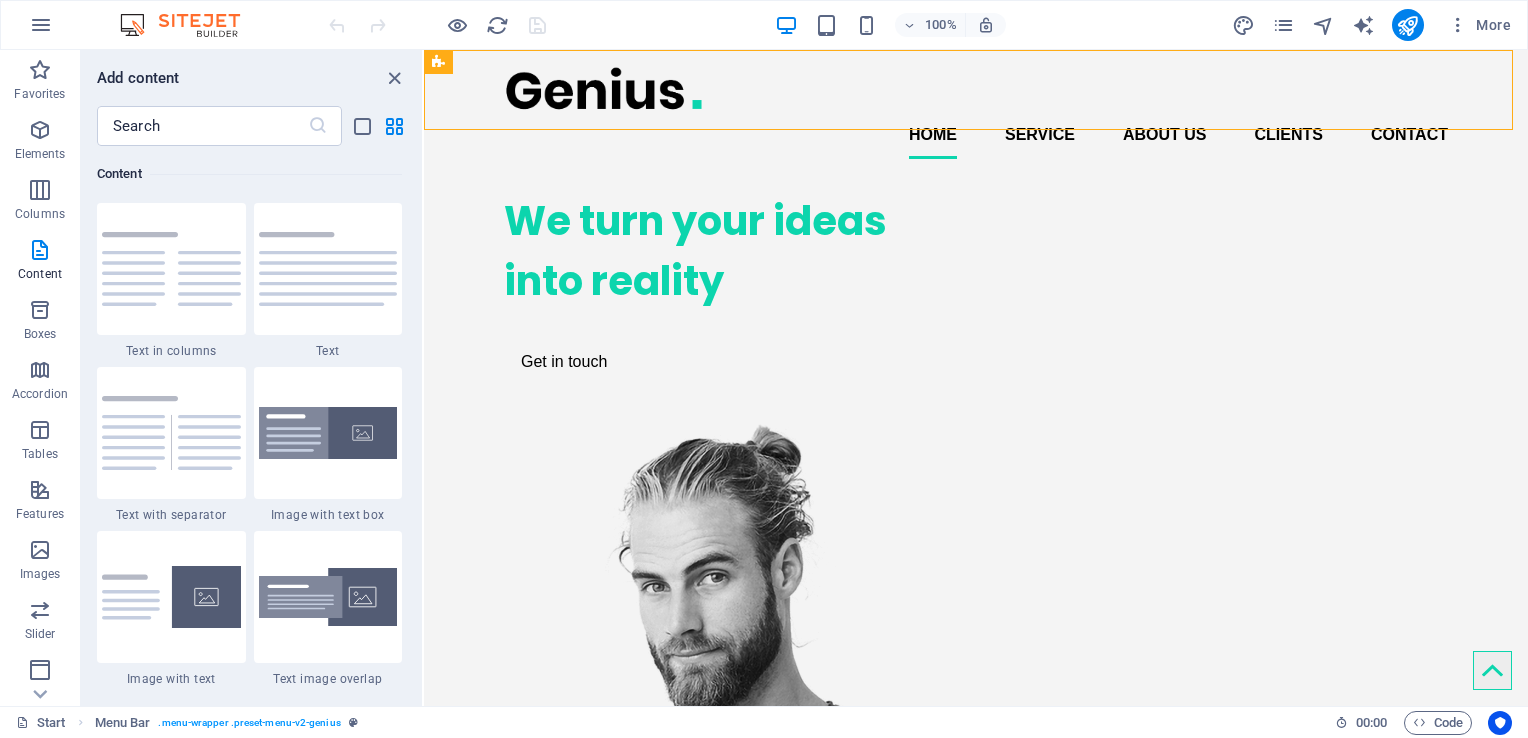 drag, startPoint x: 417, startPoint y: 250, endPoint x: 421, endPoint y: 270, distance: 20.396078 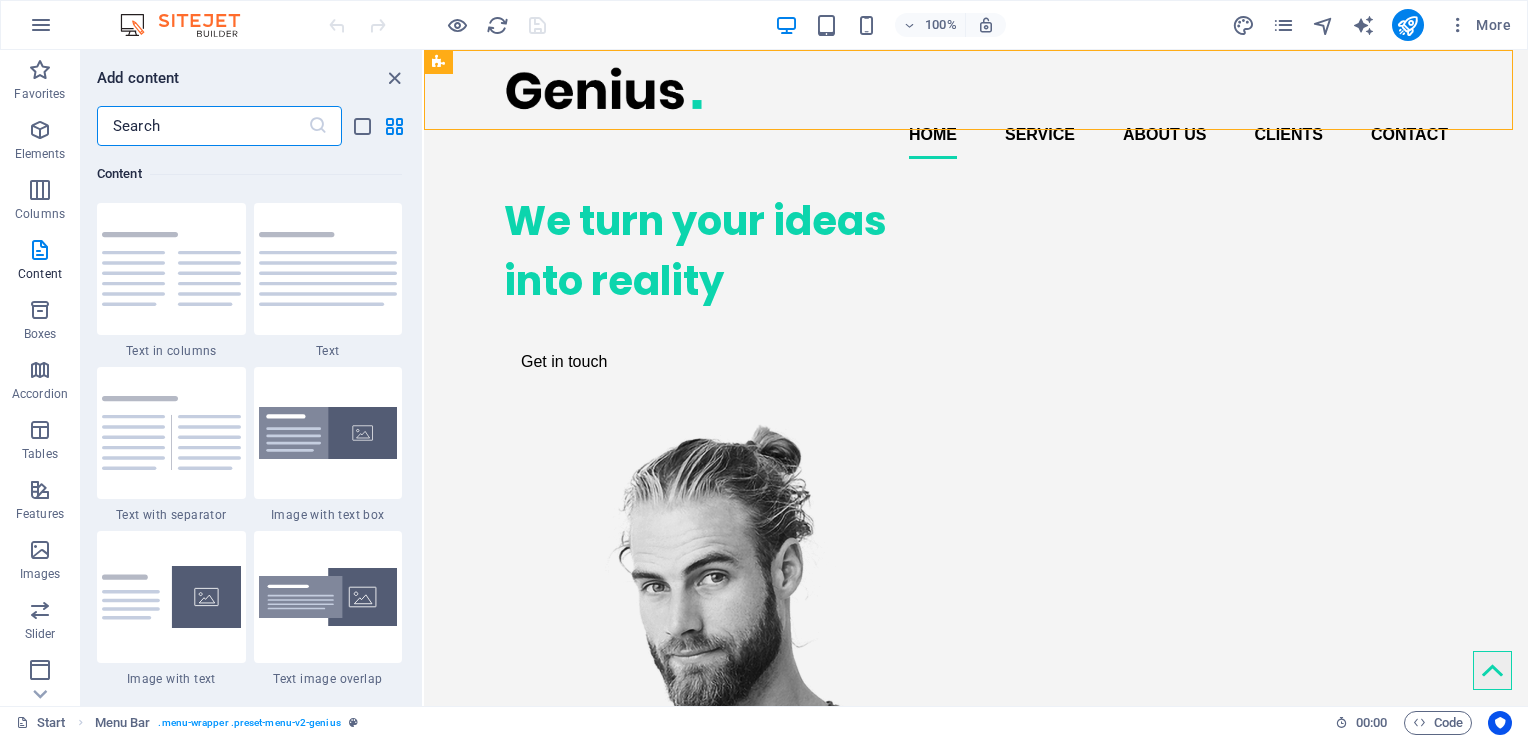 click at bounding box center (202, 126) 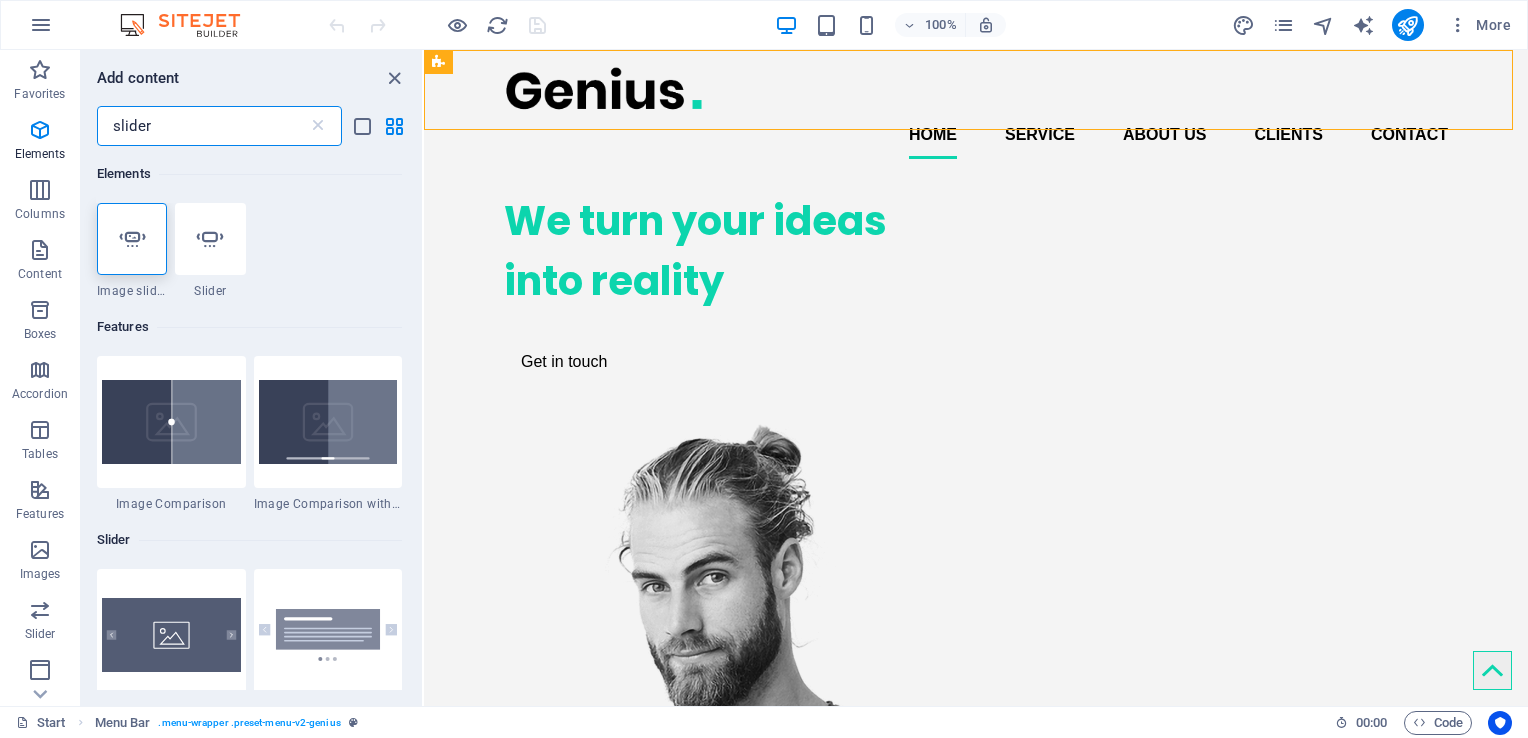 scroll, scrollTop: 0, scrollLeft: 0, axis: both 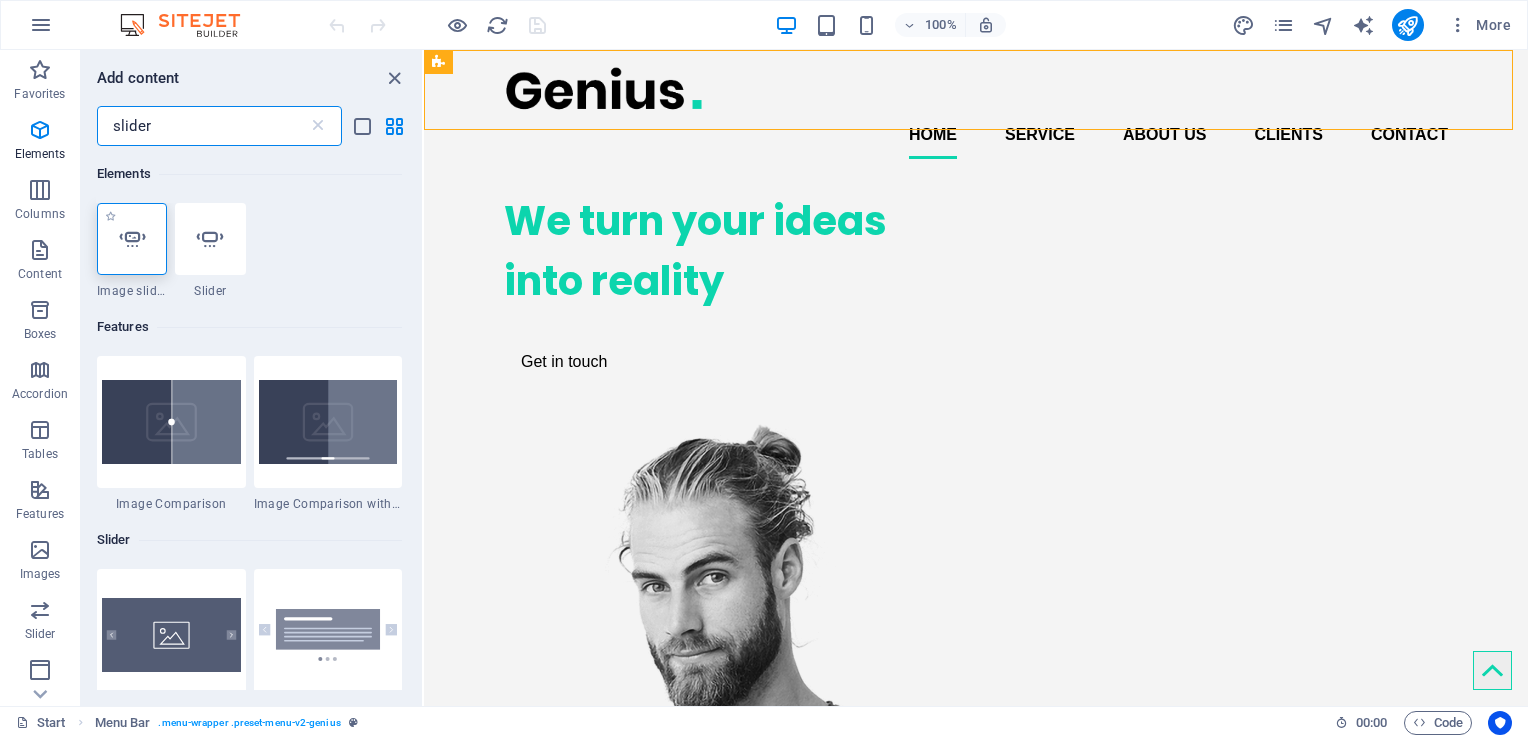 type on "slider" 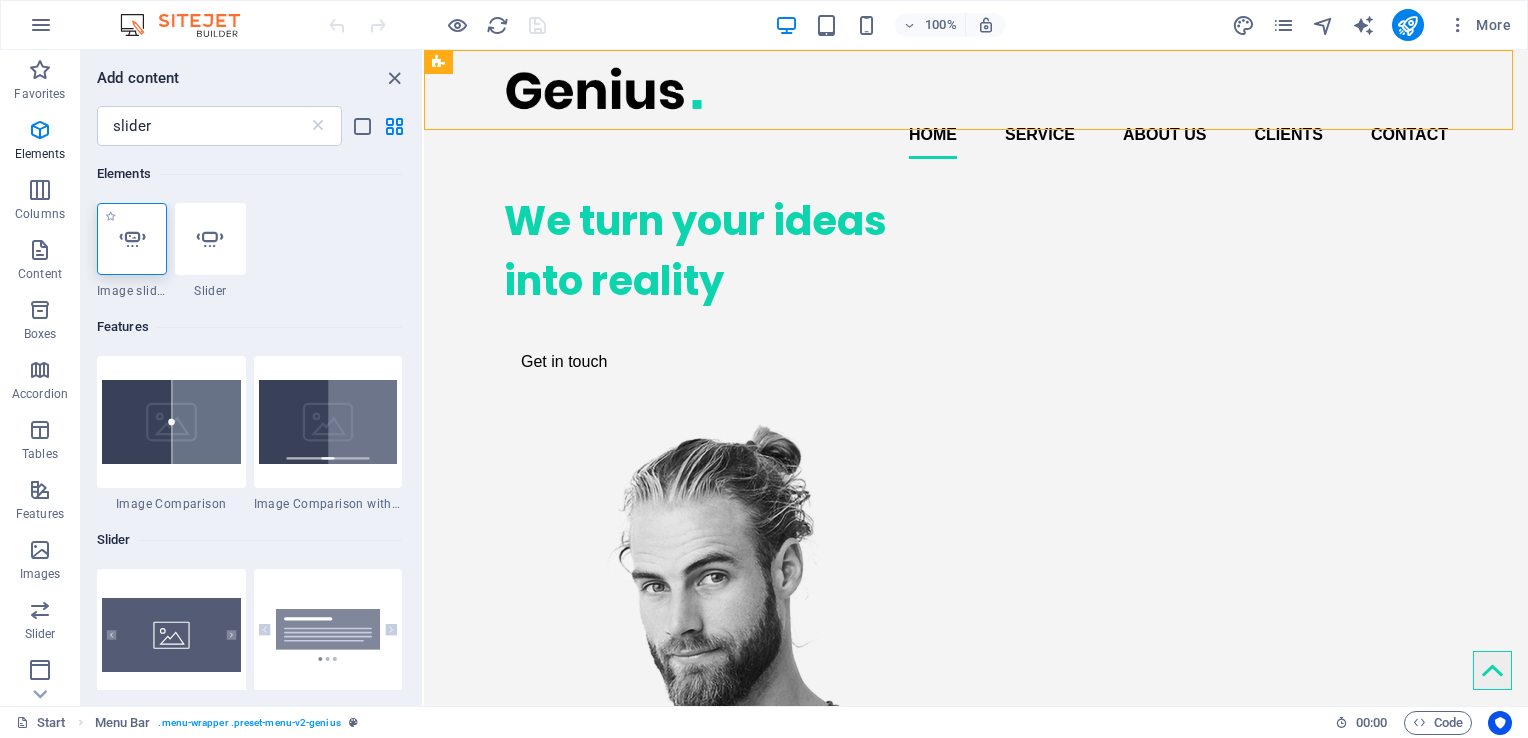 click at bounding box center (132, 239) 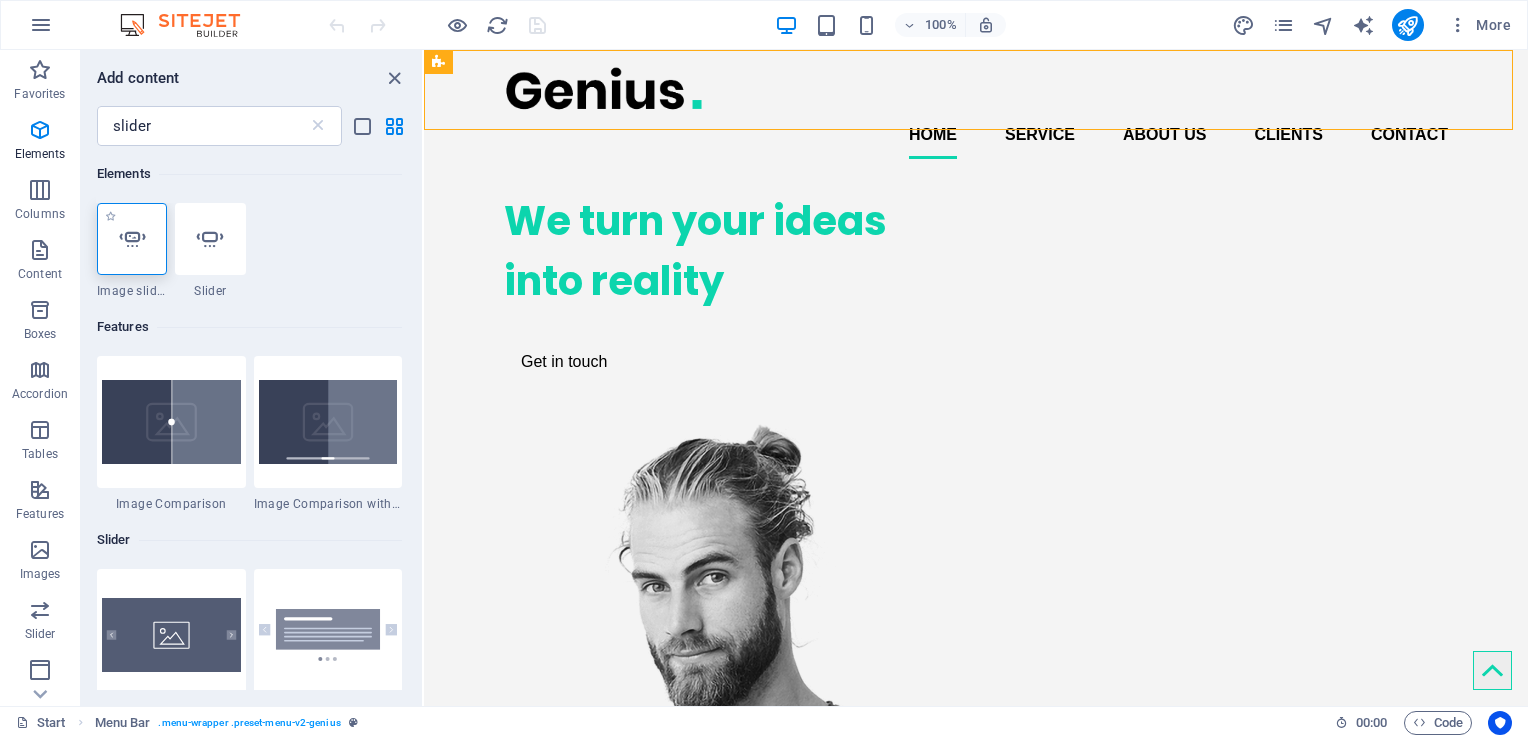select on "ms" 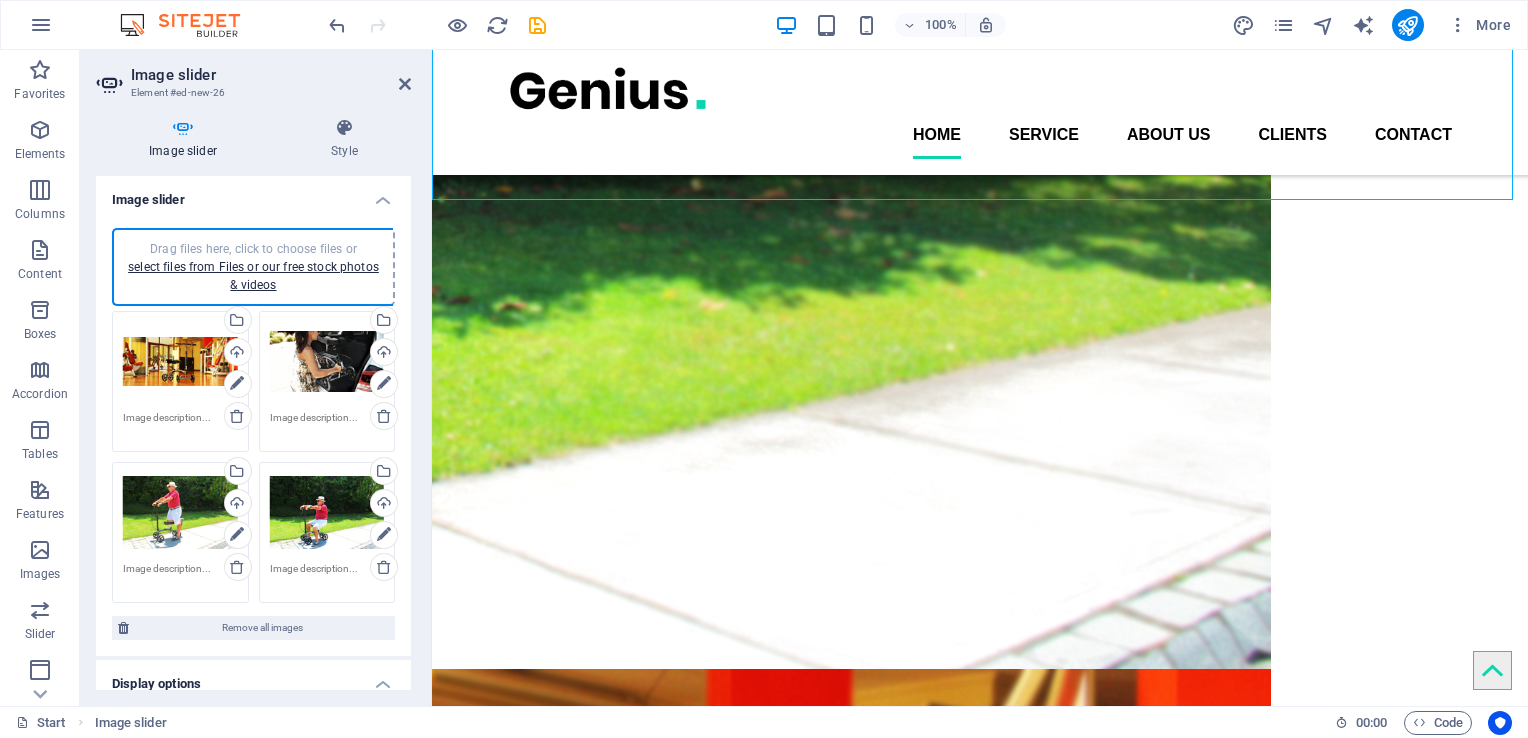 scroll, scrollTop: 0, scrollLeft: 0, axis: both 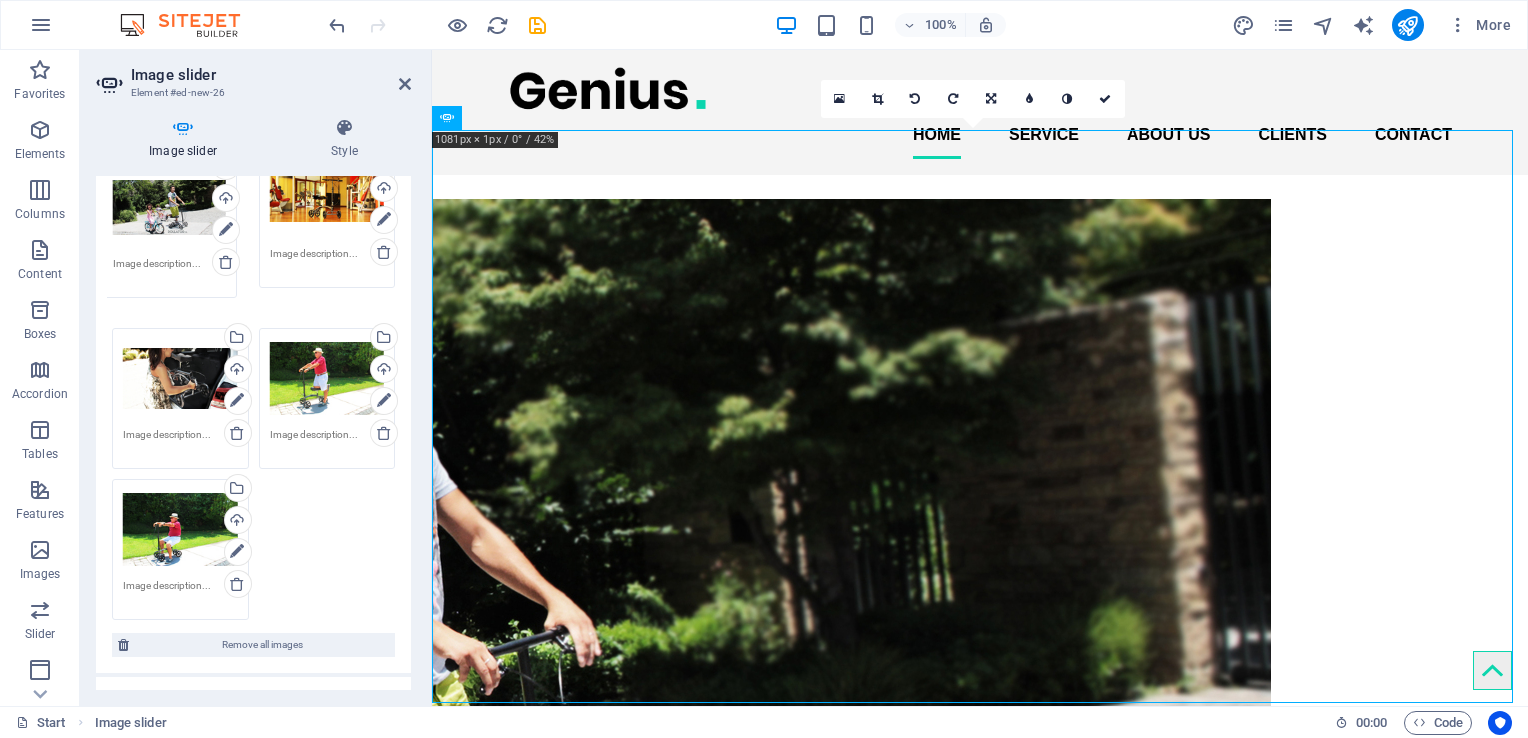 drag, startPoint x: 191, startPoint y: 492, endPoint x: 181, endPoint y: 200, distance: 292.17117 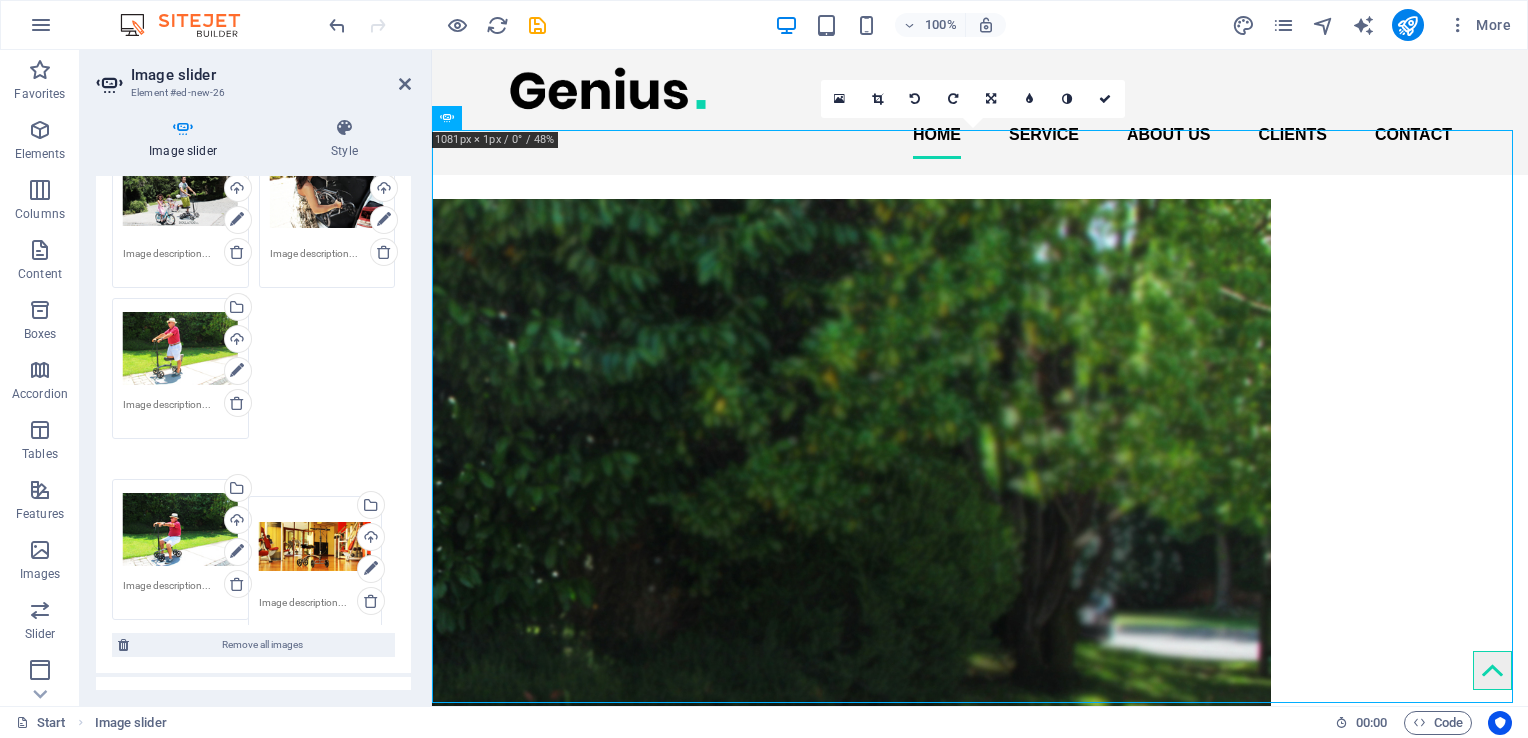 drag, startPoint x: 316, startPoint y: 216, endPoint x: 307, endPoint y: 566, distance: 350.1157 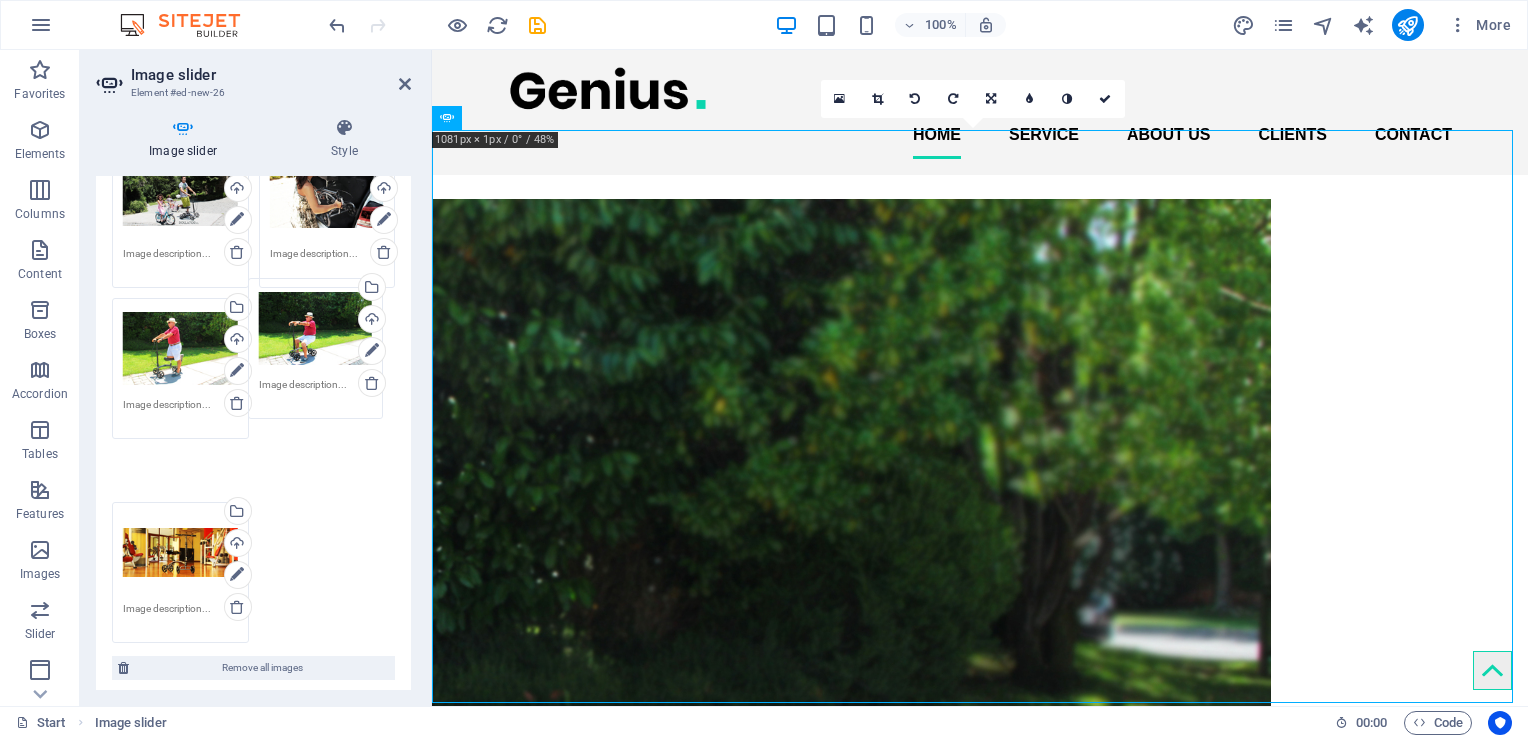 drag, startPoint x: 160, startPoint y: 522, endPoint x: 298, endPoint y: 366, distance: 208.27866 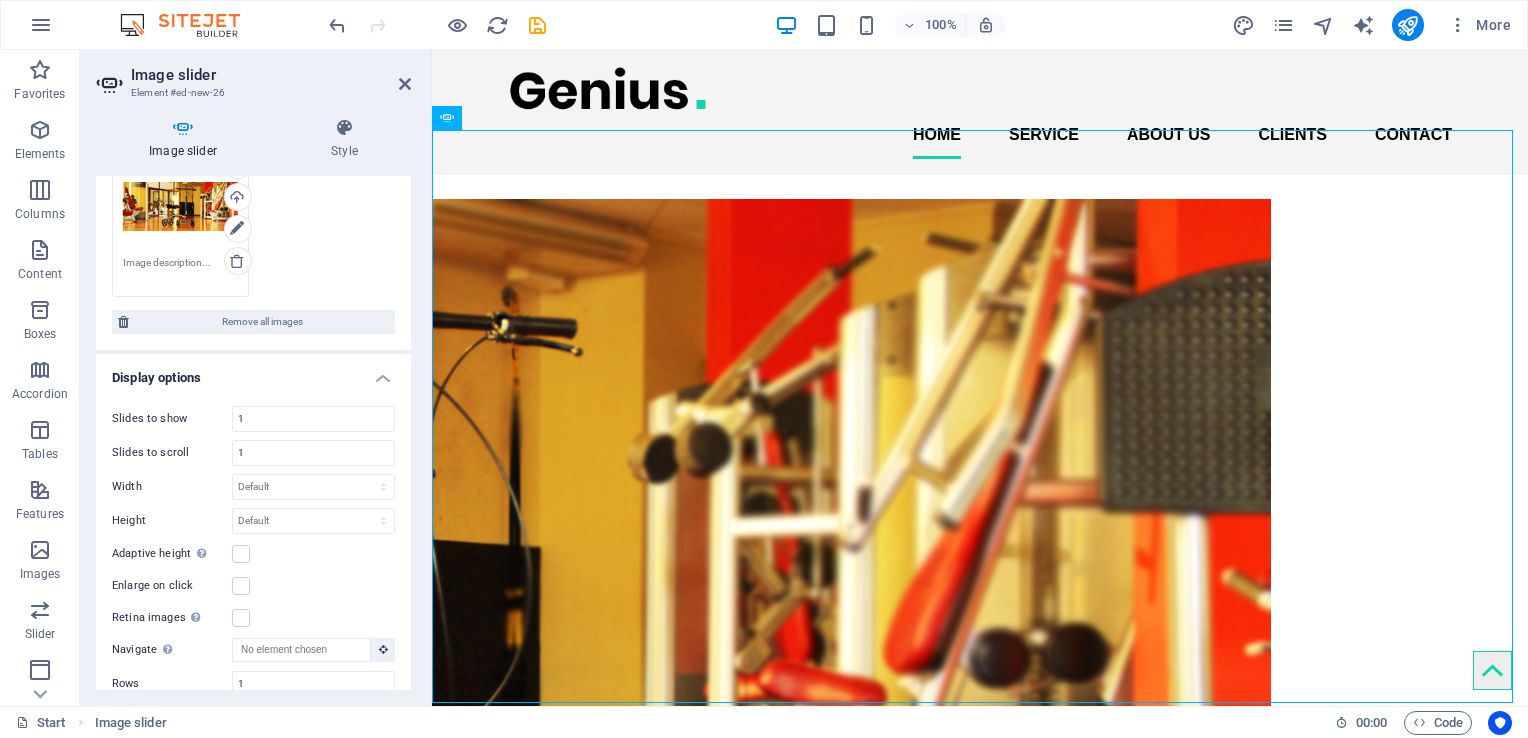 scroll, scrollTop: 476, scrollLeft: 0, axis: vertical 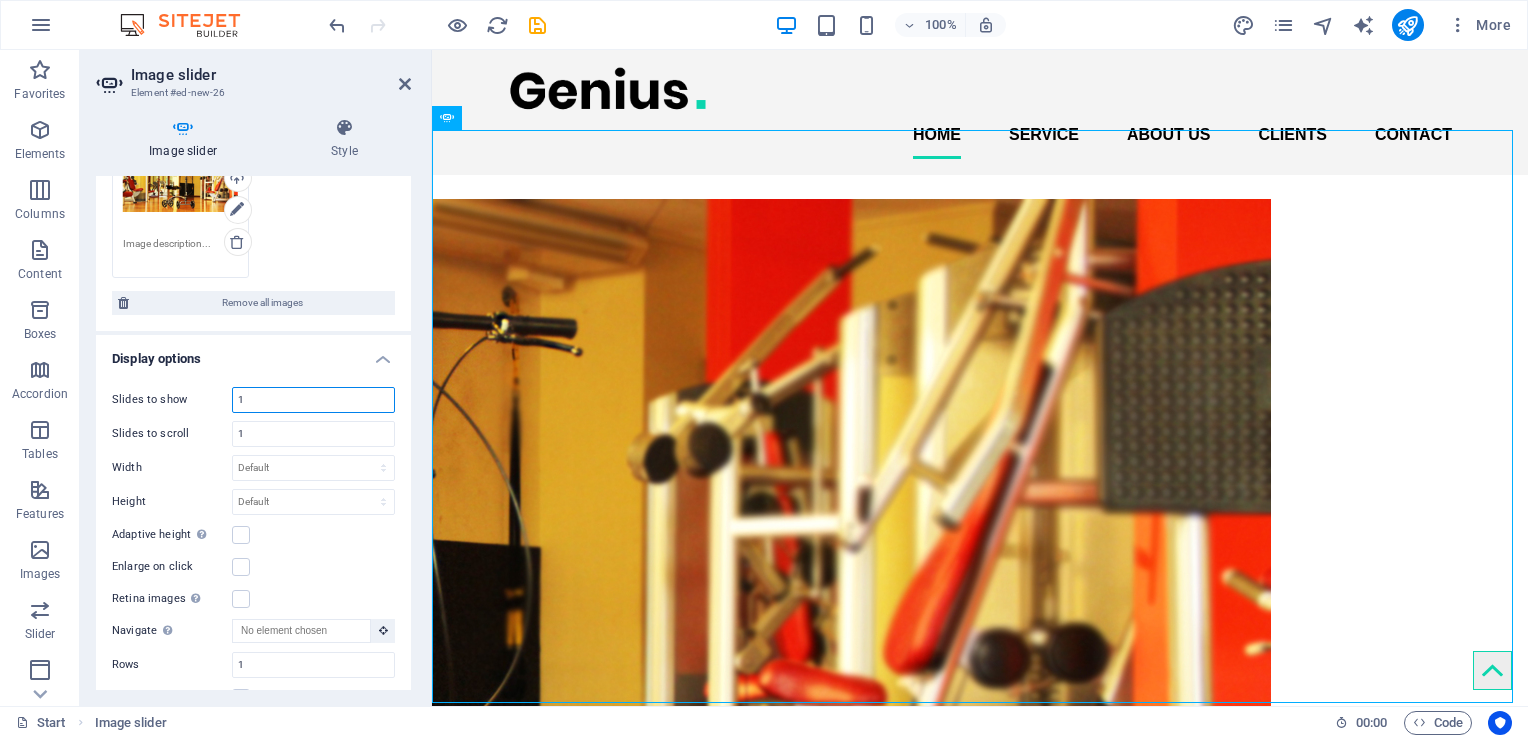 drag, startPoint x: 272, startPoint y: 397, endPoint x: 228, endPoint y: 394, distance: 44.102154 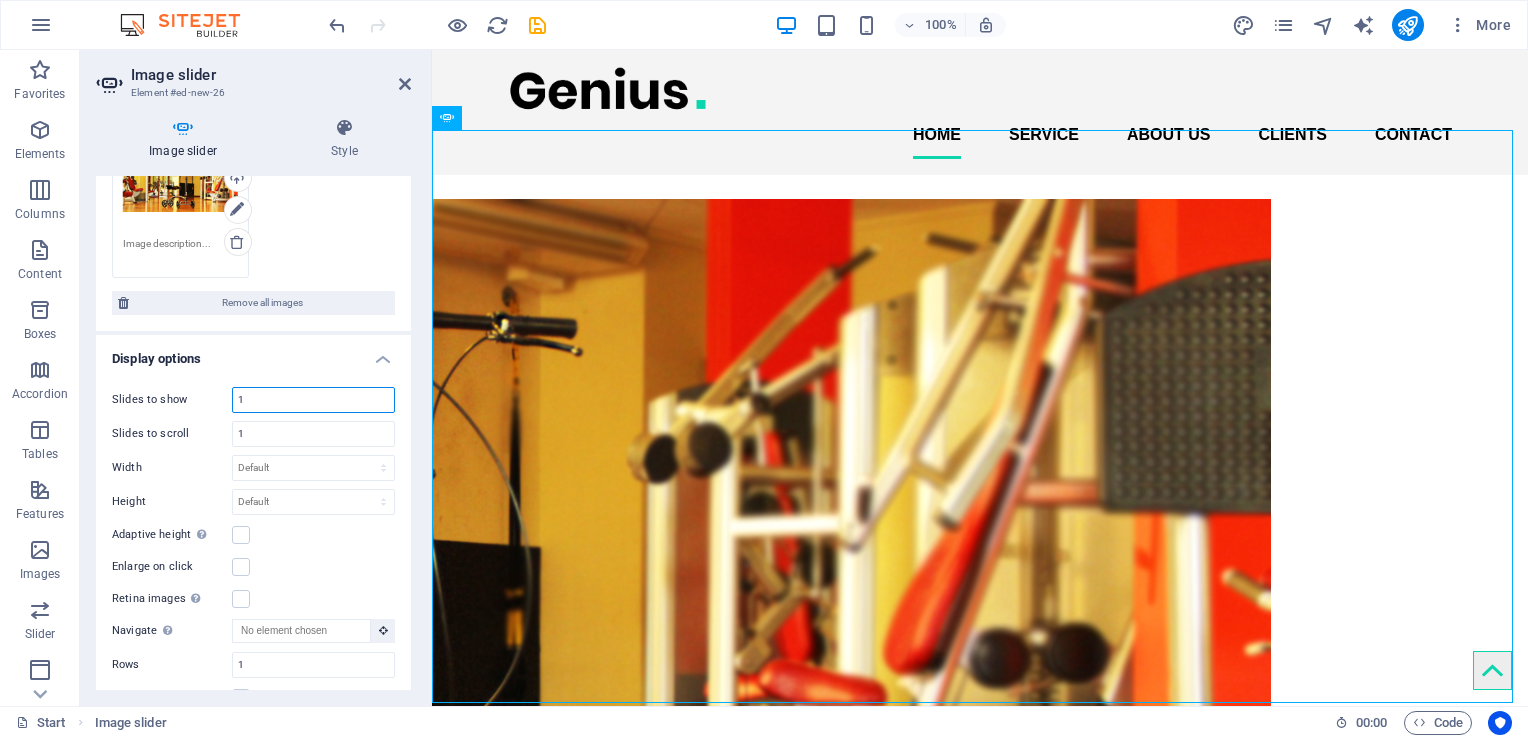 click on "Slides to show 1" at bounding box center [253, 400] 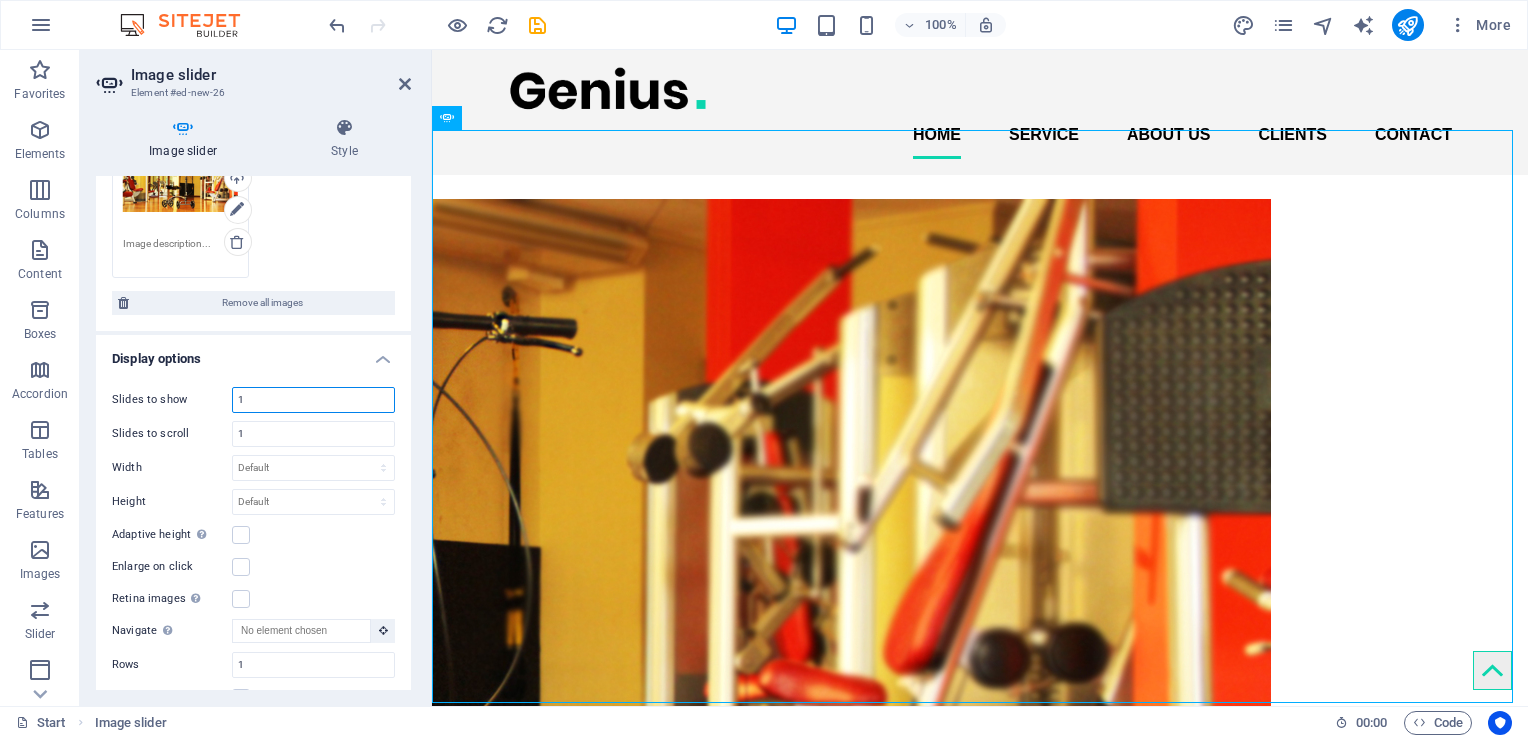 type on "5" 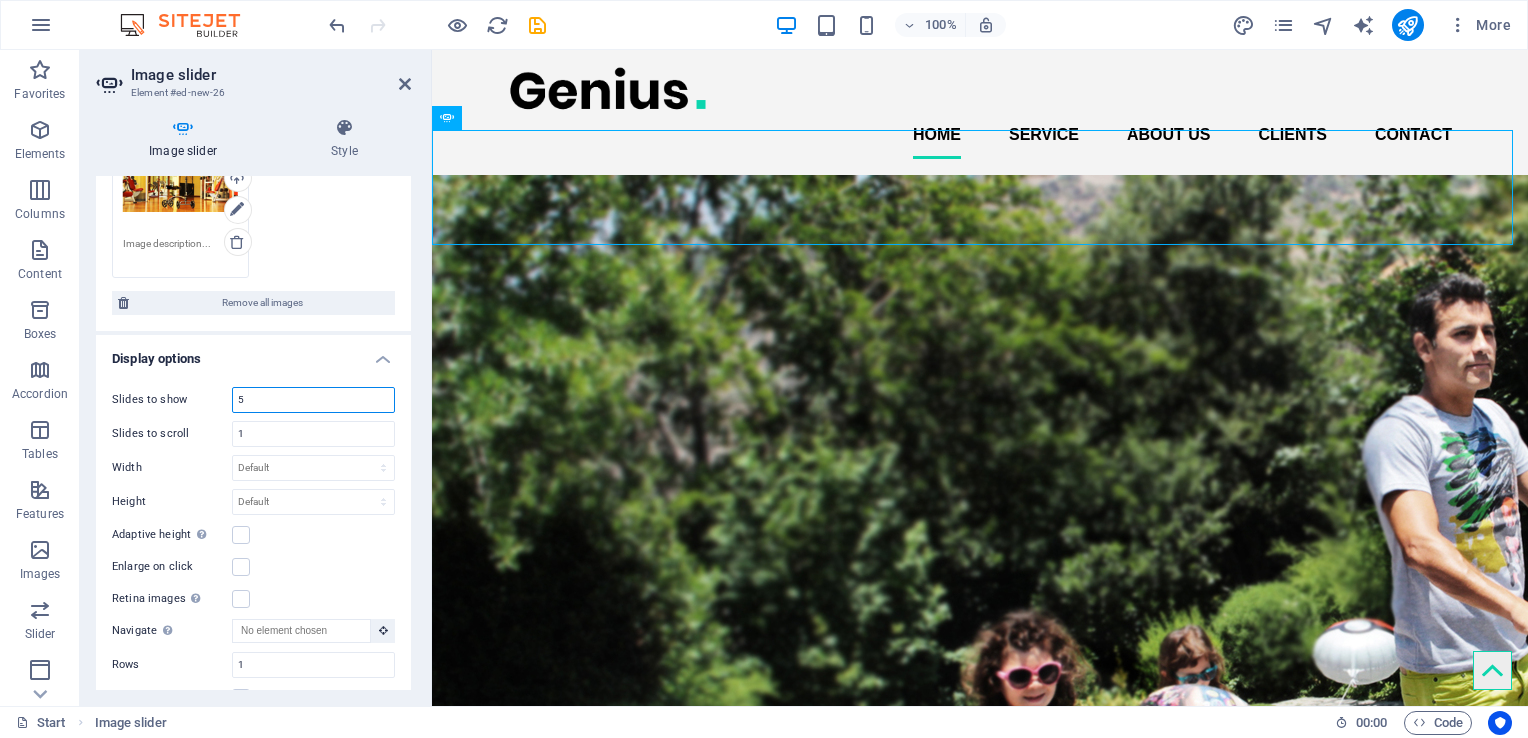 drag, startPoint x: 270, startPoint y: 397, endPoint x: 235, endPoint y: 386, distance: 36.687874 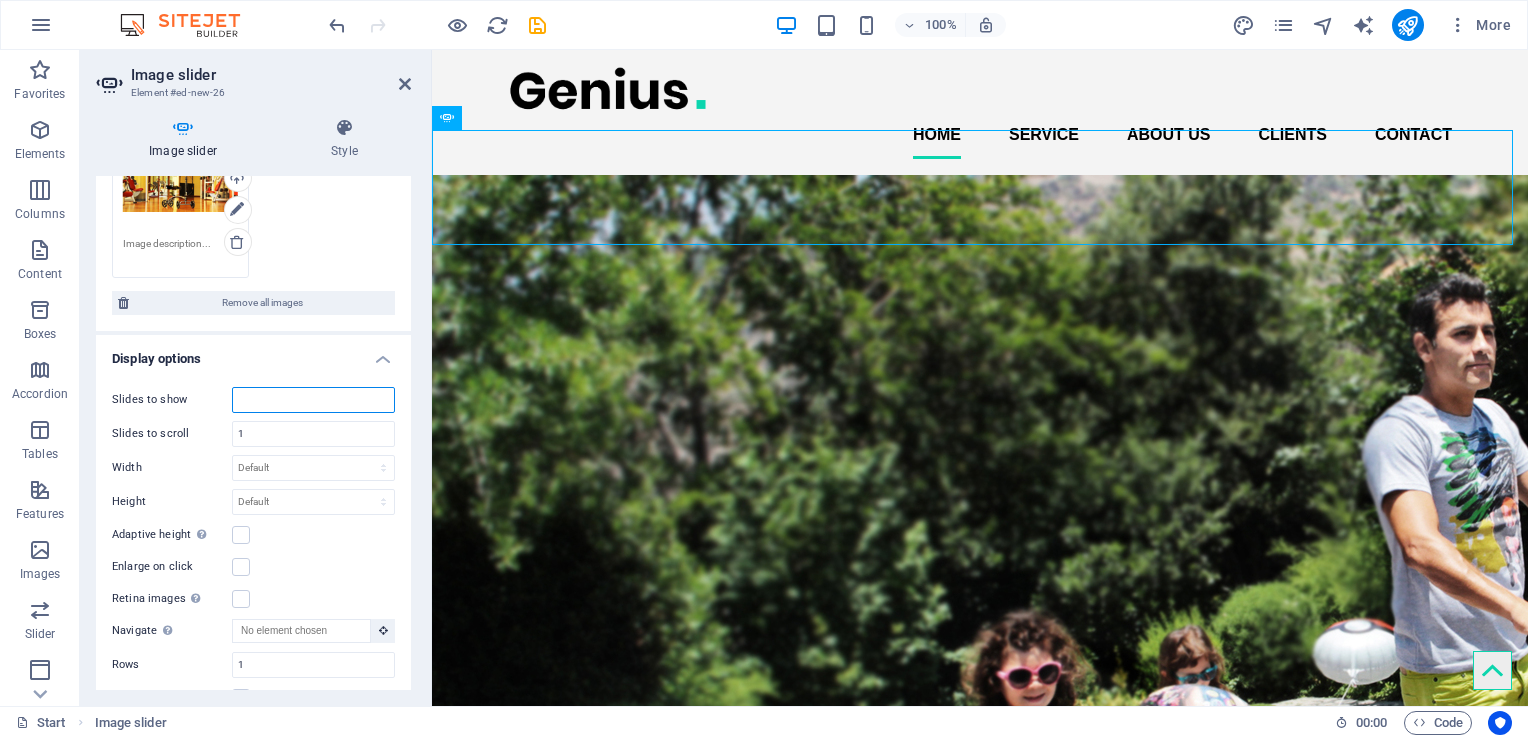 type on "1" 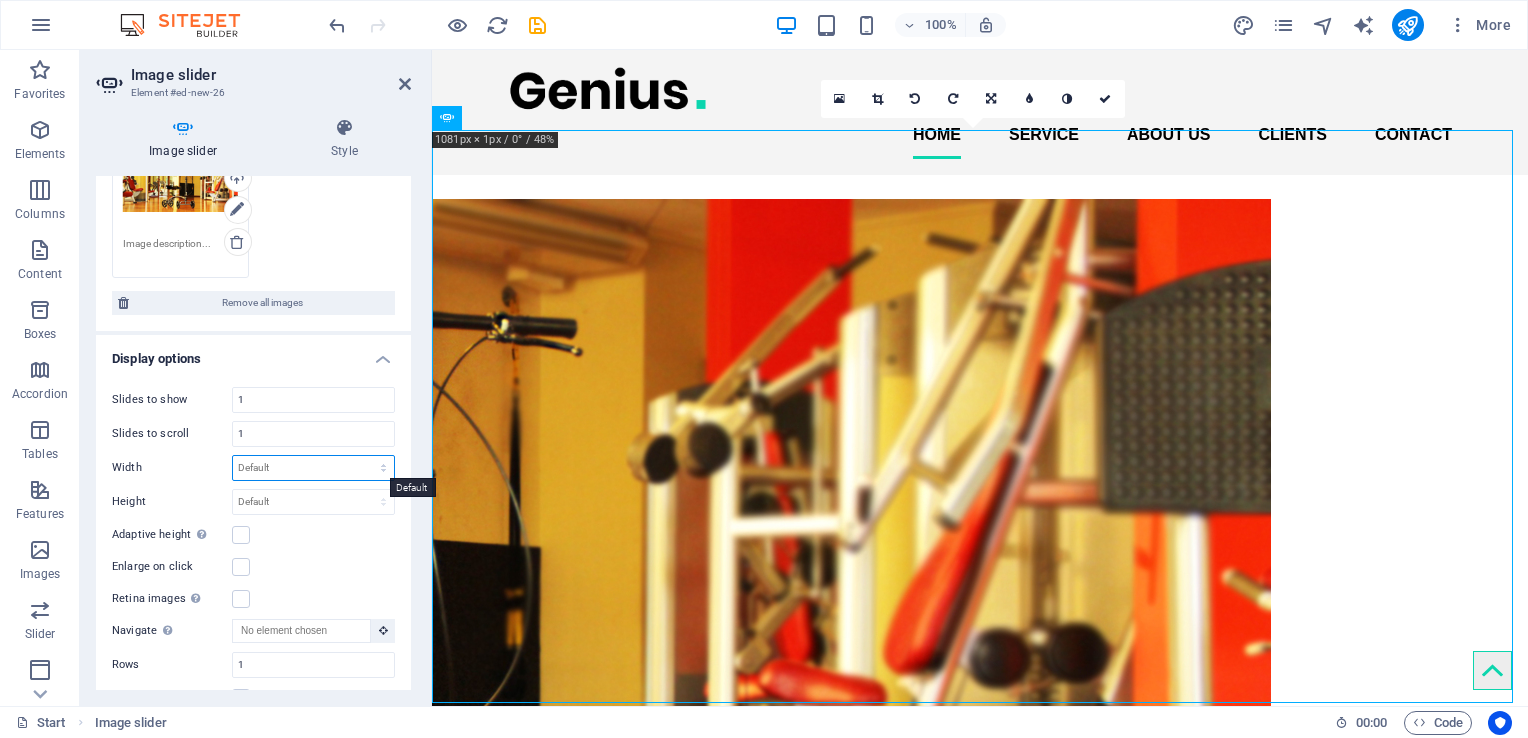 click on "Default px % rem em vw vh" at bounding box center (313, 468) 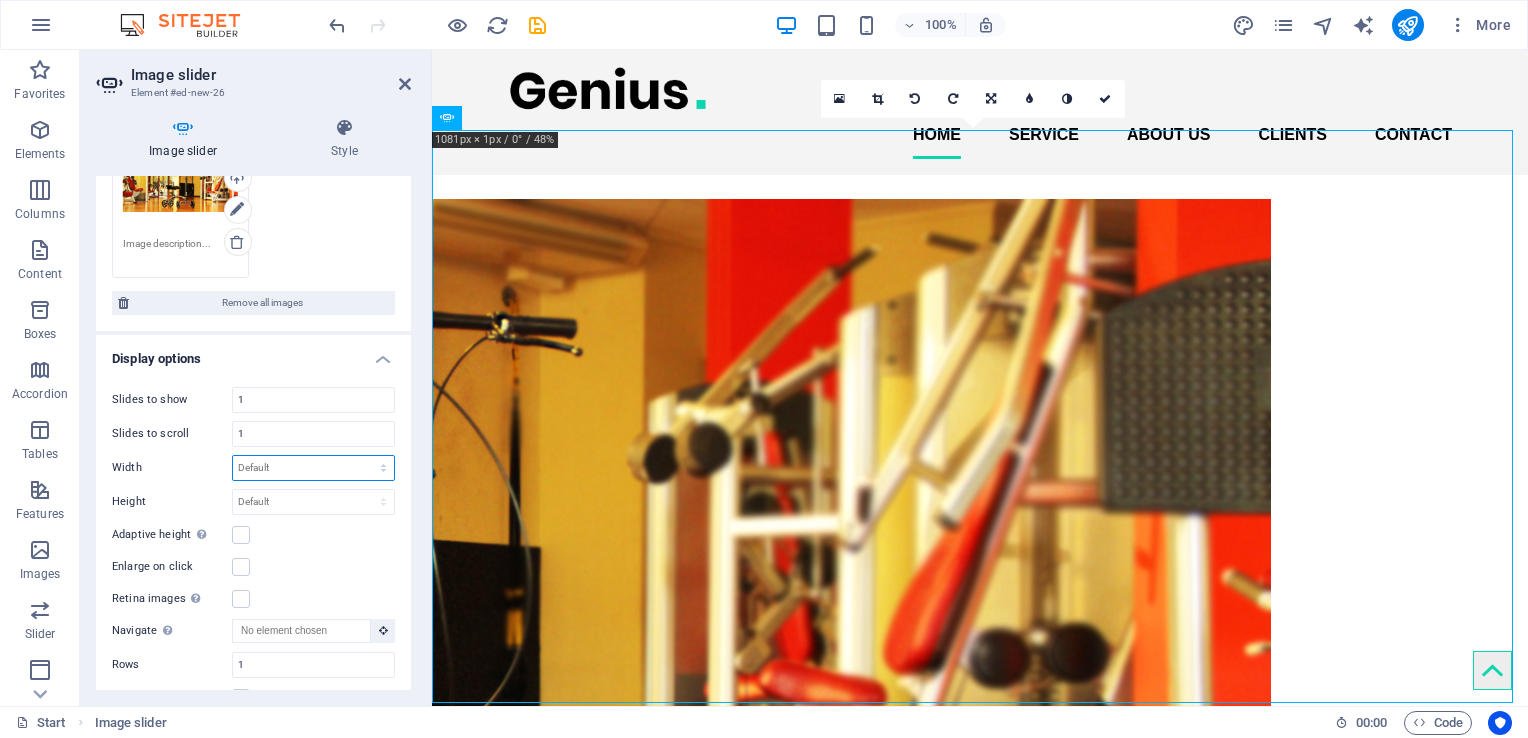 click on "Default px % rem em vw vh" at bounding box center (313, 468) 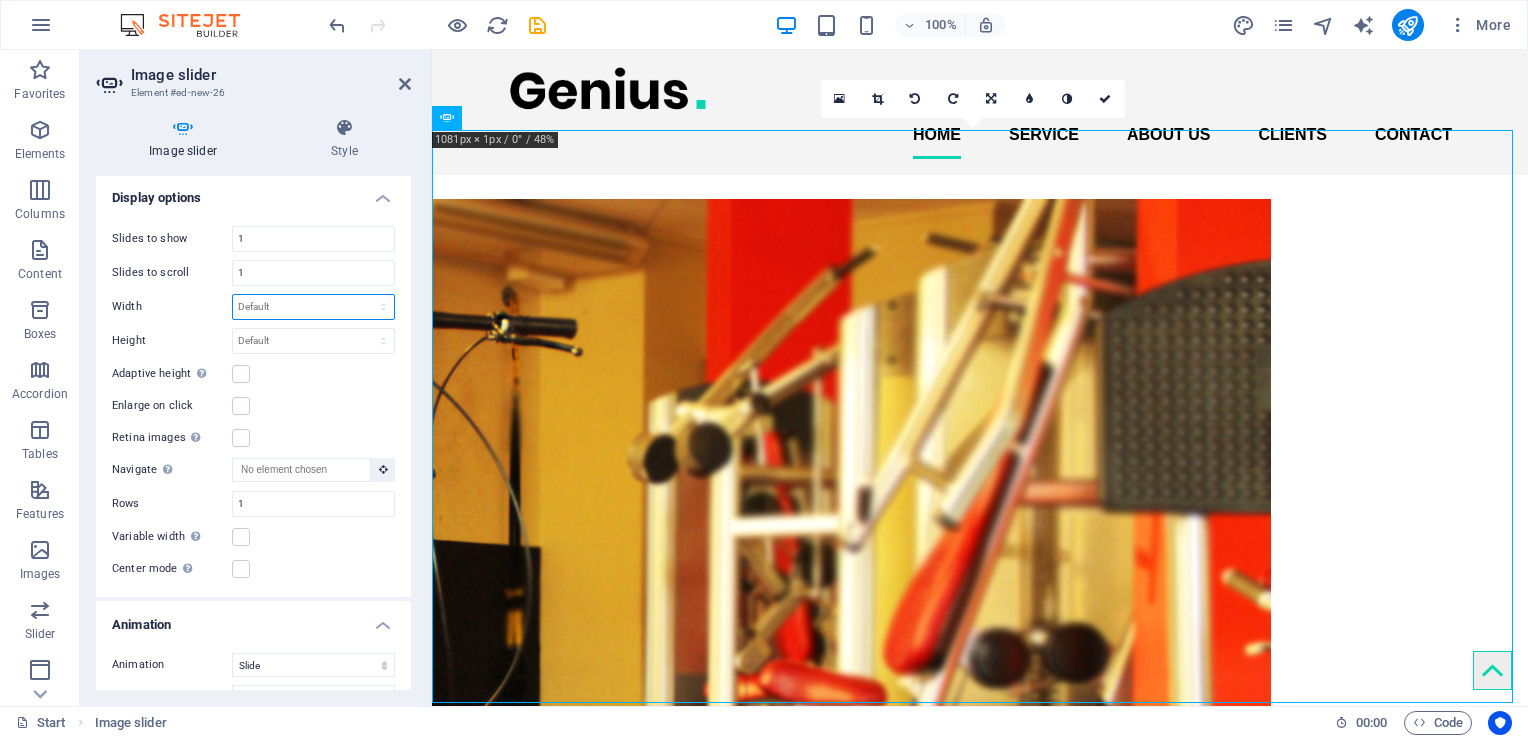 scroll, scrollTop: 641, scrollLeft: 0, axis: vertical 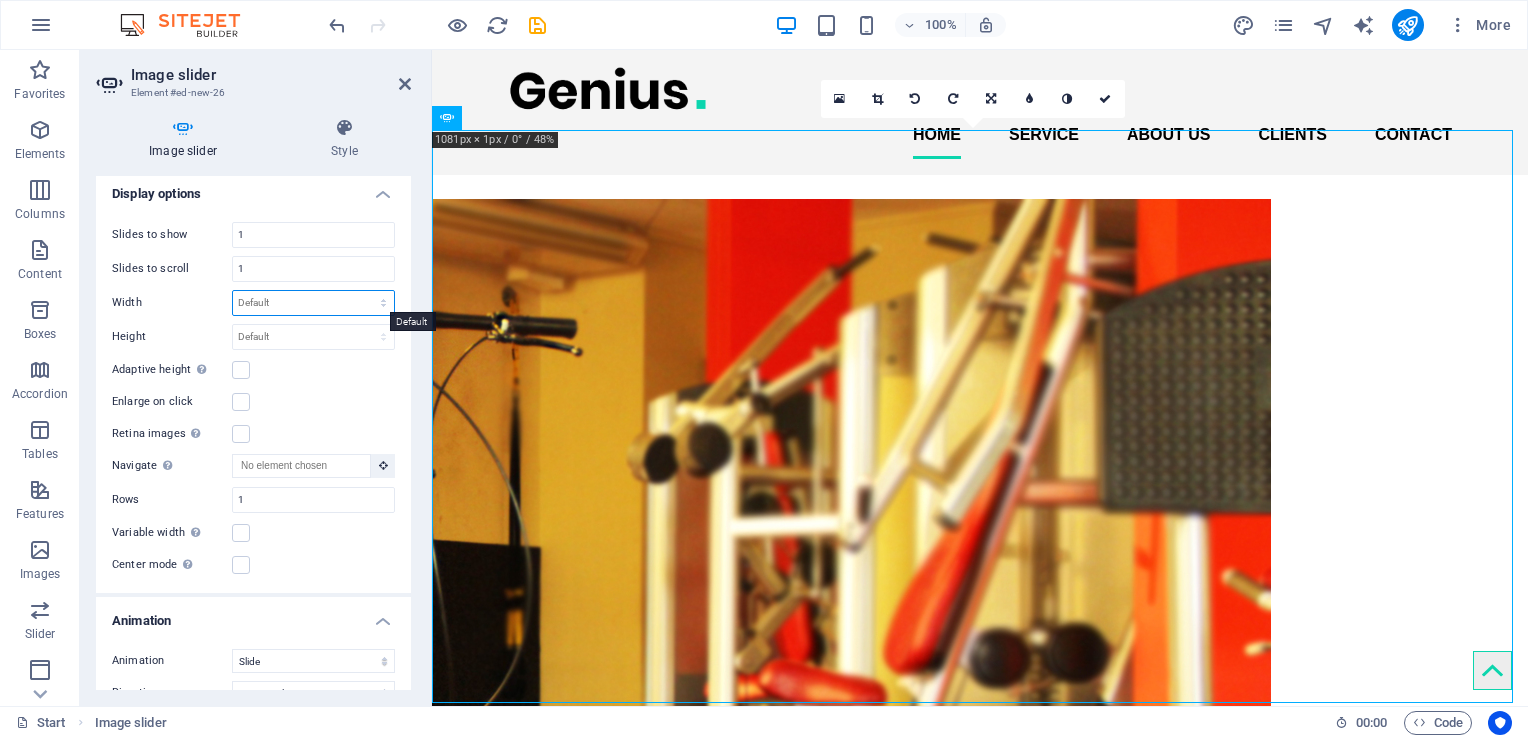 click on "Default px % rem em vw vh" at bounding box center (313, 303) 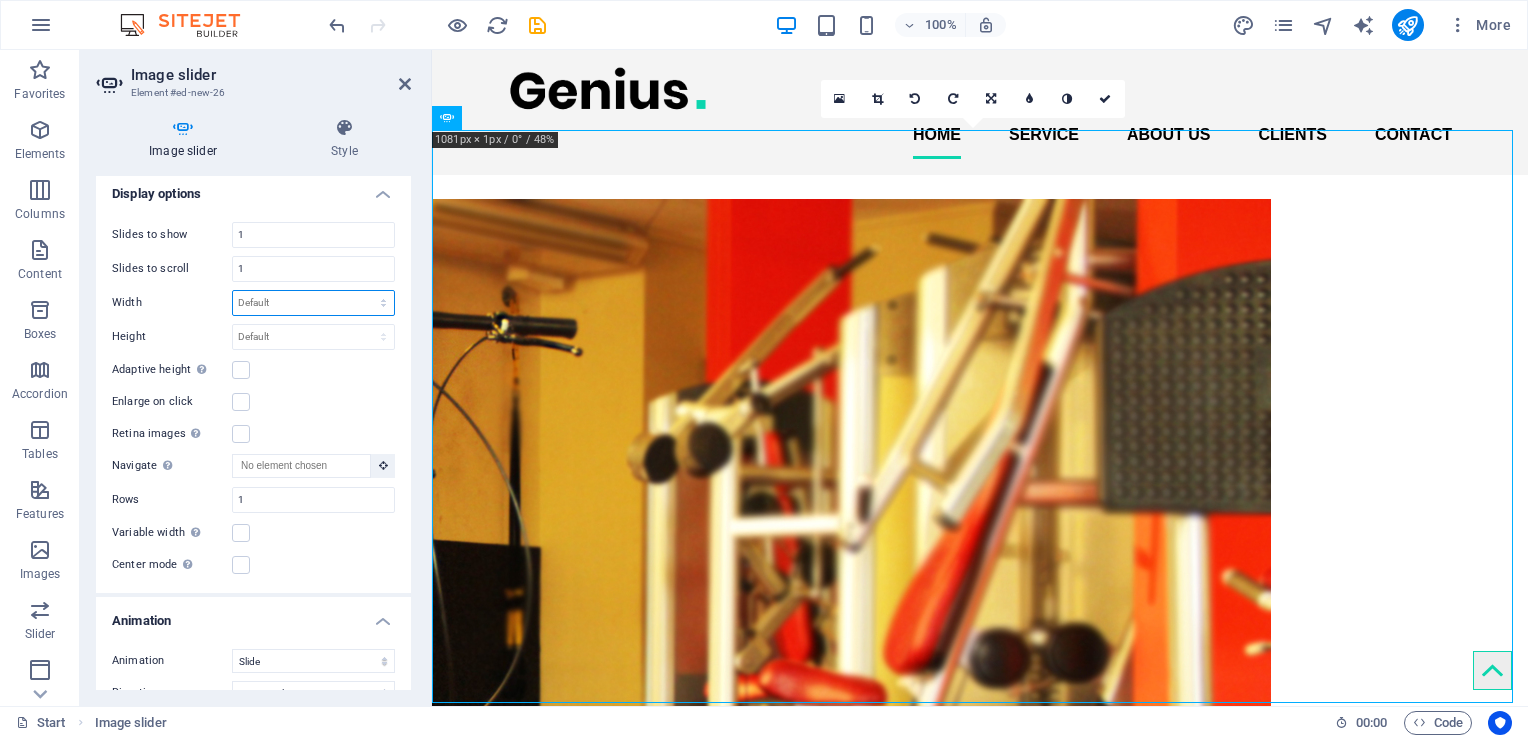 click on "Default px % rem em vw vh" at bounding box center (313, 303) 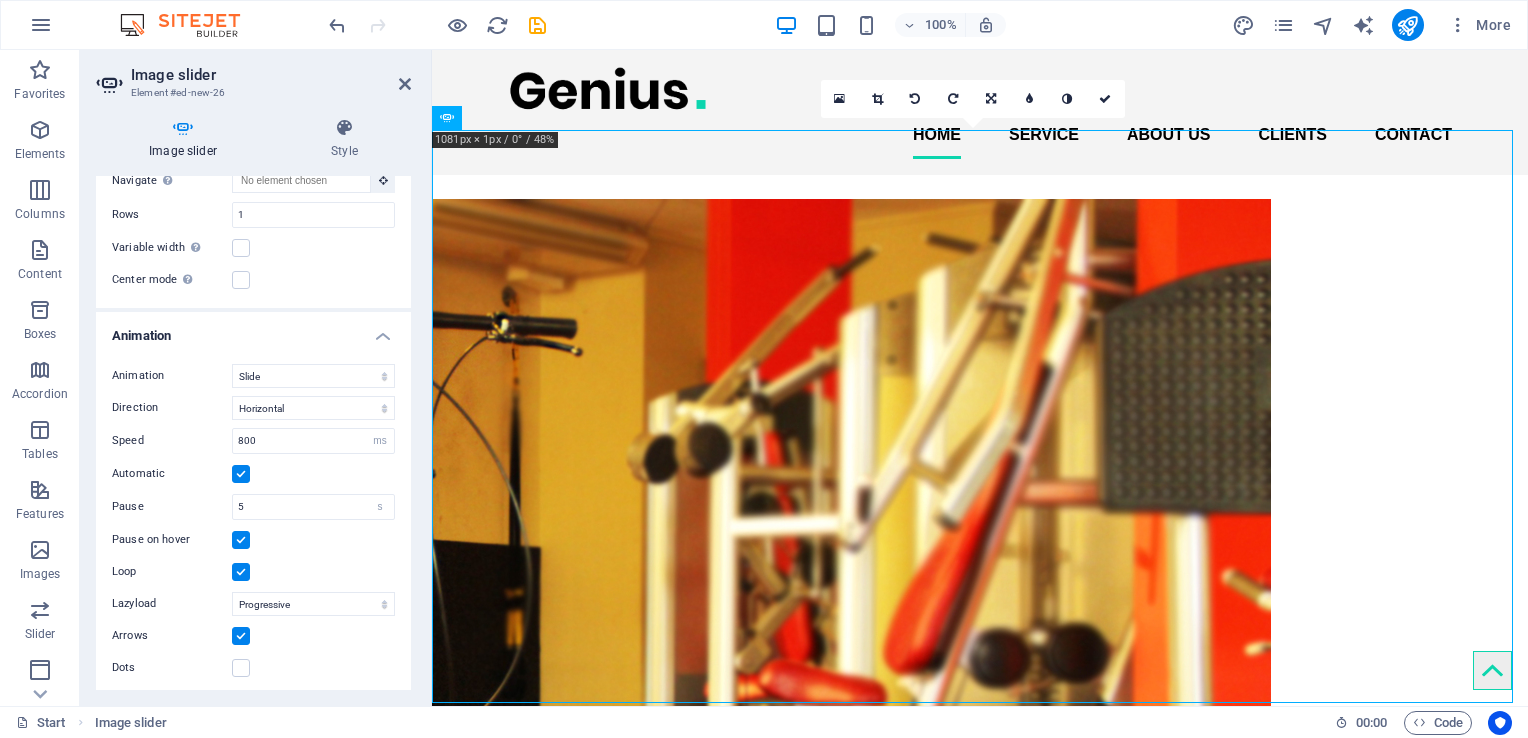 scroll, scrollTop: 927, scrollLeft: 0, axis: vertical 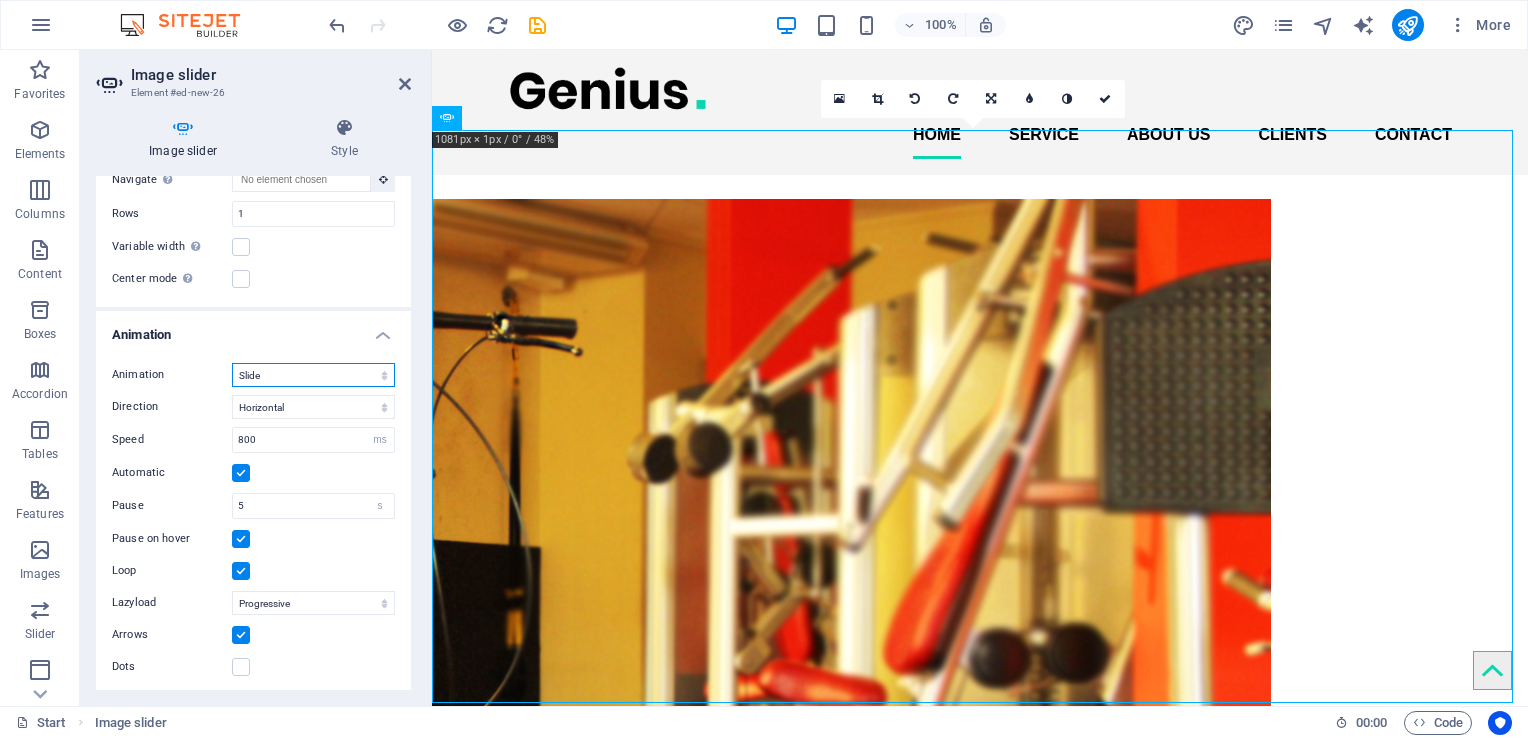 click on "Slide Fade" at bounding box center [313, 375] 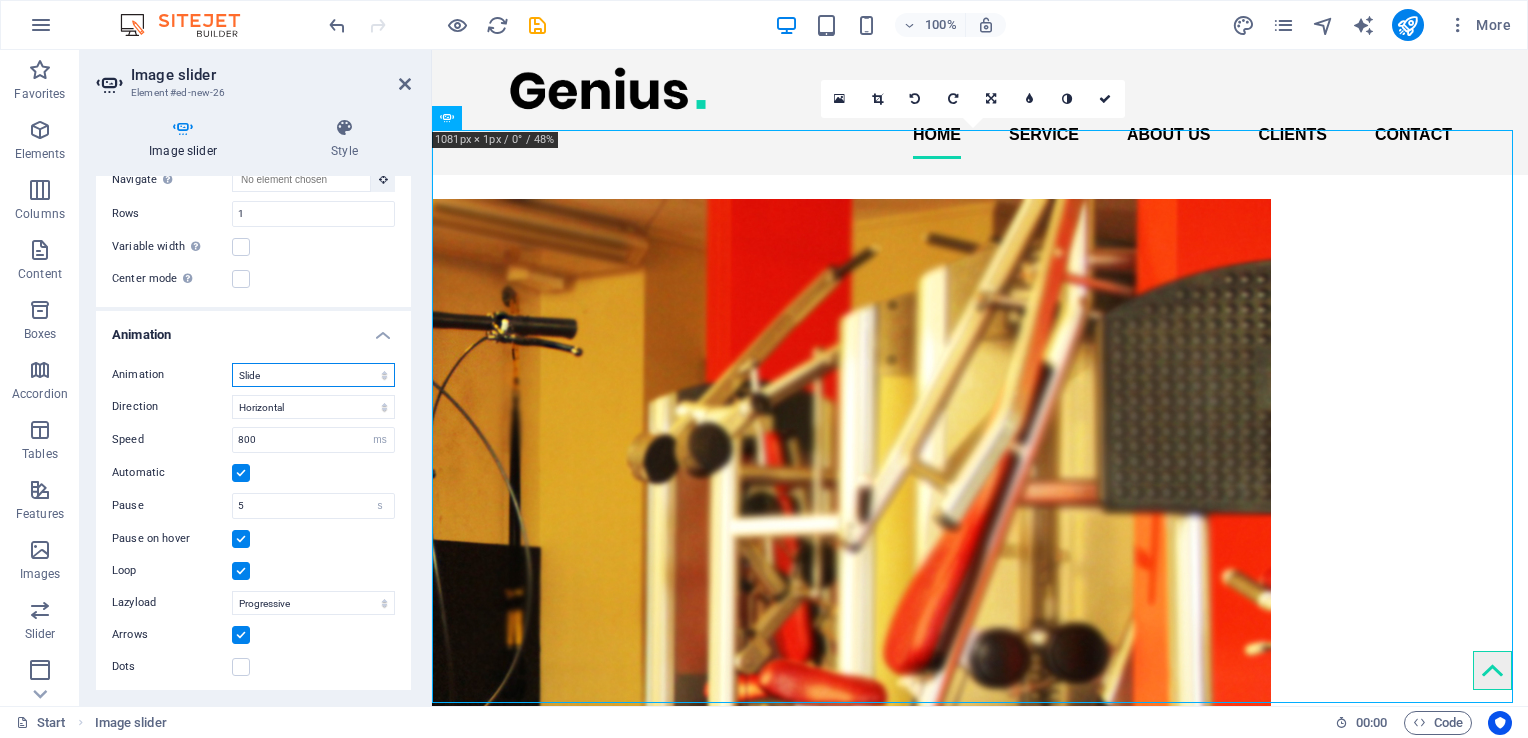 select on "fade" 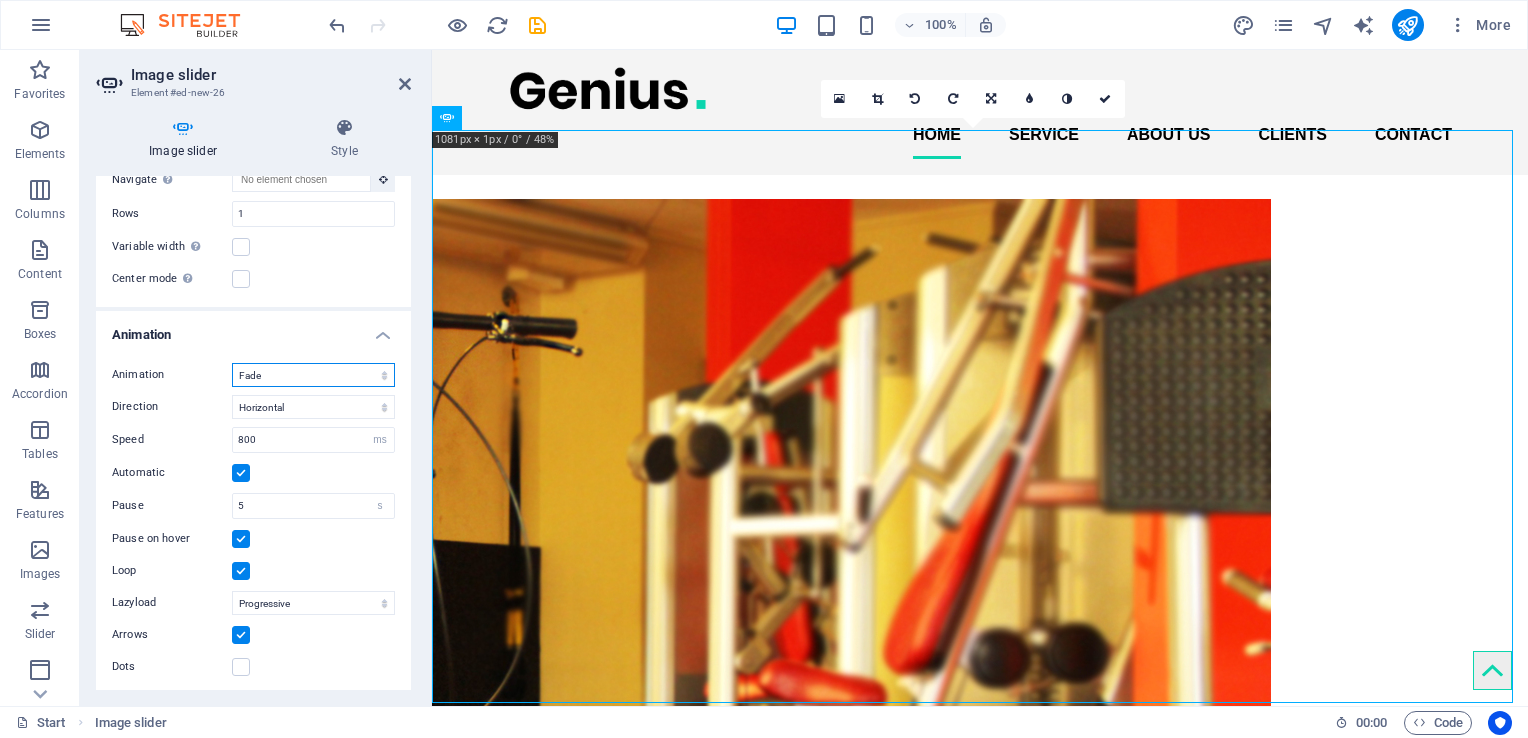 click on "Slide Fade" at bounding box center (313, 375) 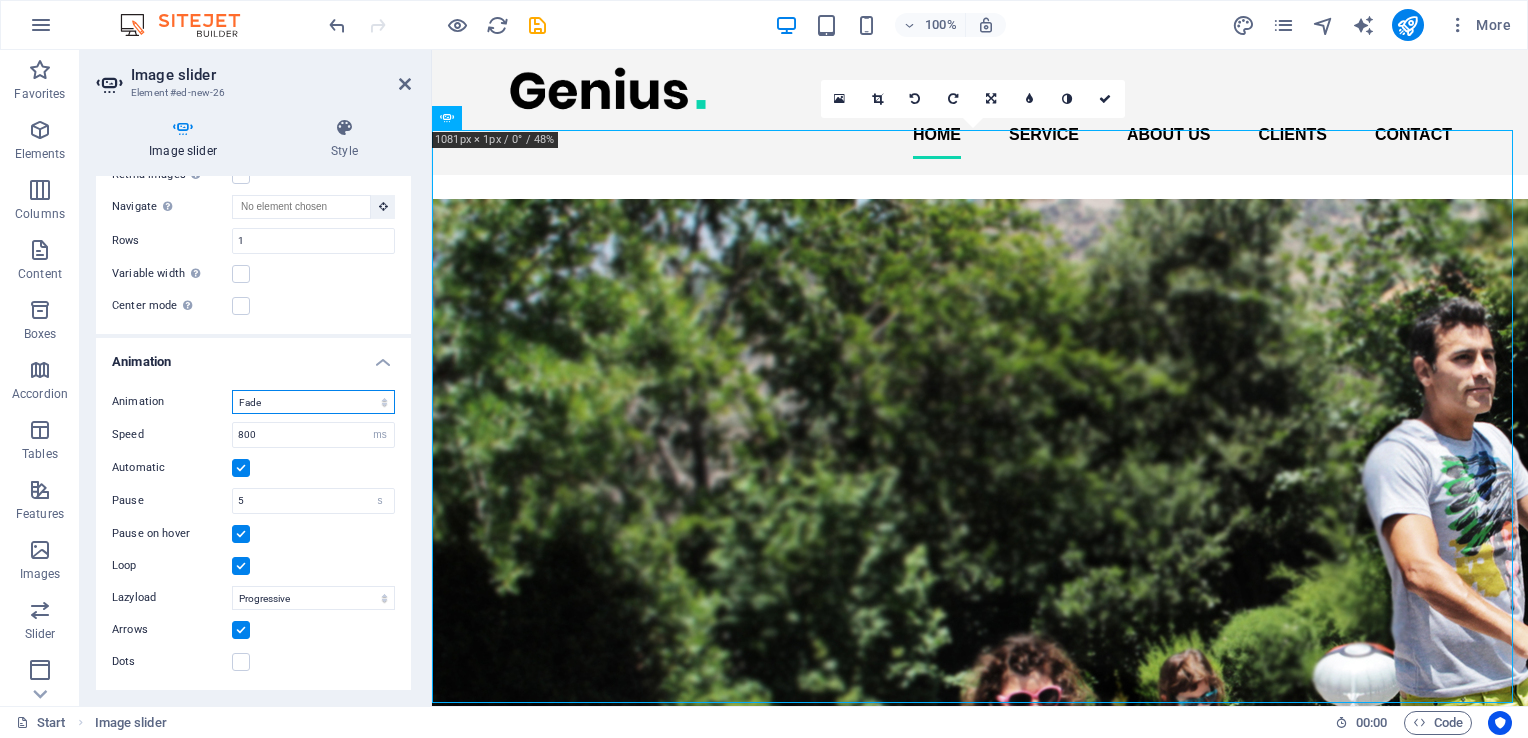 scroll, scrollTop: 895, scrollLeft: 0, axis: vertical 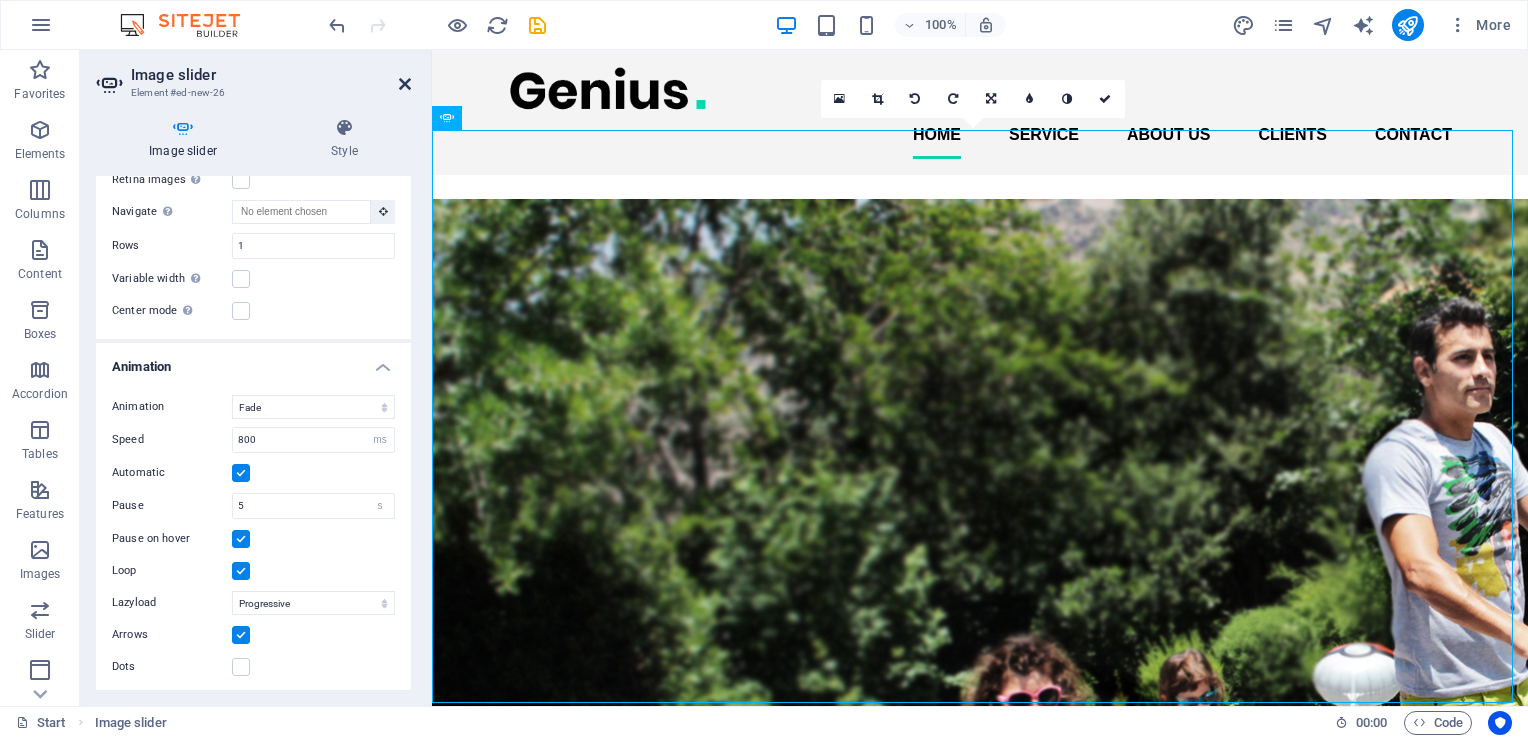 click at bounding box center (405, 84) 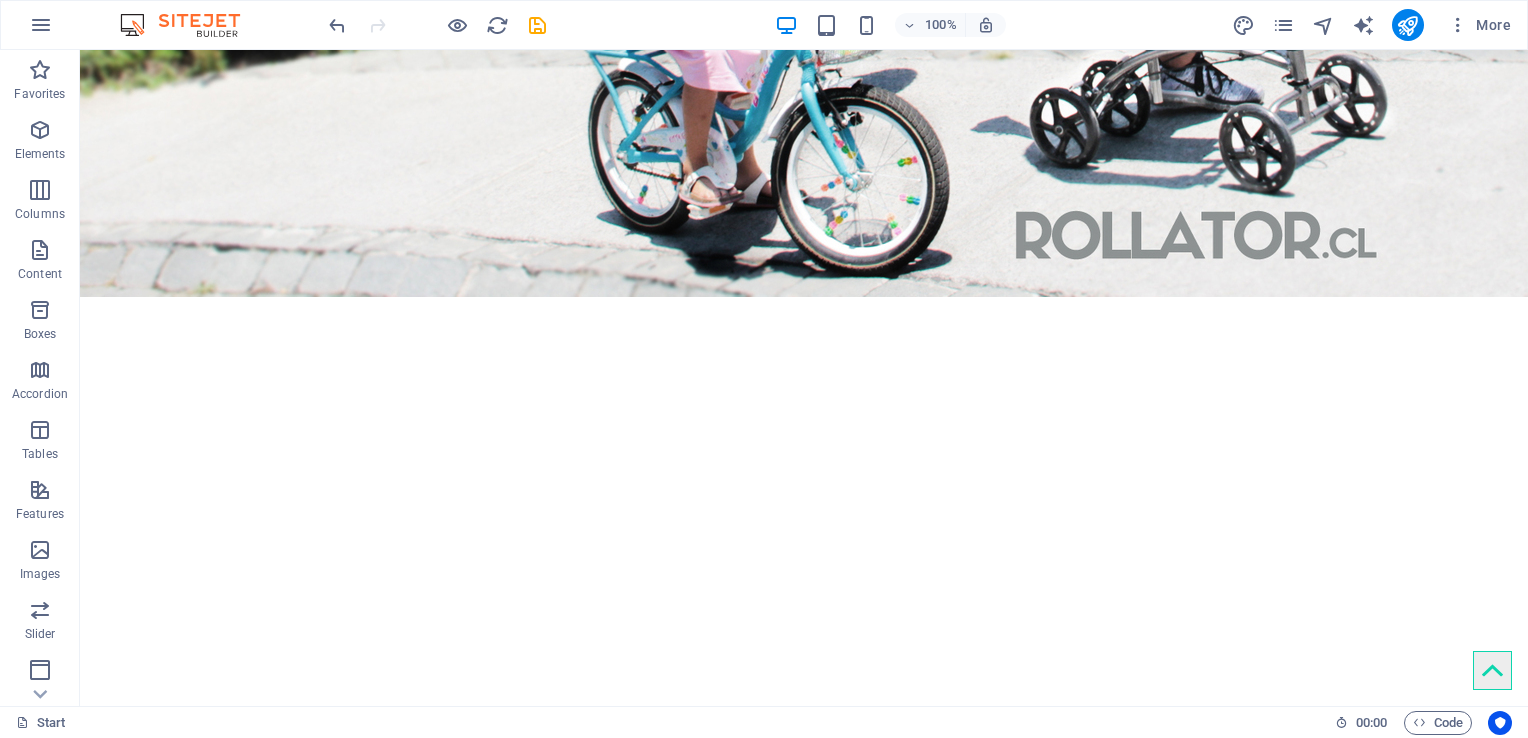 scroll, scrollTop: 1016, scrollLeft: 0, axis: vertical 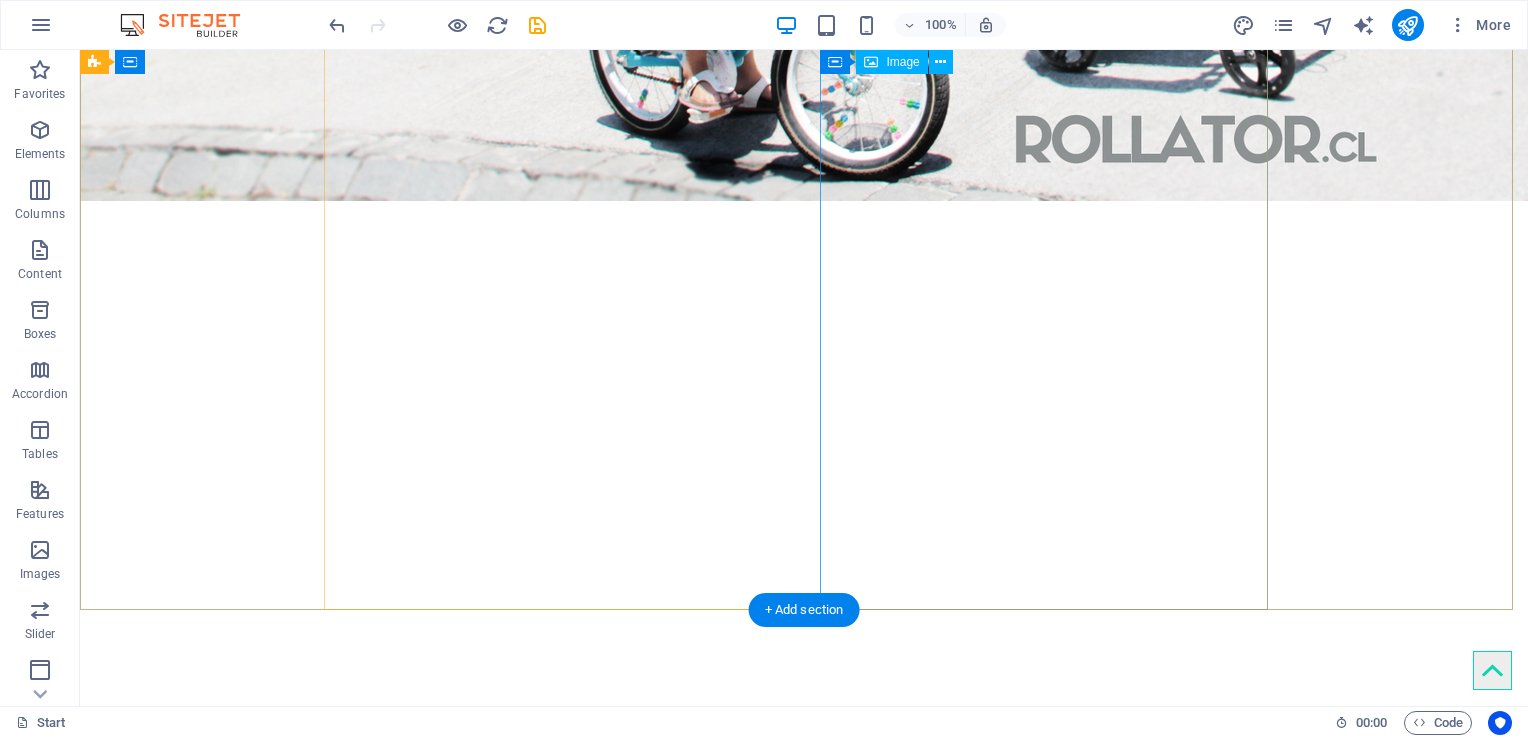 click at bounding box center [556, 4733] 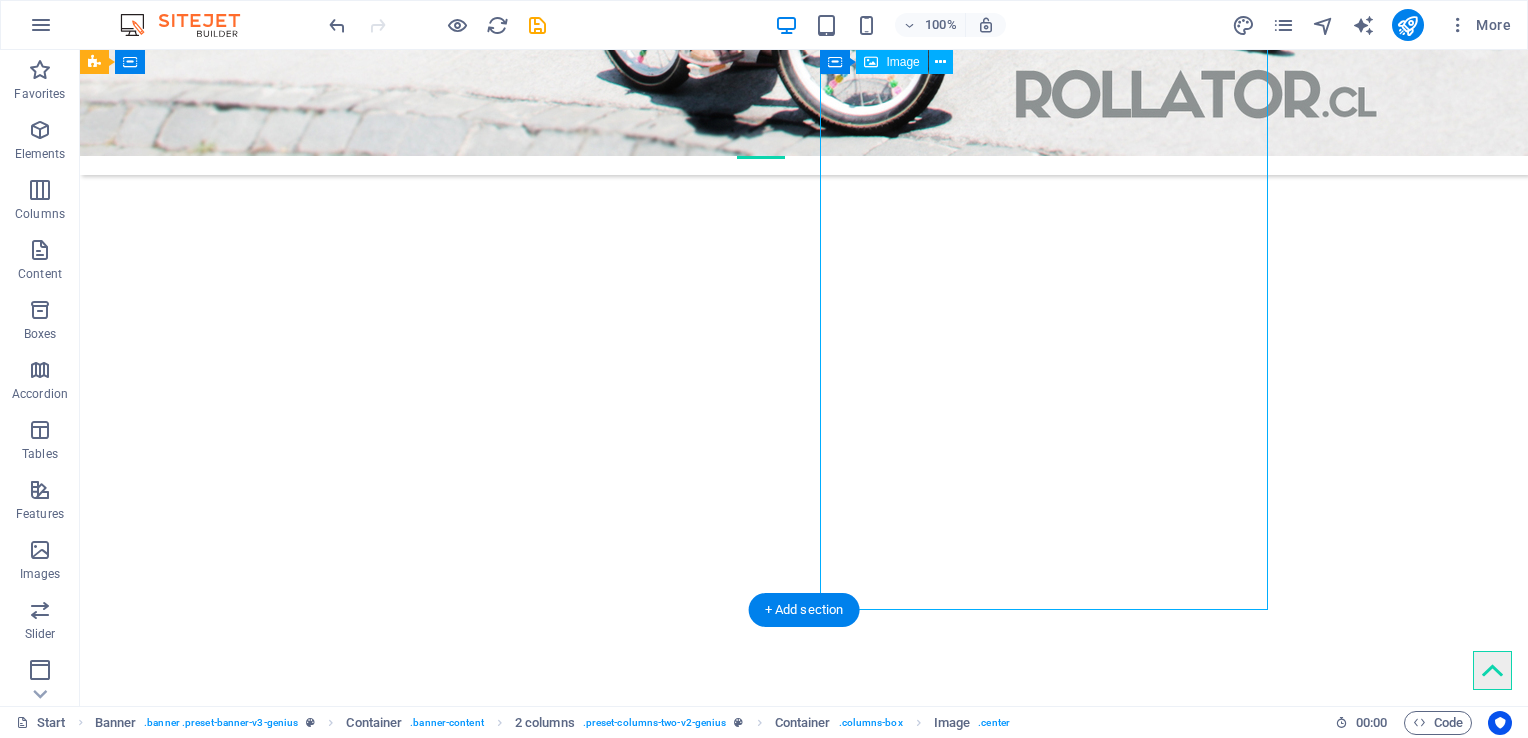 scroll, scrollTop: 963, scrollLeft: 0, axis: vertical 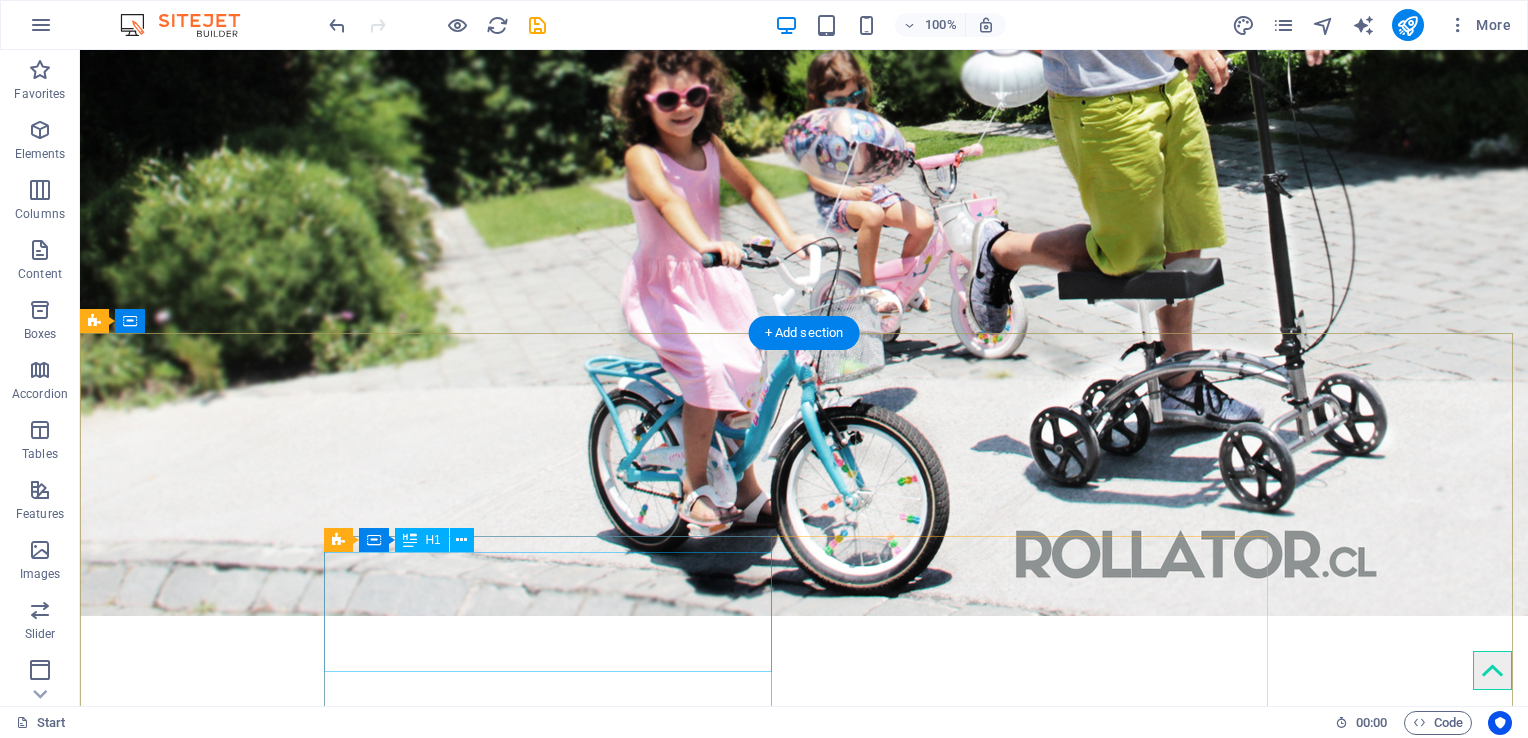 click on "We turn your ideas into reality" at bounding box center [556, 4596] 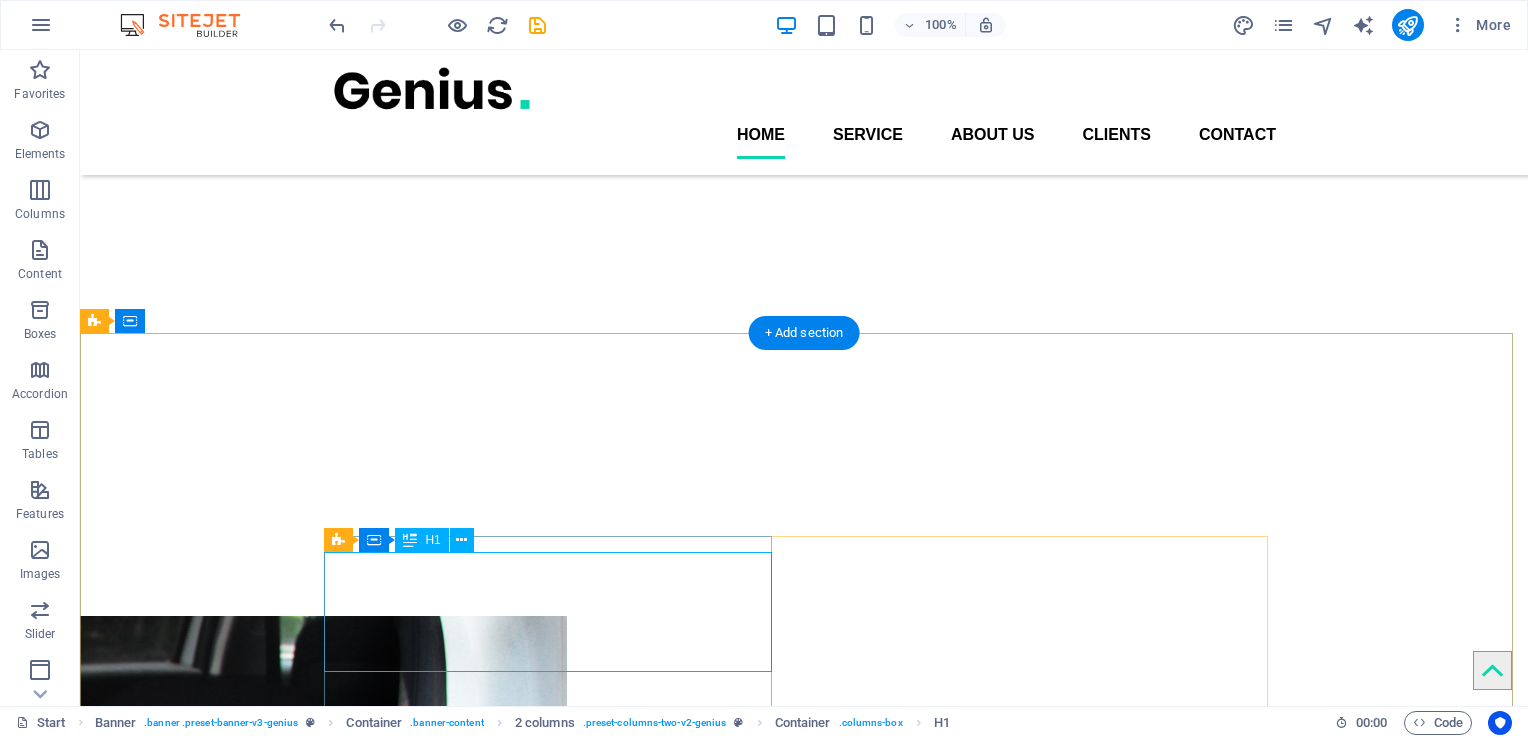 click on "We turn your ideas into reality" at bounding box center (556, 4596) 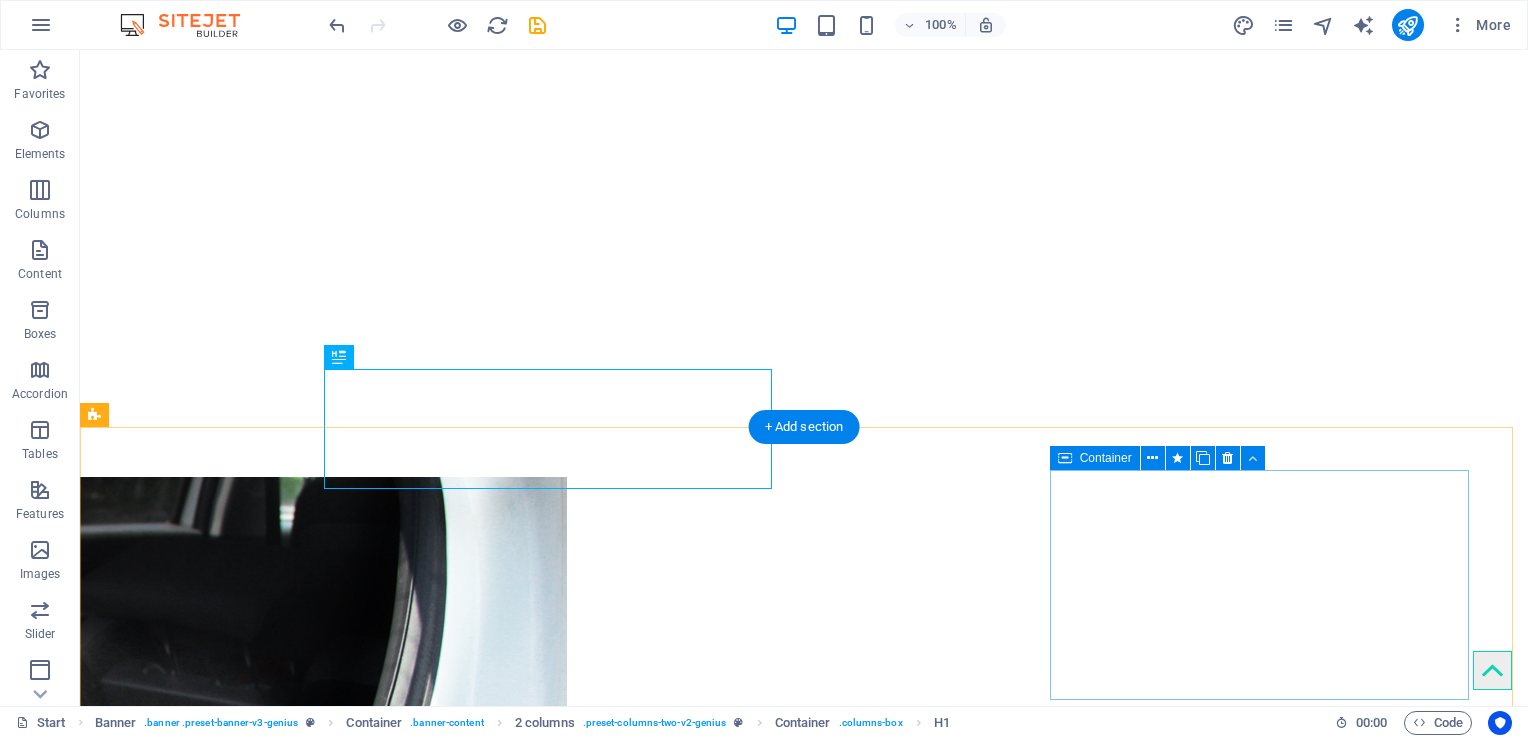 scroll, scrollTop: 740, scrollLeft: 0, axis: vertical 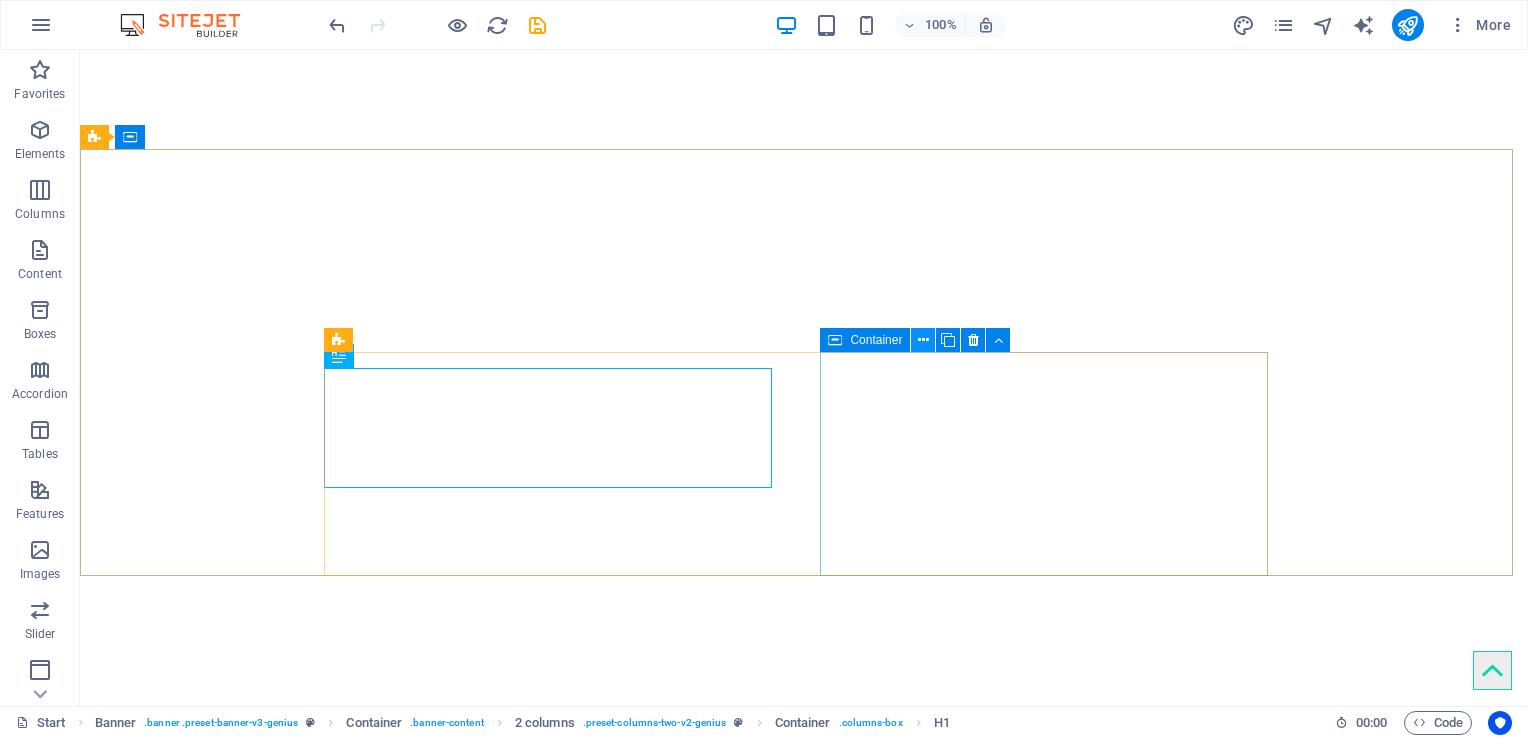 click at bounding box center (923, 340) 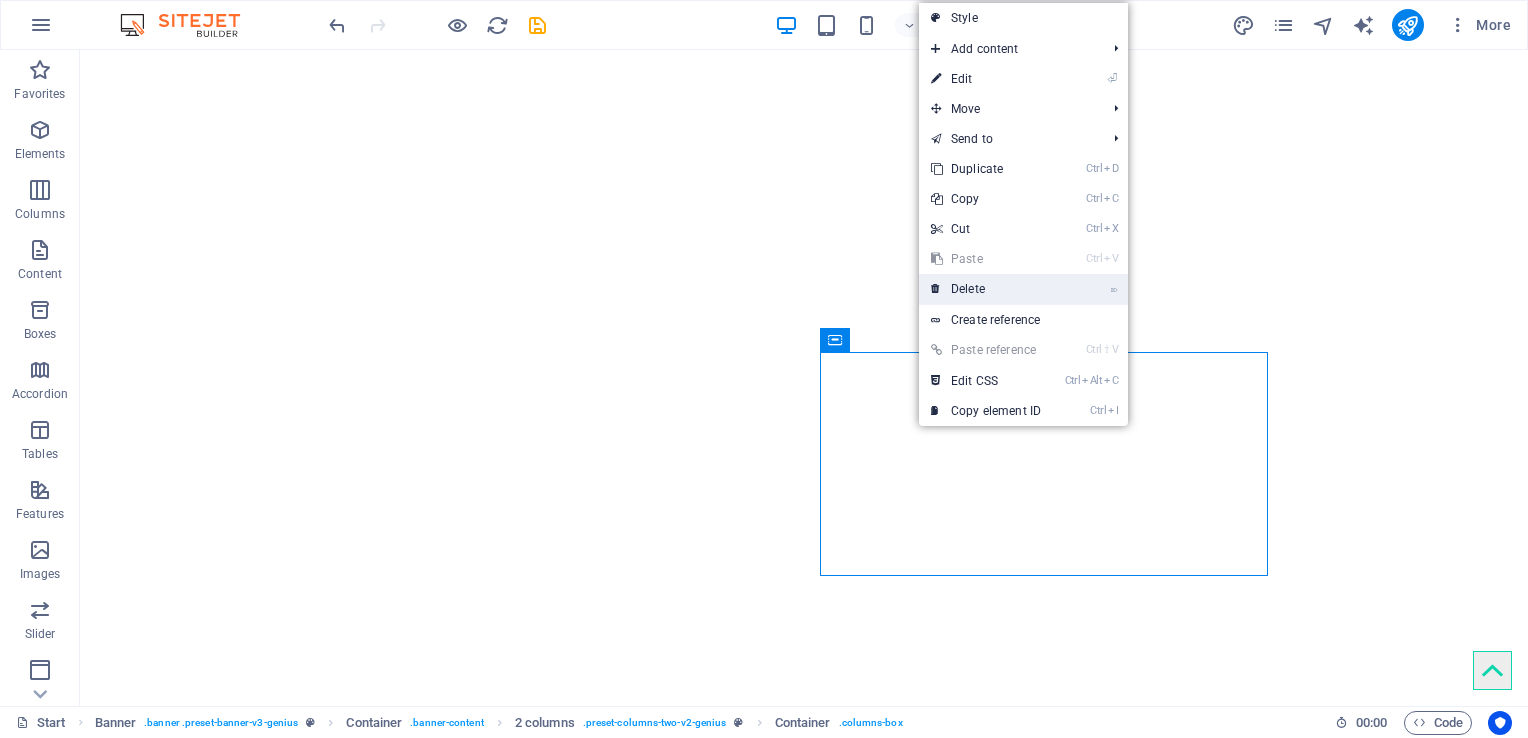 click on "⌦  Delete" at bounding box center [986, 289] 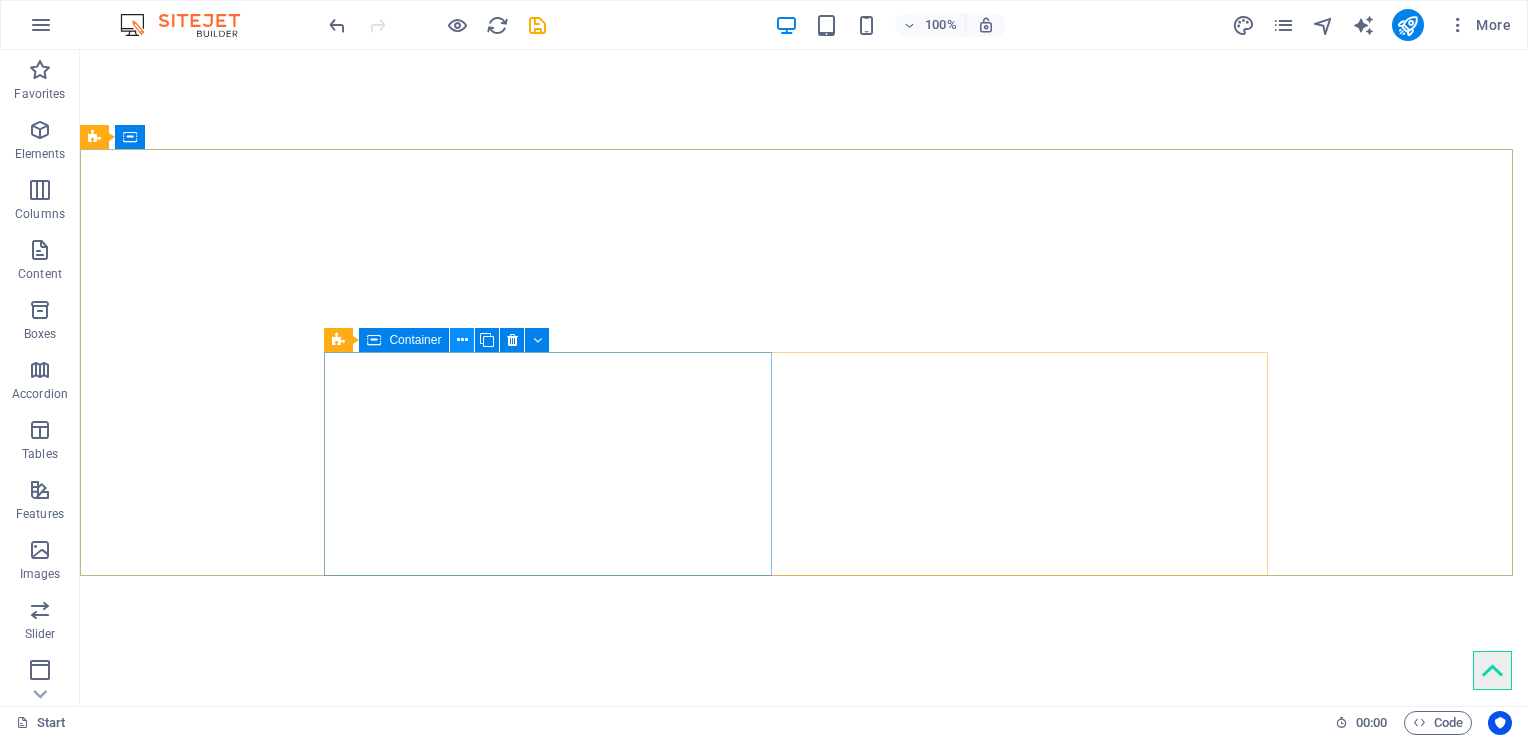 click at bounding box center (462, 340) 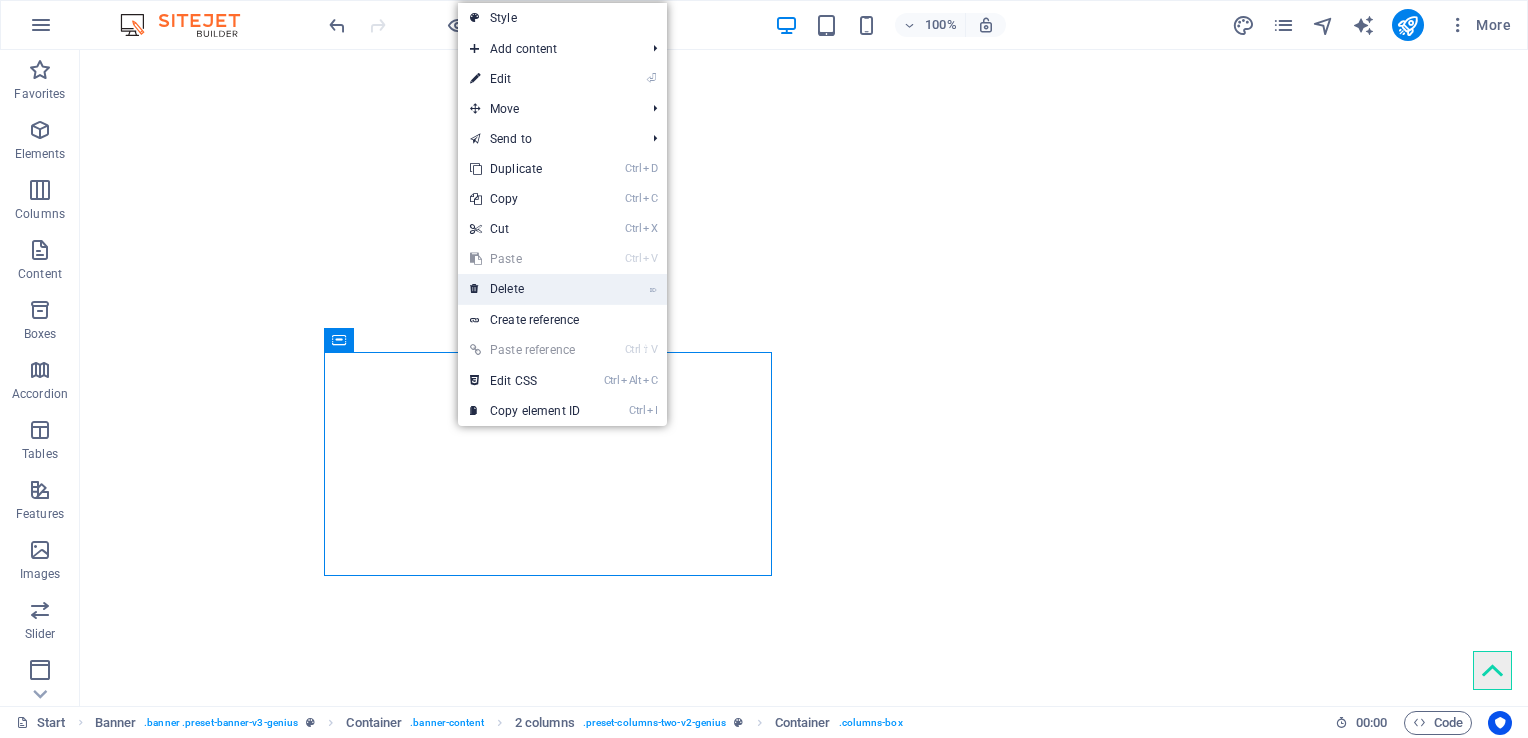 click on "⌦  Delete" at bounding box center [525, 289] 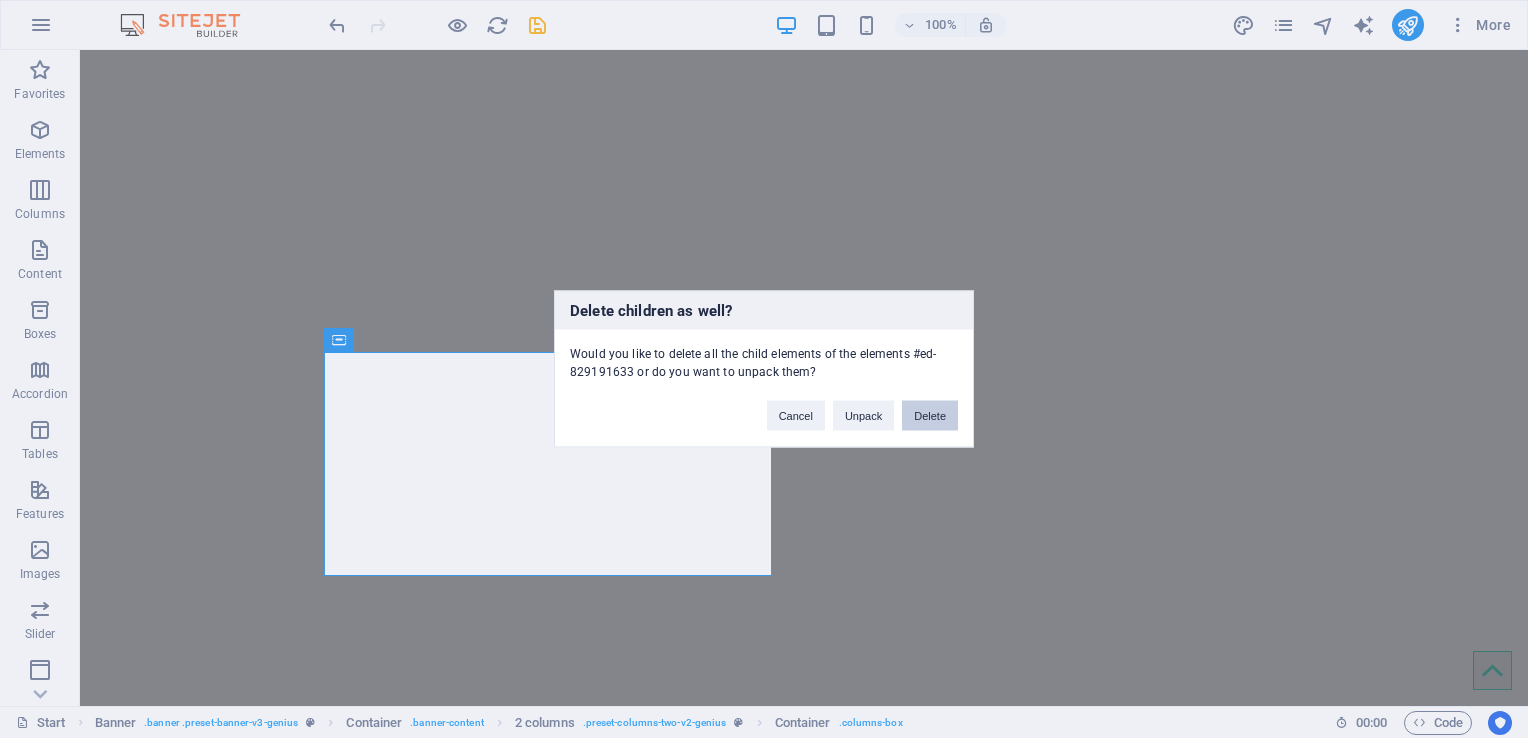 click on "Delete" at bounding box center (930, 416) 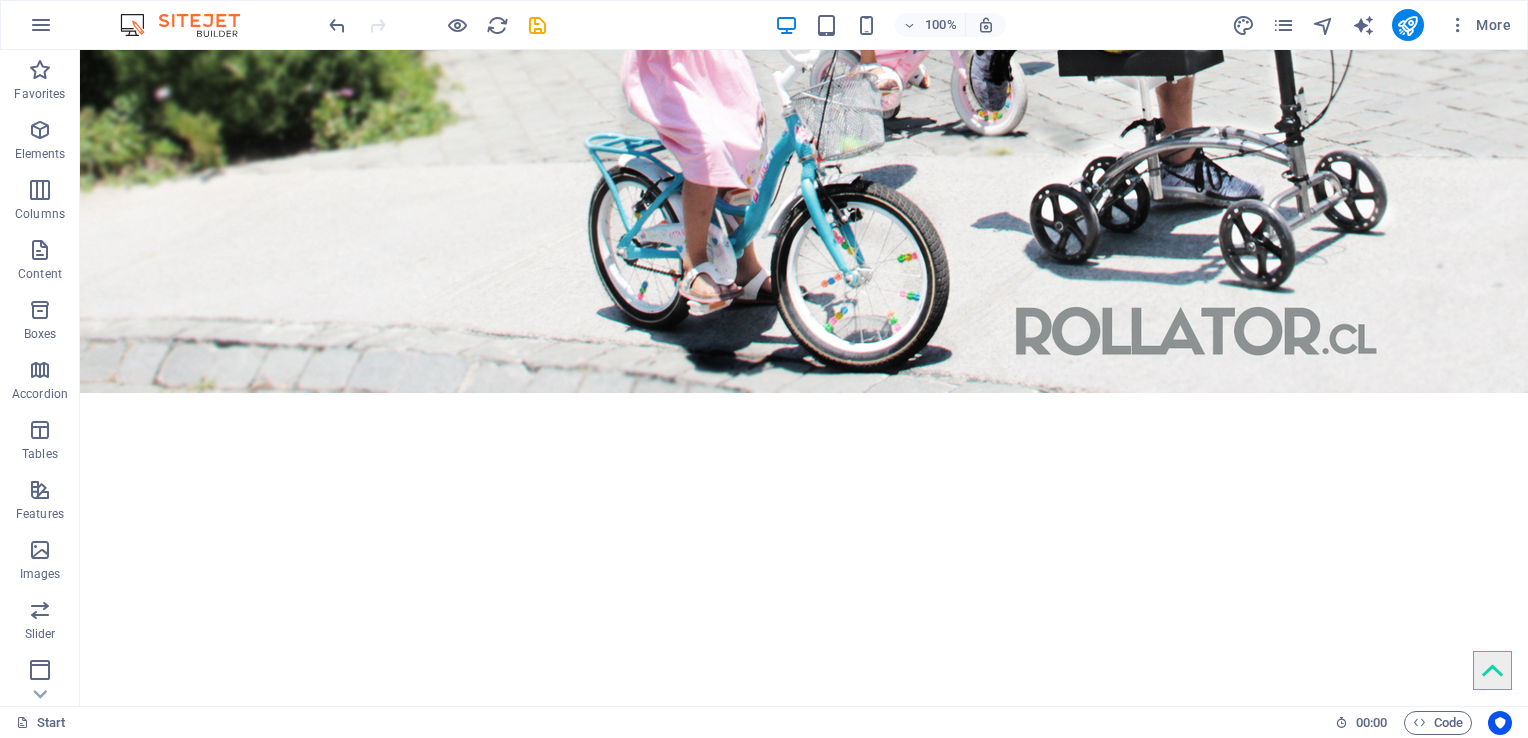 scroll, scrollTop: 764, scrollLeft: 0, axis: vertical 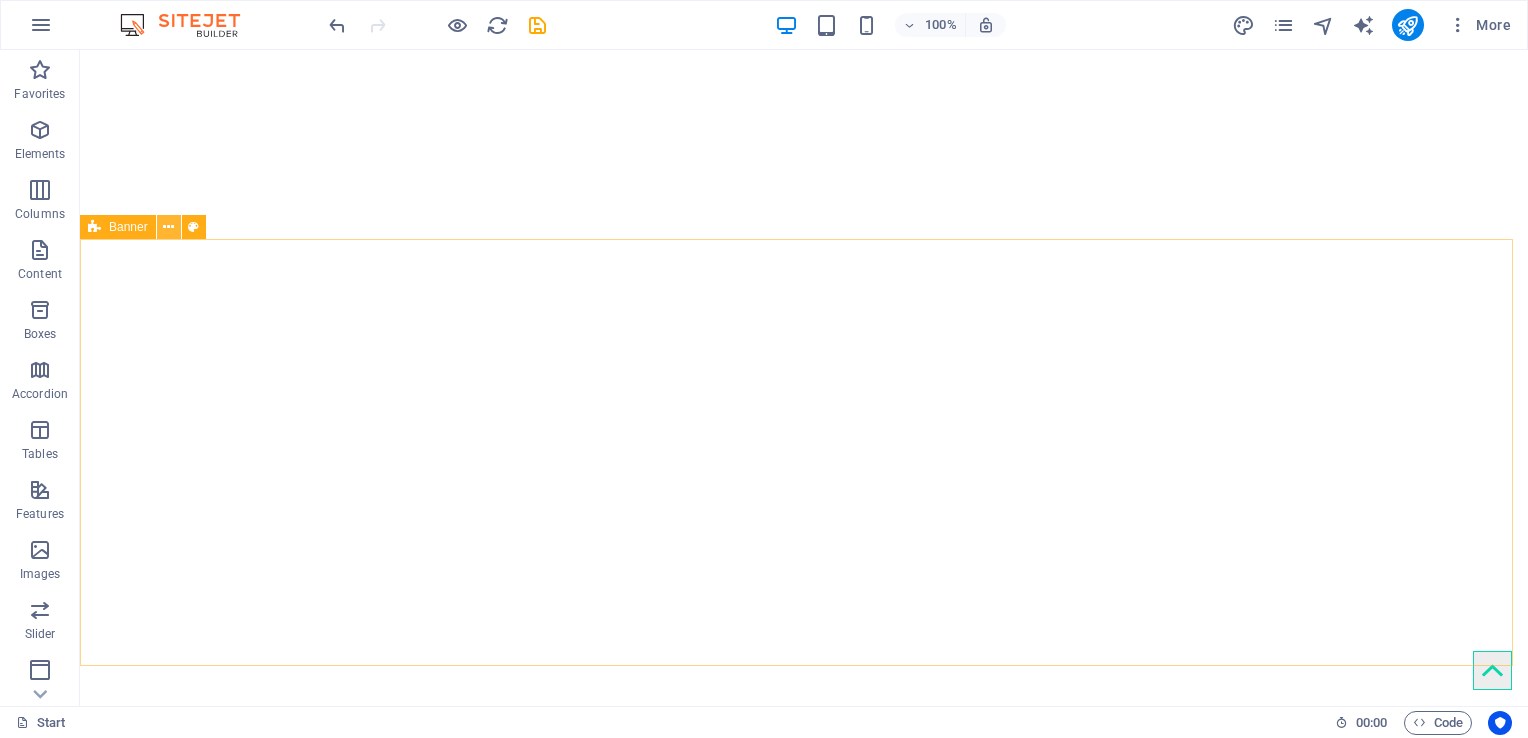 click at bounding box center (168, 227) 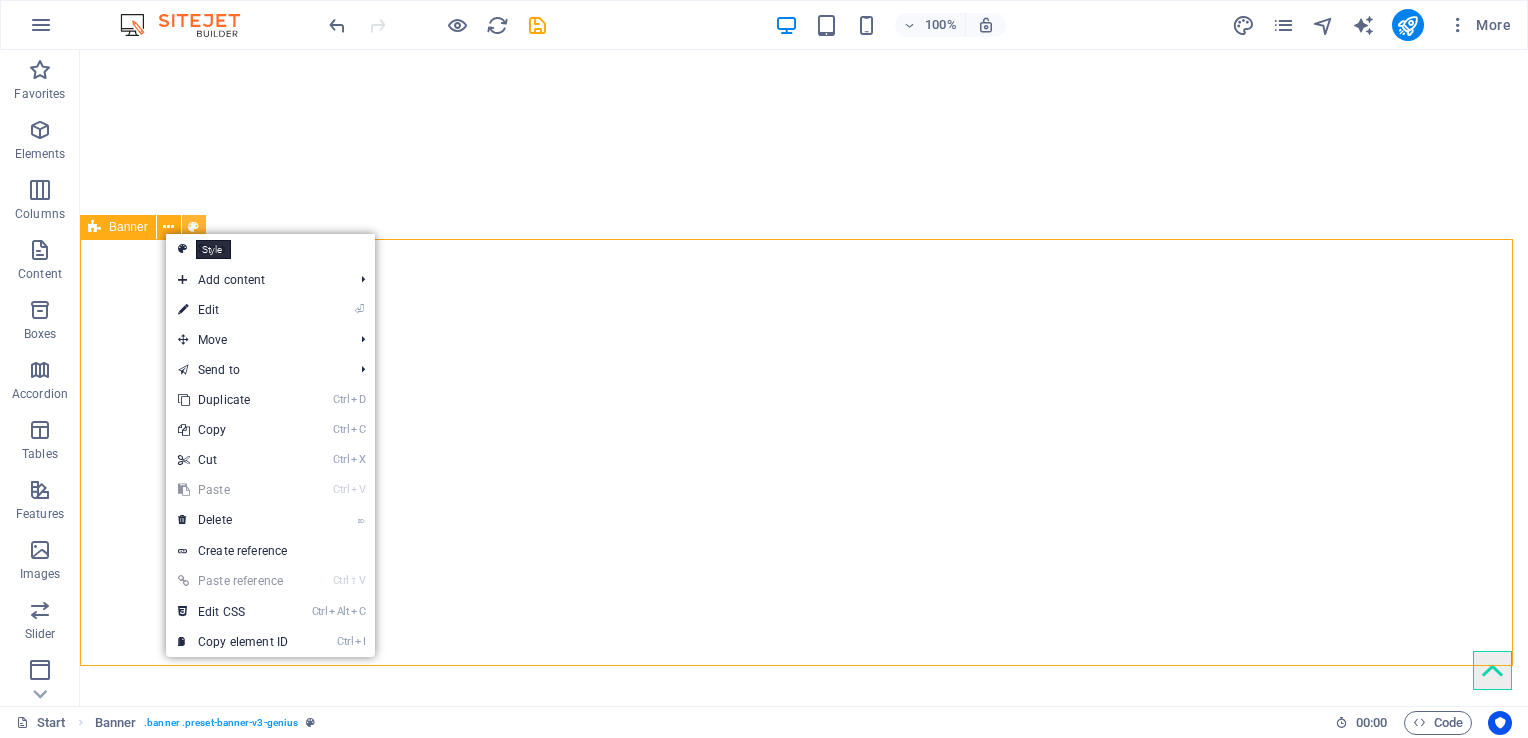 click at bounding box center (193, 227) 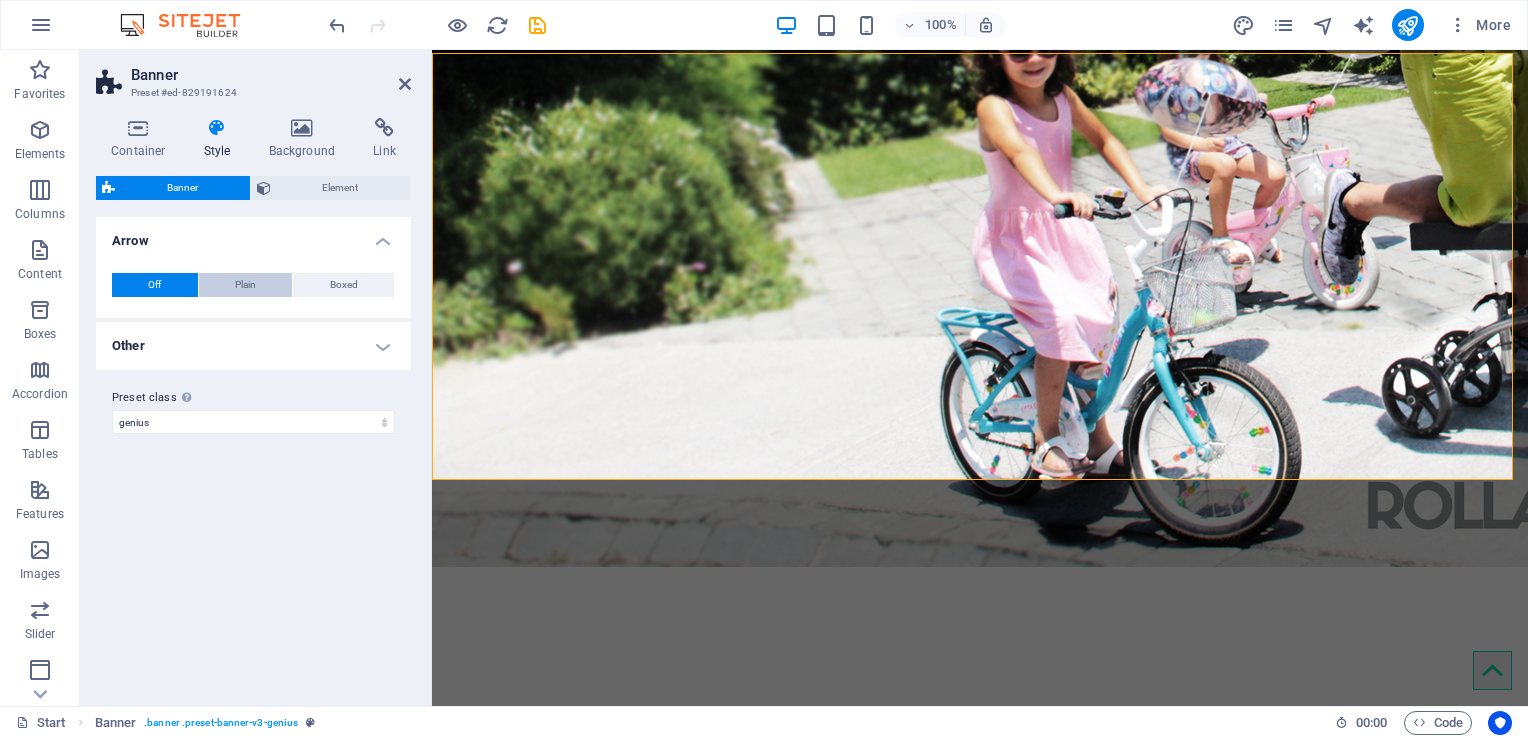 click on "Plain" at bounding box center [246, 285] 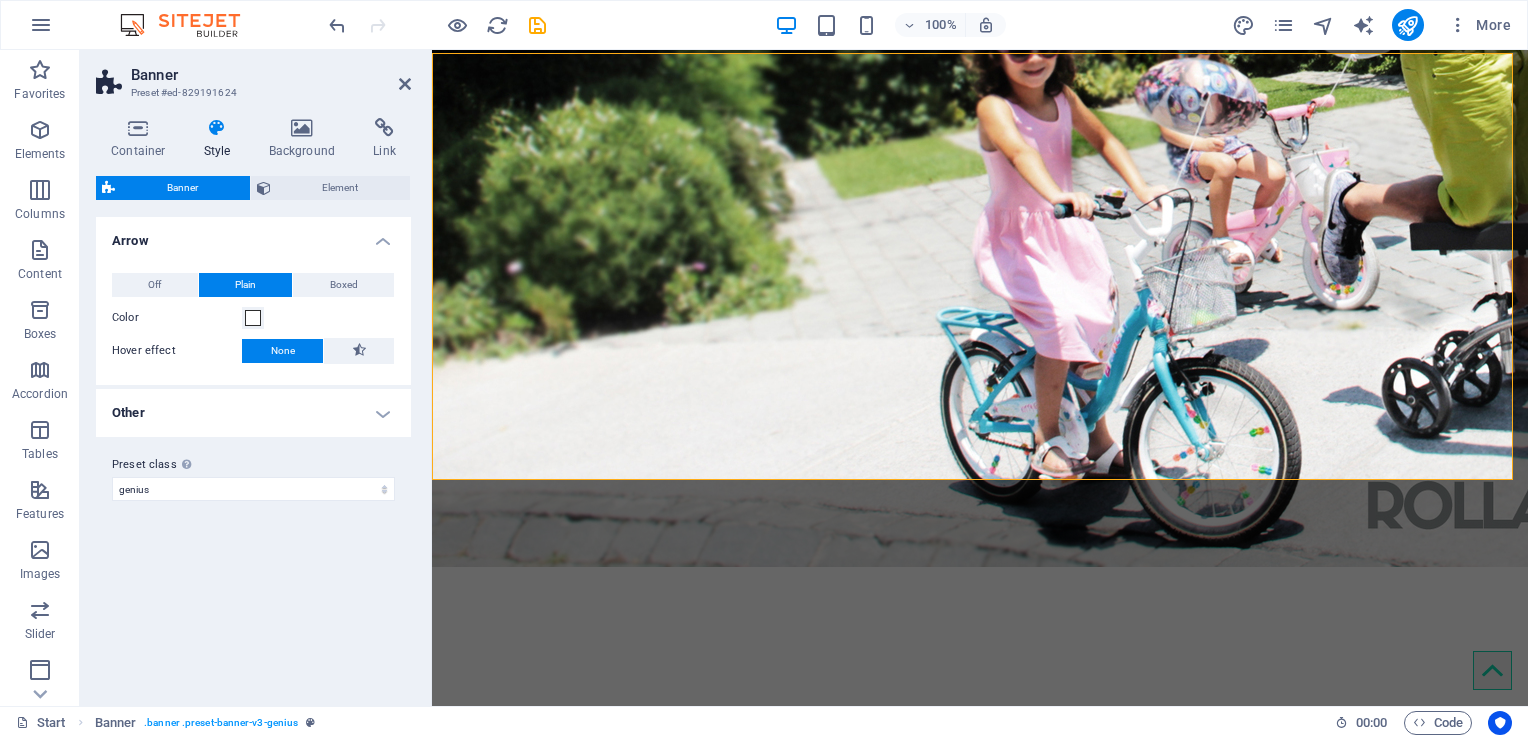 click on "Plain" at bounding box center [246, 285] 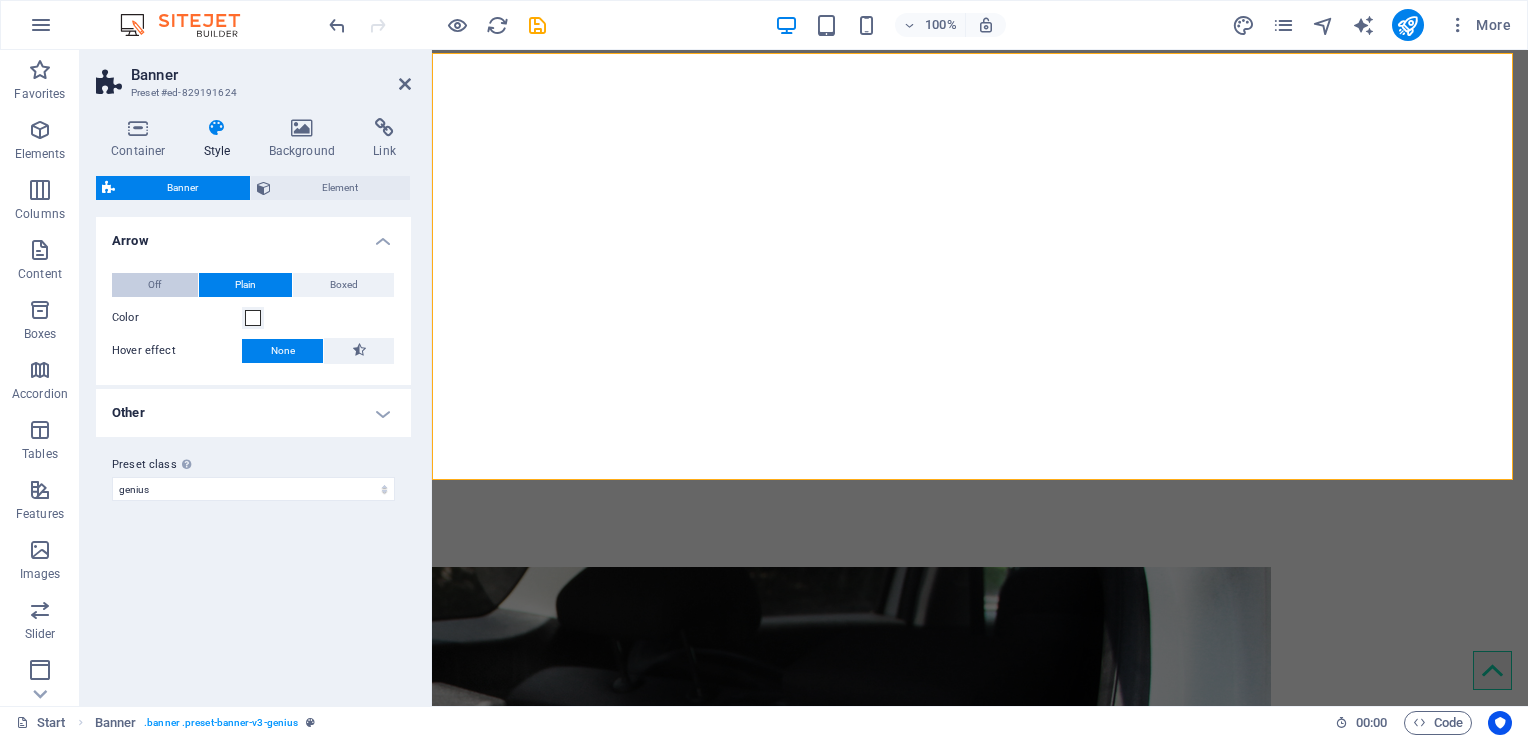 click on "Off" at bounding box center [155, 285] 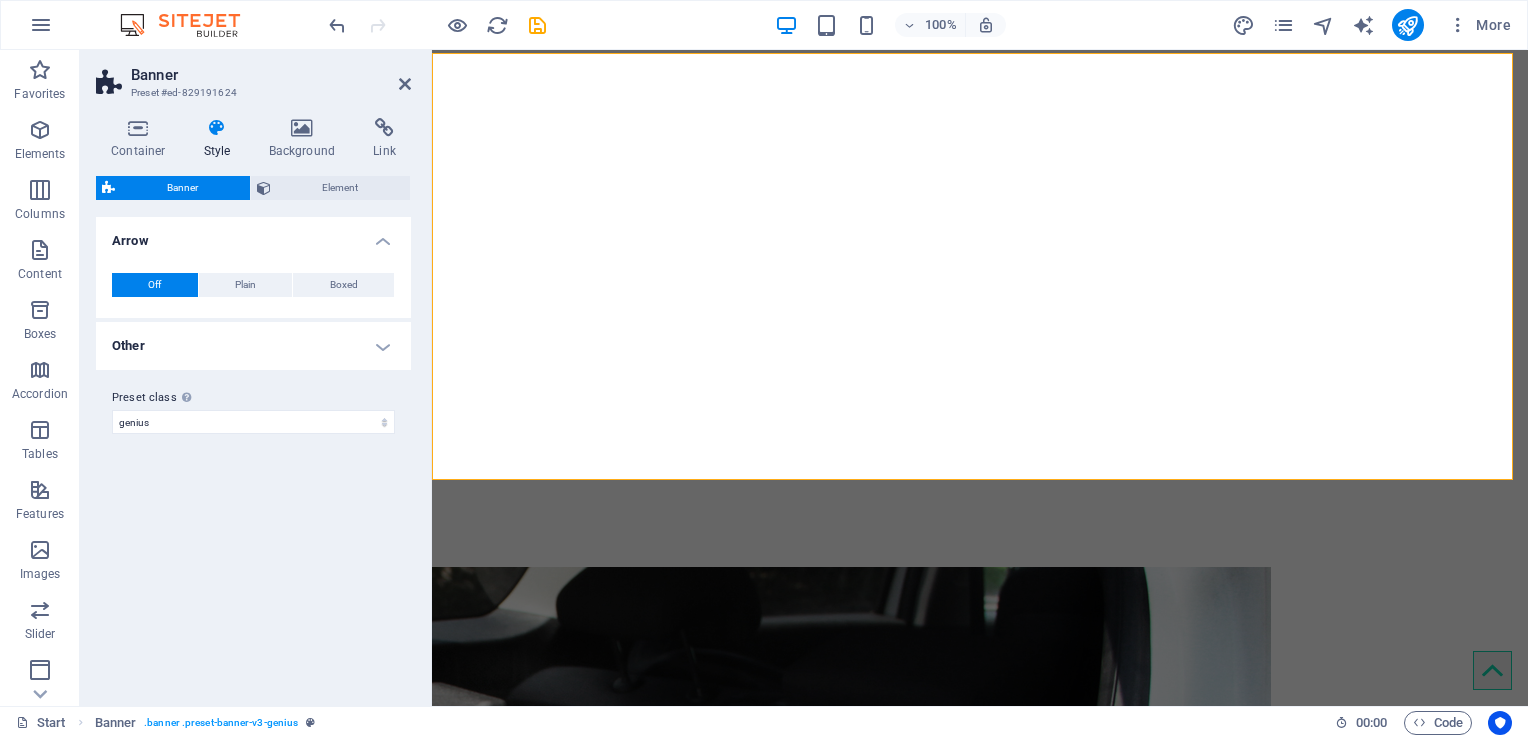 click on "Other" at bounding box center [253, 346] 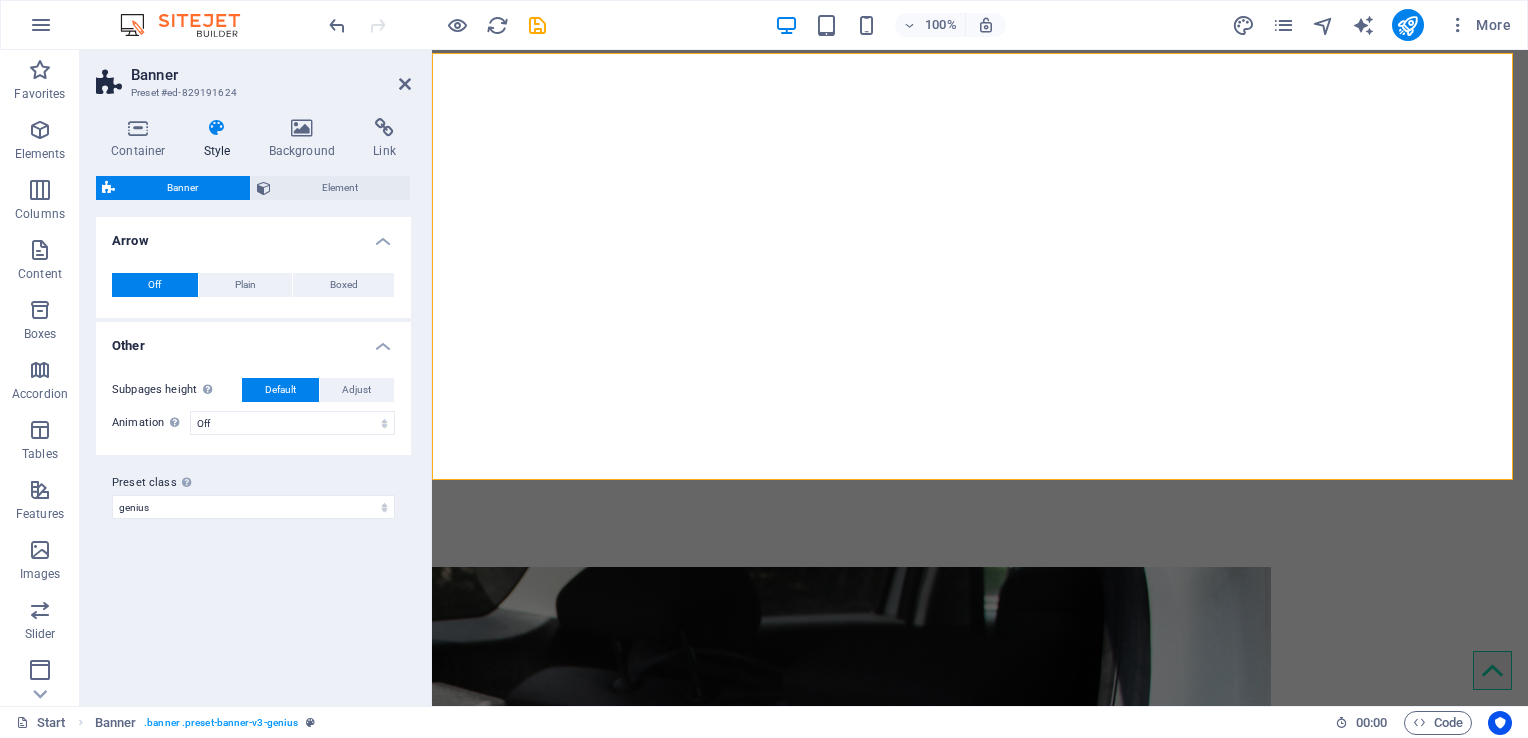 click on "Other" at bounding box center (253, 340) 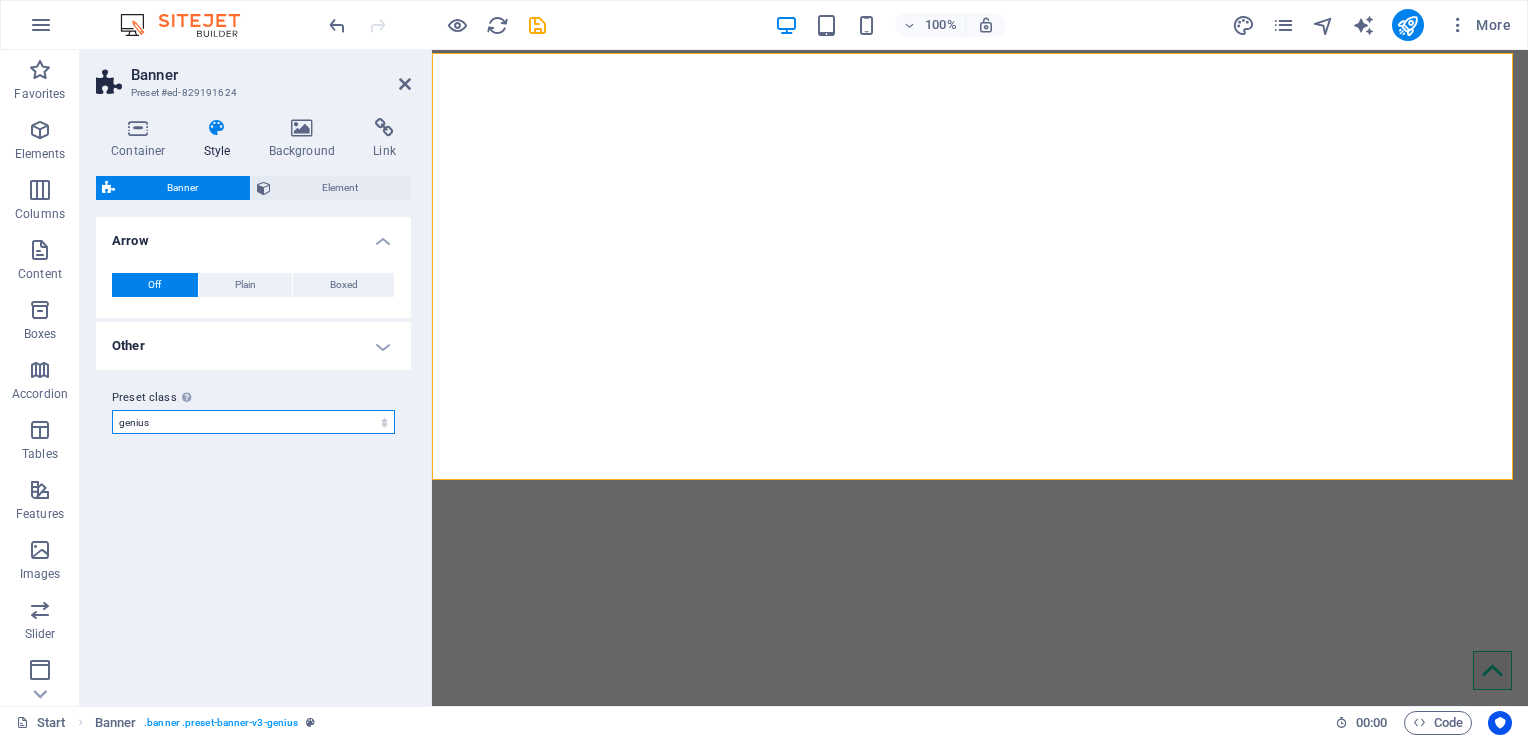 click on "genius Add preset class" at bounding box center [253, 422] 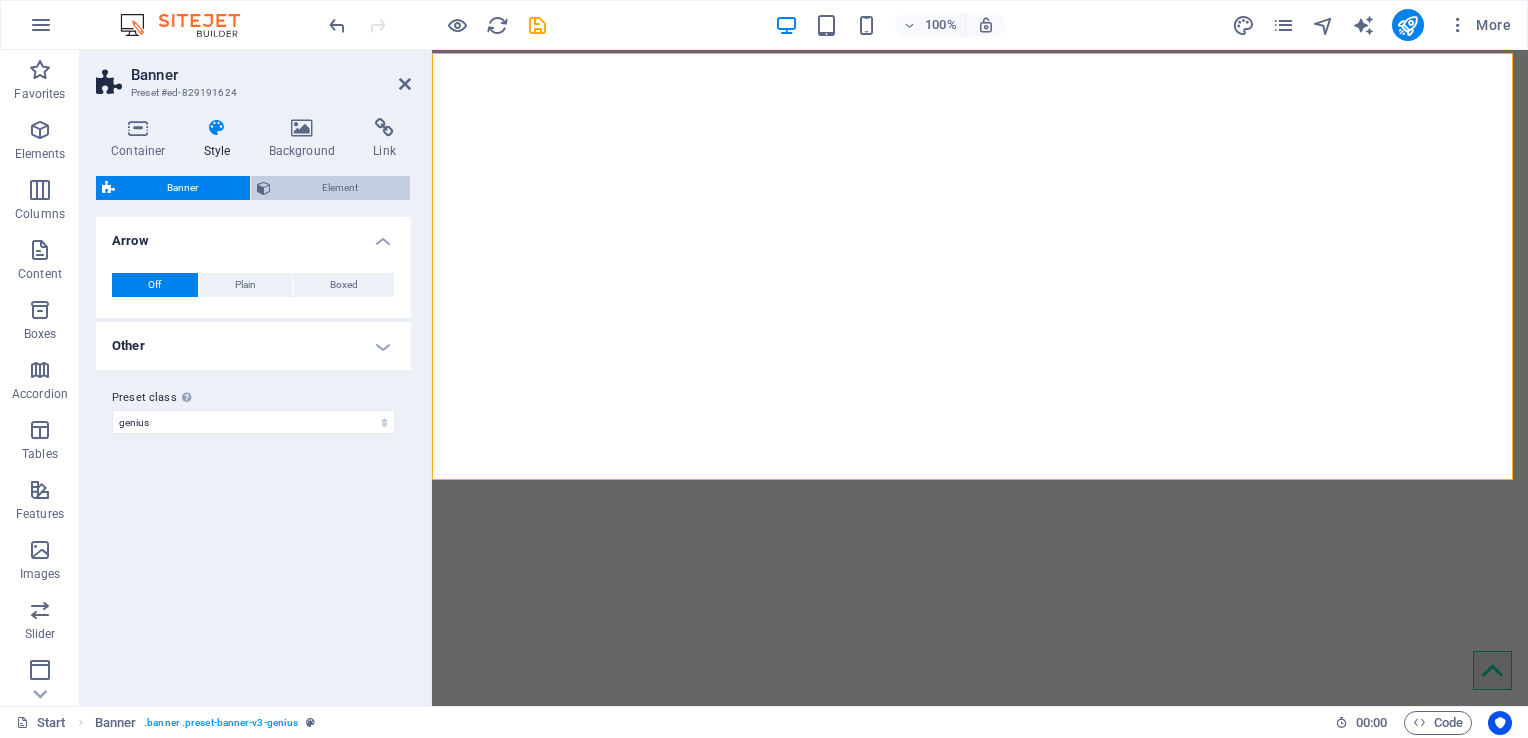click on "Element" at bounding box center (341, 188) 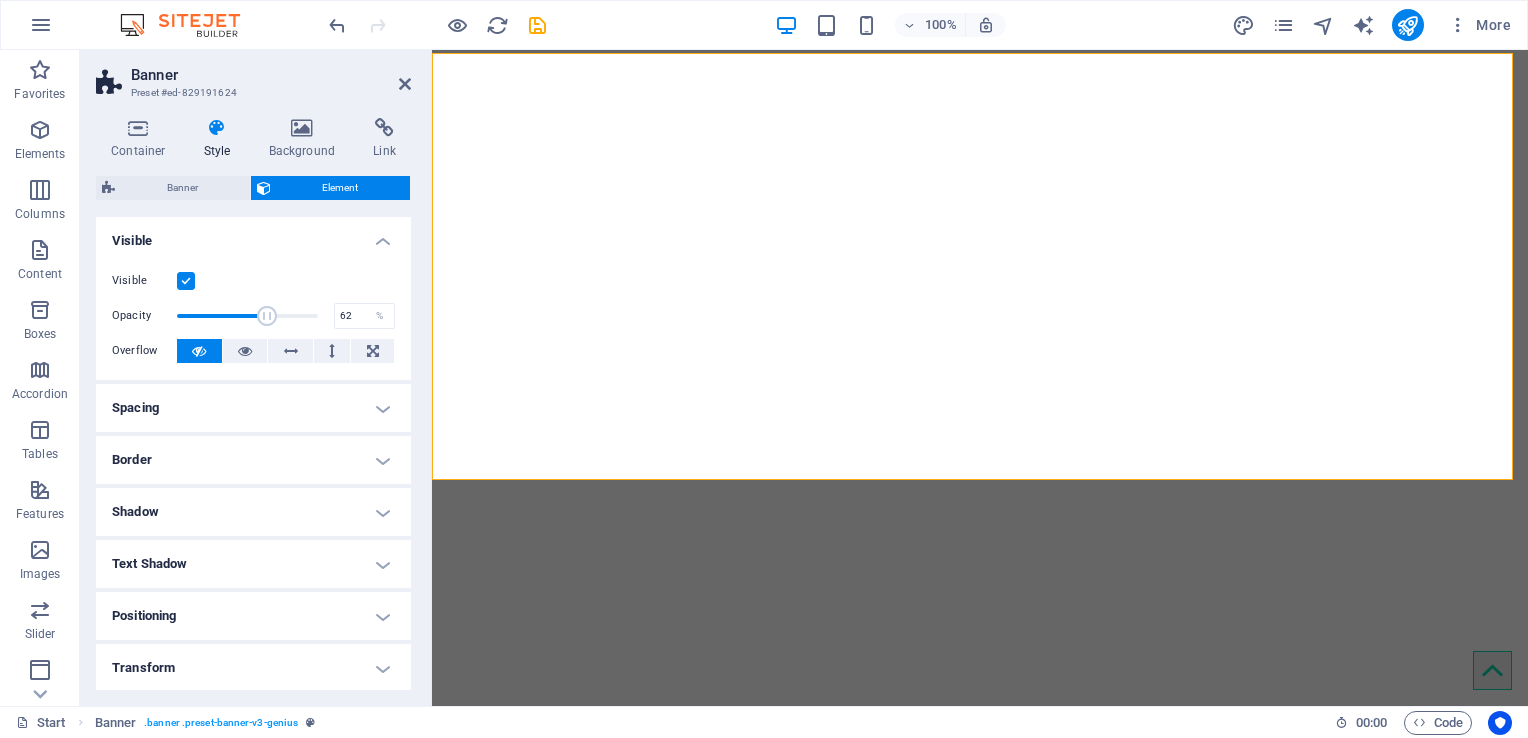drag, startPoint x: 308, startPoint y: 317, endPoint x: 262, endPoint y: 310, distance: 46.52956 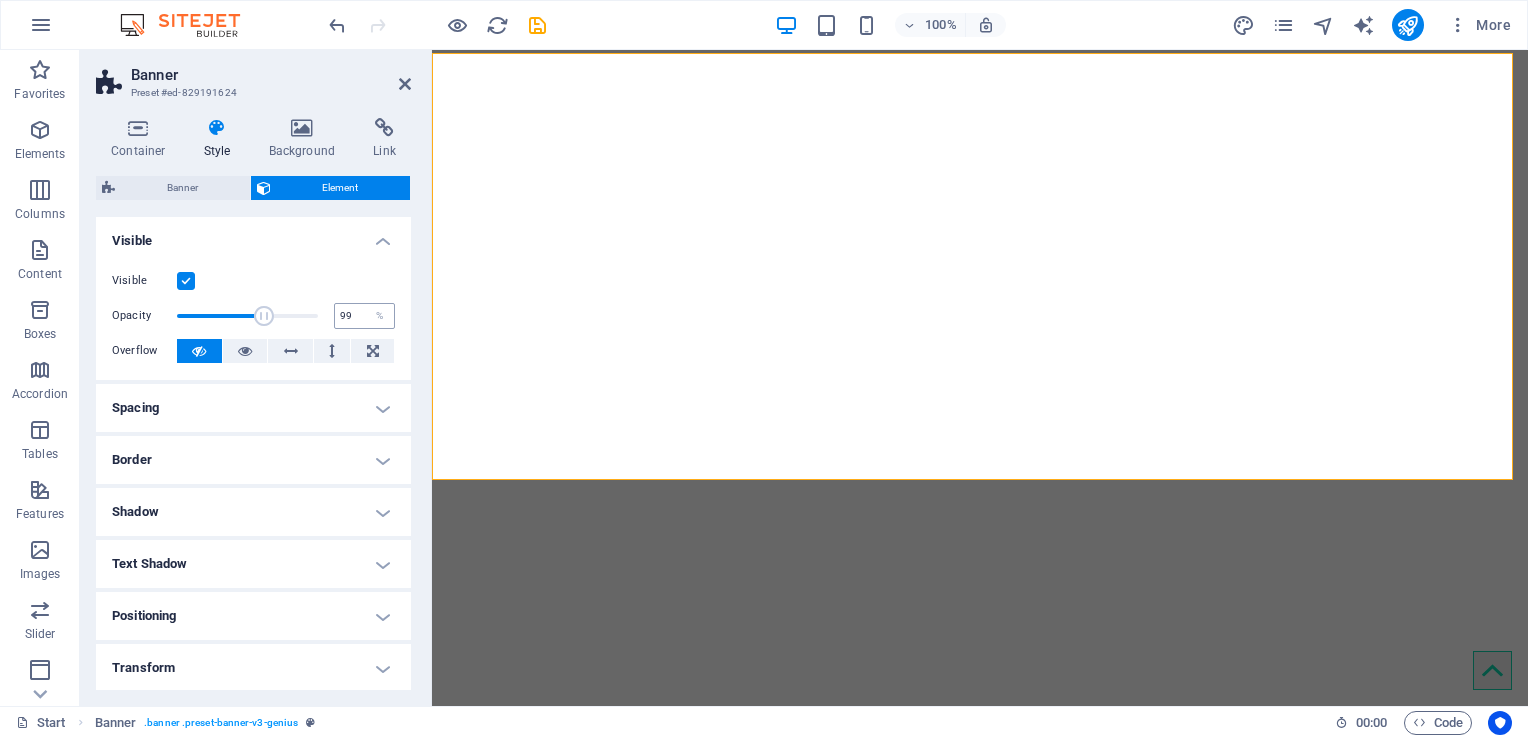 type on "100" 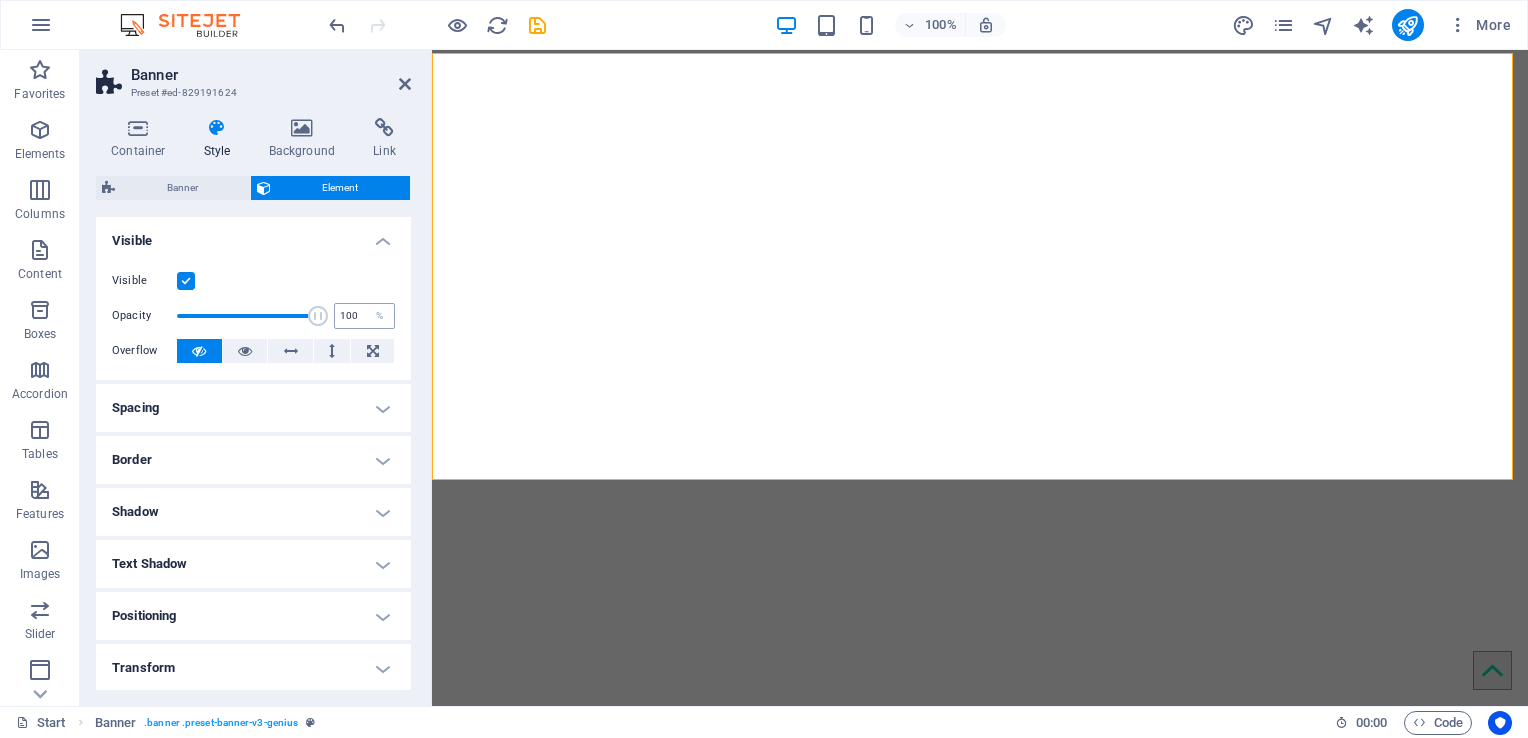 drag, startPoint x: 262, startPoint y: 310, endPoint x: 345, endPoint y: 320, distance: 83.60024 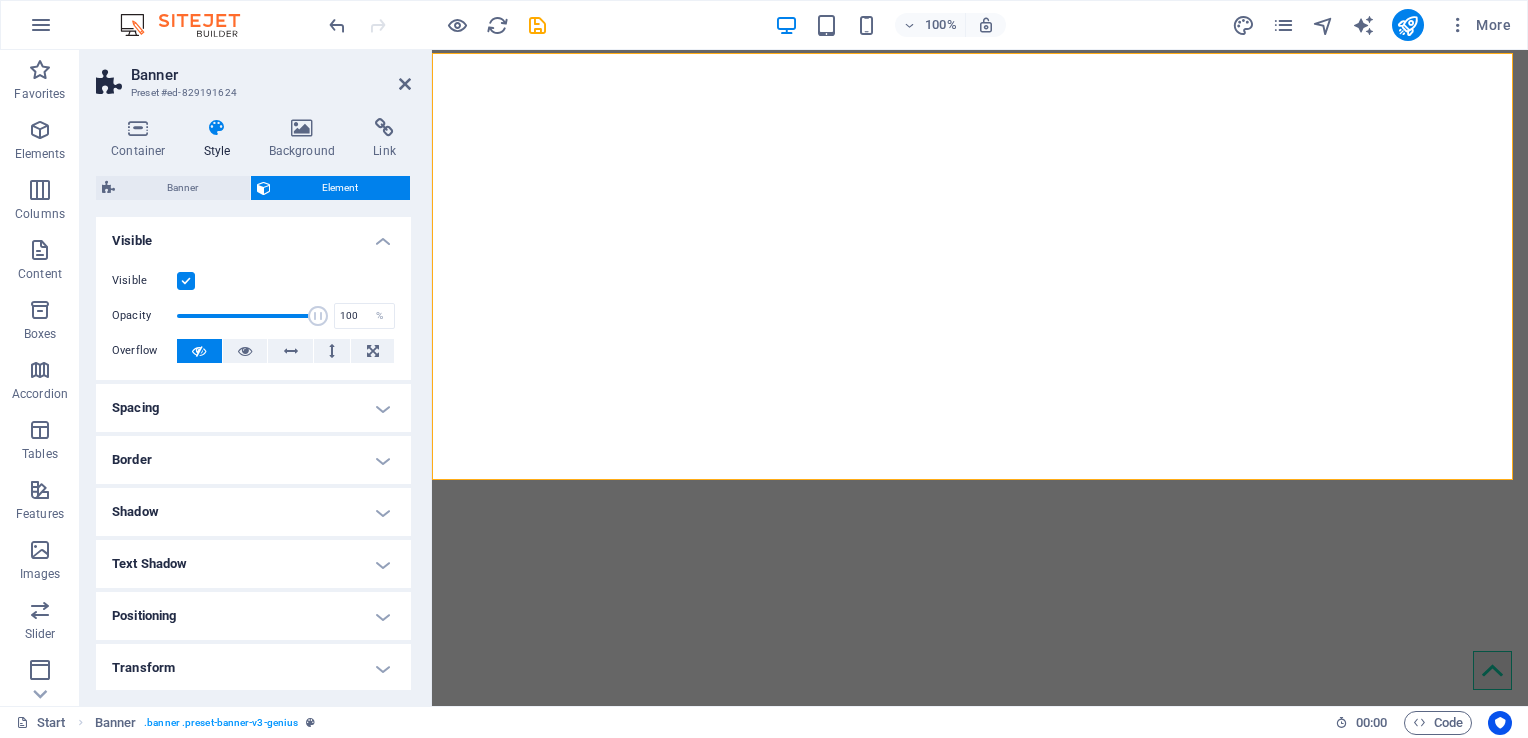 click on "Spacing" at bounding box center [253, 408] 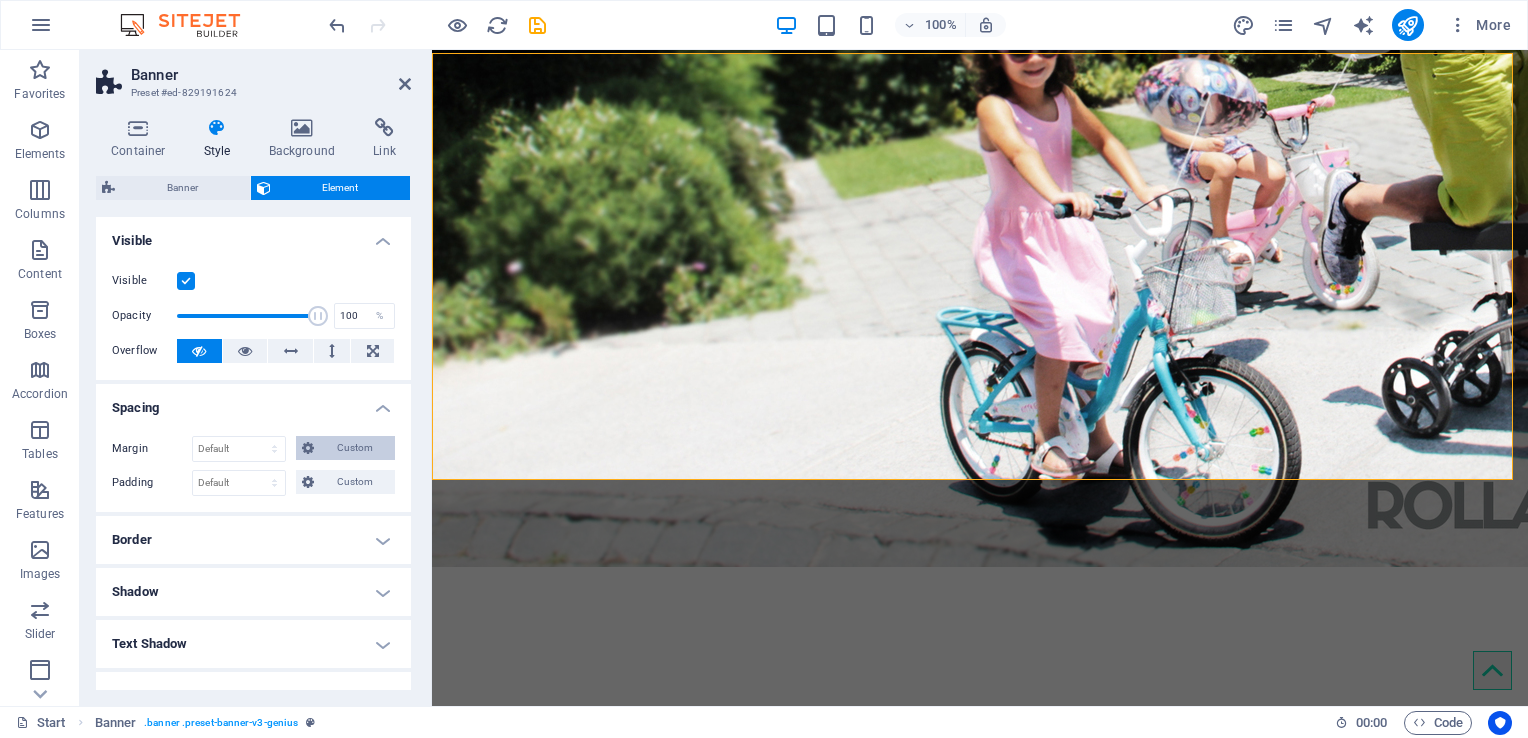 click on "Custom" at bounding box center [354, 448] 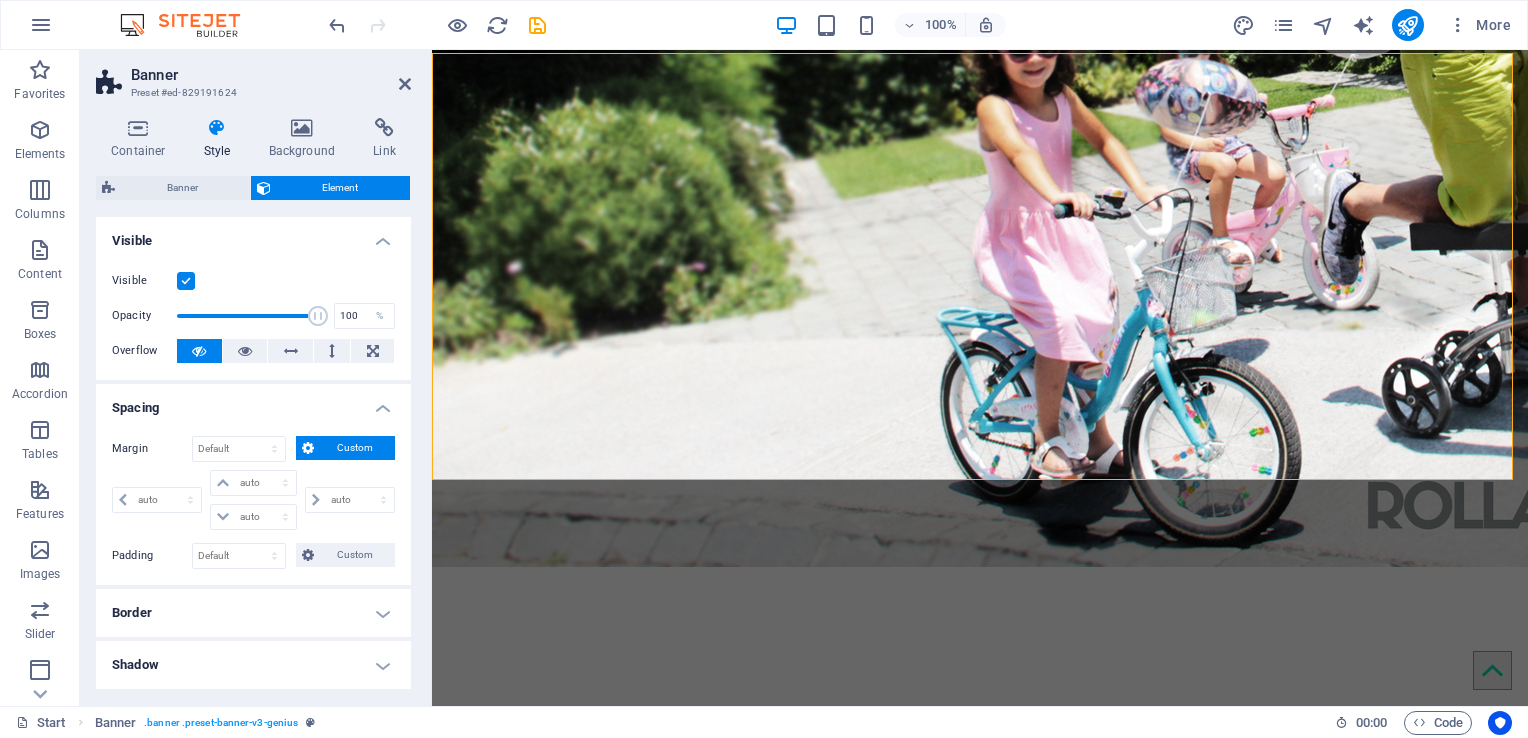 click on "Custom" at bounding box center [354, 448] 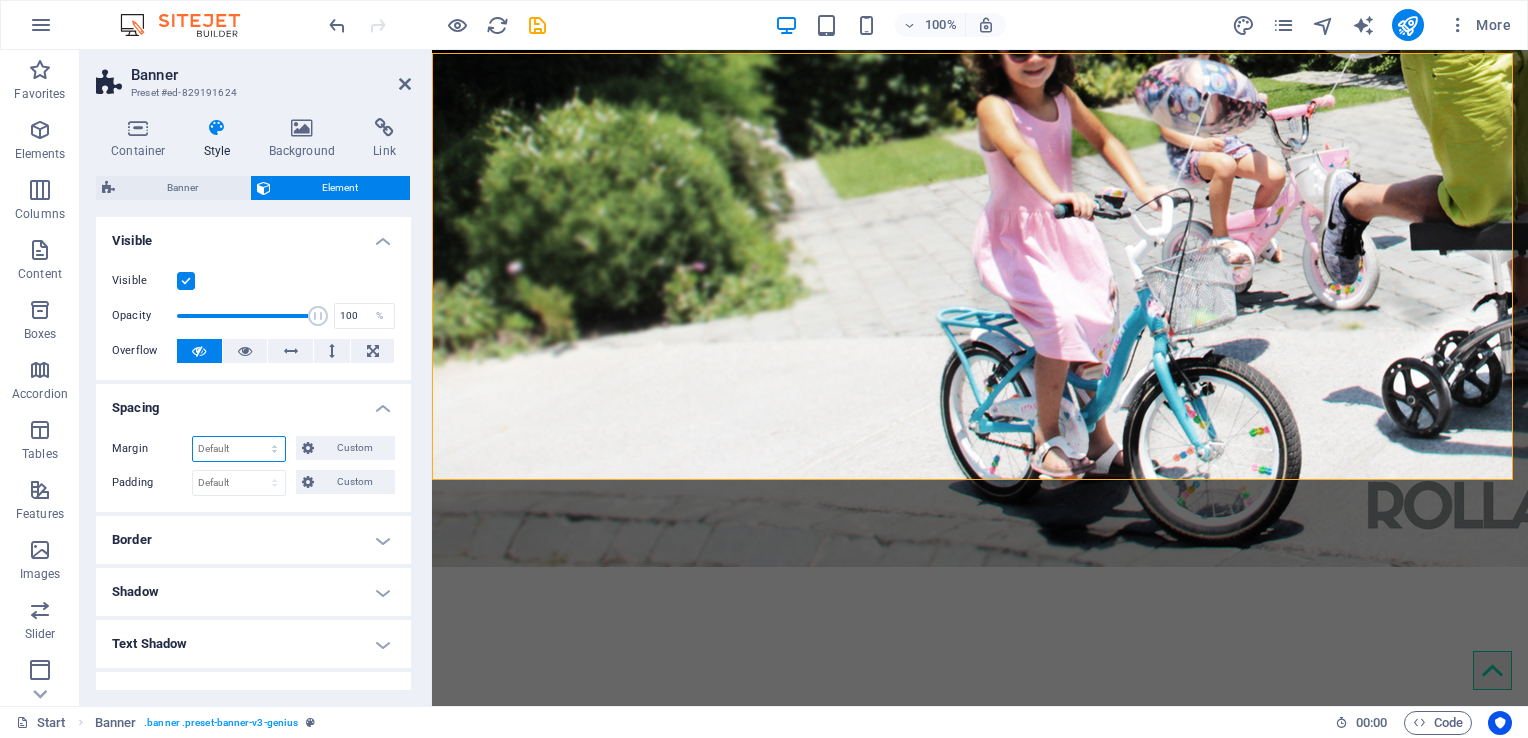 click on "Default auto px % rem vw vh Custom" at bounding box center [239, 449] 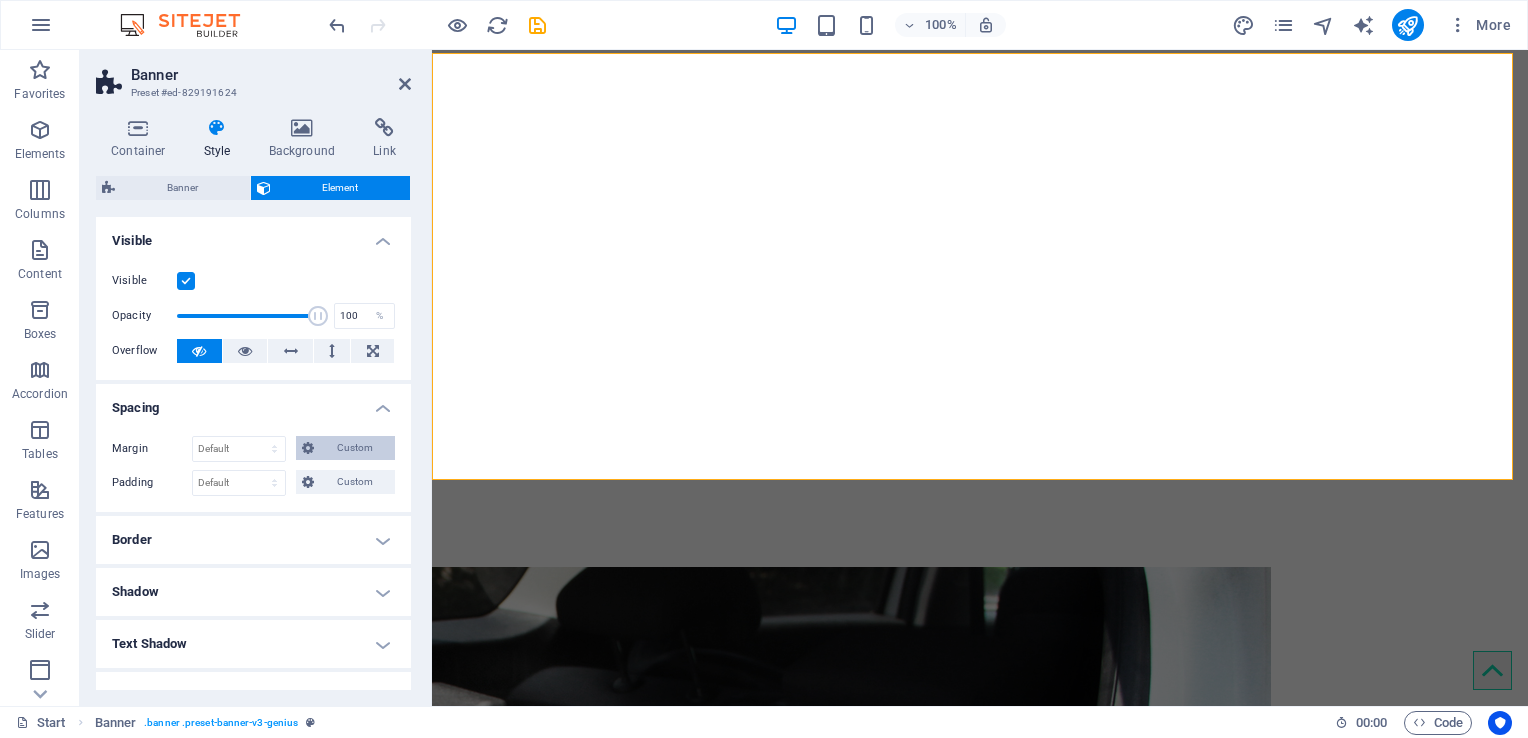 click on "Custom" at bounding box center (354, 448) 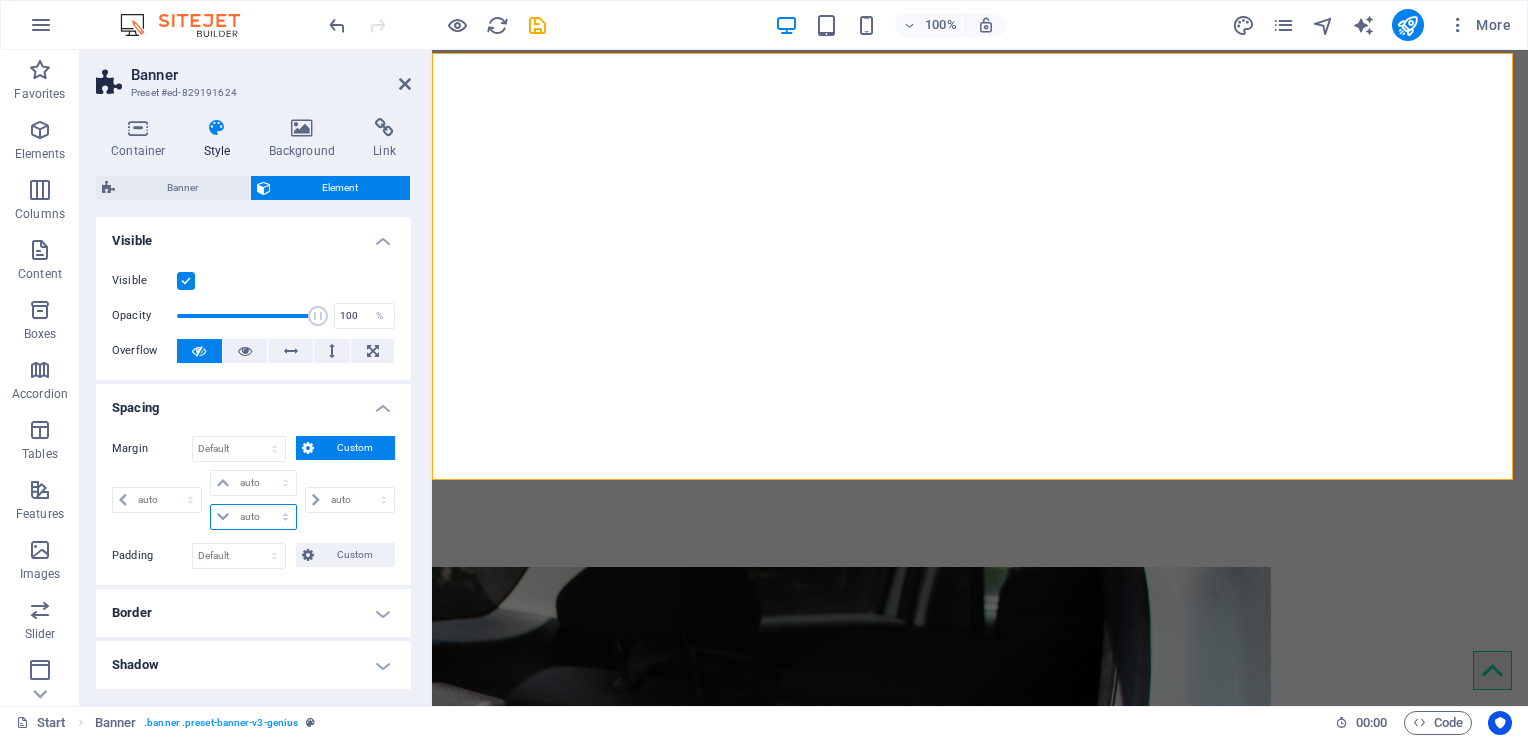 click on "auto px % rem vw vh" at bounding box center [253, 517] 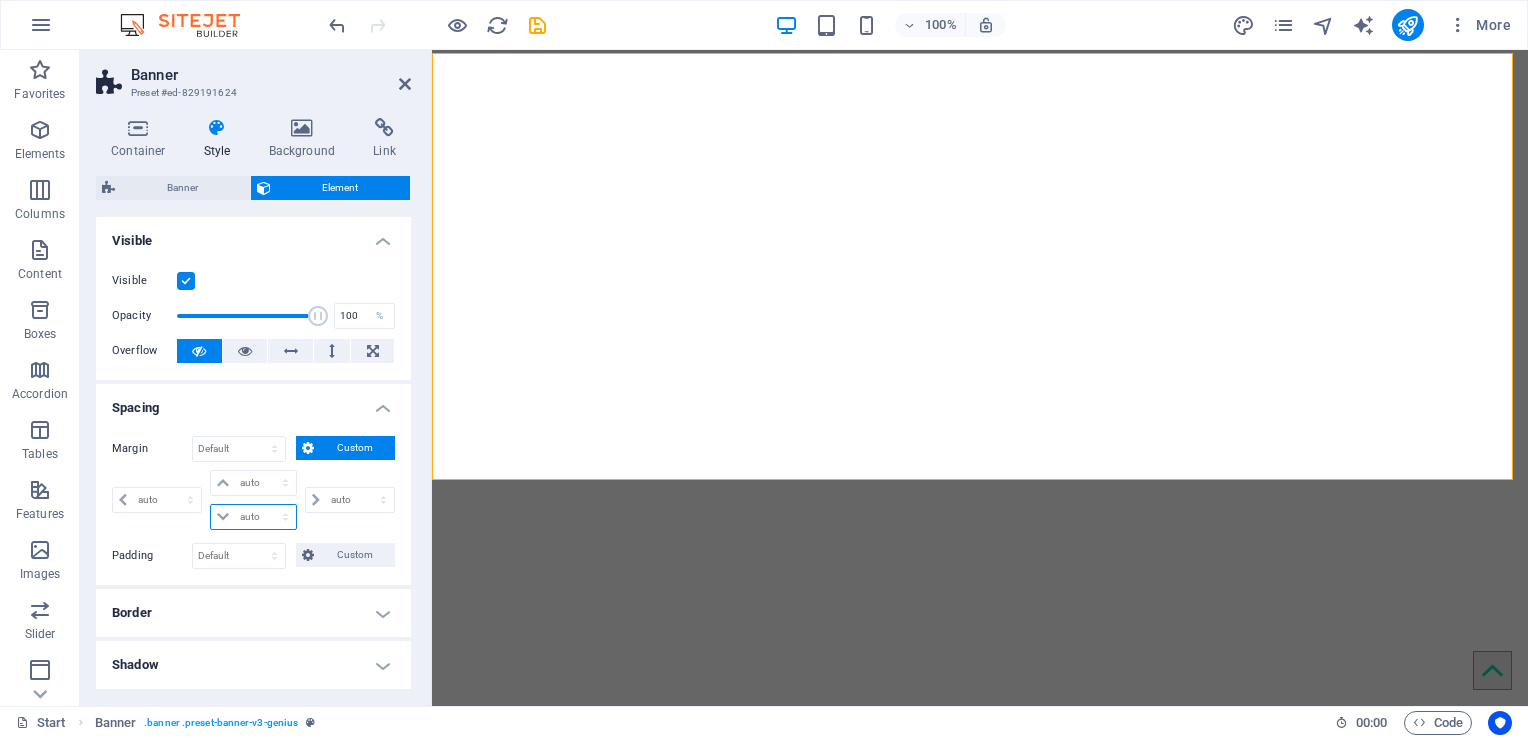 select on "px" 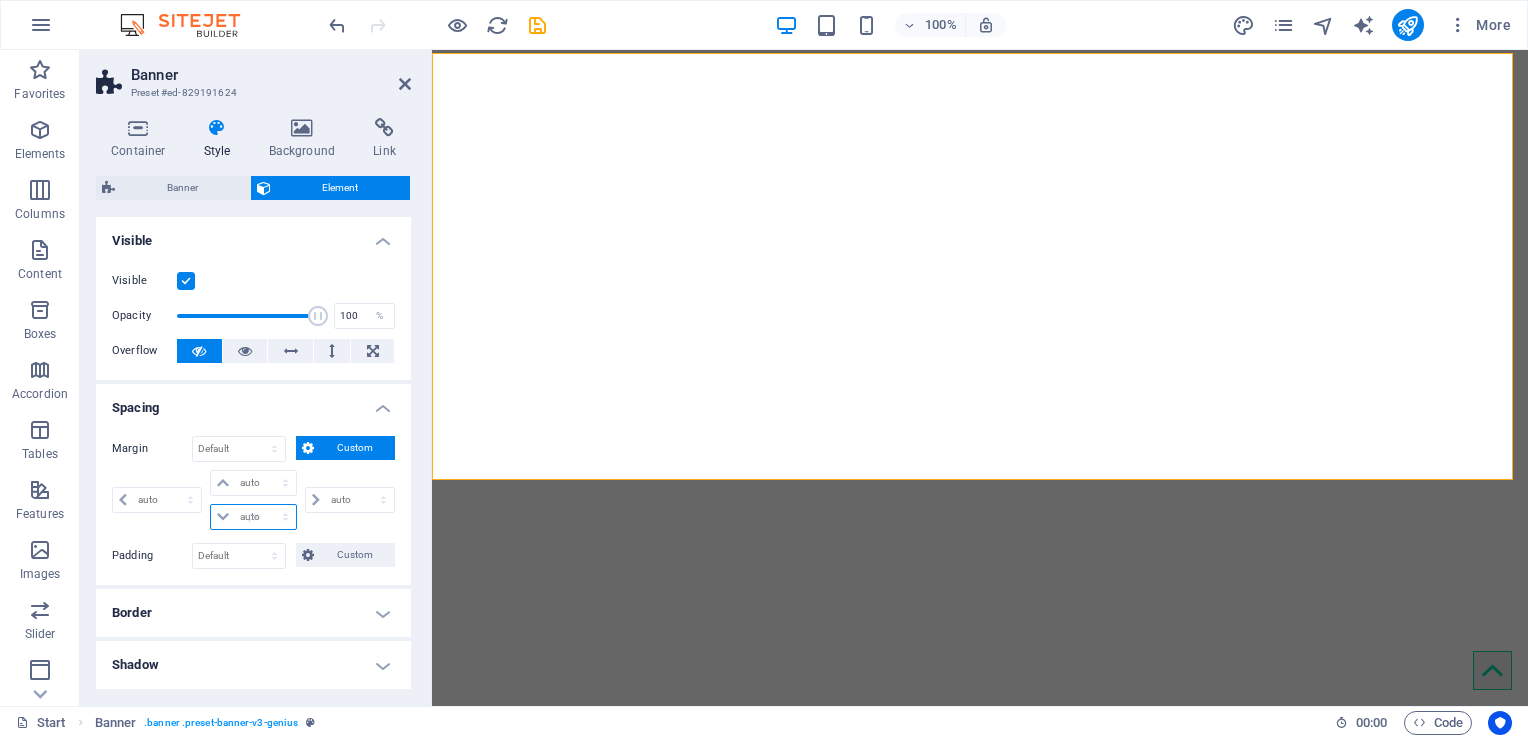 click on "auto px % rem vw vh" at bounding box center (253, 517) 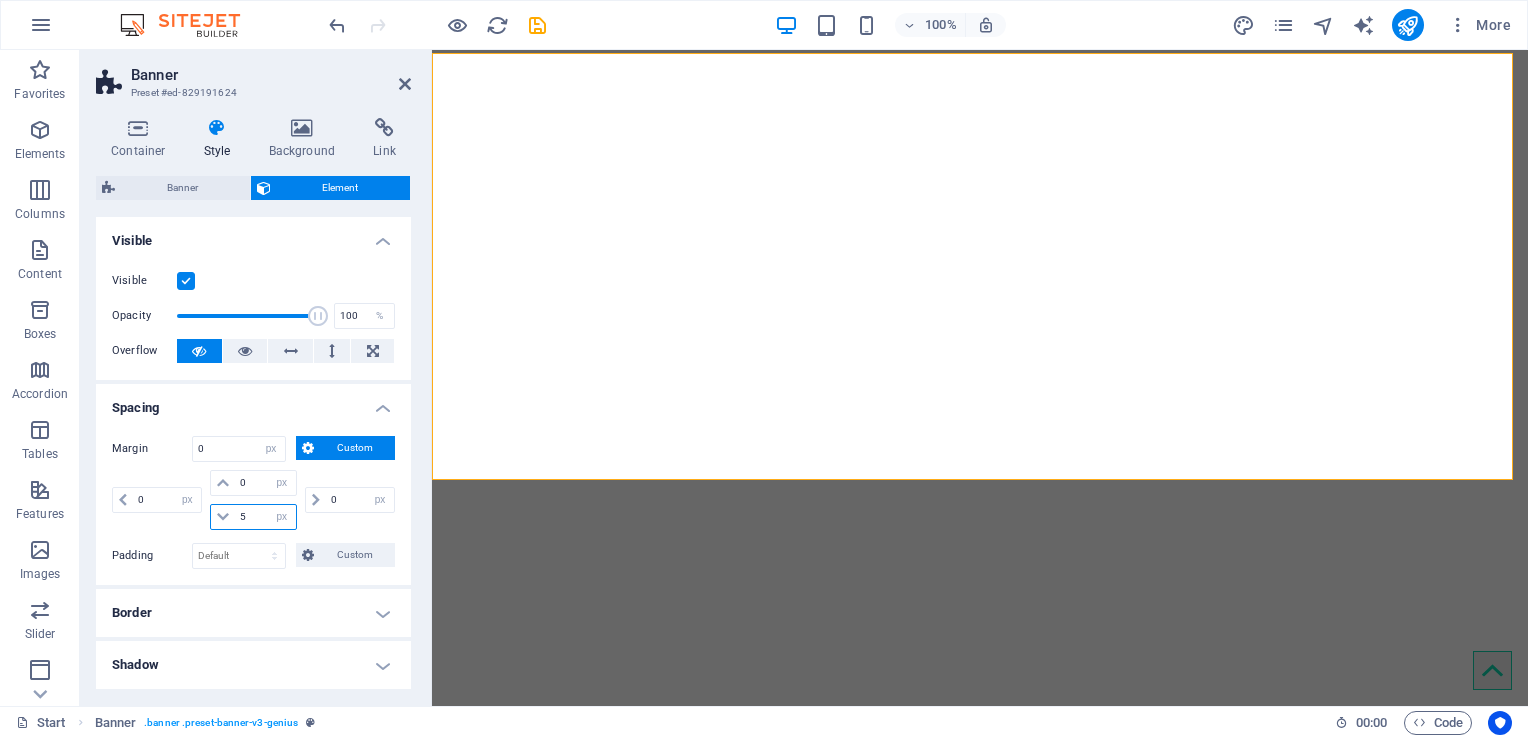 type on "50" 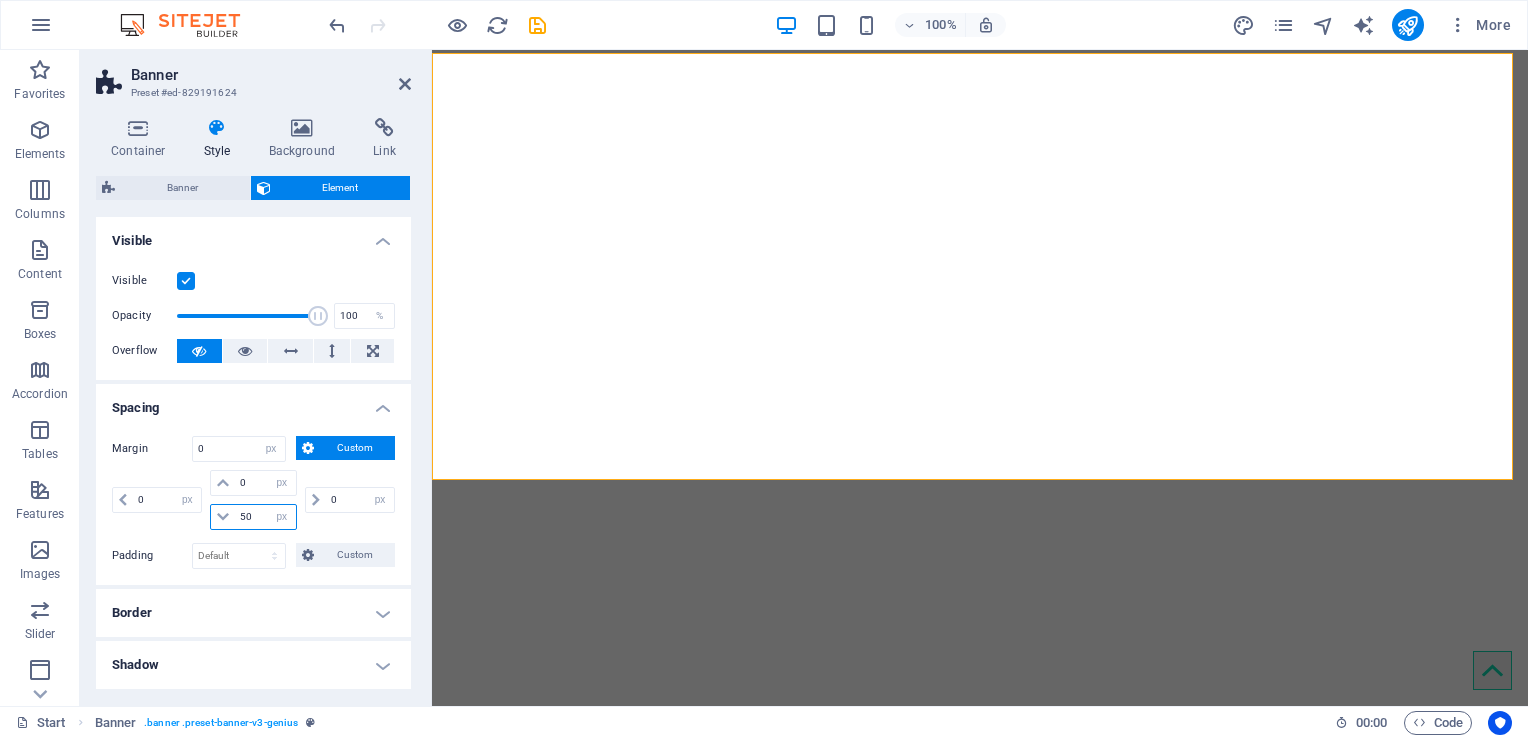 type 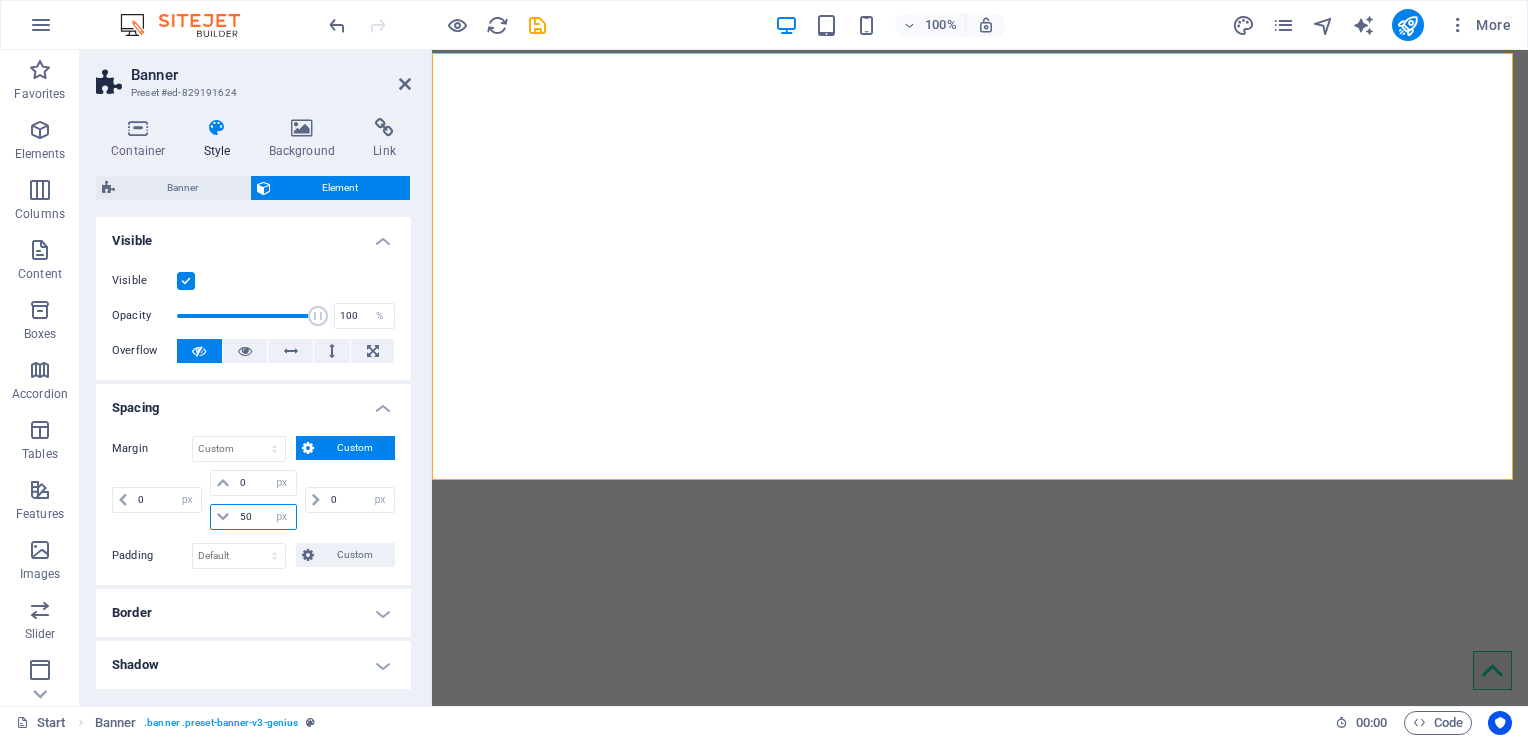 type on "5" 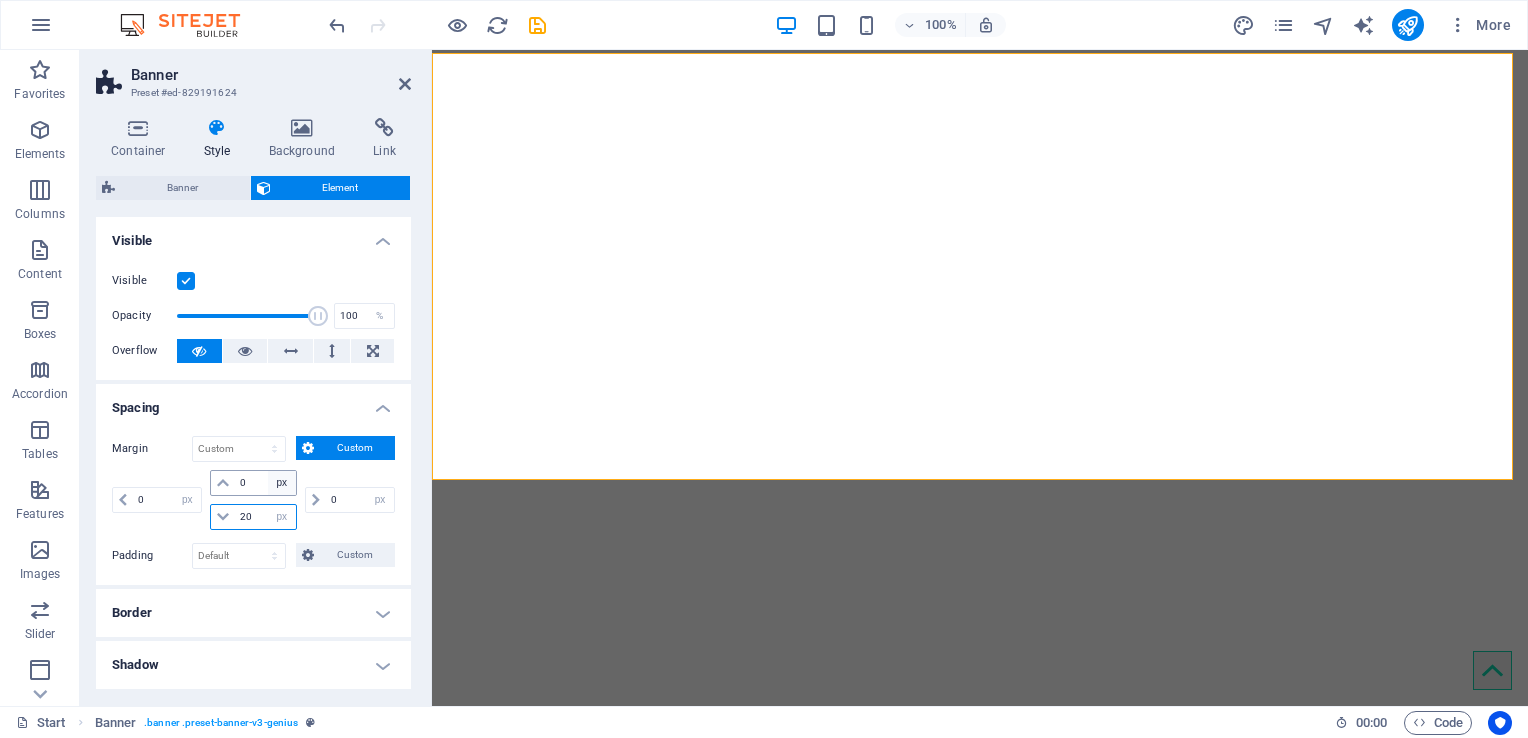 type on "2" 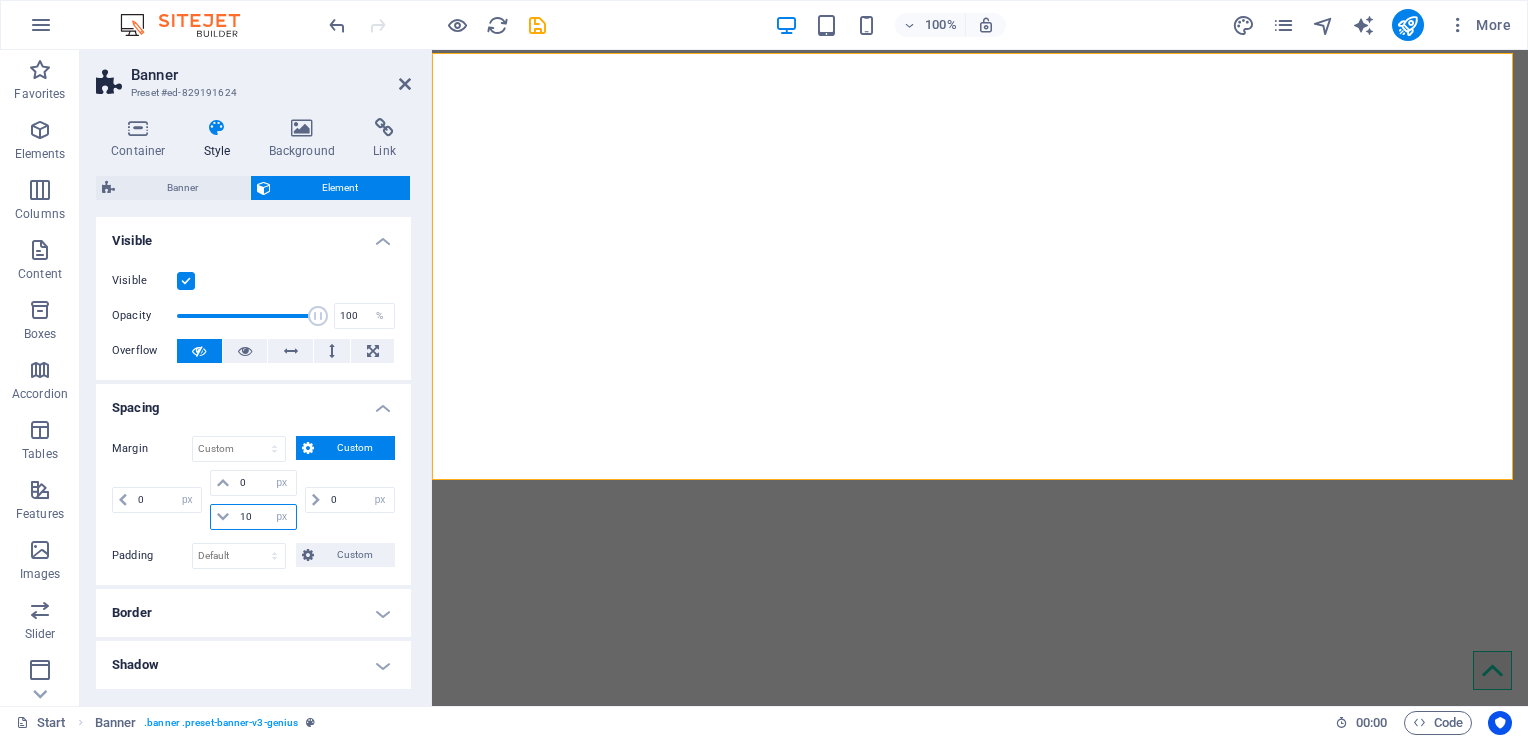 type on "10" 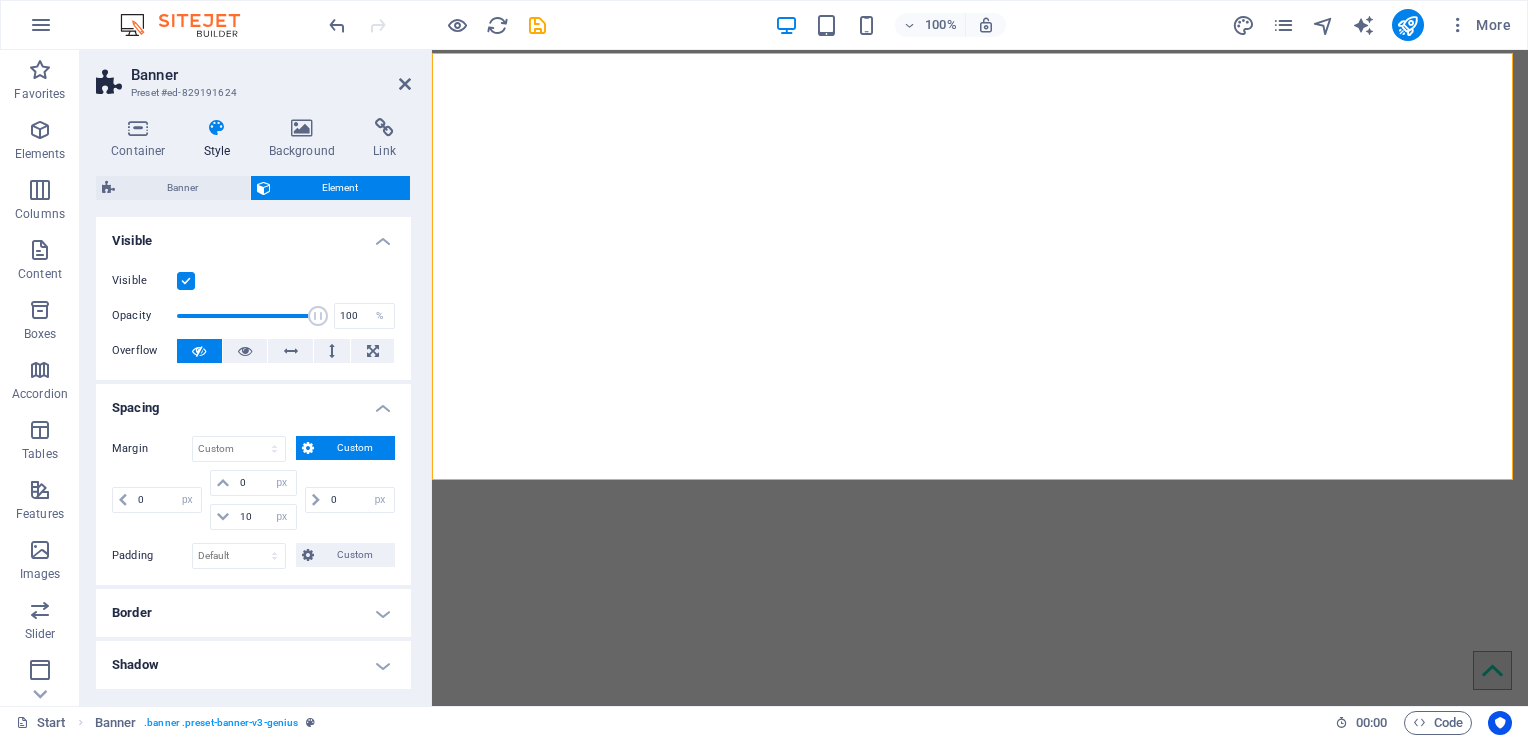 click on "Spacing" at bounding box center (253, 402) 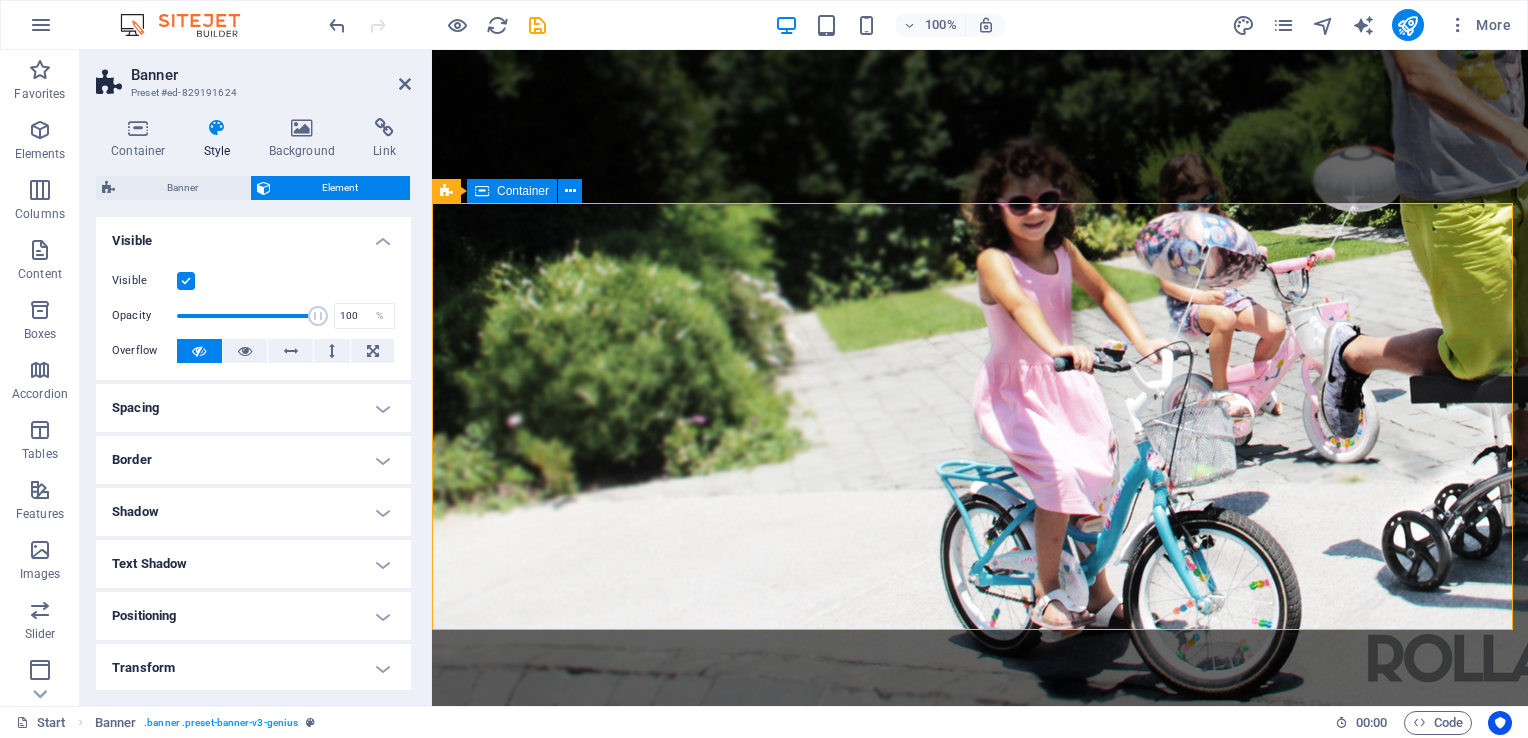 scroll, scrollTop: 500, scrollLeft: 0, axis: vertical 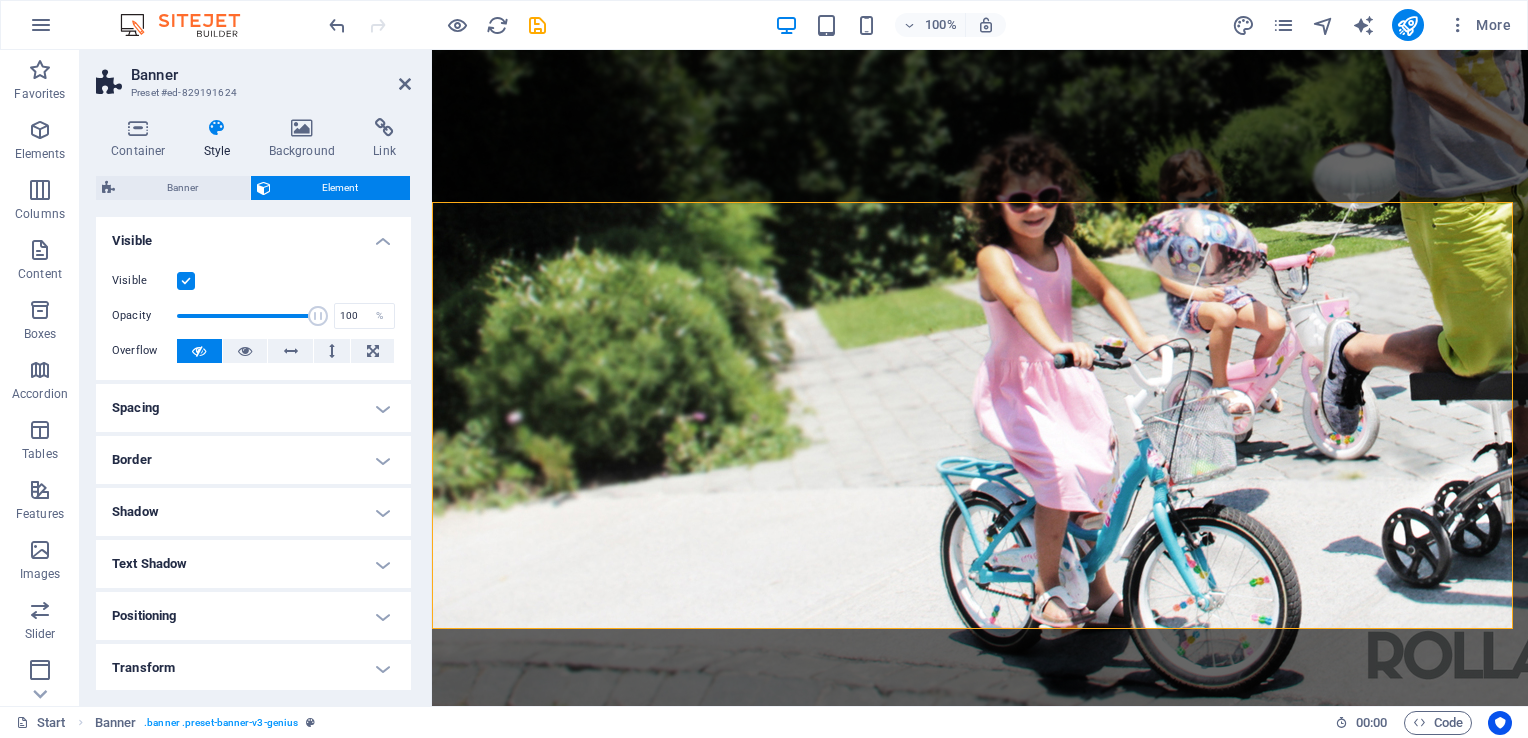 click on "Spacing" at bounding box center [253, 408] 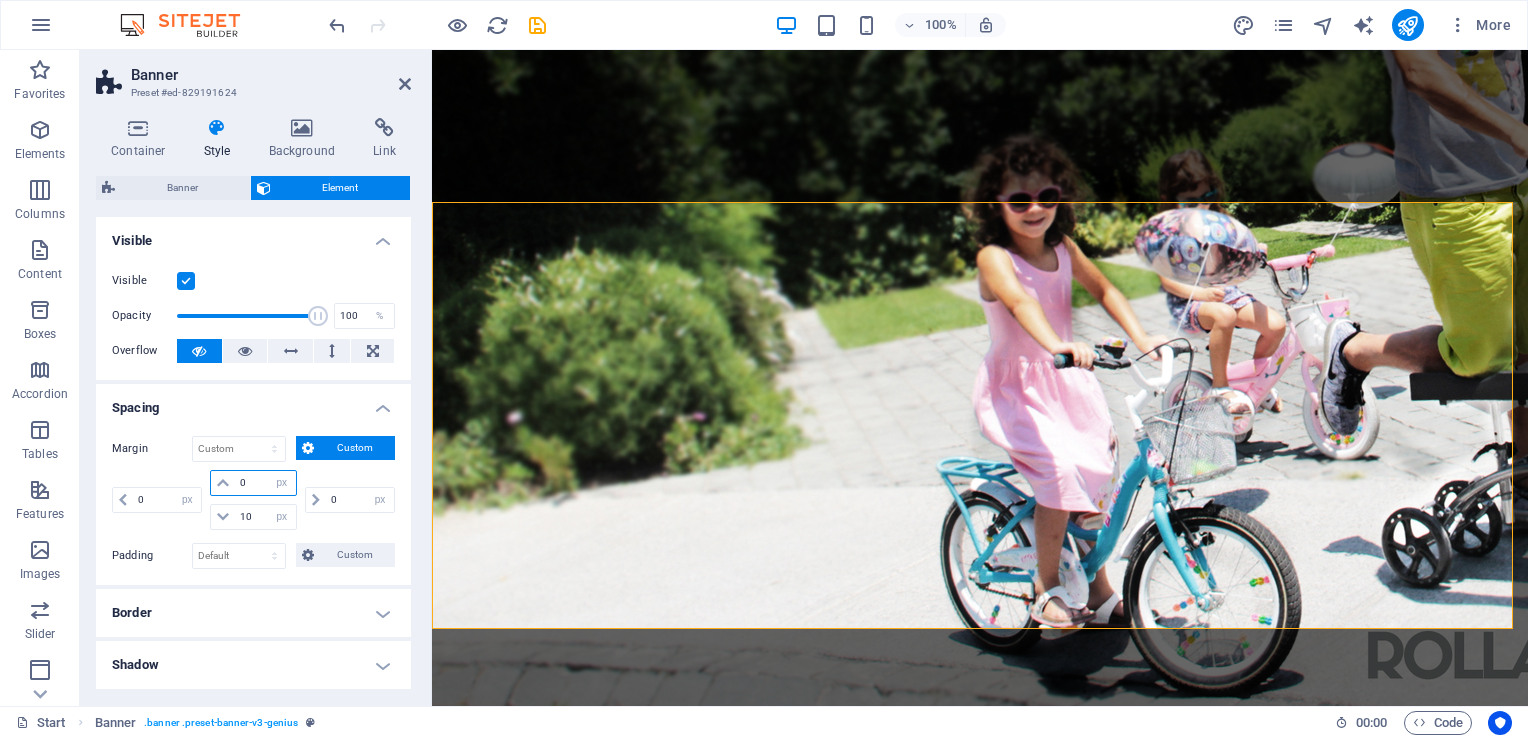 drag, startPoint x: 255, startPoint y: 480, endPoint x: 234, endPoint y: 478, distance: 21.095022 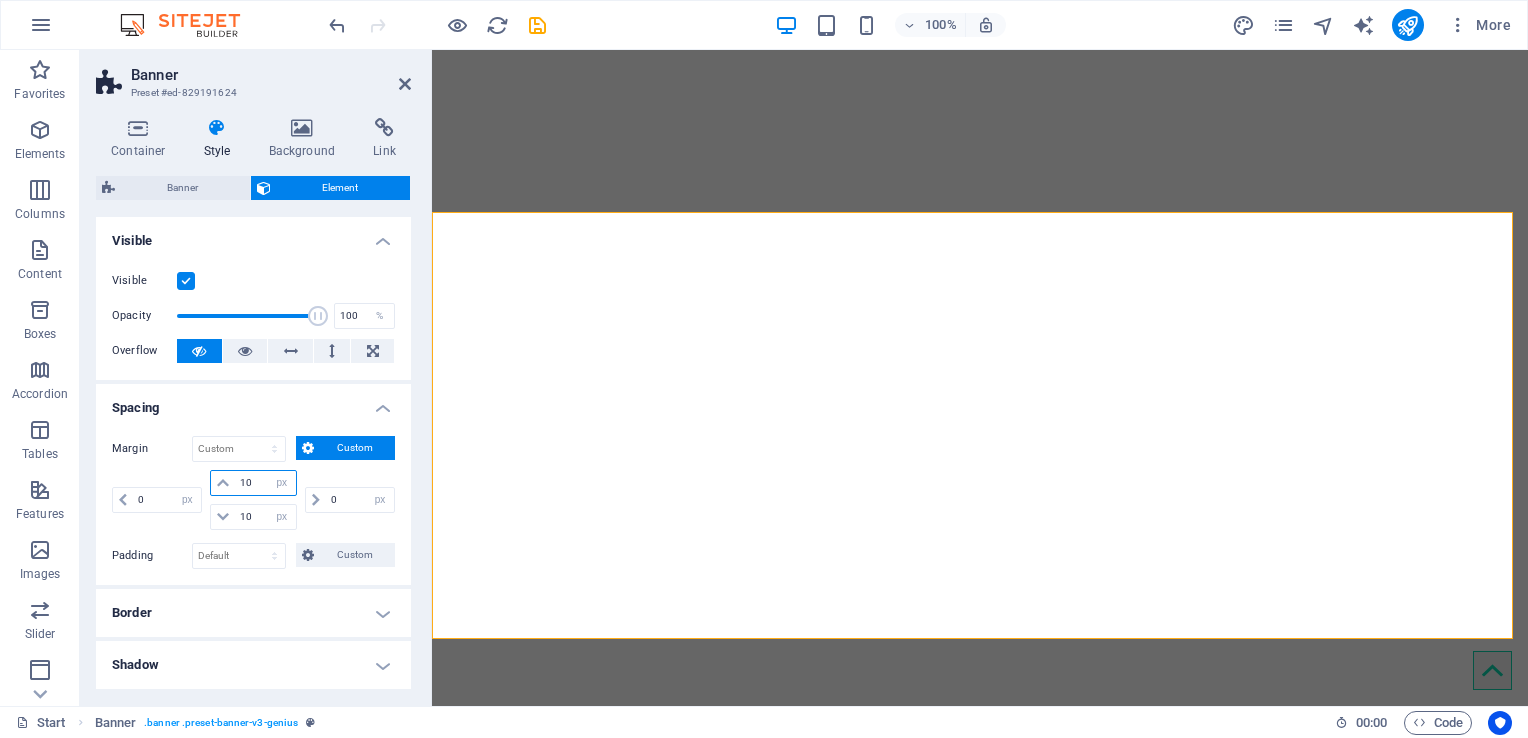 type on "1" 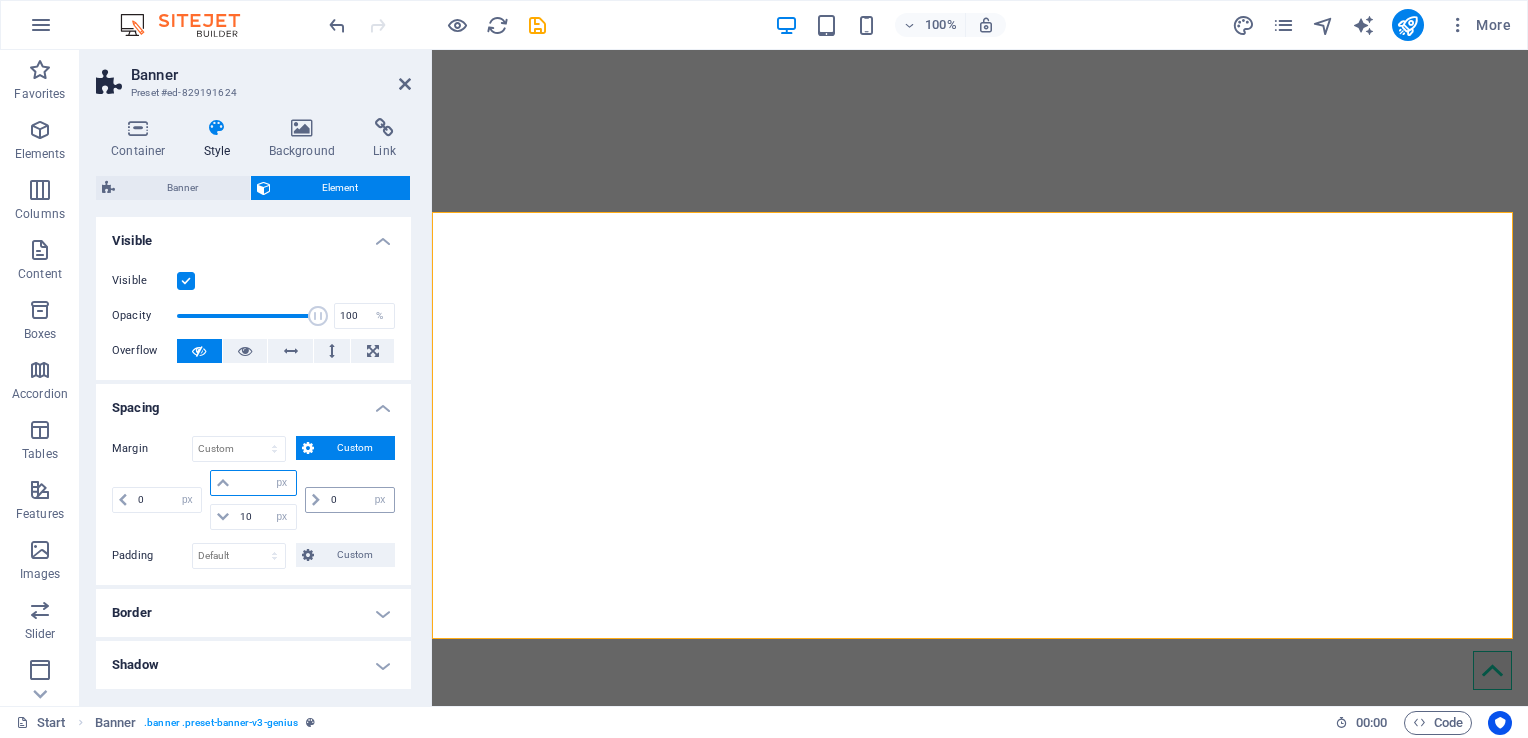 type on "0" 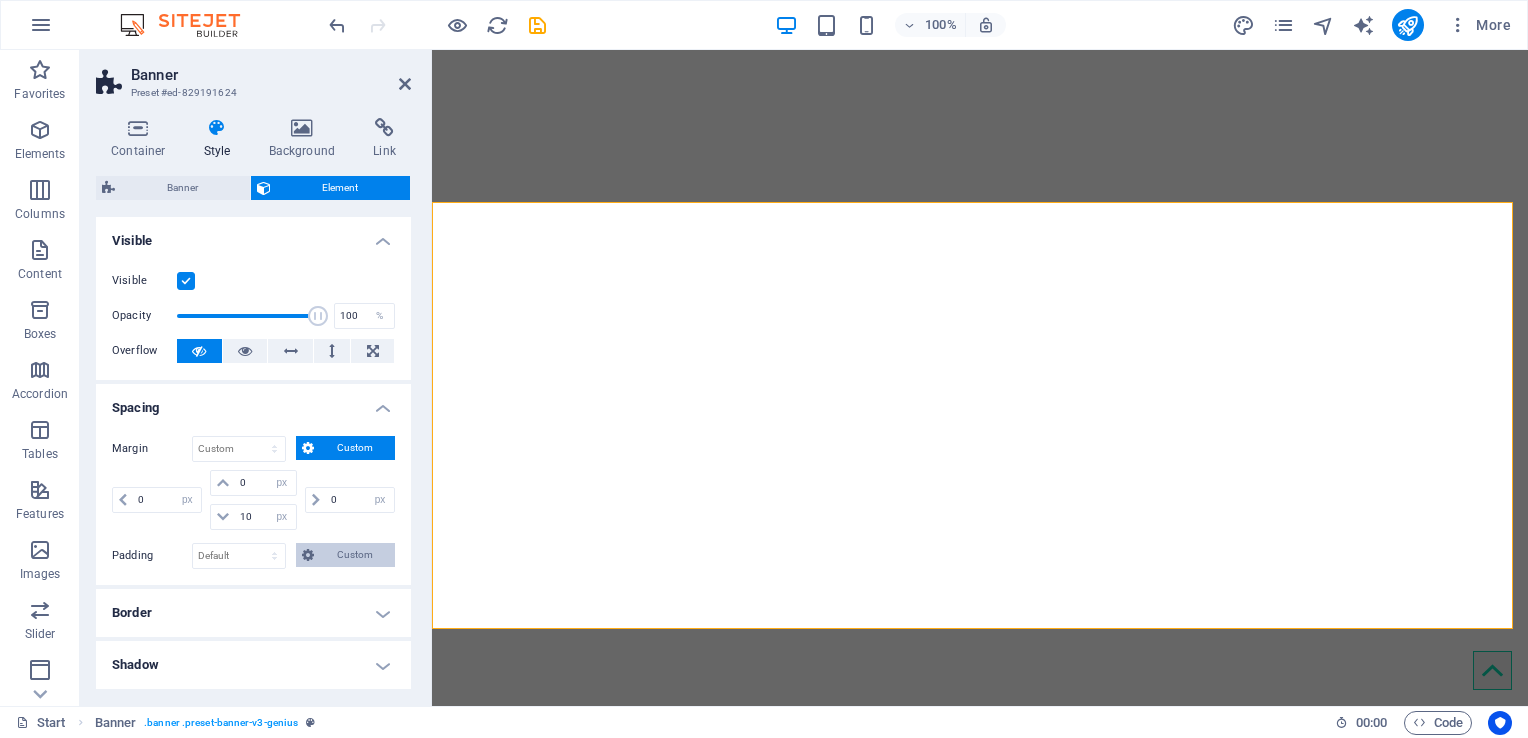 click on "Custom" at bounding box center [354, 555] 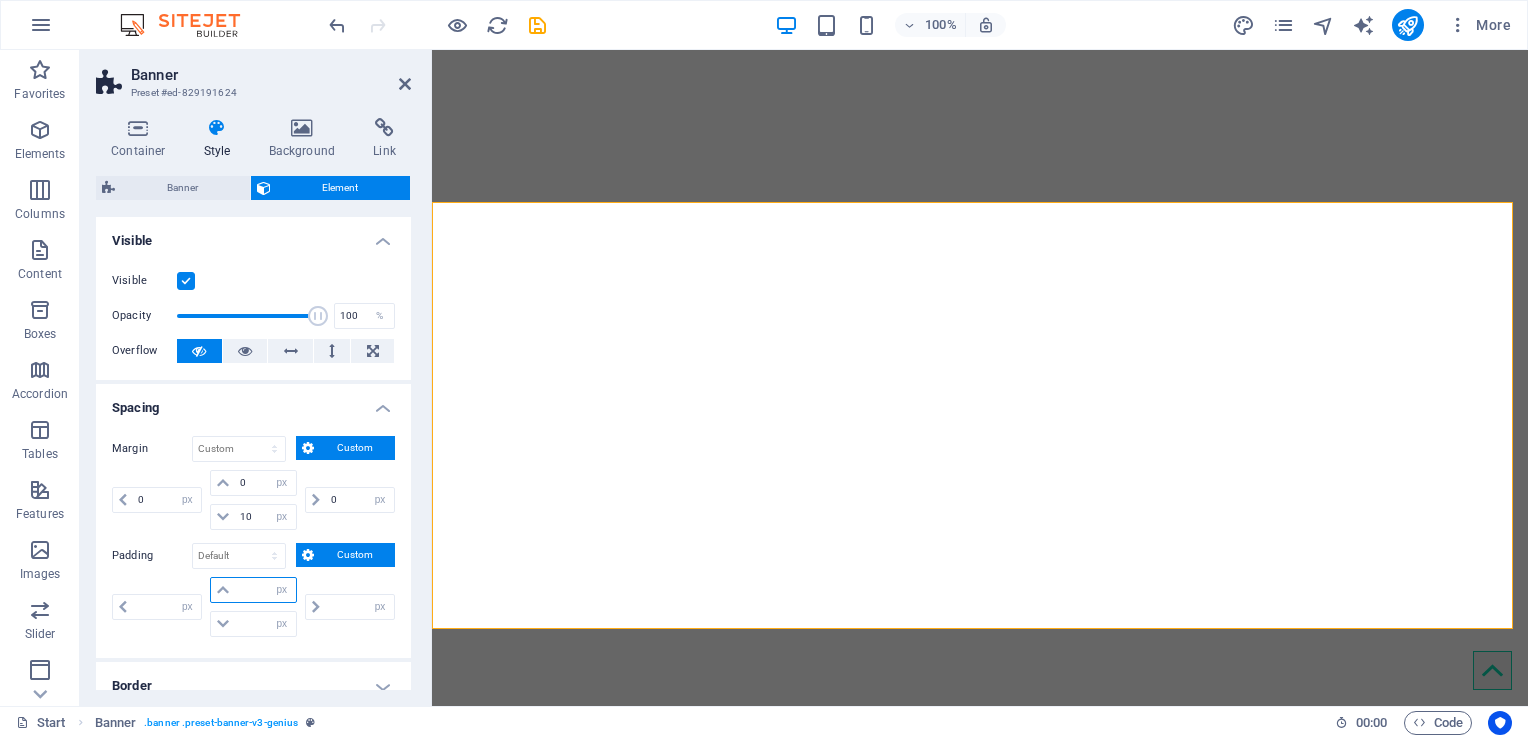 click at bounding box center [265, 590] 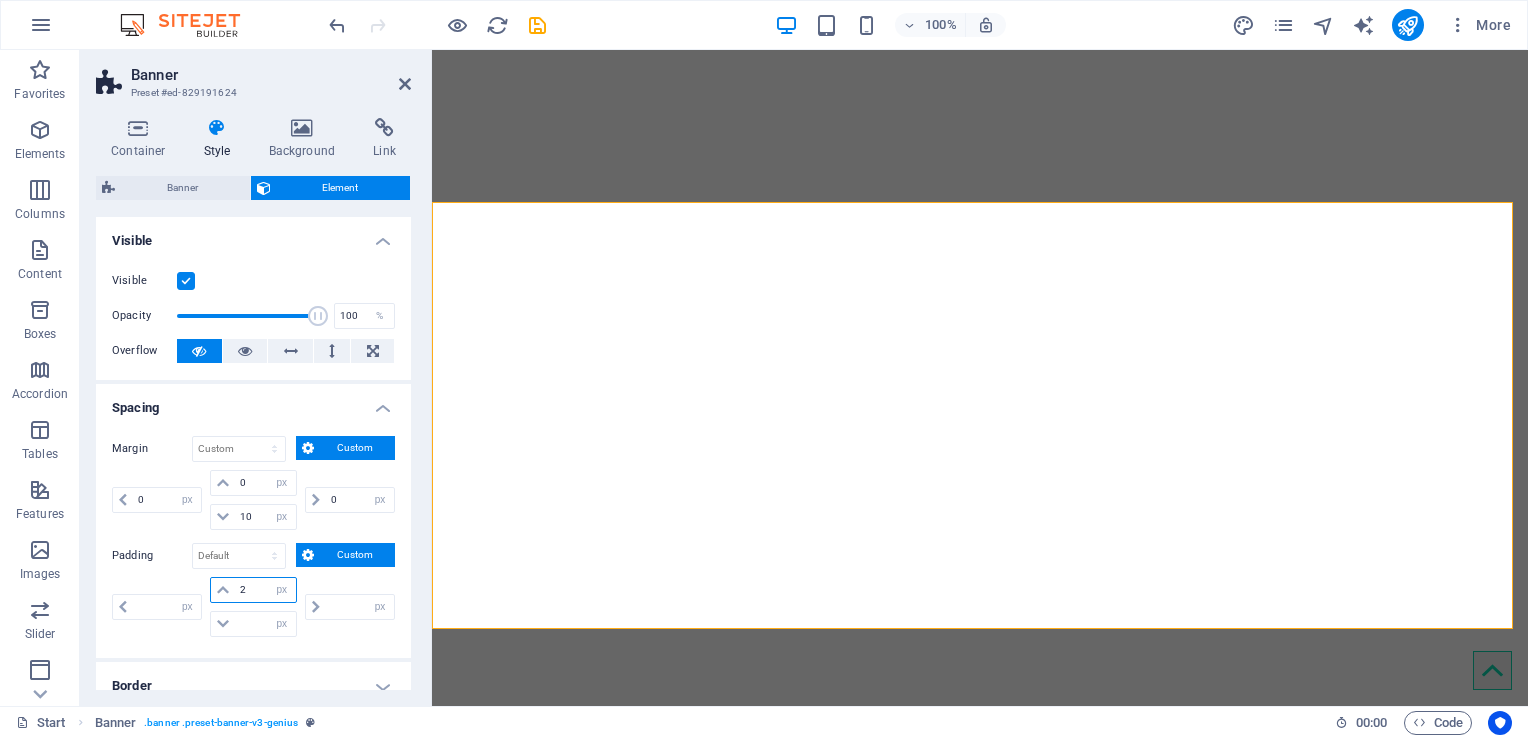 type on "20" 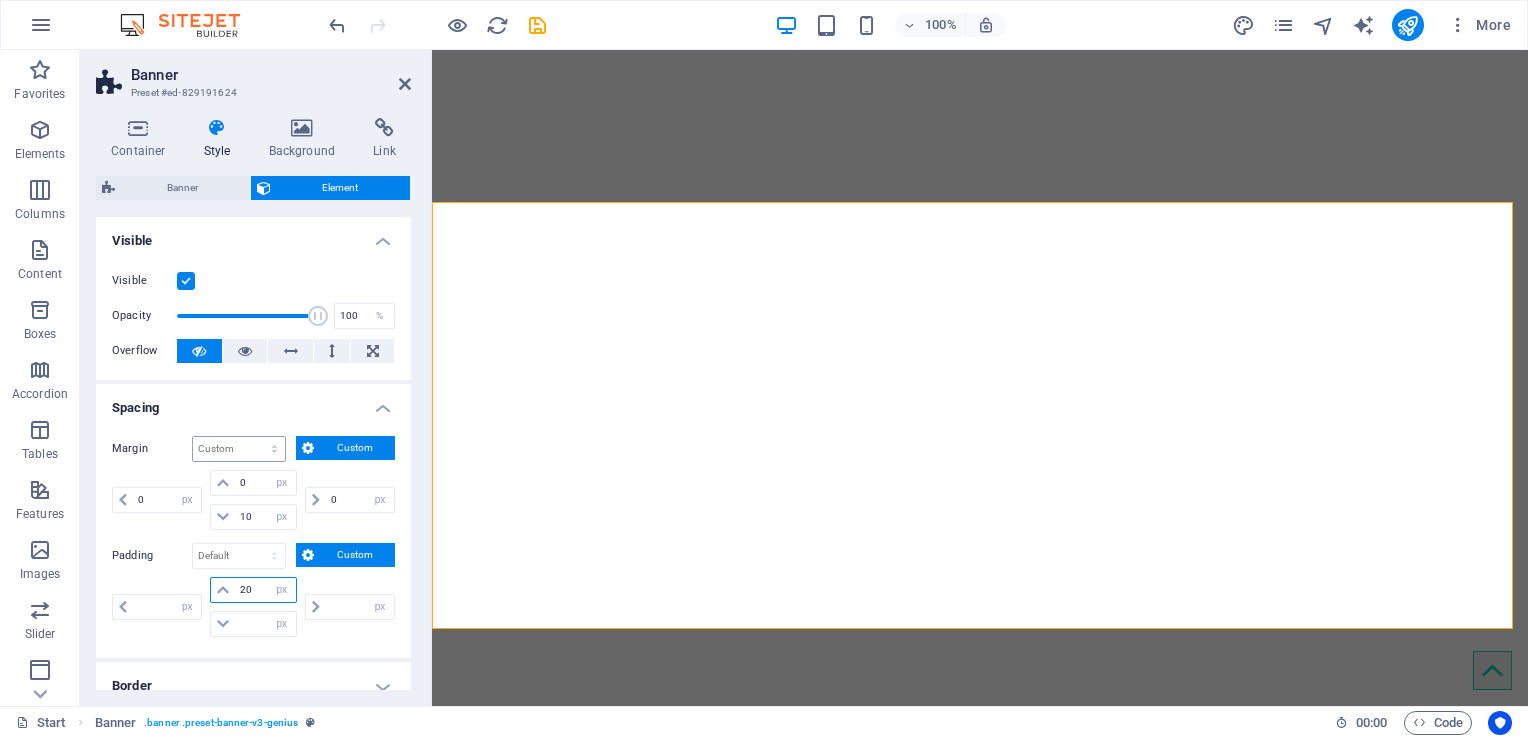 type on "0" 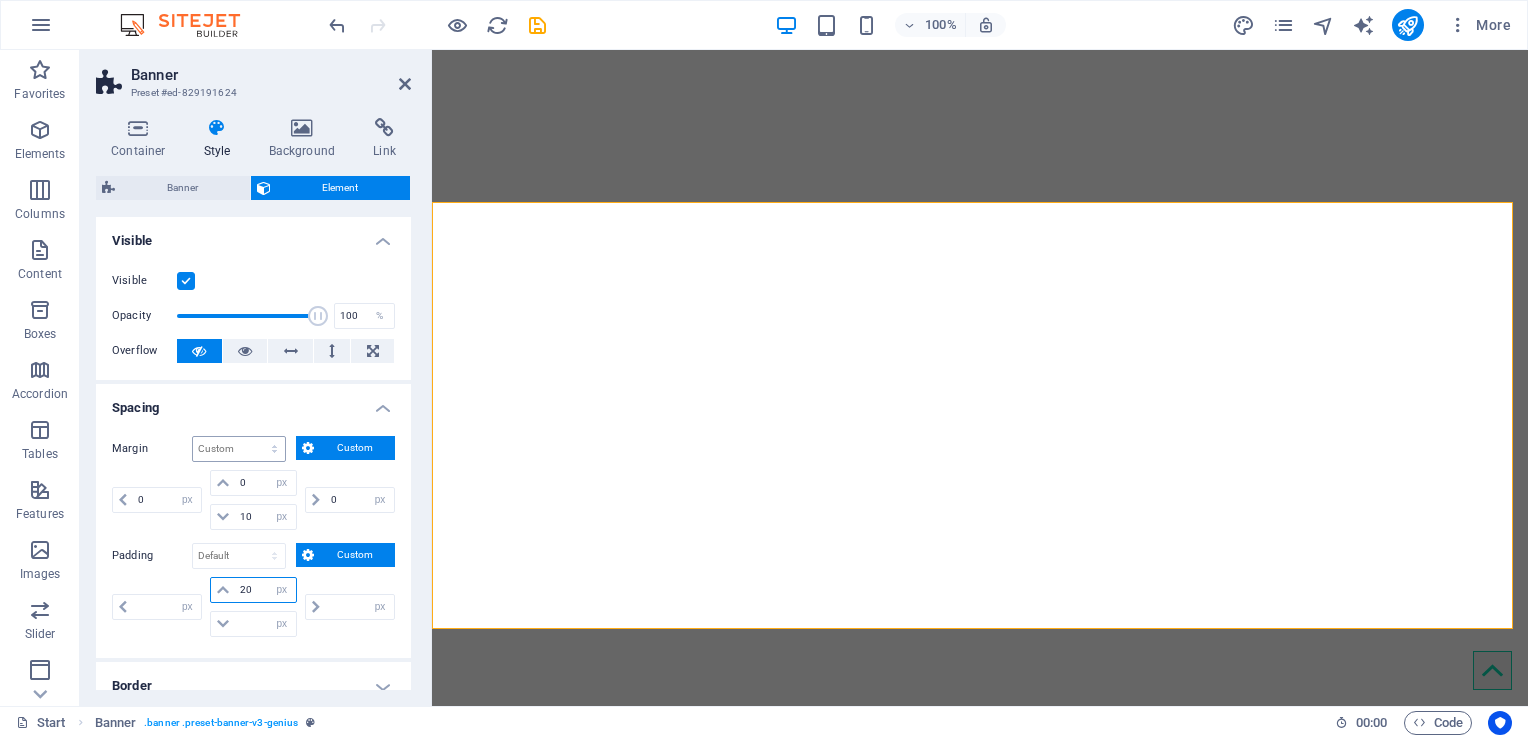 type on "0" 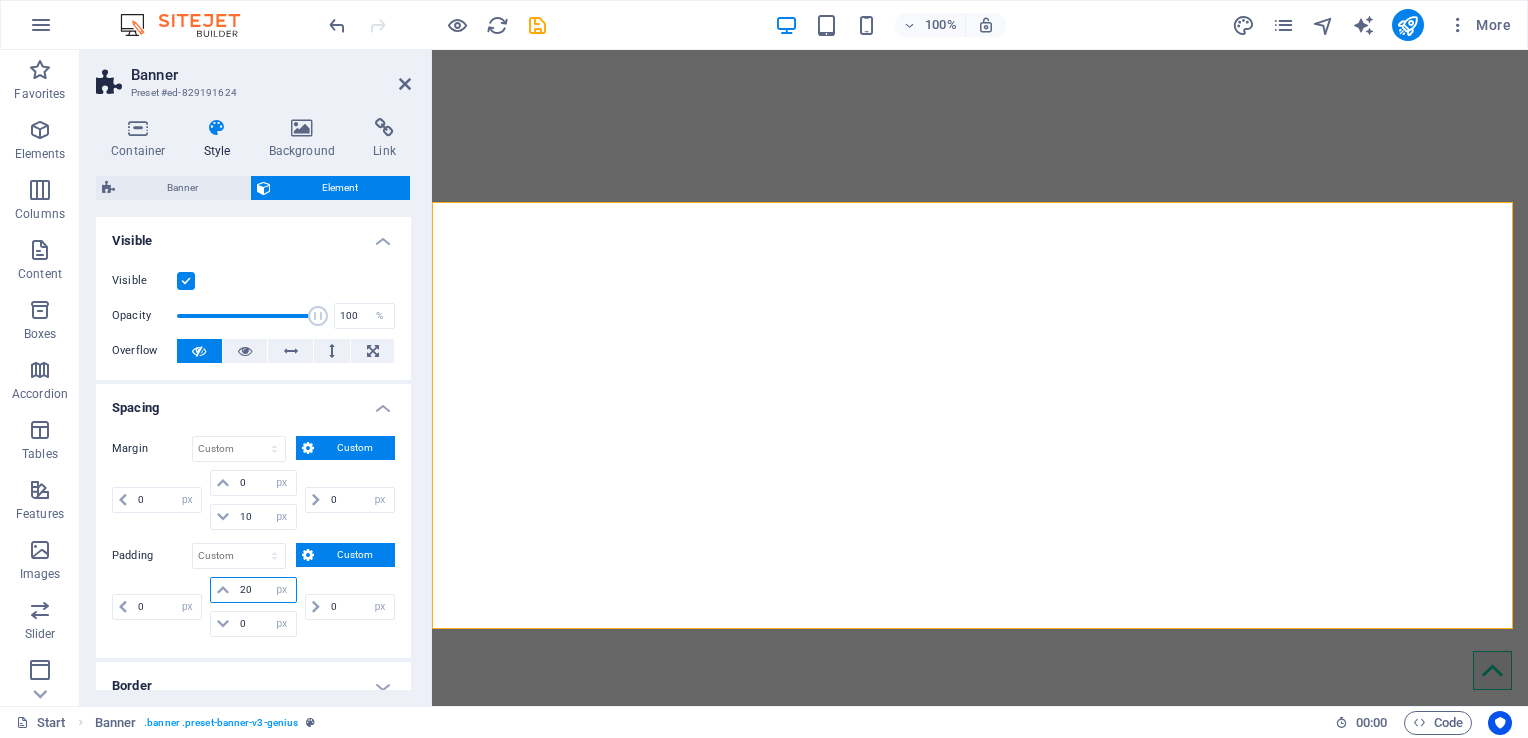 type on "2" 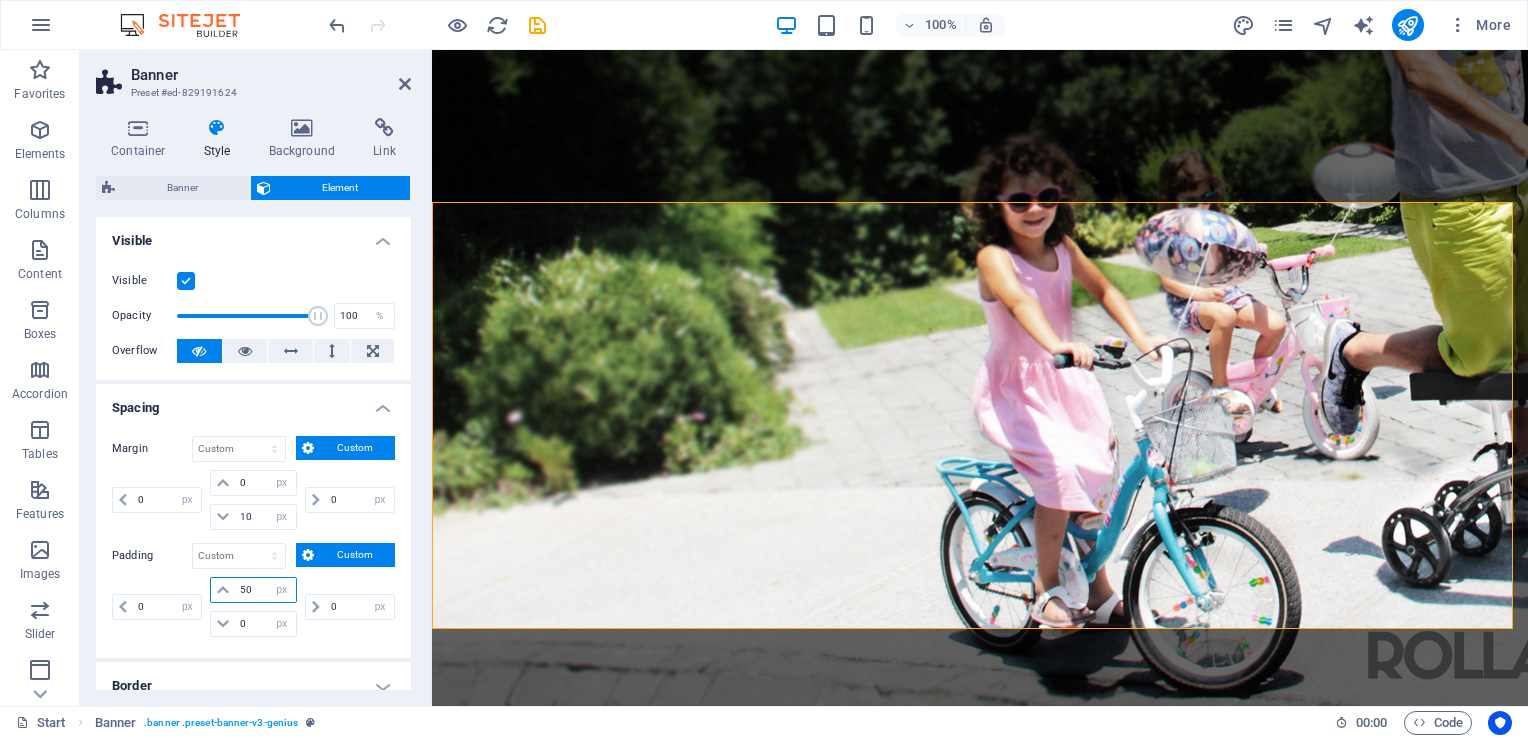 type on "5" 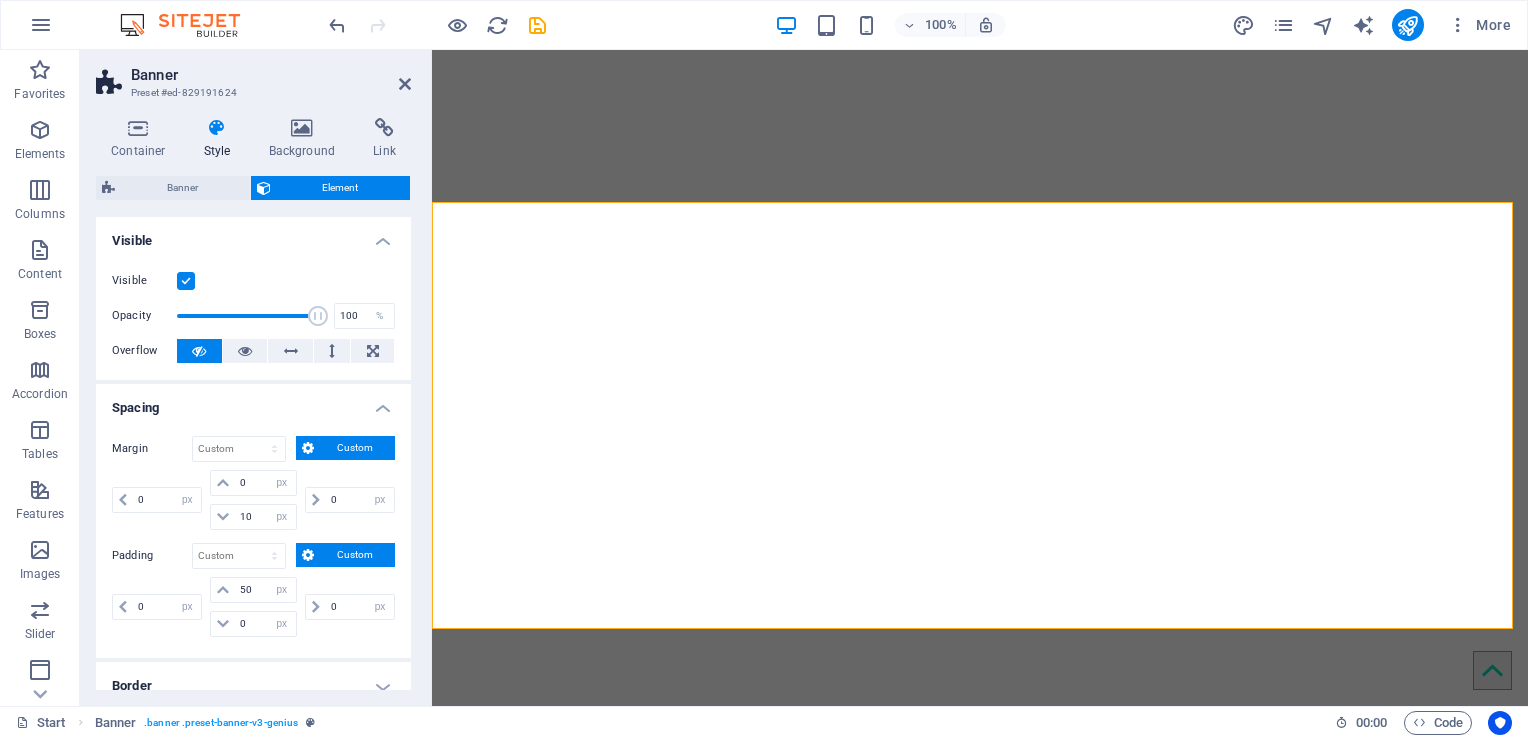 click on "Spacing" at bounding box center (253, 402) 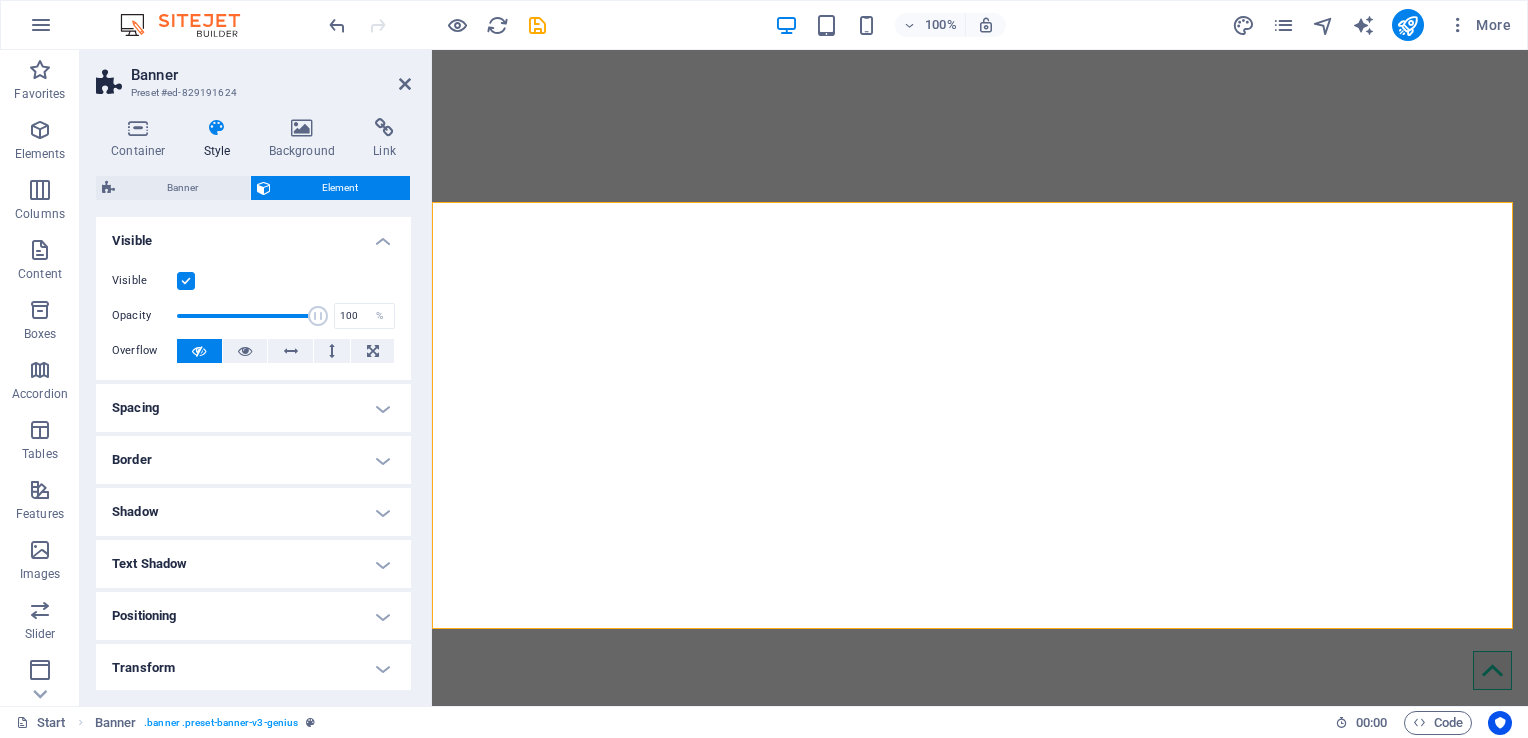 click on "Spacing" at bounding box center [253, 408] 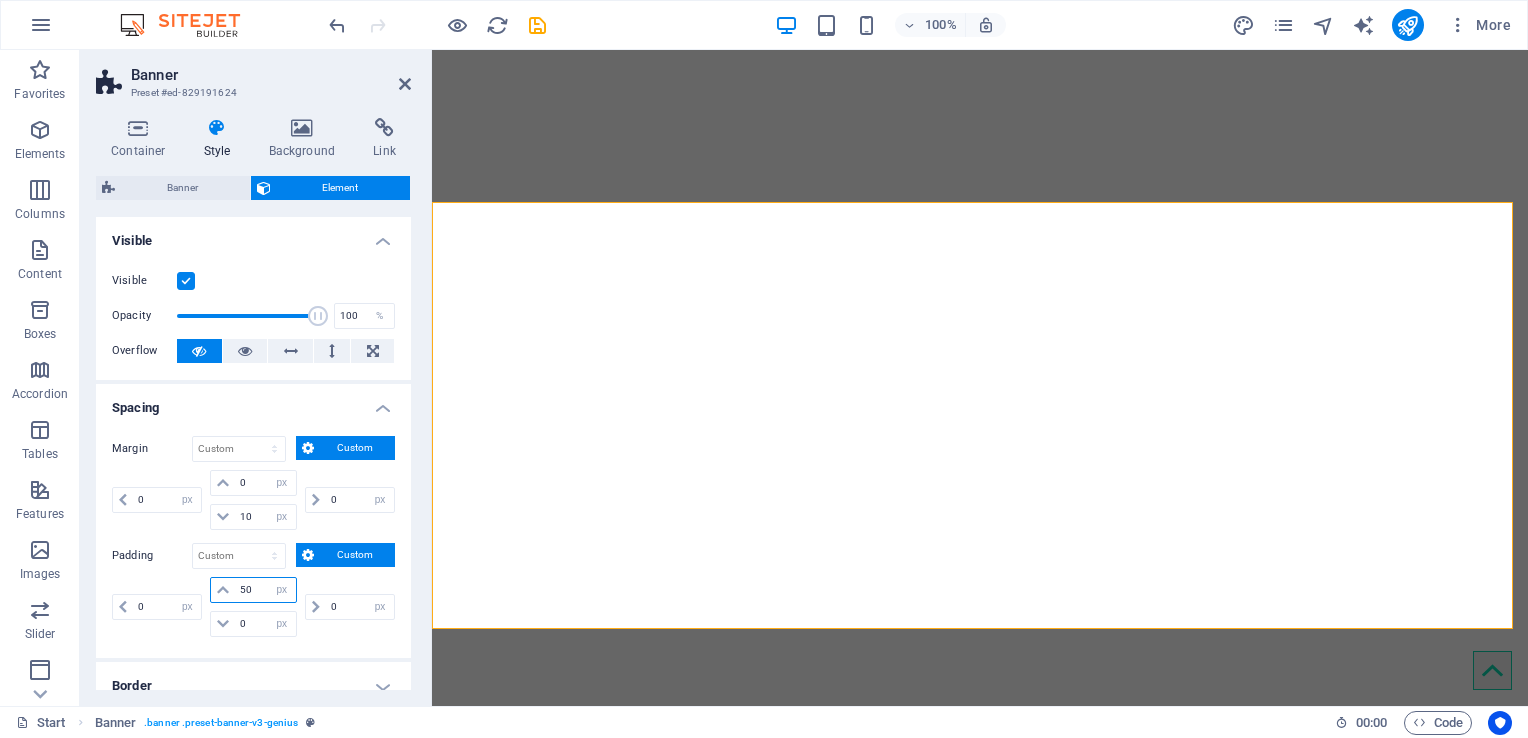 drag, startPoint x: 259, startPoint y: 593, endPoint x: 237, endPoint y: 591, distance: 22.090721 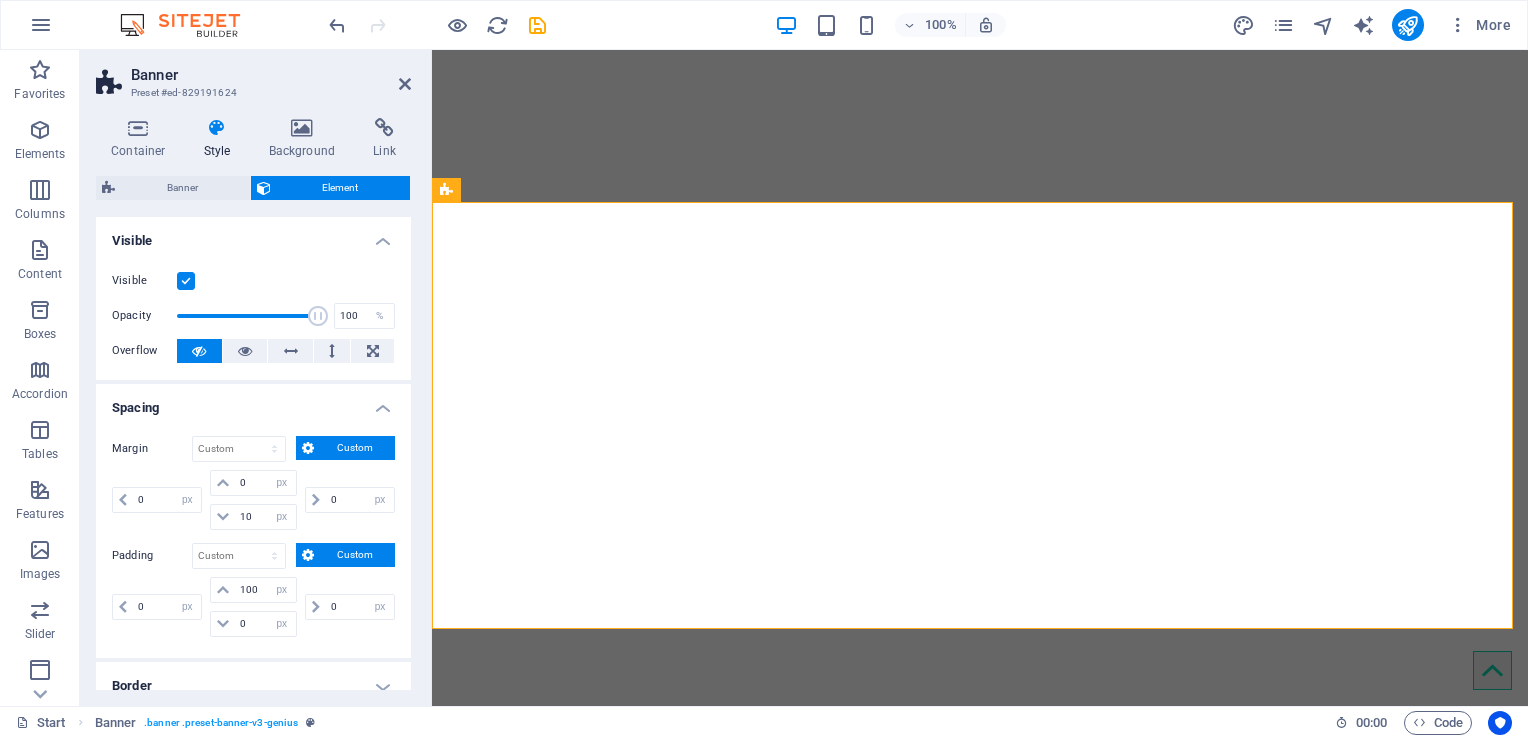 click on "Spacing" at bounding box center [253, 402] 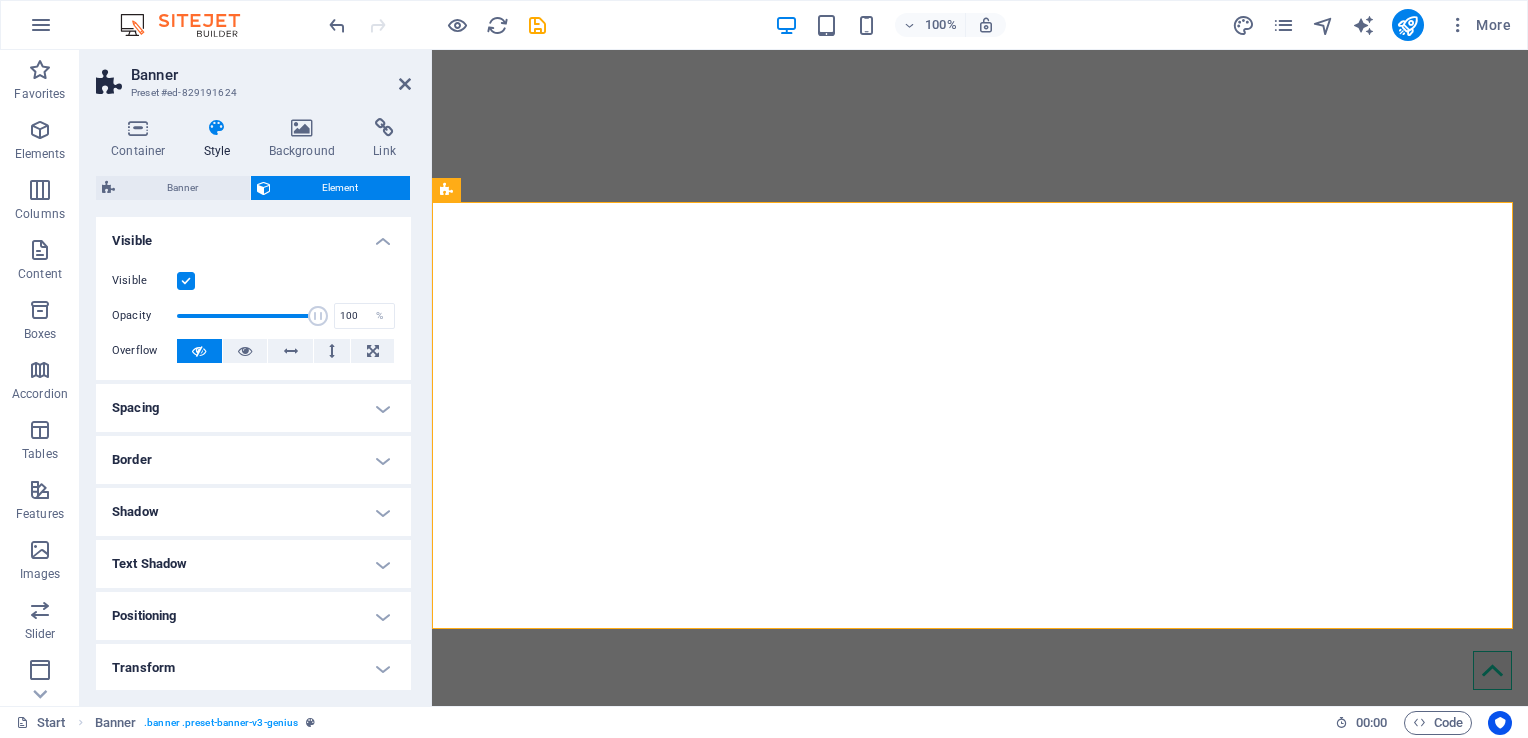 click on "Spacing" at bounding box center [253, 408] 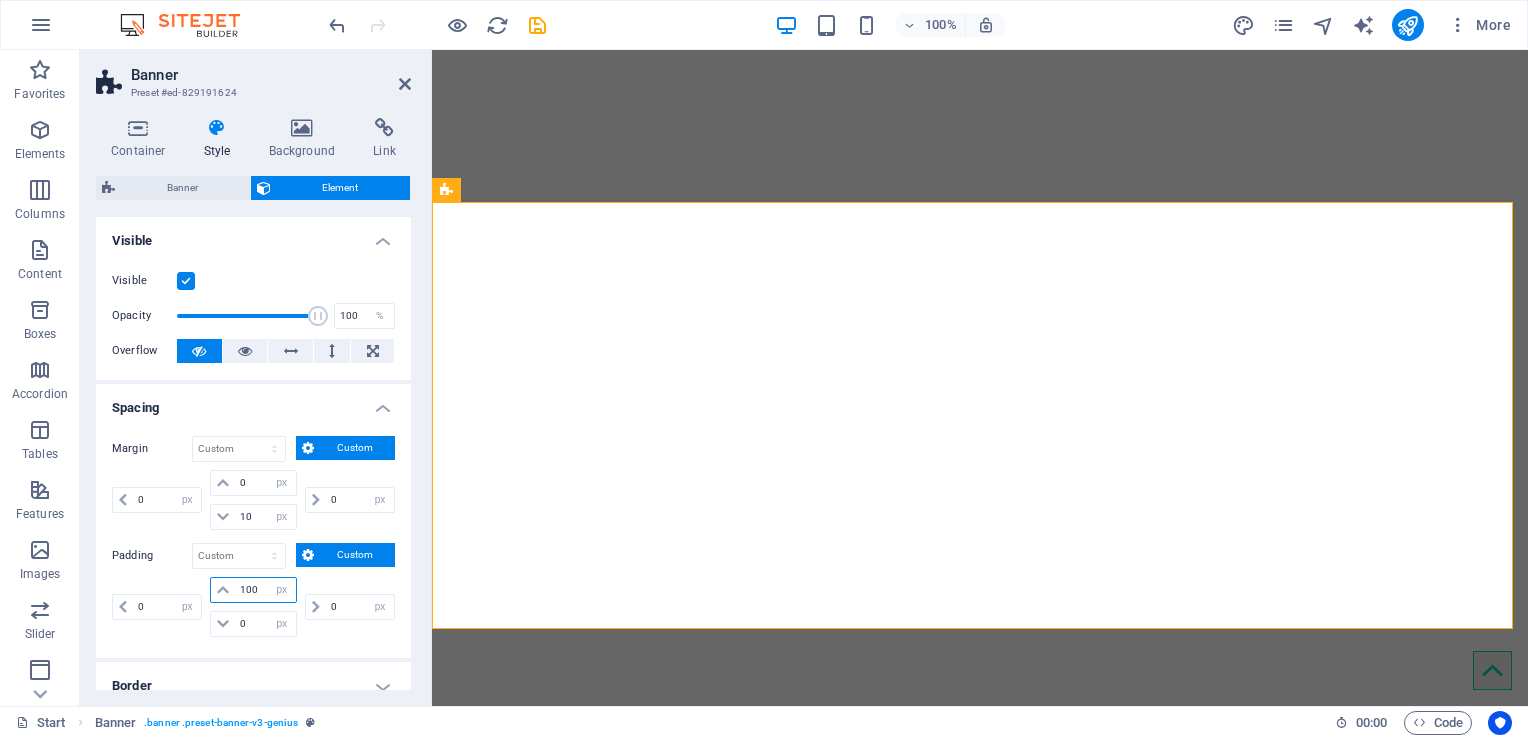 drag, startPoint x: 258, startPoint y: 586, endPoint x: 220, endPoint y: 582, distance: 38.209946 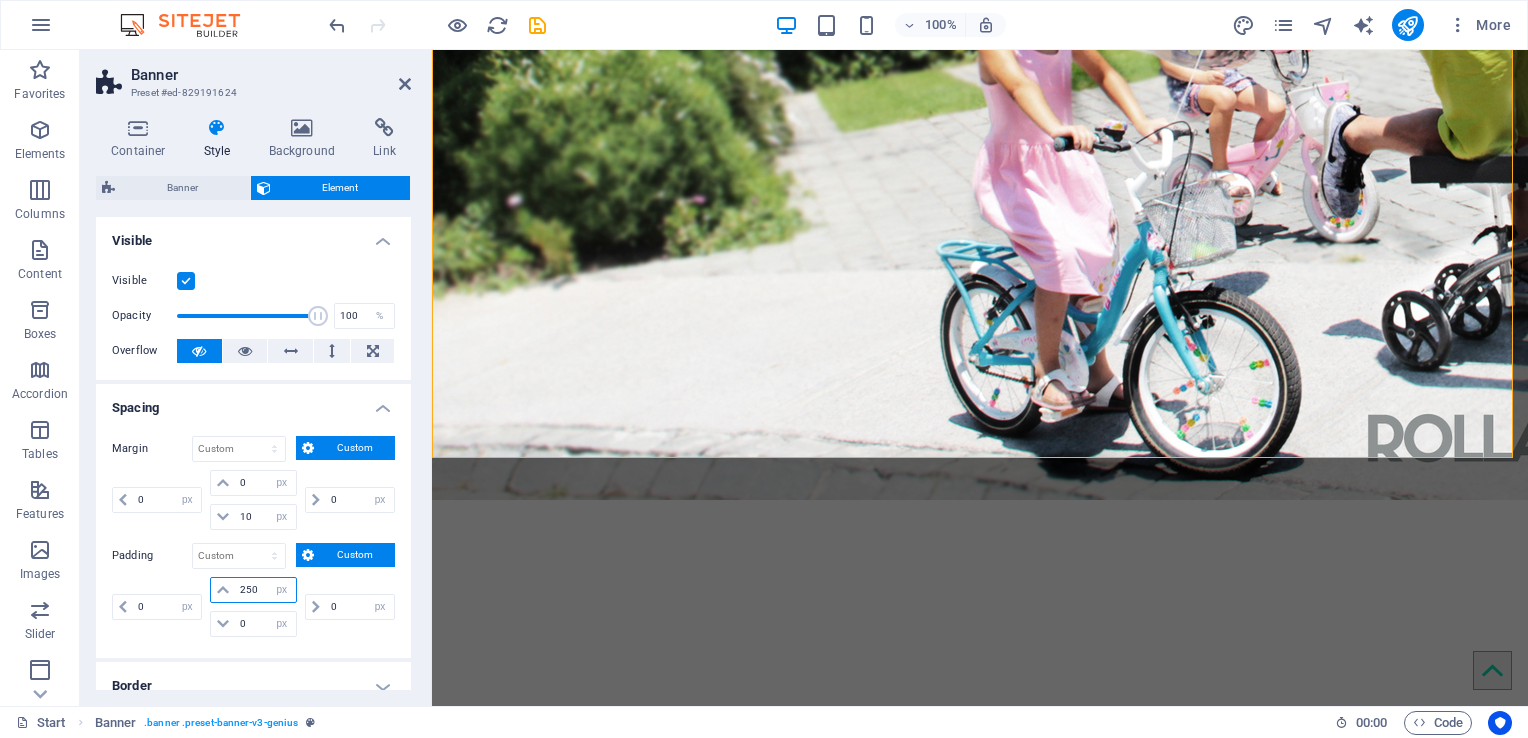 scroll, scrollTop: 600, scrollLeft: 0, axis: vertical 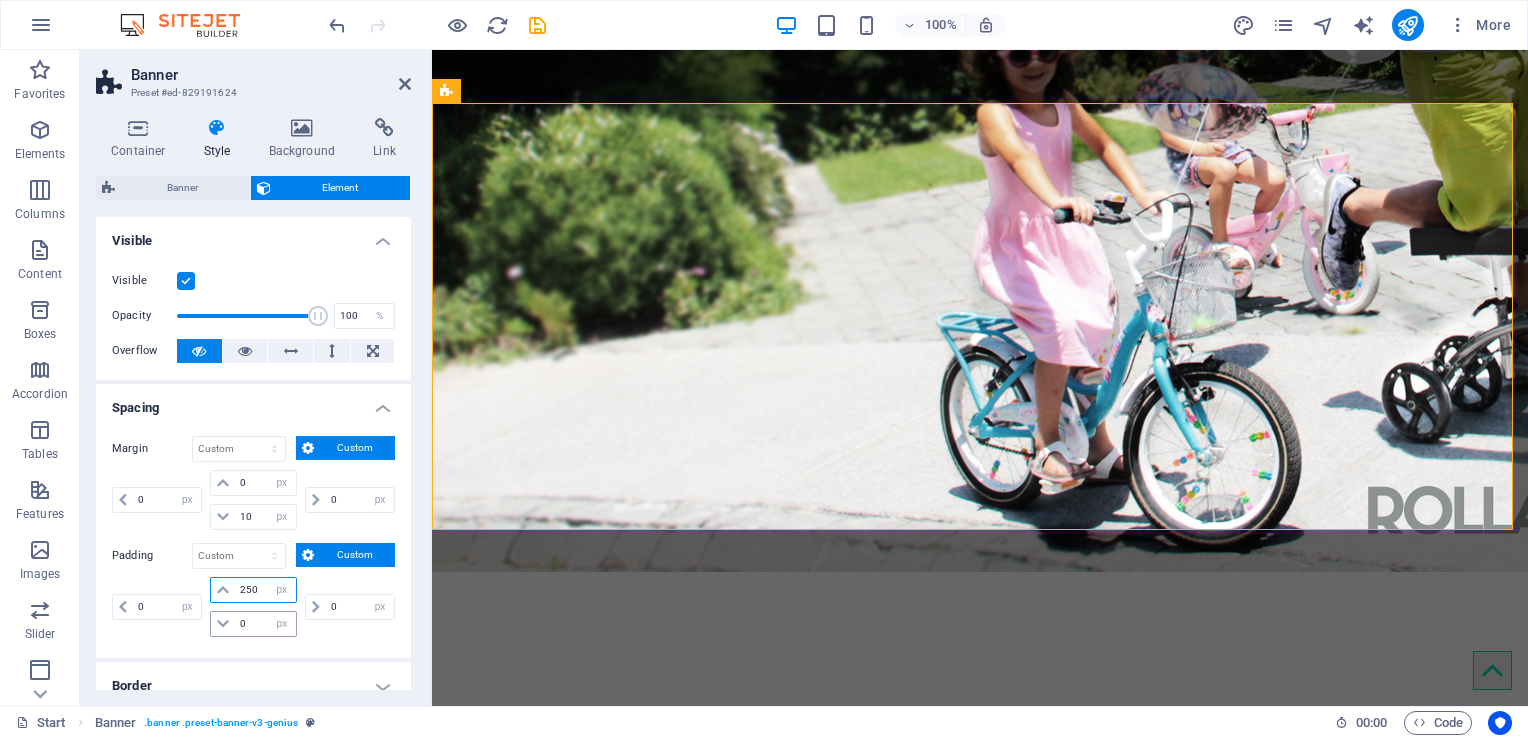 type on "250" 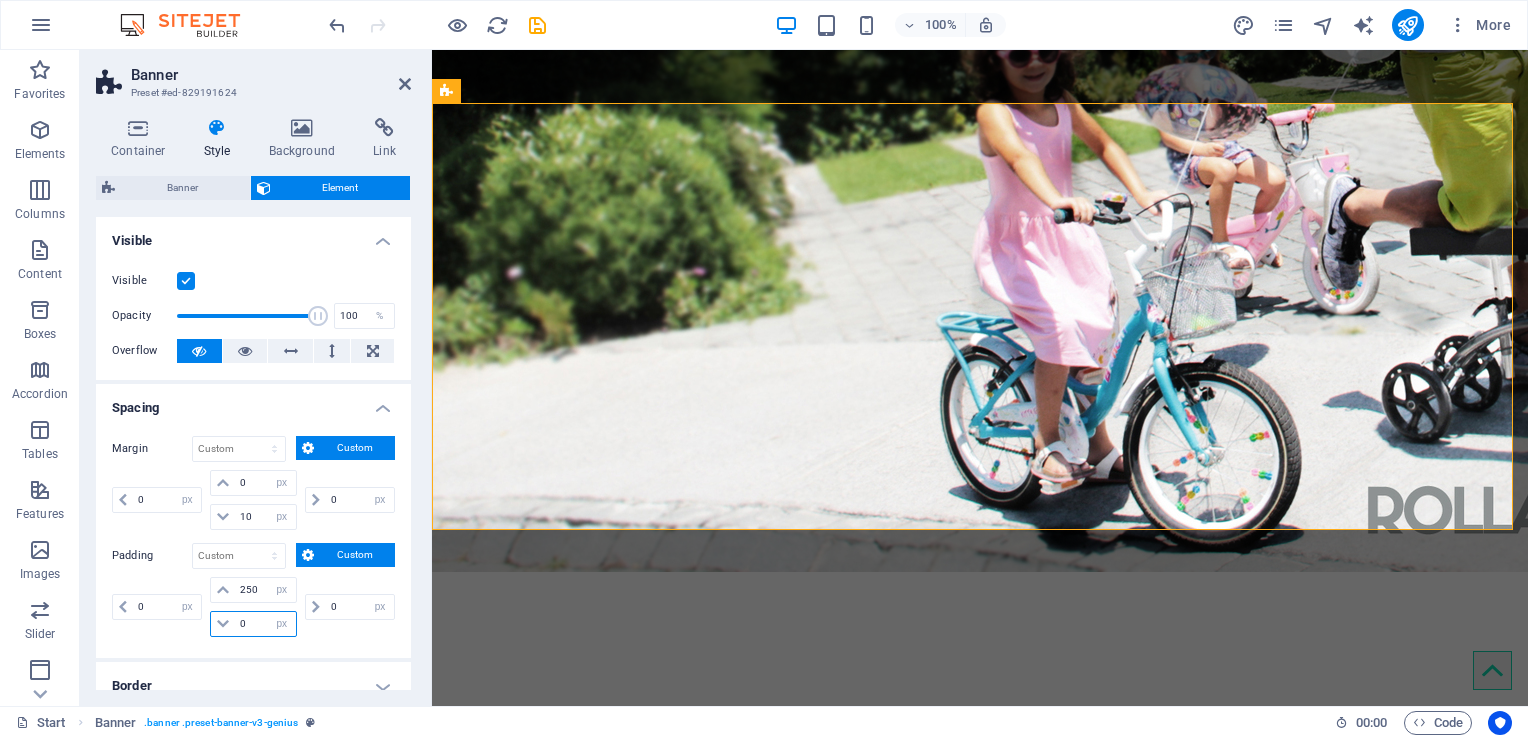 click on "0" at bounding box center [265, 624] 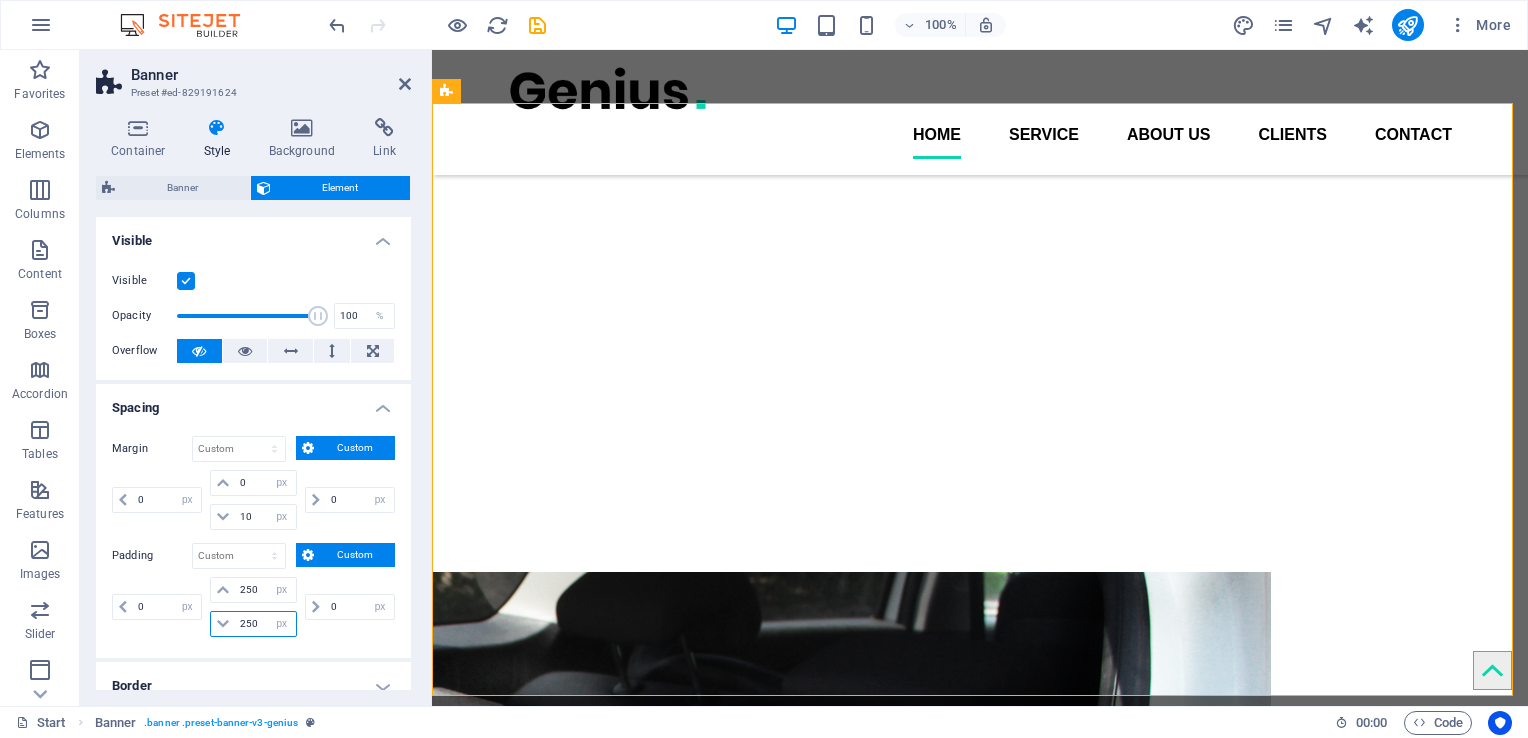 drag, startPoint x: 260, startPoint y: 621, endPoint x: 221, endPoint y: 621, distance: 39 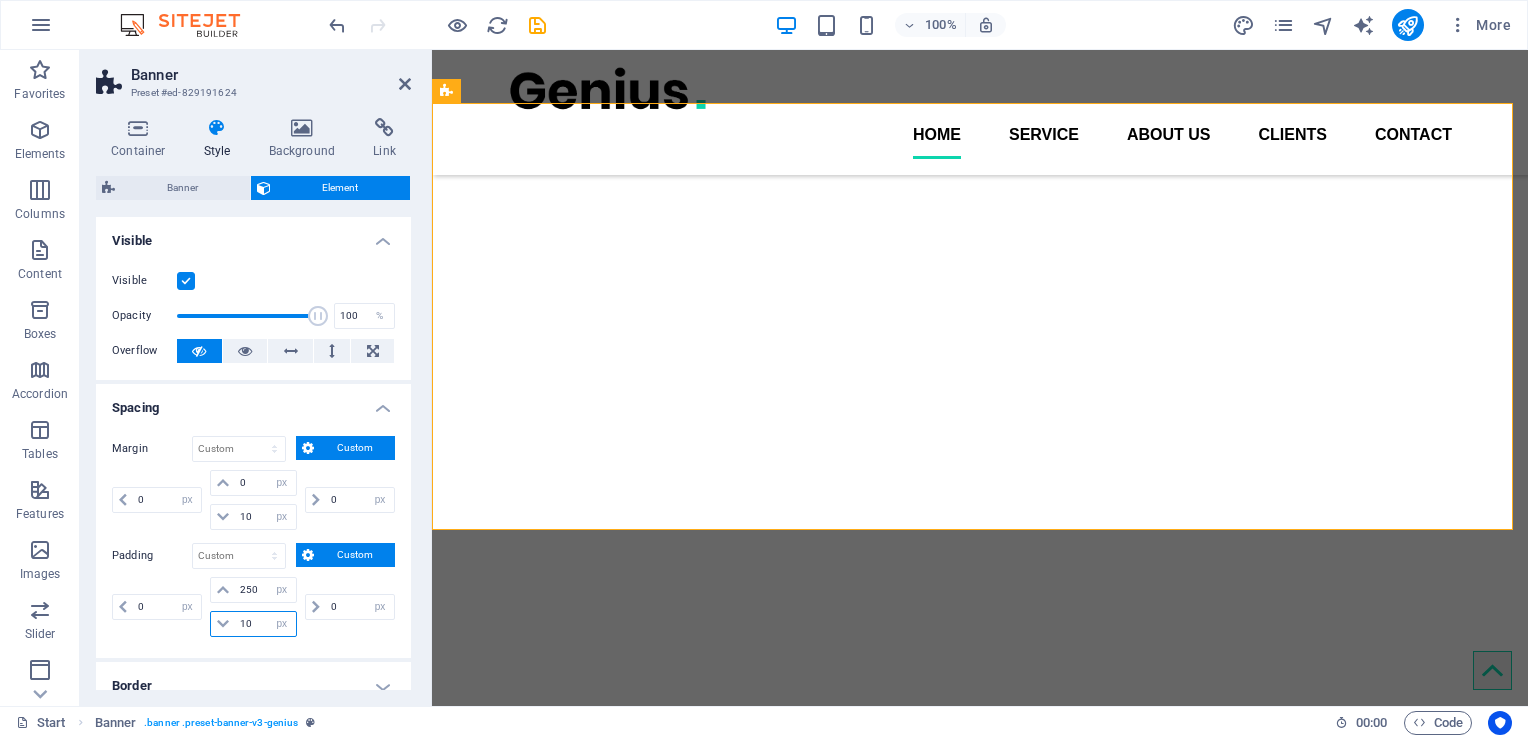 drag, startPoint x: 252, startPoint y: 623, endPoint x: 231, endPoint y: 613, distance: 23.259407 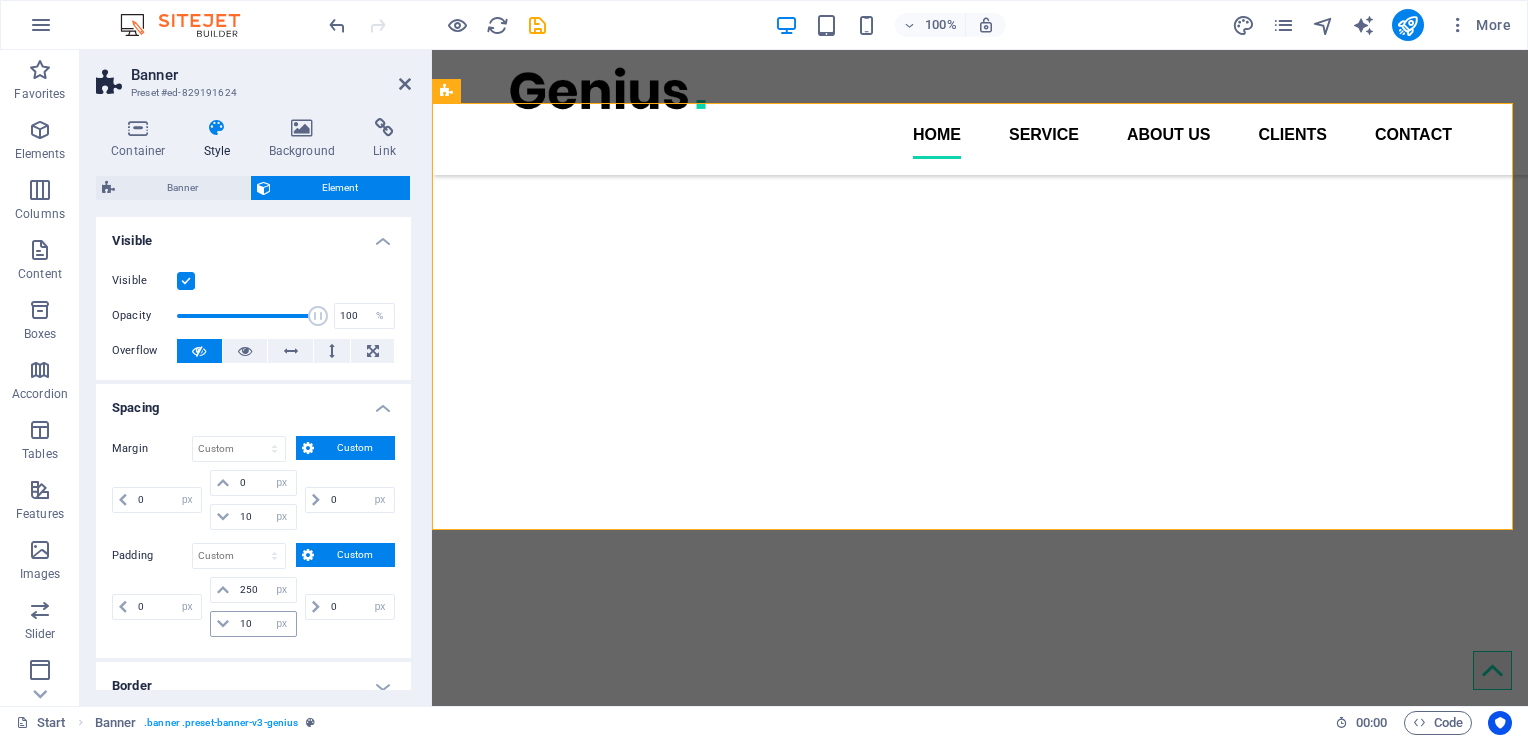 click at bounding box center [223, 624] 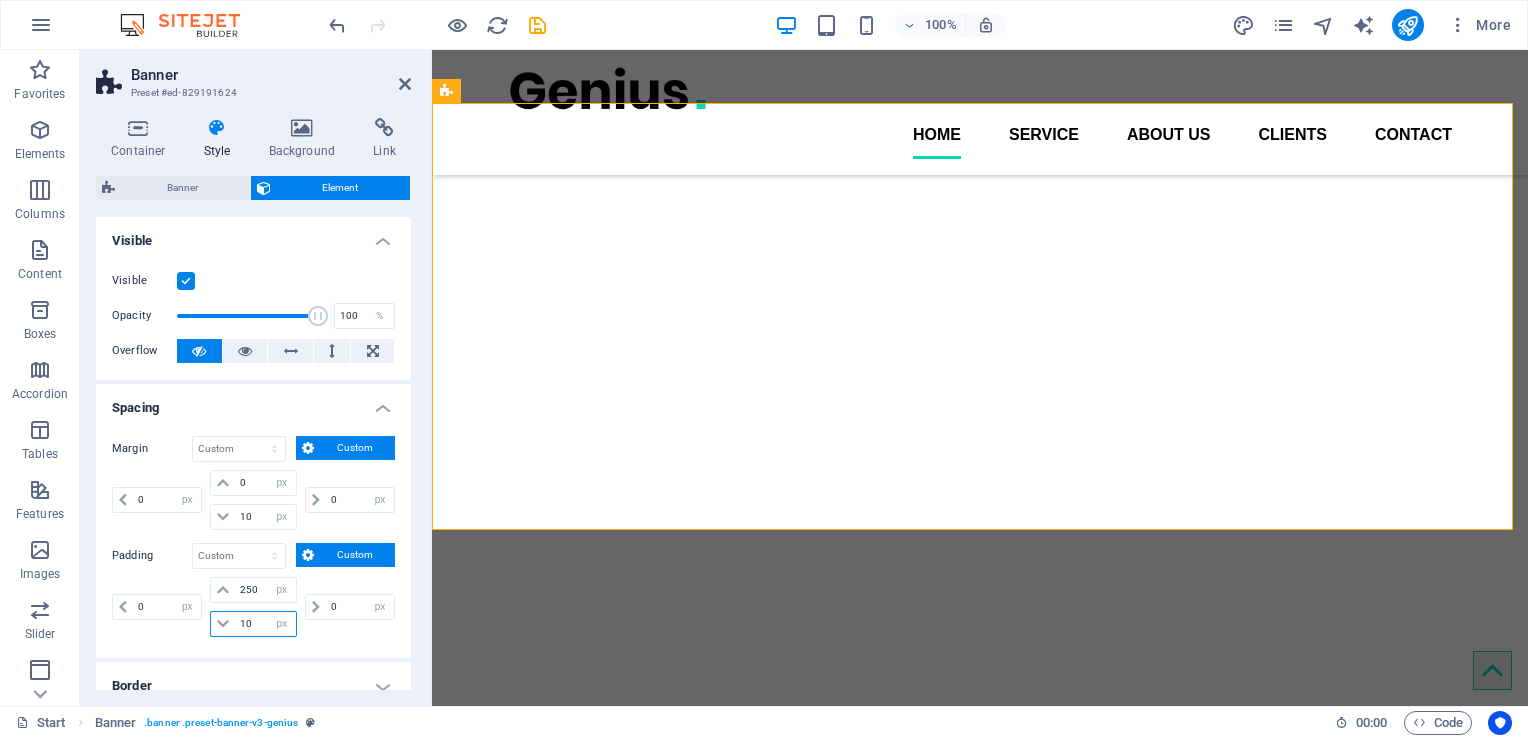click on "10" at bounding box center (265, 624) 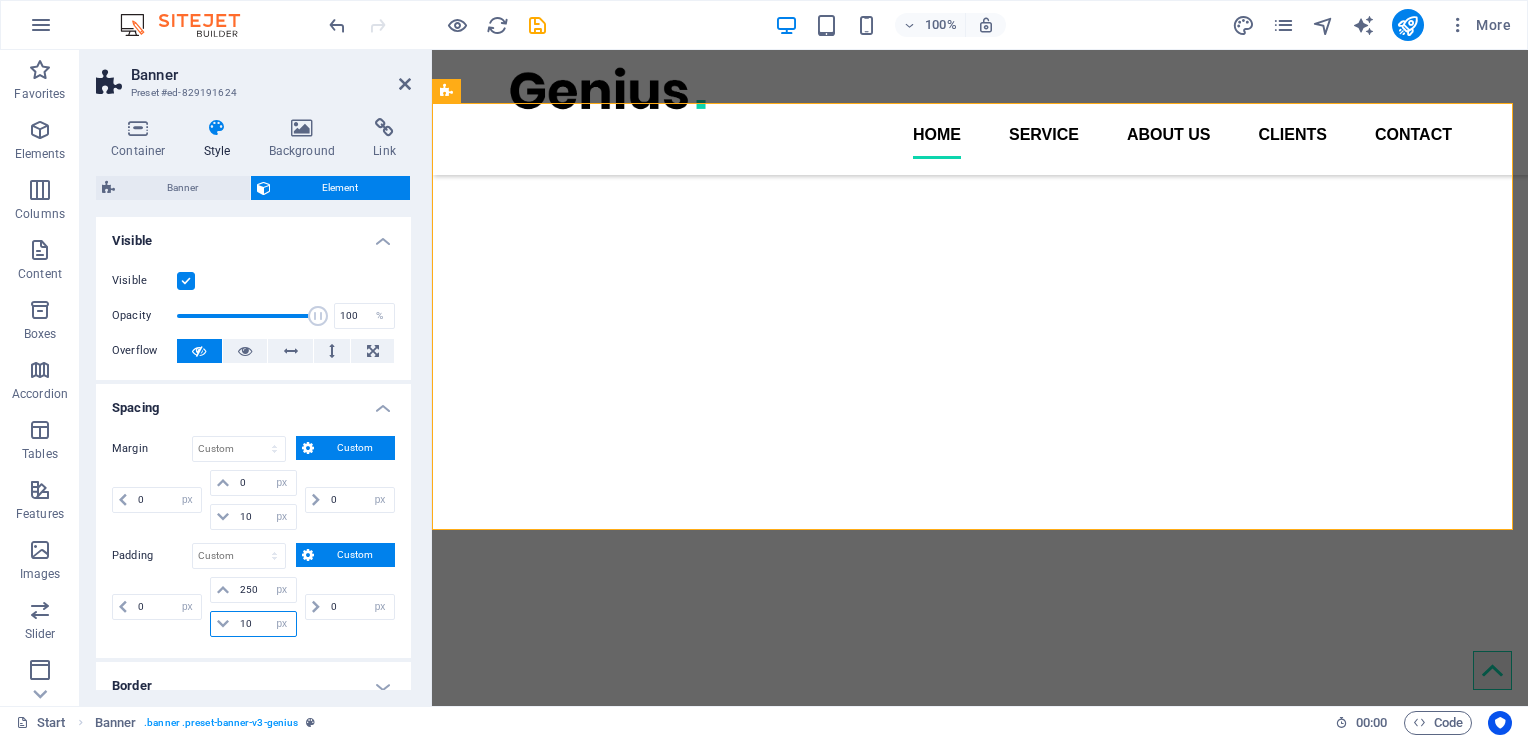 type on "1" 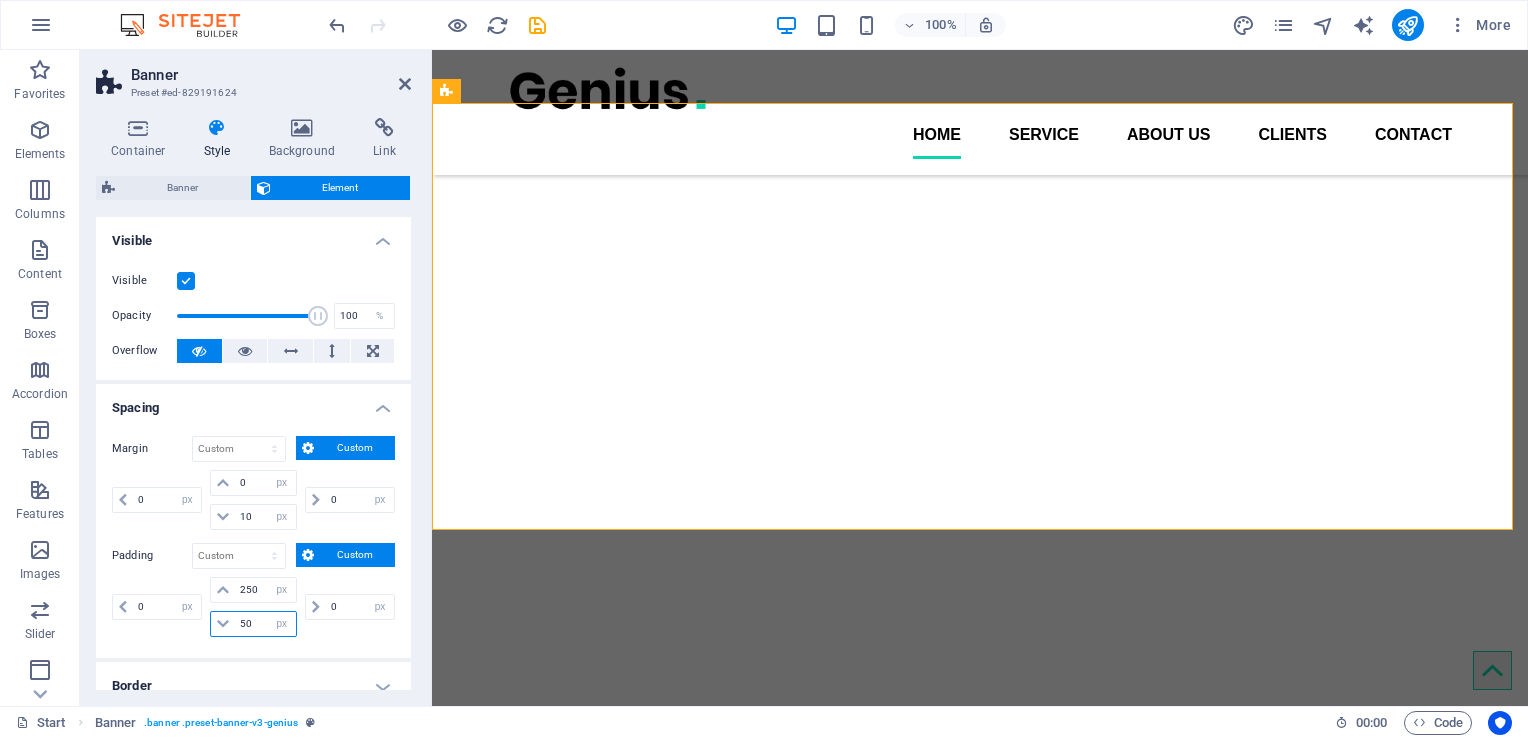 type on "5" 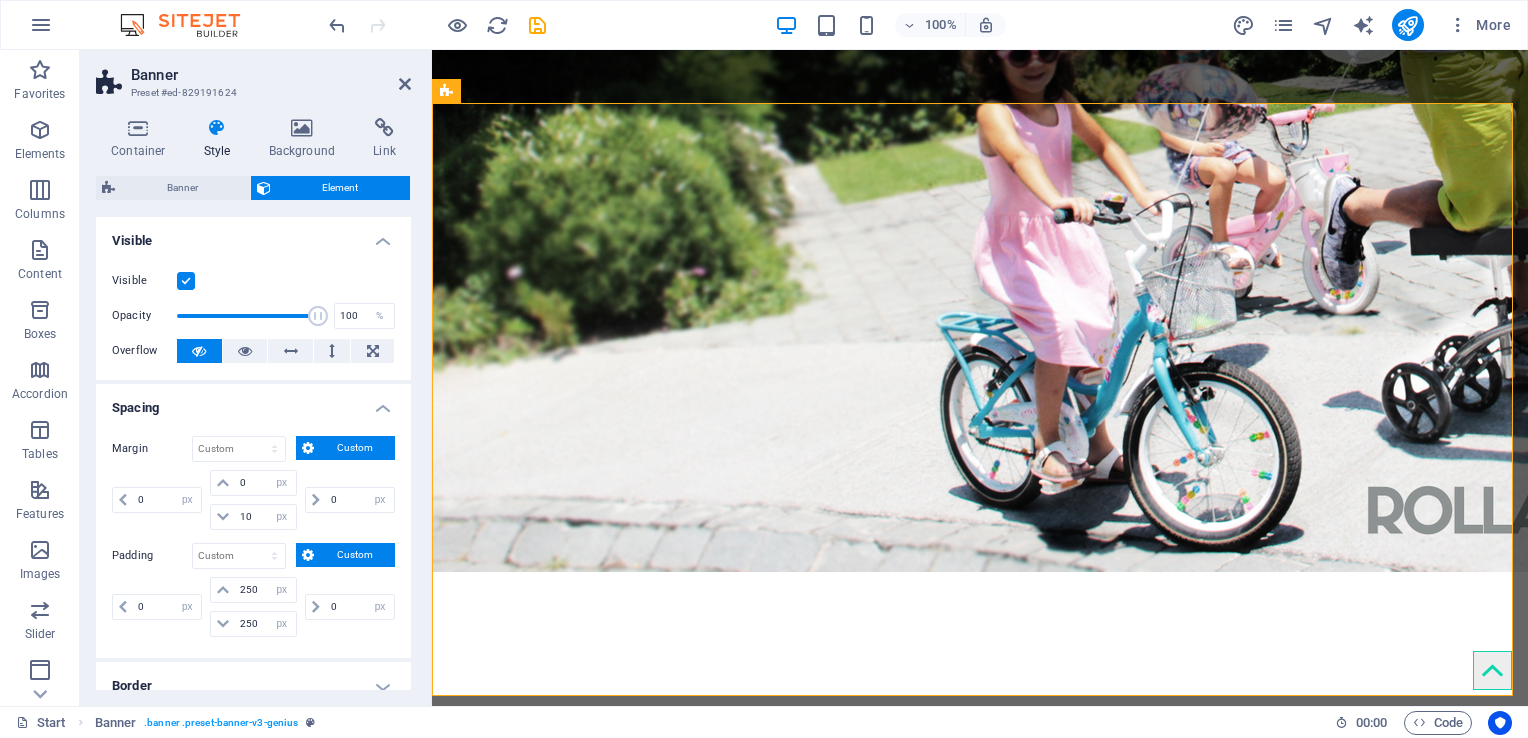 click on "0 px rem % vh vw" at bounding box center [348, 607] 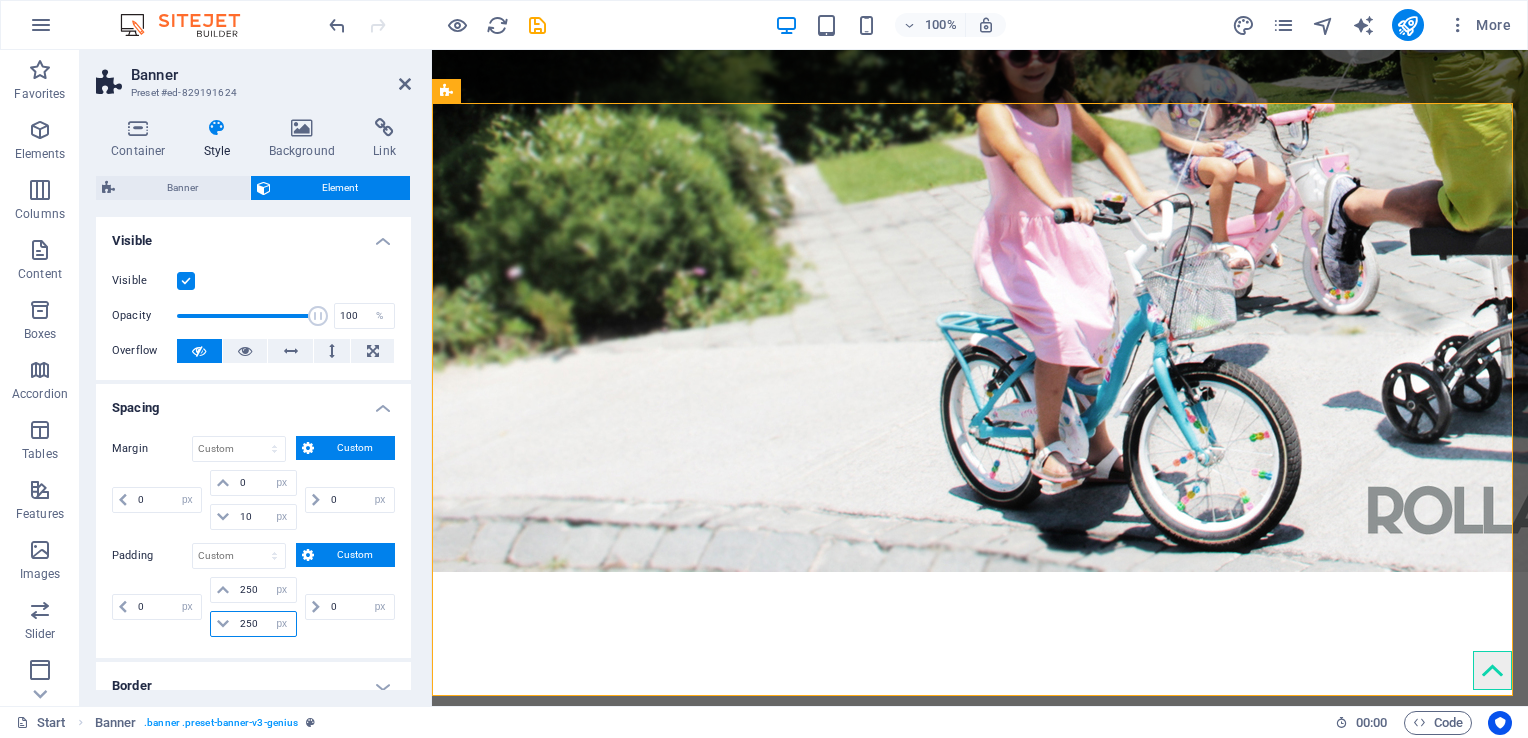 drag, startPoint x: 258, startPoint y: 618, endPoint x: 215, endPoint y: 616, distance: 43.046486 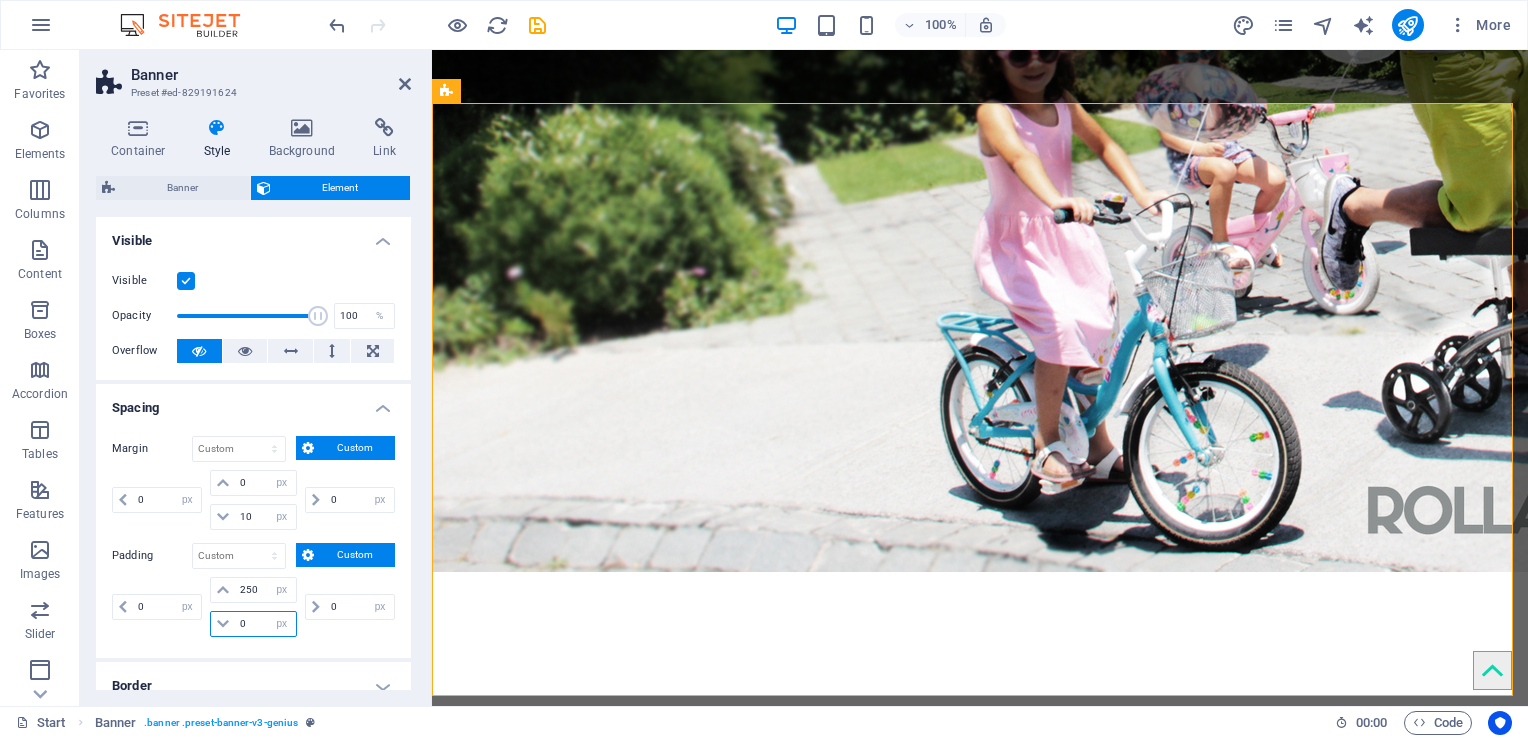 type on "0" 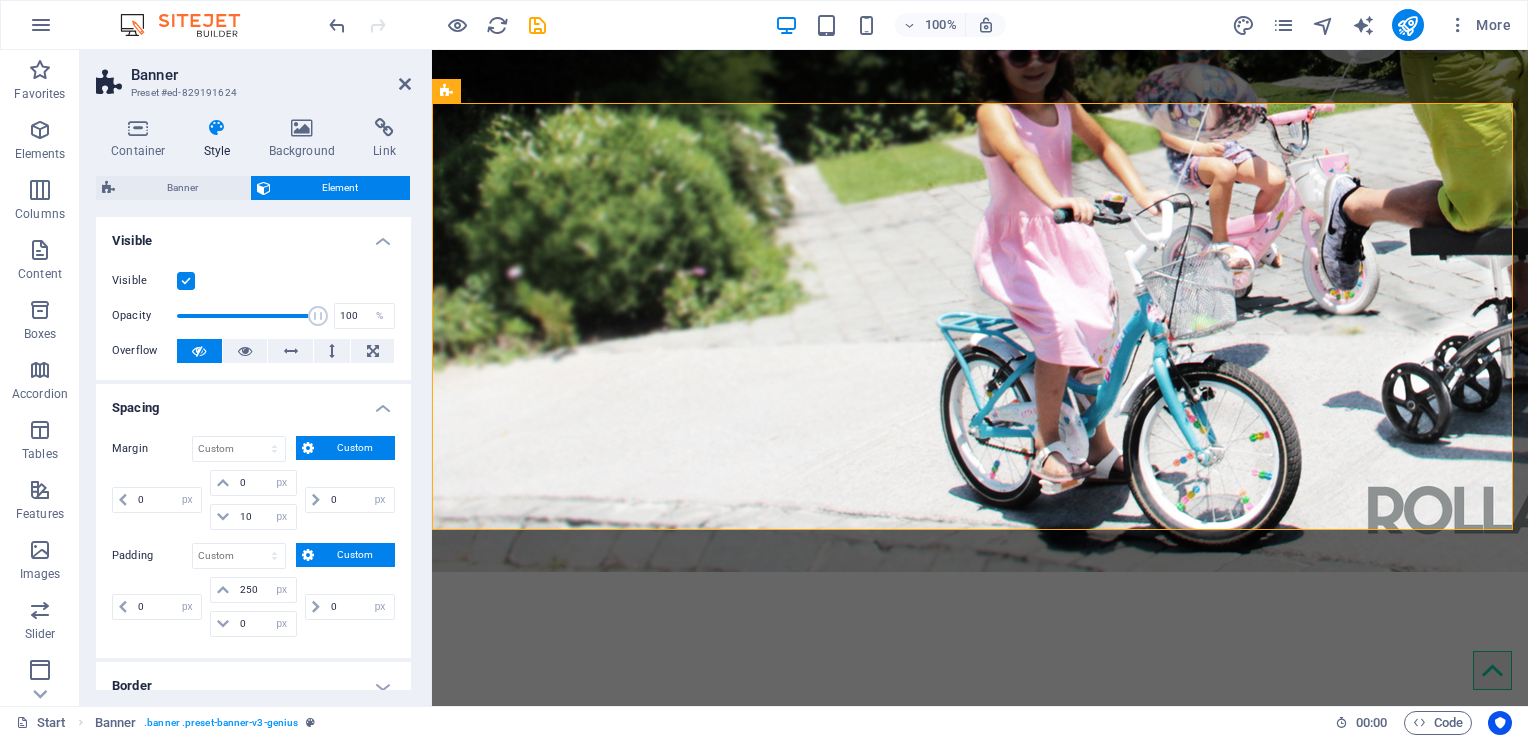 click on "0 px rem % vh vw" at bounding box center (348, 607) 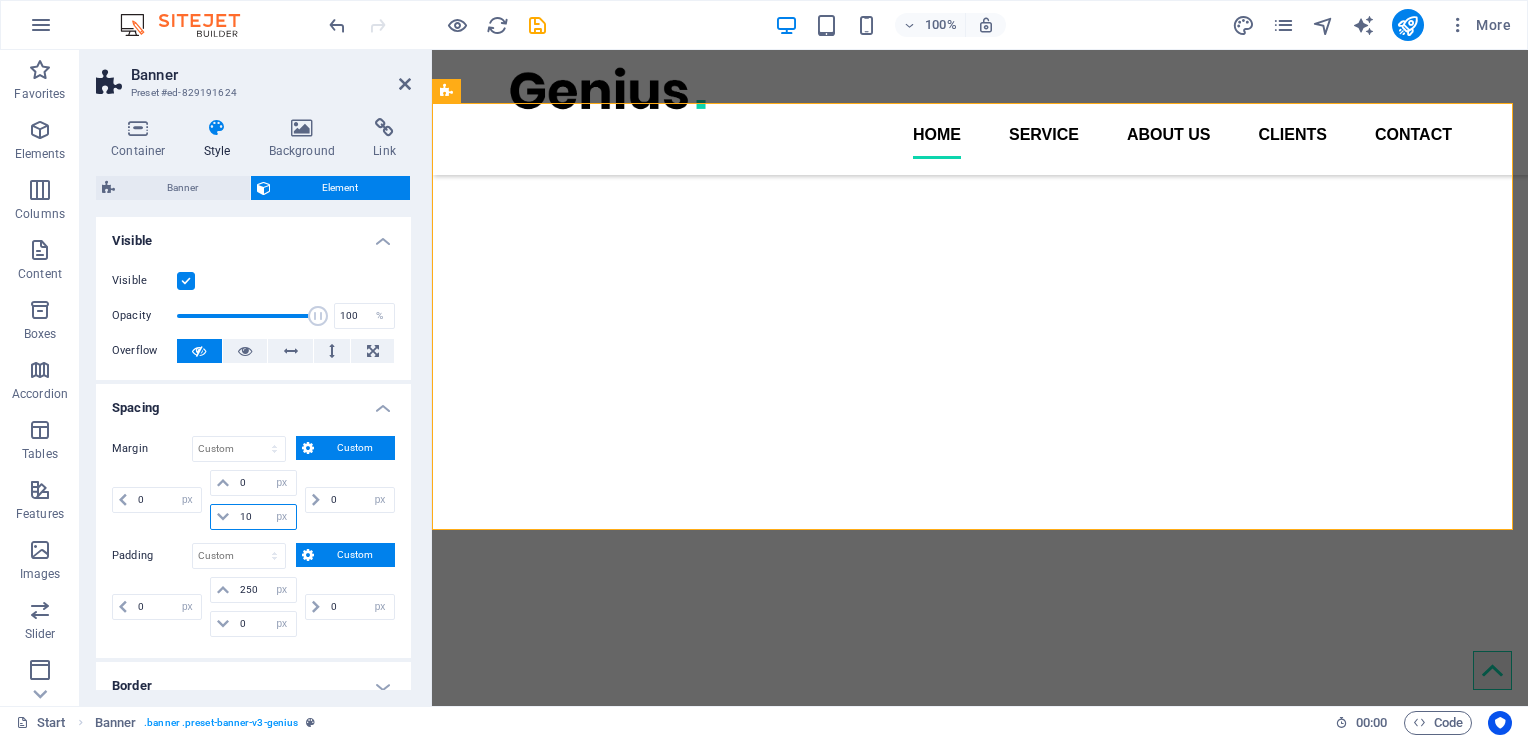drag, startPoint x: 253, startPoint y: 512, endPoint x: 238, endPoint y: 512, distance: 15 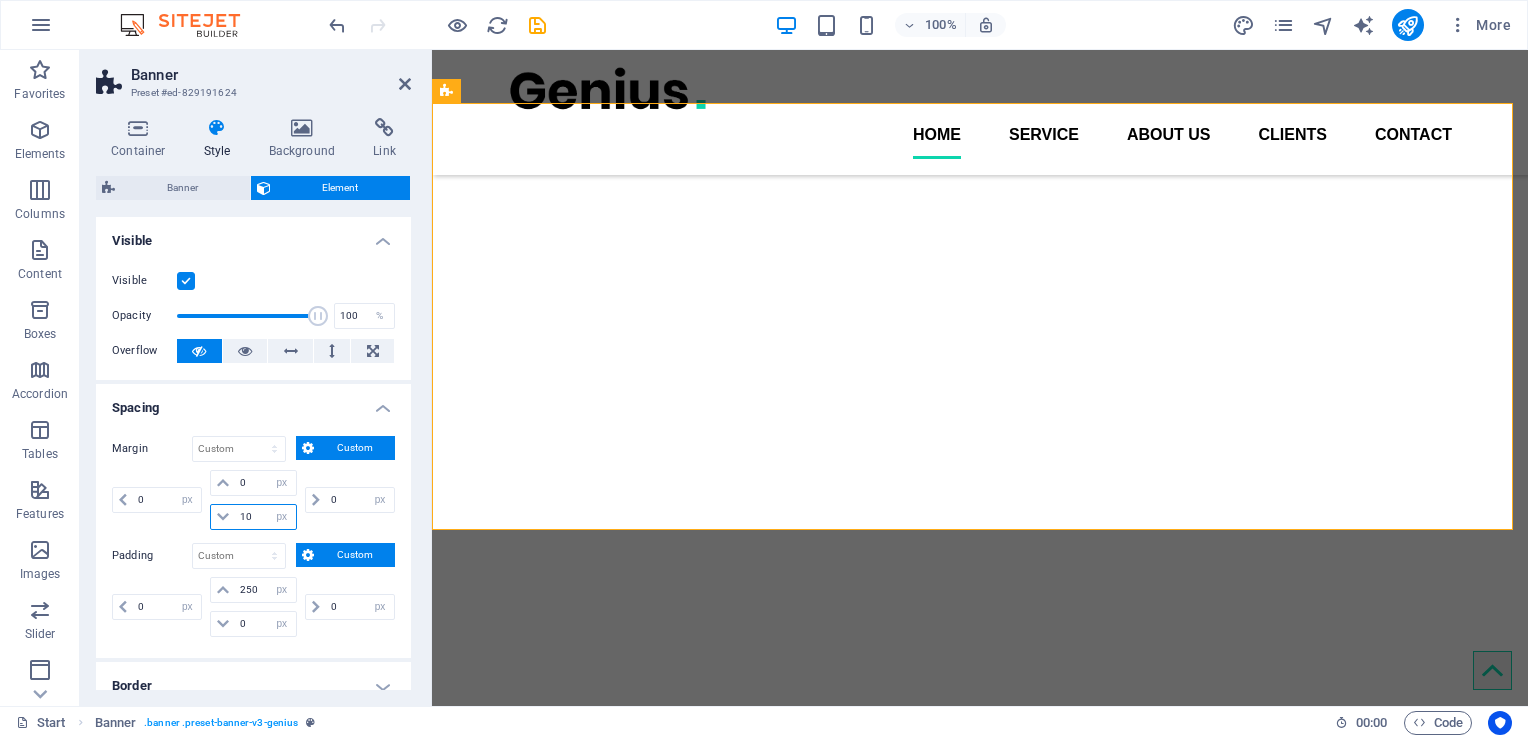 type on "0" 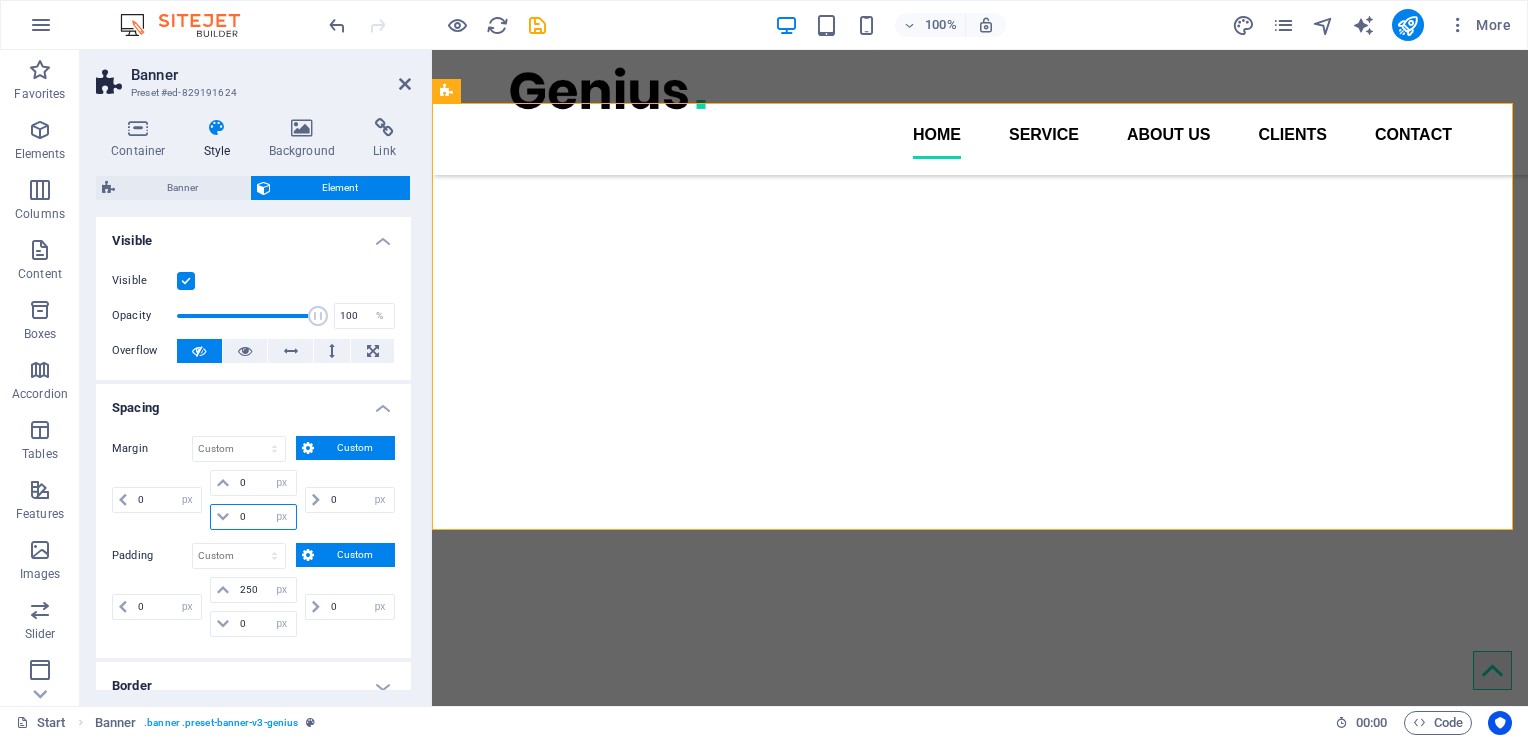type on "0" 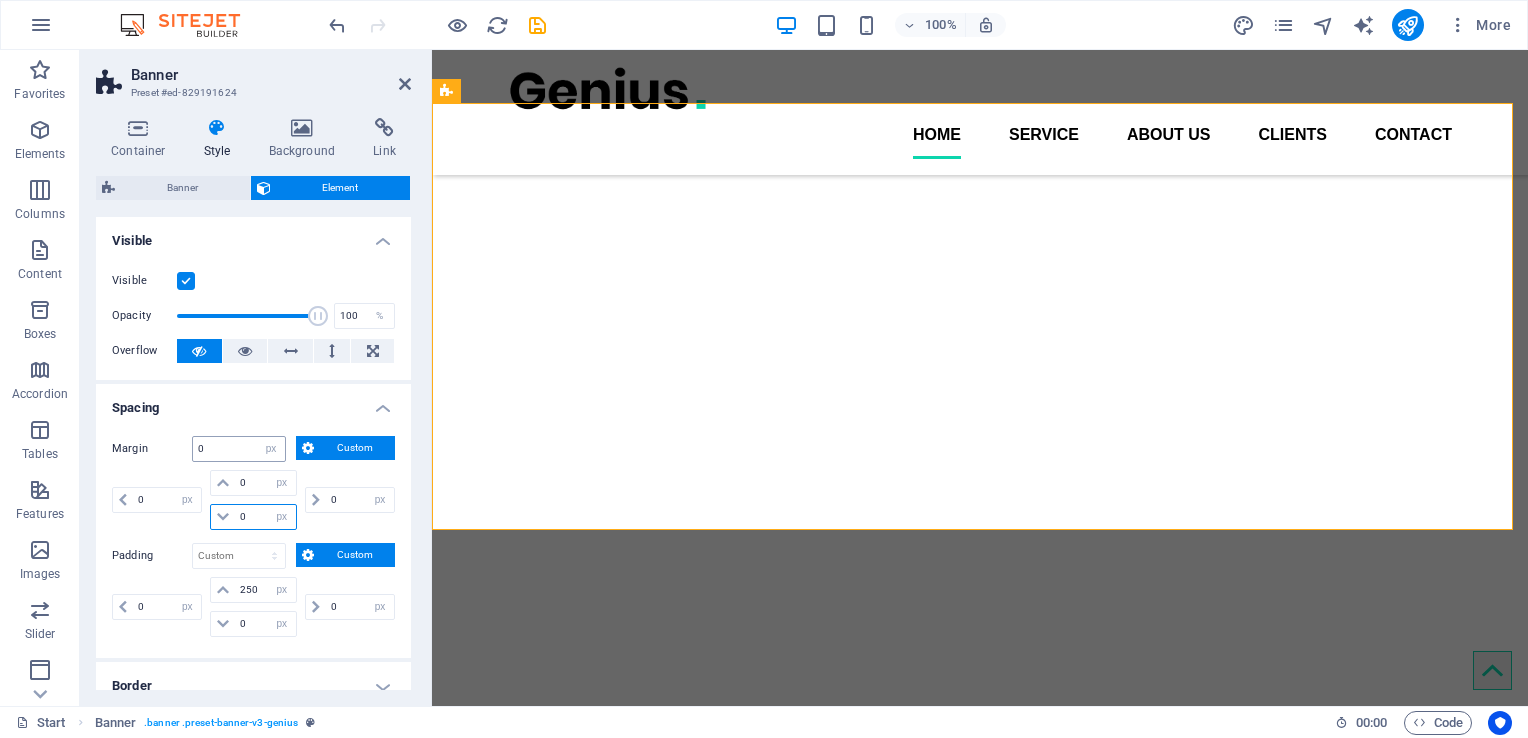 type on "0" 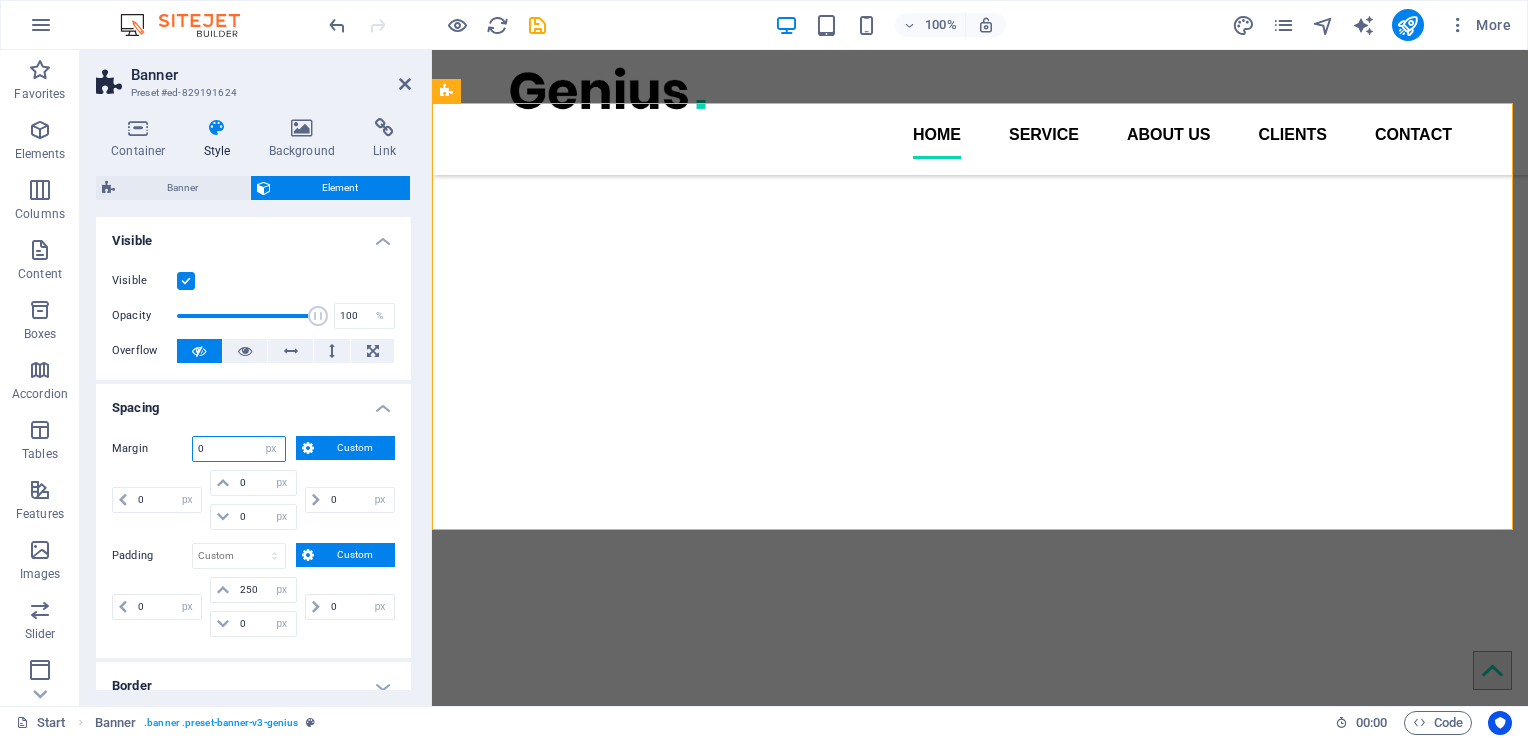 drag, startPoint x: 203, startPoint y: 441, endPoint x: 181, endPoint y: 438, distance: 22.203604 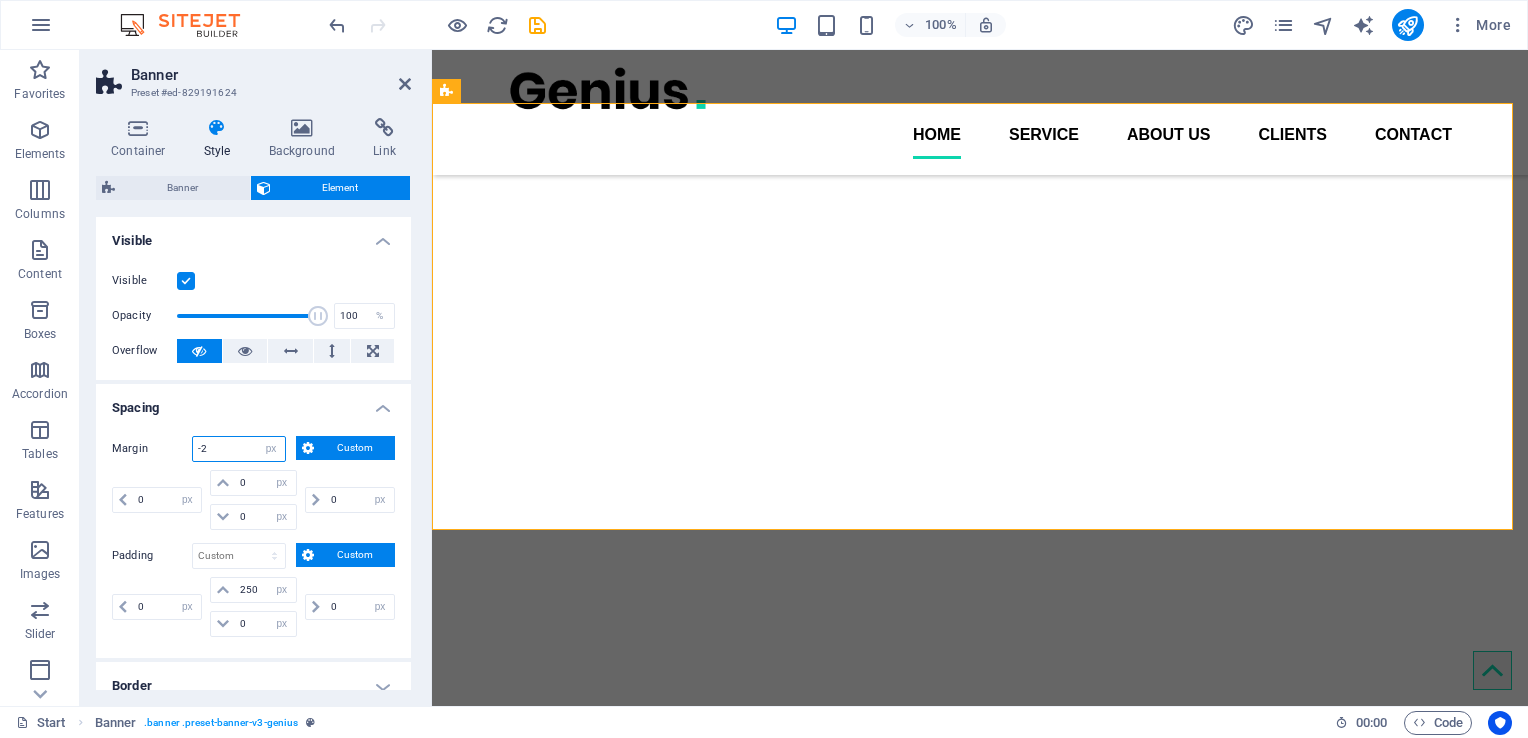 type on "-20" 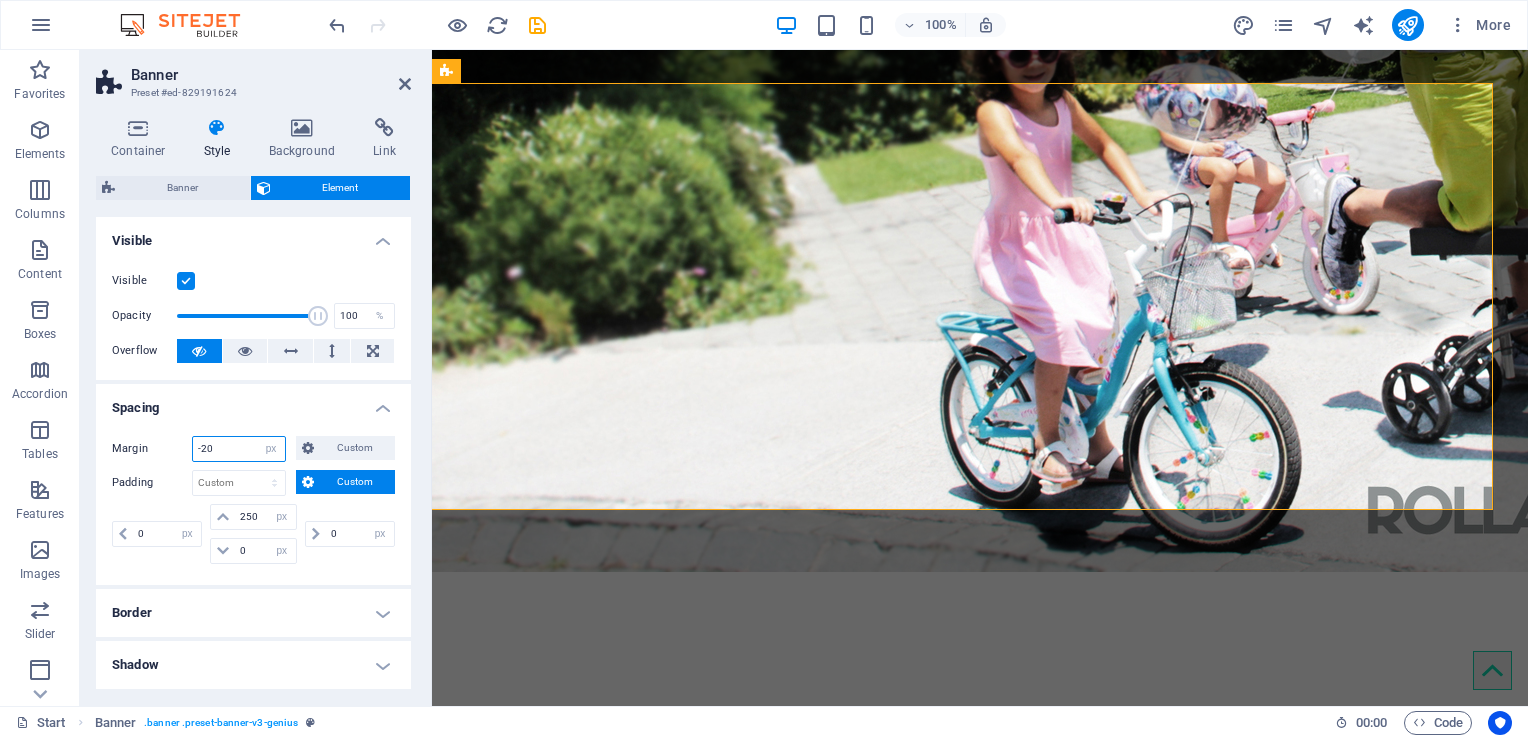 drag, startPoint x: 215, startPoint y: 442, endPoint x: 173, endPoint y: 442, distance: 42 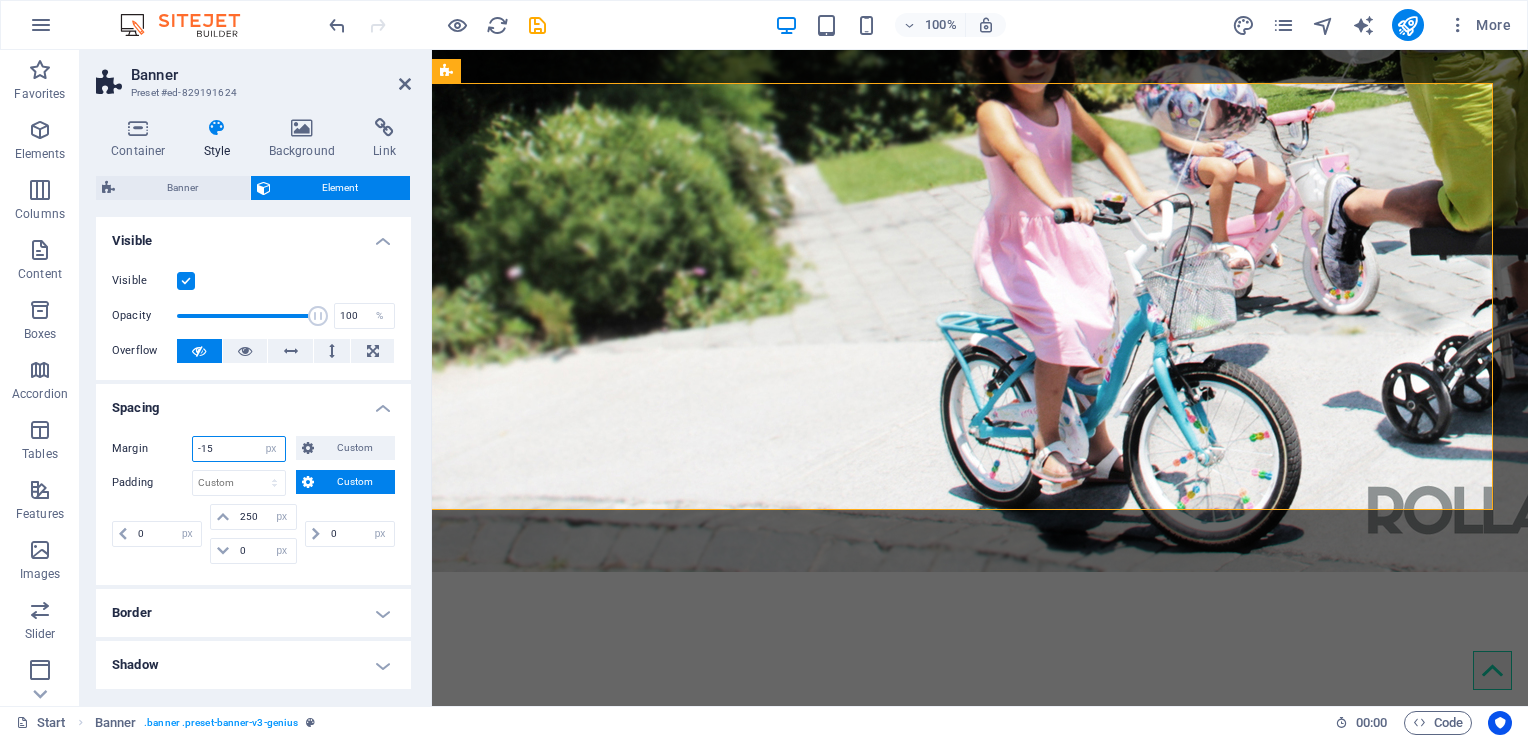 type on "-150" 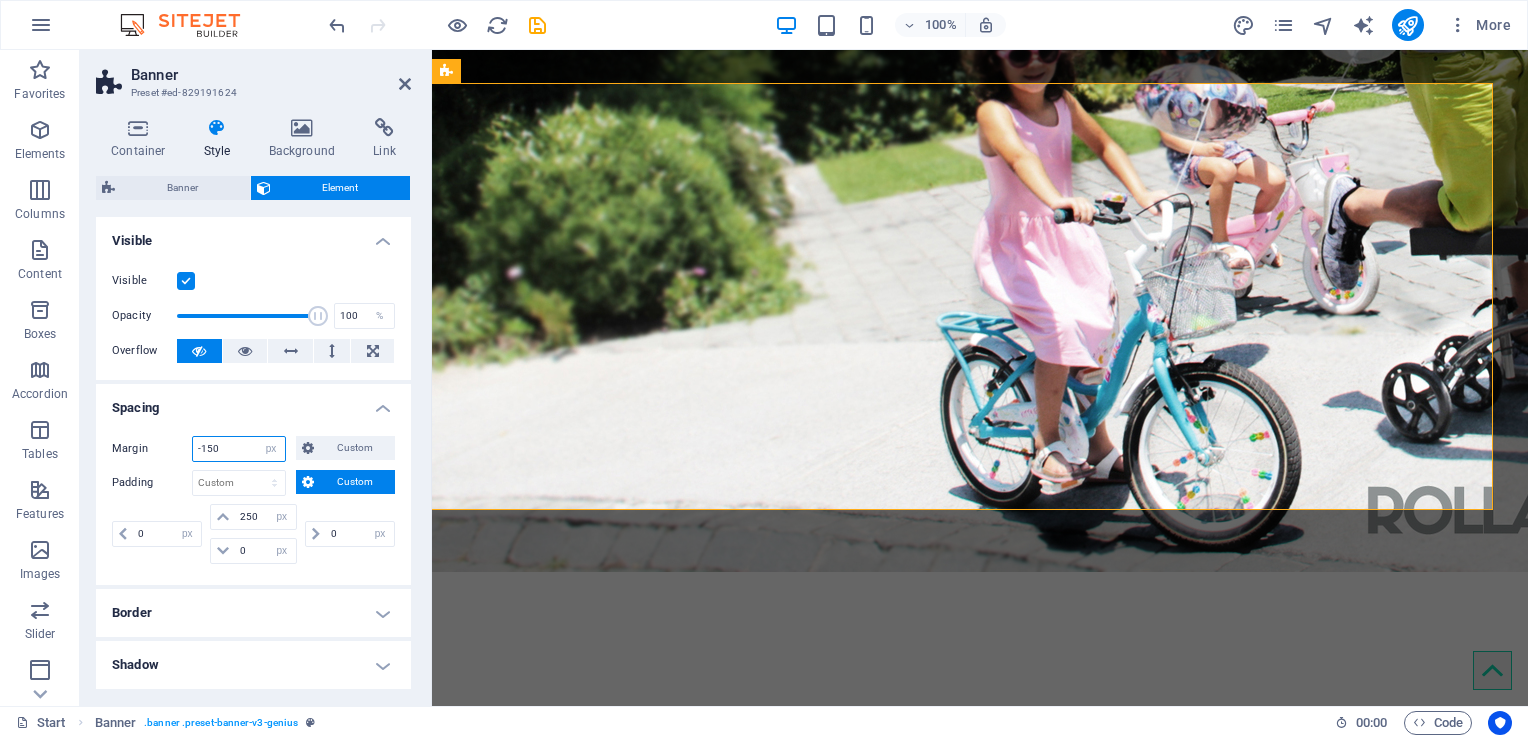 type on "-150" 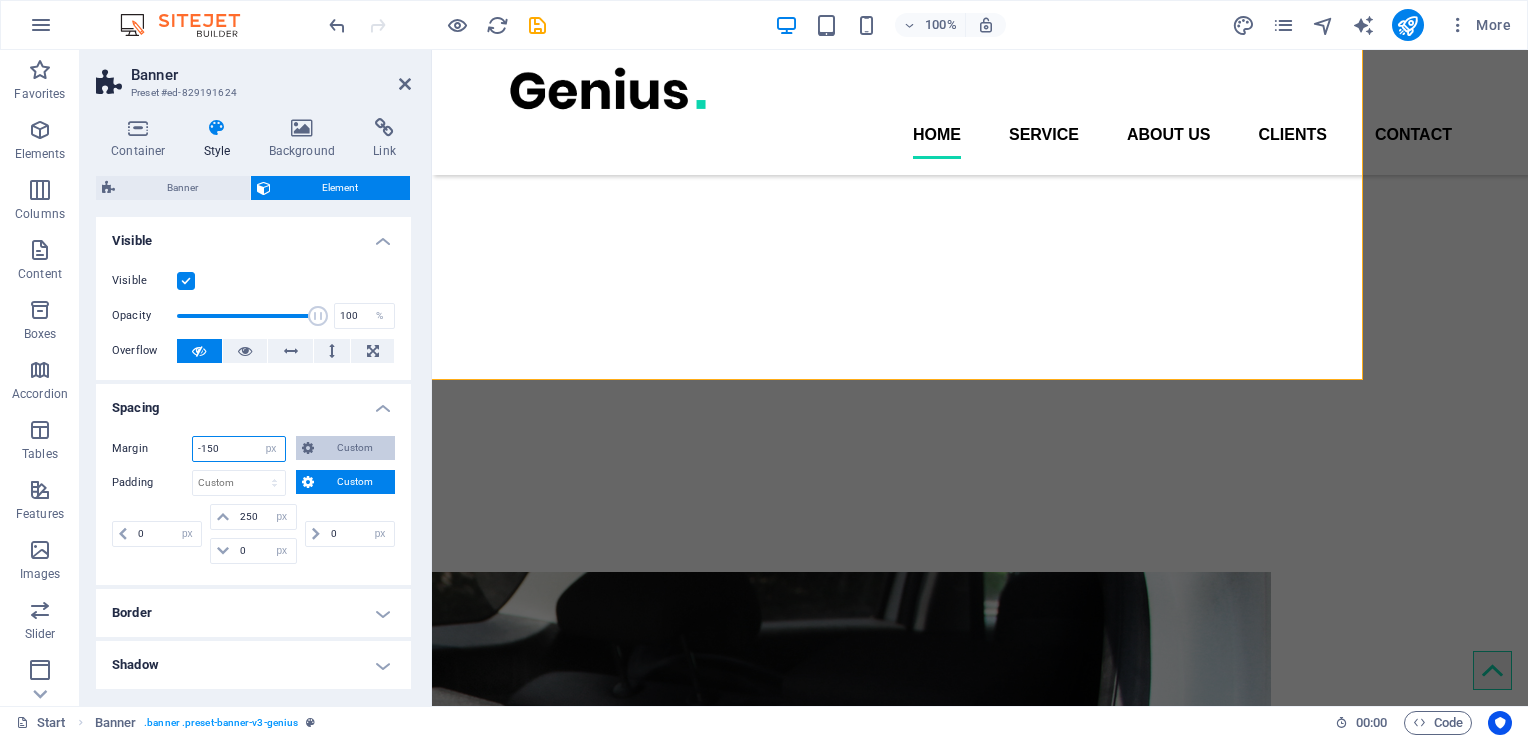 type on "-150" 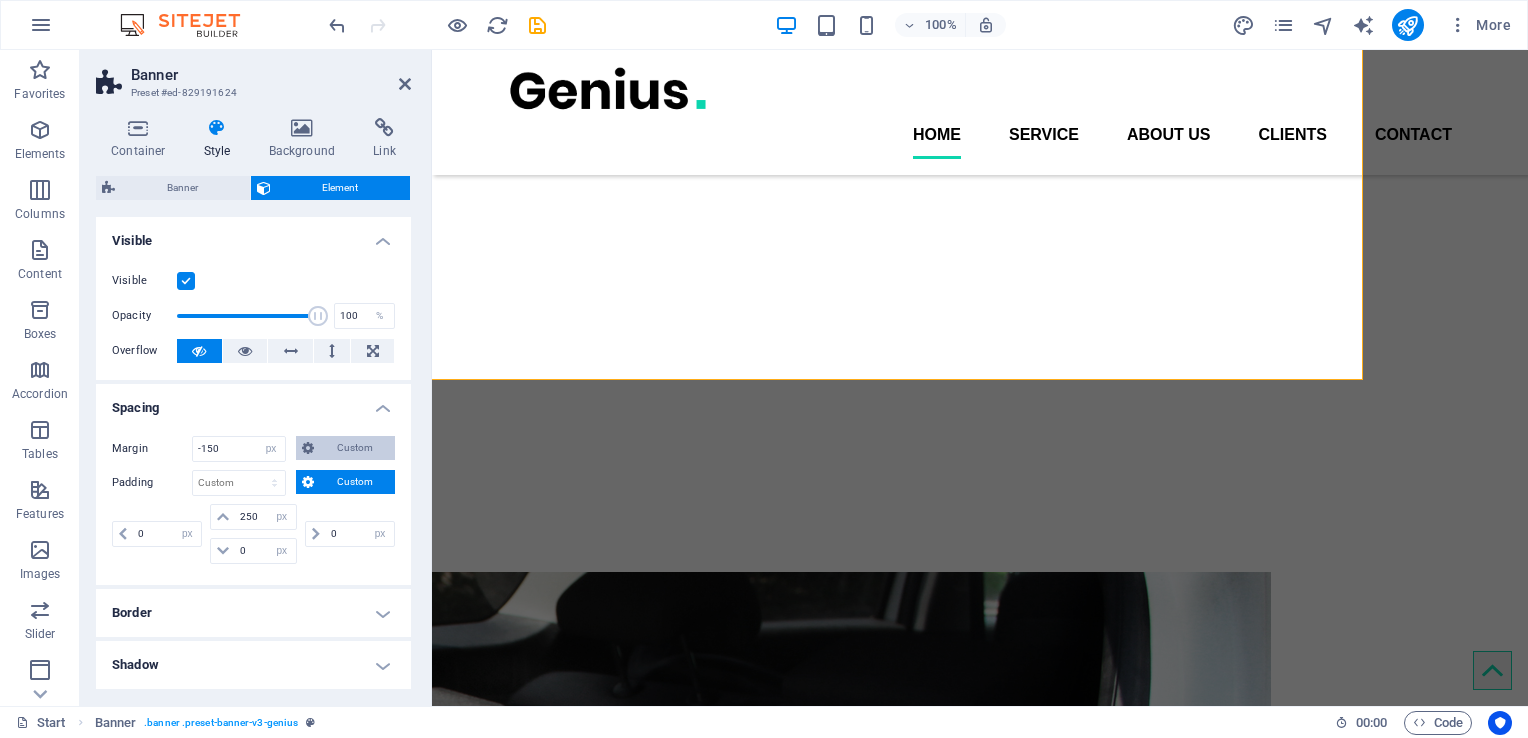 click on "Custom" at bounding box center (345, 448) 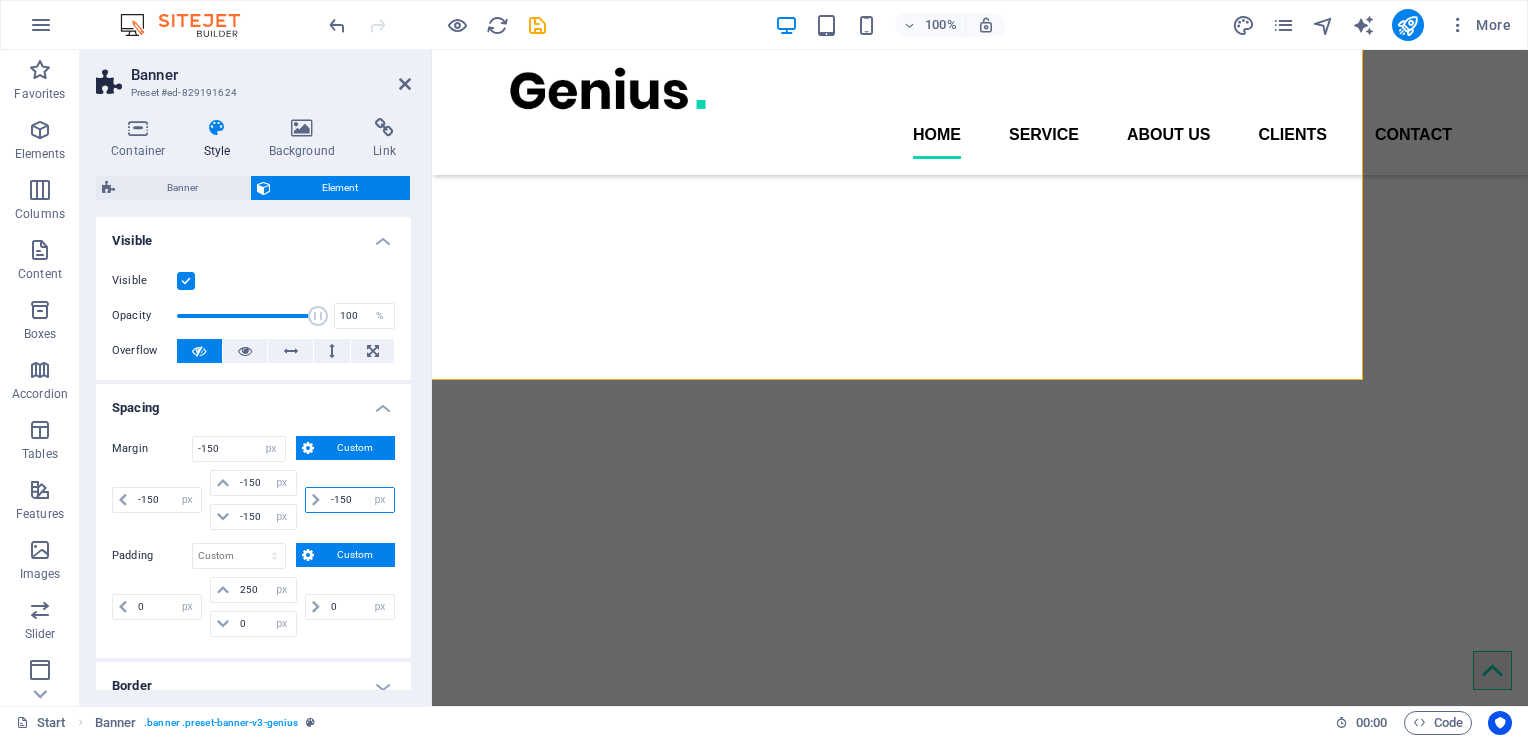 drag, startPoint x: 356, startPoint y: 498, endPoint x: 320, endPoint y: 497, distance: 36.013885 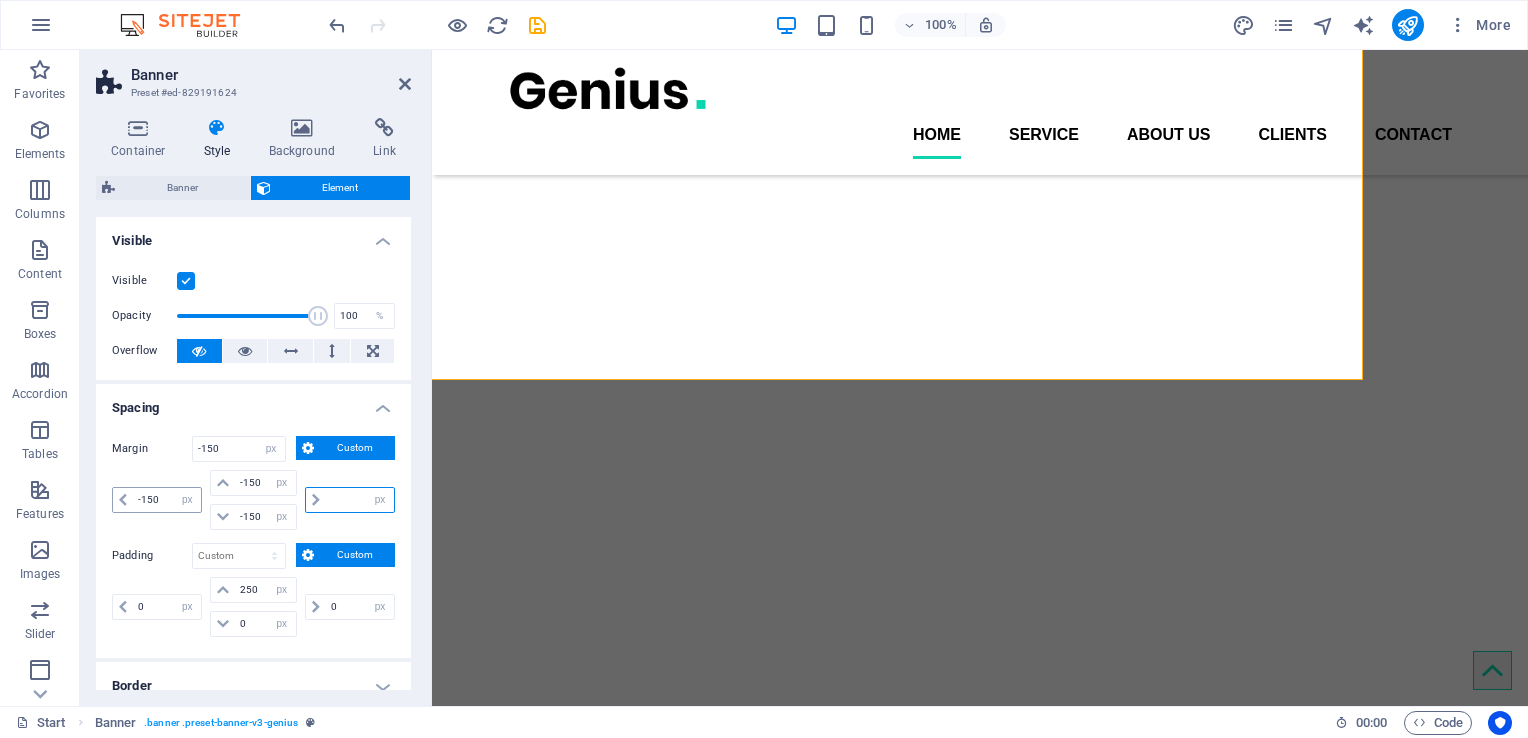 type 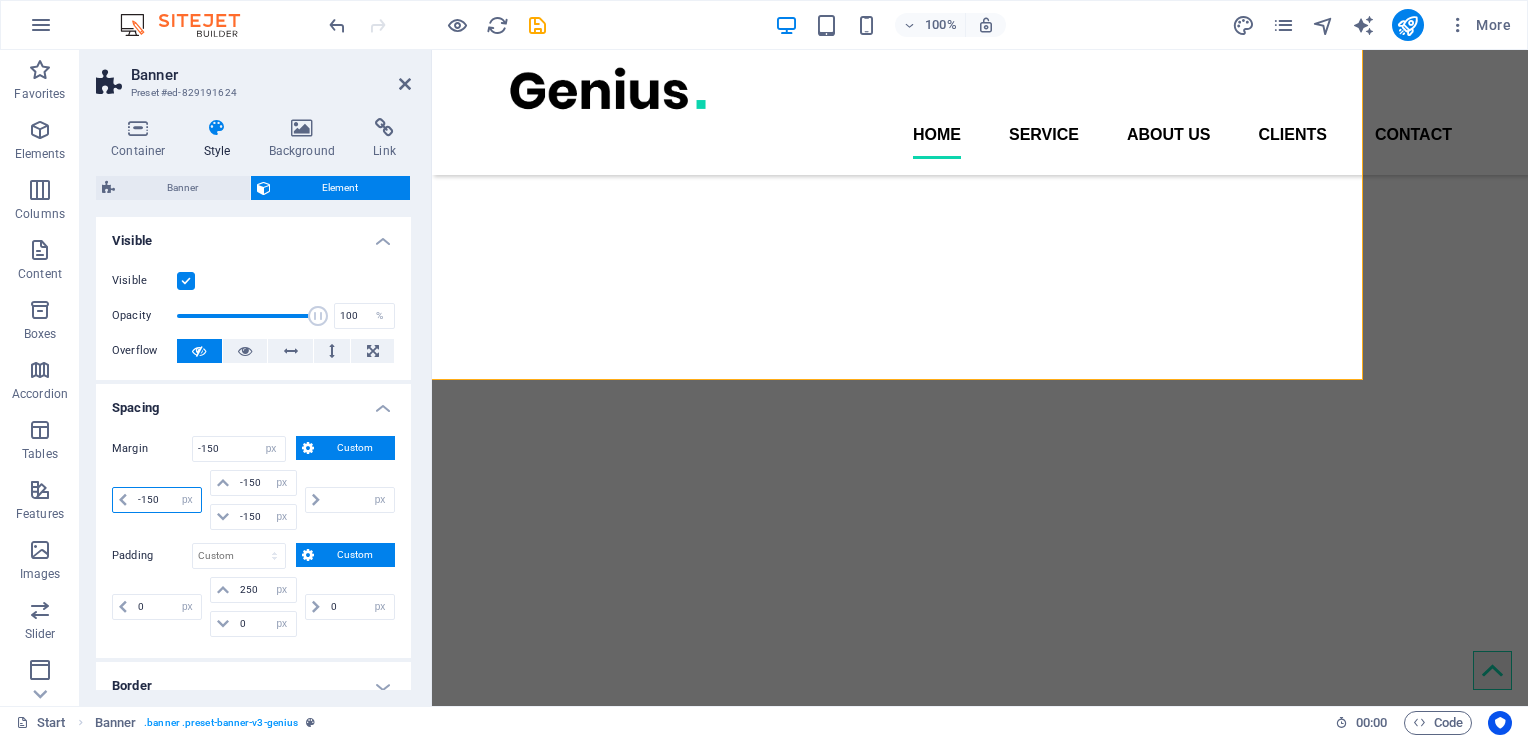 drag, startPoint x: 161, startPoint y: 501, endPoint x: 112, endPoint y: 498, distance: 49.09175 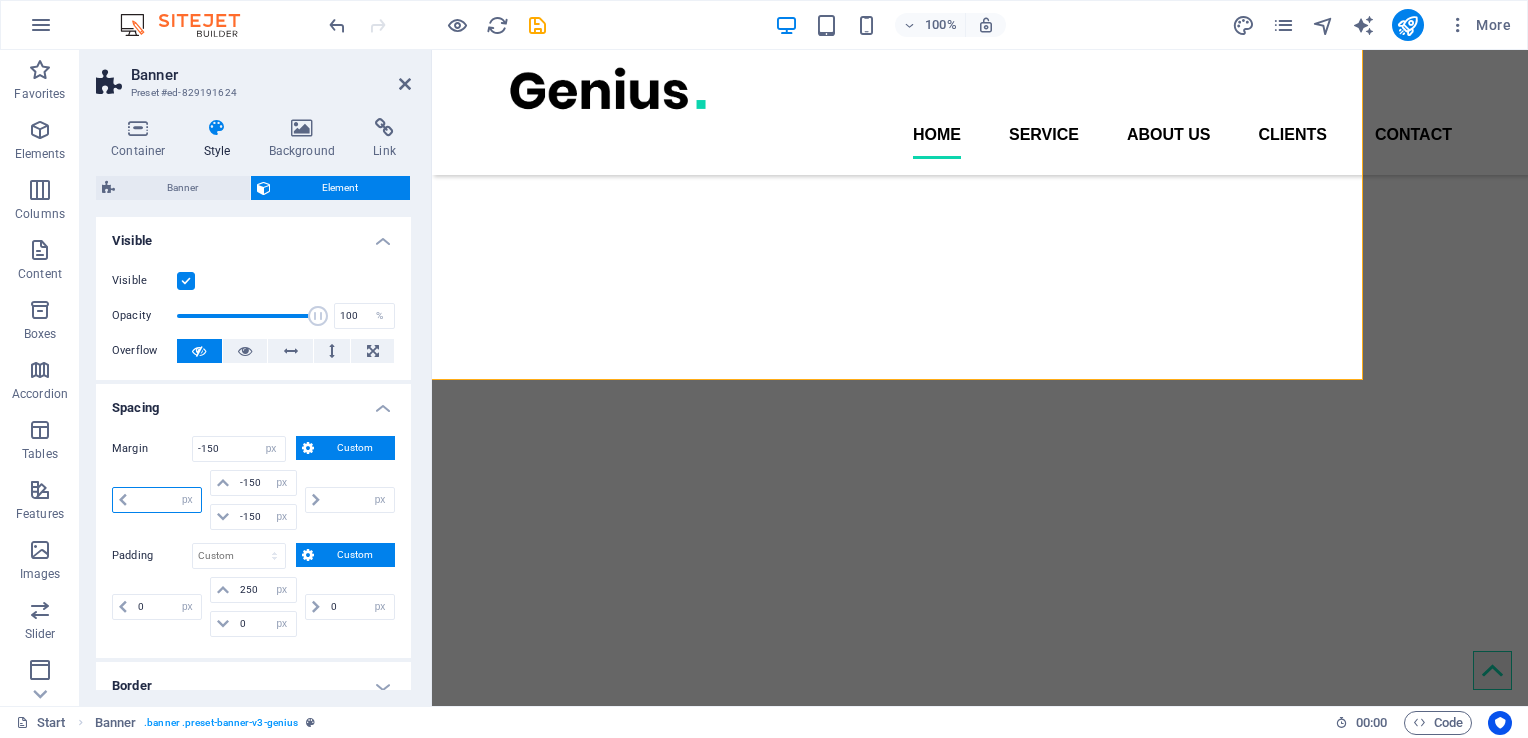 type 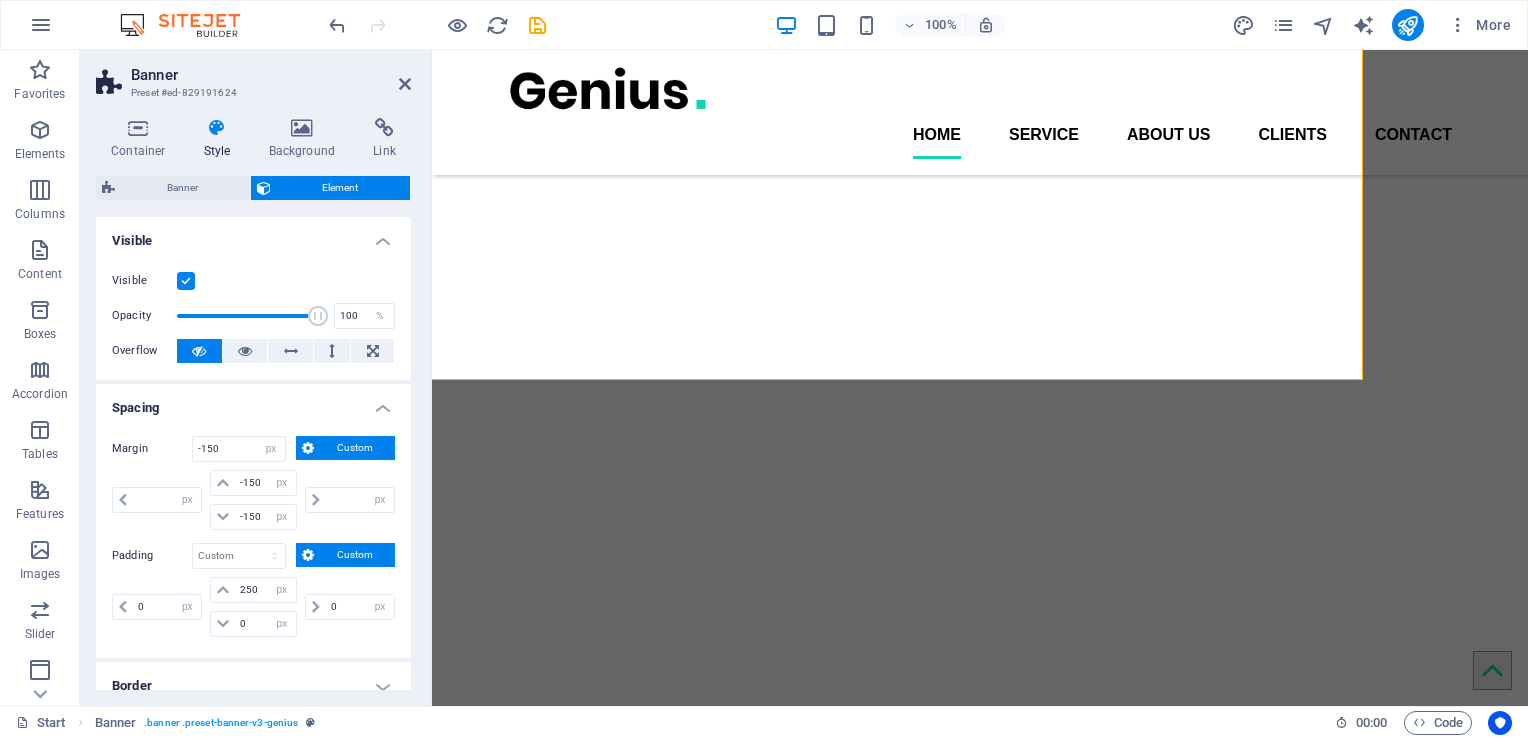 click on "Margin -150 Default auto px % rem vw vh Custom Custom auto px % rem vw vh -150 auto px % rem vw vh -150 auto px % rem vw vh auto px % rem vw vh Padding Default px rem % vh vw Custom Custom 0 px rem % vh vw 250 px rem % vh vw 0 px rem % vh vw 0 px rem % vh vw" at bounding box center [253, 539] 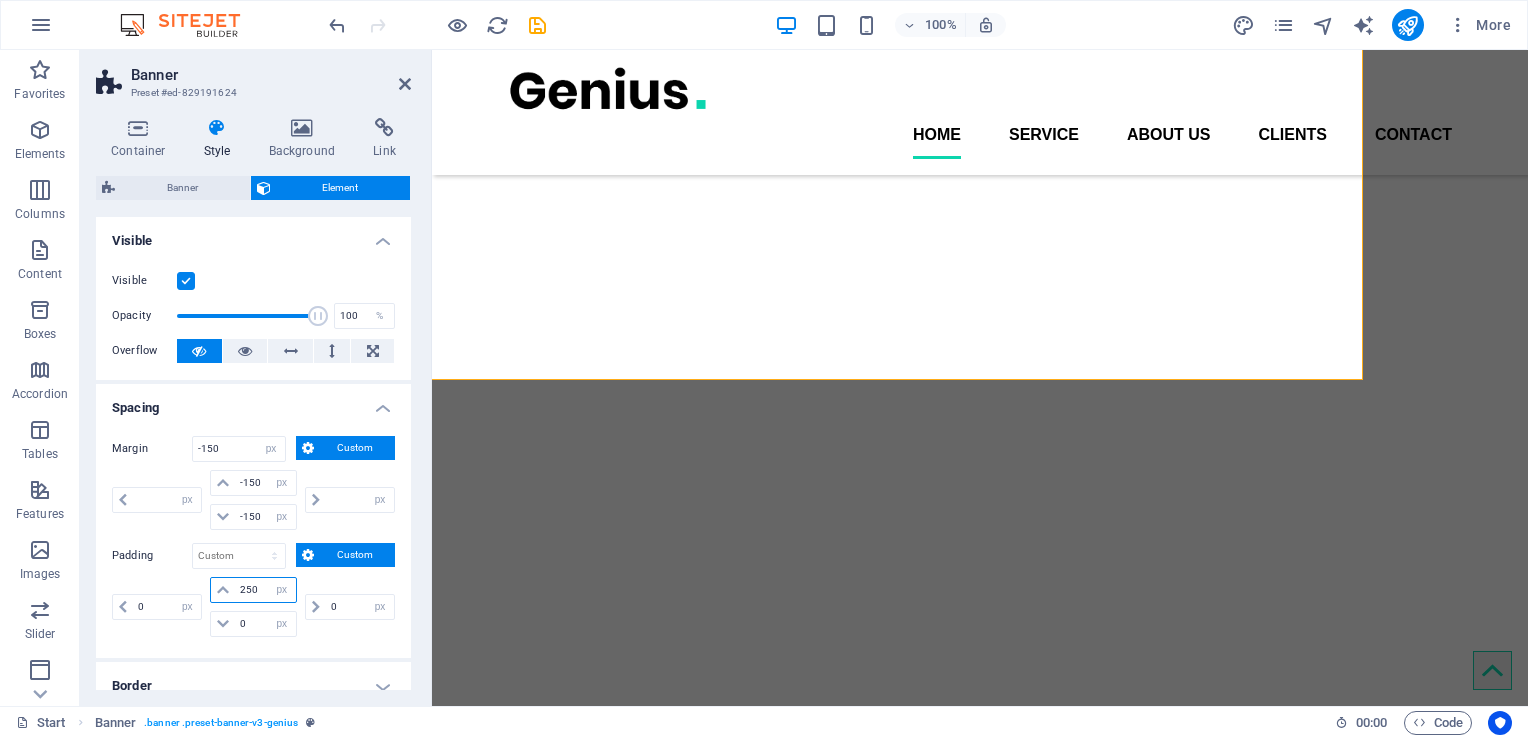 drag, startPoint x: 263, startPoint y: 590, endPoint x: 213, endPoint y: 582, distance: 50.635956 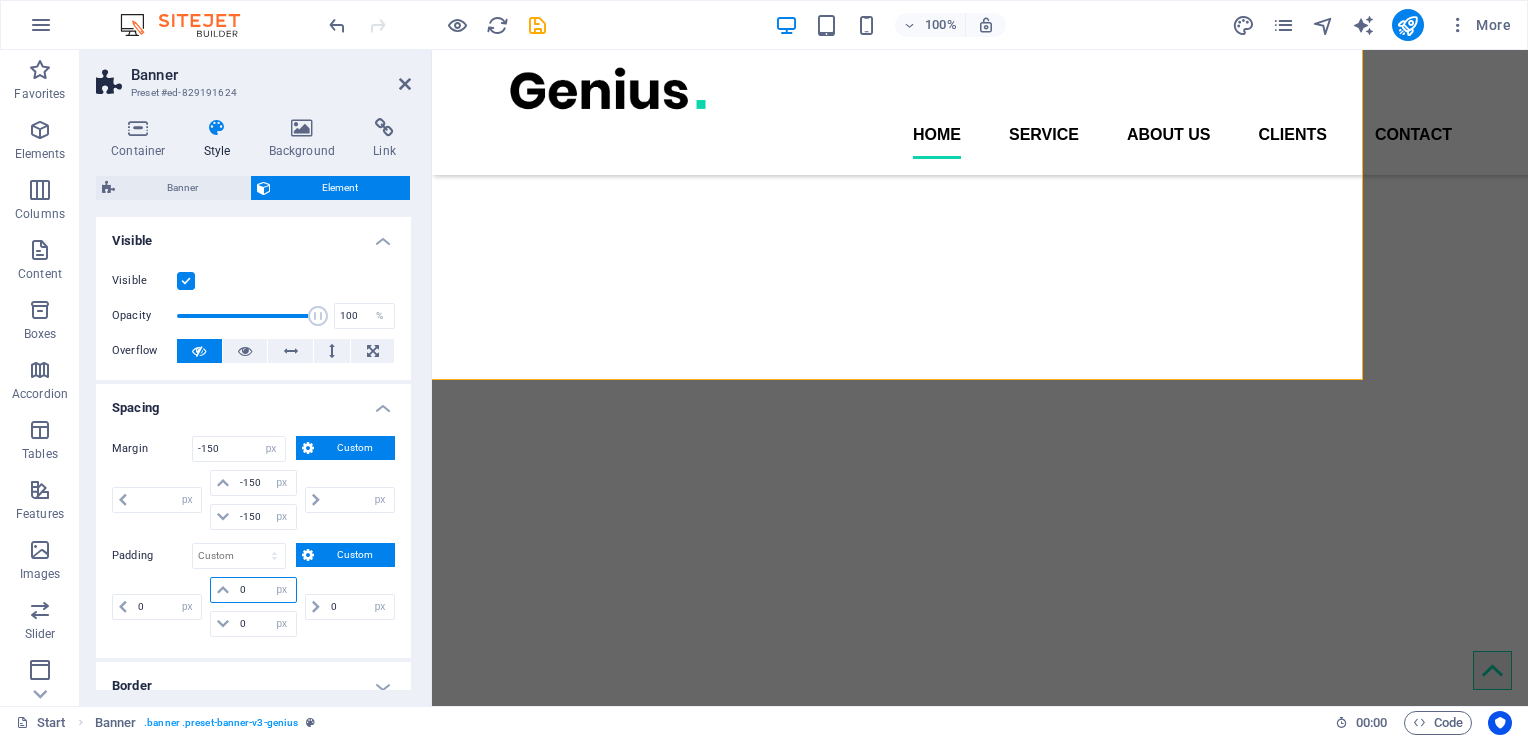 type on "0" 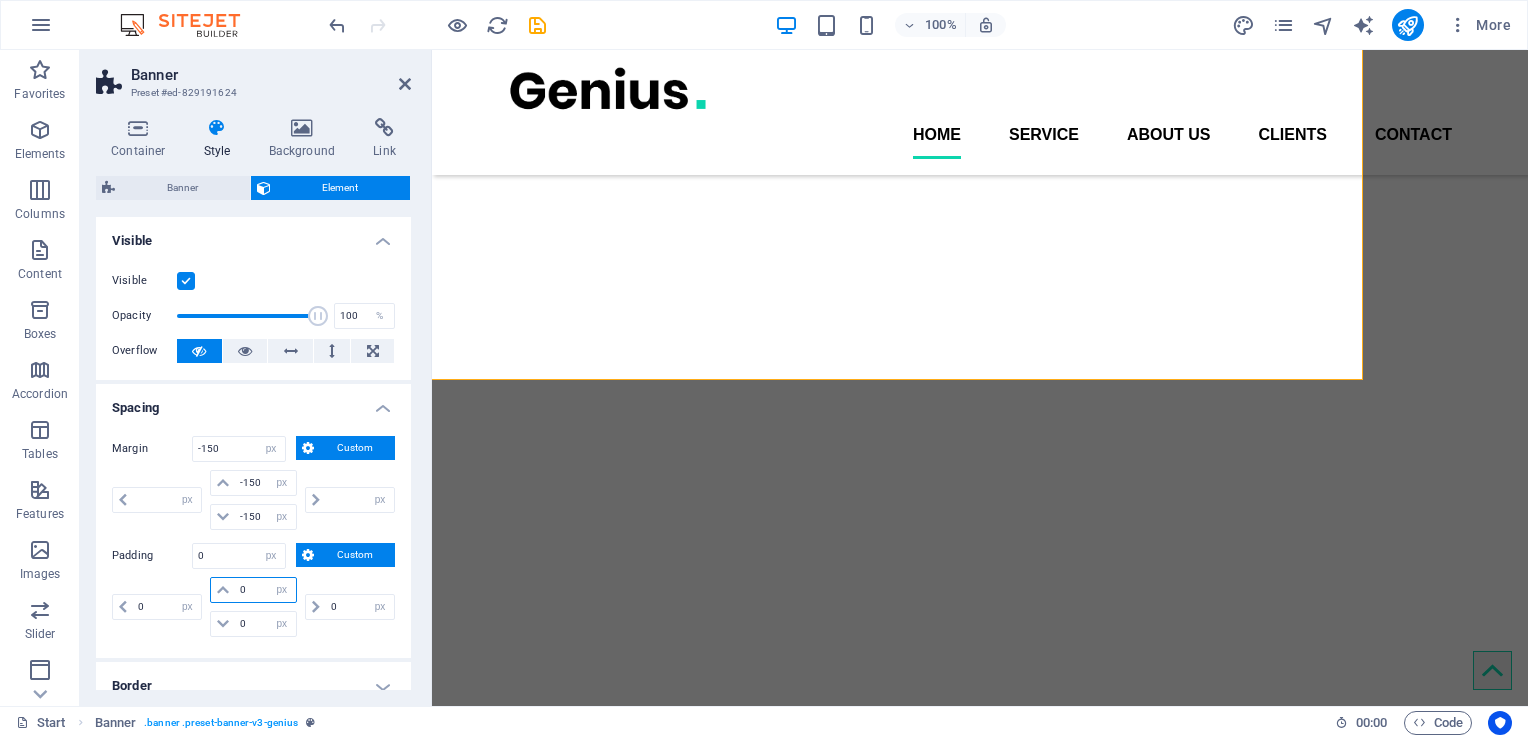 type on "0" 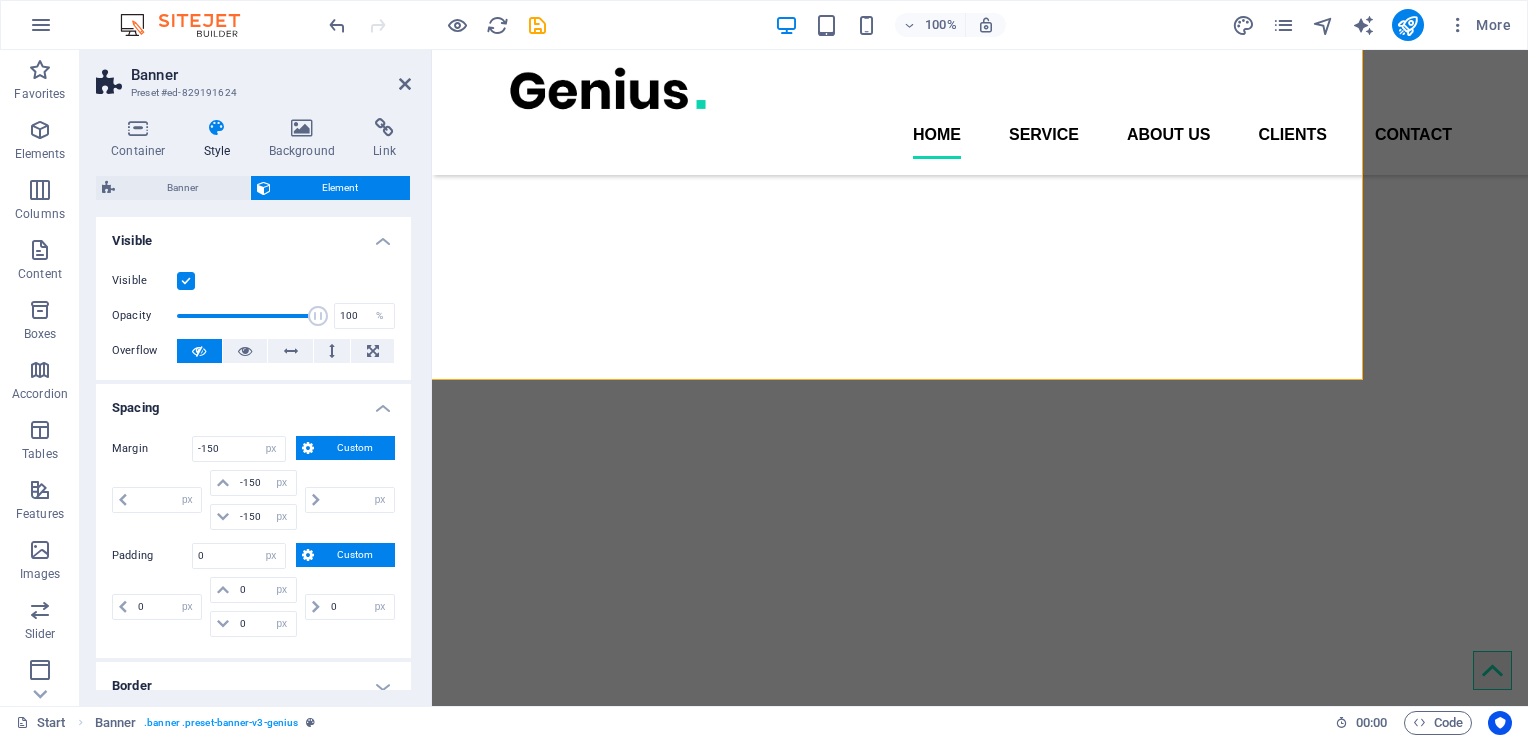 click on "Margin -150 Default auto px % rem vw vh Custom Custom auto px % rem vw vh -150 auto px % rem vw vh -150 auto px % rem vw vh auto px % rem vw vh Padding 0 Default px rem % vh vw Custom Custom 0 px rem % vh vw 0 px rem % vh vw 0 px rem % vh vw 0 px rem % vh vw" at bounding box center (253, 539) 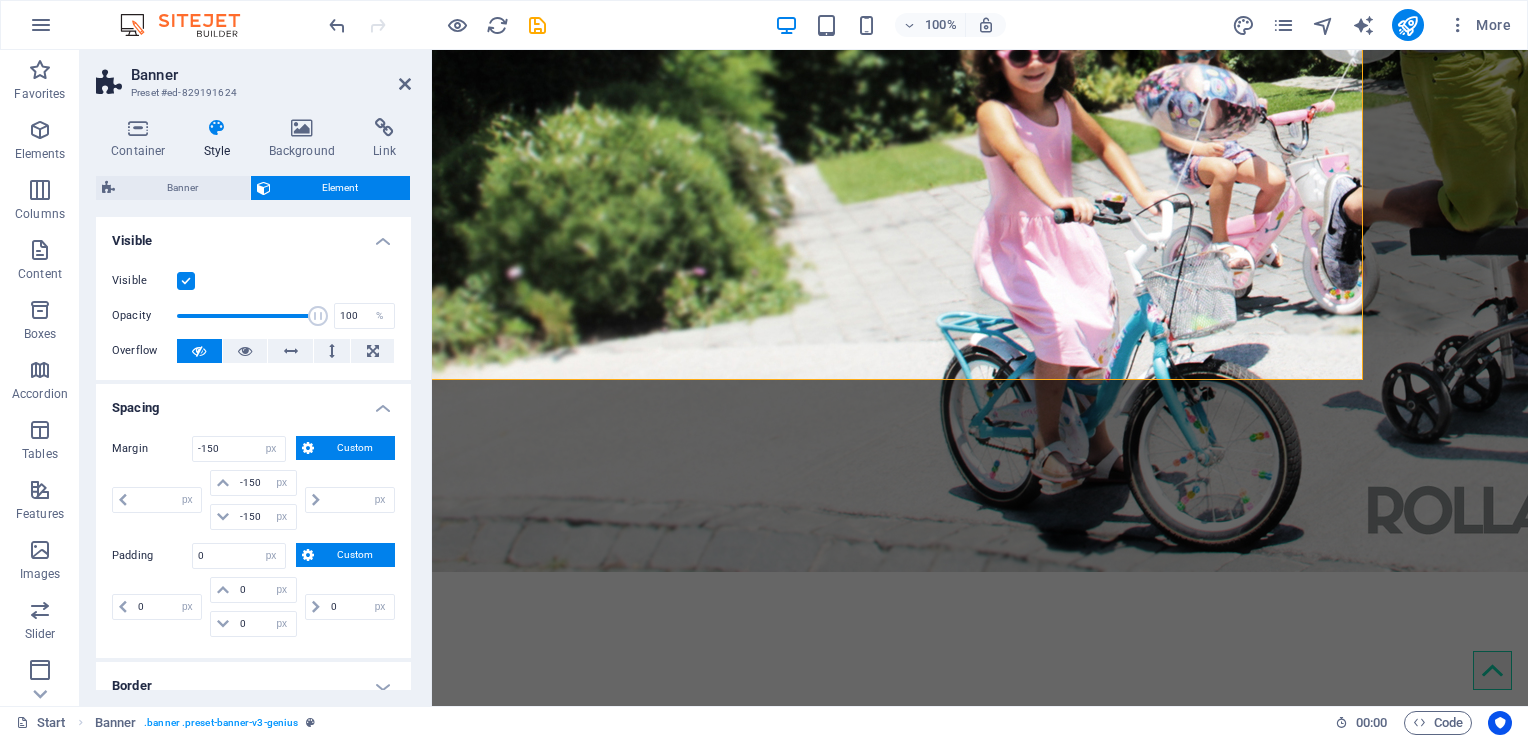click on "Home Service About us Clients Contact Drop content here or  Add elements  Paste clipboard Corporate design Lorem ipsum dolor sit amet, consectetur adipisicing elit. Veritatis dolorem! Webdesign Lorem ipsum dolor sit amet, consectetur adipisicing elit. Veritatis dolorem! Mobile apps Lorem ipsum dolor sit amet, consectetur adipisicing elit. Veritatis dolorem! Creative service Lorem ipsum dolor sit amet Lorem ipsum dolor sit amet, consectetur adipisicing elit. Repellat, maiores, a libero atque assumenda praesentium cum magni odio dolor accusantium explicabo repudiandae molestiae.  Cumque expo laboriosam nulla distinctio mollitia Molestias excepturi voluptatem veritatis iusto namut Praesentium magni odio dolor accusantium Ipsum dolor sit amet, consectetur adipisicing elit Sitejet 90%
Photoshop 70%
Illustrator 90%
HTML5 & CSS3 85%
JavaScript 45%
Drop content here or  Add elements  Paste clipboard About Genius Lorem ipsum dolor sit amet Learn more Submit   Unreadable? Load new [FIRST] [LAST] 59" at bounding box center (980, 6379) 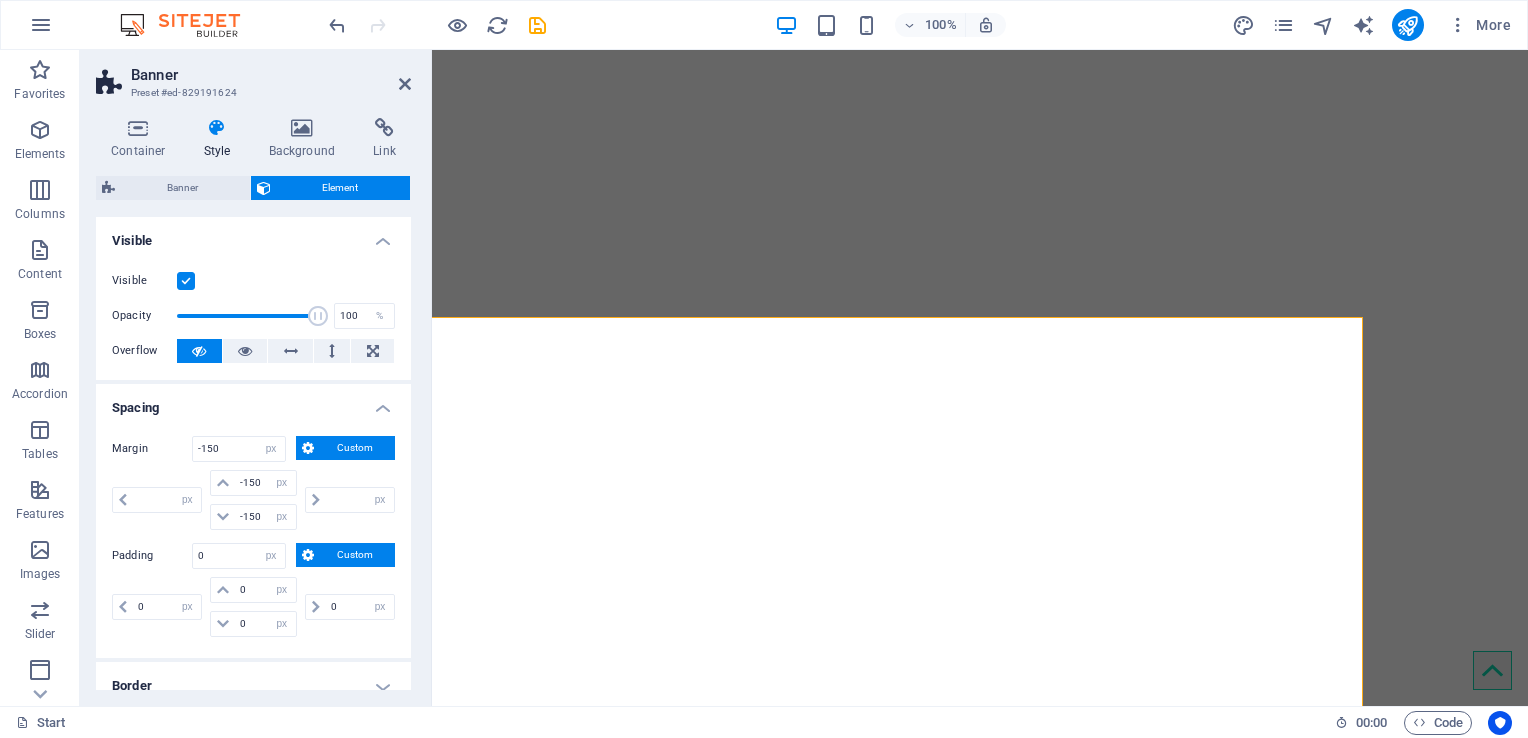 scroll, scrollTop: 369, scrollLeft: 0, axis: vertical 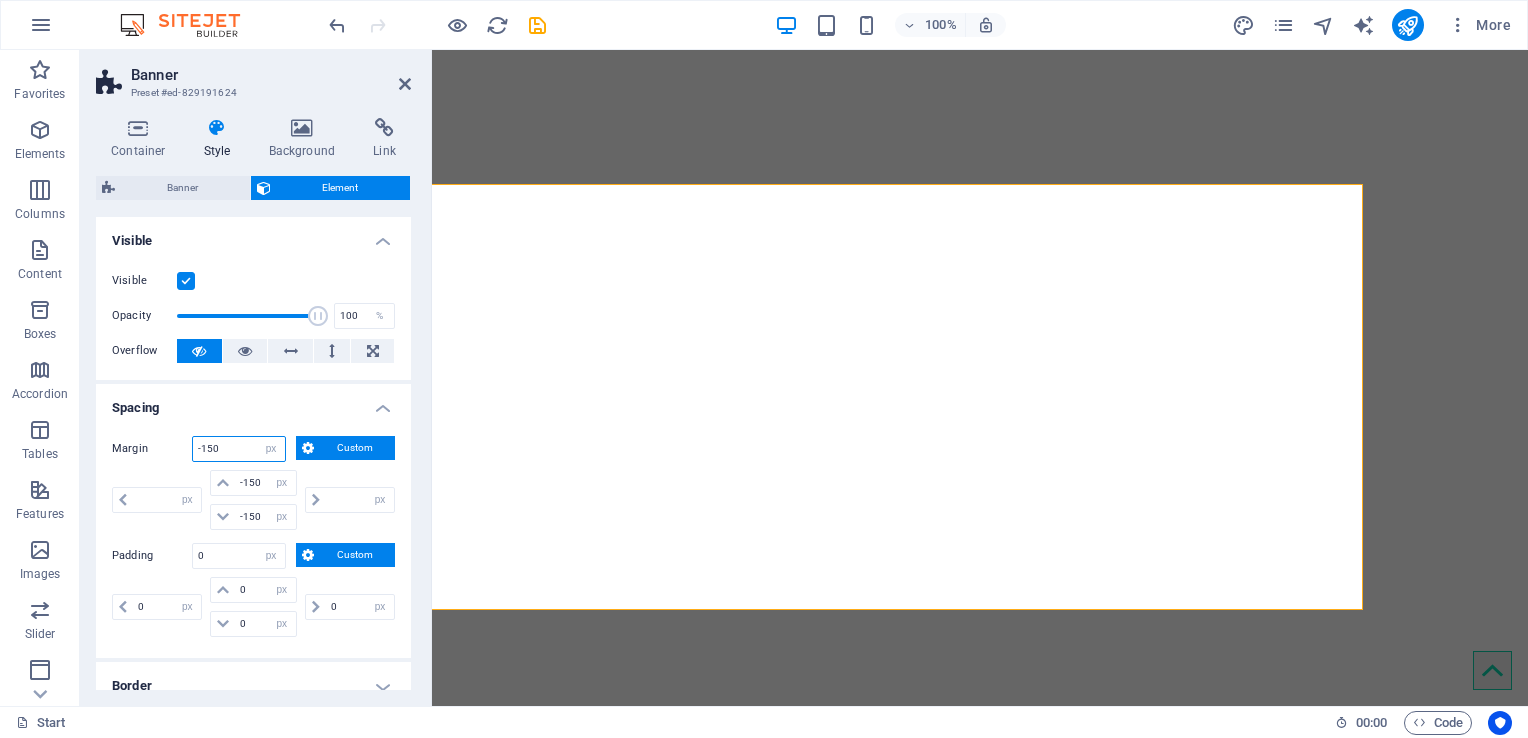 drag, startPoint x: 229, startPoint y: 441, endPoint x: 166, endPoint y: 441, distance: 63 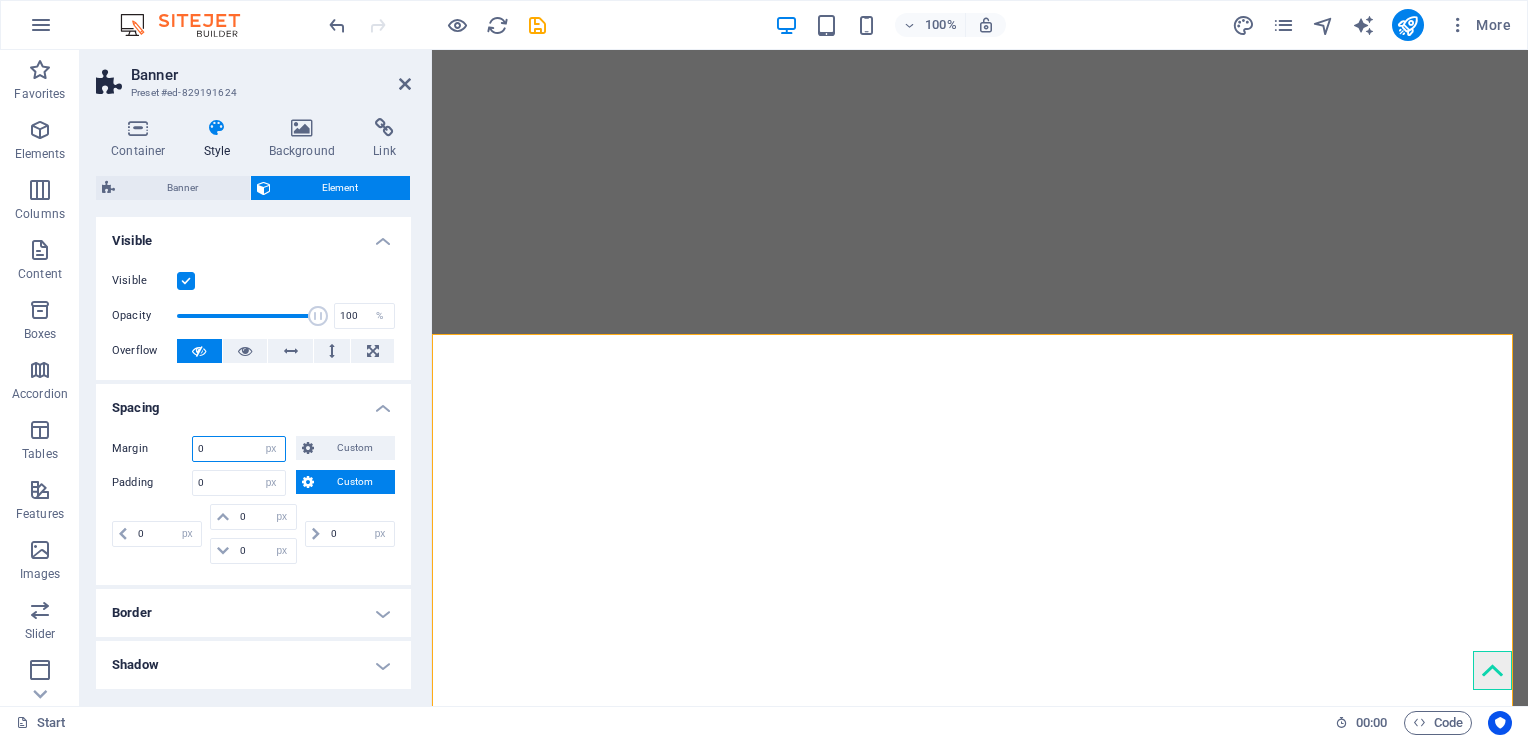 type on "0" 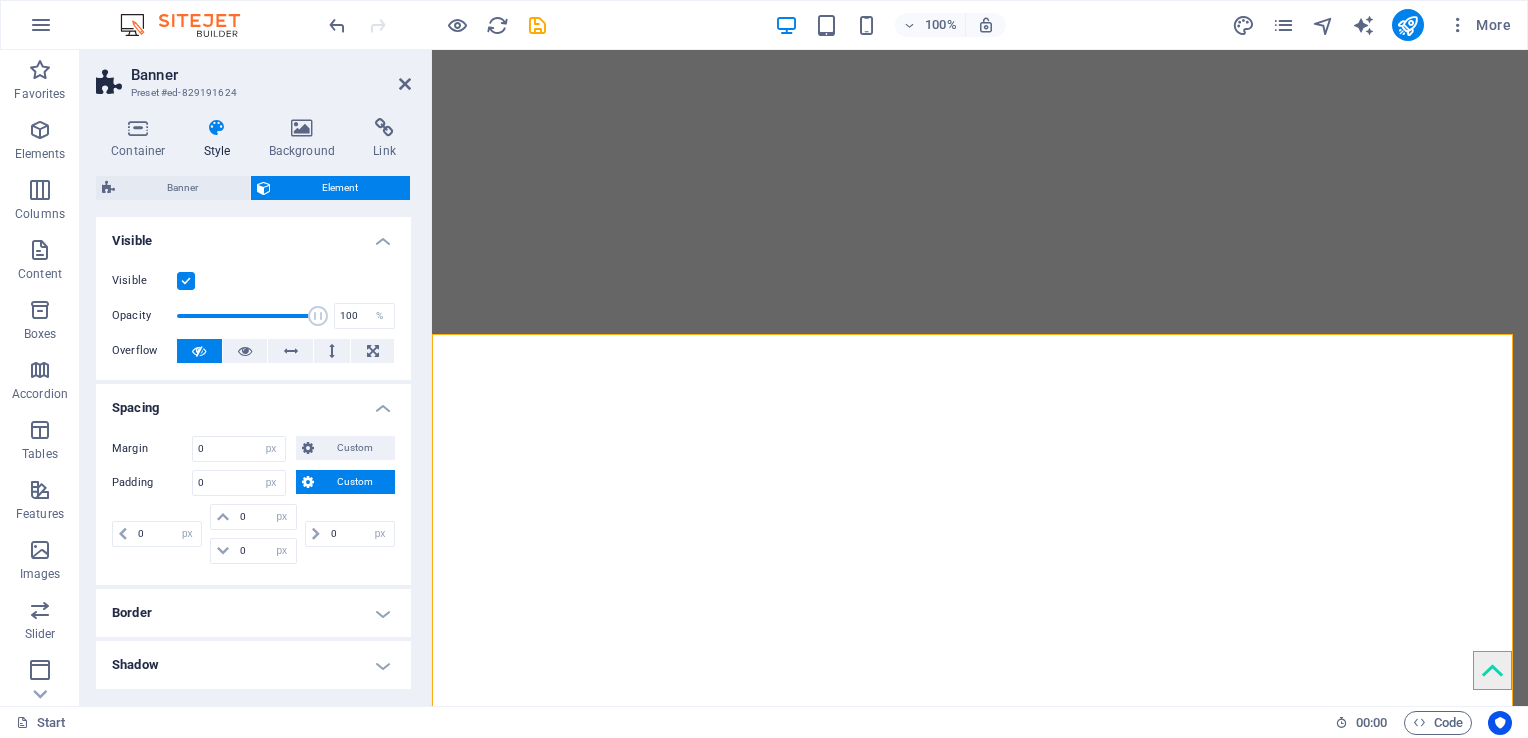 click on "Banner" at bounding box center (271, 75) 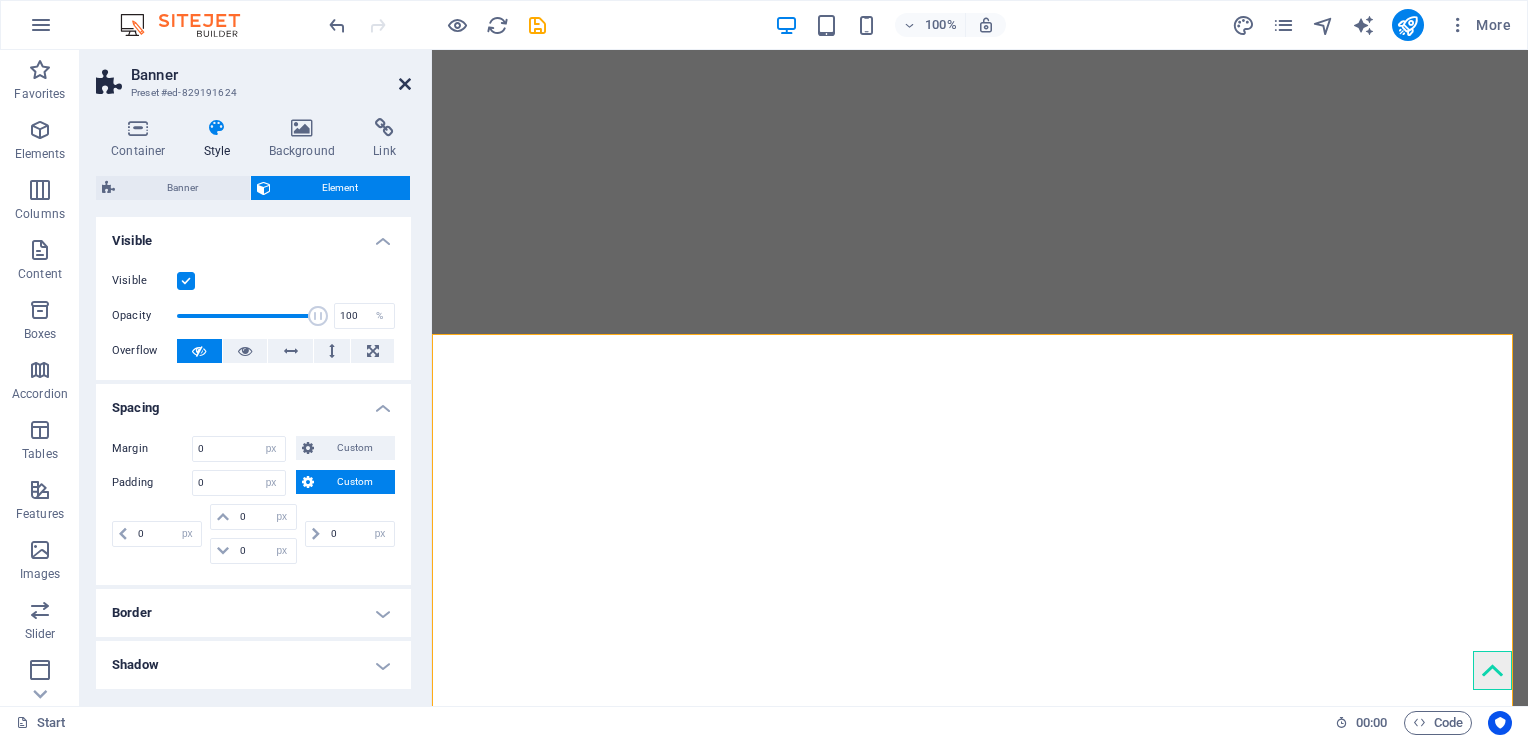 click at bounding box center [405, 84] 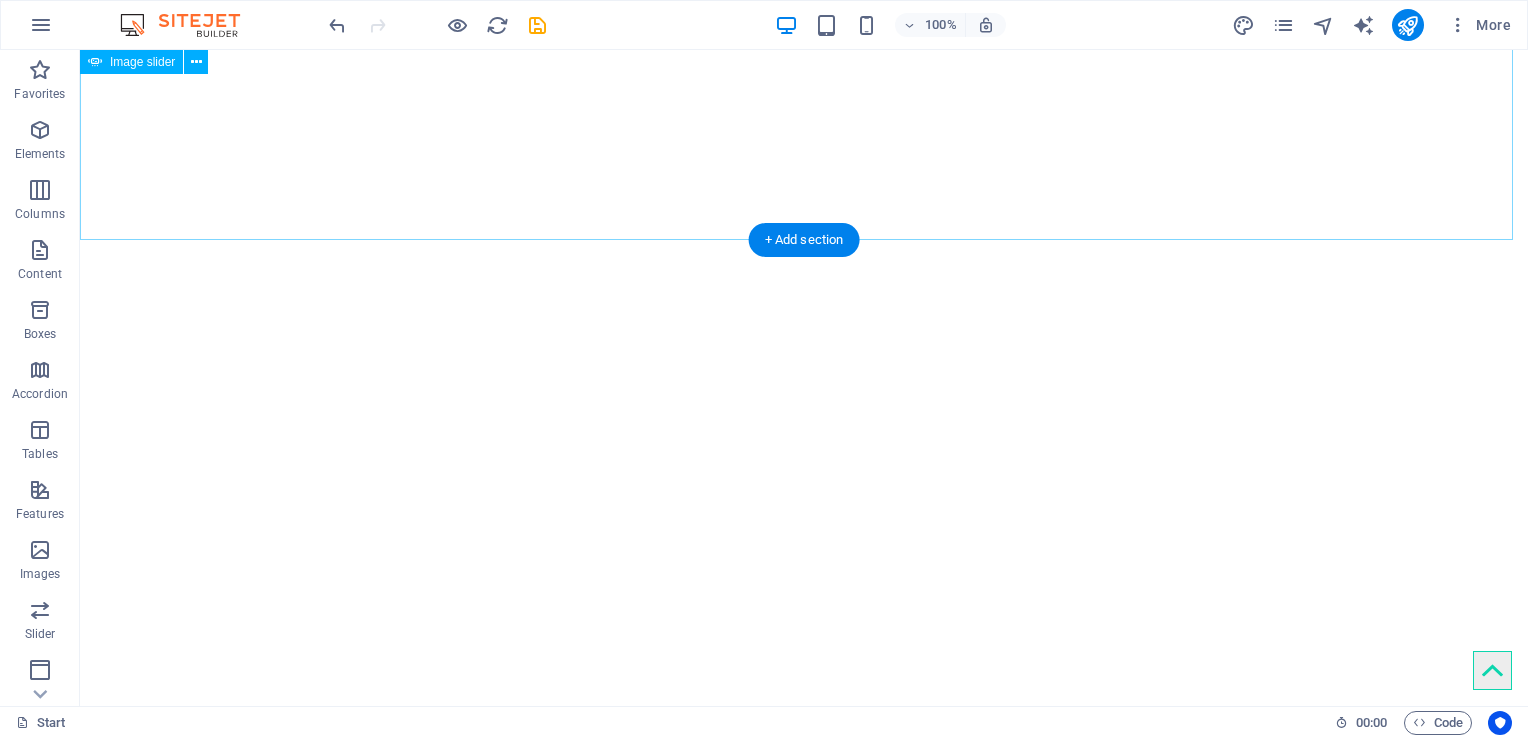 scroll, scrollTop: 463, scrollLeft: 0, axis: vertical 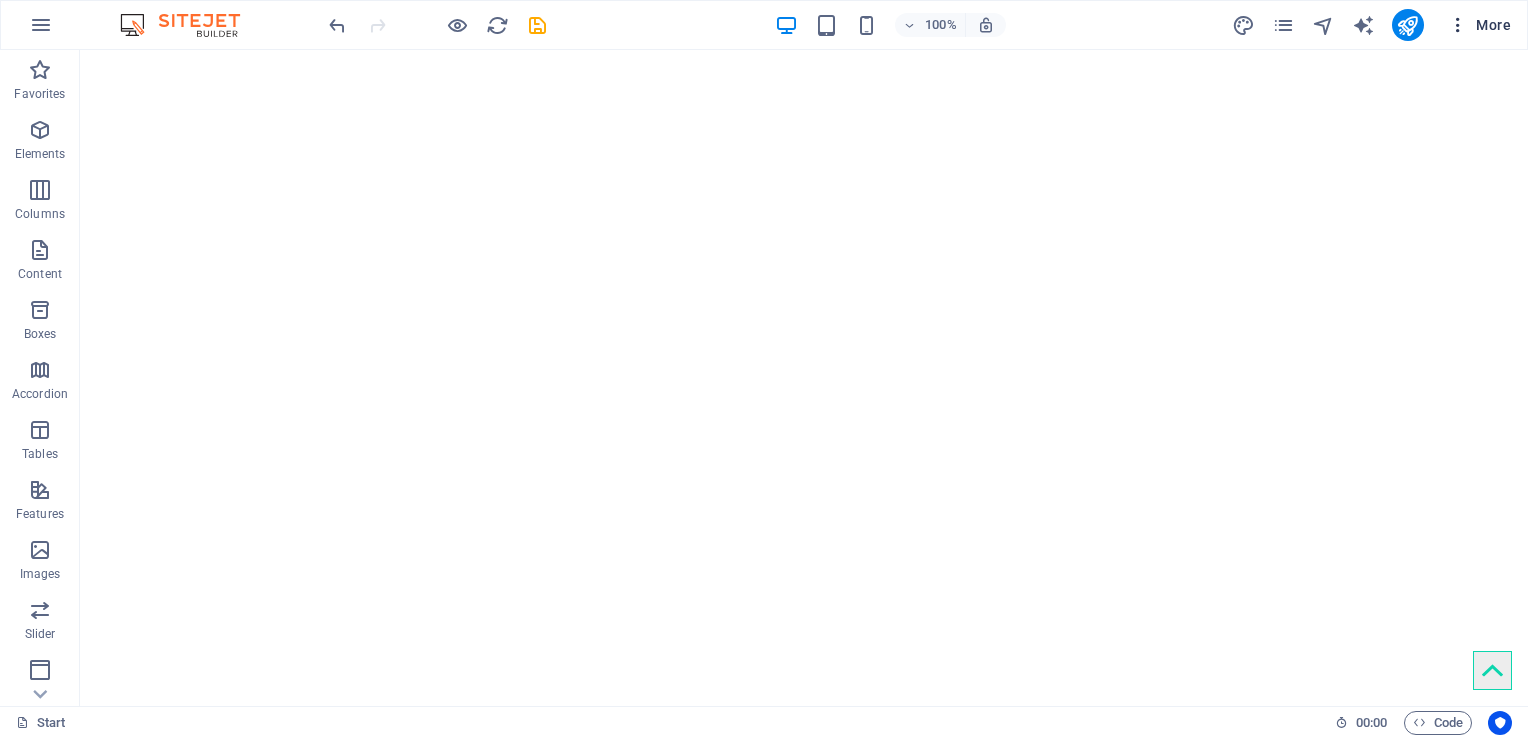 click on "More" at bounding box center (1479, 25) 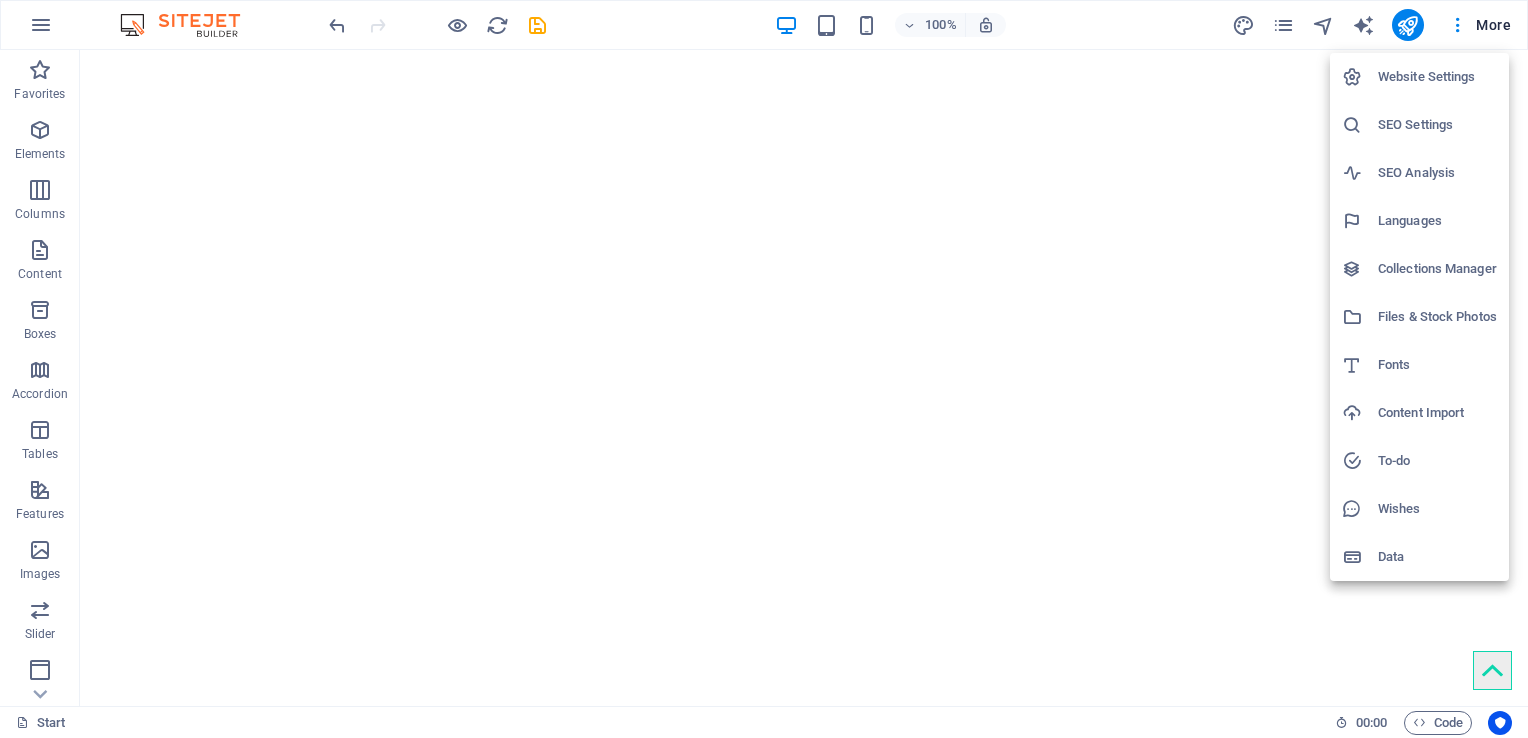 click at bounding box center (764, 369) 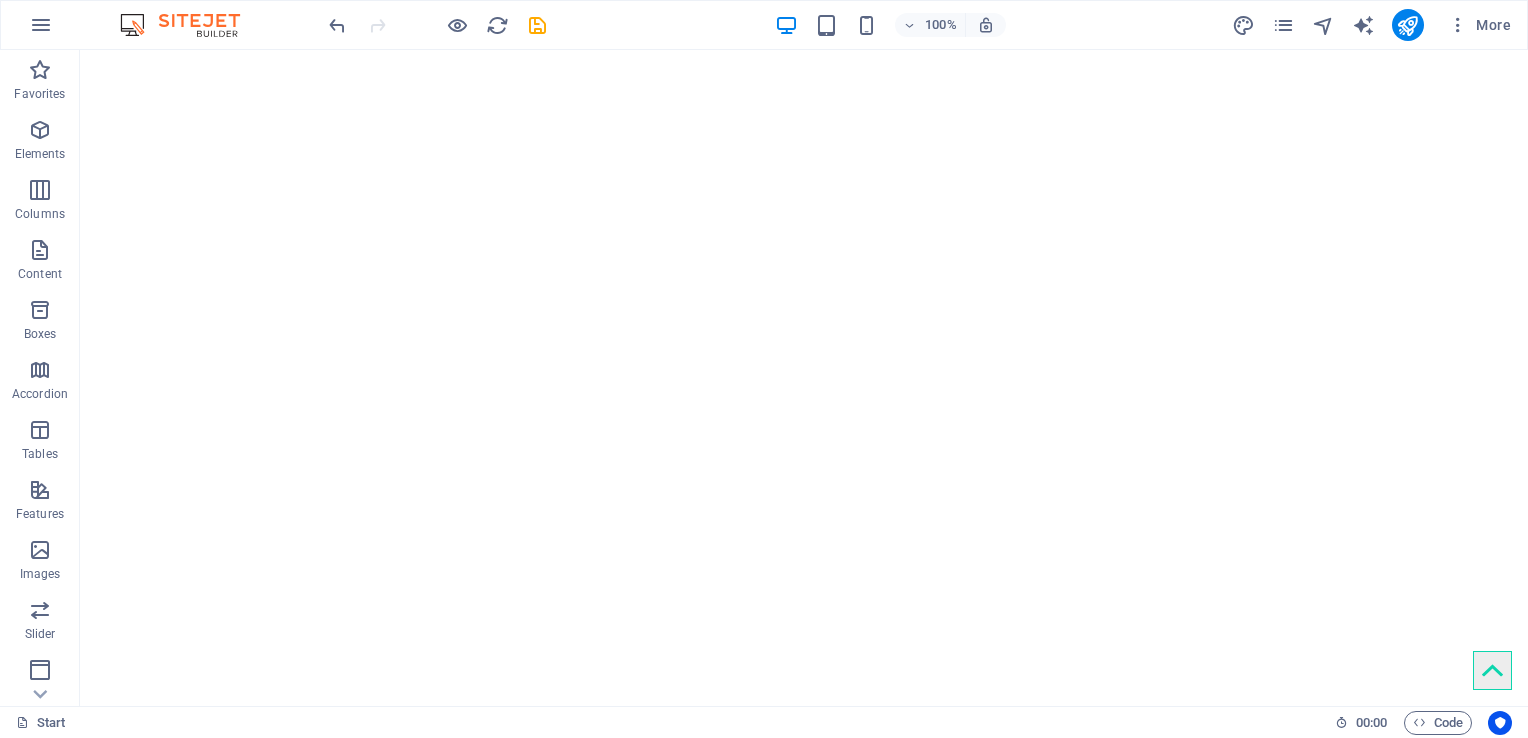 click at bounding box center [910, 25] 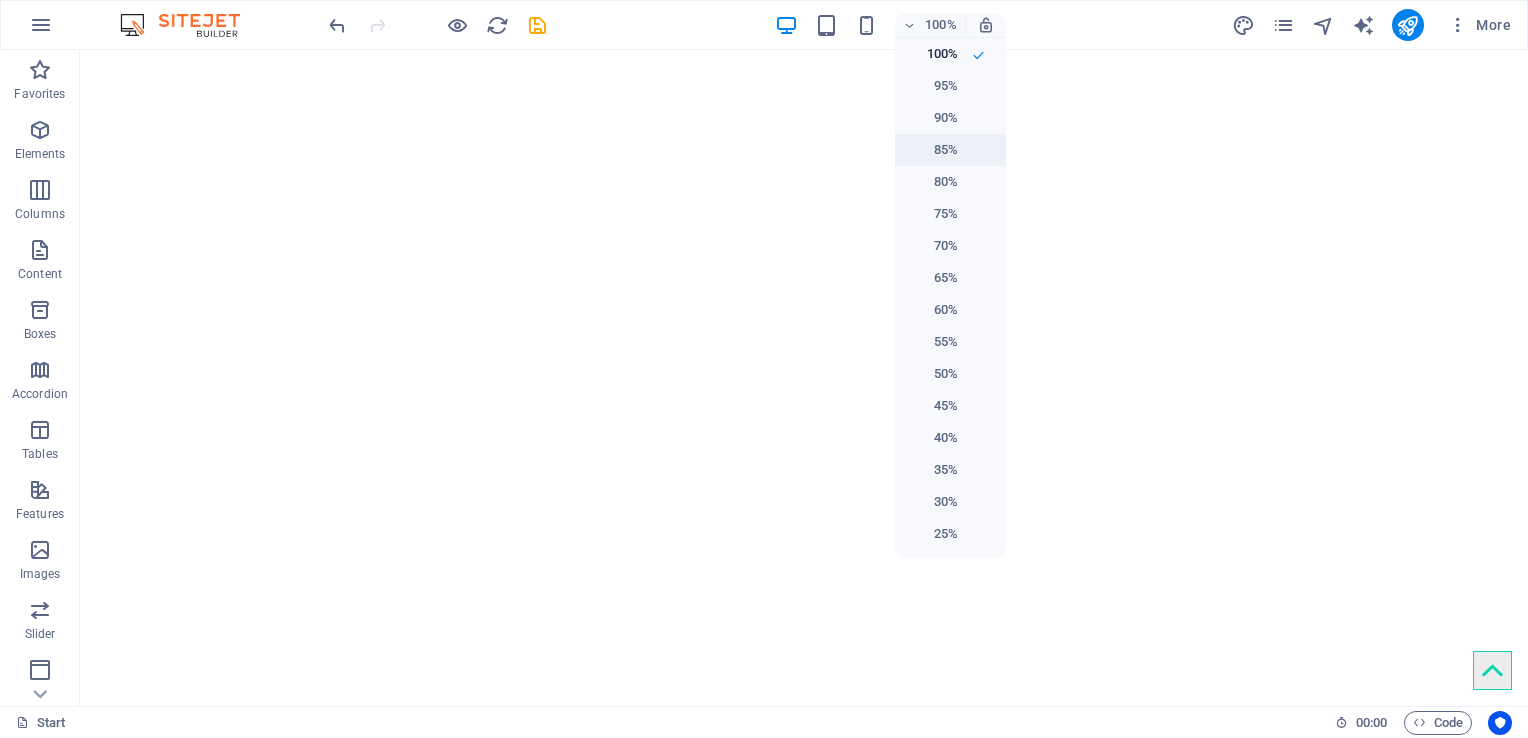 click on "85%" at bounding box center (932, 150) 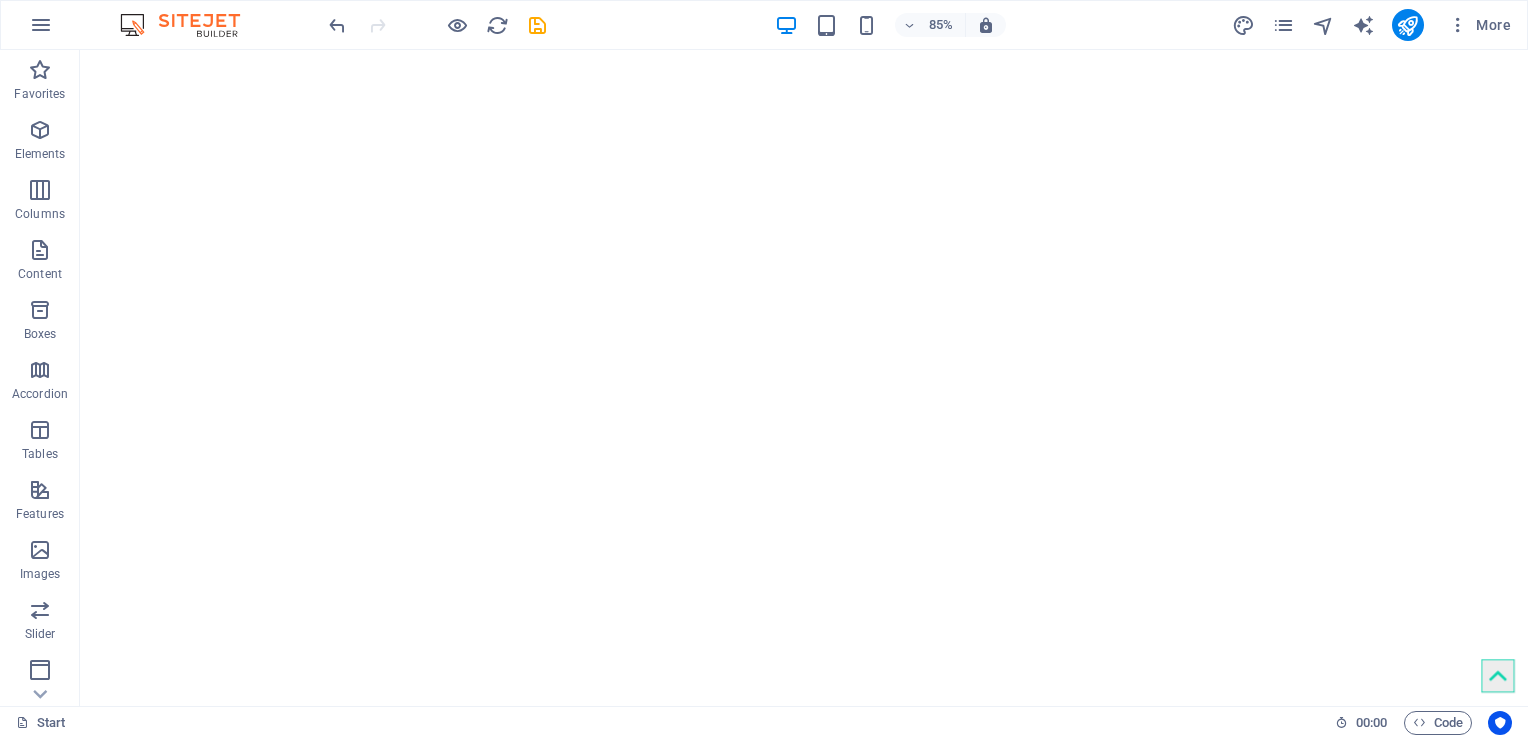 scroll, scrollTop: 531, scrollLeft: 0, axis: vertical 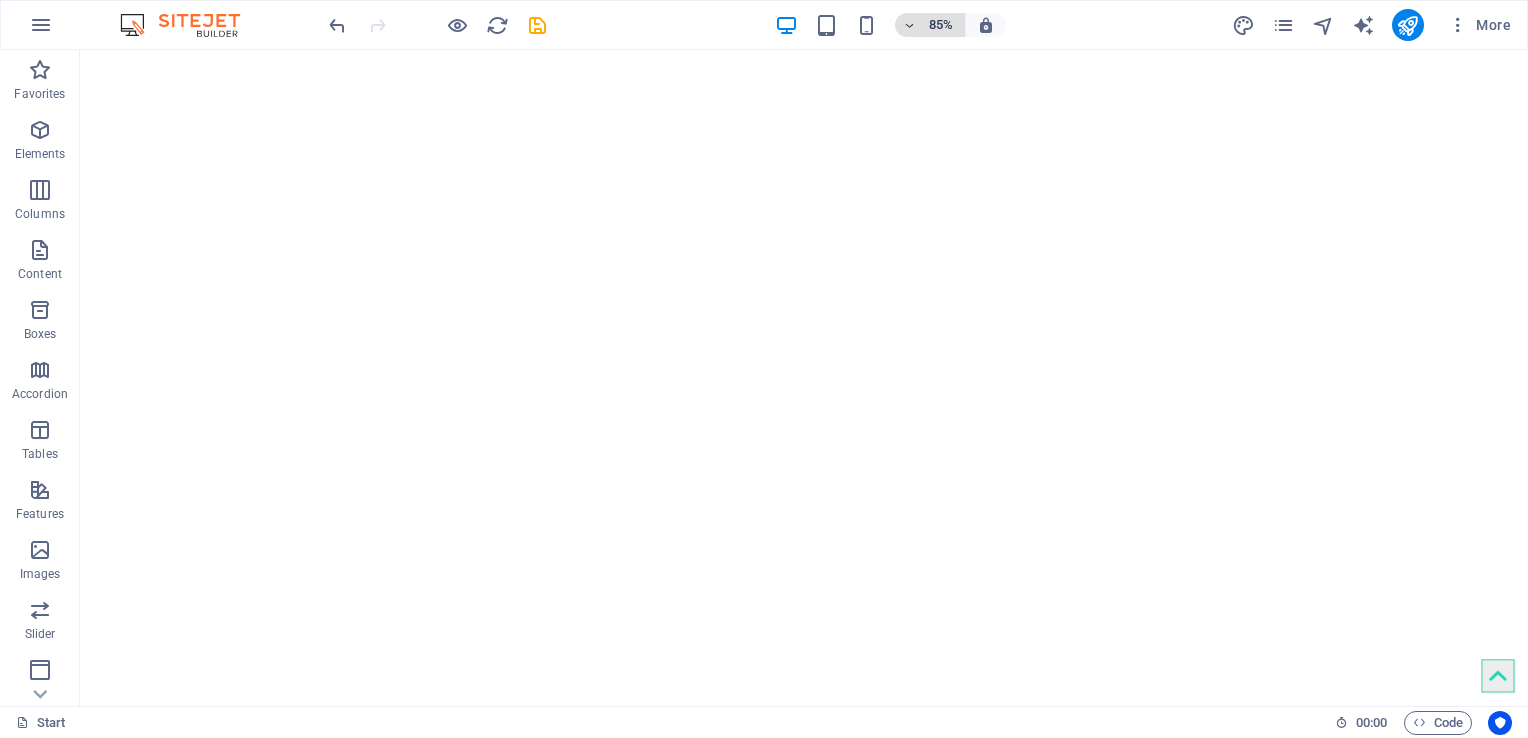 click on "85%" at bounding box center [941, 25] 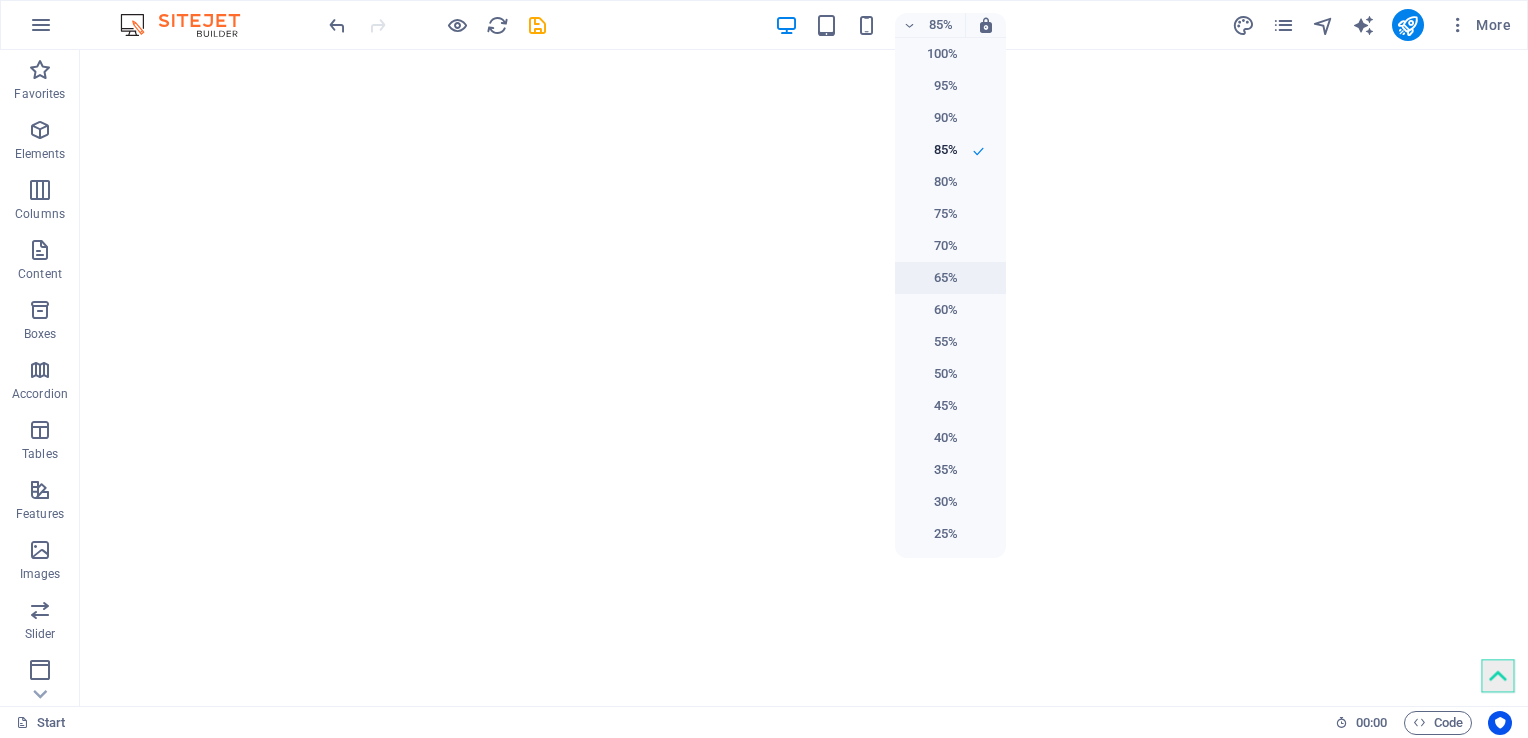 click on "65%" at bounding box center [932, 278] 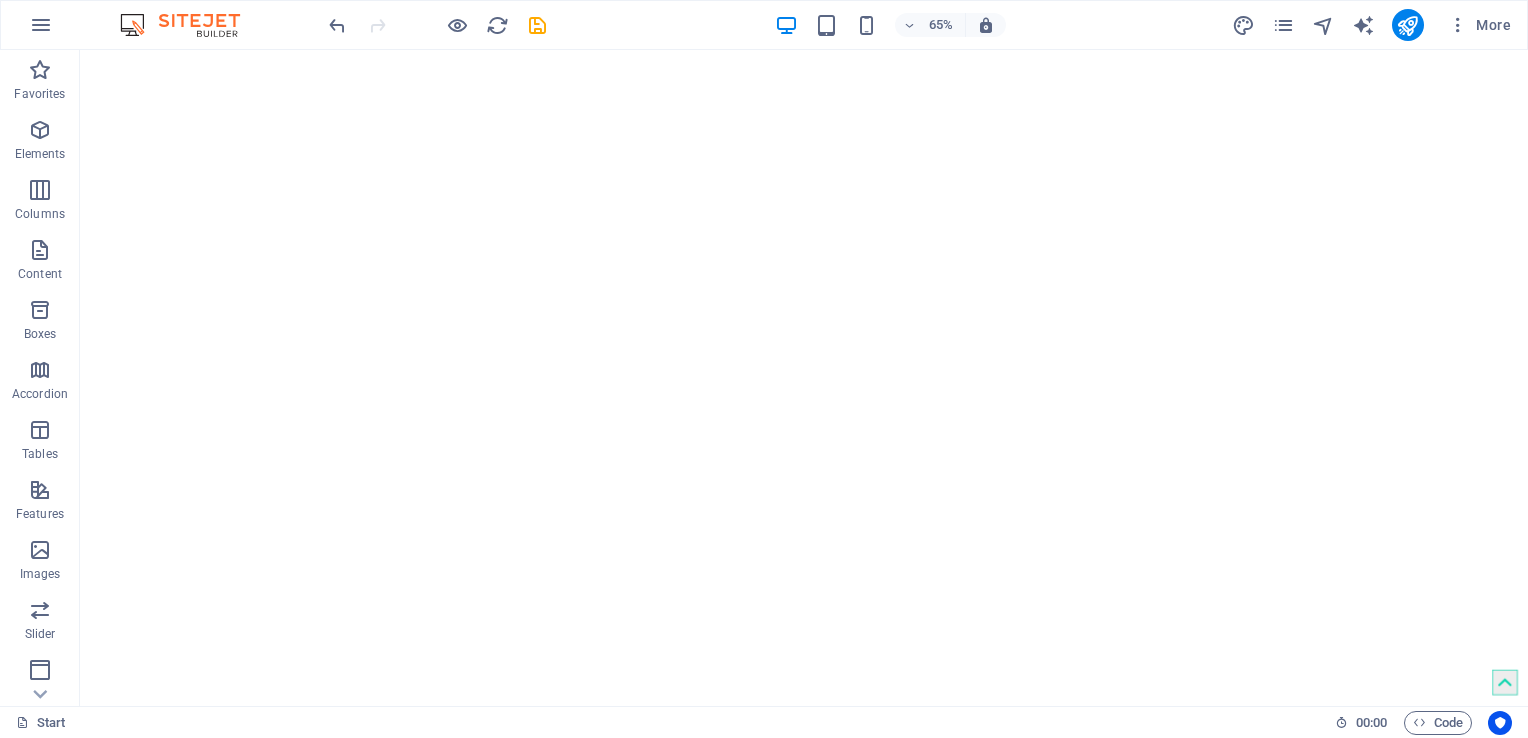 scroll, scrollTop: 670, scrollLeft: 0, axis: vertical 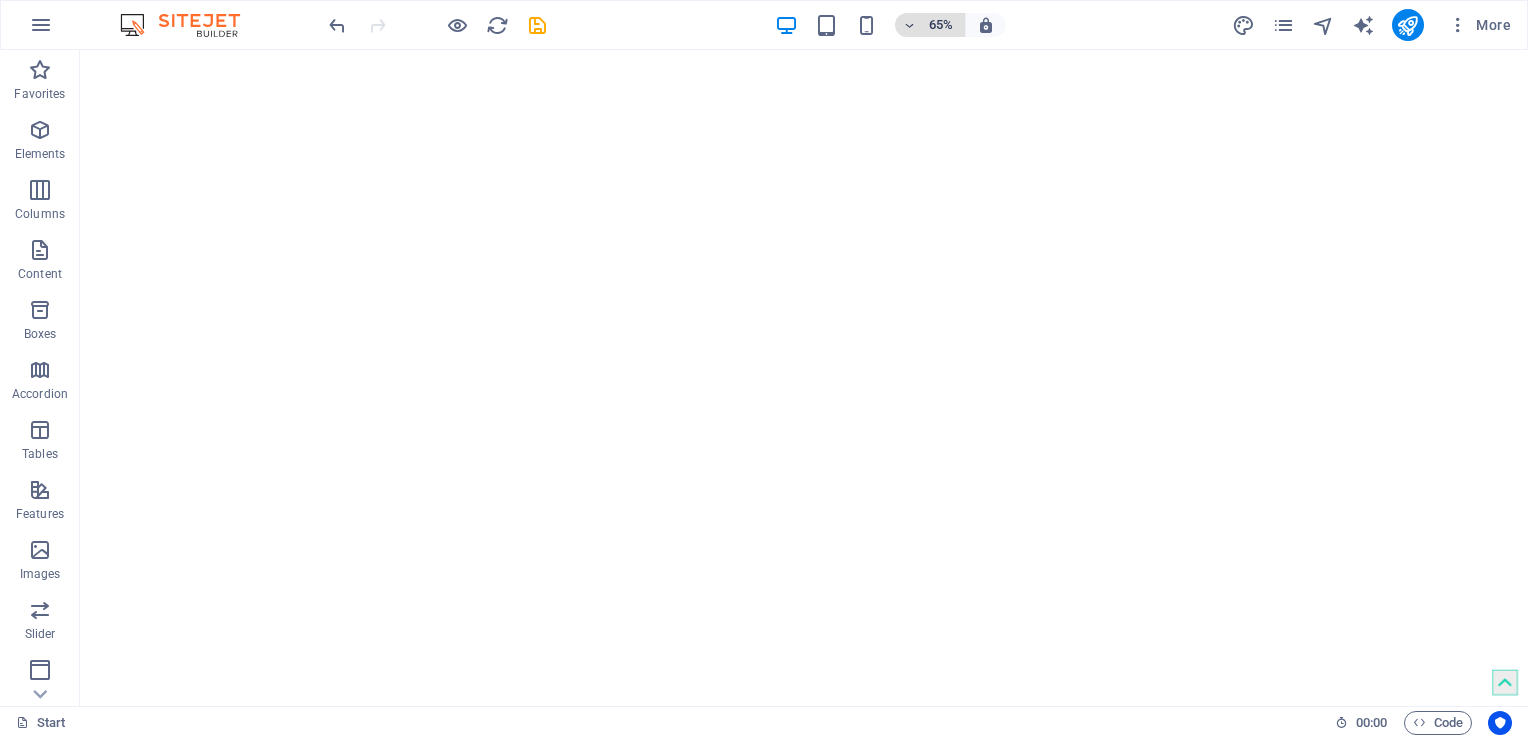 click on "65%" at bounding box center [941, 25] 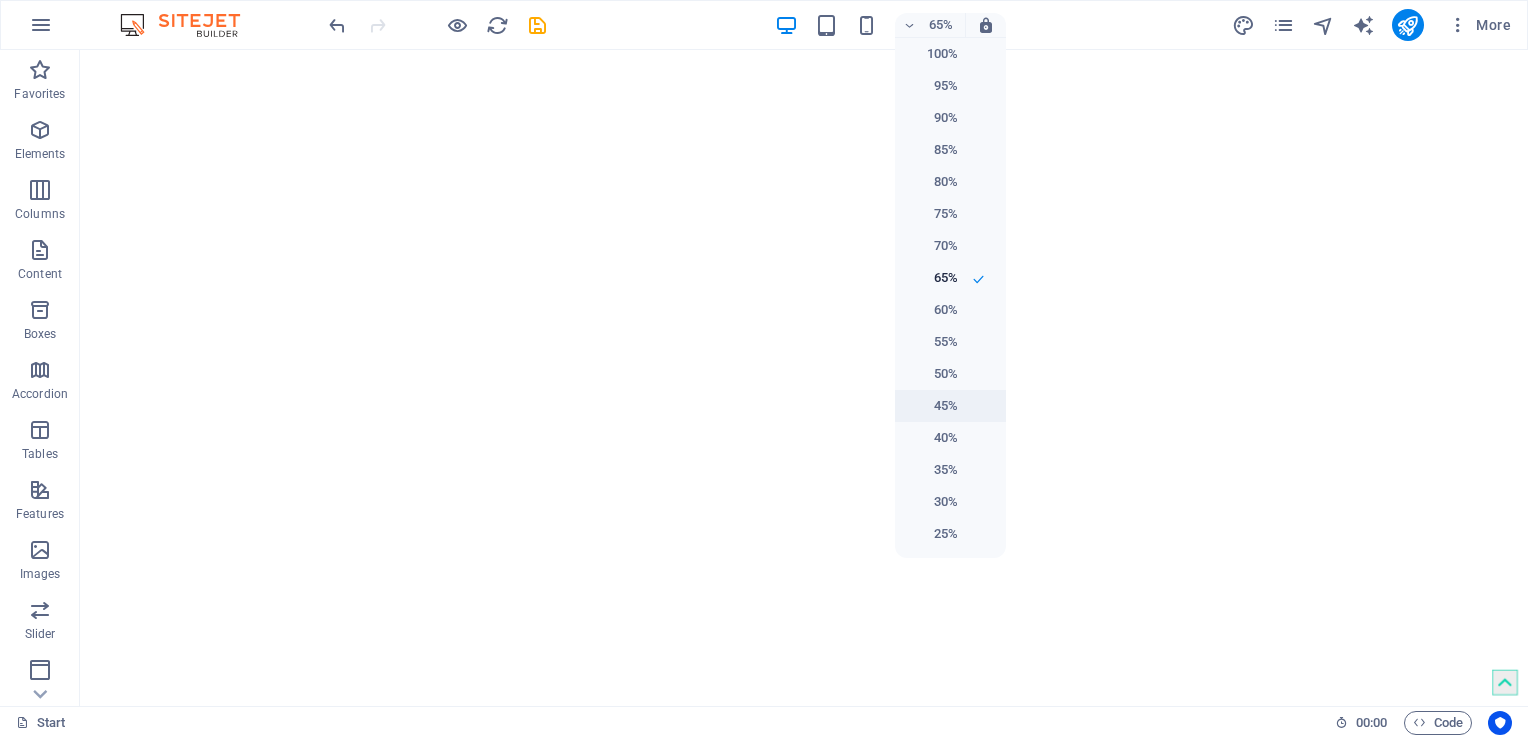 click on "45%" at bounding box center [932, 406] 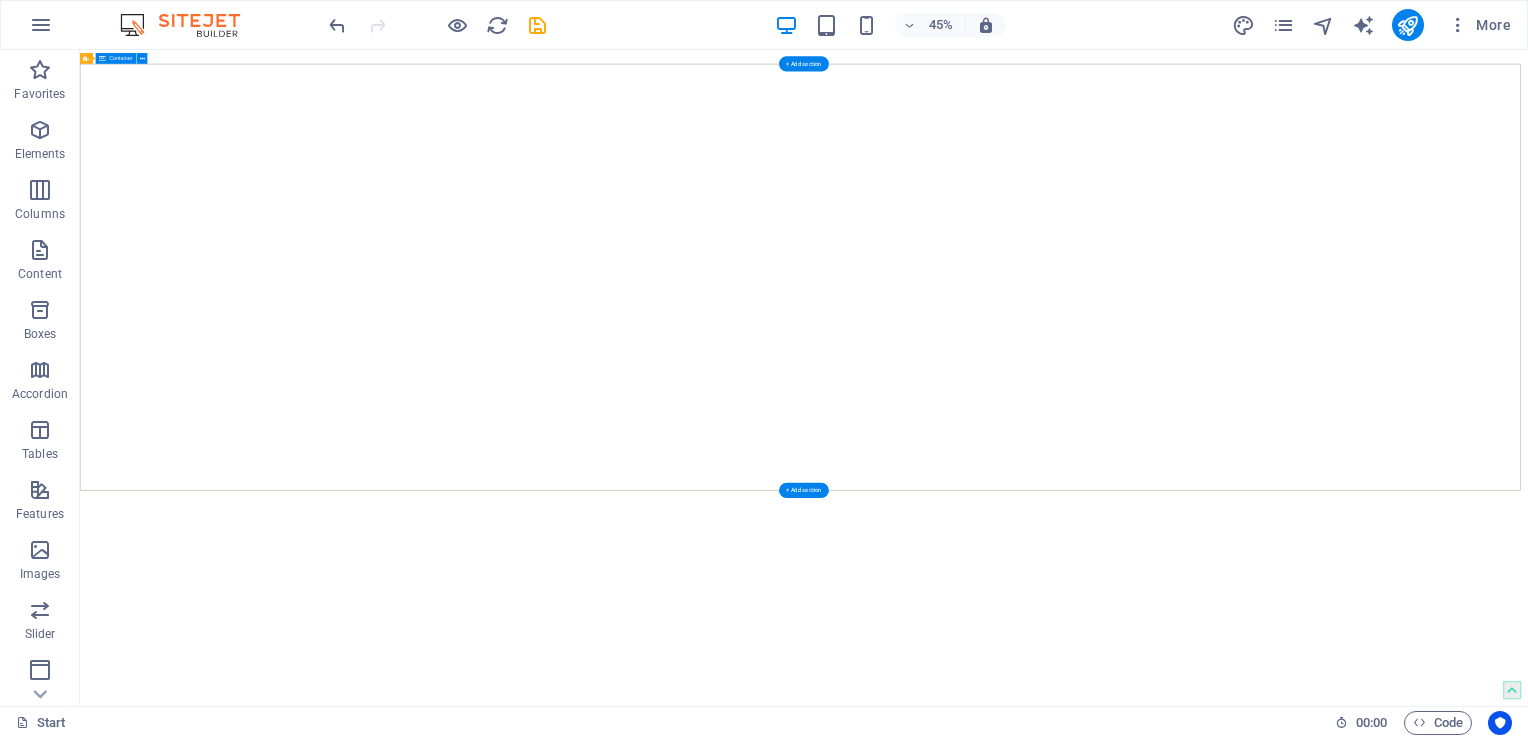 scroll, scrollTop: 1747, scrollLeft: 0, axis: vertical 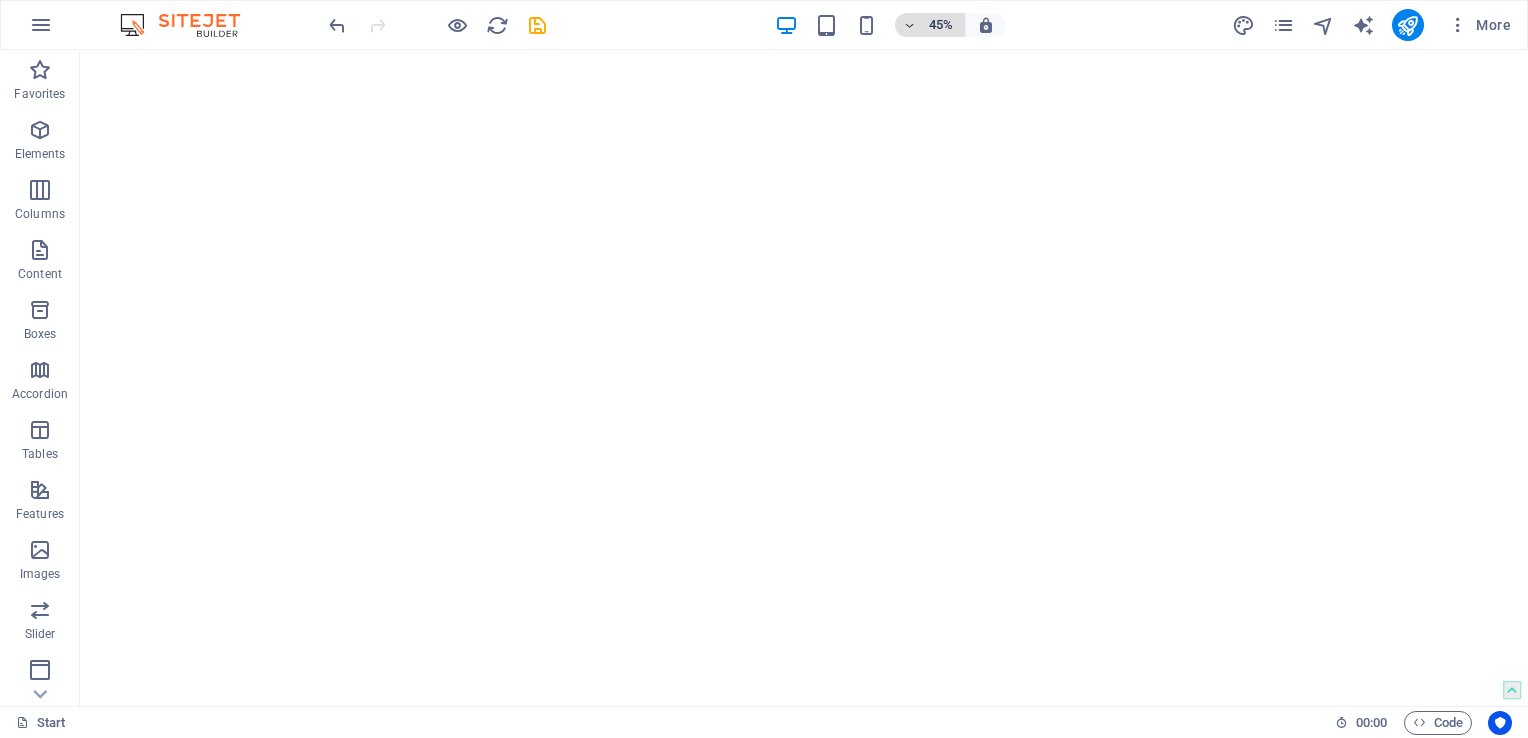 click on "45%" at bounding box center (930, 25) 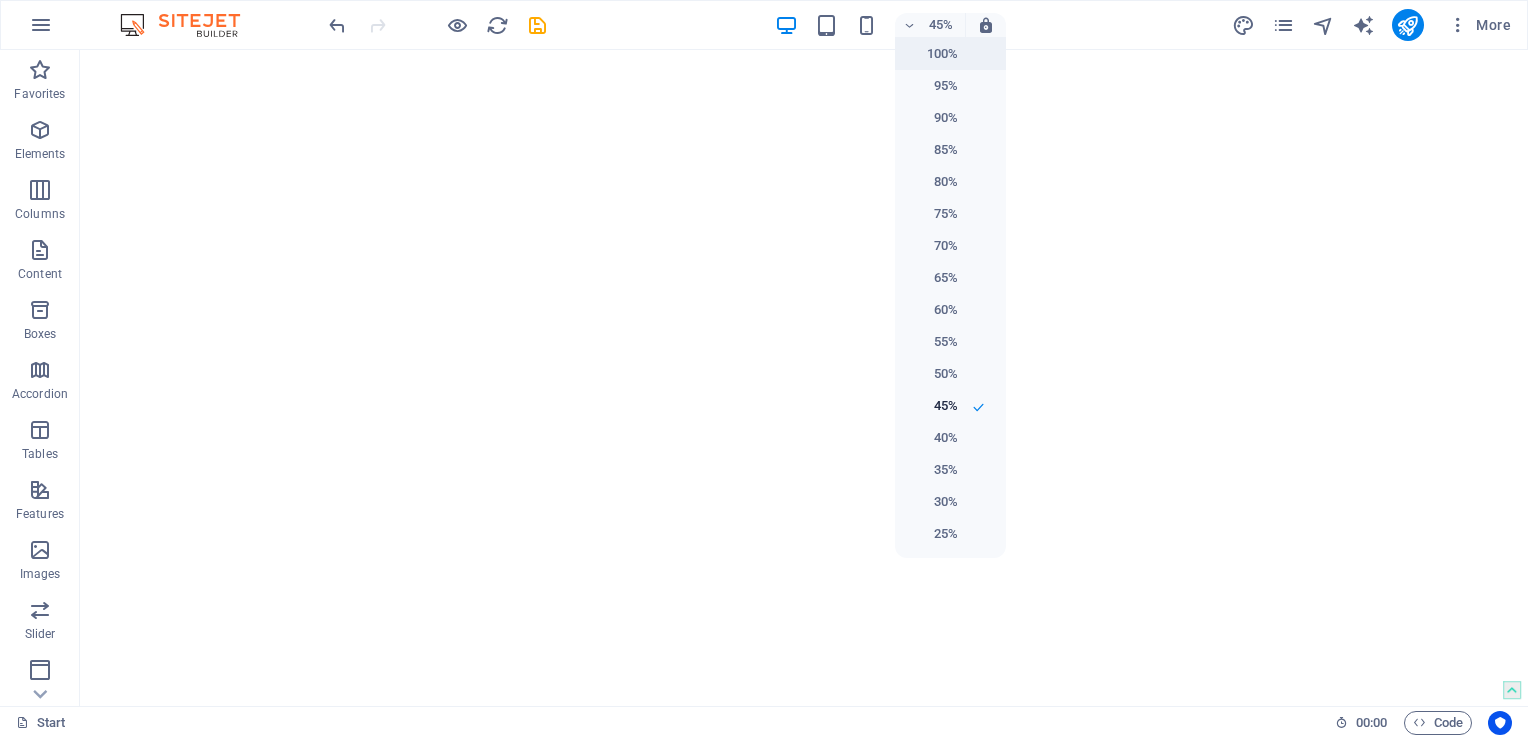 click on "100%" at bounding box center (932, 54) 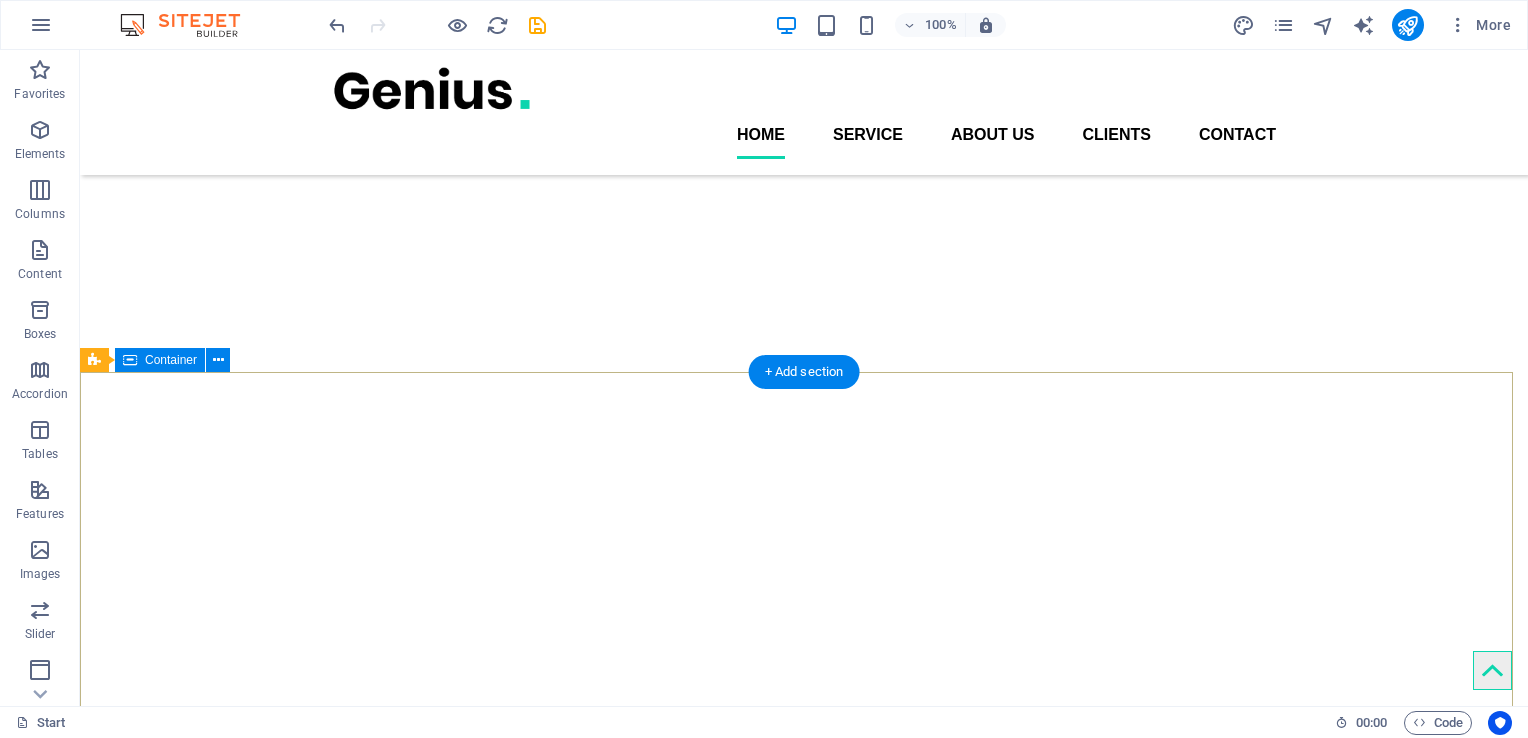 scroll, scrollTop: 518, scrollLeft: 0, axis: vertical 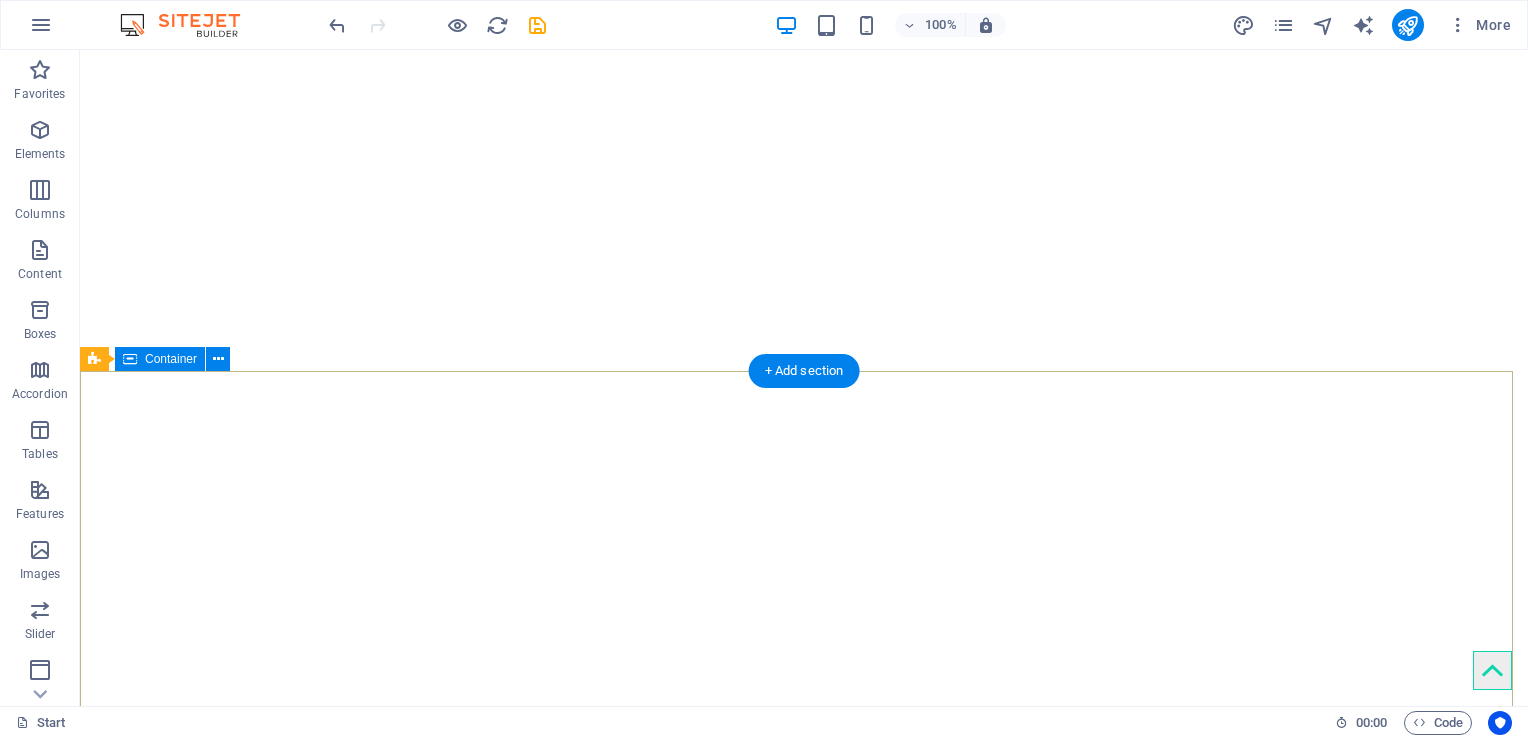 click on "Drop content here or  Add elements  Paste clipboard" at bounding box center (804, 4650) 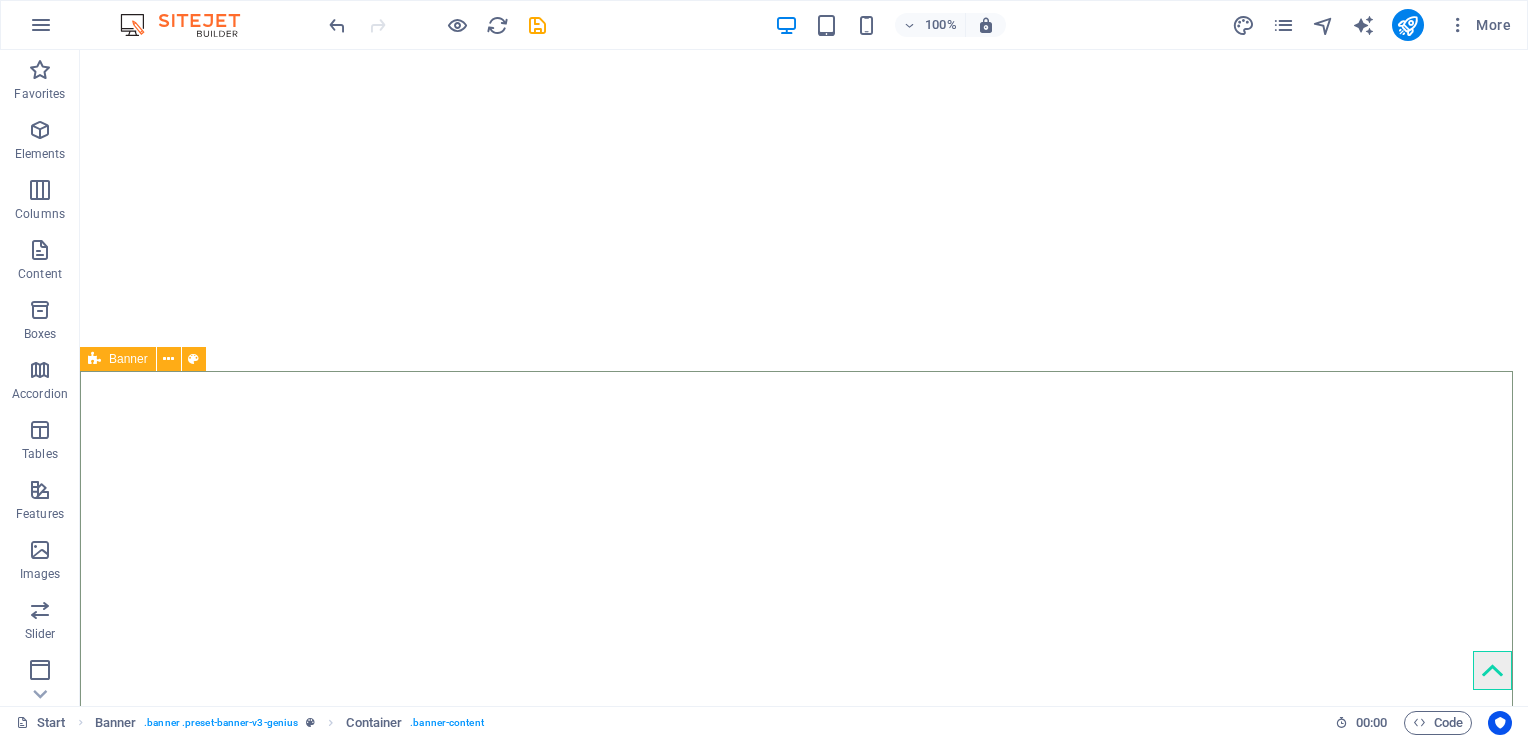 click on "Banner" at bounding box center [128, 359] 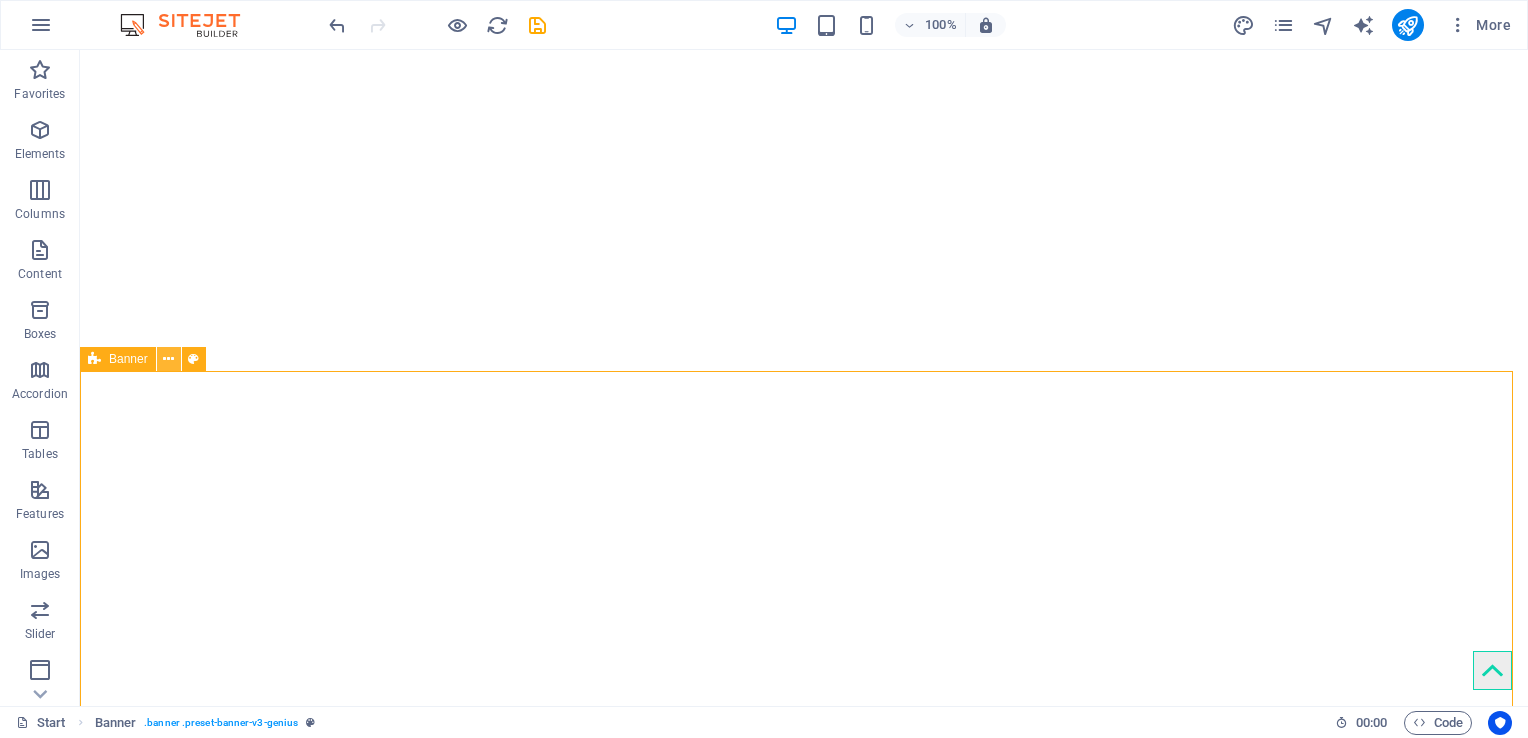 click at bounding box center [168, 359] 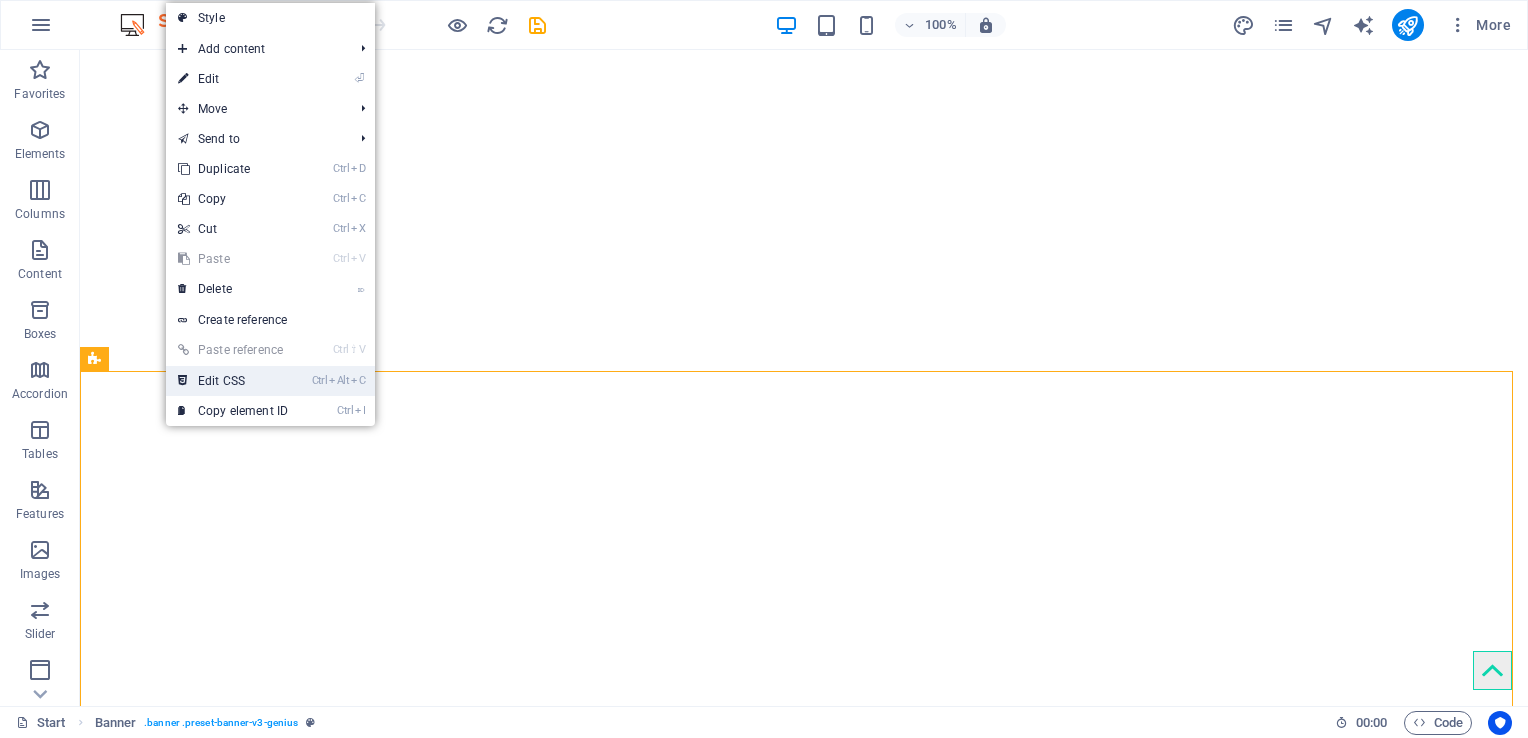 click on "Ctrl Alt C  Edit CSS" at bounding box center [233, 381] 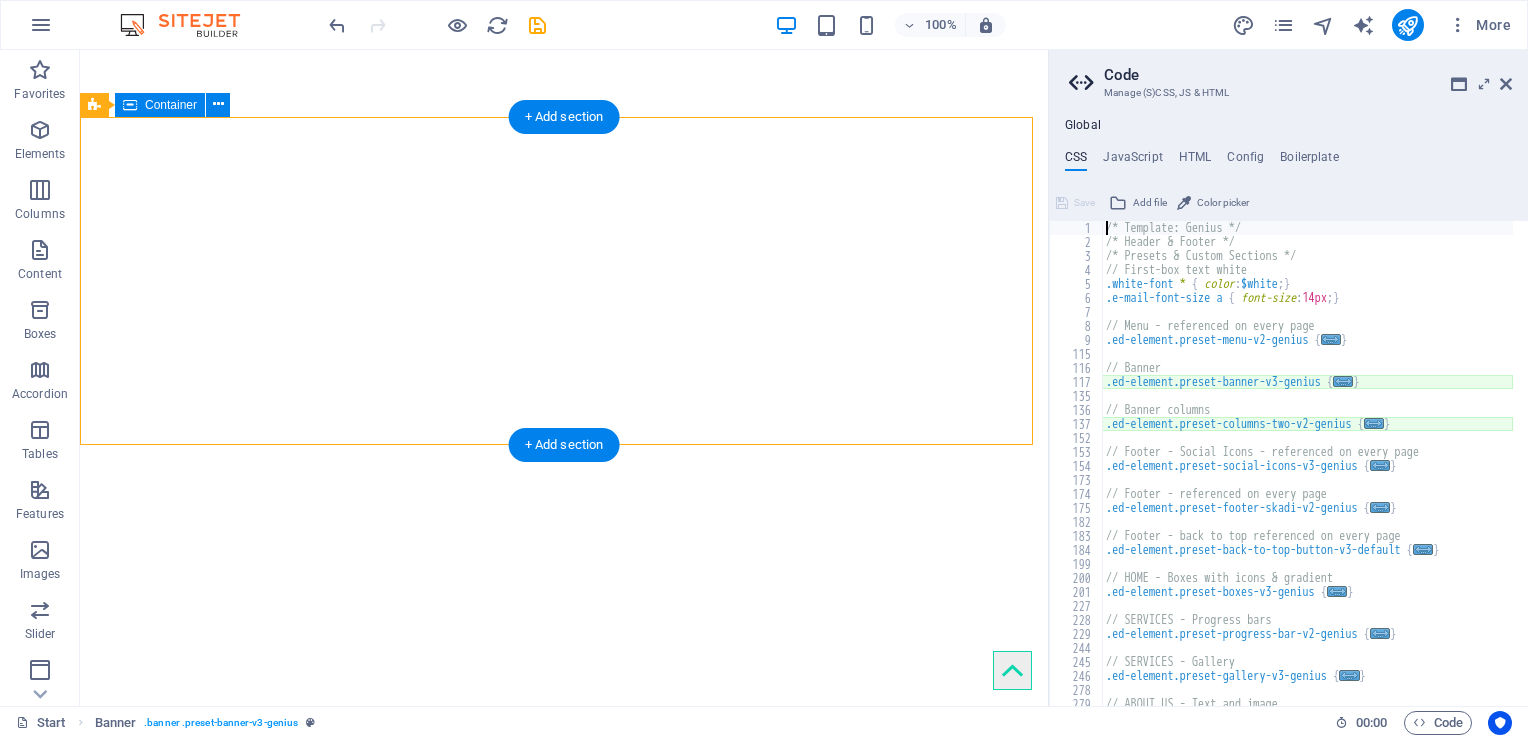 scroll, scrollTop: 507, scrollLeft: 0, axis: vertical 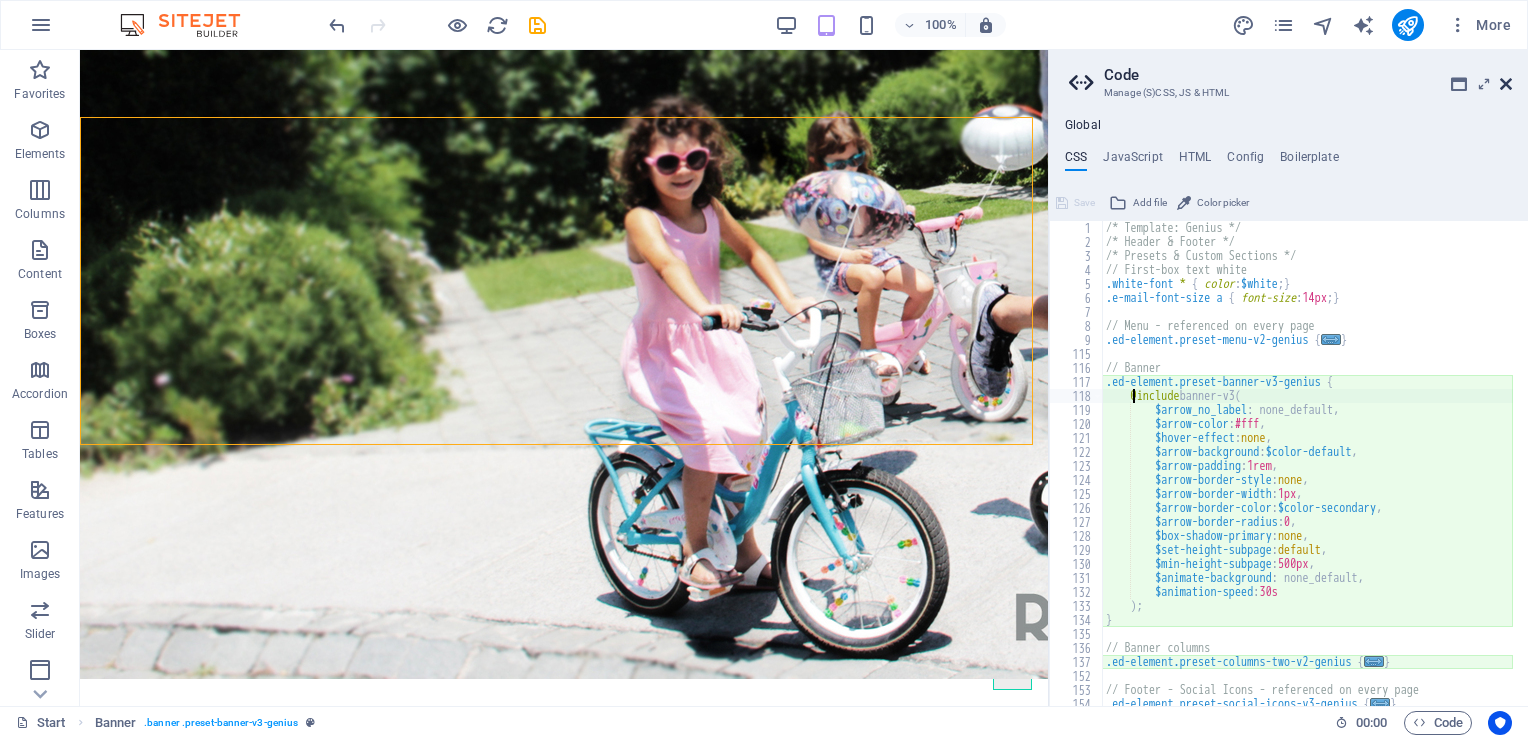 click at bounding box center [1506, 84] 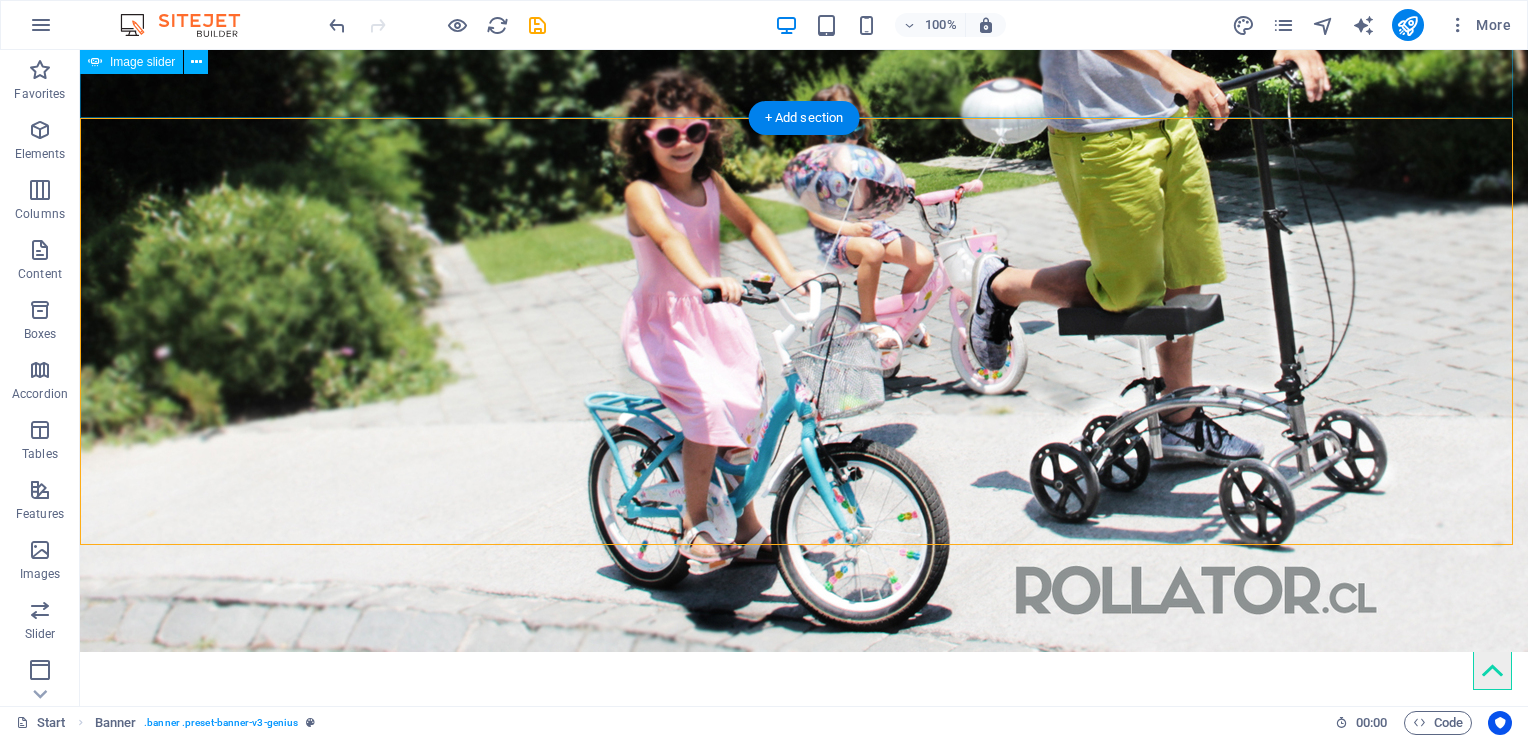 scroll, scrollTop: 520, scrollLeft: 0, axis: vertical 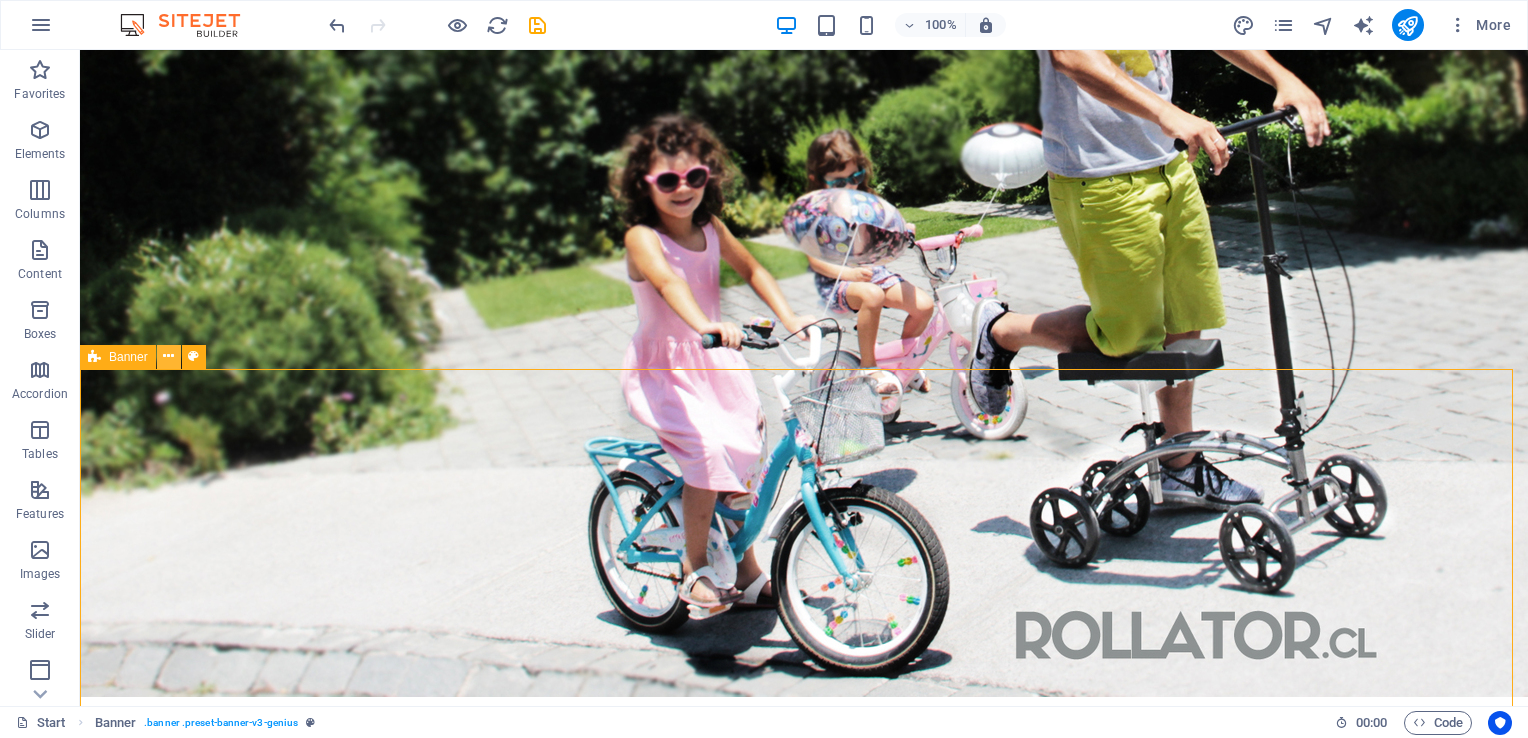 click at bounding box center (168, 356) 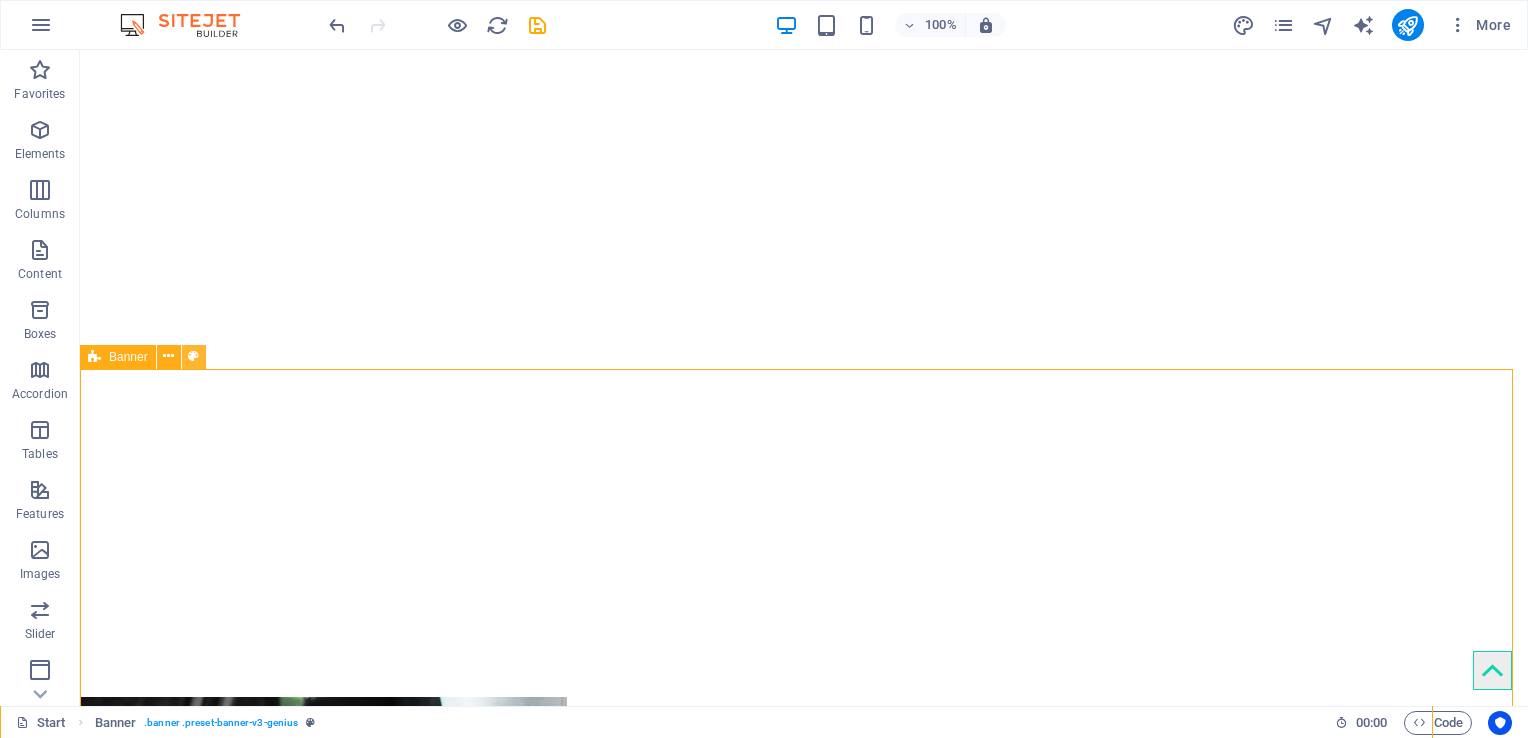 click at bounding box center [193, 356] 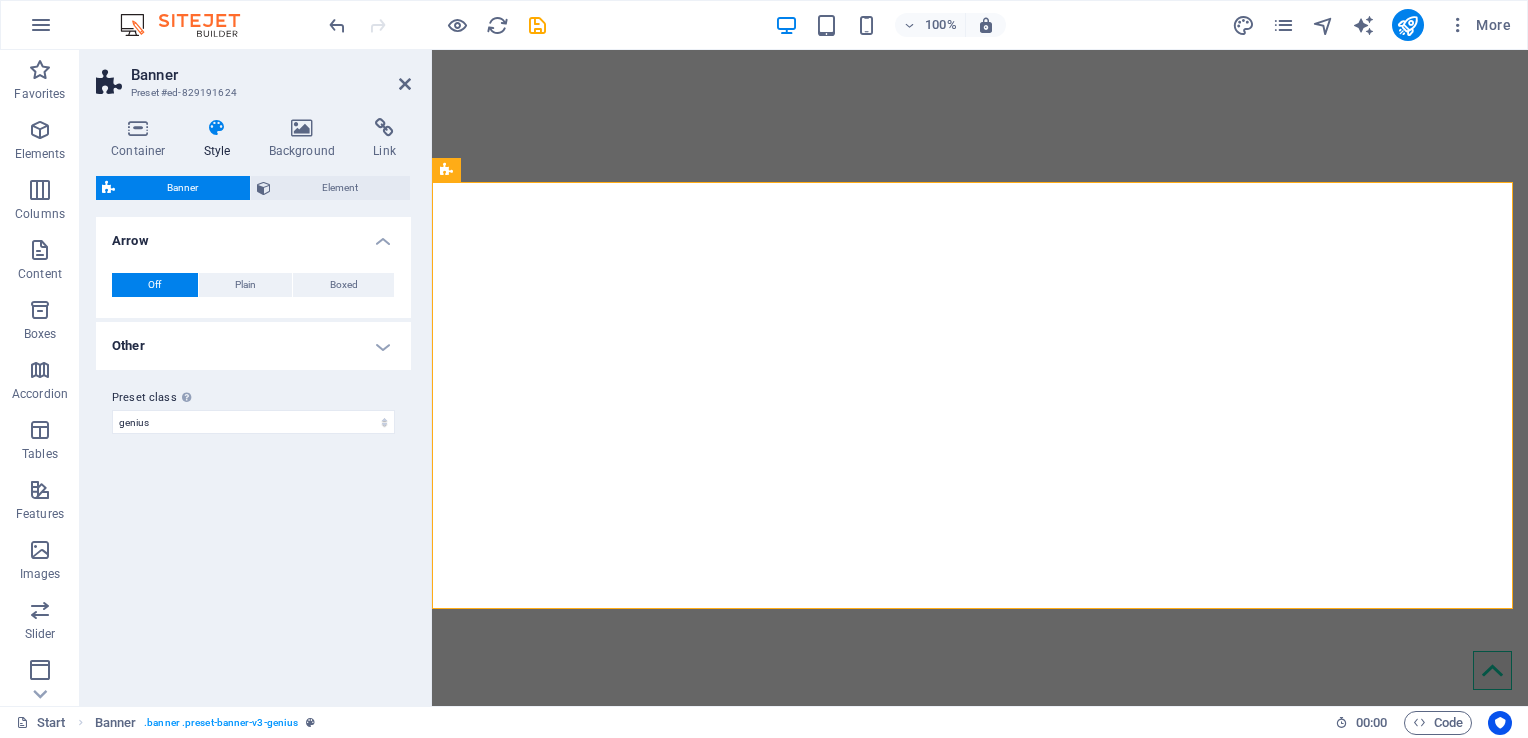 click on "Other" at bounding box center (253, 346) 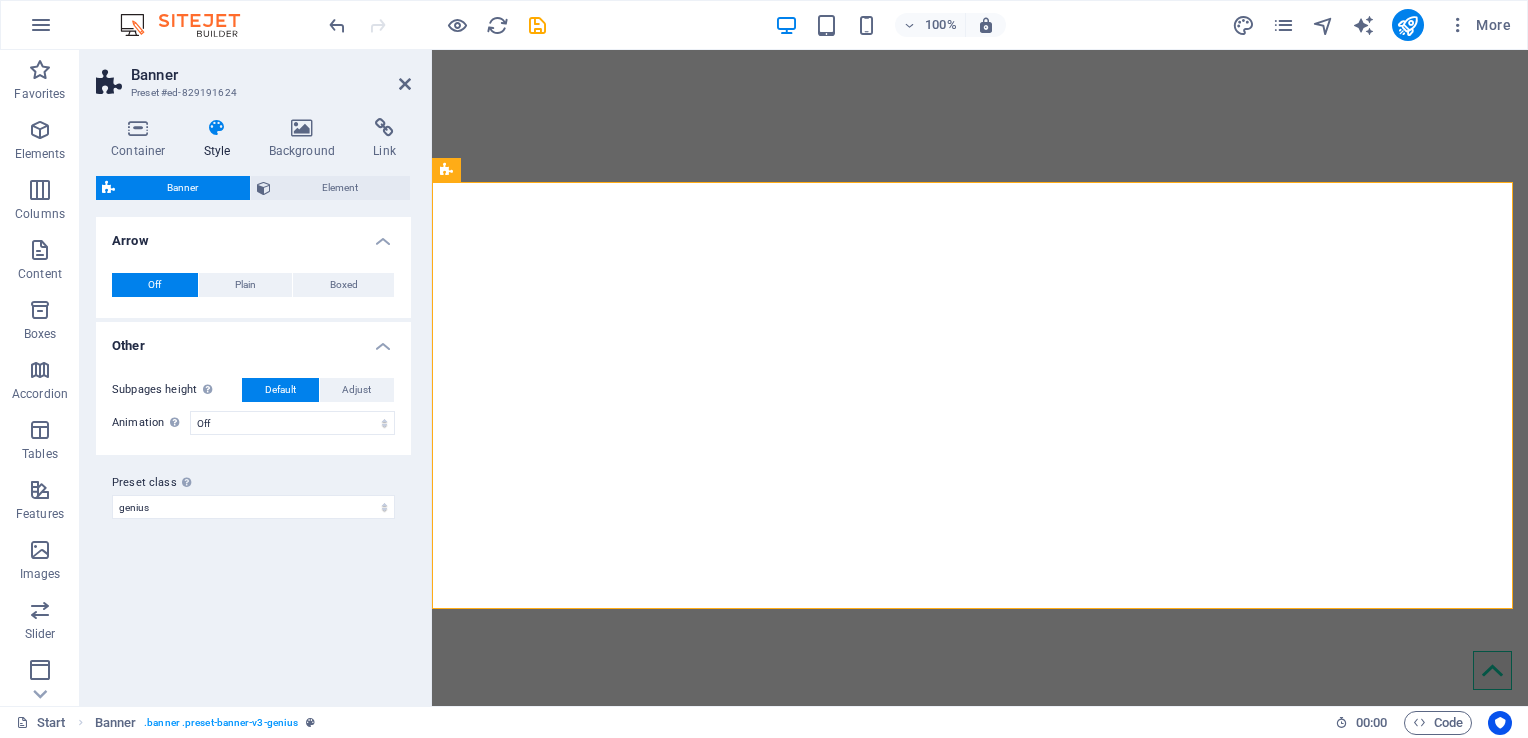 click on "Other" at bounding box center (253, 340) 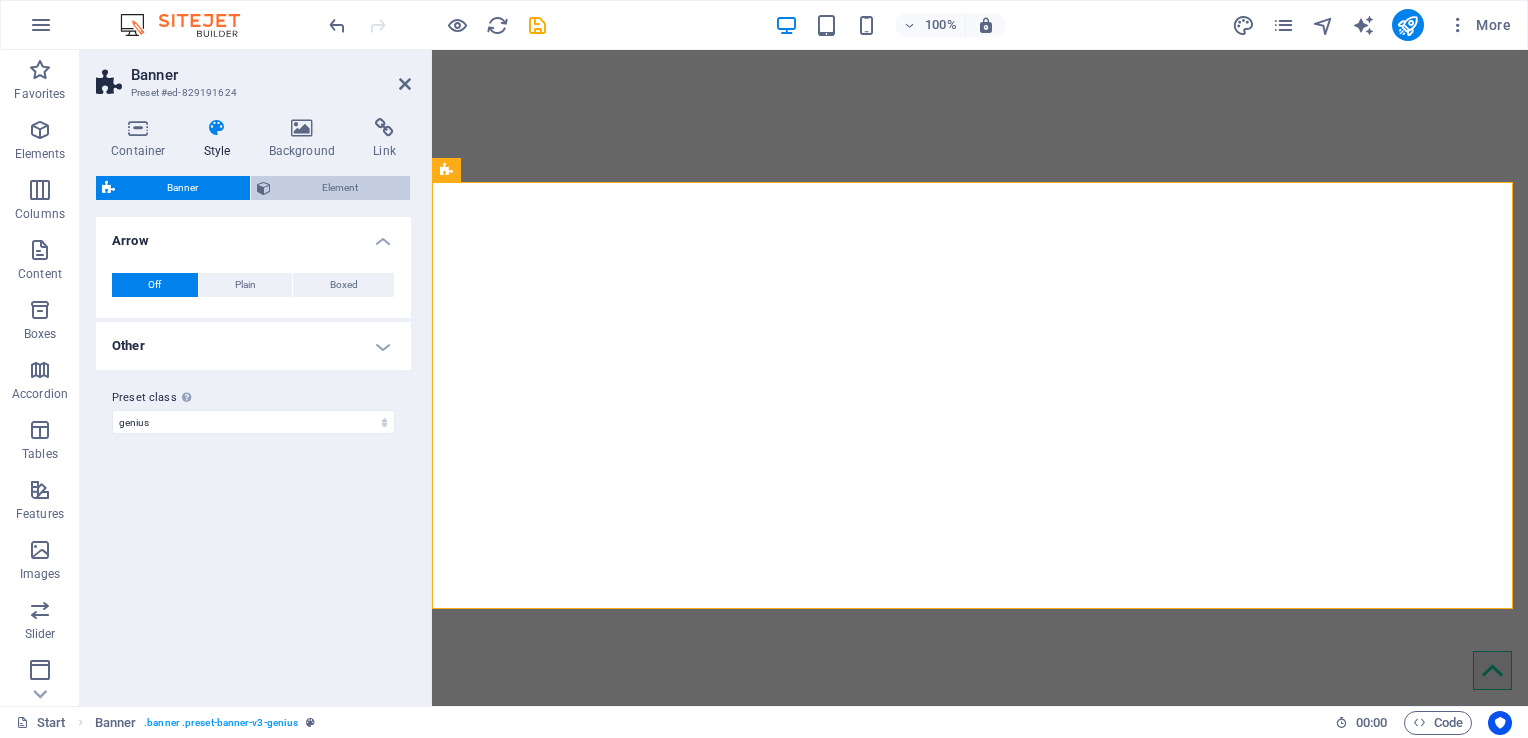 click on "Element" at bounding box center (341, 188) 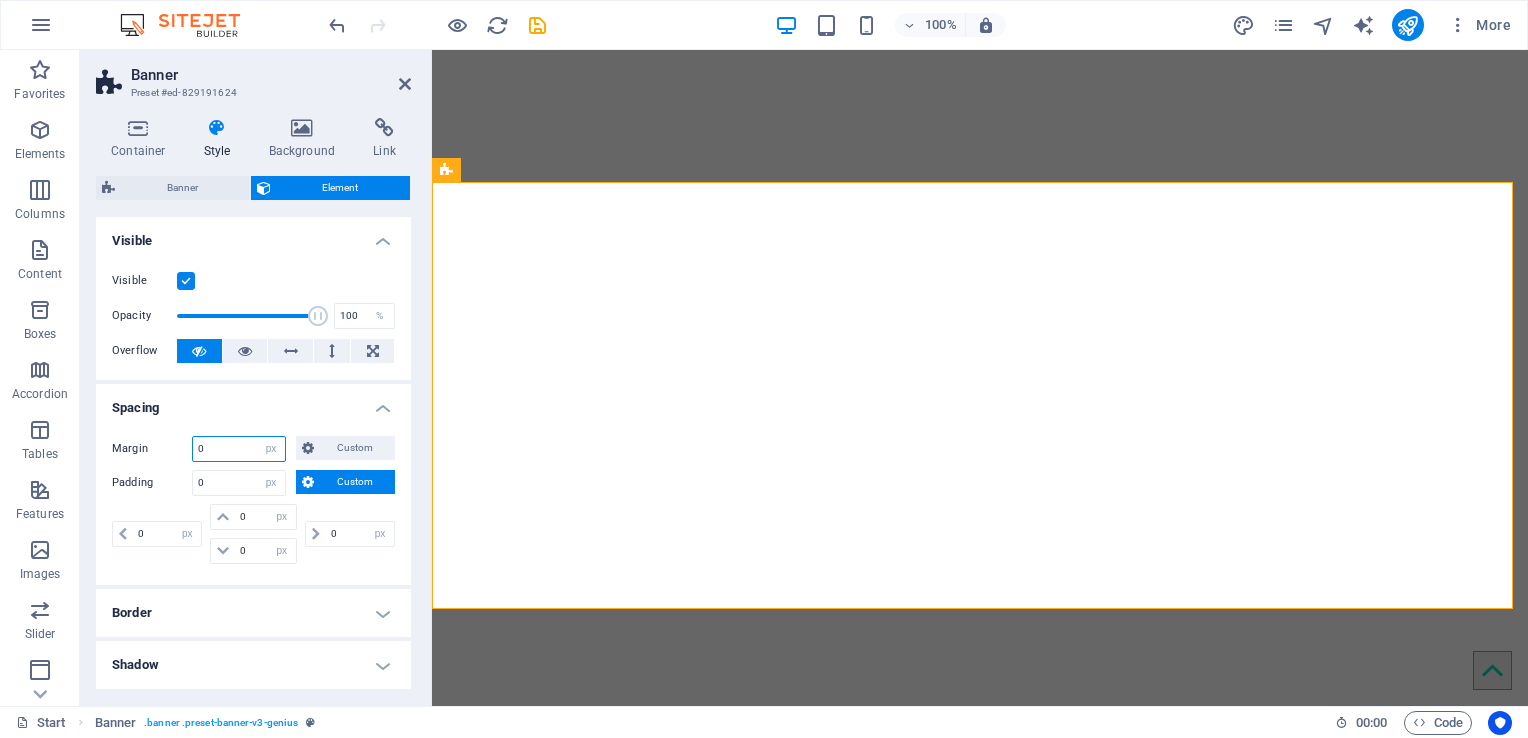 click on "0" at bounding box center (239, 449) 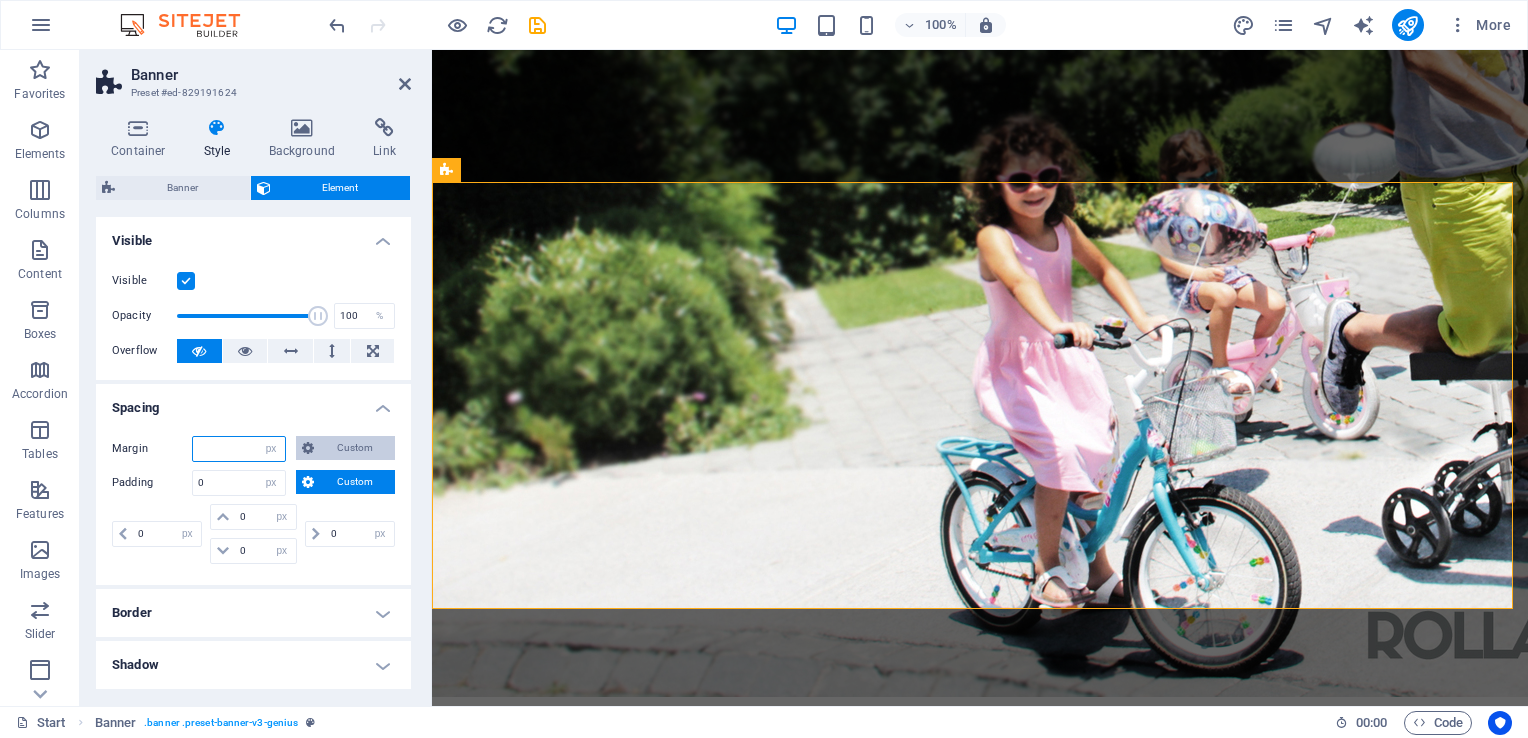 type on "0" 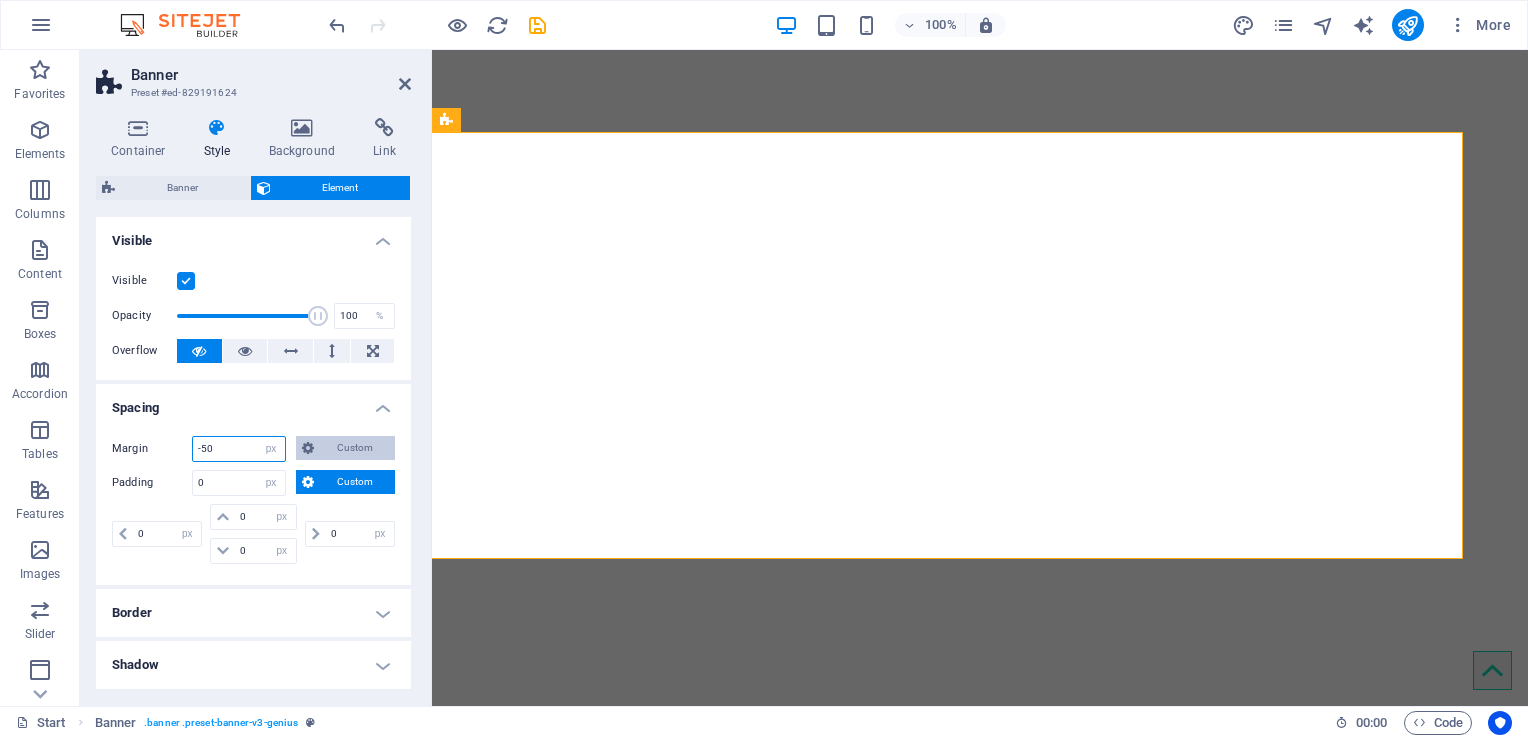 type on "-5" 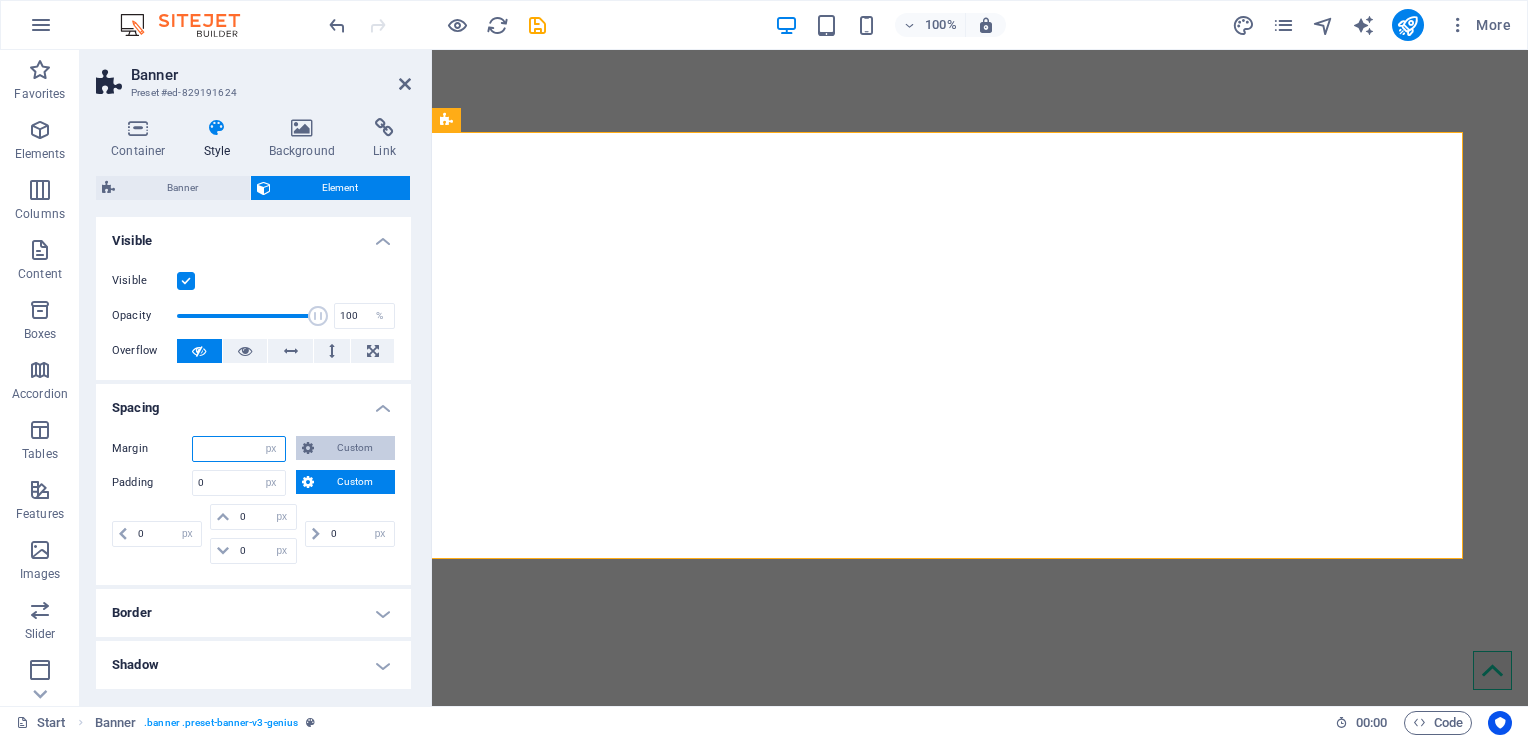 type on "0" 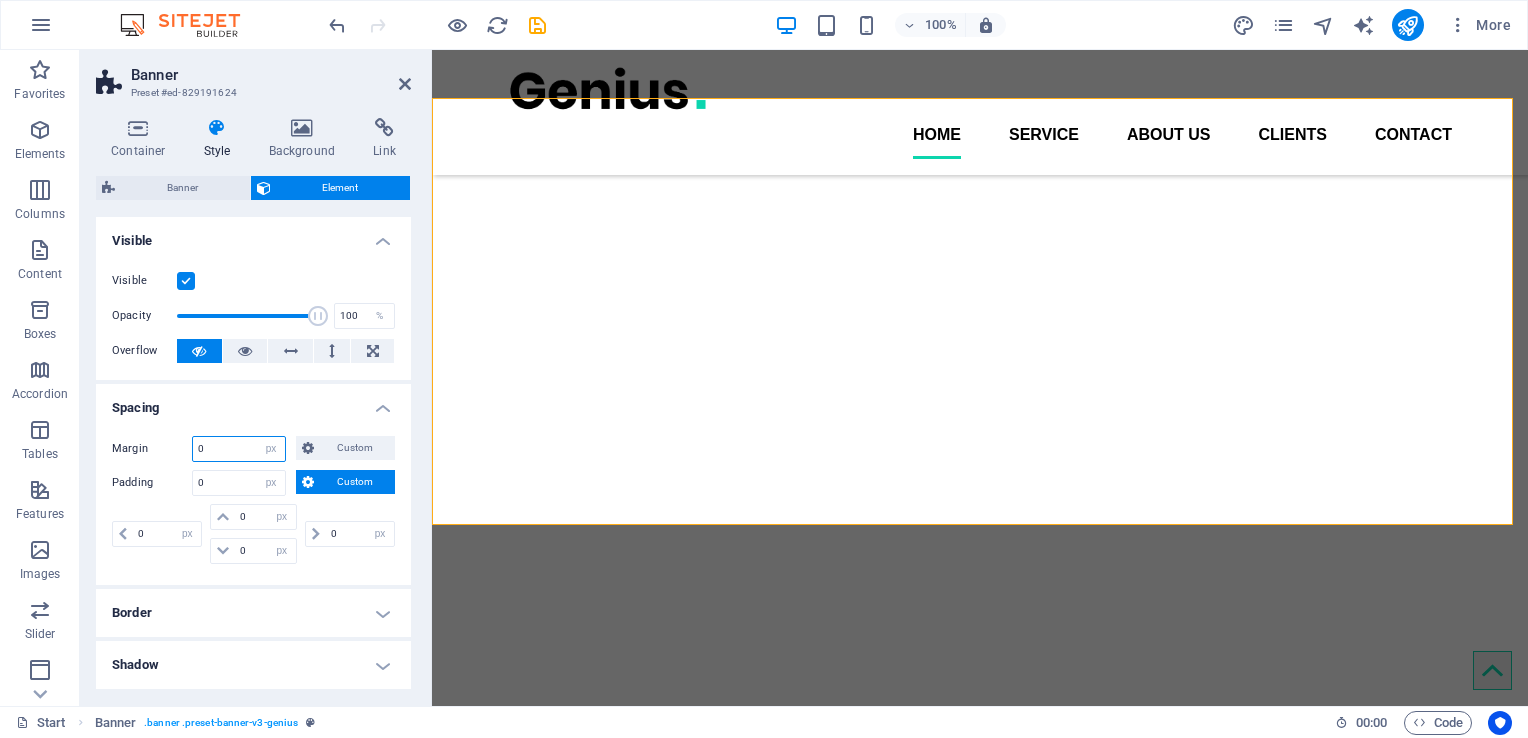 scroll, scrollTop: 598, scrollLeft: 0, axis: vertical 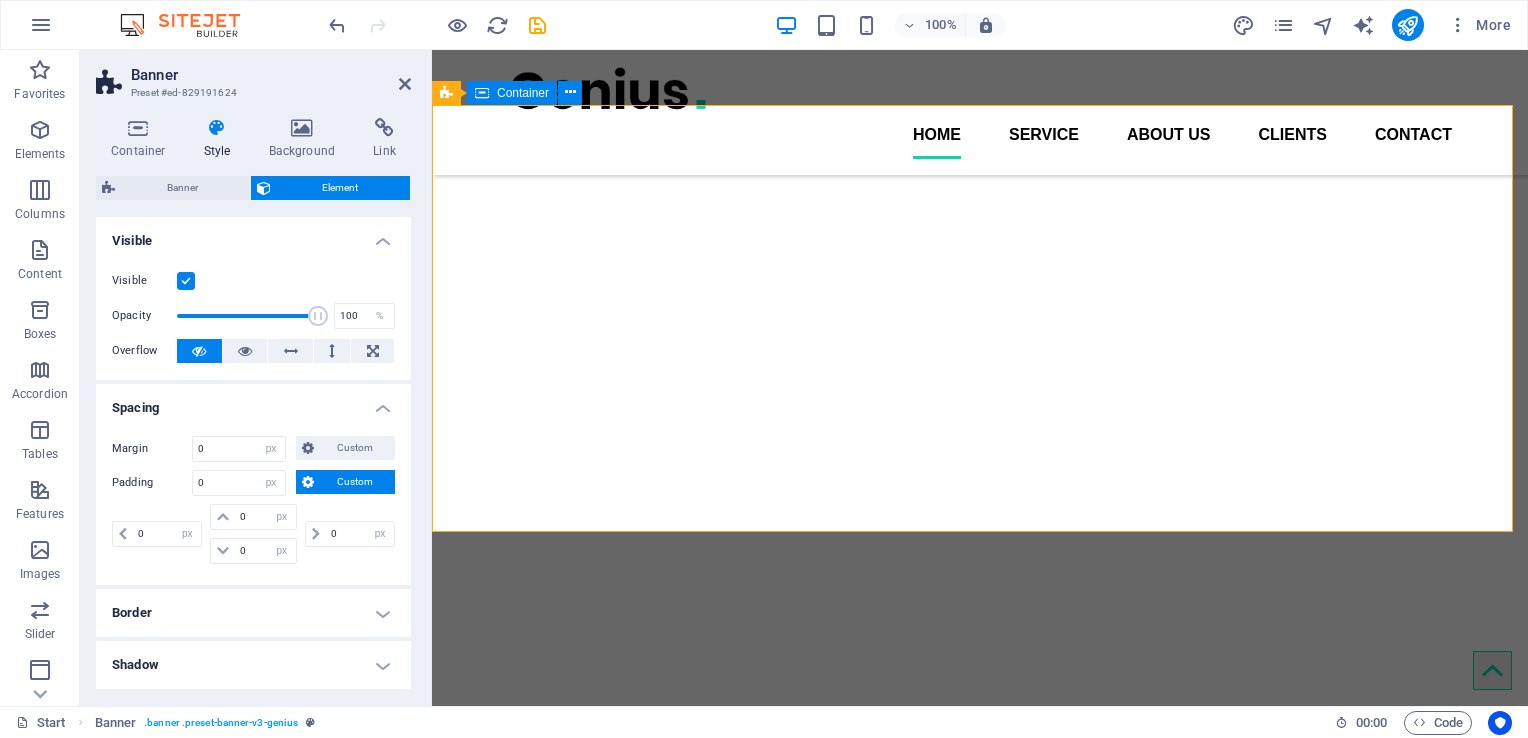 click on "Drop content here or  Add elements  Paste clipboard" at bounding box center (980, 4525) 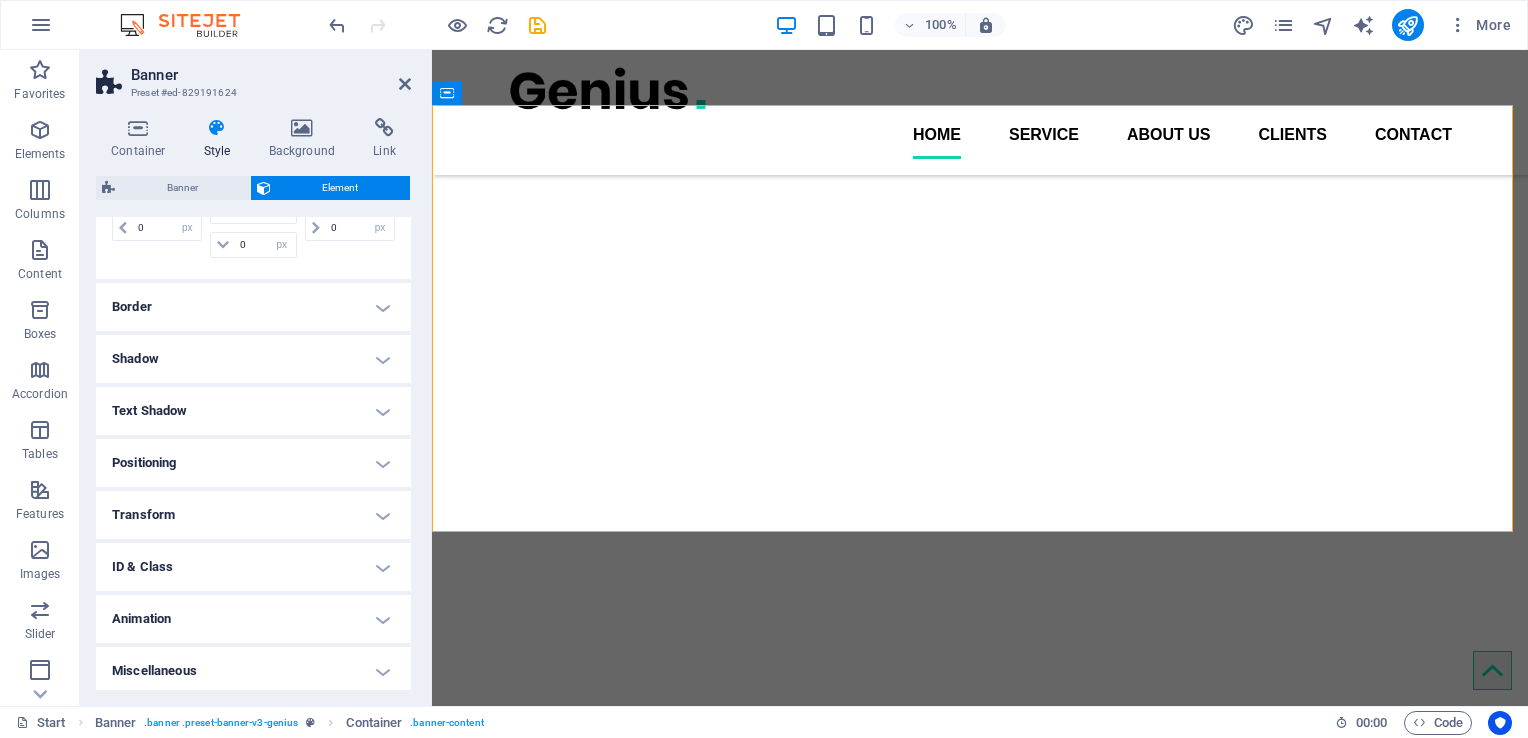 scroll, scrollTop: 308, scrollLeft: 0, axis: vertical 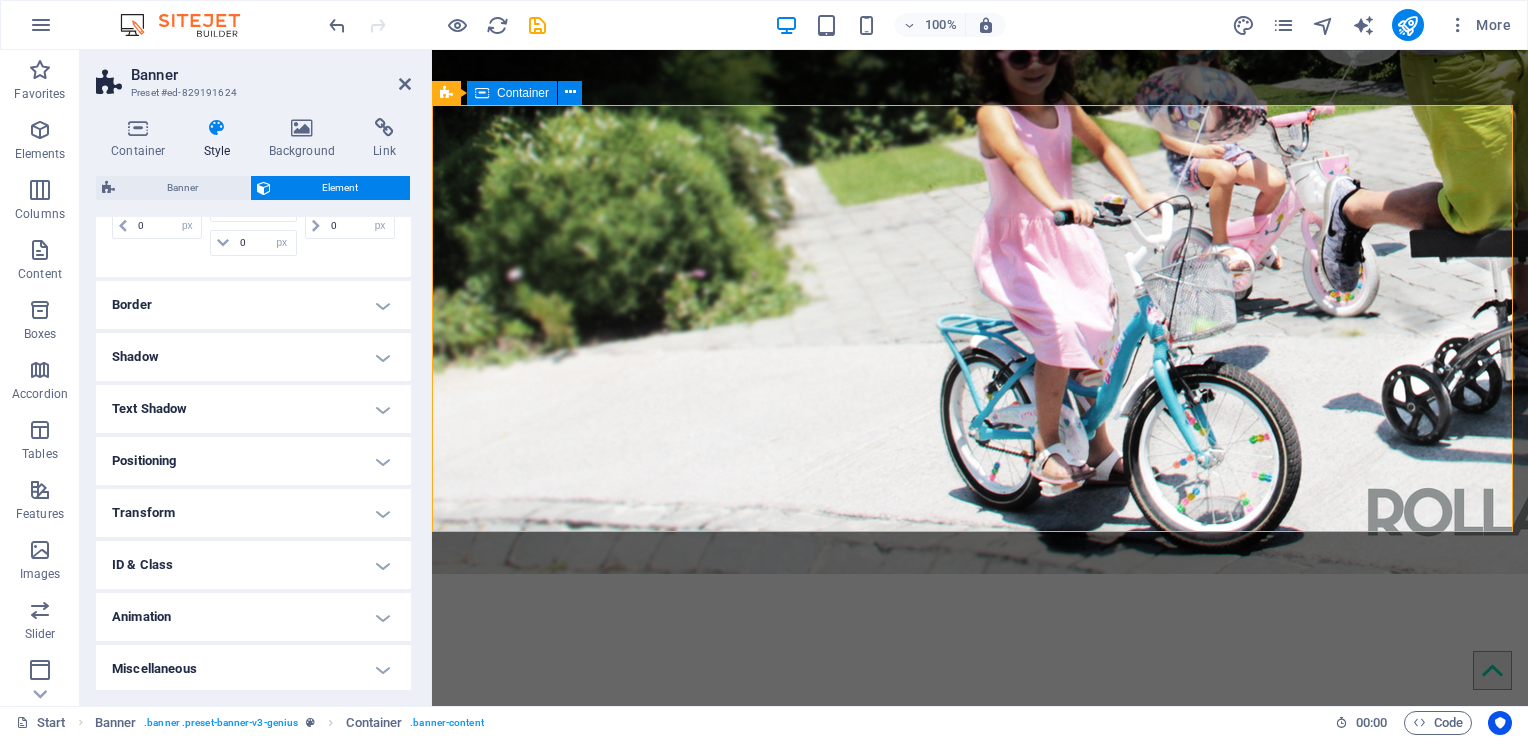 click on "Drop content here or  Add elements  Paste clipboard" at bounding box center (980, 4525) 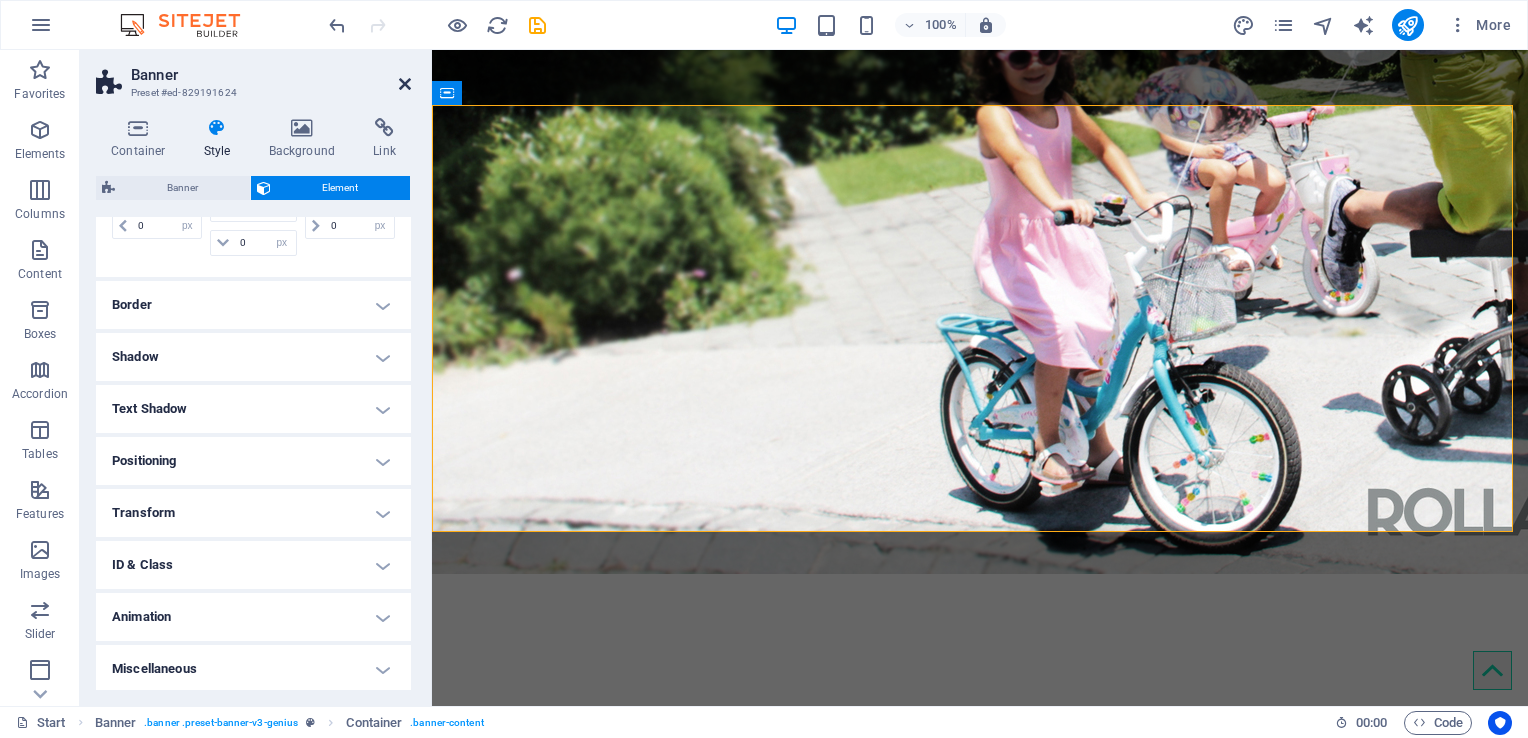 click at bounding box center (405, 84) 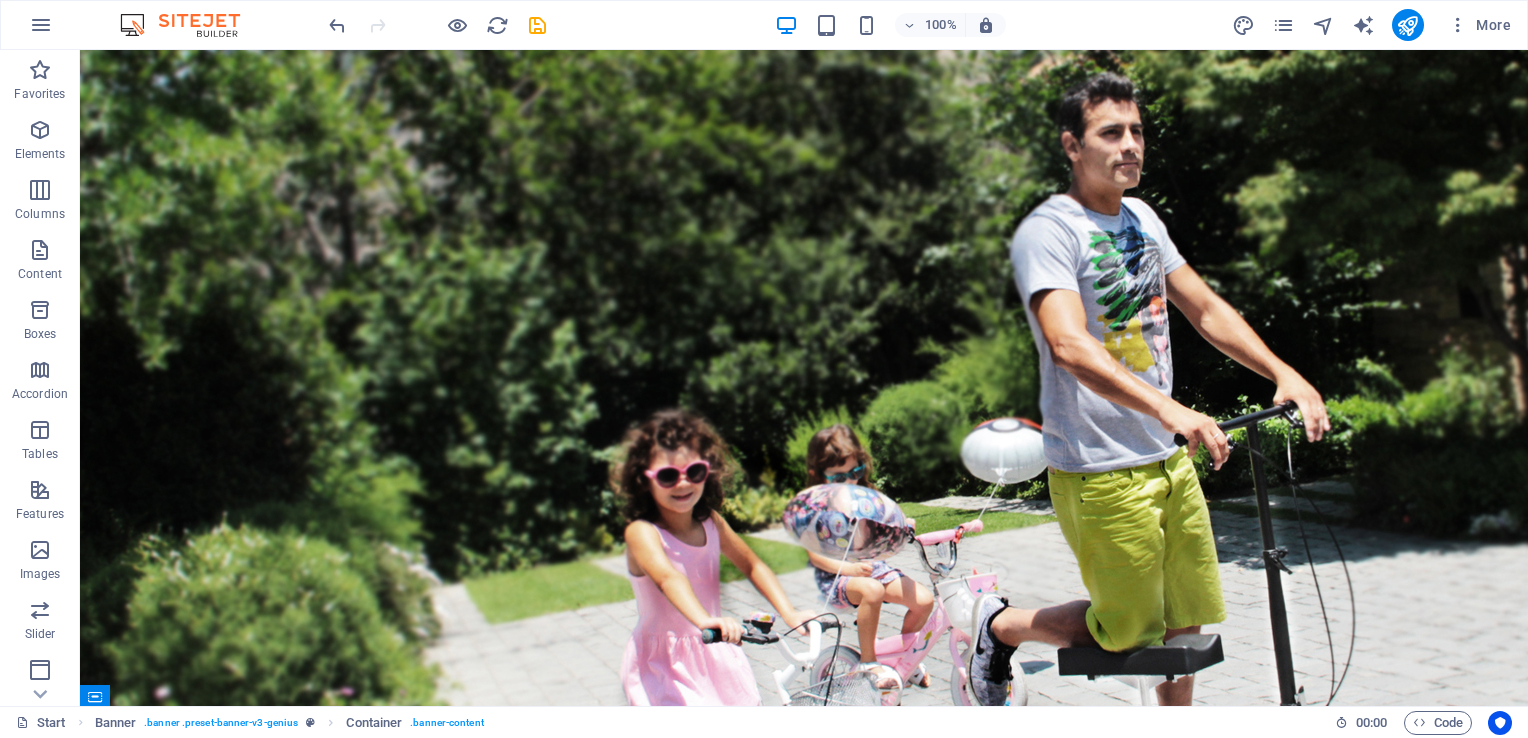 scroll, scrollTop: 0, scrollLeft: 0, axis: both 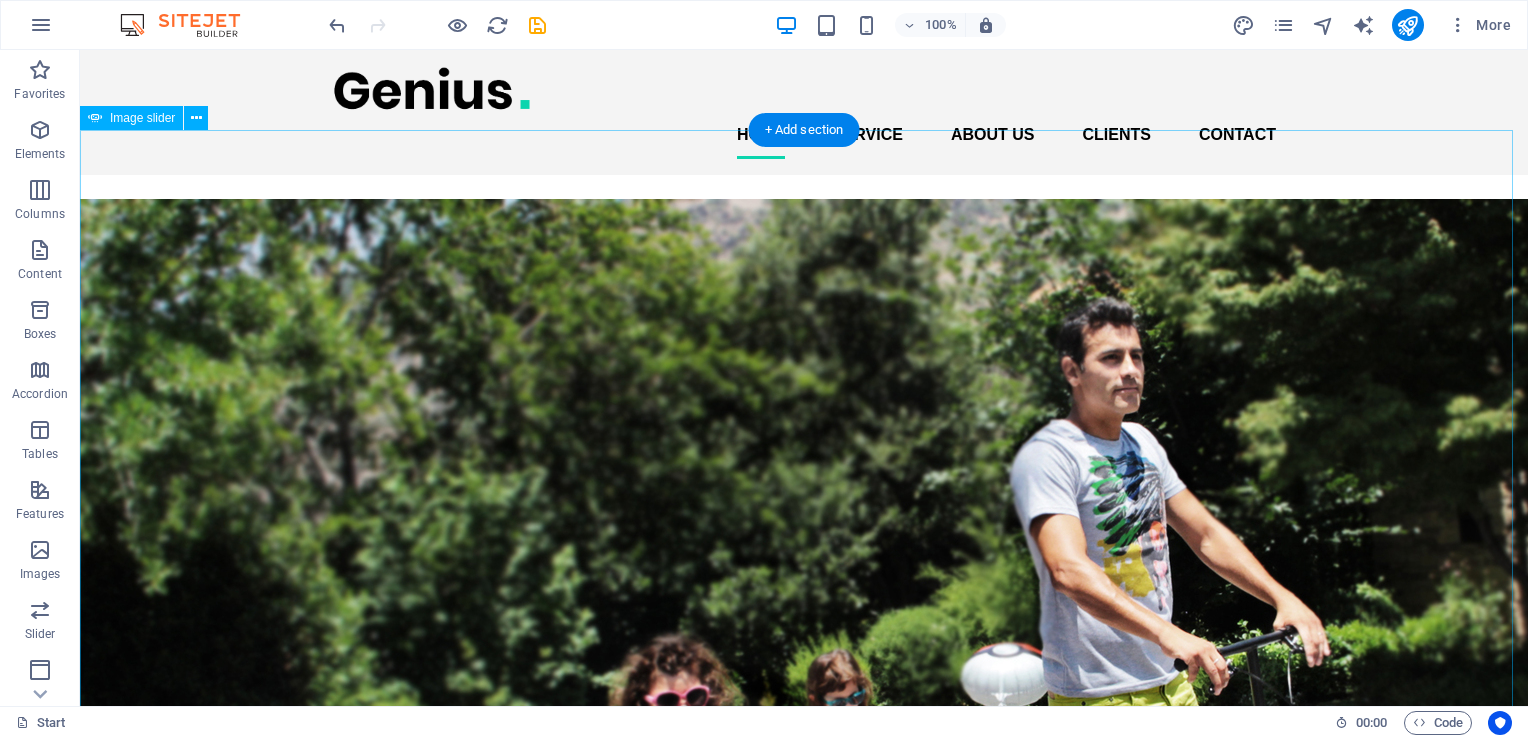 click at bounding box center (80, 5114) 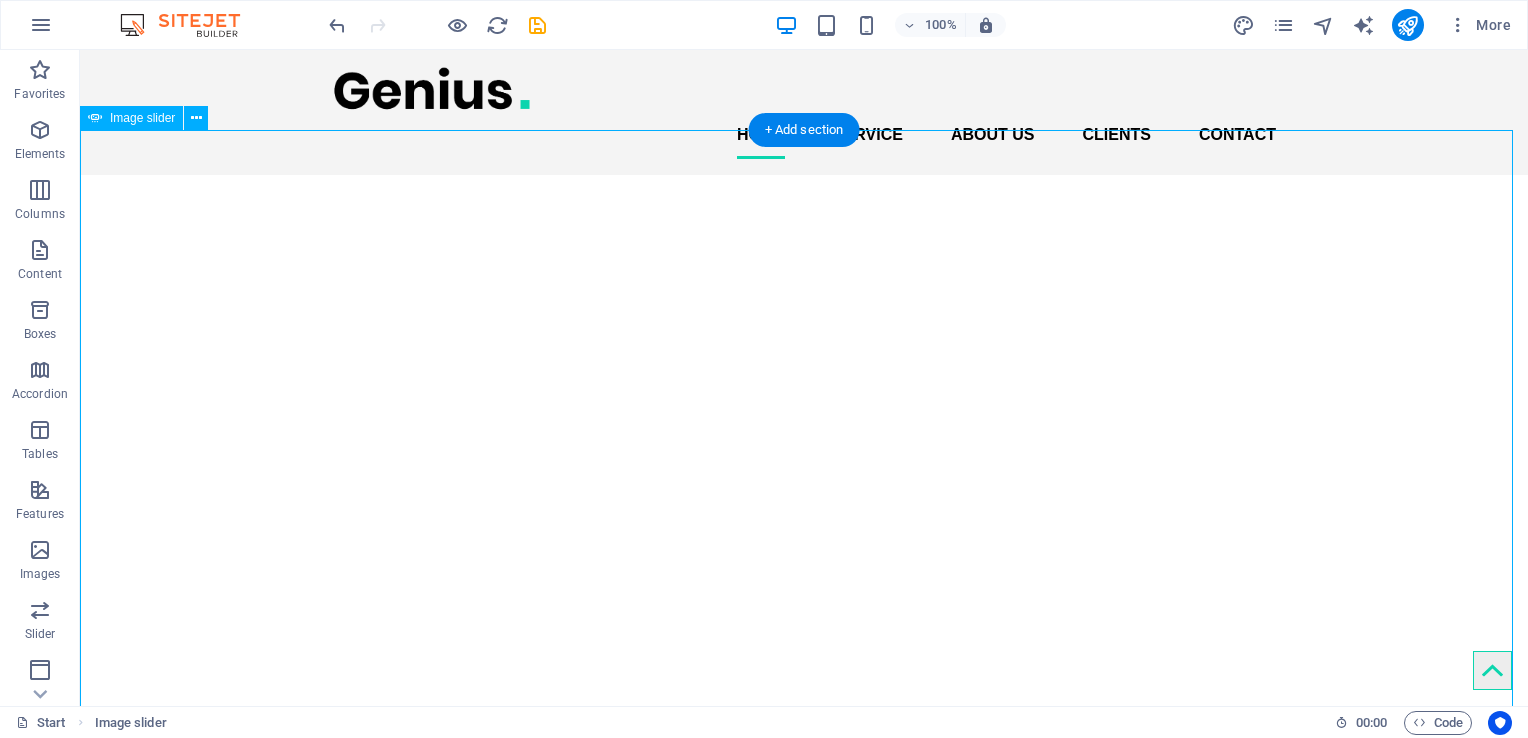 click at bounding box center (80, 5114) 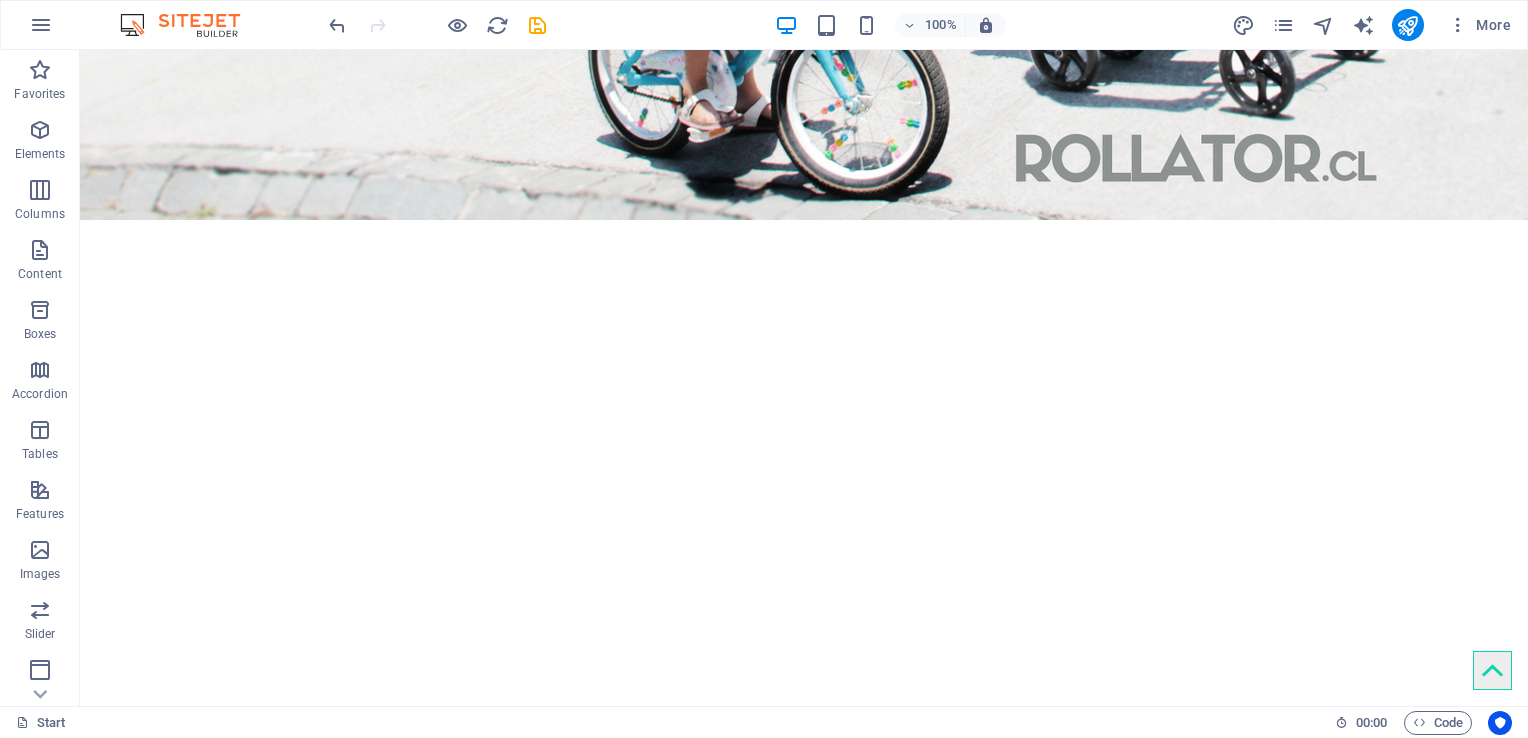 scroll, scrollTop: 924, scrollLeft: 0, axis: vertical 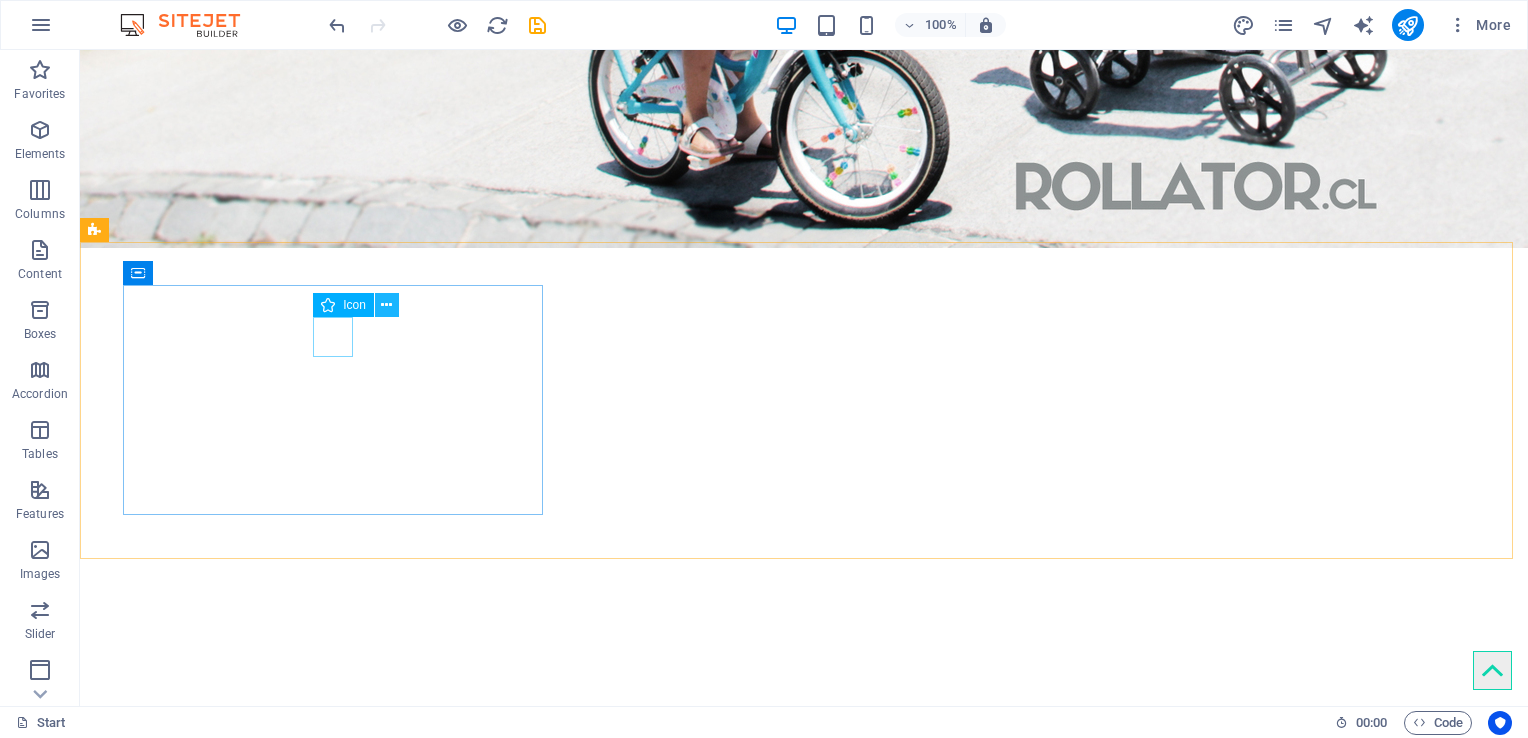 click at bounding box center (386, 305) 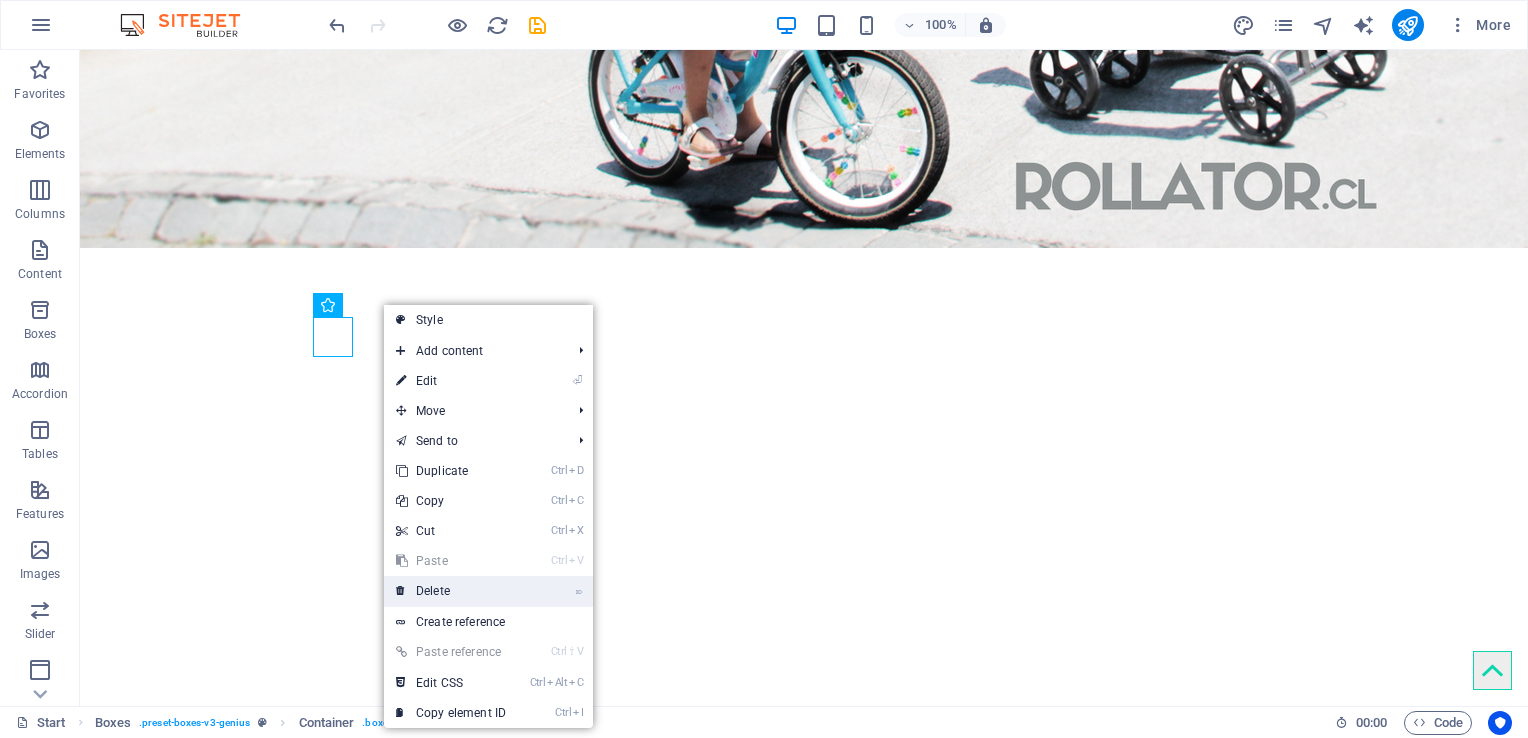 click on "⌦  Delete" at bounding box center [451, 591] 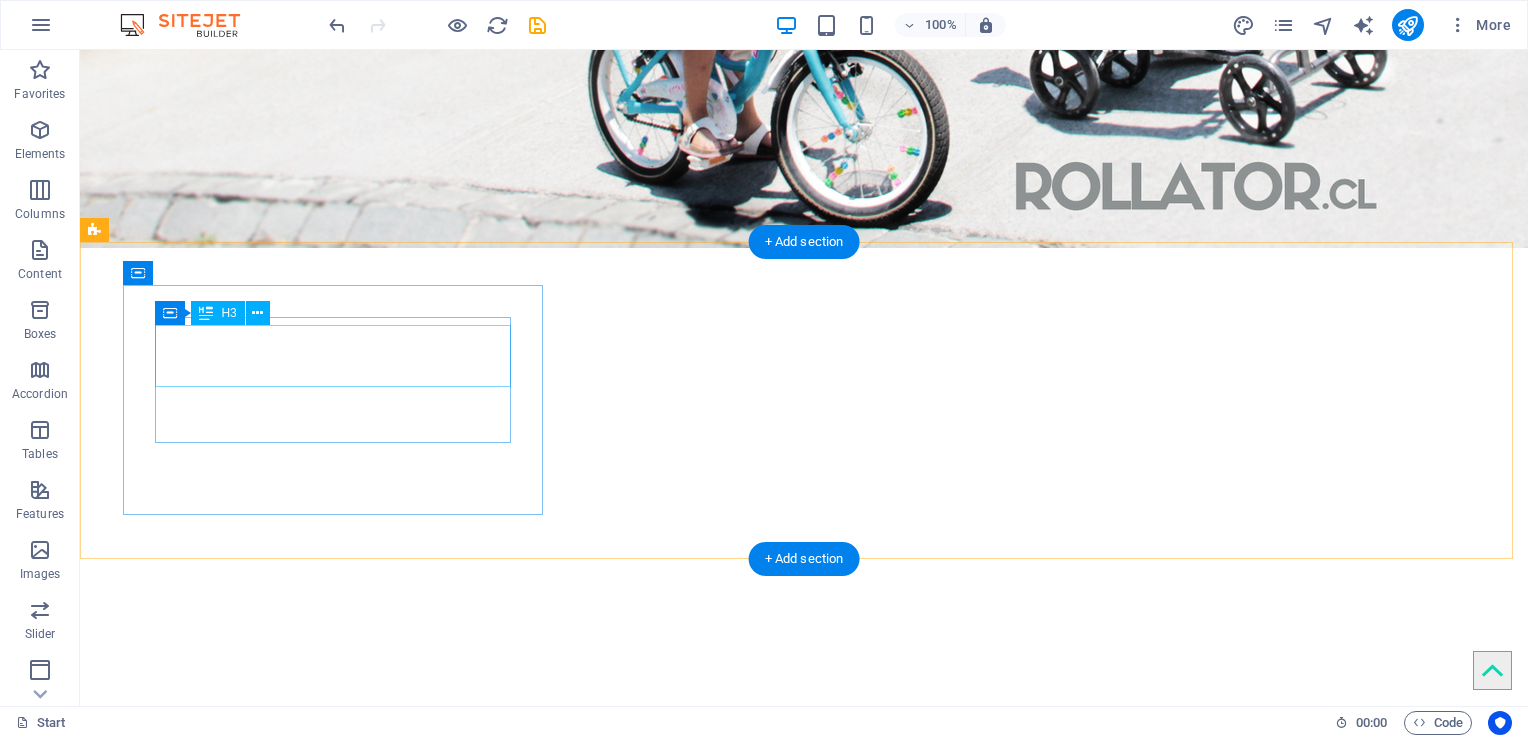 click on "Corporate design" at bounding box center [335, 4543] 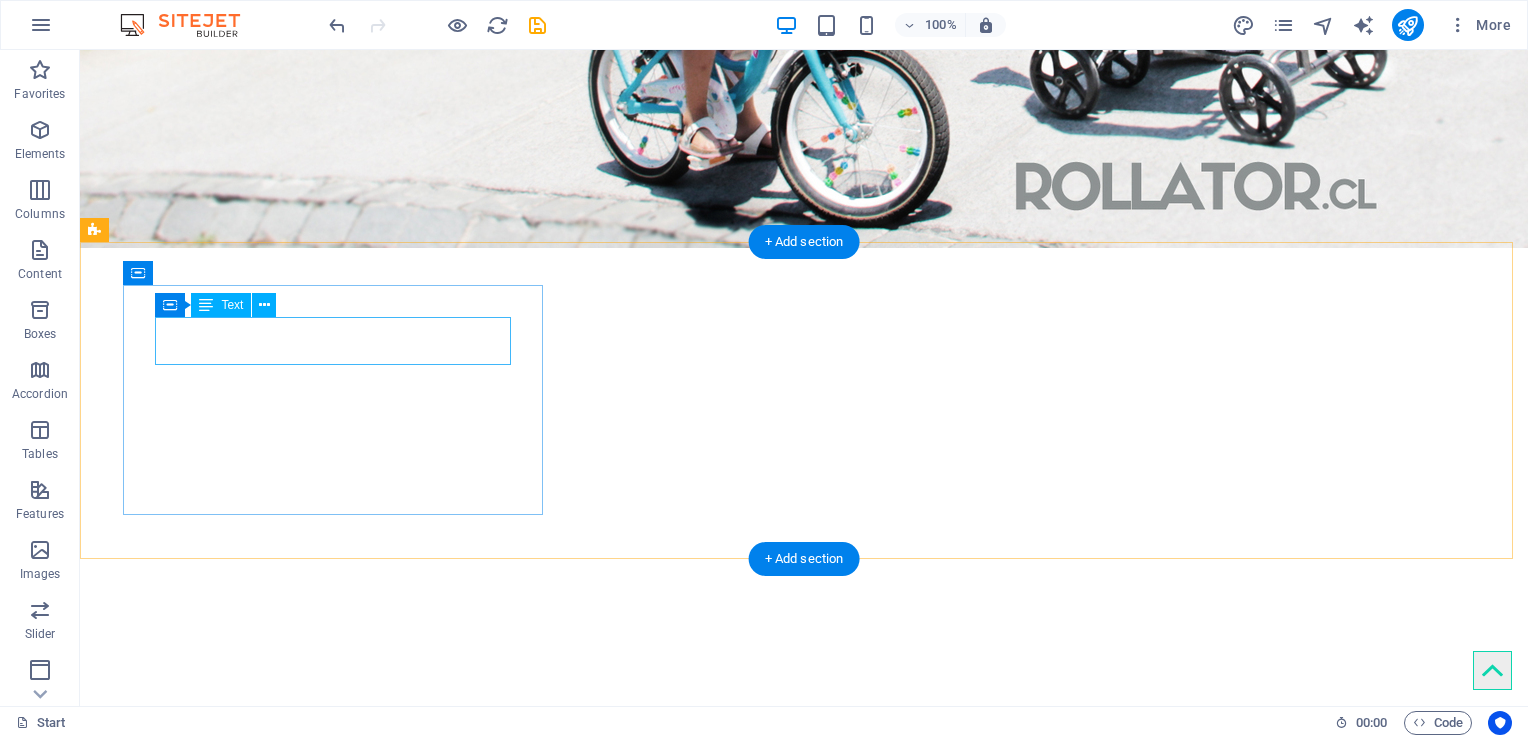 click on "Lorem ipsum dolor sit amet, consectetur adipisicing elit. Veritatis dolorem!" at bounding box center [335, 4528] 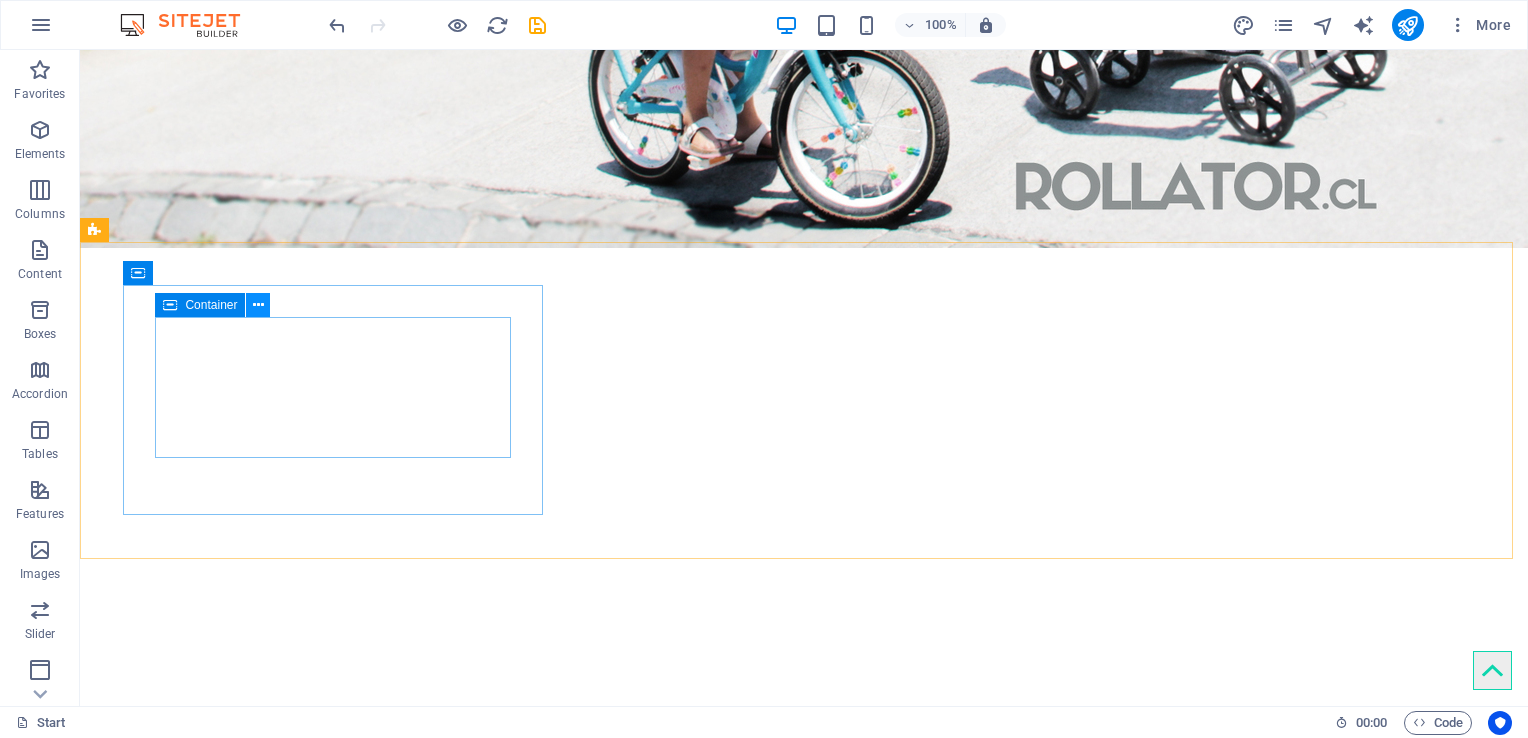 click at bounding box center [258, 305] 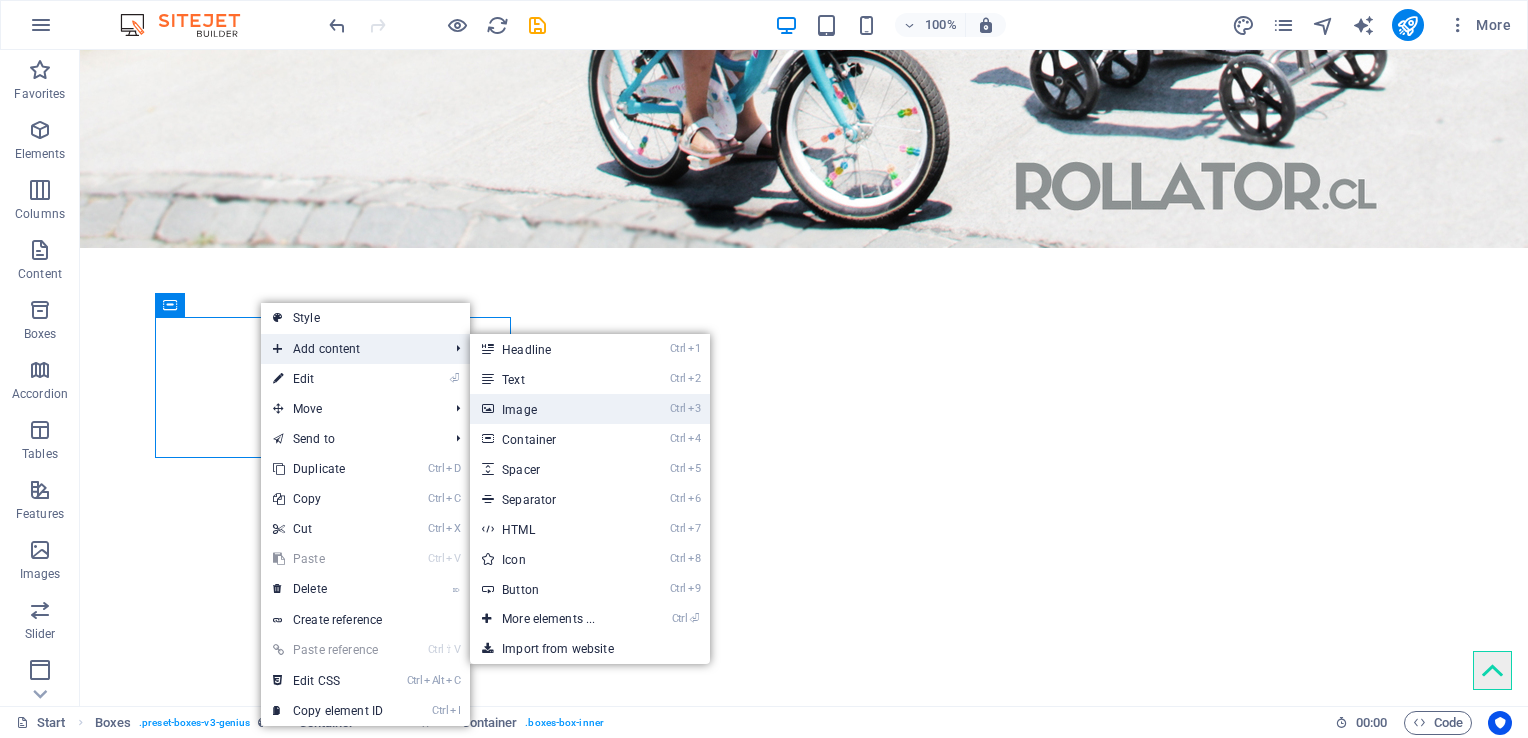 click on "Ctrl 3  Image" at bounding box center [552, 409] 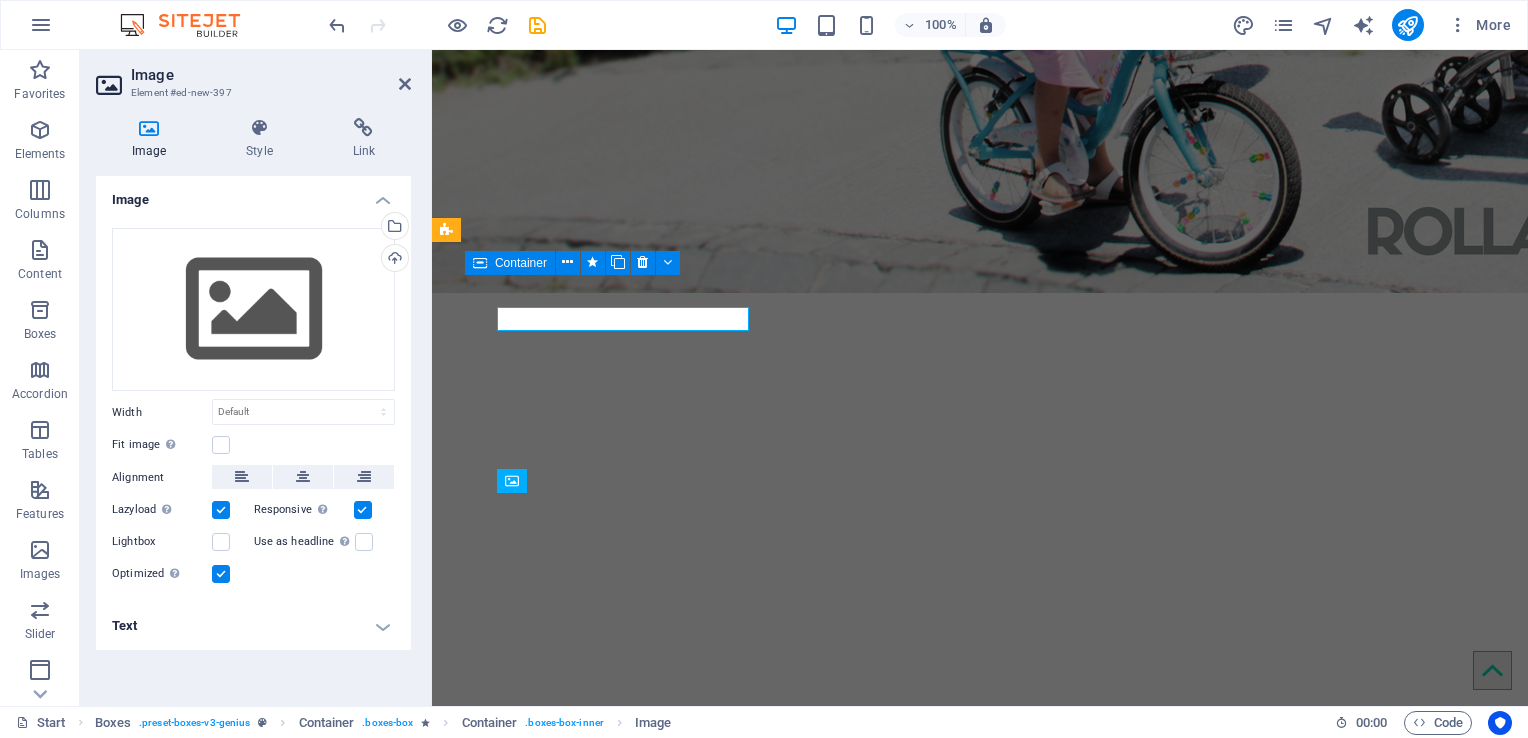 scroll, scrollTop: 738, scrollLeft: 0, axis: vertical 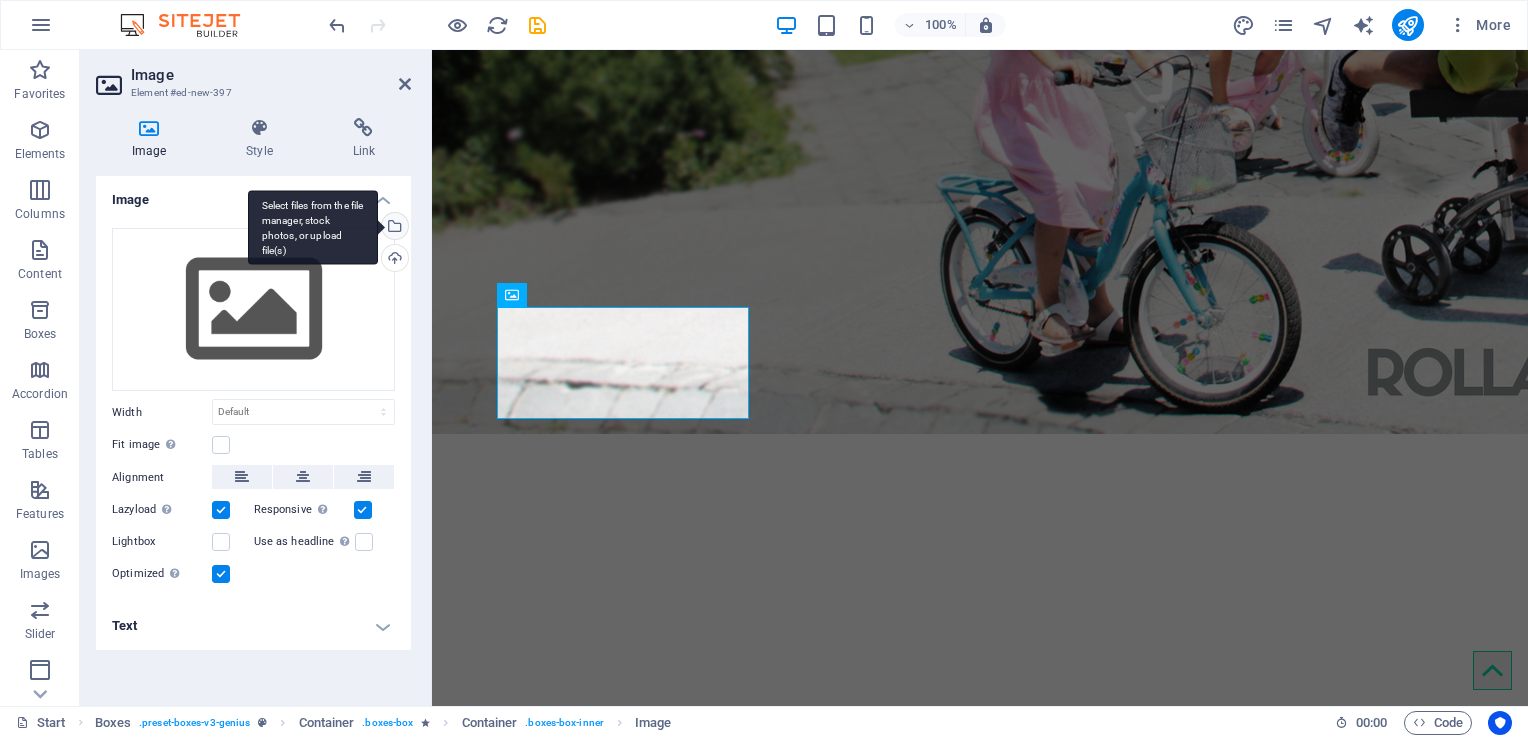 click on "Select files from the file manager, stock photos, or upload file(s)" at bounding box center (393, 228) 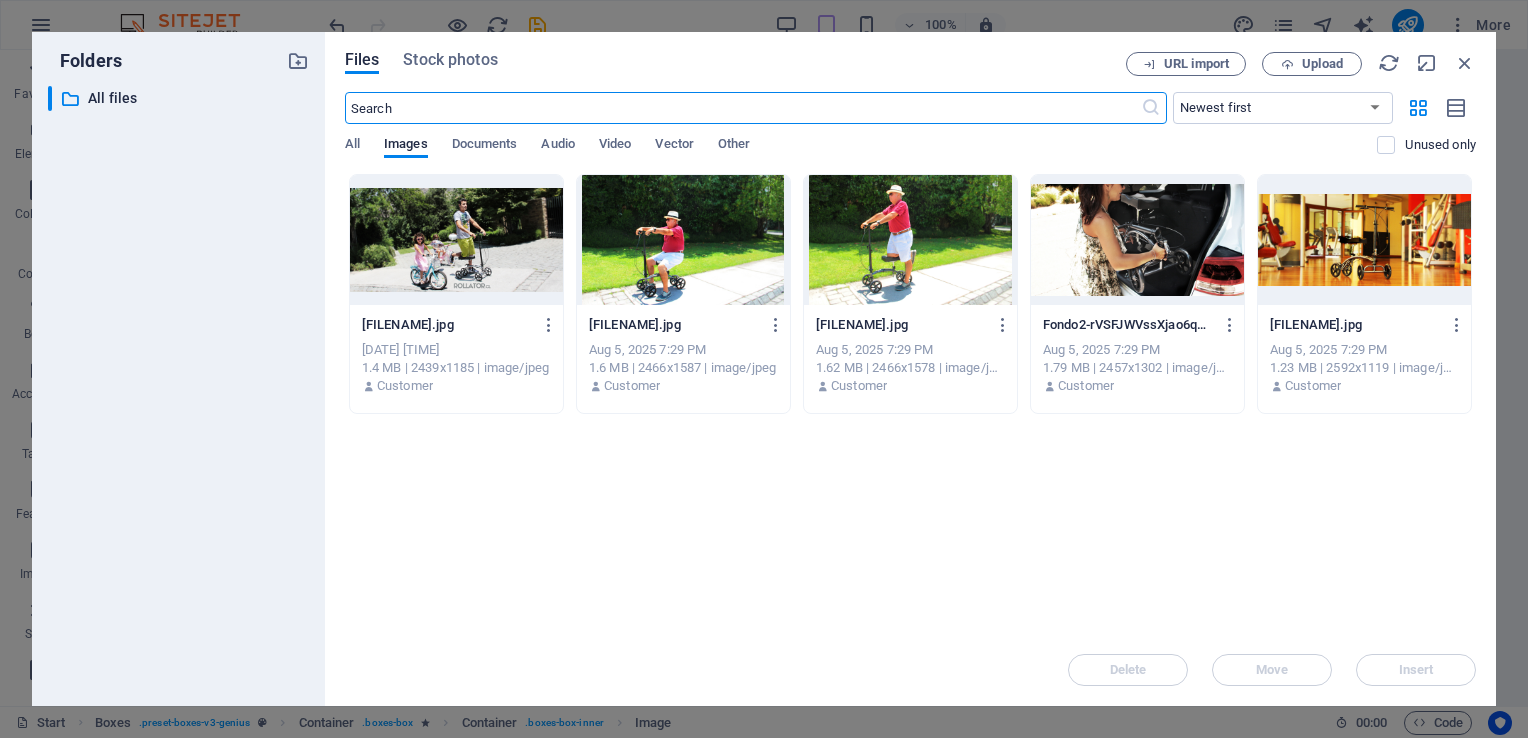 scroll, scrollTop: 479, scrollLeft: 0, axis: vertical 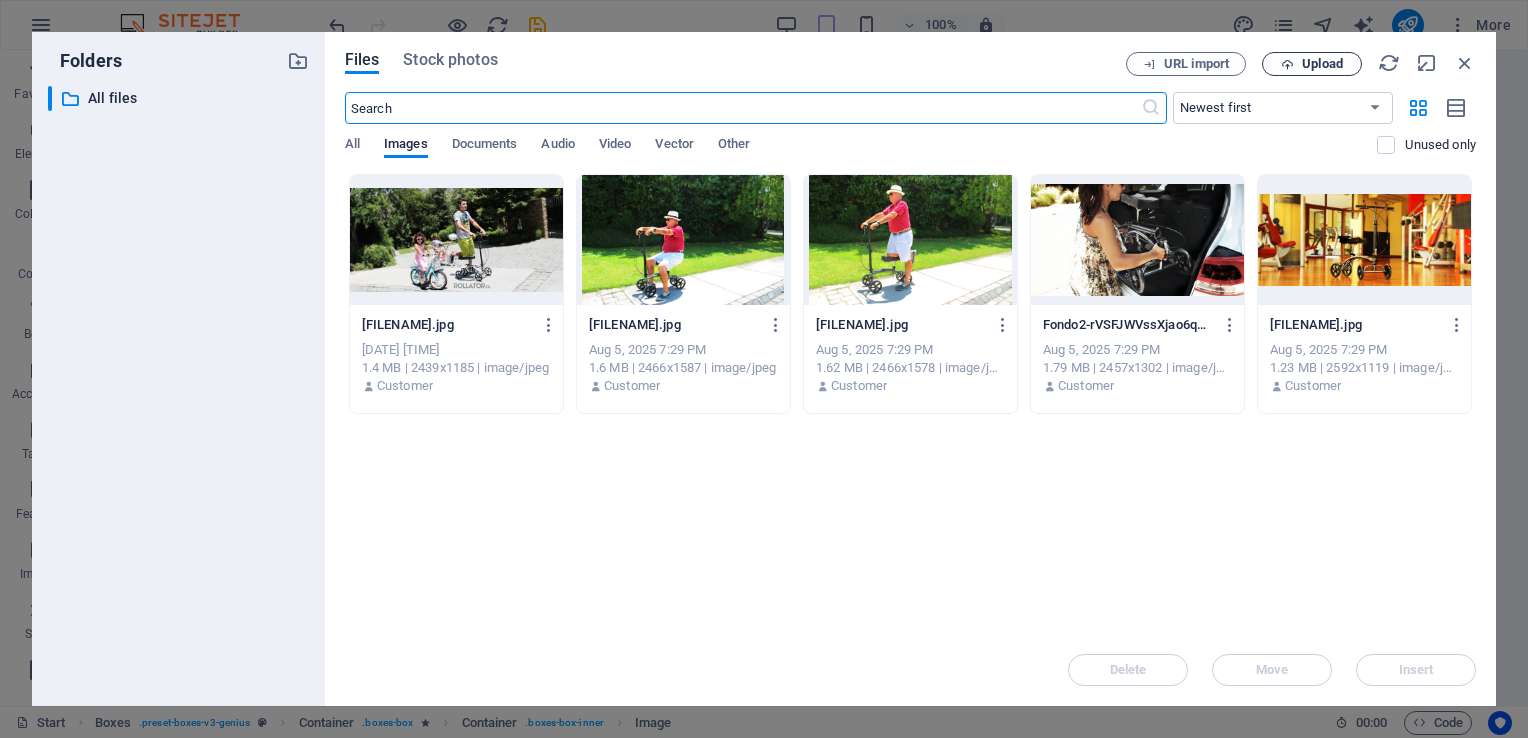click on "Upload" at bounding box center (1312, 64) 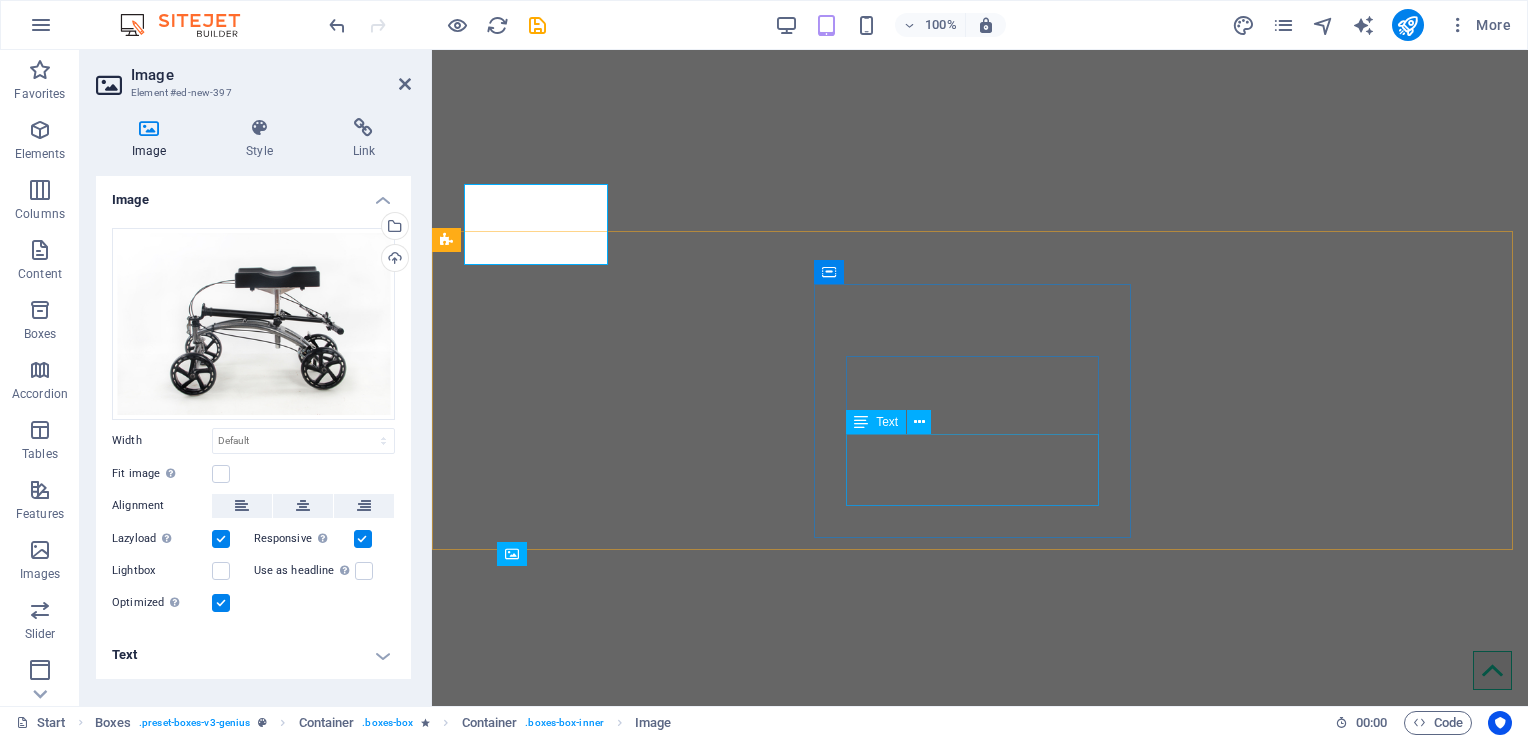 scroll, scrollTop: 728, scrollLeft: 0, axis: vertical 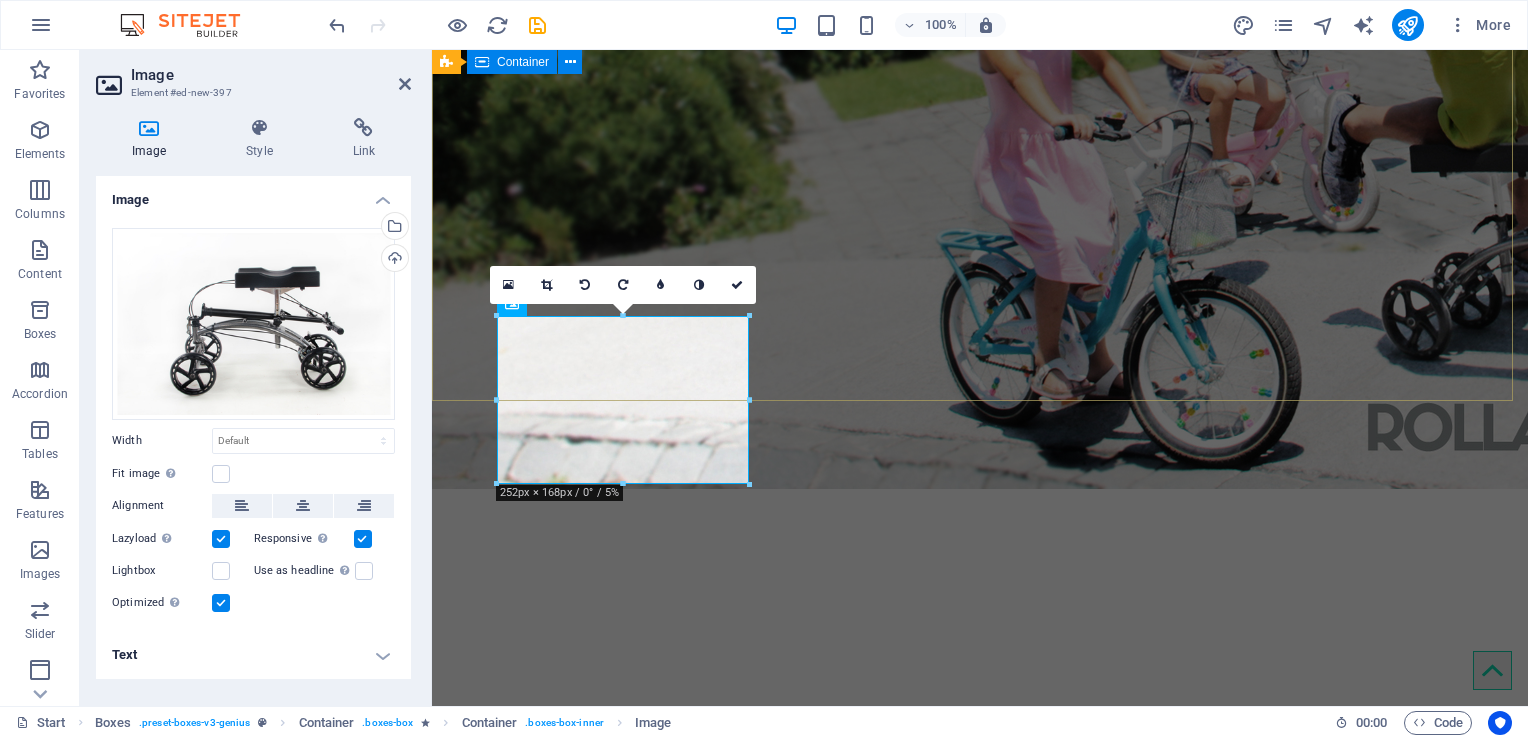 click on "Drop content here or  Add elements  Paste clipboard" at bounding box center (980, 4440) 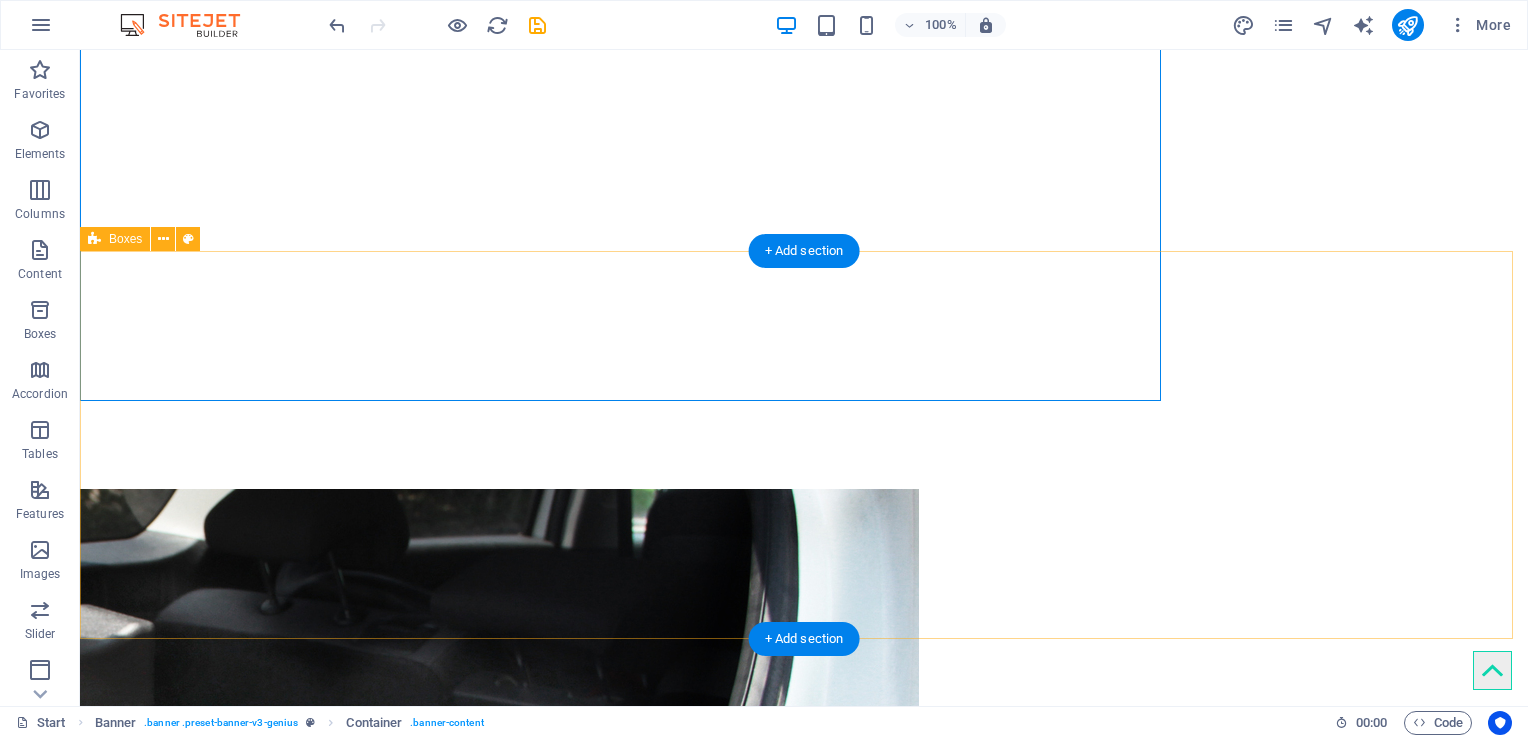 scroll, scrollTop: 915, scrollLeft: 0, axis: vertical 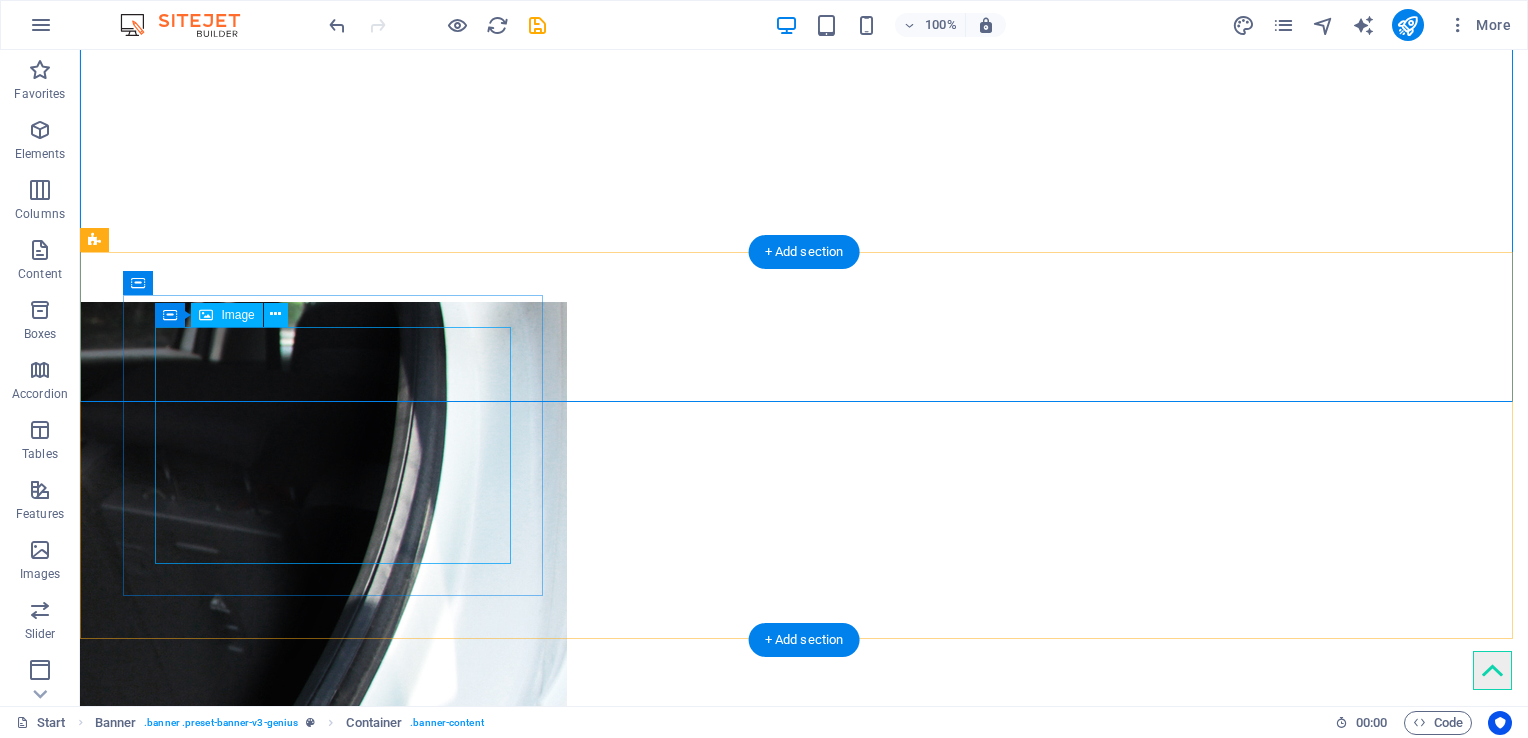 click at bounding box center [335, 5039] 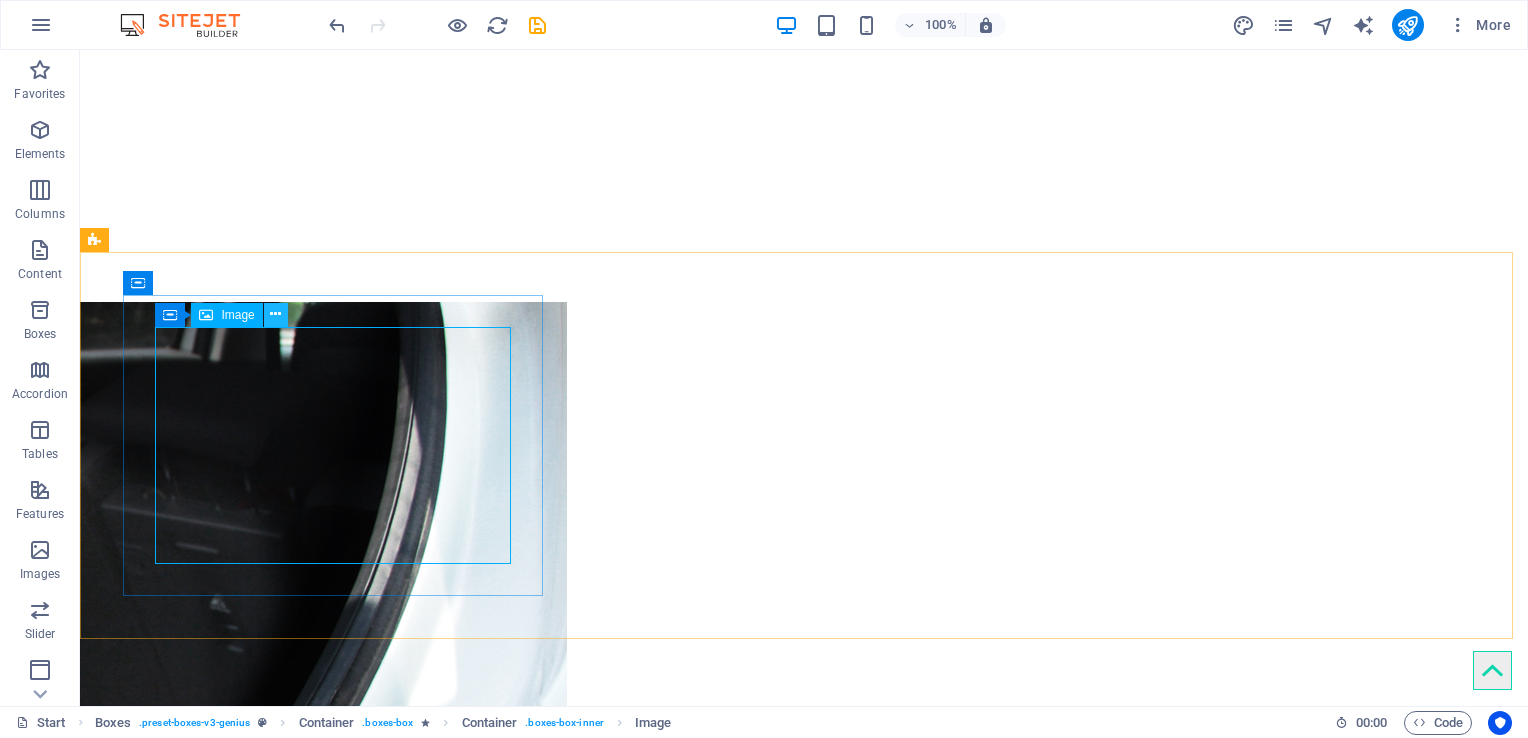 click at bounding box center (275, 314) 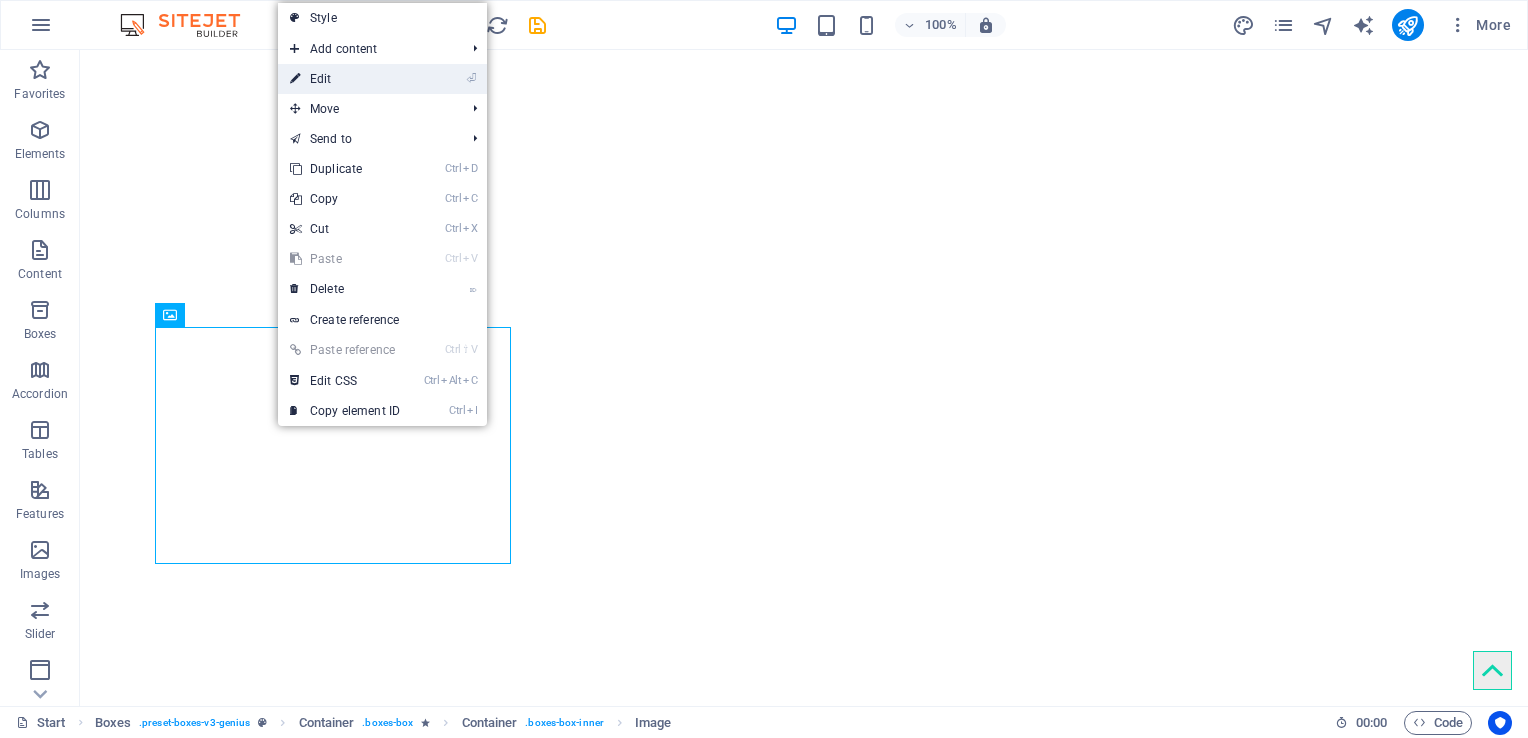 click on "⏎  Edit" at bounding box center [345, 79] 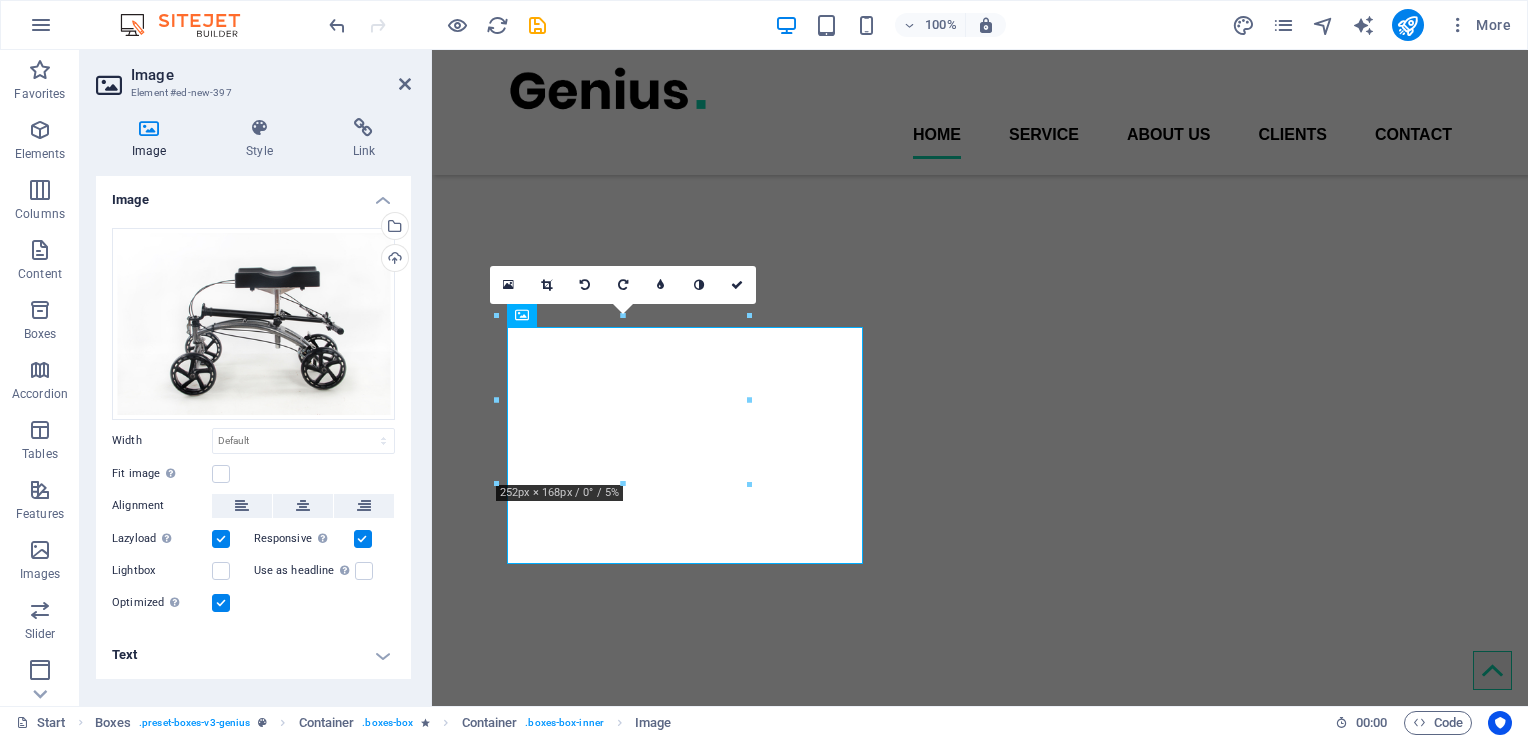 scroll, scrollTop: 728, scrollLeft: 0, axis: vertical 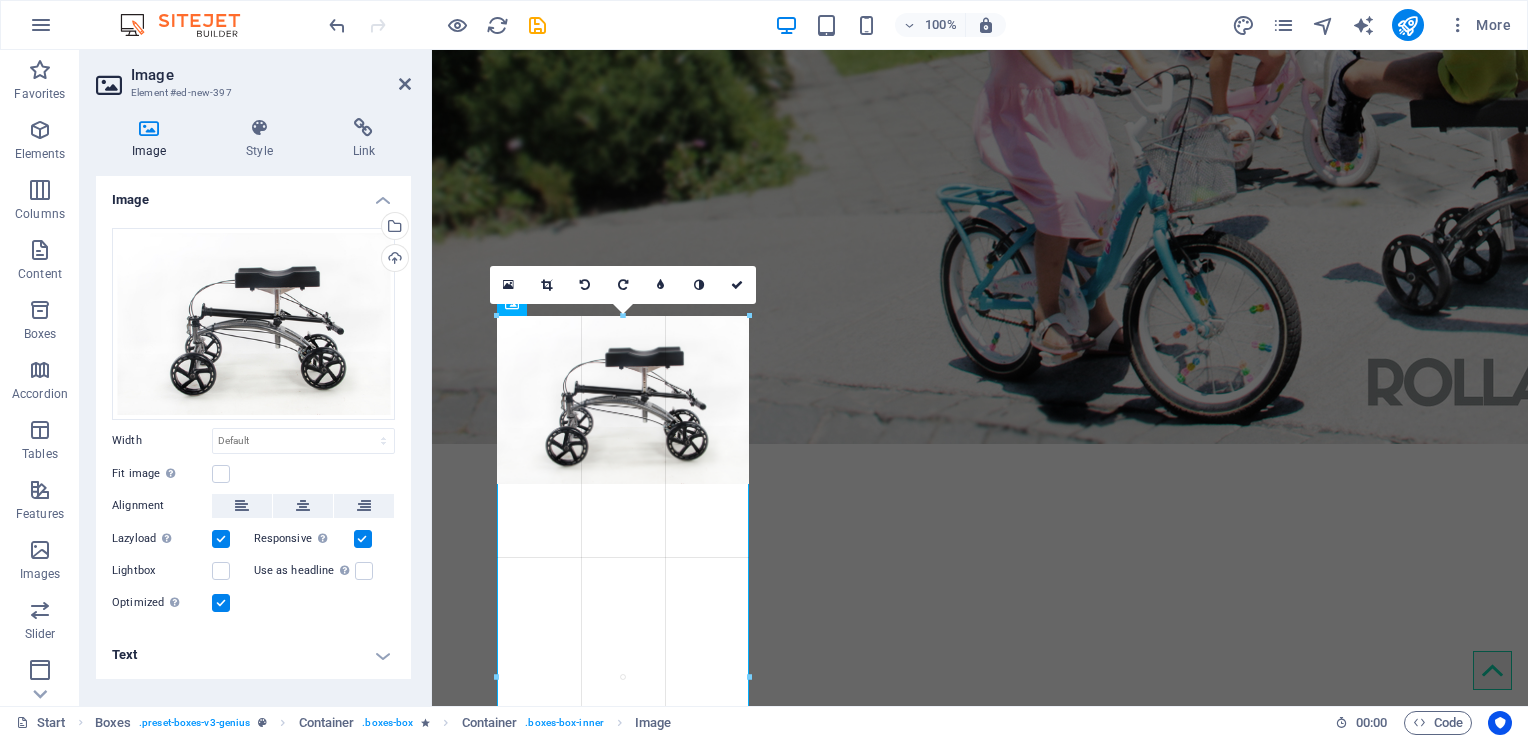 drag, startPoint x: 750, startPoint y: 486, endPoint x: 757, endPoint y: 473, distance: 14.764823 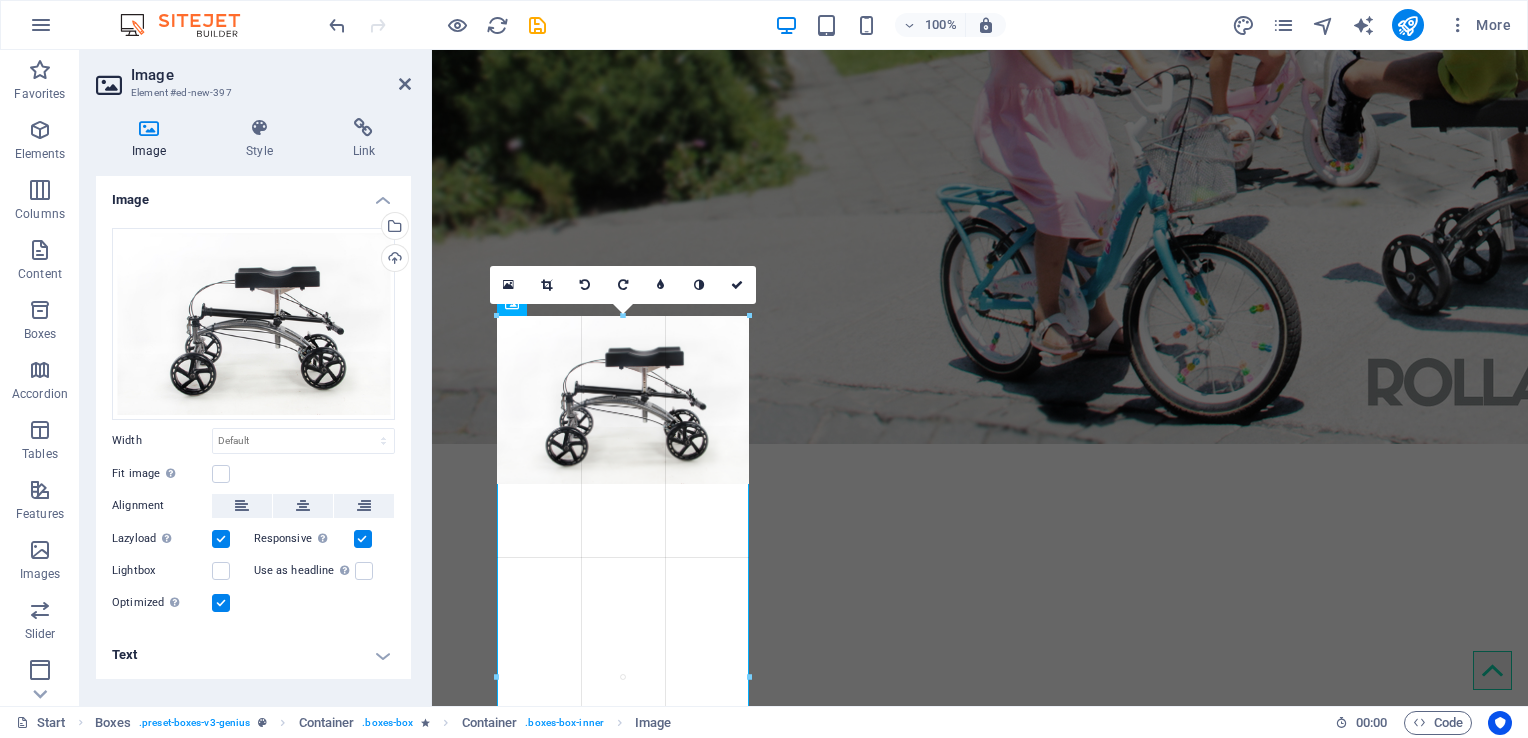 click on "2 columns   H1   Banner   Banner   Container   2 columns   2 columns   Container   Menu Bar   Image   Container   Menu   Container   Spacer   Horizontal Form   Captcha   Horizontal Form   Form   Logo   Image slider   Spacer   Container   Boxes   Container   H3   Container   Container   Container   H3   Container   Placeholder   Container   Container   H3   Container   Text   Text   Icon   2 columns   Container   Text   Container   Container   Progress bar   Container   Gallery   Gallery   Container   HTML   Container   HTML   Container   Container   Text   Container   HTML   Container   Container   Text   Container   HTML   Container   Container   Progress bar   Container   Text   Container   Container   Container   Progress bar   Container   HTML   Container   Text   Icon   Placeholder   Text   Container   H2   Container   Container   Image 180 170 160 150 140 130 120 110 100 90 80 70 60 50 40 30 20 10 0 -10 -20 -30 -40 -50 -60 -70 -80 -90 -100 -110 -120 -130 -140 -150 -160 -170 16:10 4:3" at bounding box center (980, 13) 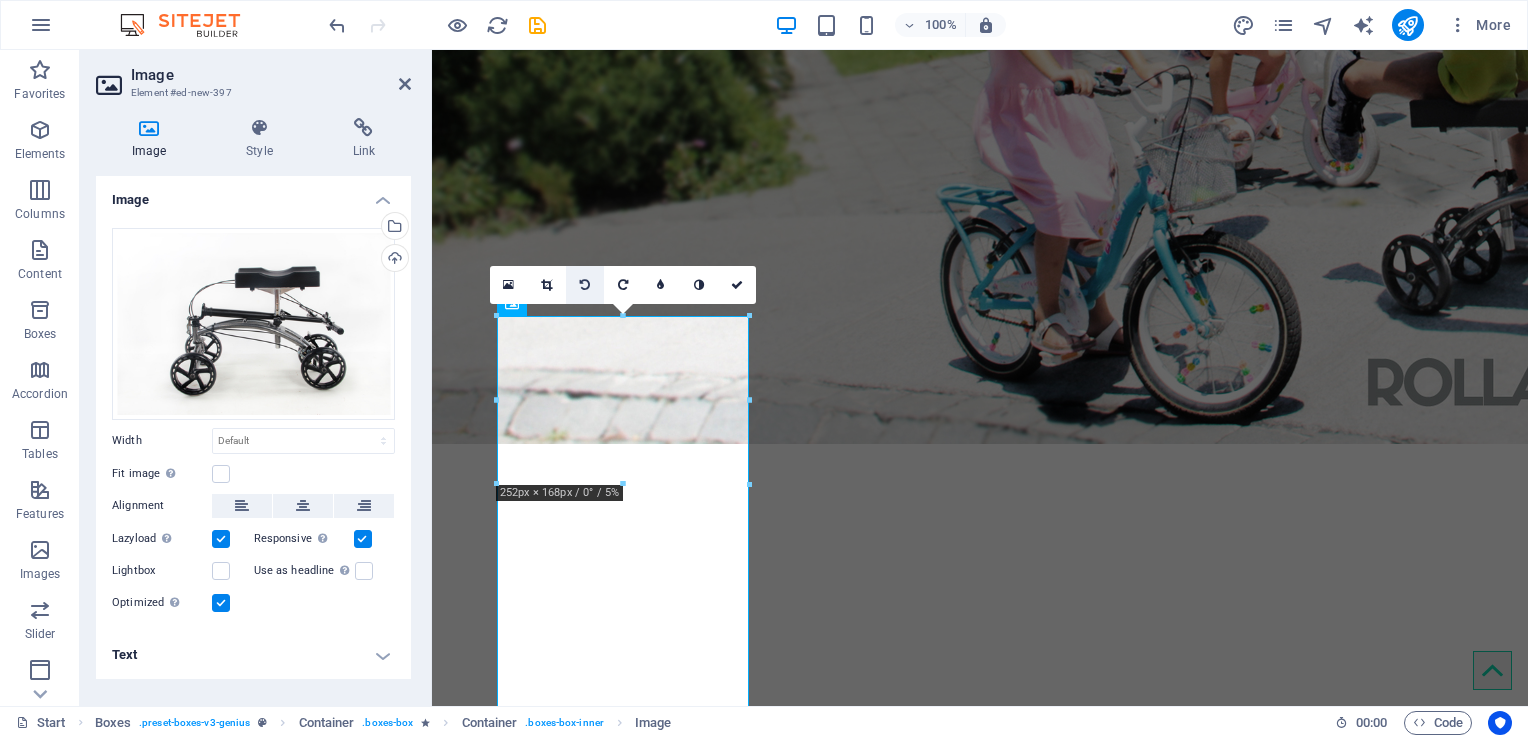 click at bounding box center [585, 285] 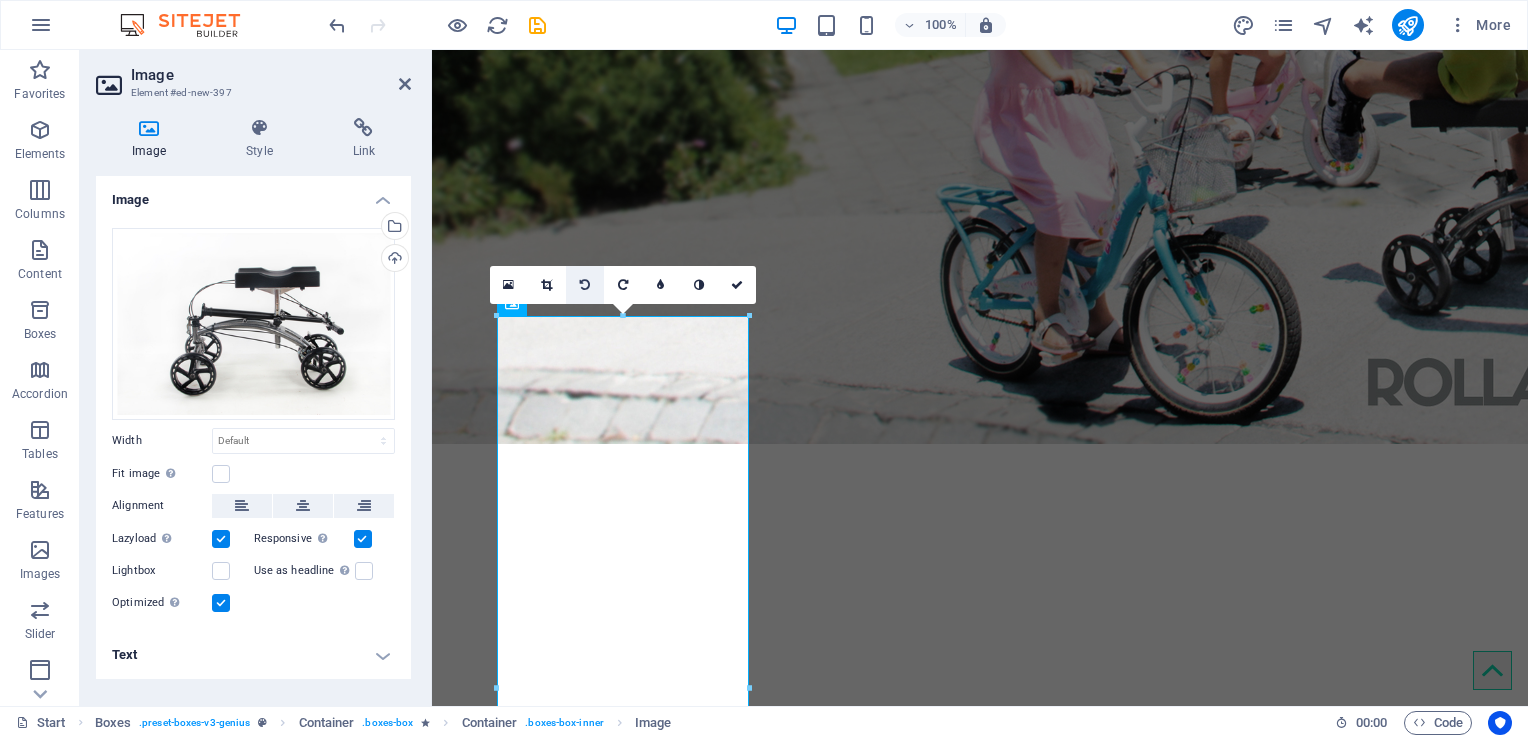 click at bounding box center (585, 285) 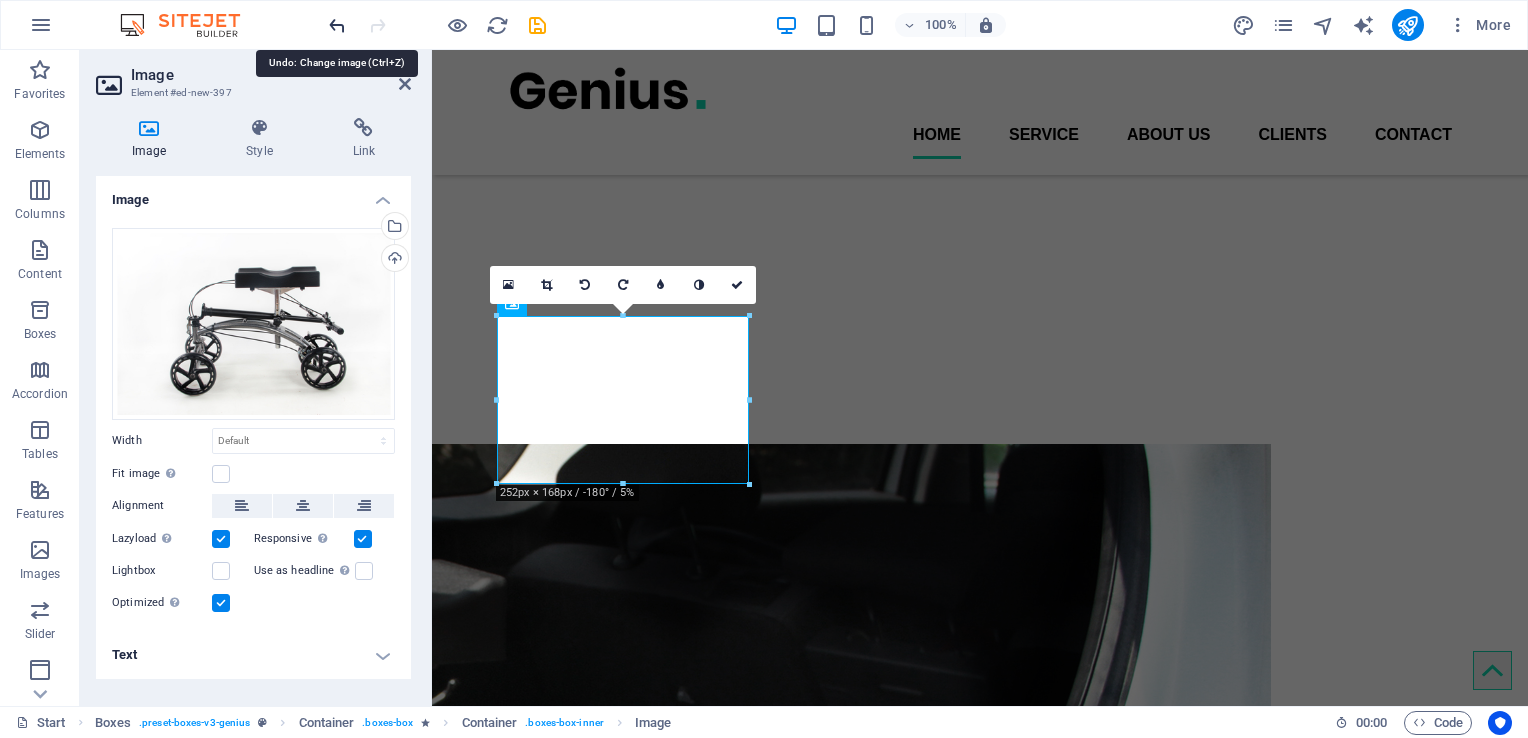 click at bounding box center (337, 25) 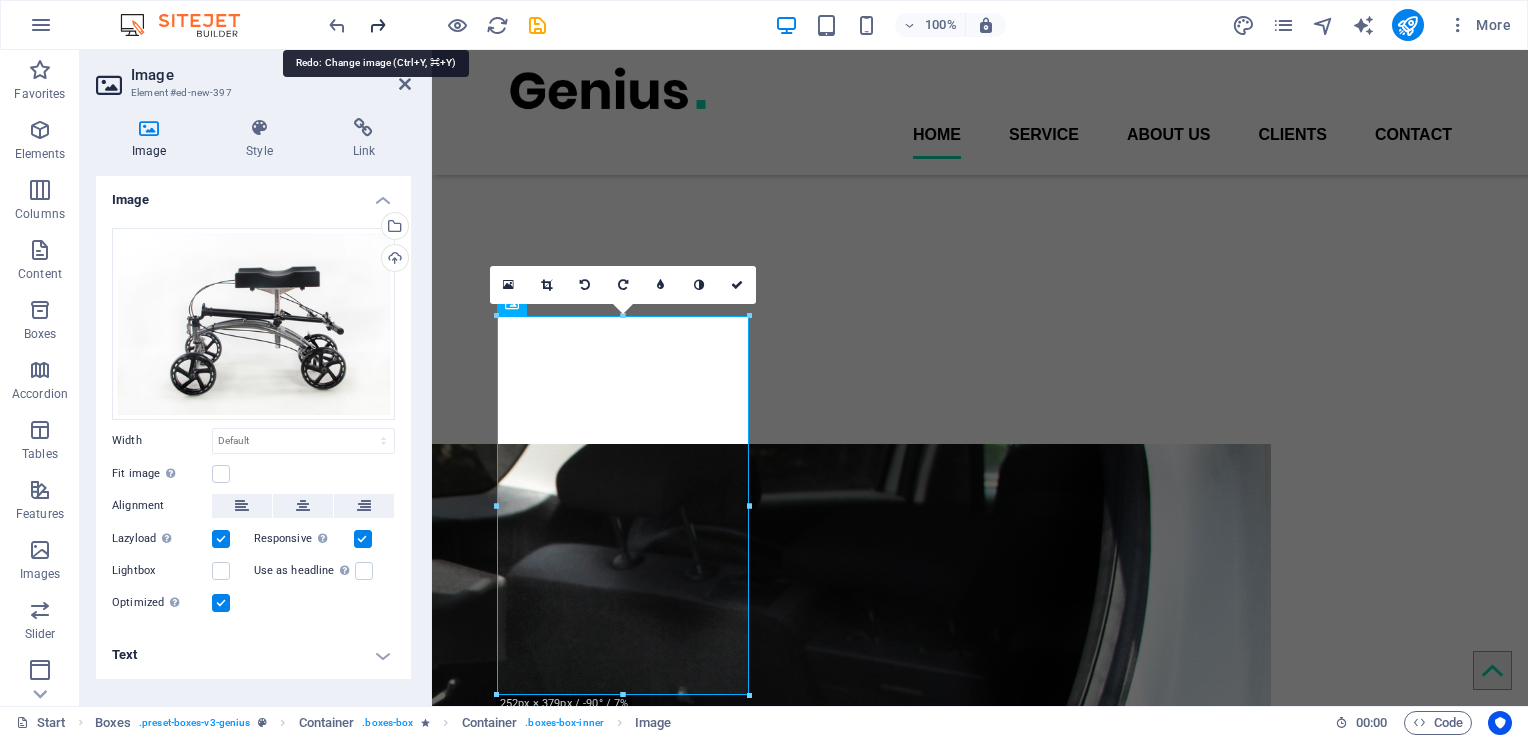 click at bounding box center (377, 25) 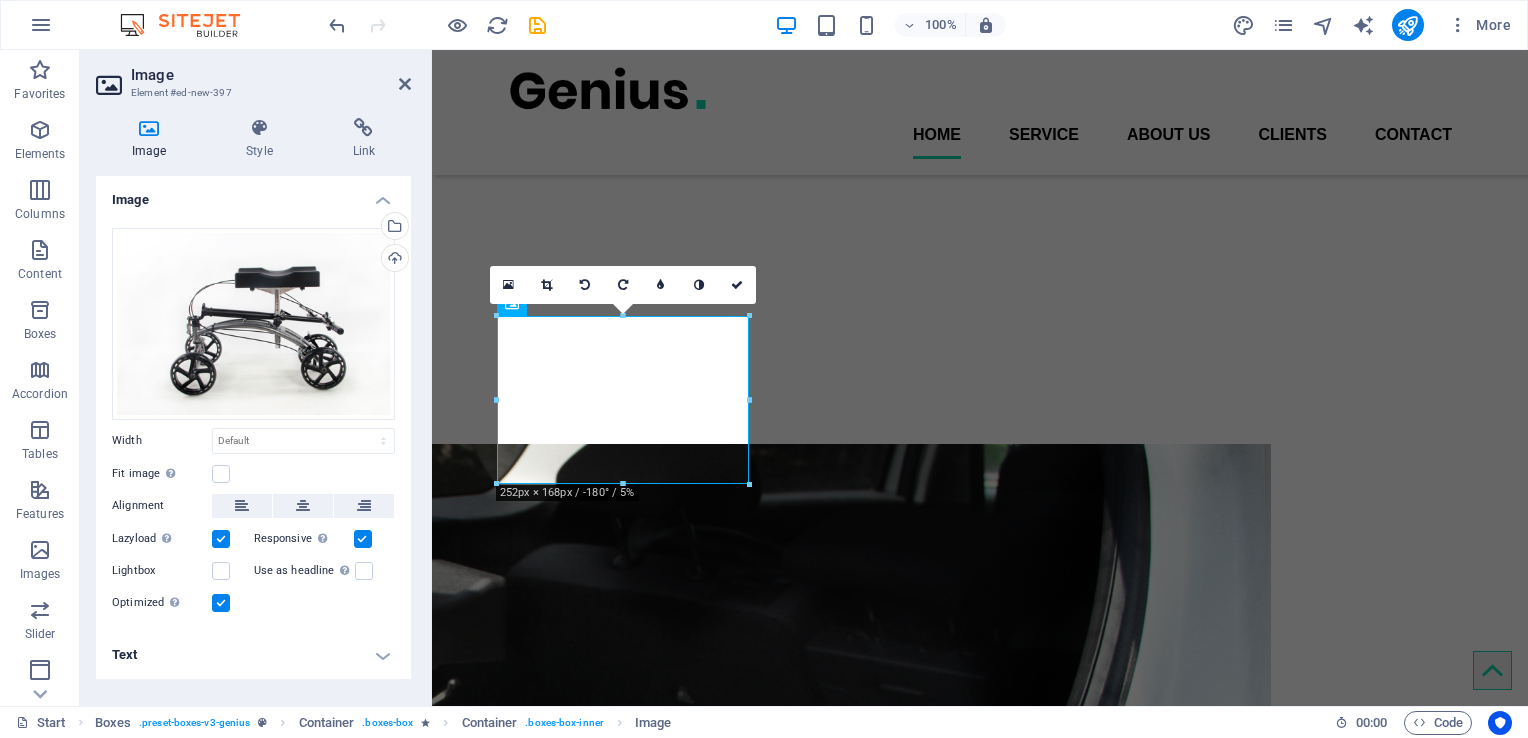 click at bounding box center [437, 25] 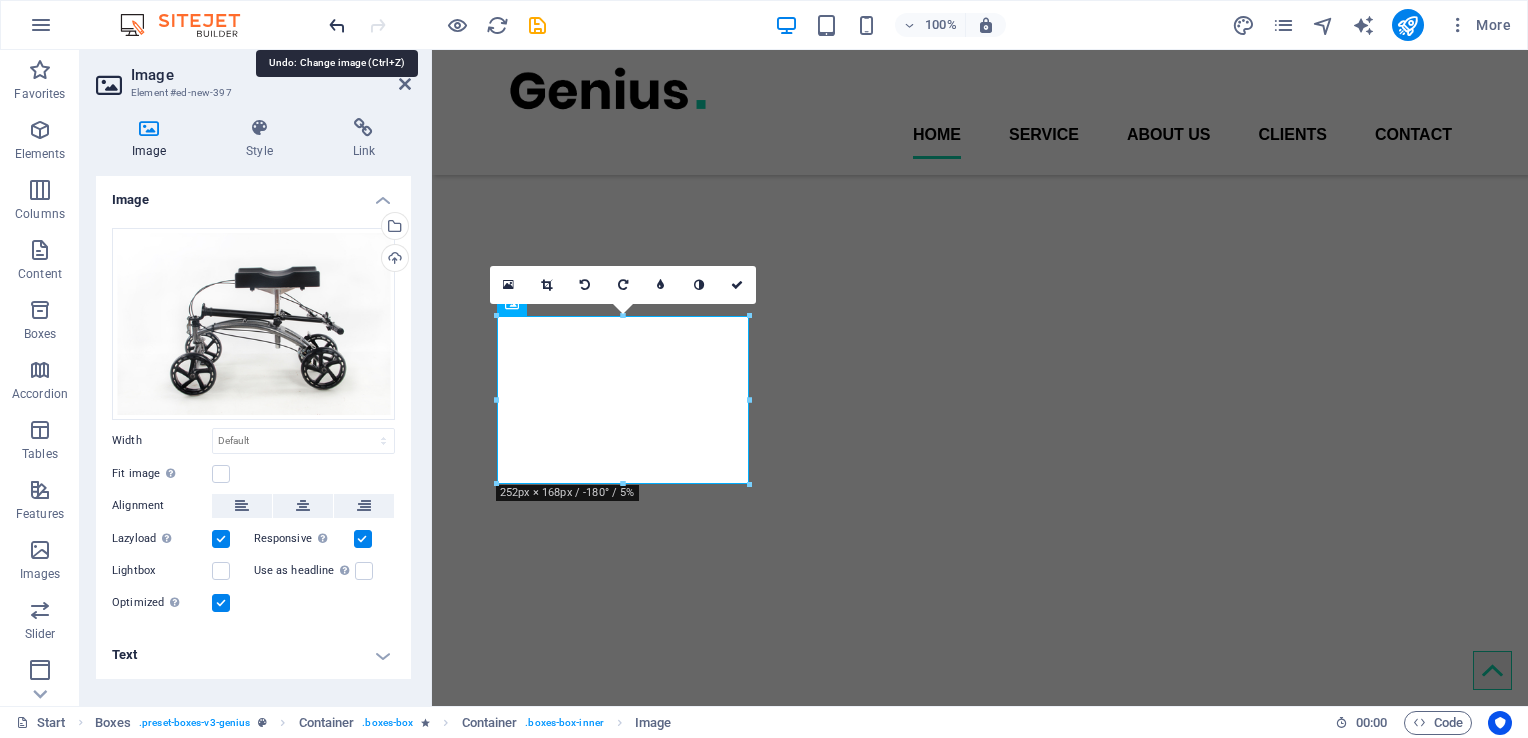 click at bounding box center (337, 25) 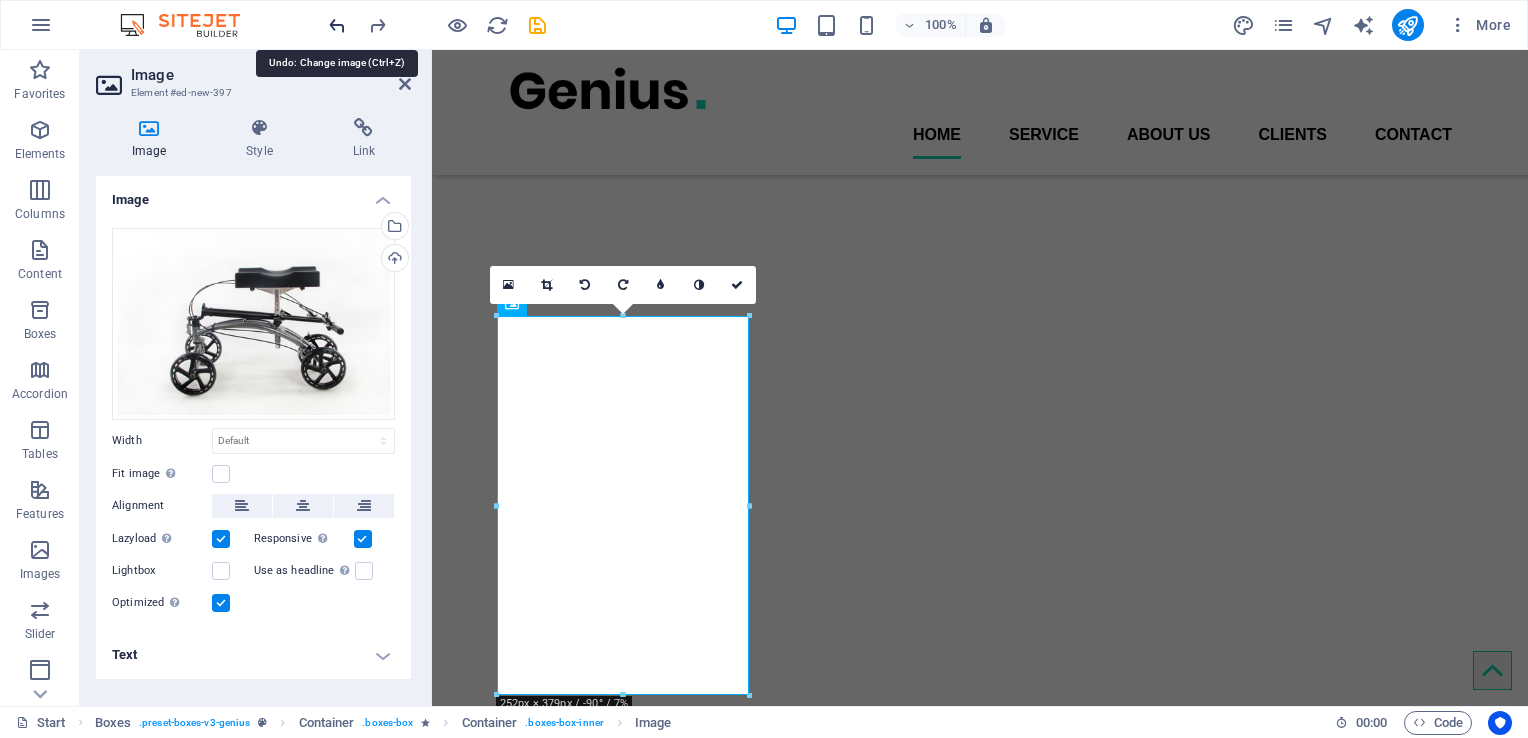 click at bounding box center (337, 25) 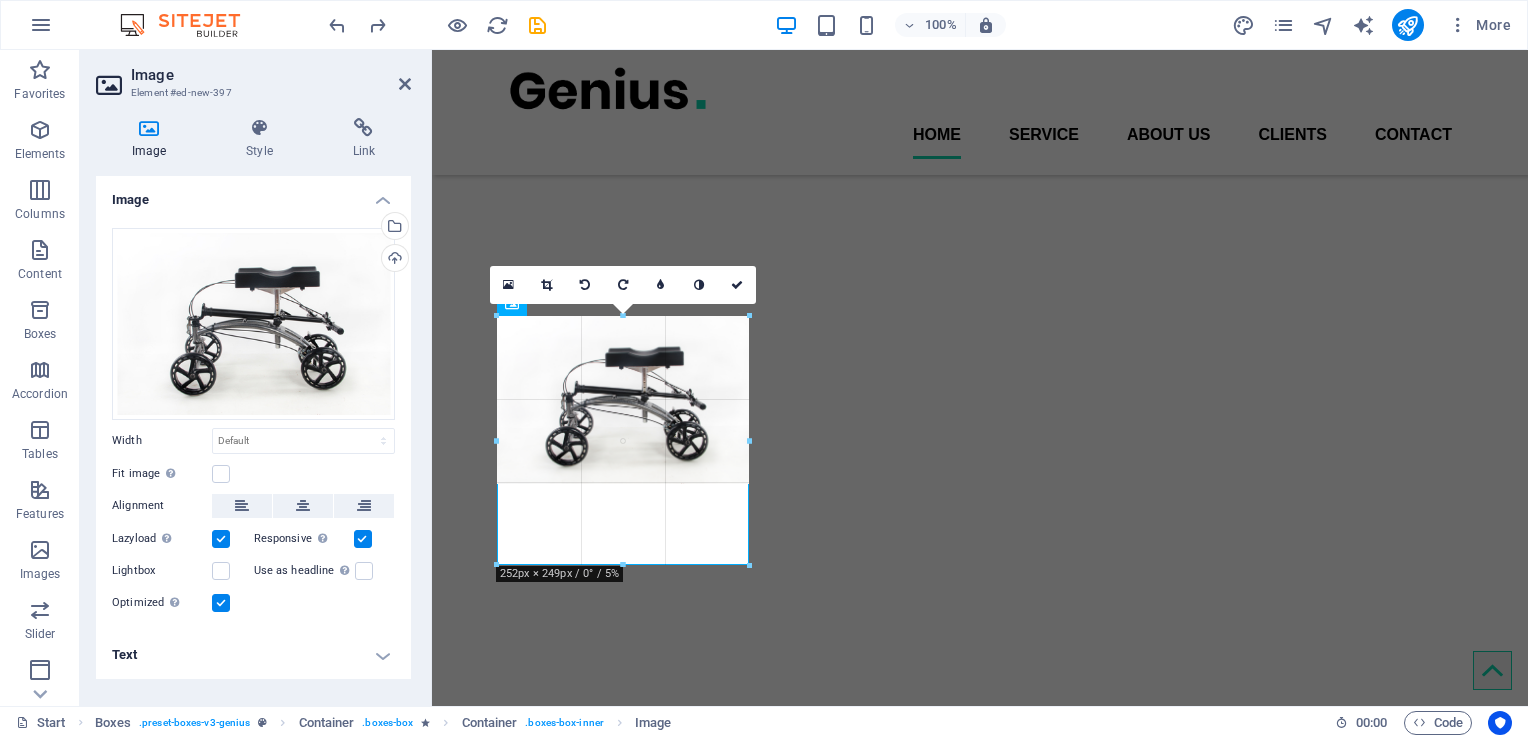 drag, startPoint x: 751, startPoint y: 486, endPoint x: 764, endPoint y: 491, distance: 13.928389 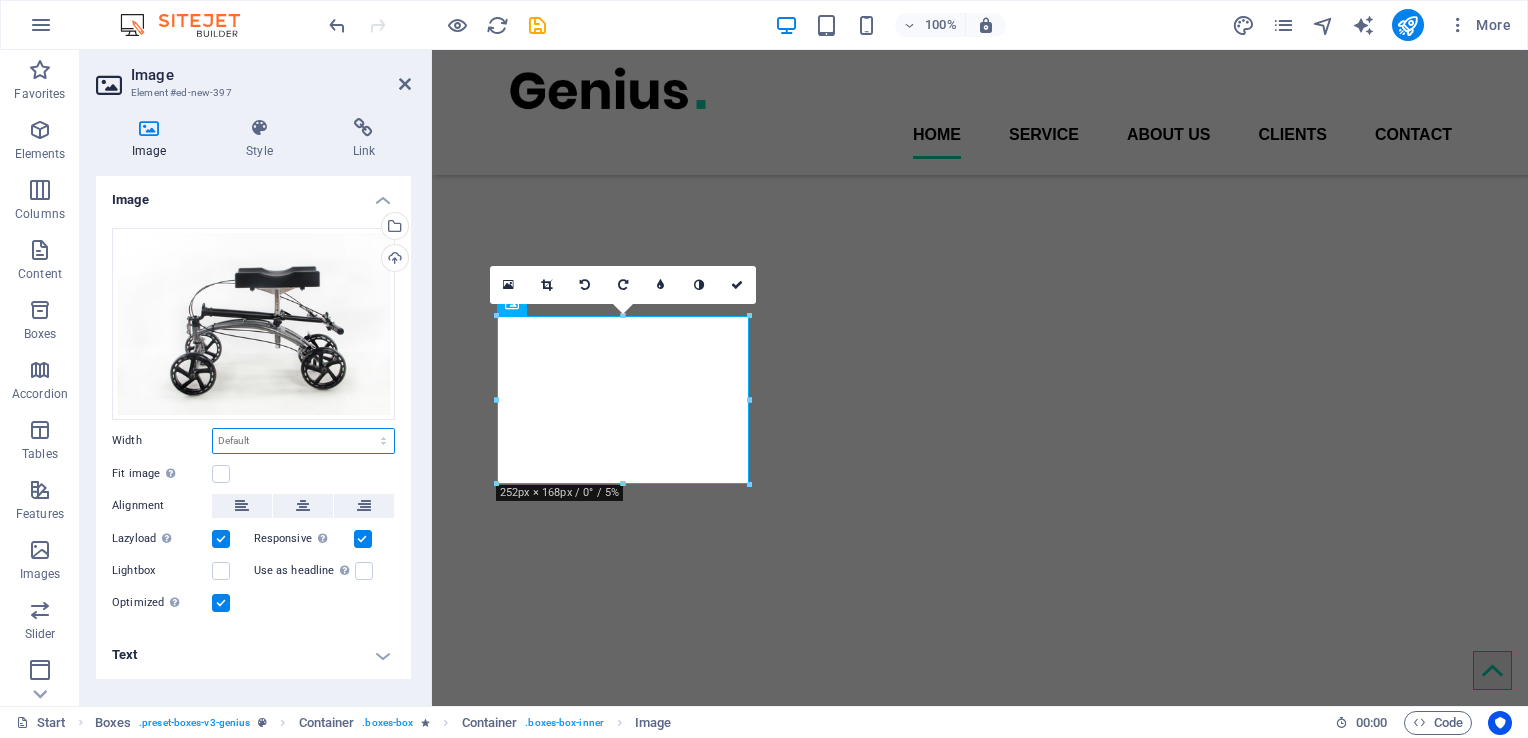 click on "Default auto px rem % em vh vw" at bounding box center [303, 441] 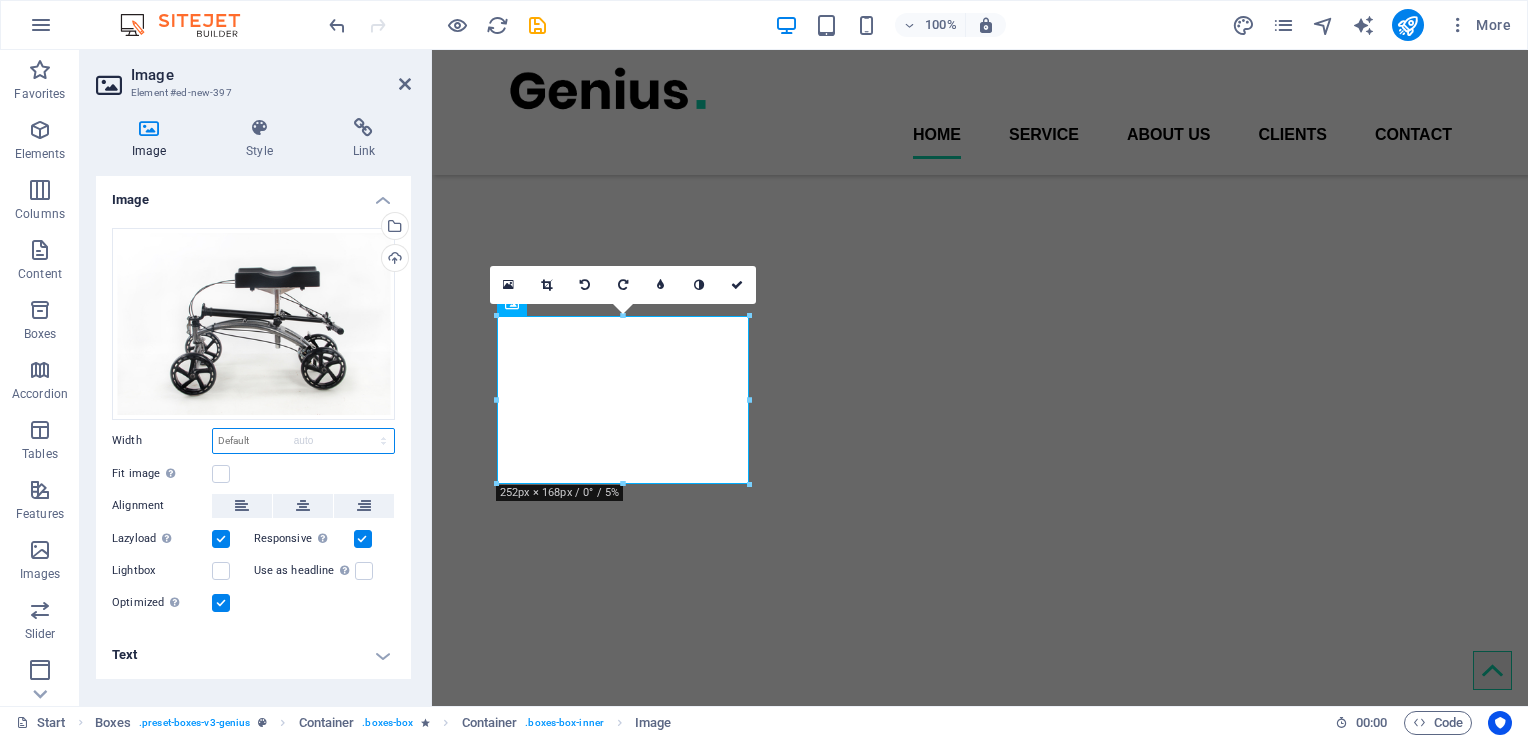 click on "Default auto px rem % em vh vw" at bounding box center [303, 441] 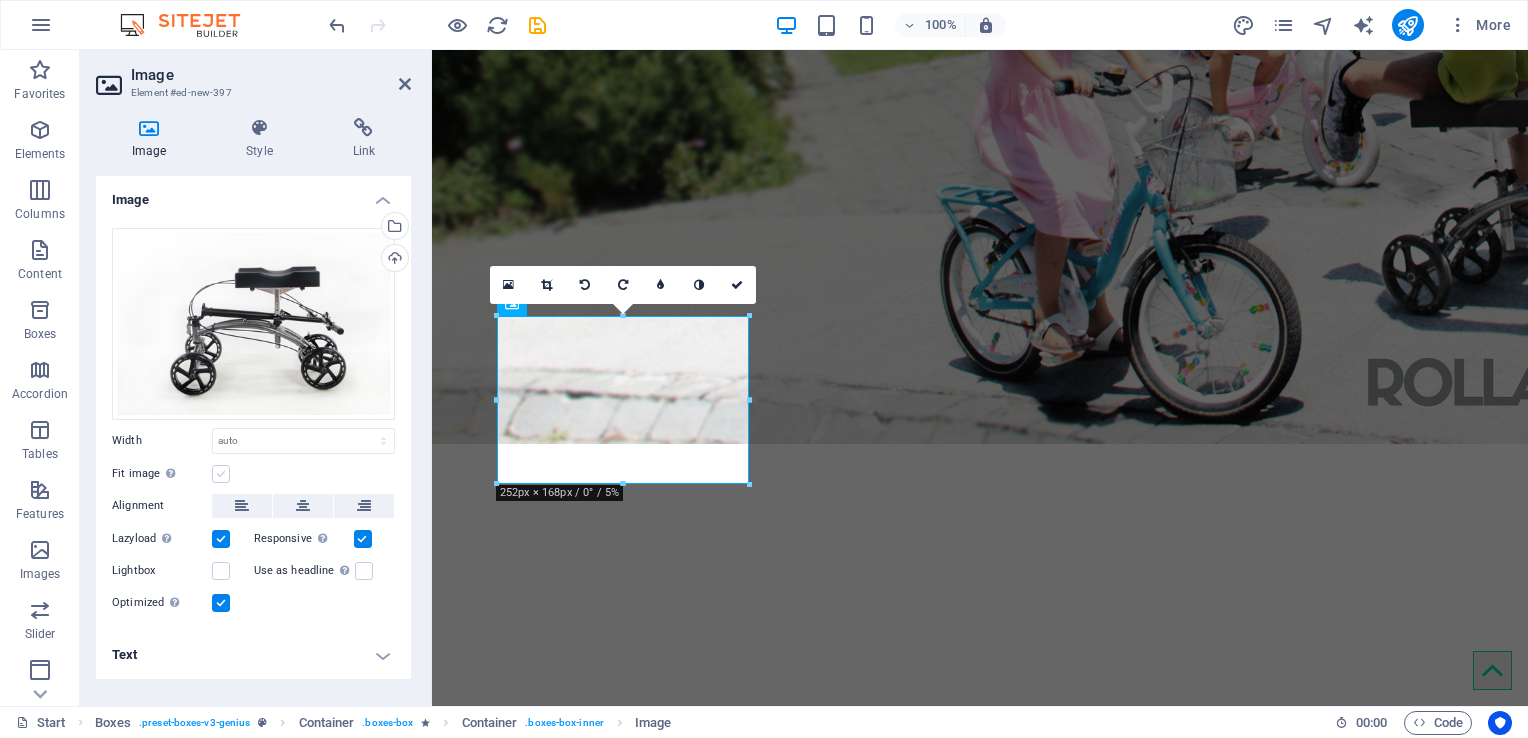 click at bounding box center [221, 474] 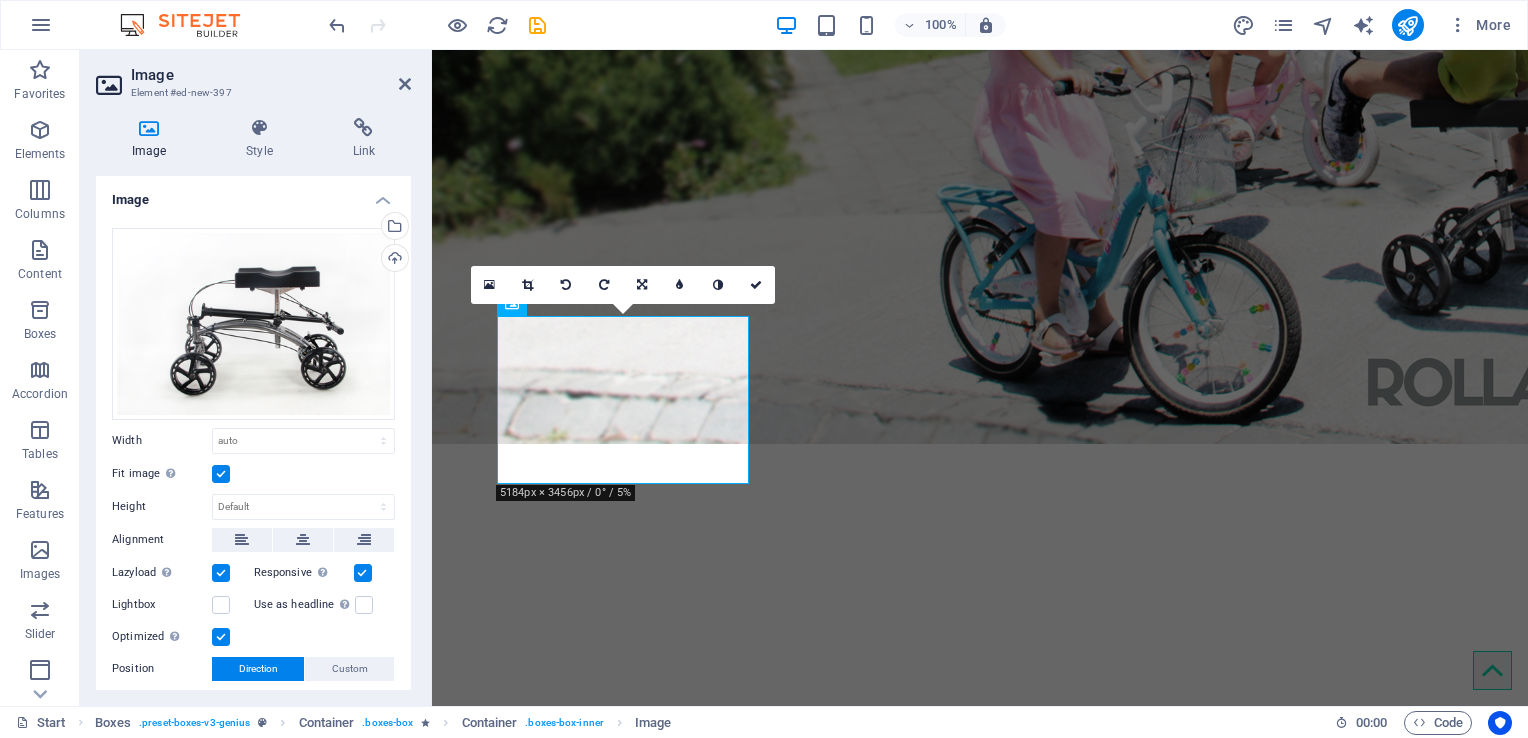 click at bounding box center [221, 474] 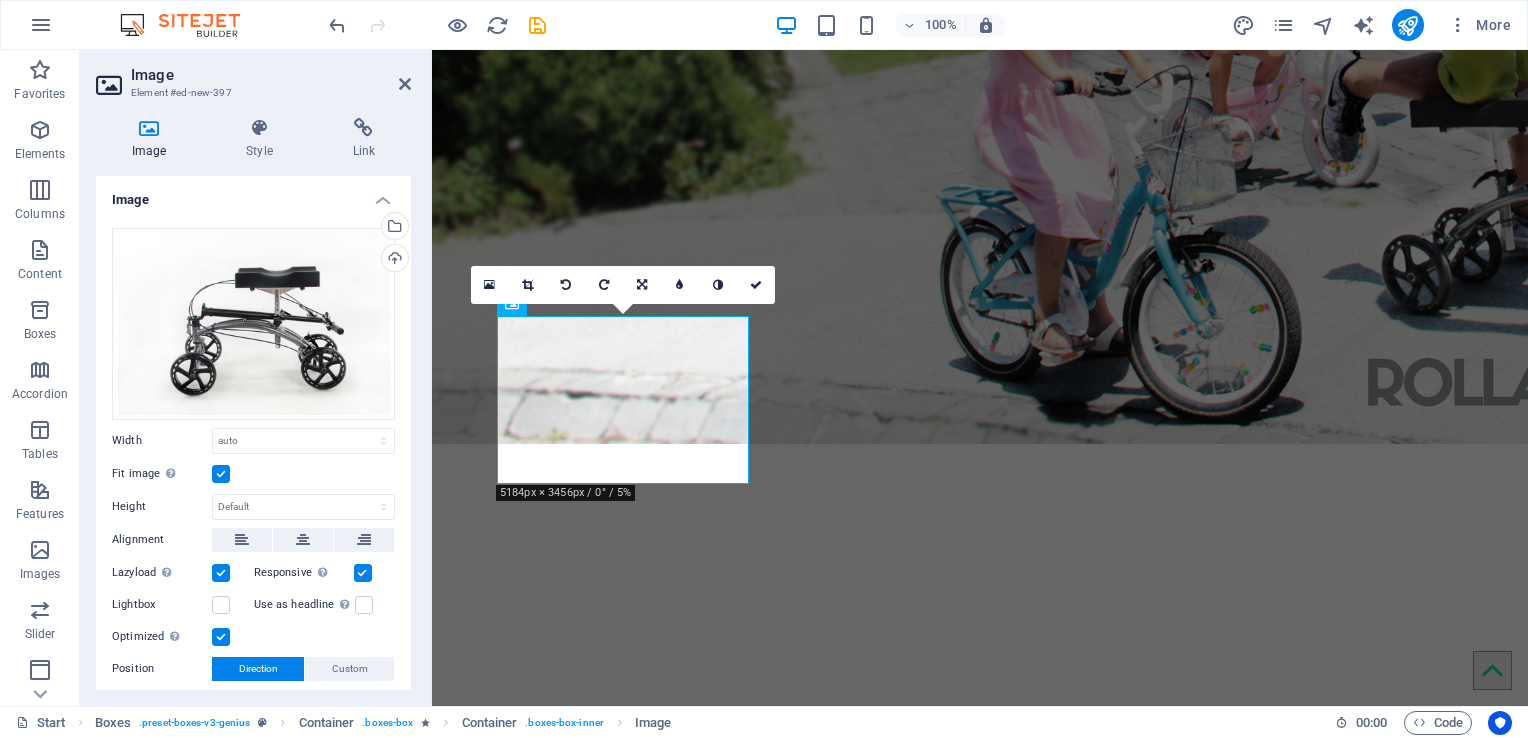 click on "Fit image Automatically fit image to a fixed width and height" at bounding box center (0, 0) 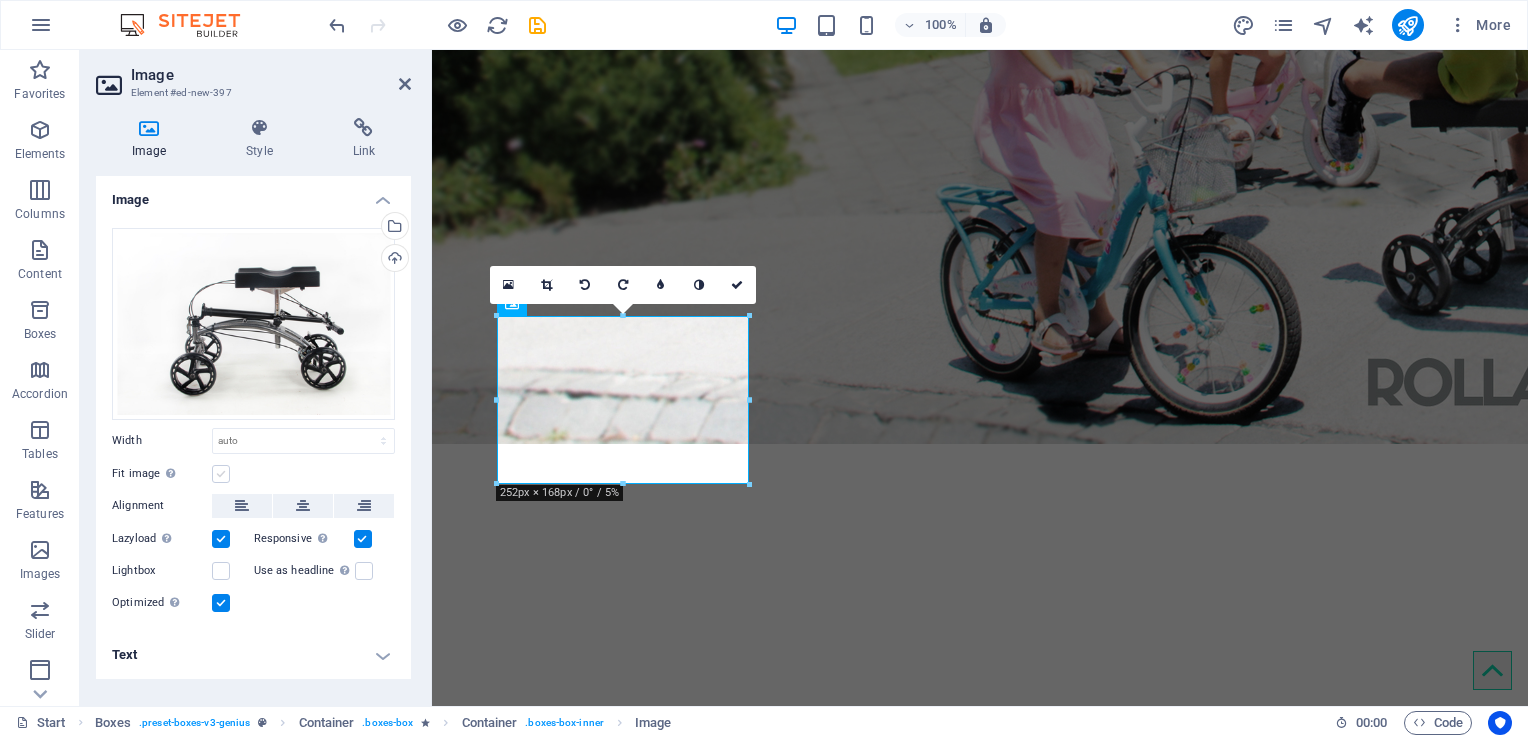 click at bounding box center (221, 474) 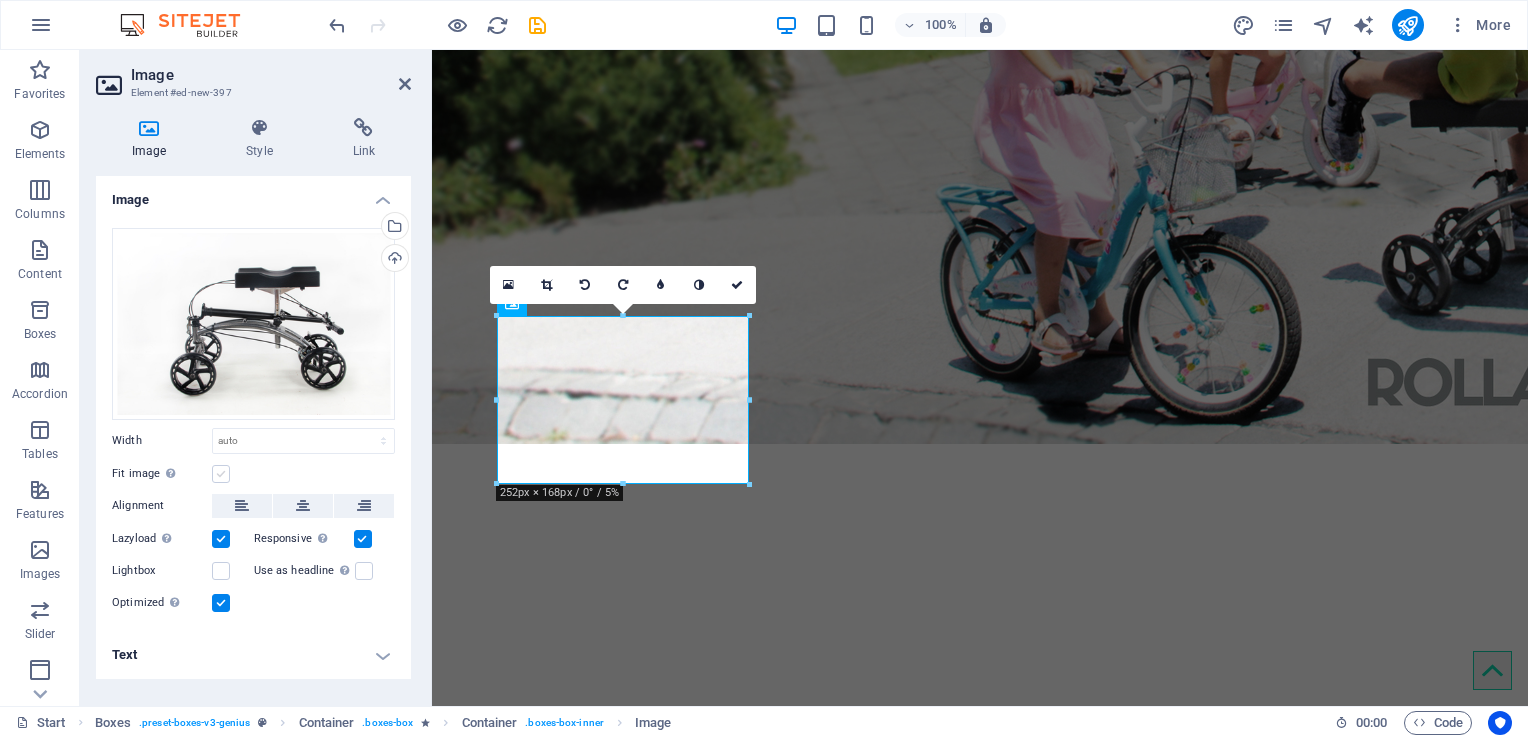 click on "Fit image Automatically fit image to a fixed width and height" at bounding box center [0, 0] 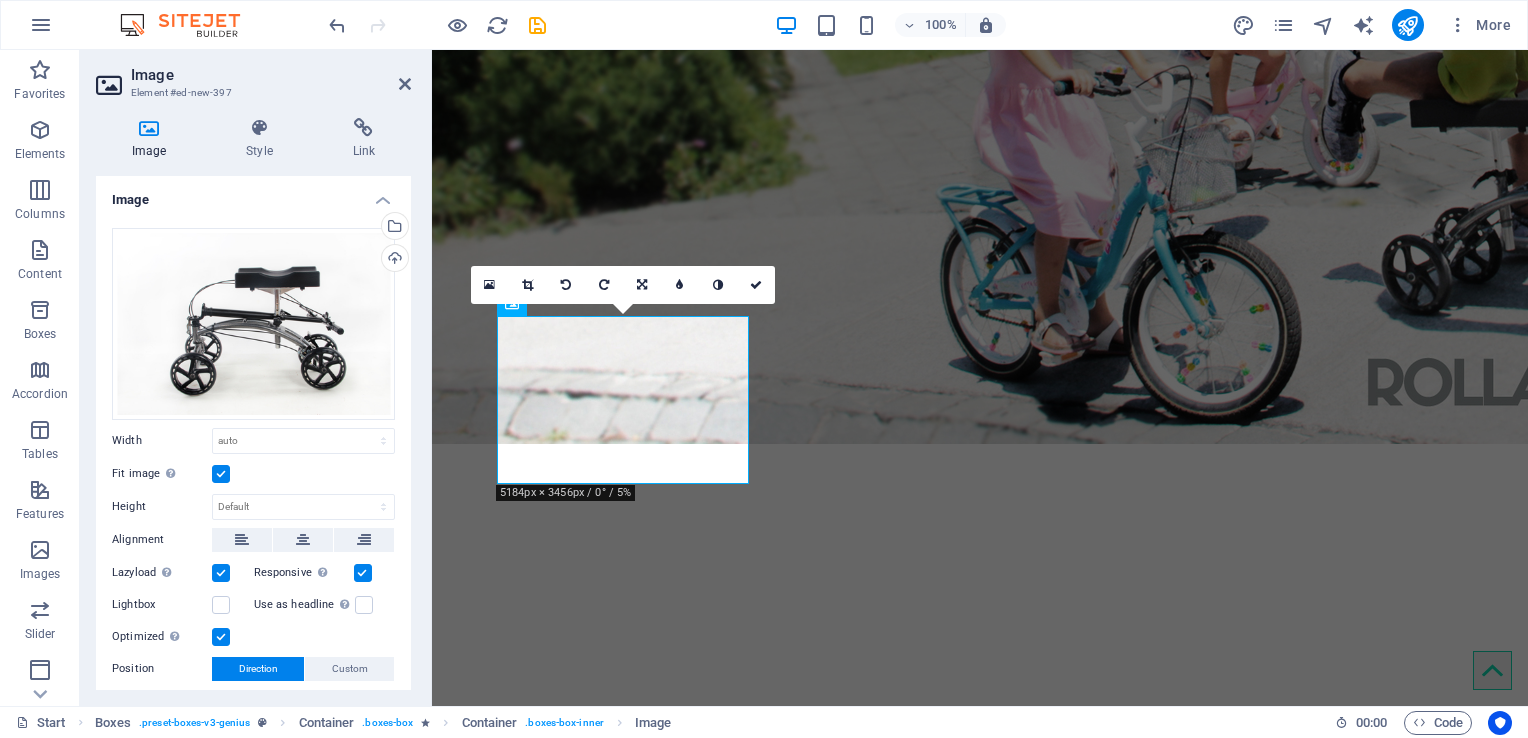click at bounding box center (221, 474) 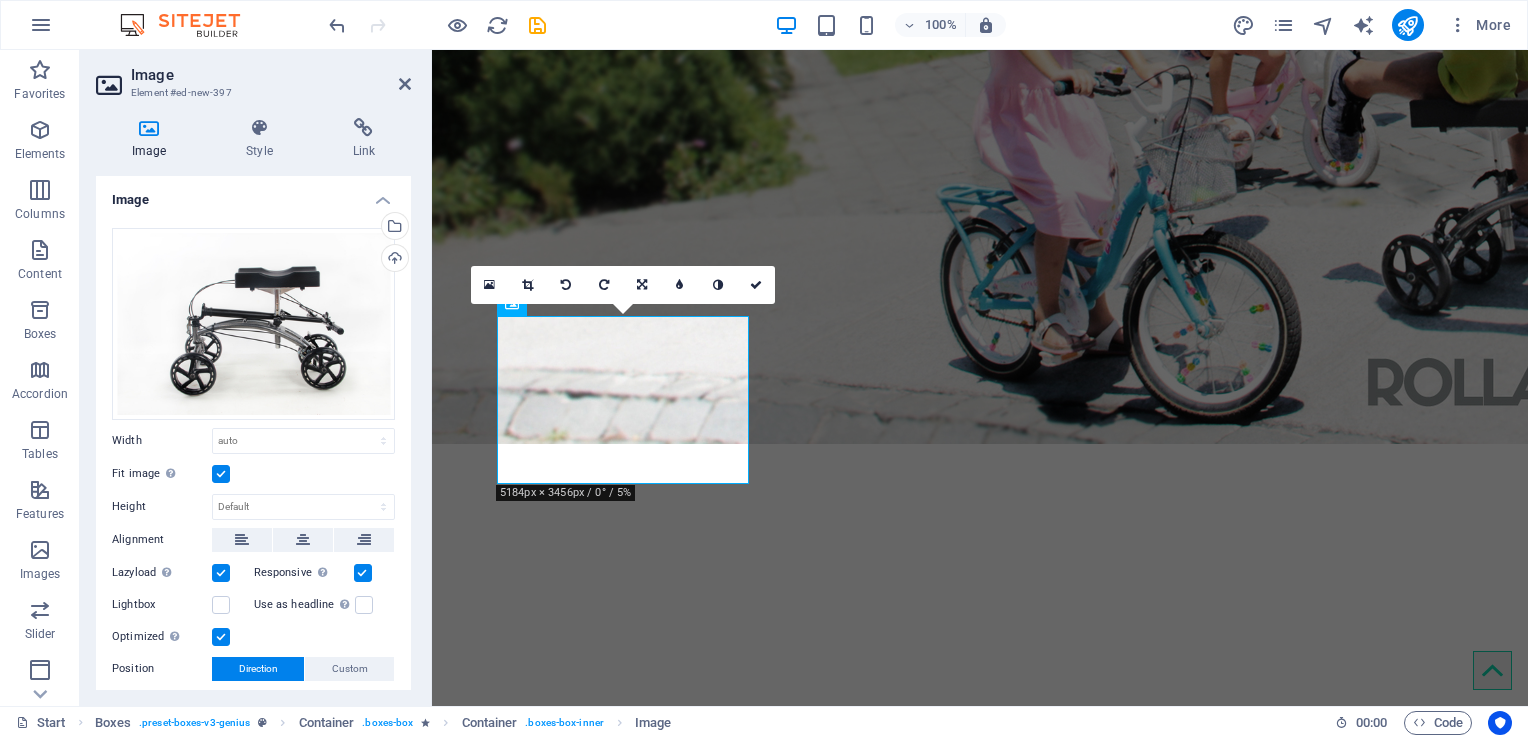 click on "Fit image Automatically fit image to a fixed width and height" at bounding box center [0, 0] 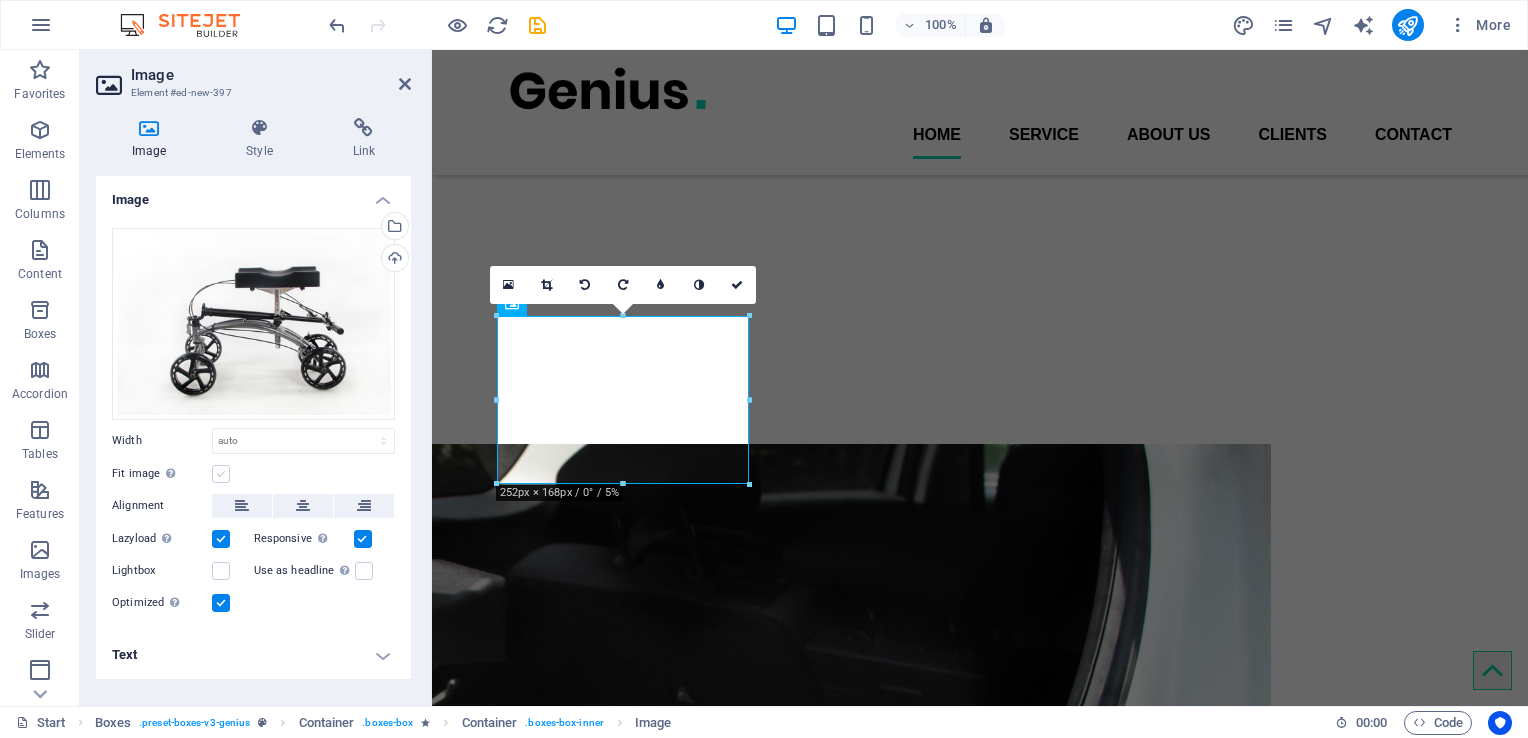 click at bounding box center [221, 474] 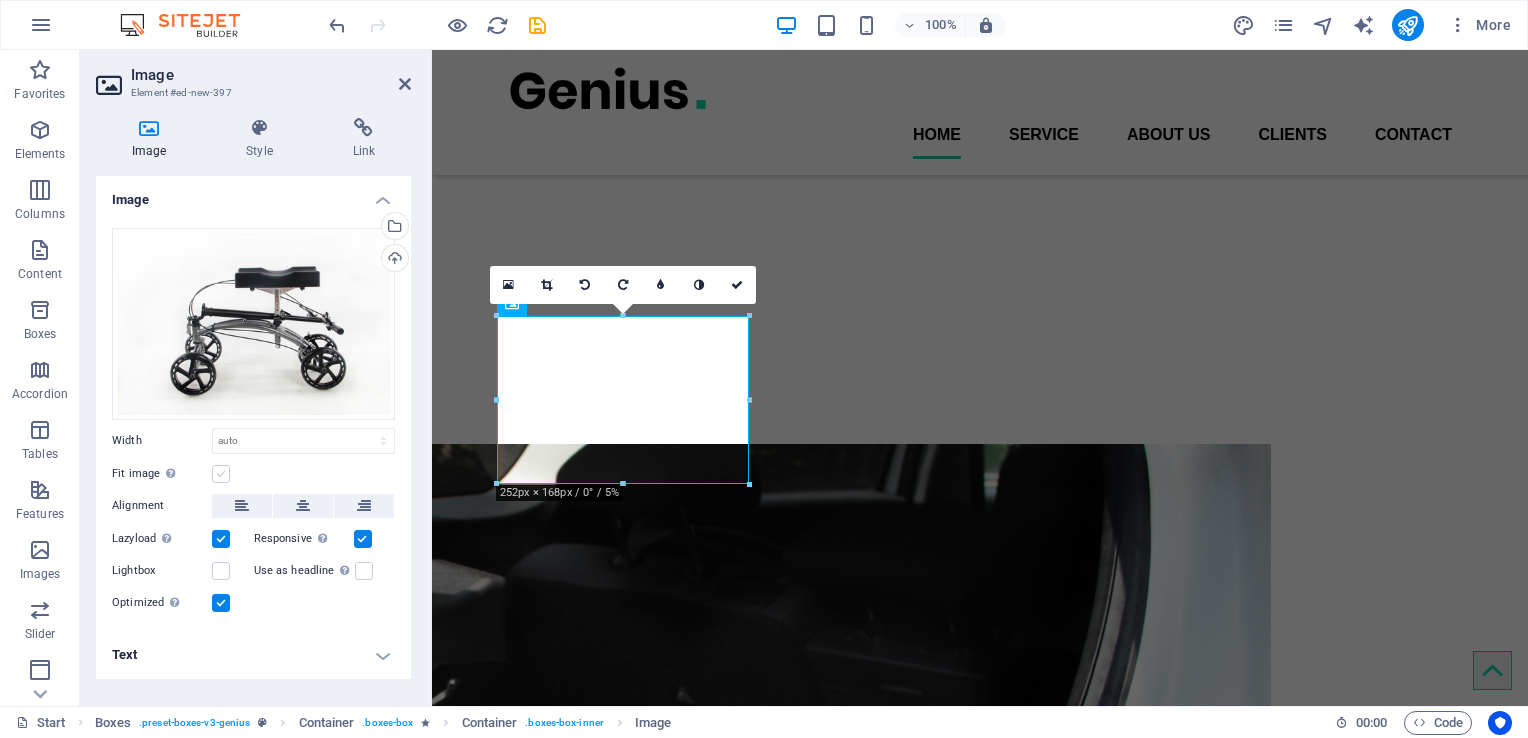 click on "Fit image Automatically fit image to a fixed width and height" at bounding box center [0, 0] 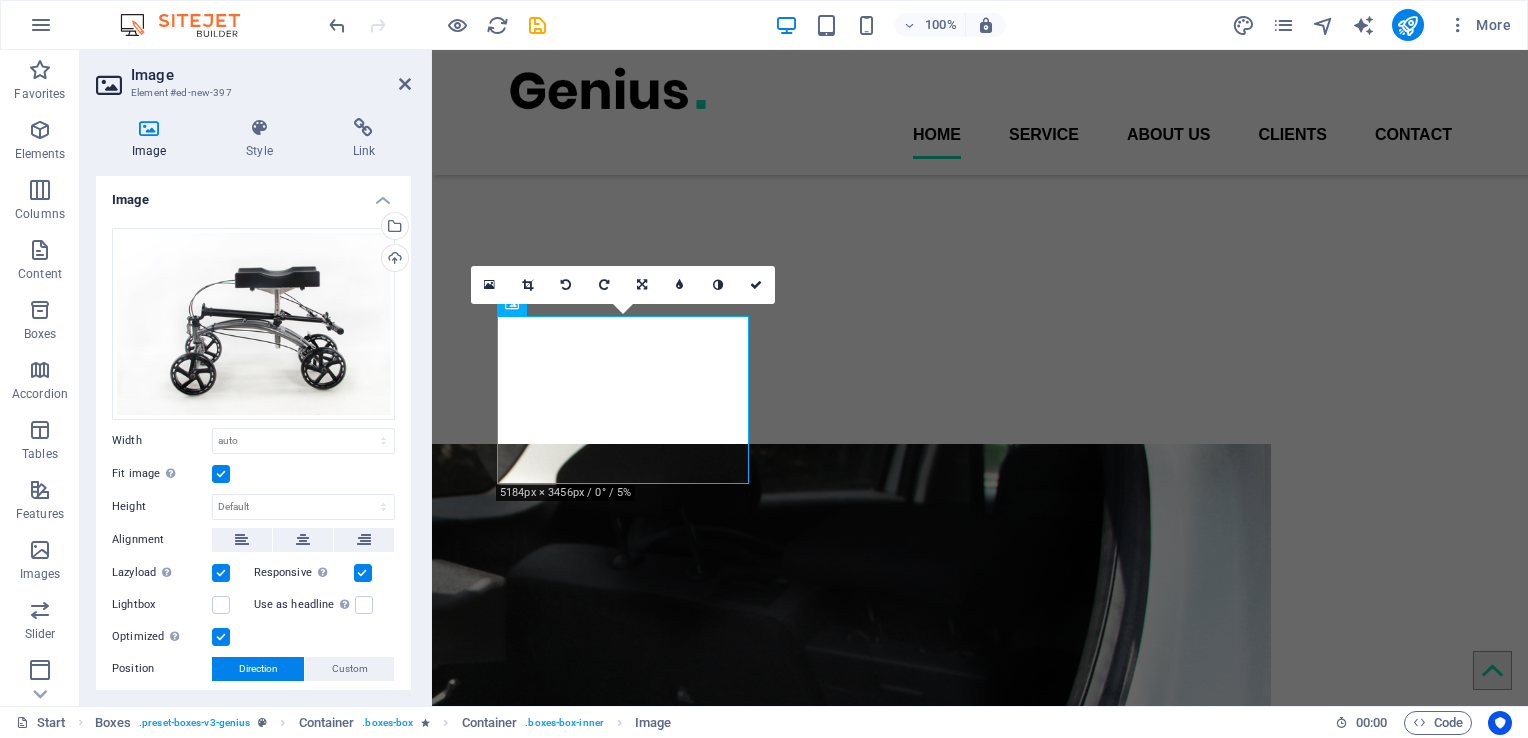click at bounding box center (221, 474) 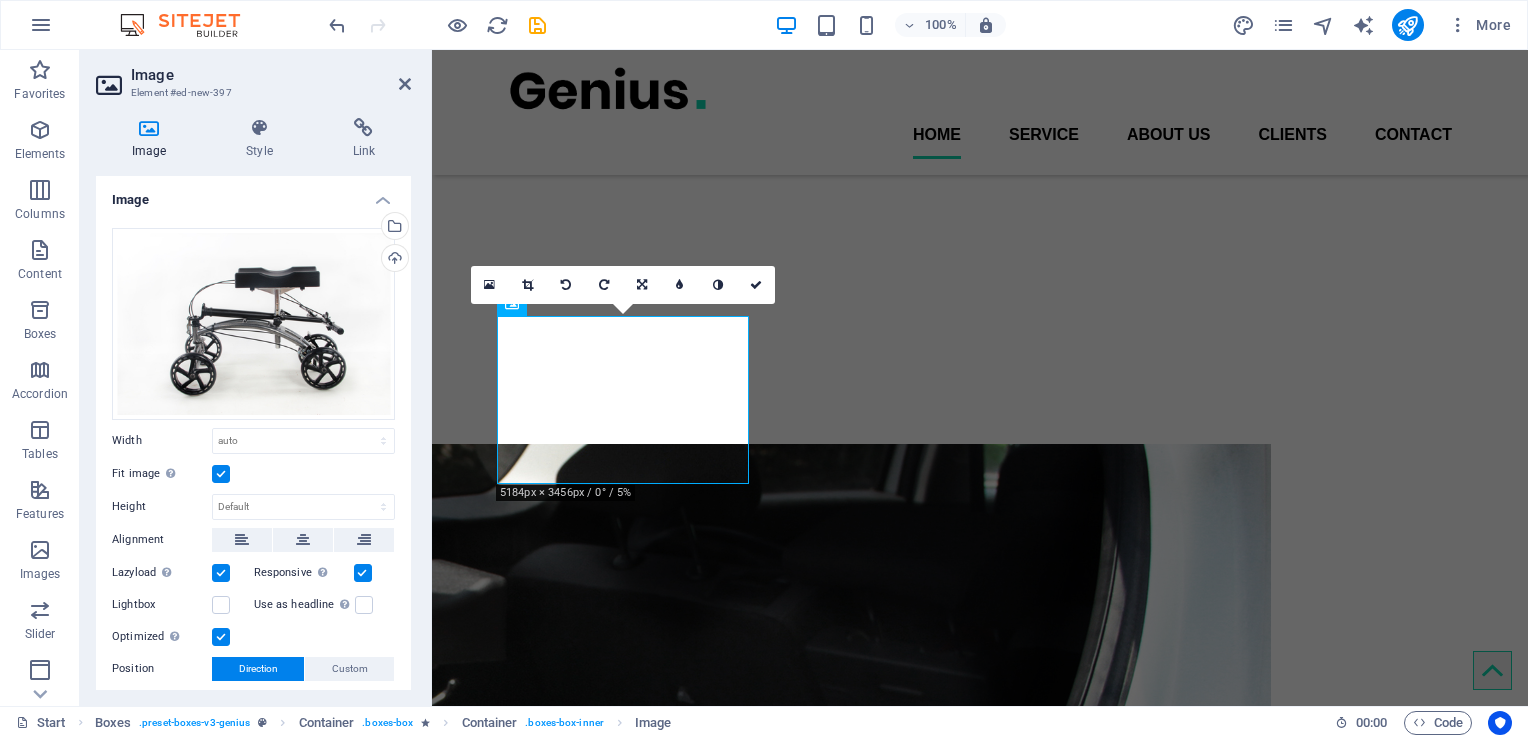 click on "Fit image Automatically fit image to a fixed width and height" at bounding box center [0, 0] 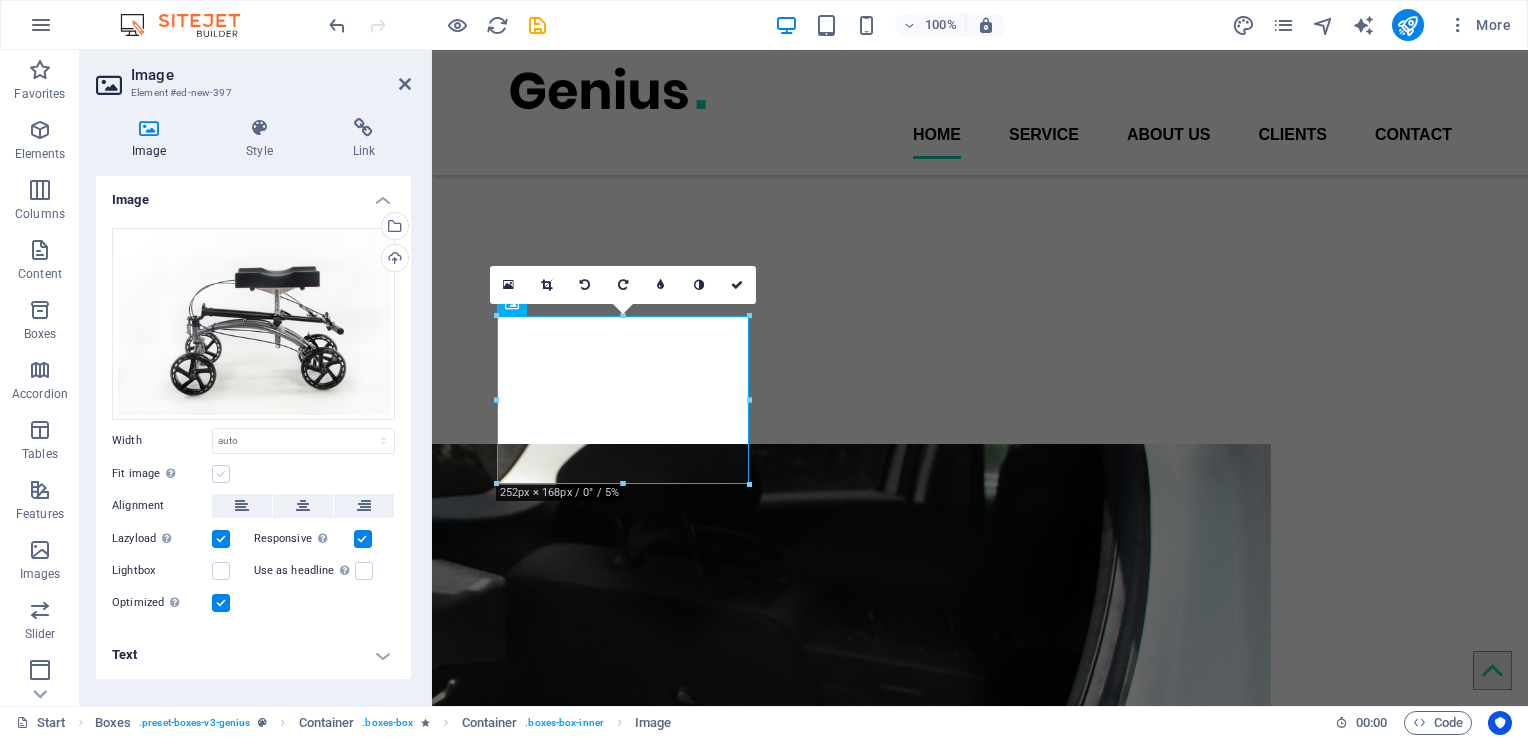 click at bounding box center (221, 474) 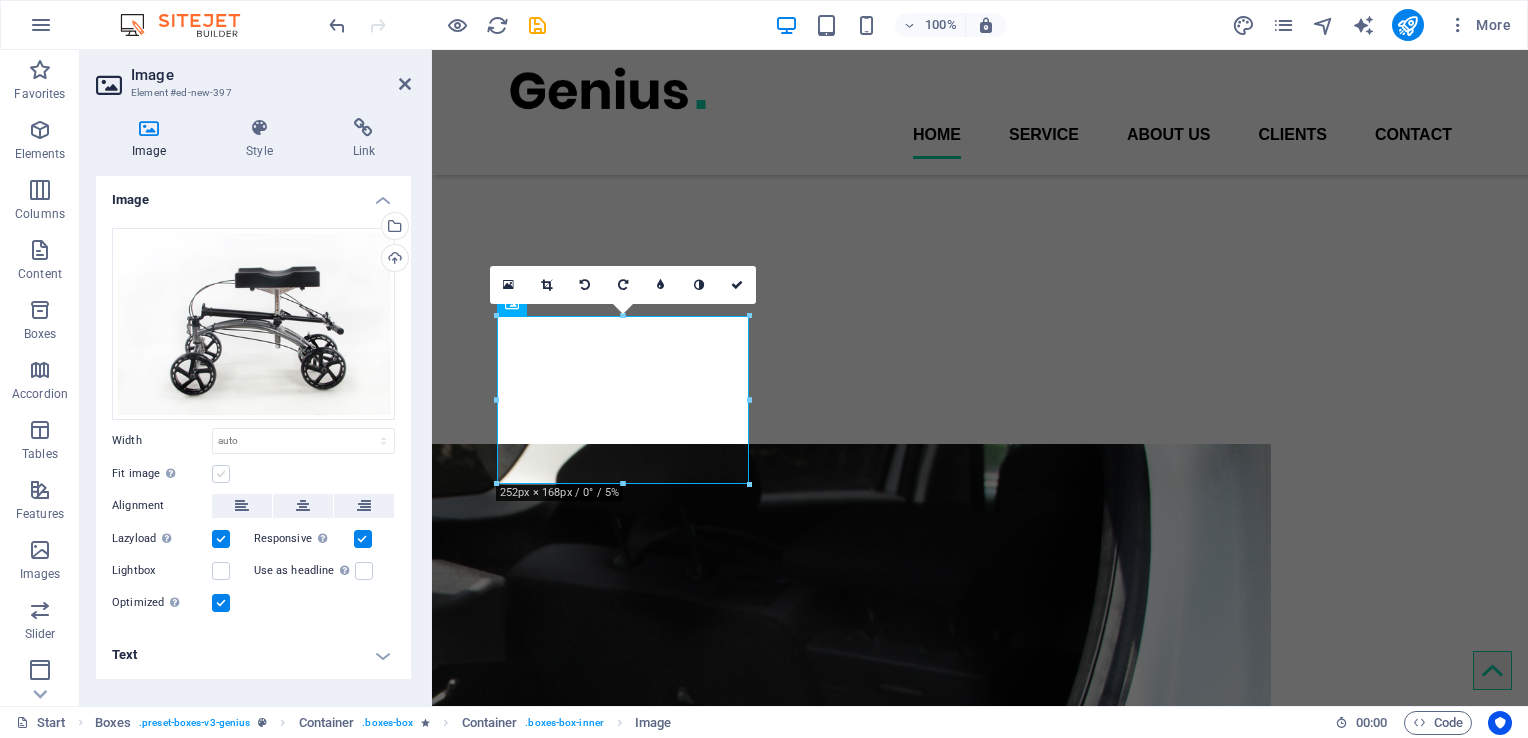 click on "Fit image Automatically fit image to a fixed width and height" at bounding box center (0, 0) 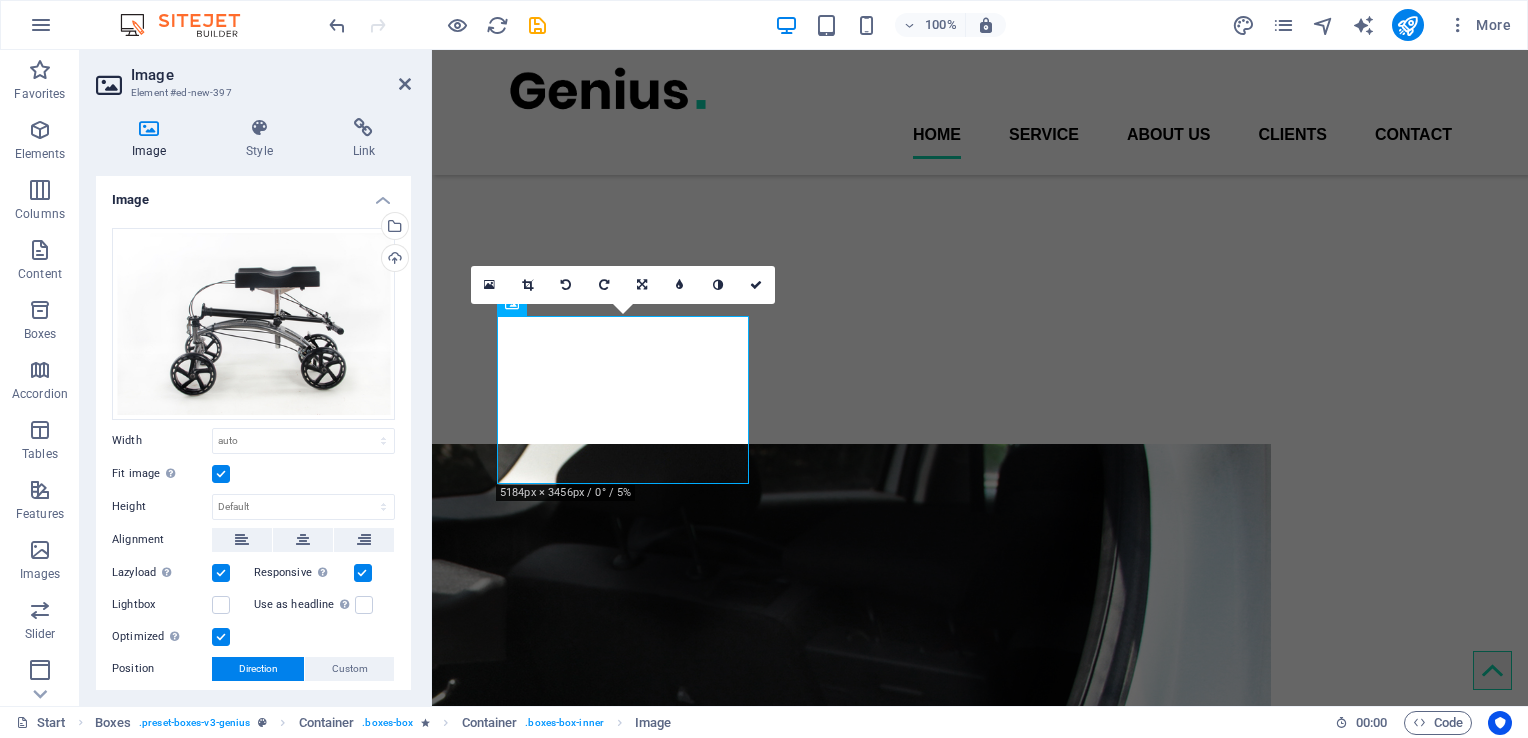 click at bounding box center [221, 474] 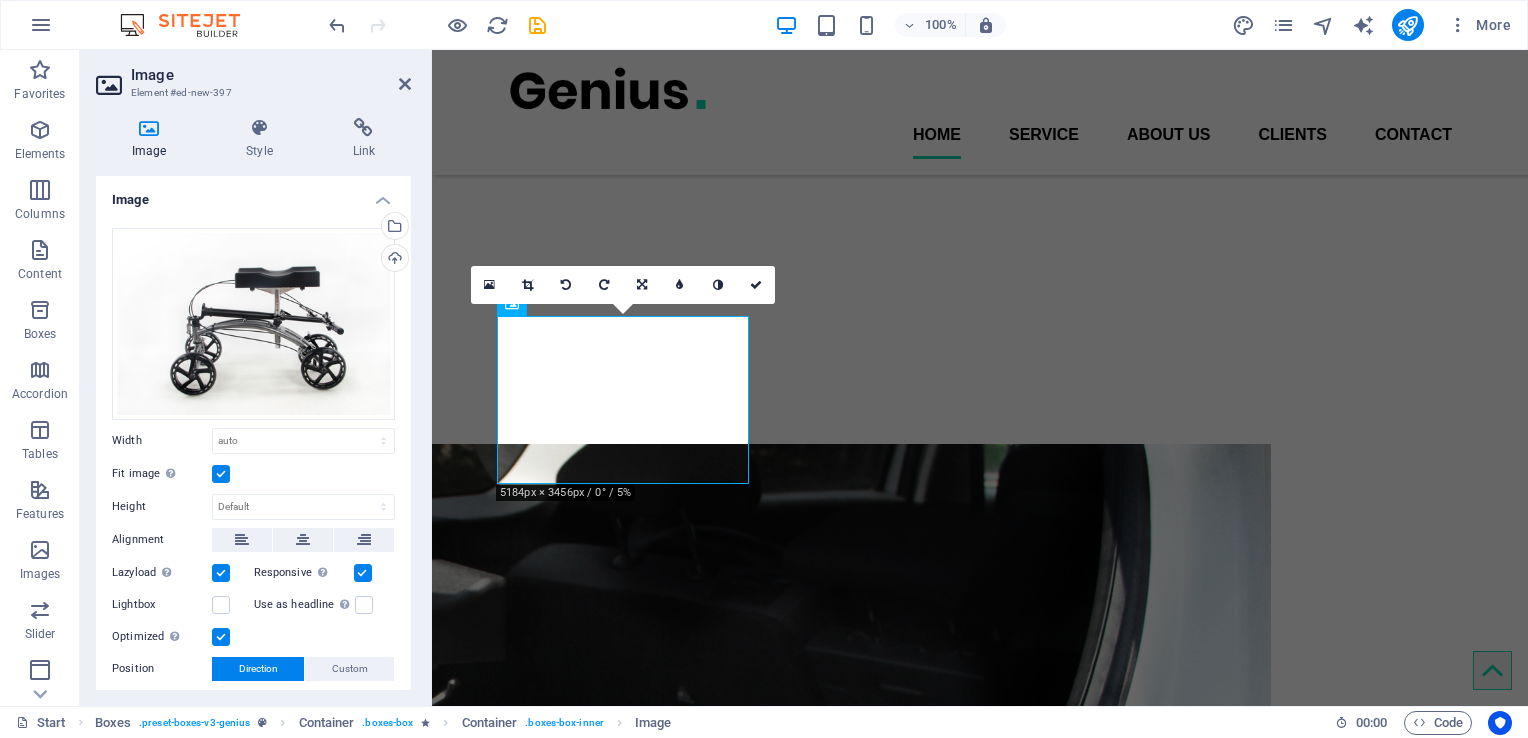 click on "Fit image Automatically fit image to a fixed width and height" at bounding box center [0, 0] 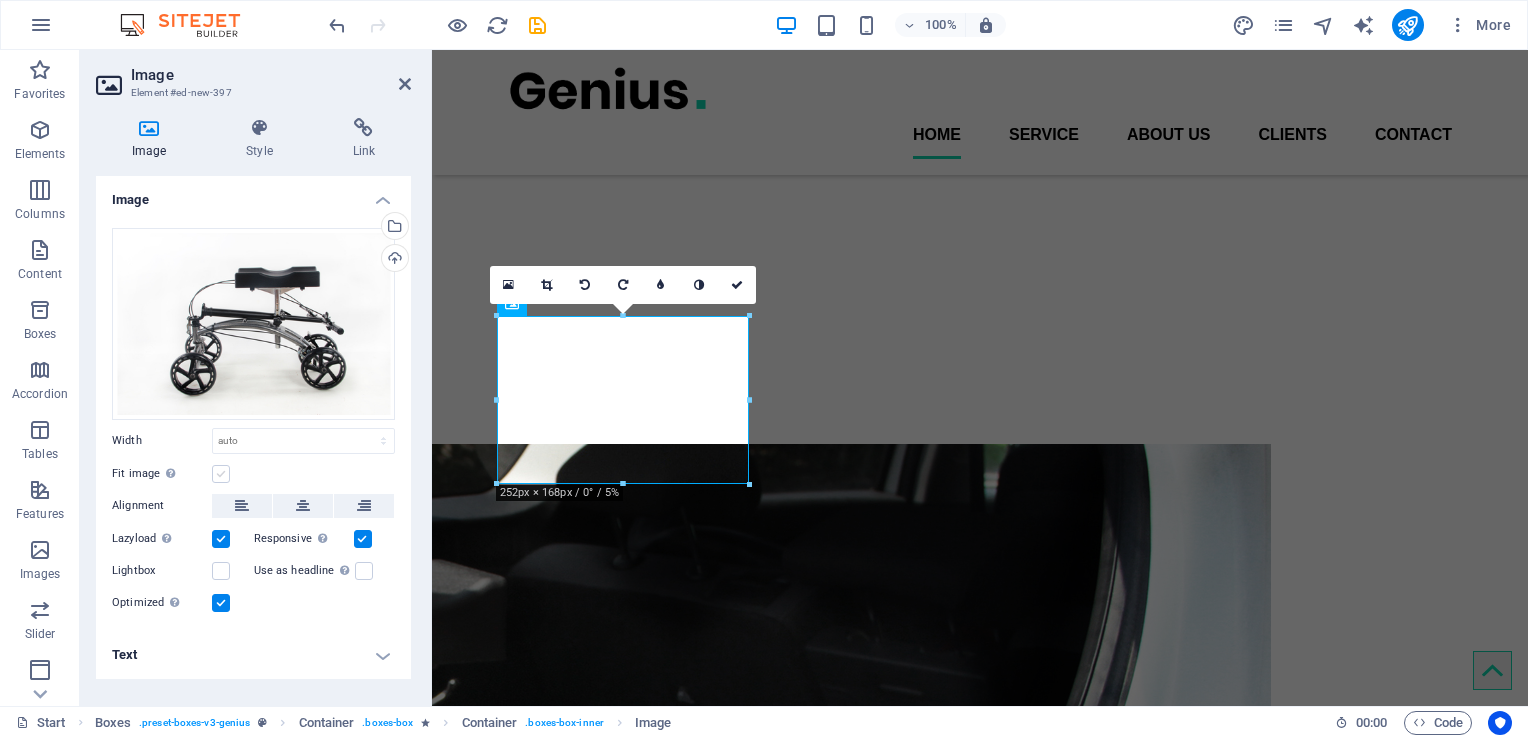 click at bounding box center [221, 474] 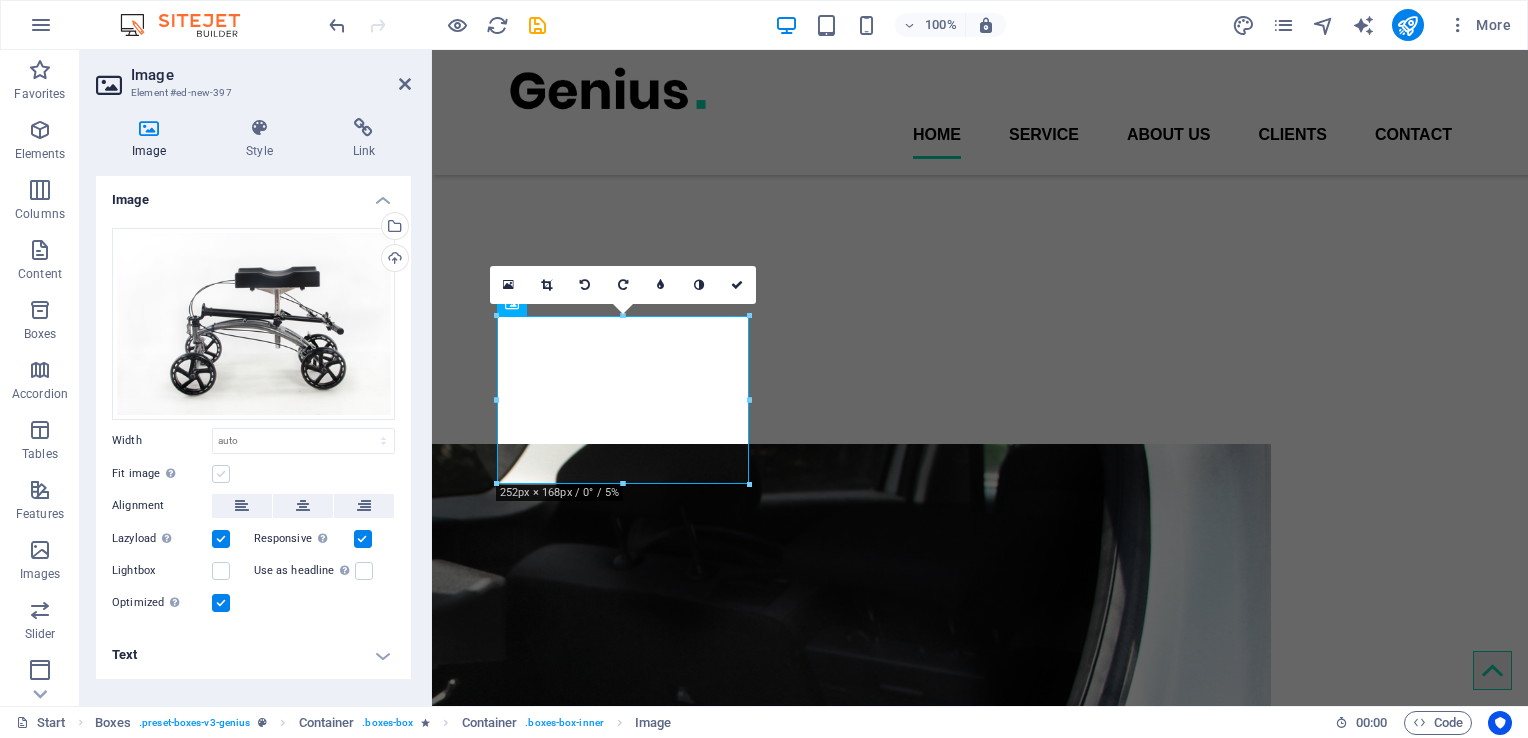 click on "Fit image Automatically fit image to a fixed width and height" at bounding box center (0, 0) 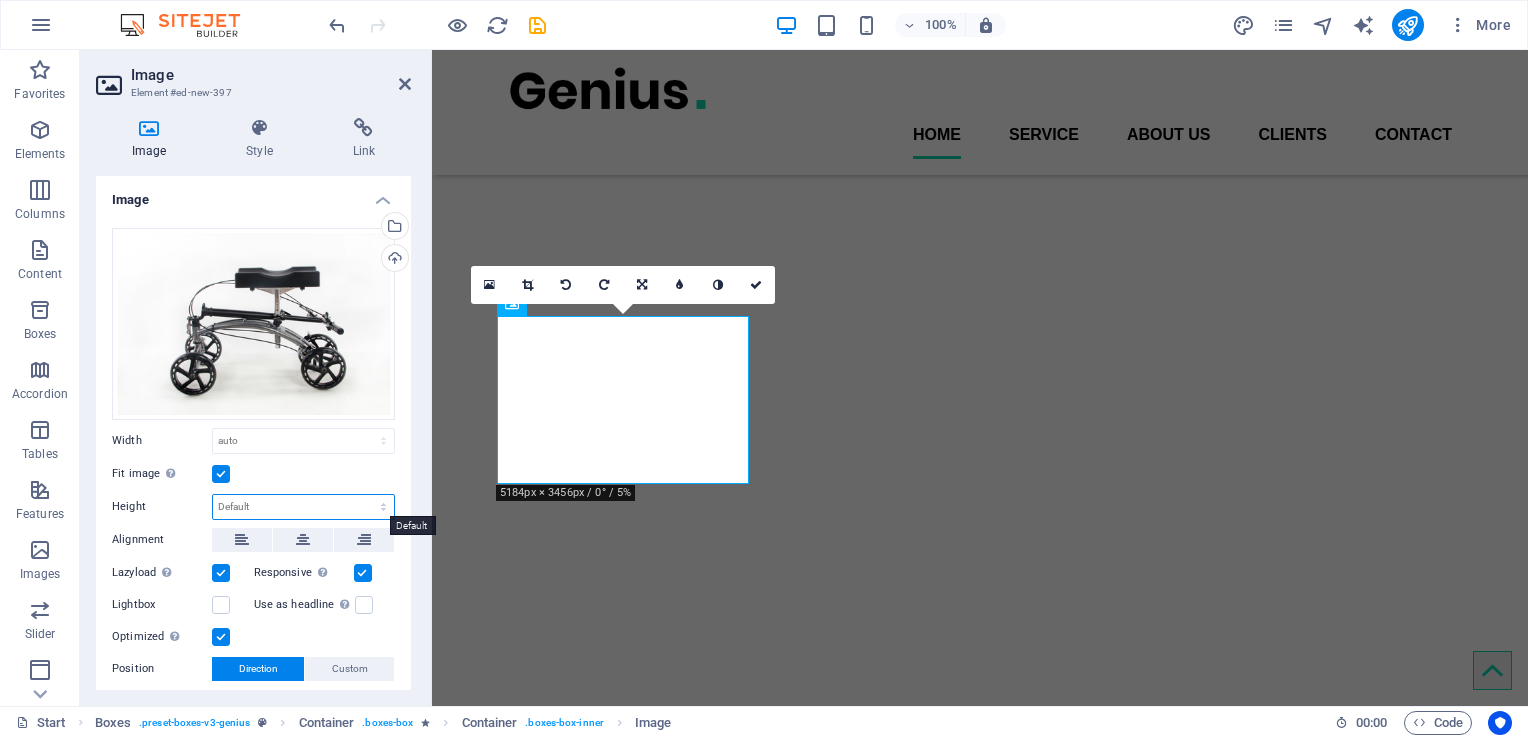 click on "Default auto px" at bounding box center (303, 507) 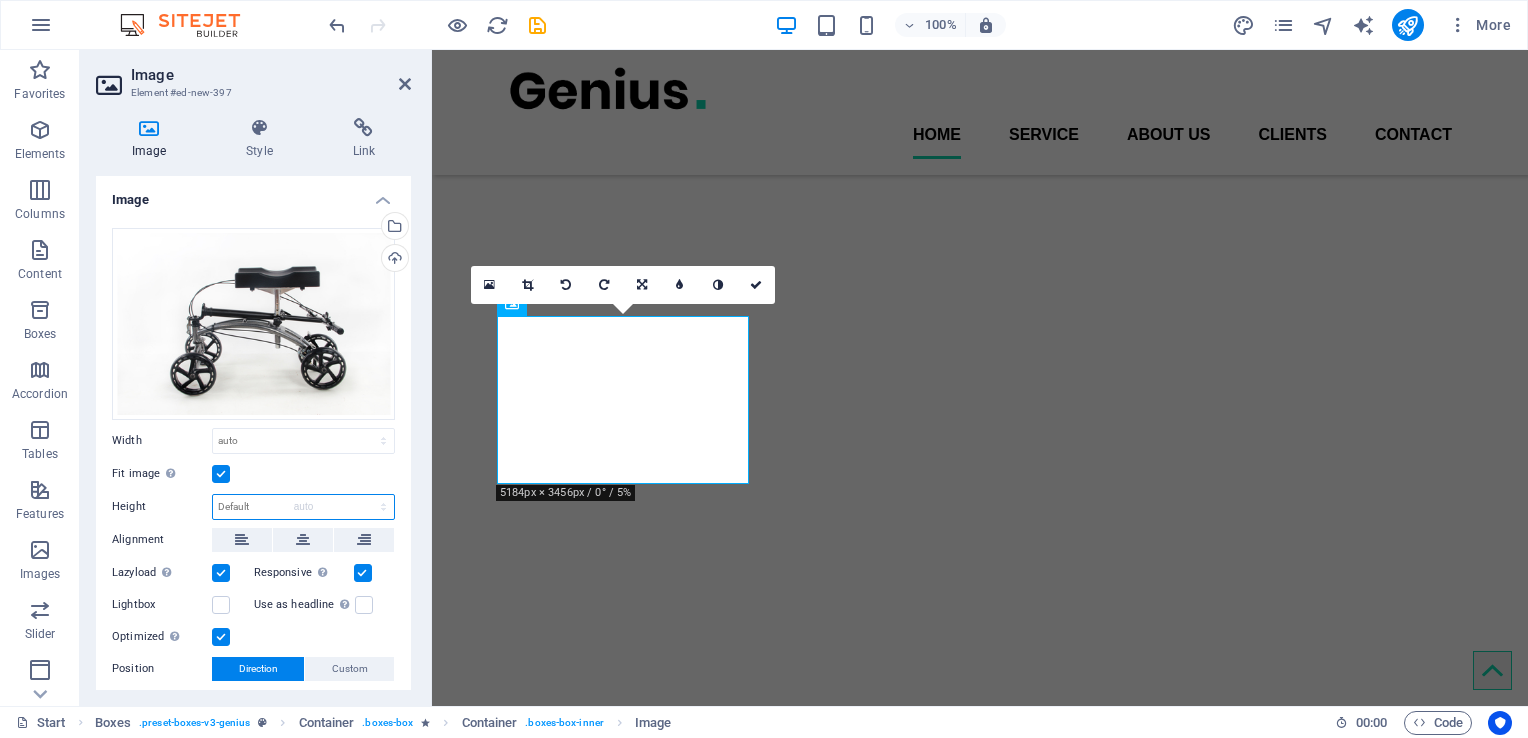 click on "Default auto px" at bounding box center [303, 507] 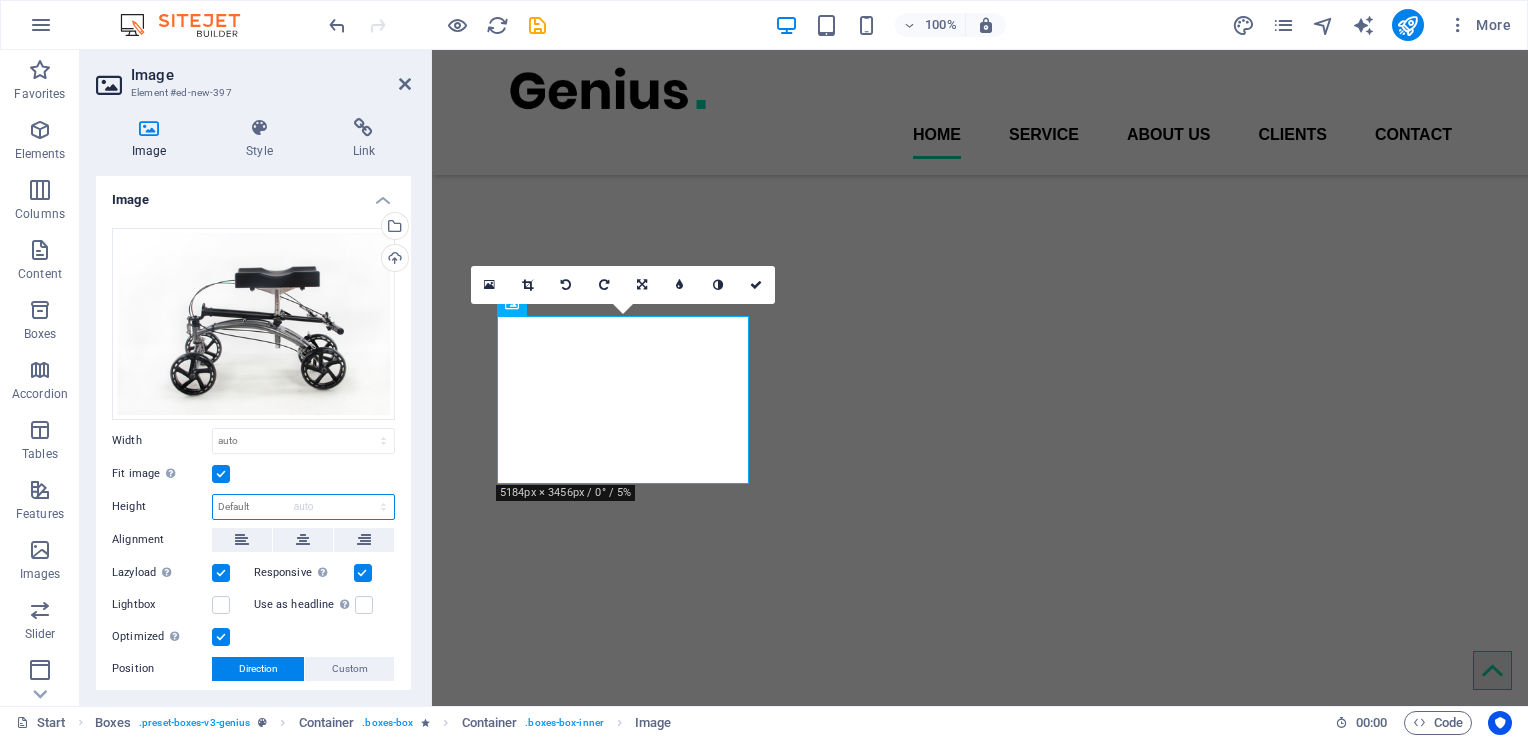 select on "DISABLED_OPTION_VALUE" 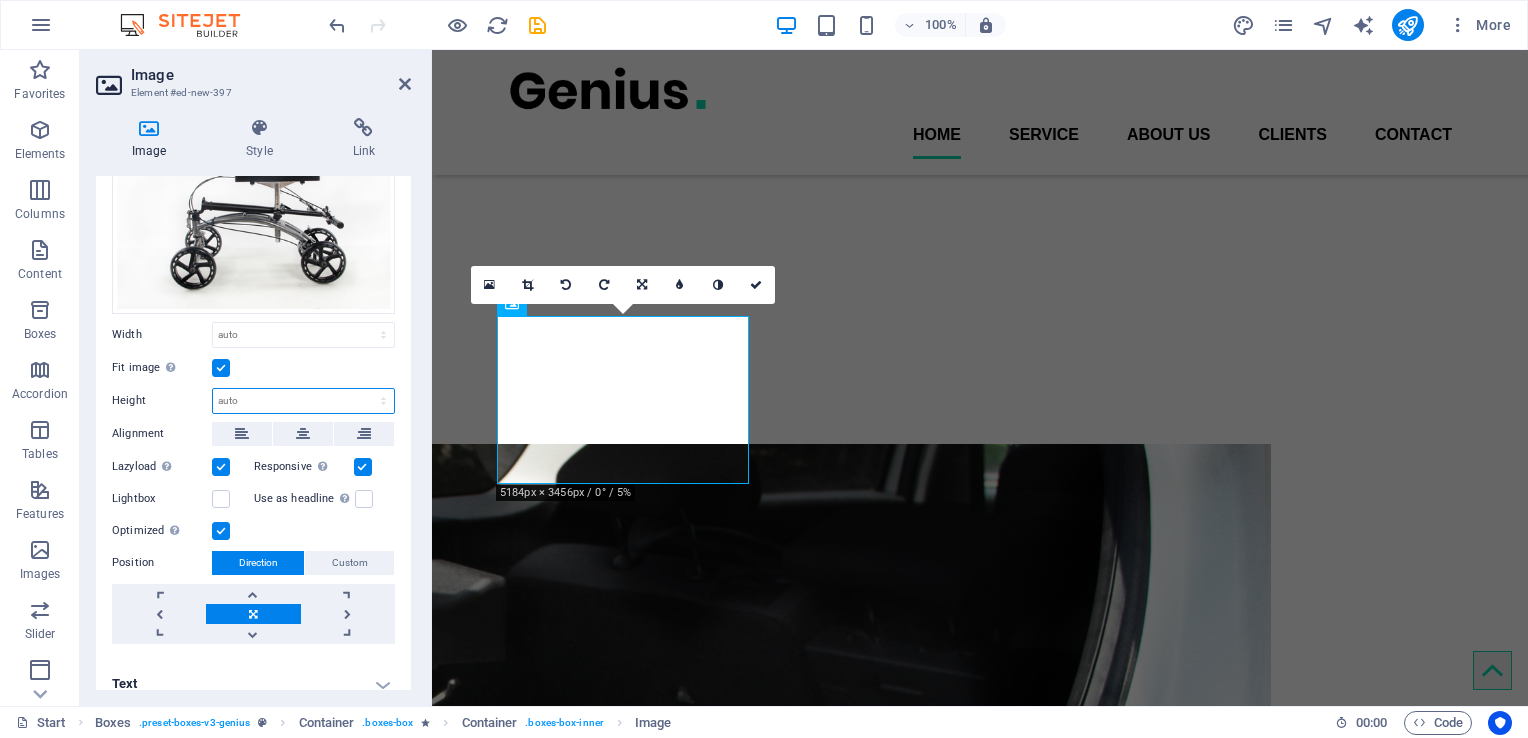 scroll, scrollTop: 120, scrollLeft: 0, axis: vertical 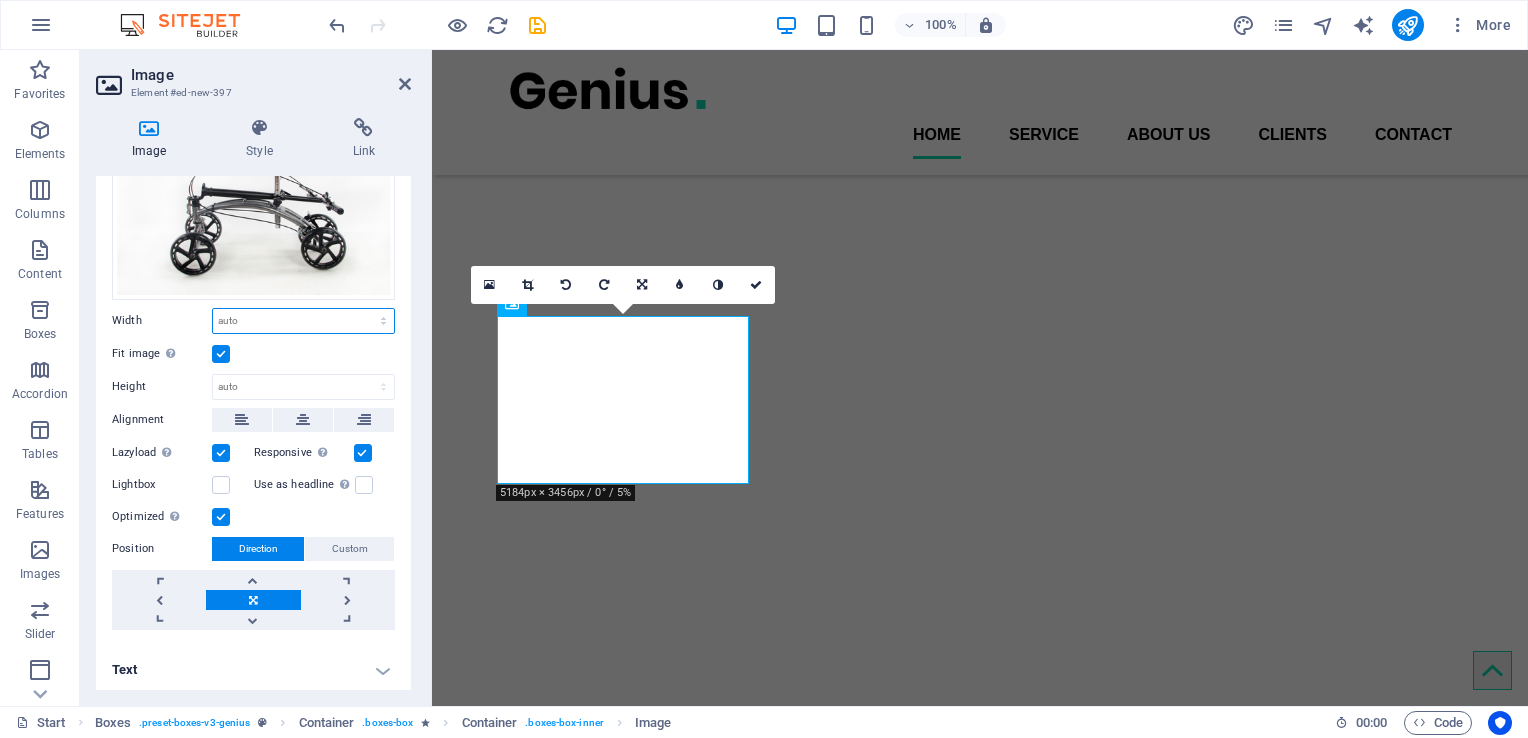click on "Default auto px rem % em vh vw" at bounding box center [303, 321] 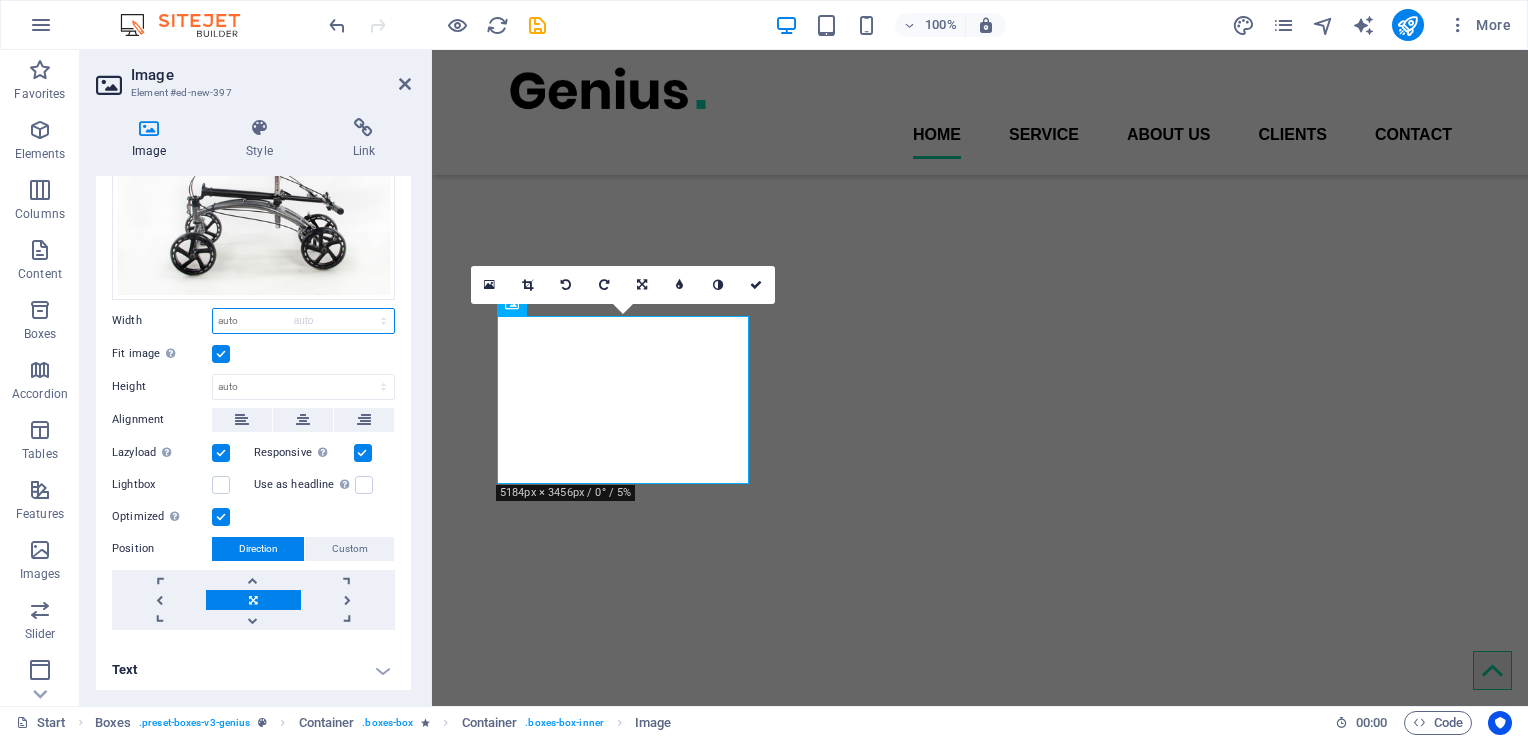 click on "Default auto px rem % em vh vw" at bounding box center (303, 321) 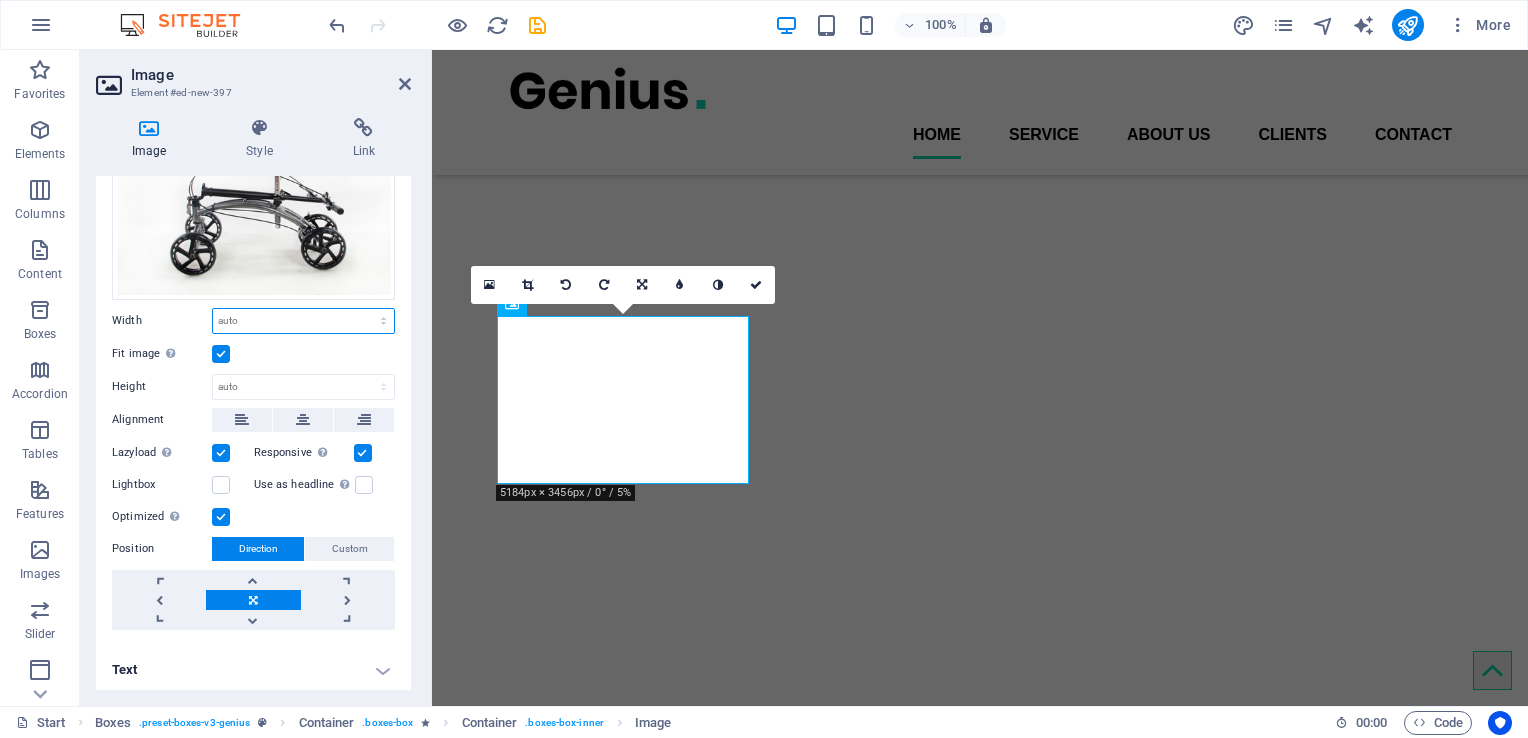 click on "Default auto px rem % em vh vw" at bounding box center [303, 321] 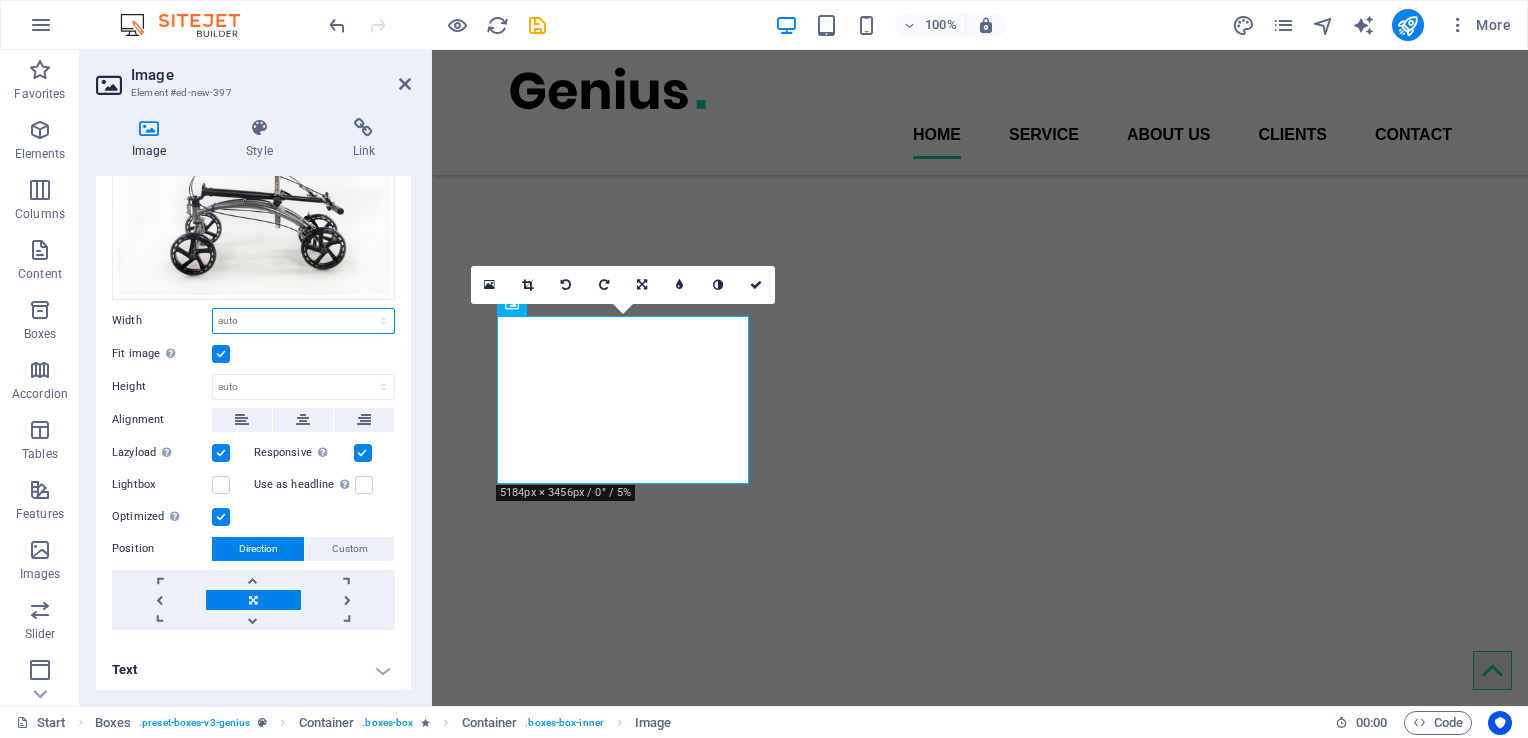 select on "px" 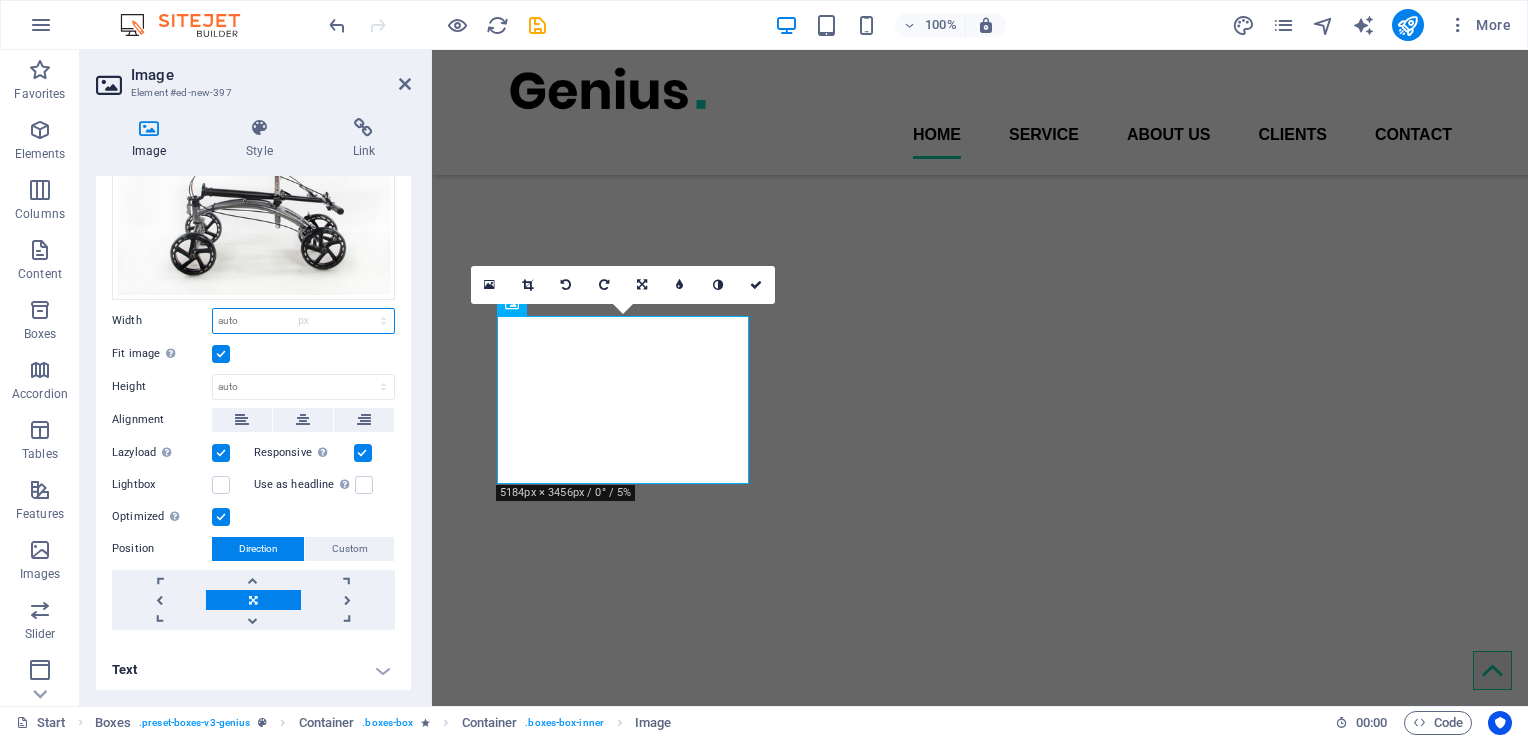 click on "Default auto px rem % em vh vw" at bounding box center (303, 321) 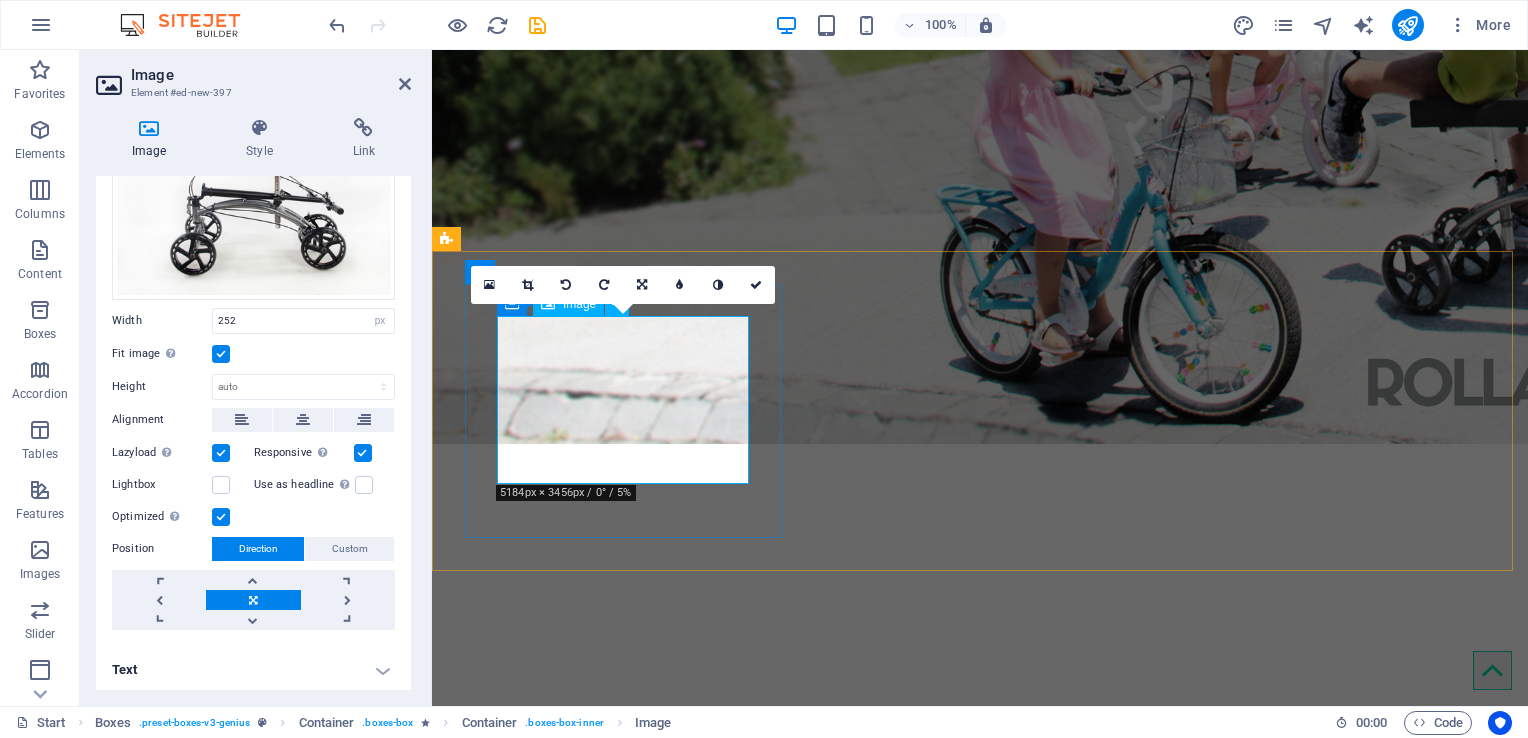 click at bounding box center (625, 4773) 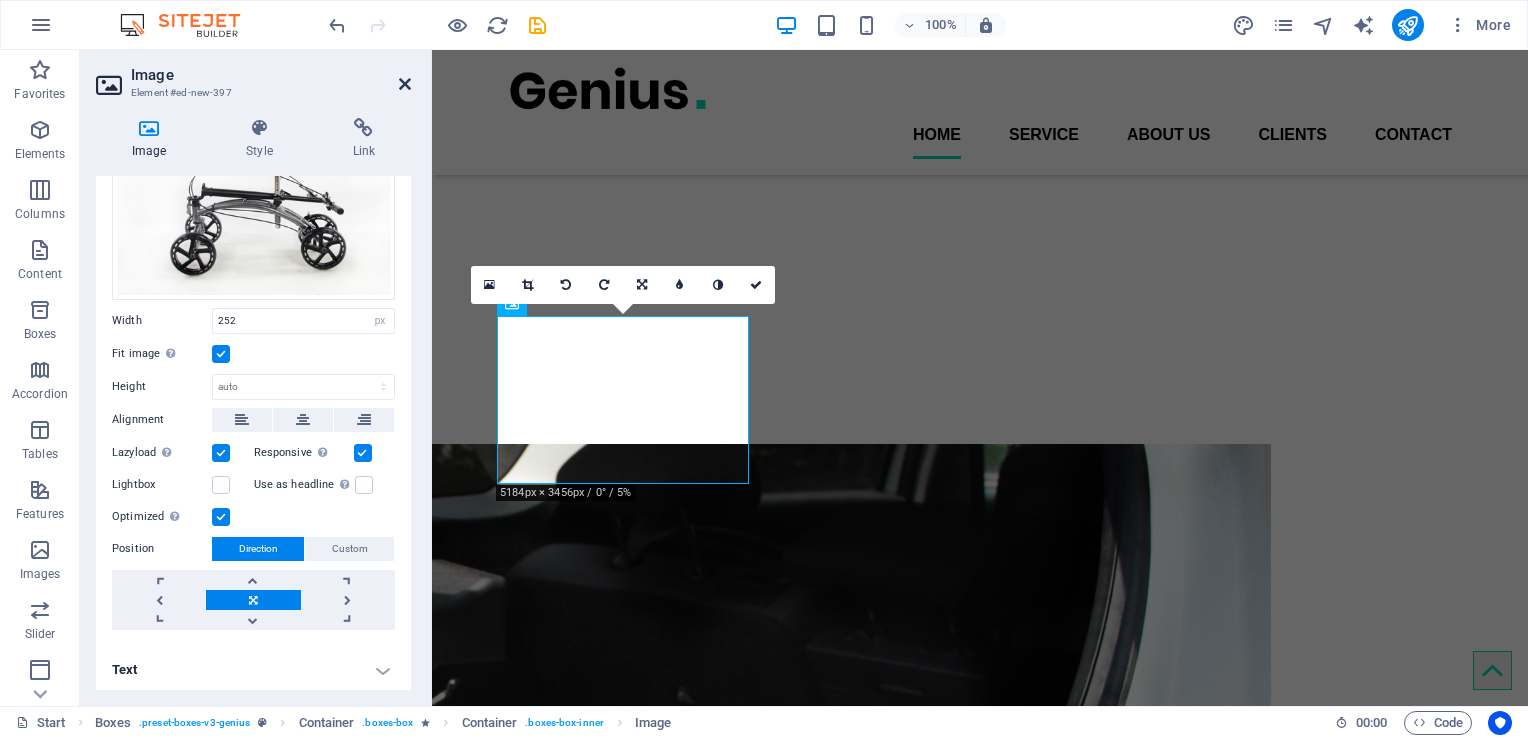 click at bounding box center [405, 84] 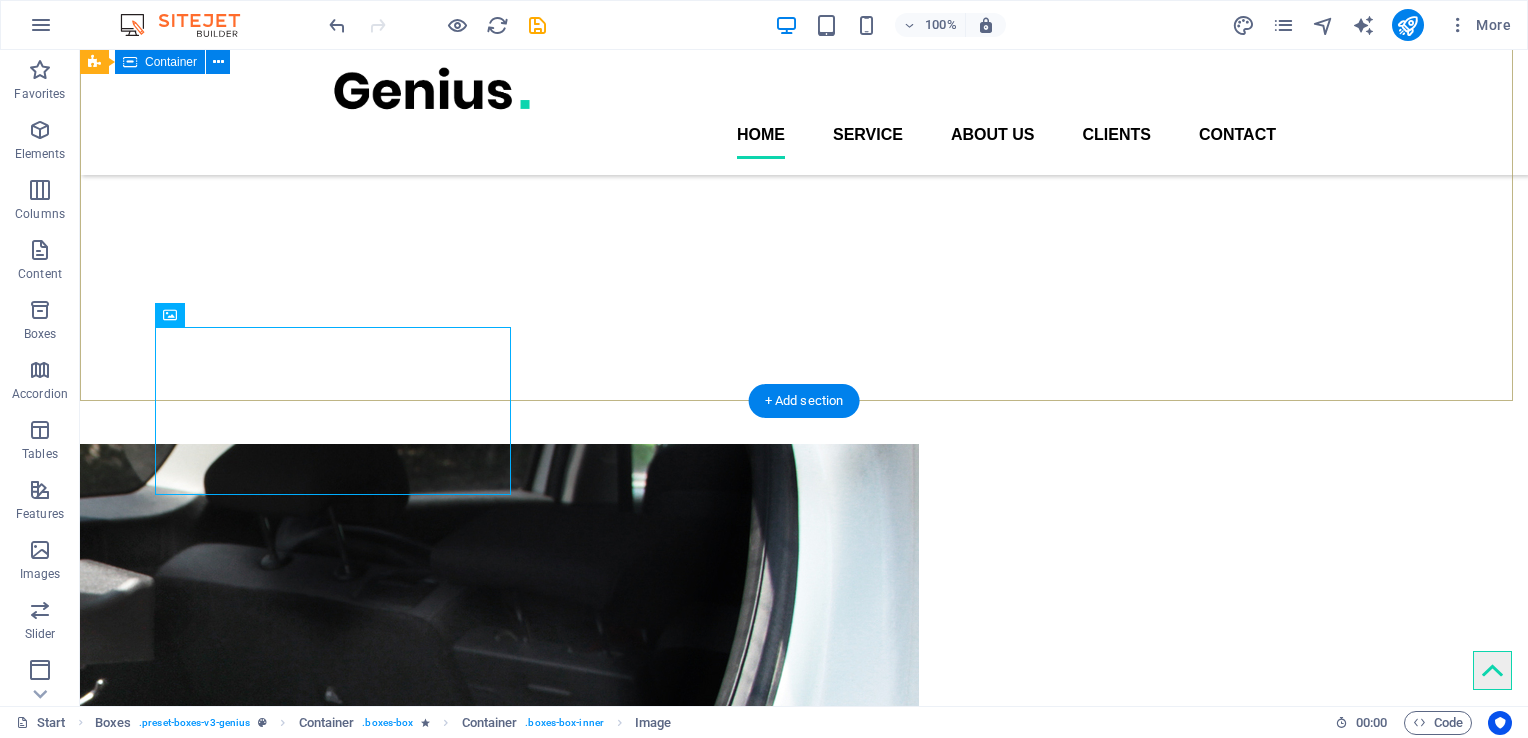 scroll, scrollTop: 915, scrollLeft: 0, axis: vertical 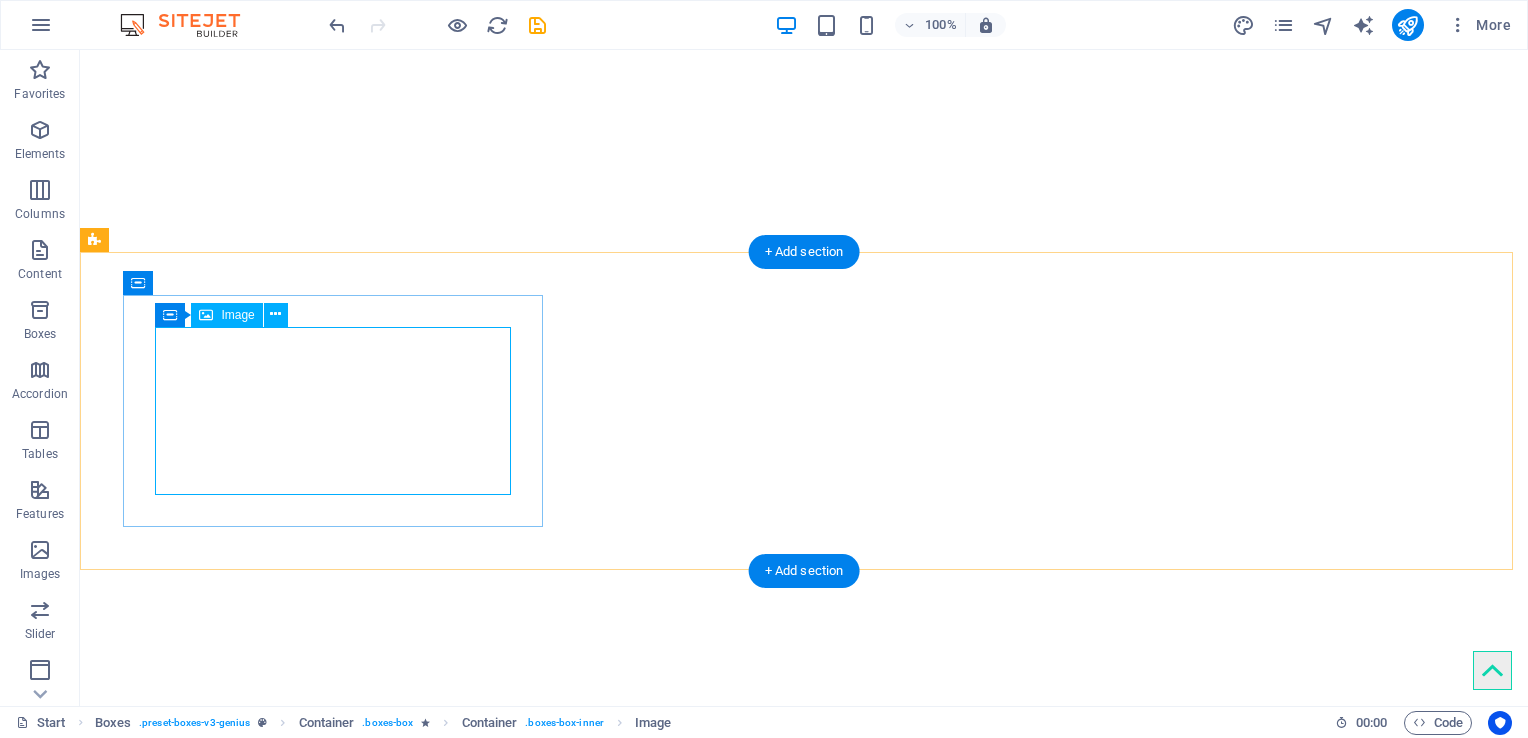 click at bounding box center [335, 4641] 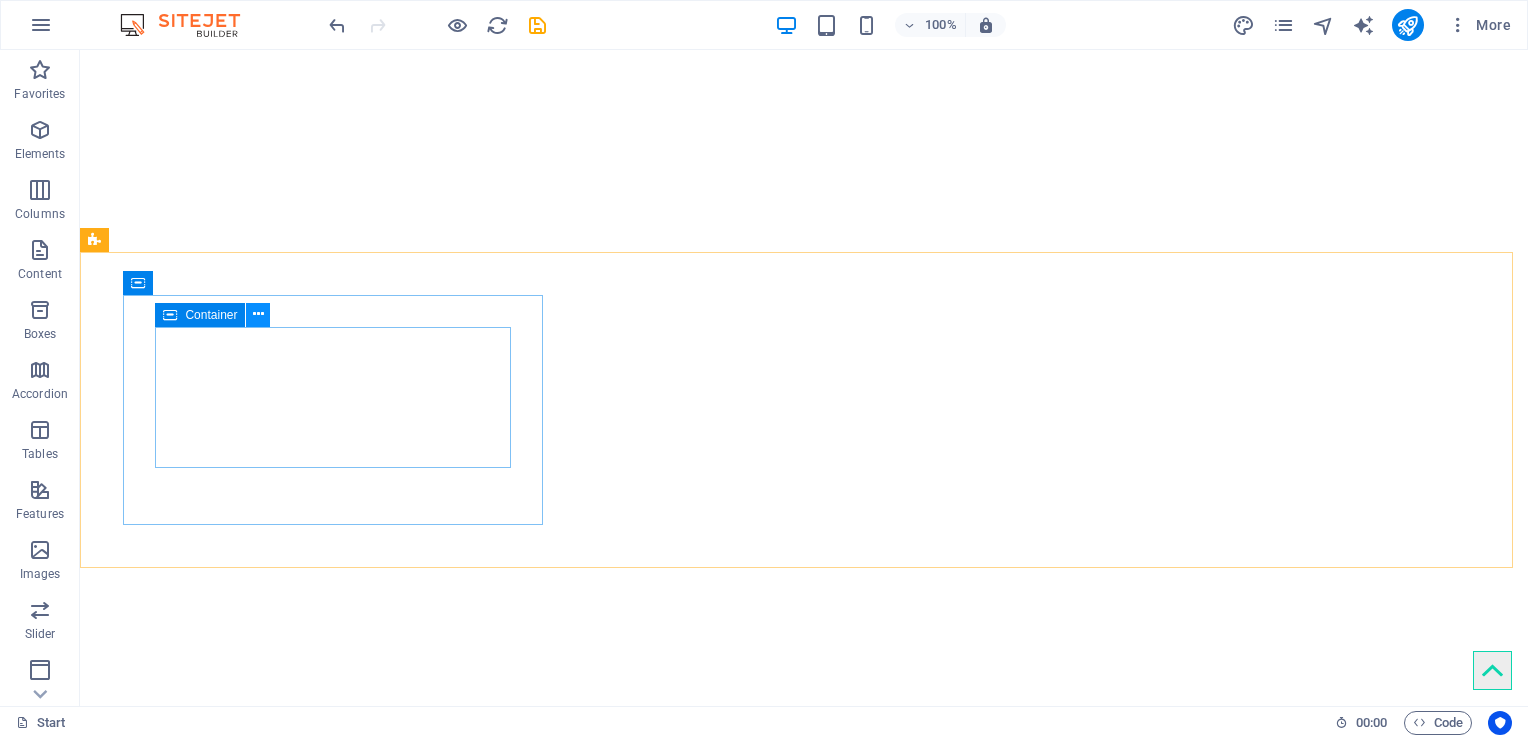 click at bounding box center (258, 314) 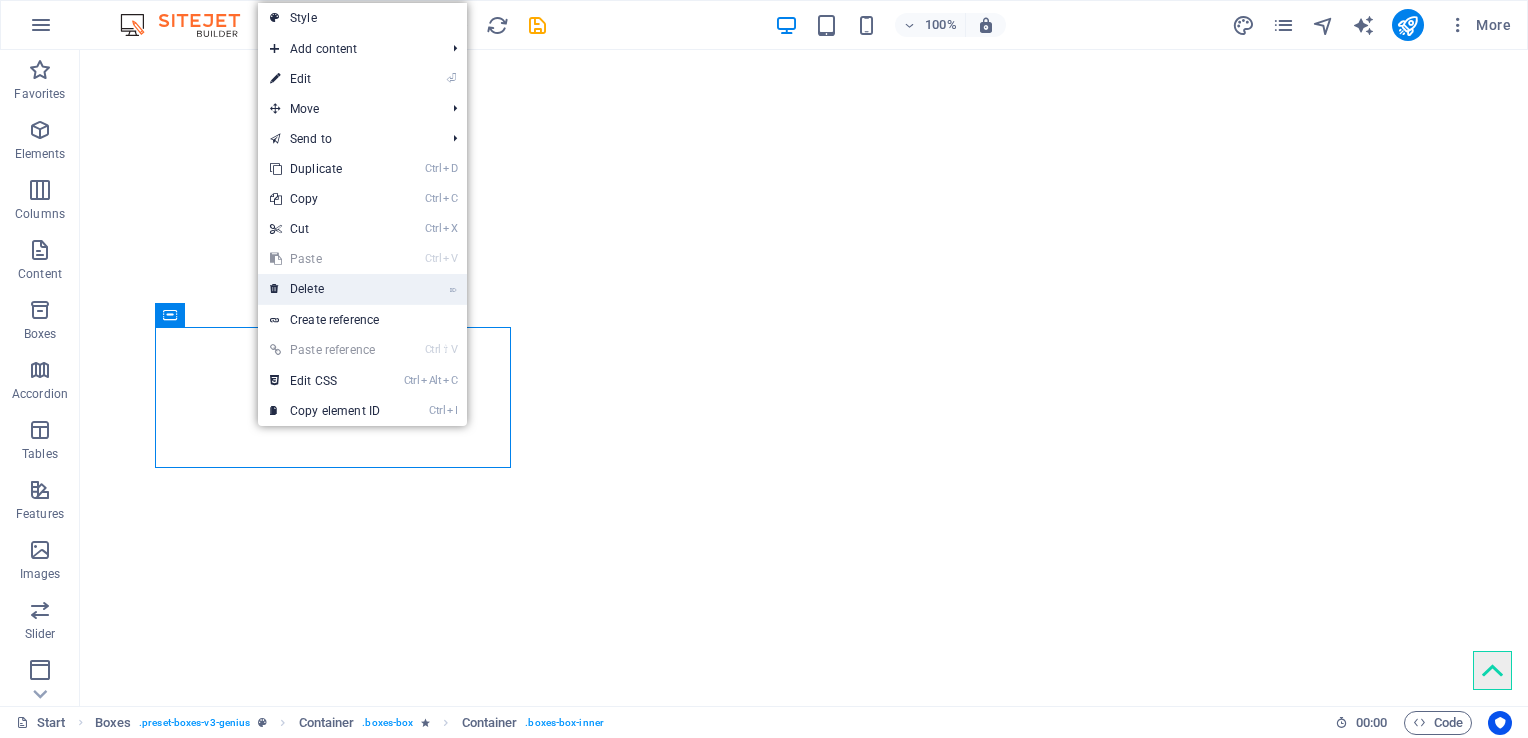 click on "⌦  Delete" at bounding box center (325, 289) 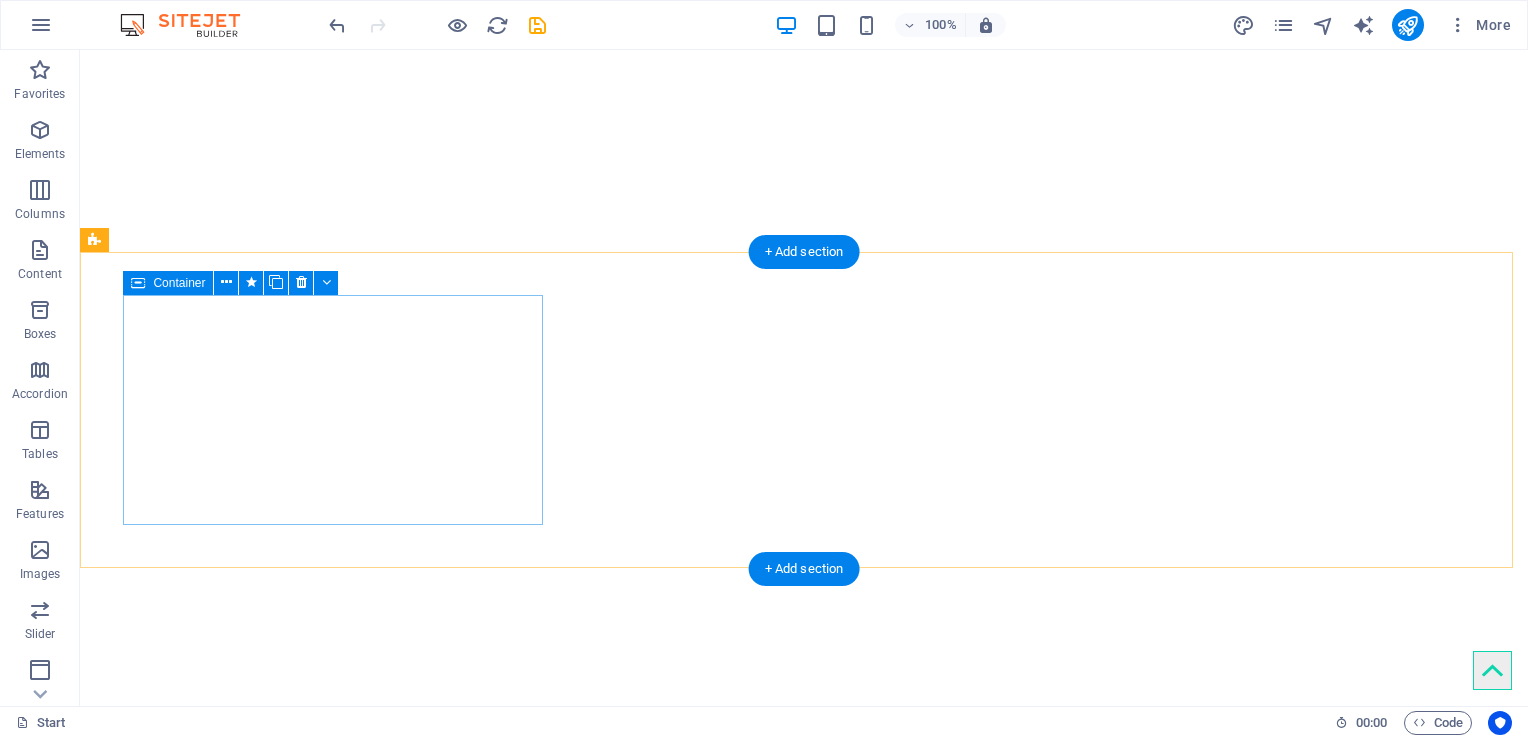 click on "Drop content here or  Add elements  Paste clipboard" at bounding box center [335, 4628] 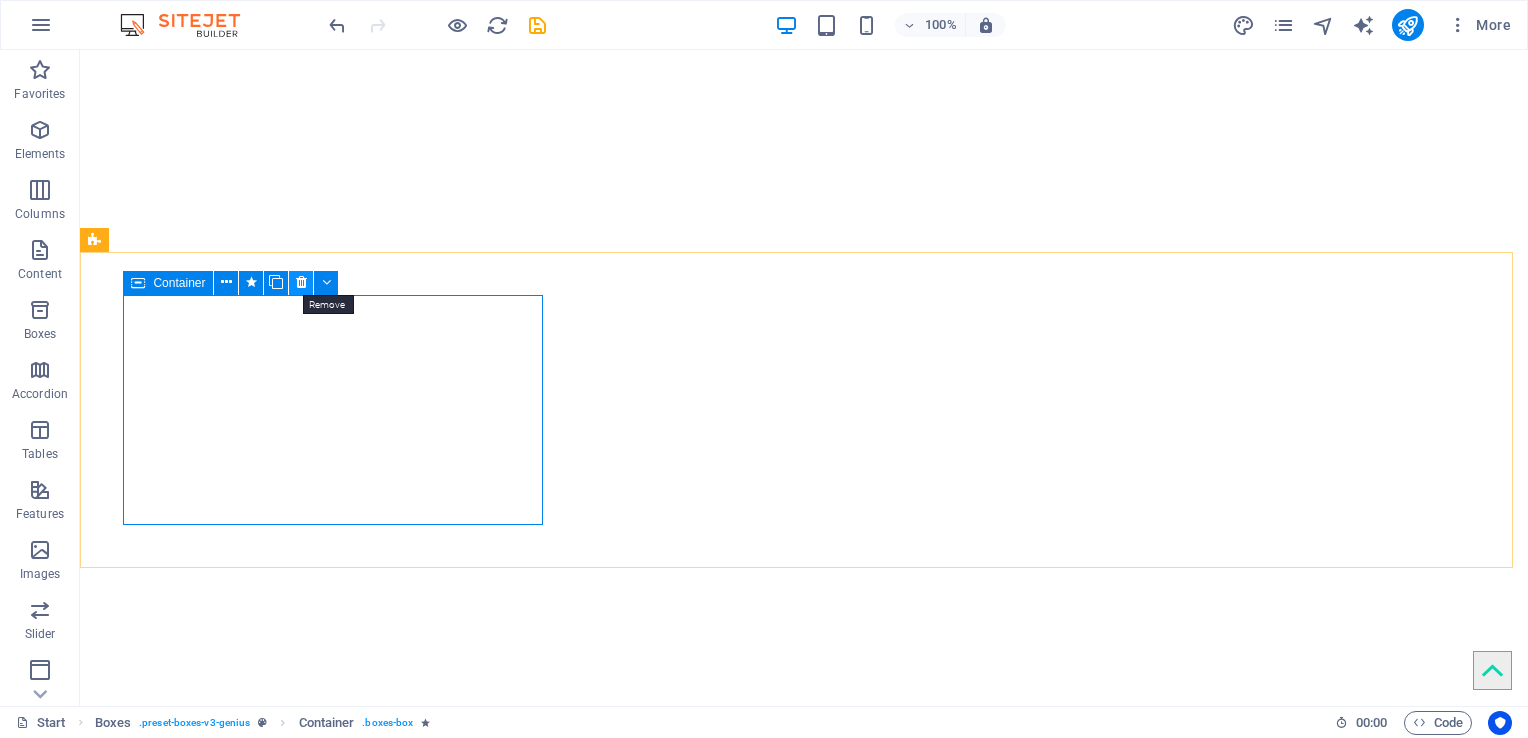 click at bounding box center [301, 282] 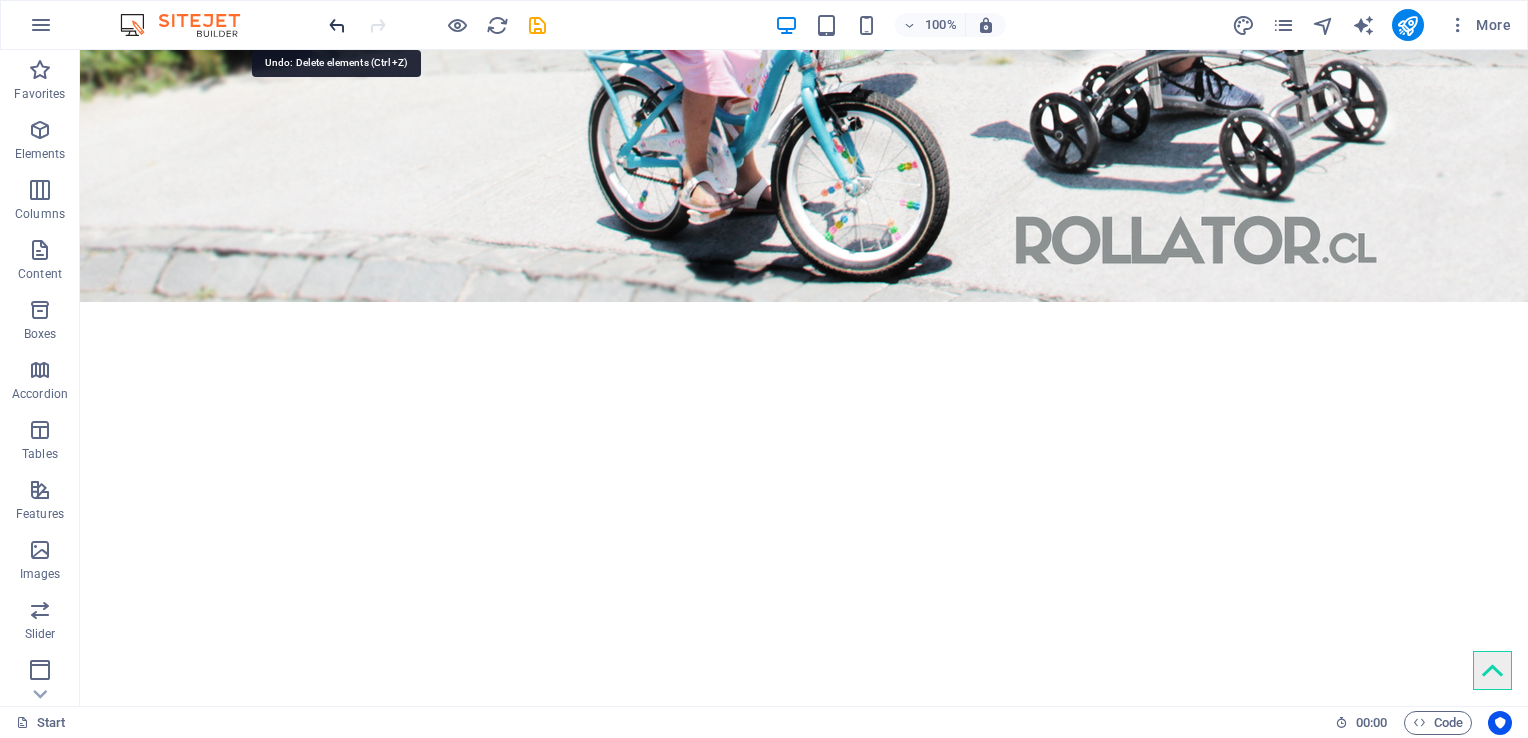 click at bounding box center (337, 25) 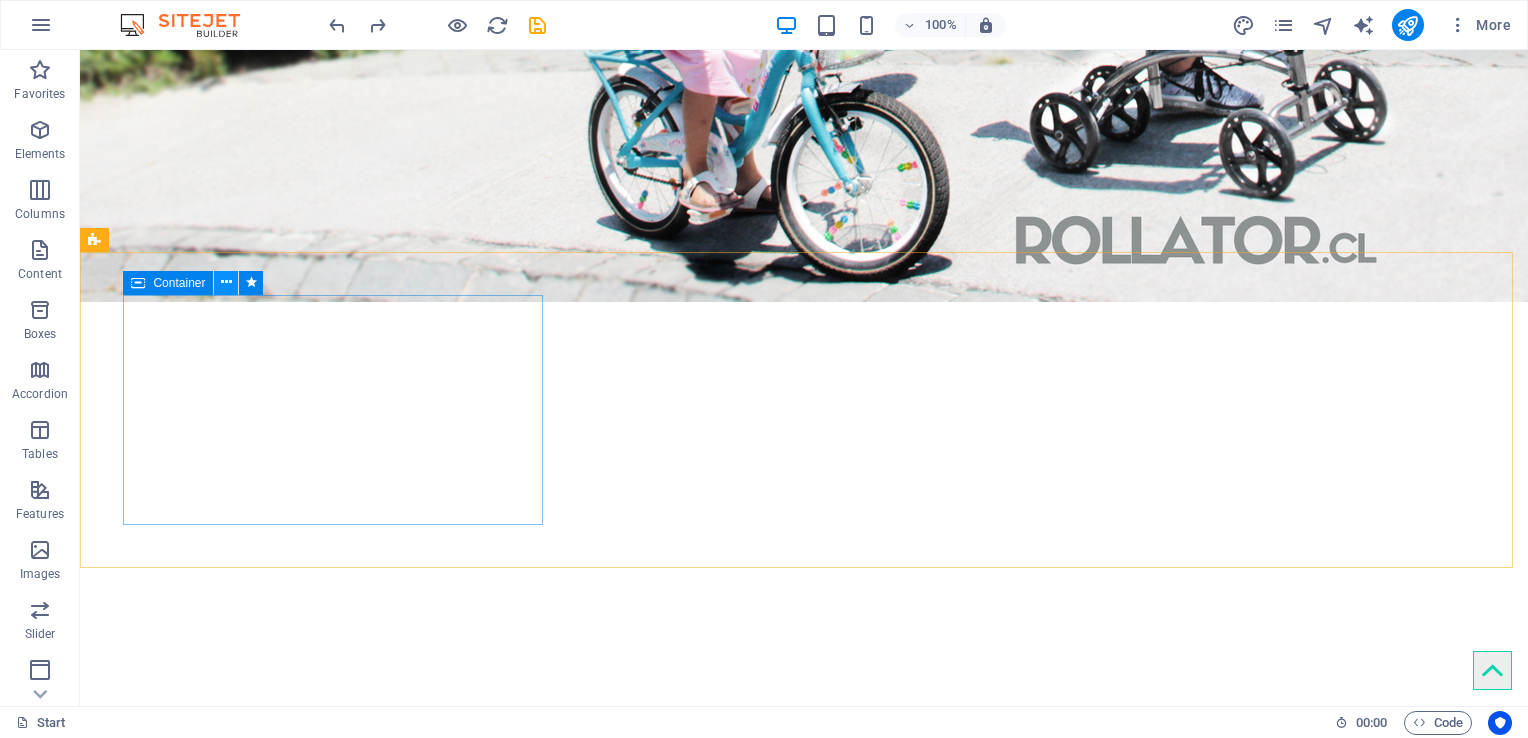 click at bounding box center (226, 282) 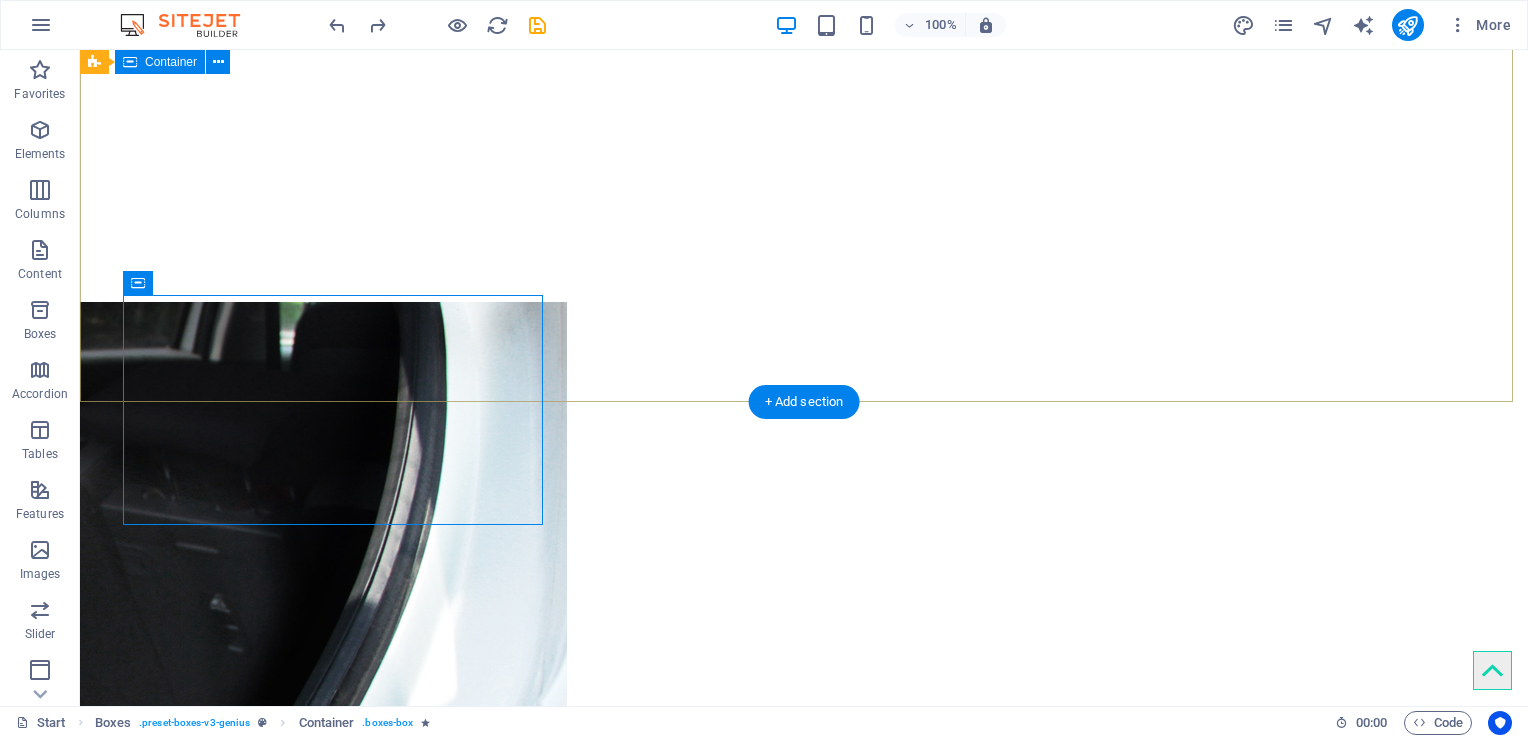 click on "Drop content here or  Add elements  Paste clipboard" at bounding box center (804, 4253) 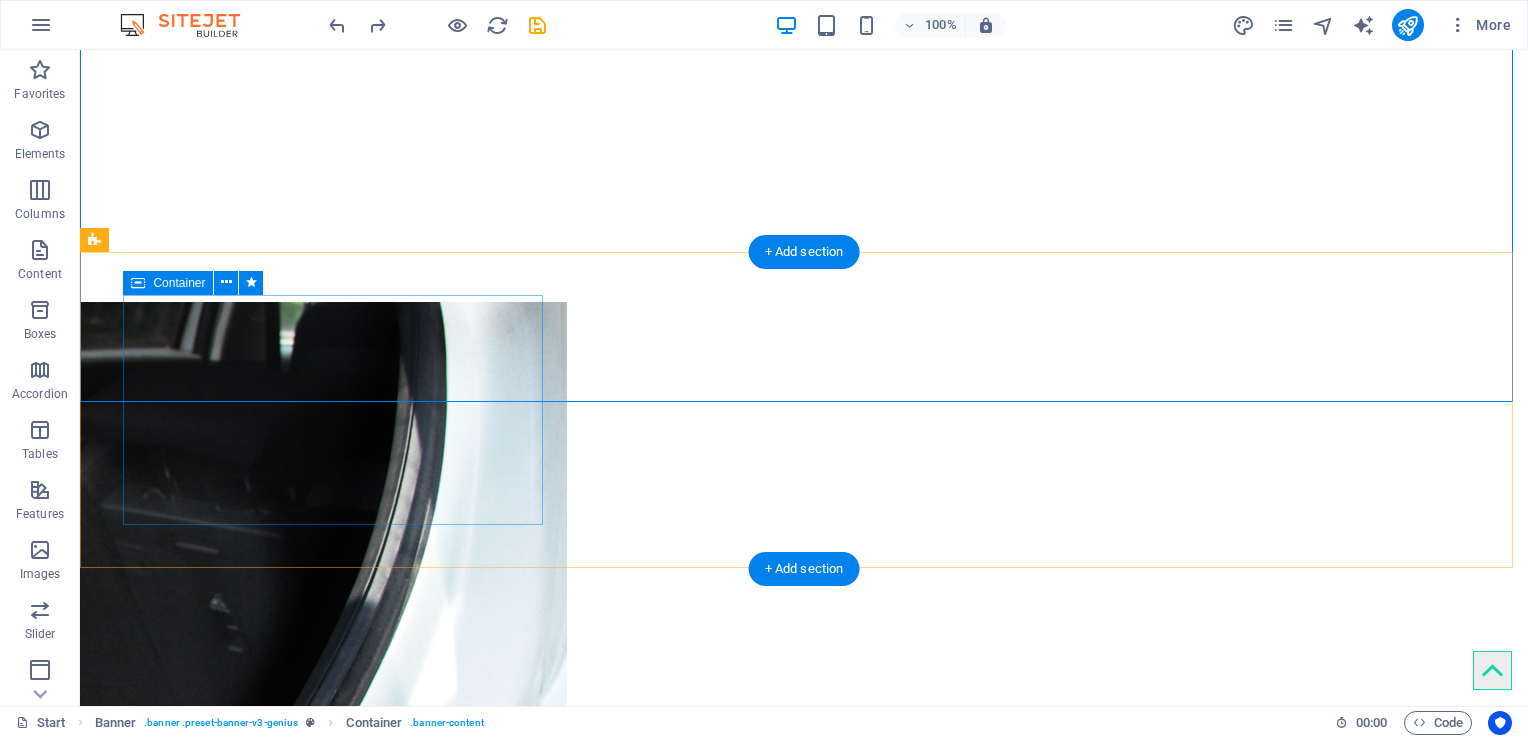 click on "Drop content here or  Add elements  Paste clipboard" at bounding box center (335, 4628) 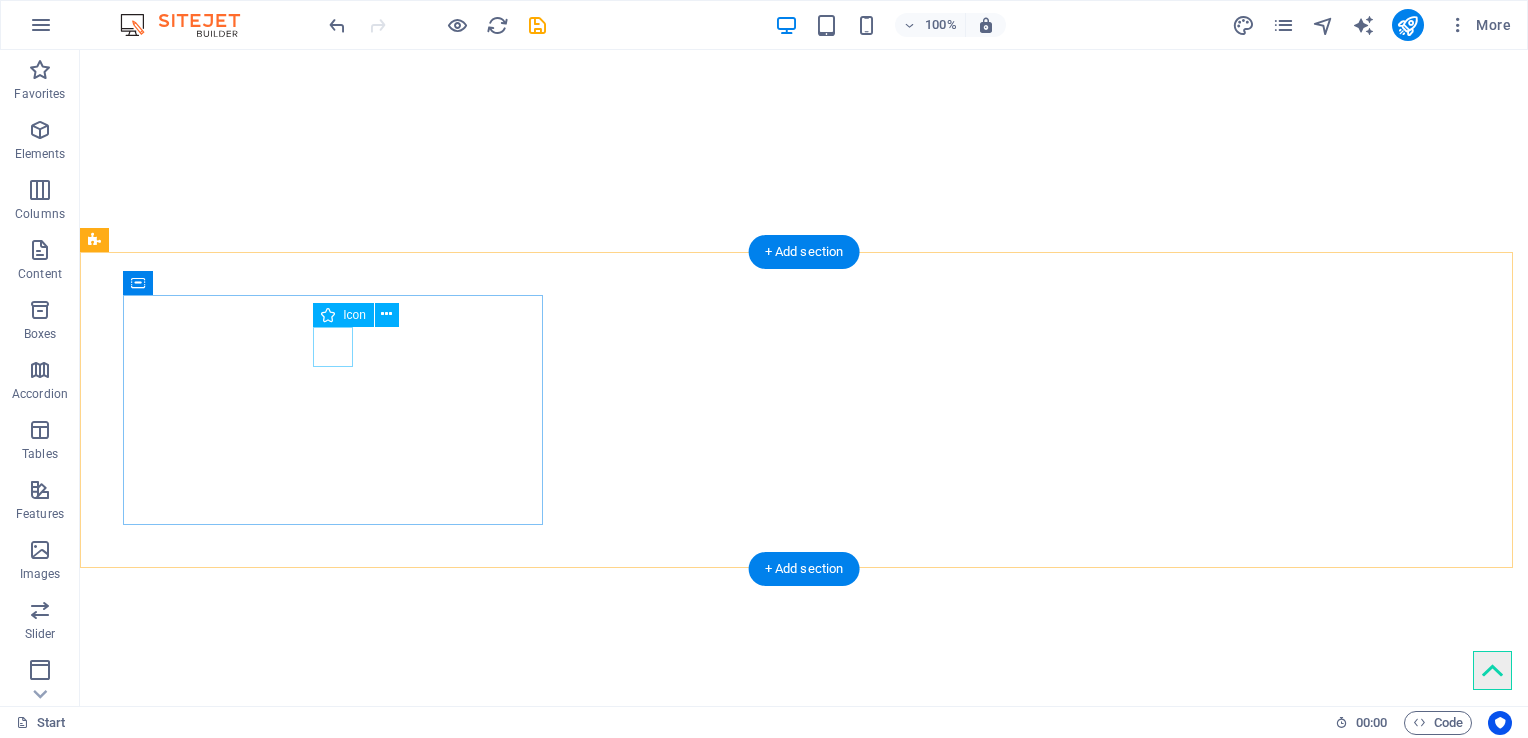 click at bounding box center (335, 4577) 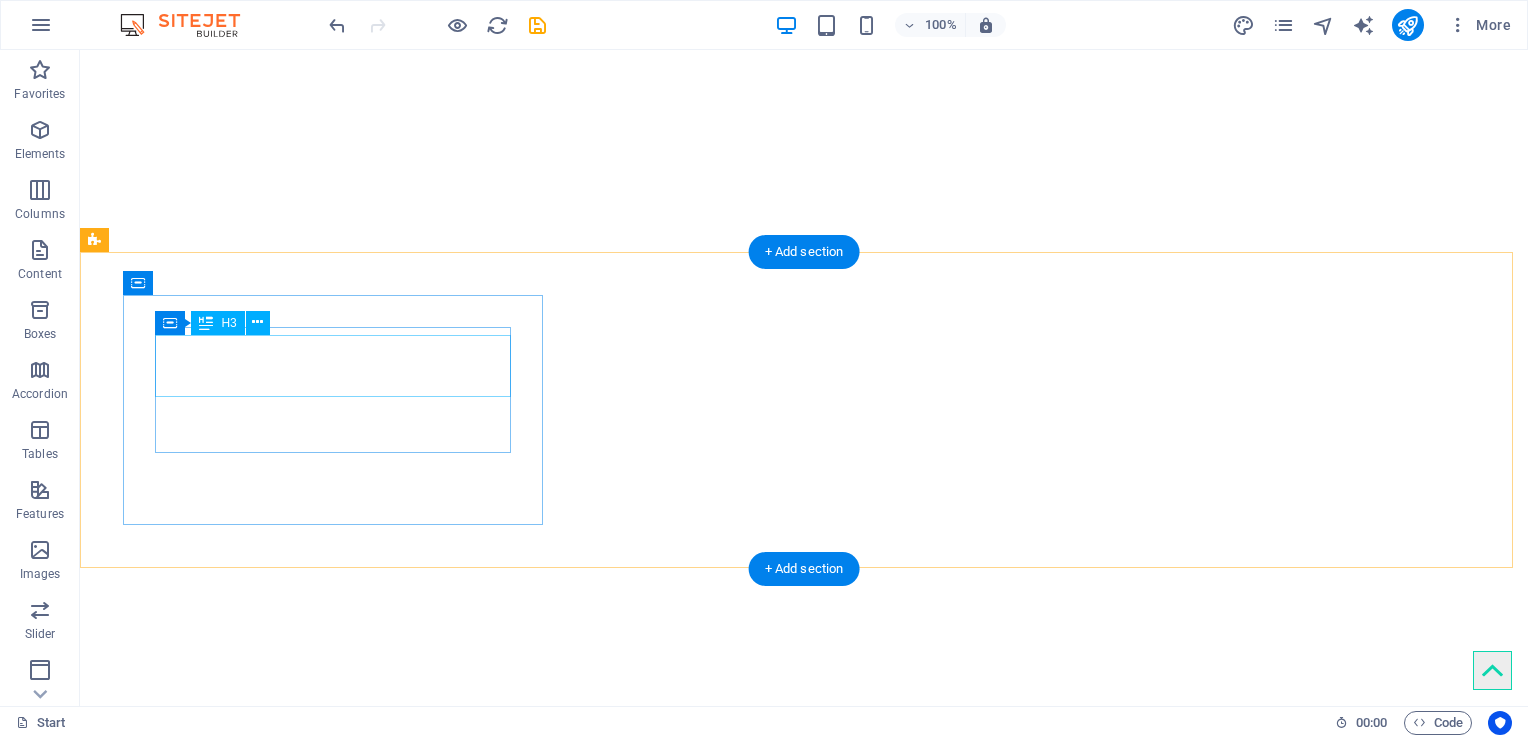 click on "Webdesign" at bounding box center [335, 4596] 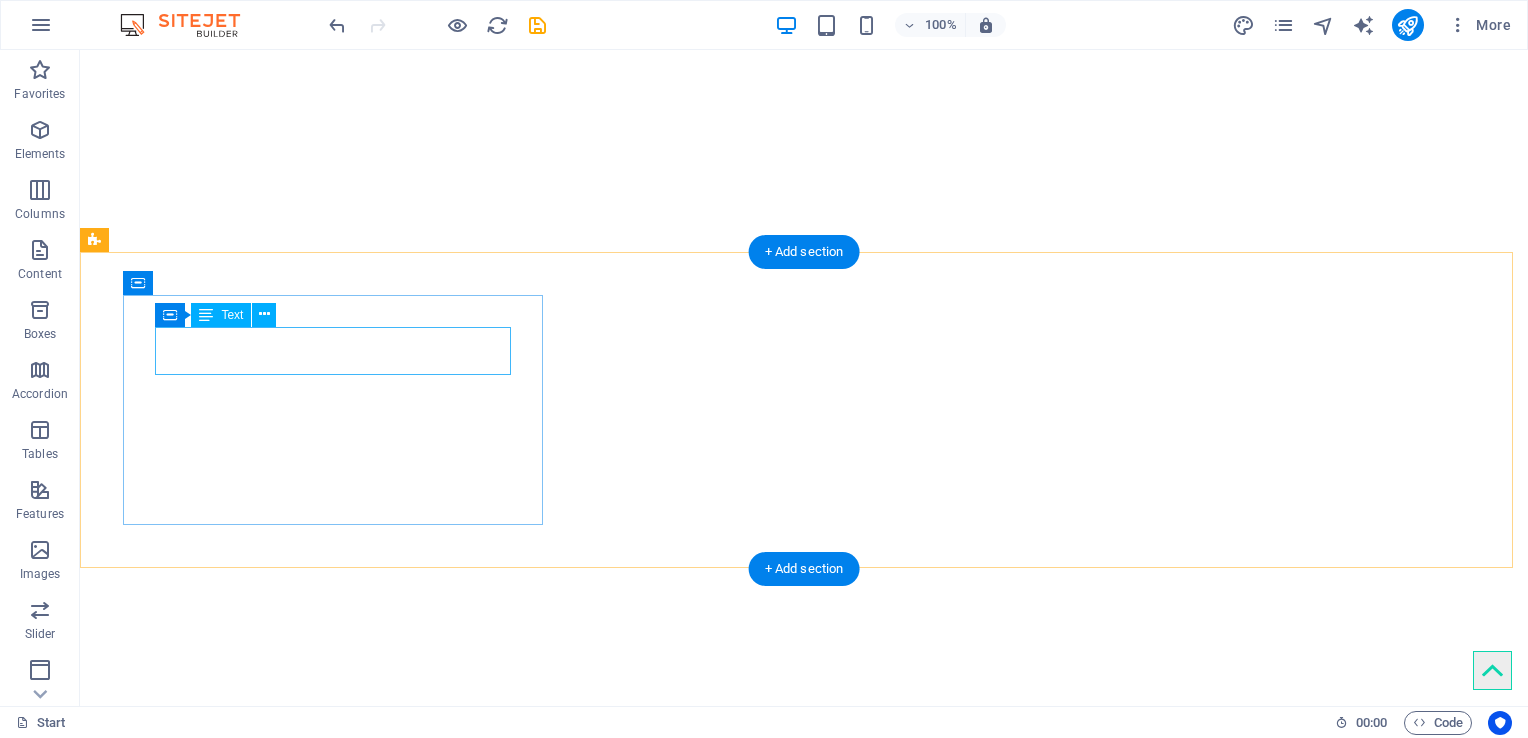 click on "Lorem ipsum dolor sit amet, consectetur adipisicing elit. Veritatis dolorem!" at bounding box center [335, 4581] 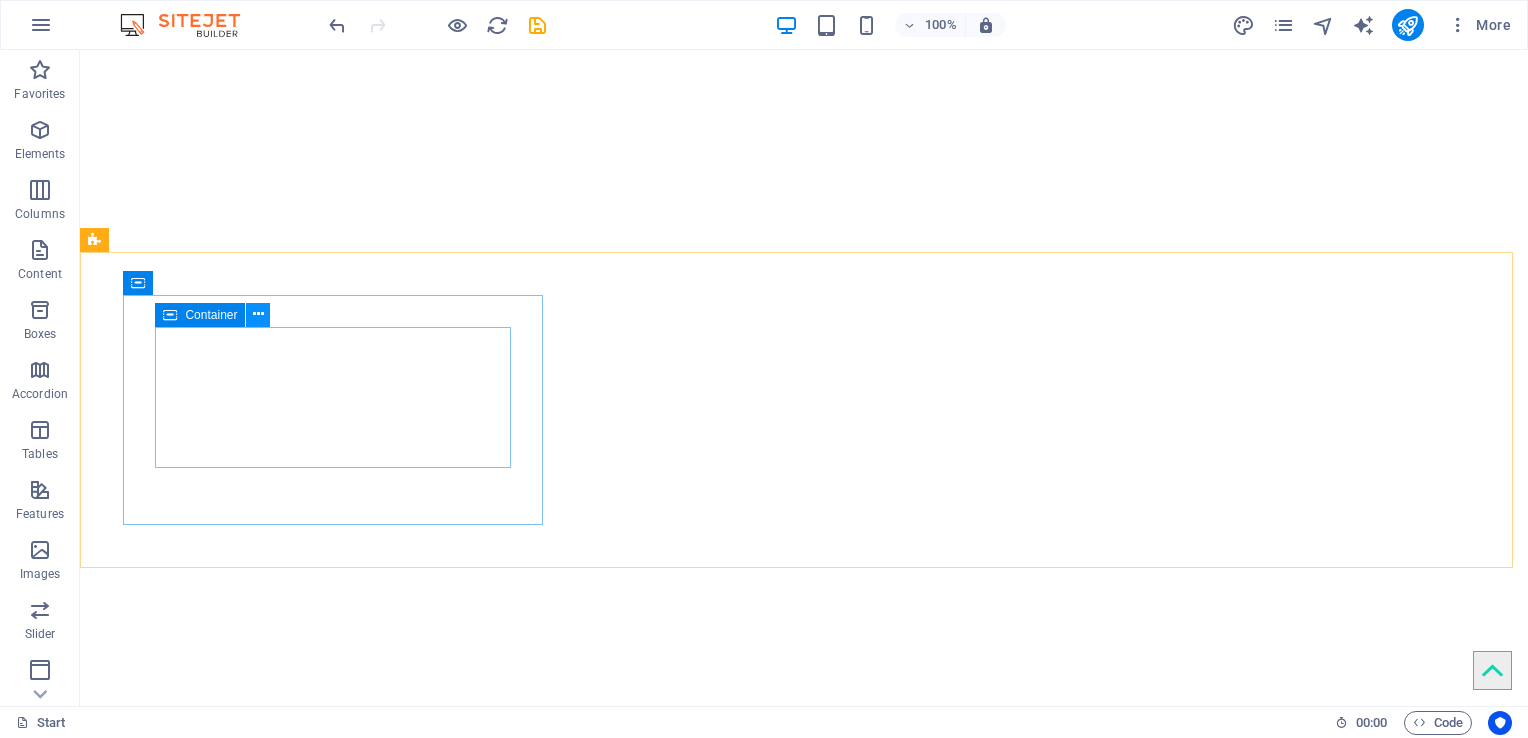 click at bounding box center (258, 315) 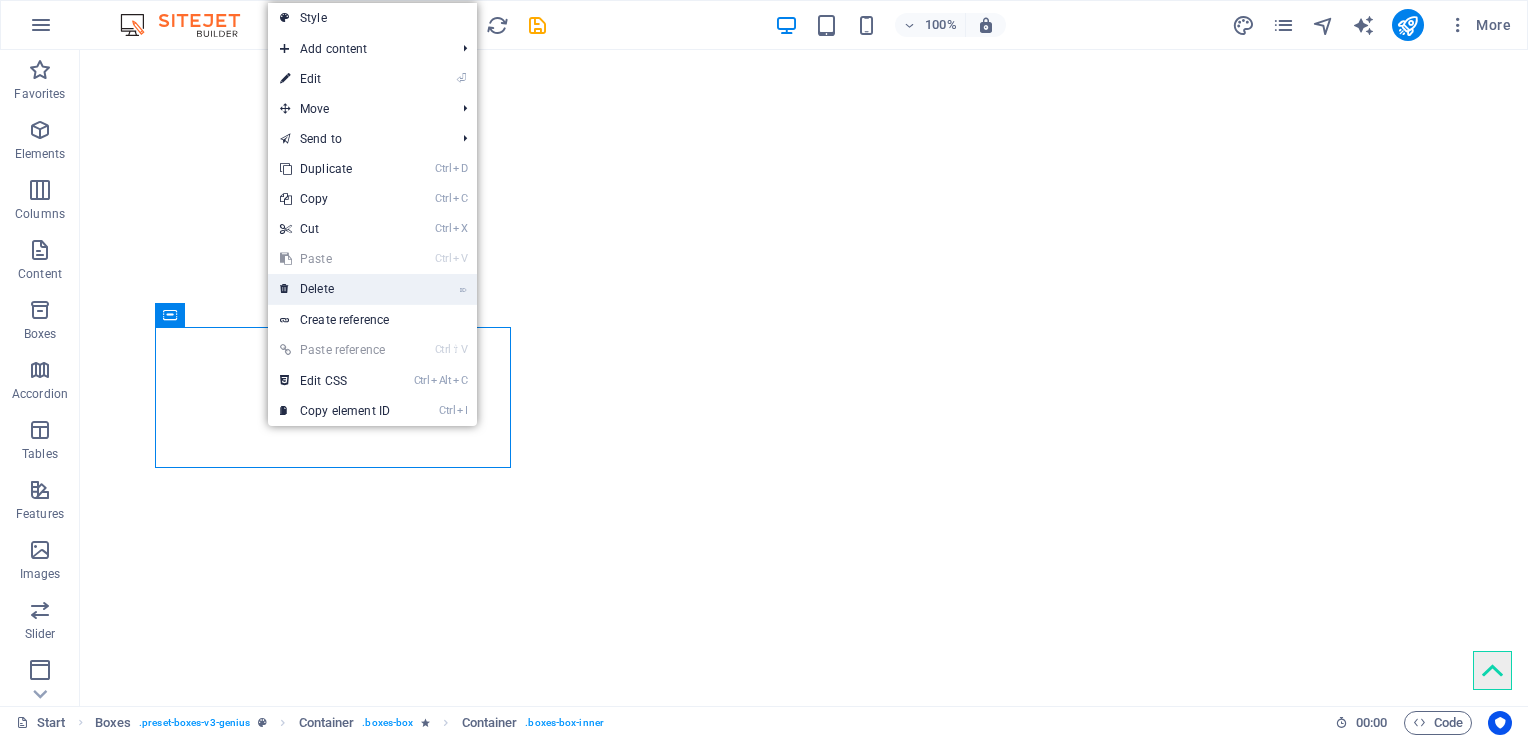 click on "⌦  Delete" at bounding box center [335, 289] 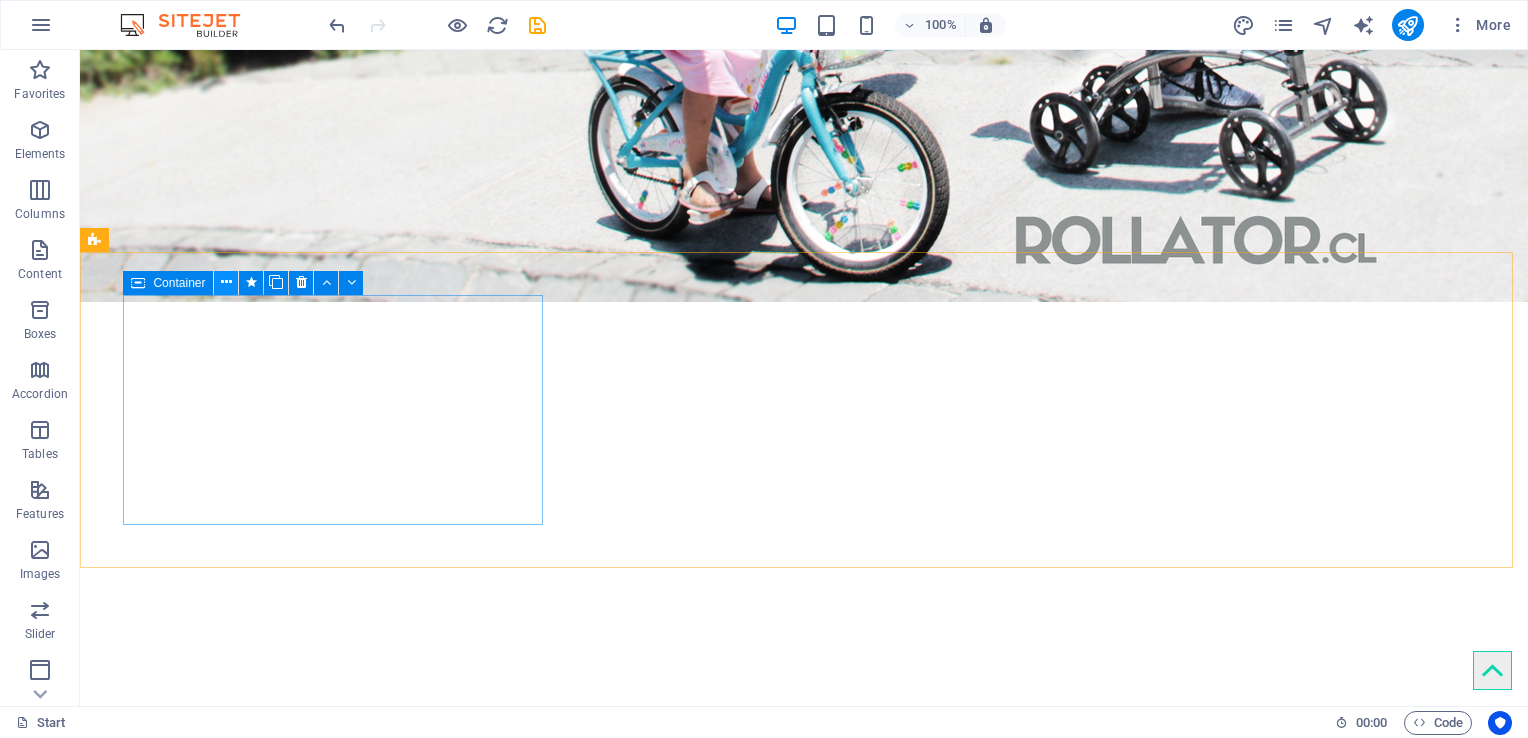 click at bounding box center (226, 282) 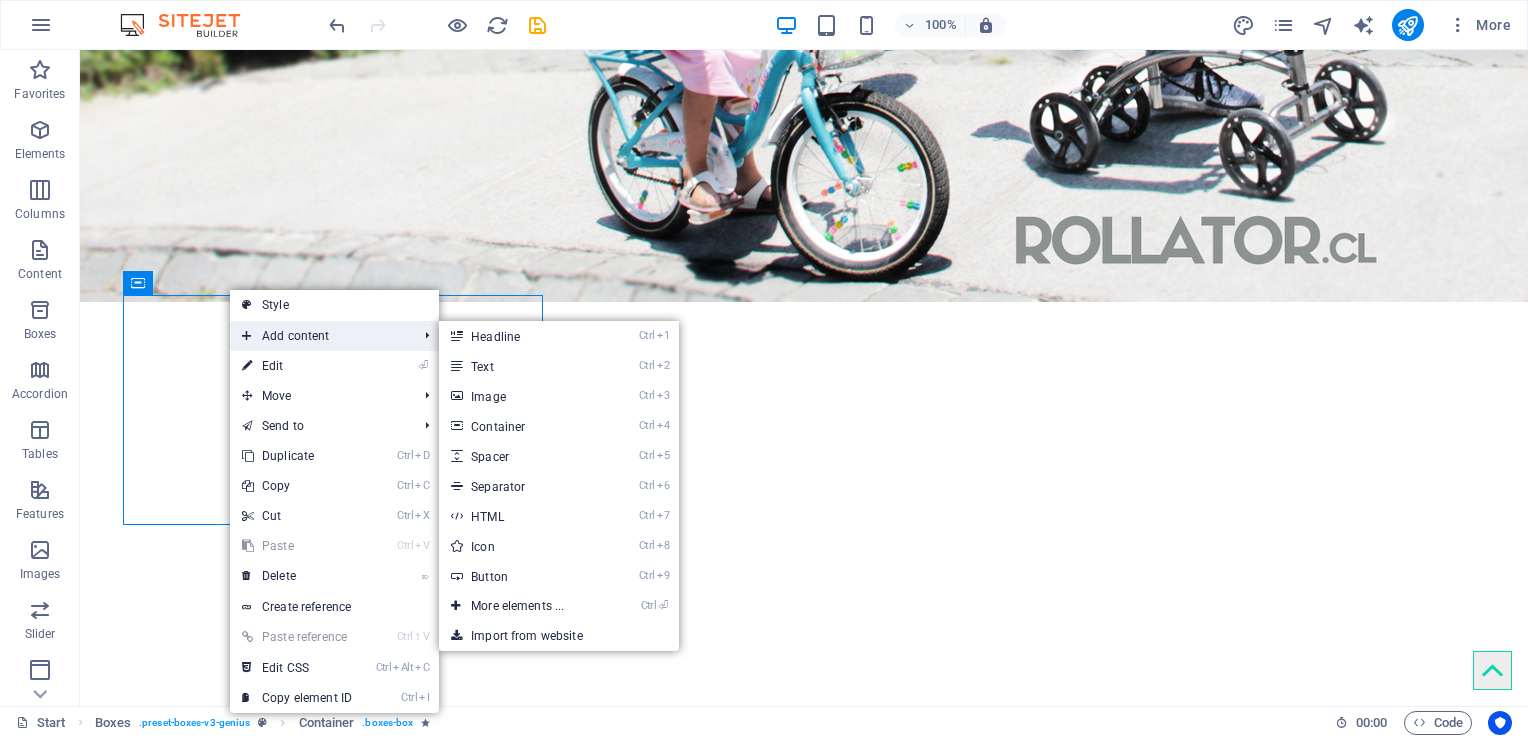 click on "Add content" at bounding box center [319, 336] 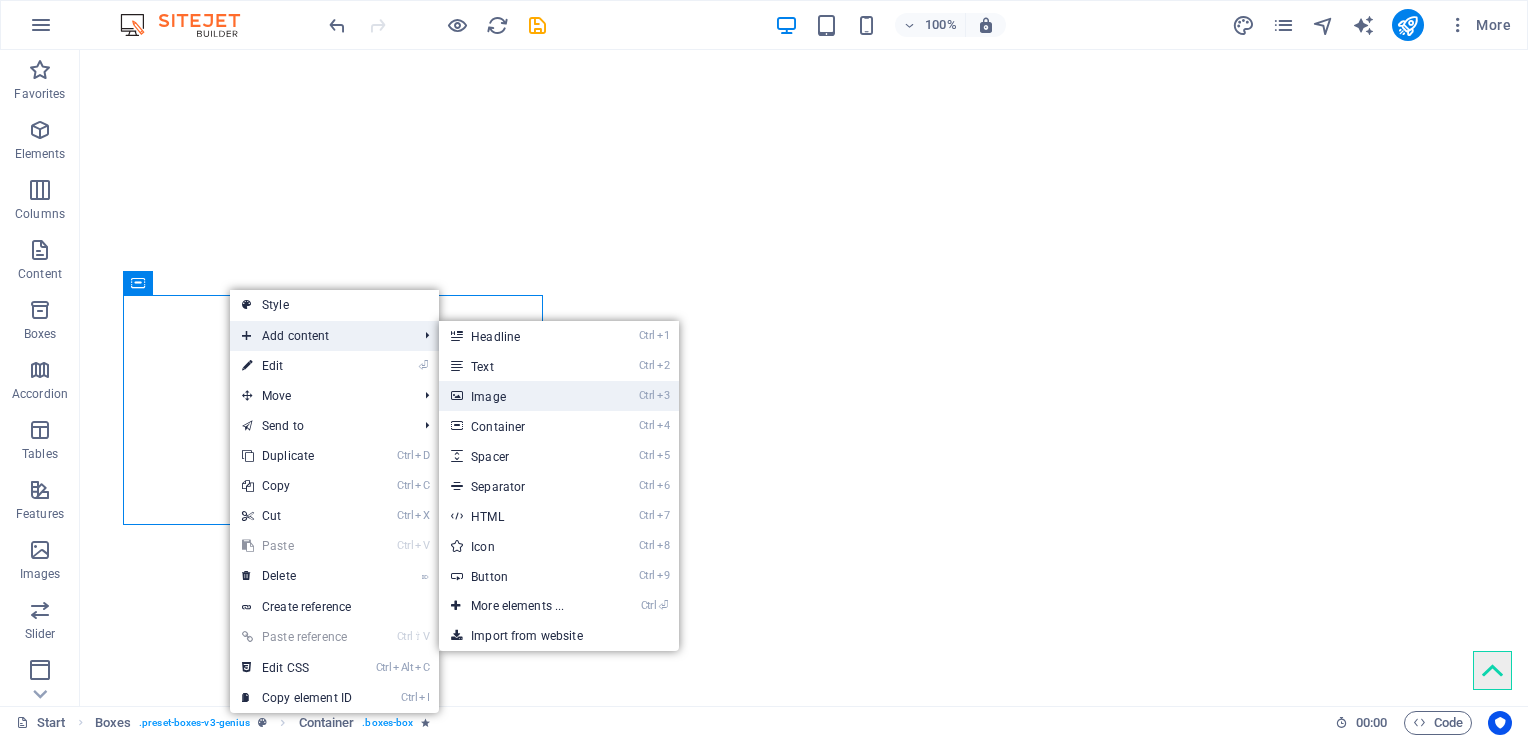 click on "Ctrl 3  Image" at bounding box center (521, 396) 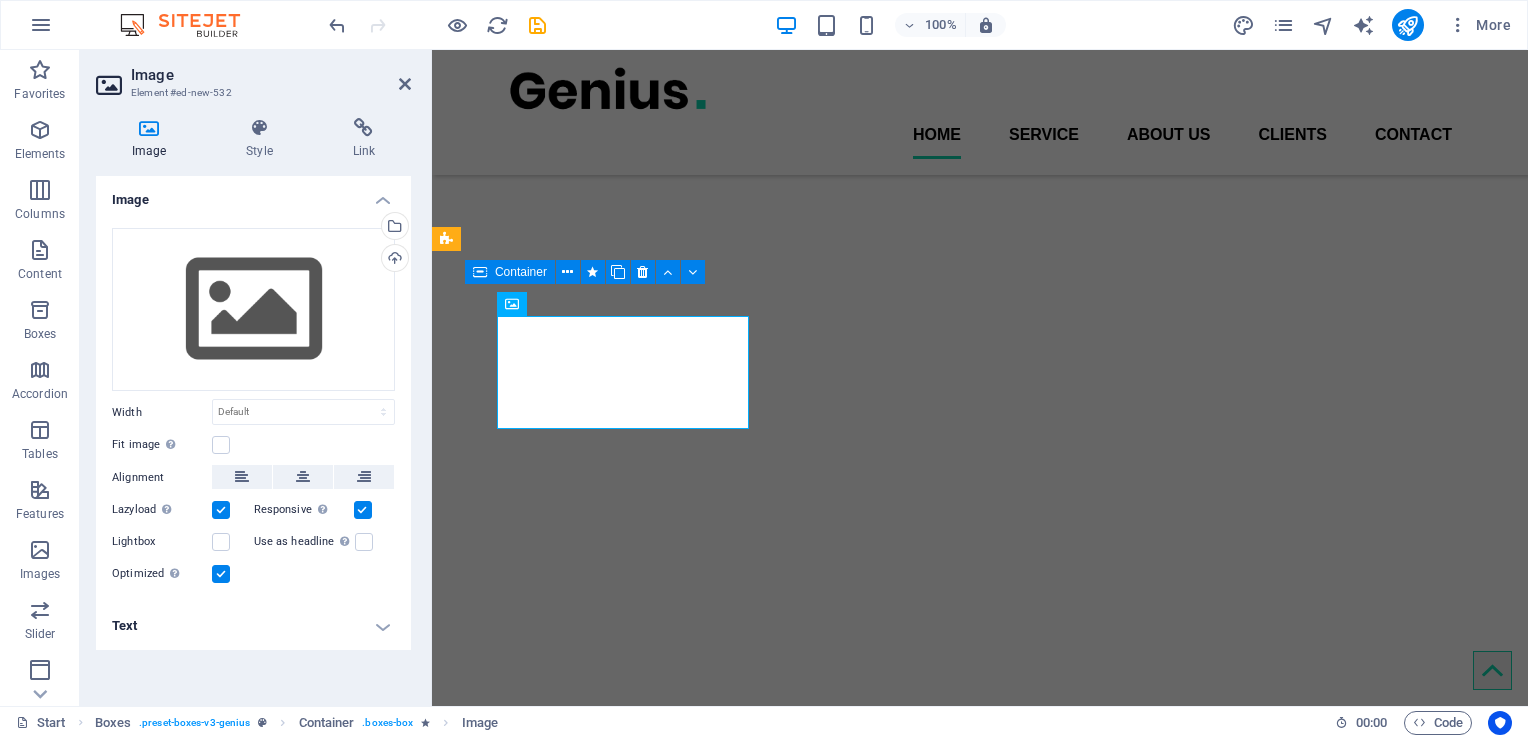 scroll, scrollTop: 728, scrollLeft: 0, axis: vertical 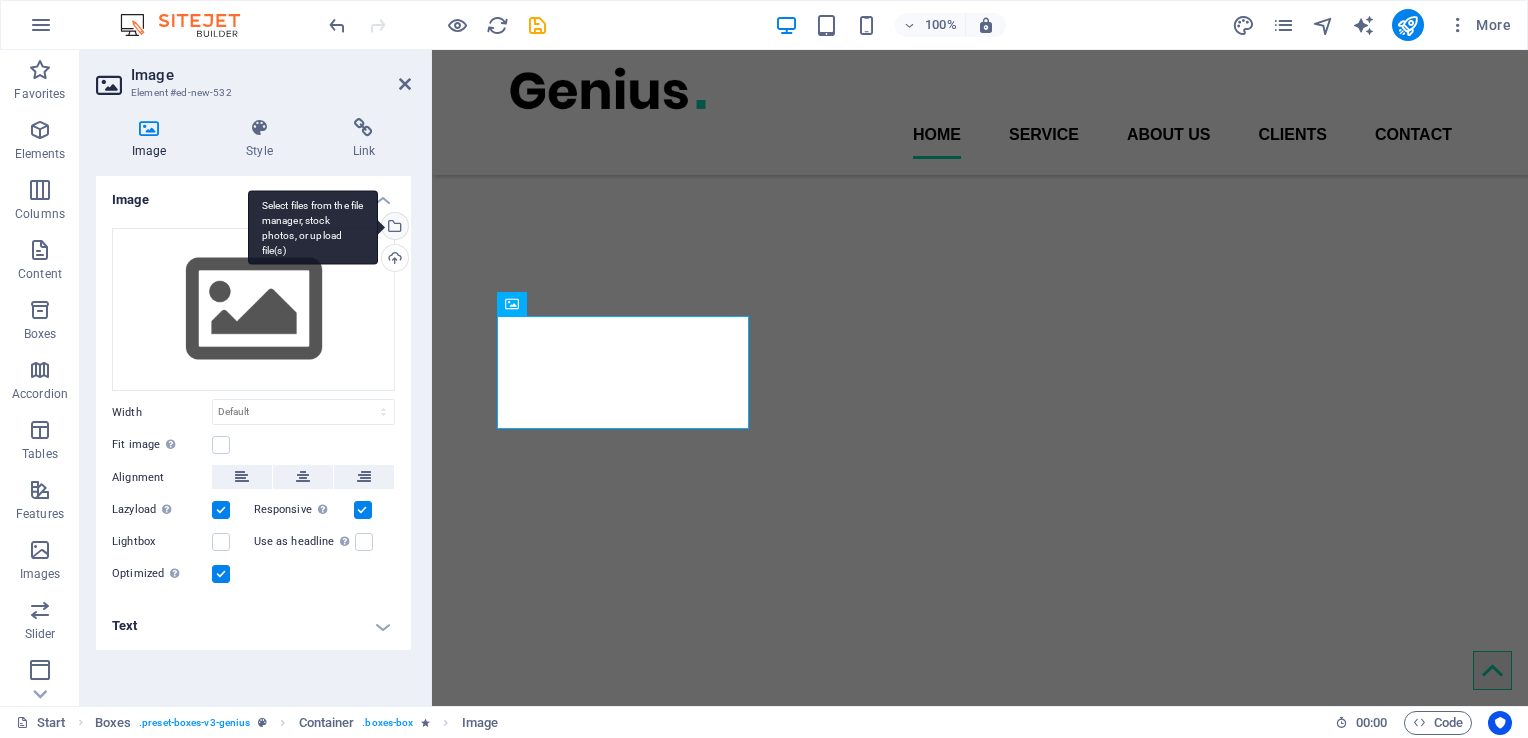 click on "Select files from the file manager, stock photos, or upload file(s)" at bounding box center (393, 228) 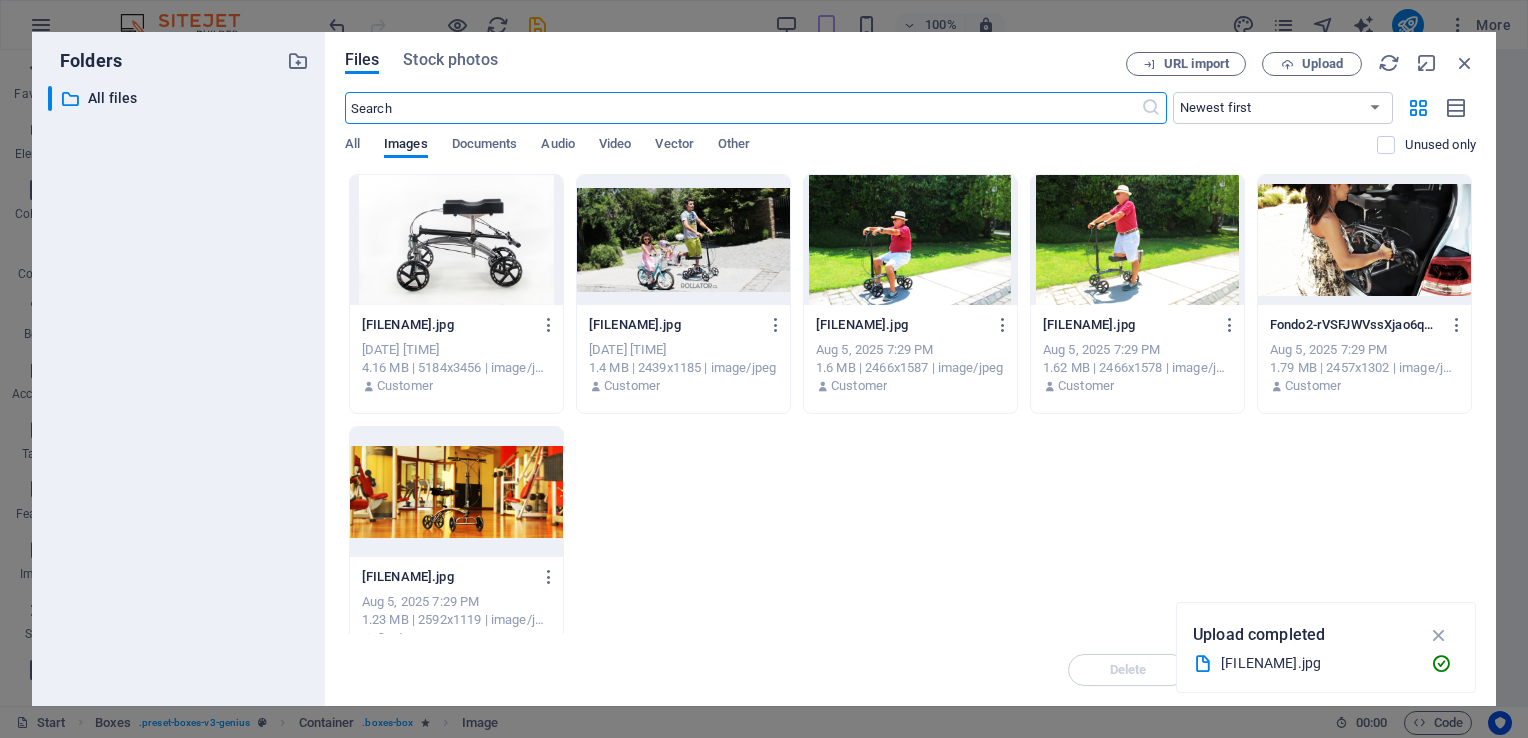 scroll, scrollTop: 469, scrollLeft: 0, axis: vertical 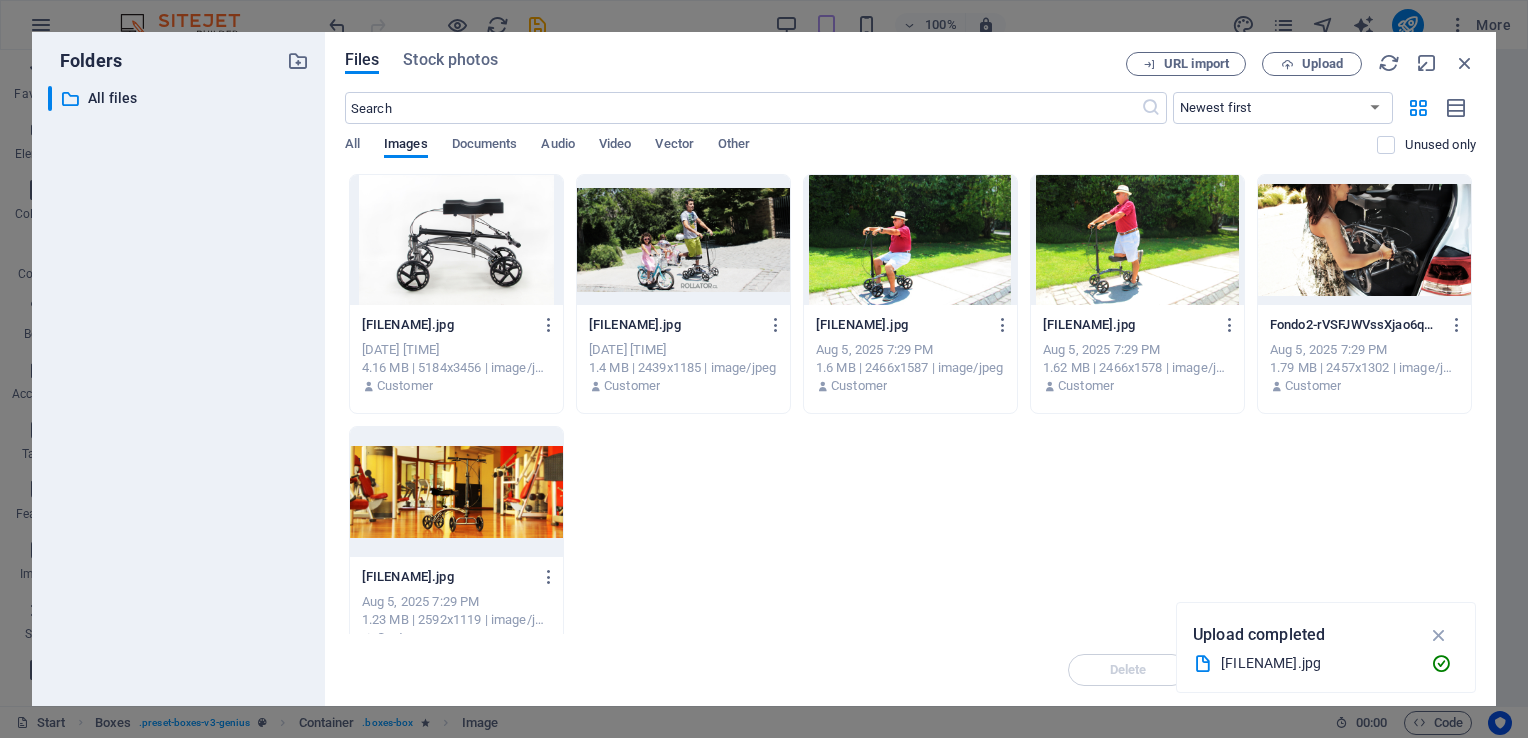click at bounding box center [456, 240] 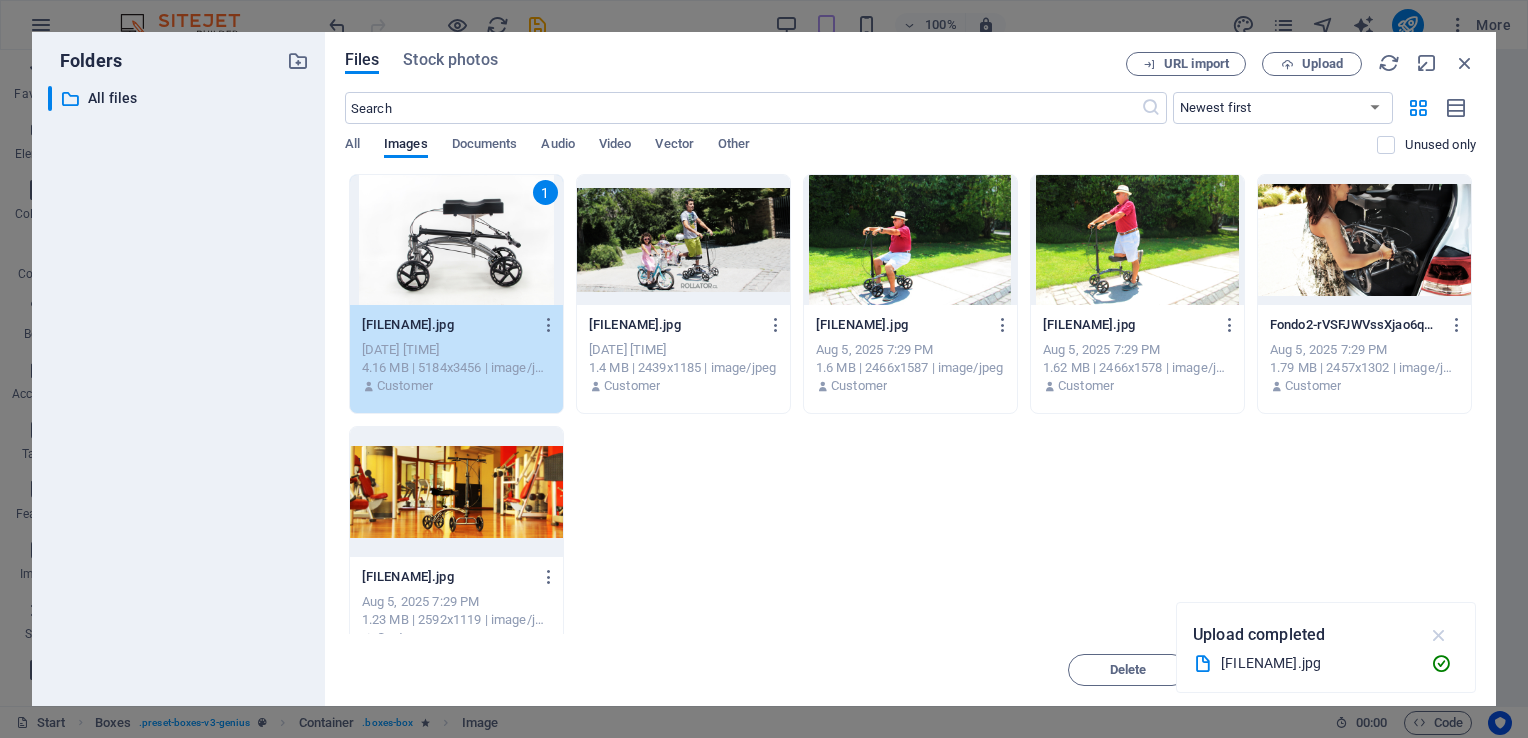 click at bounding box center [1439, 635] 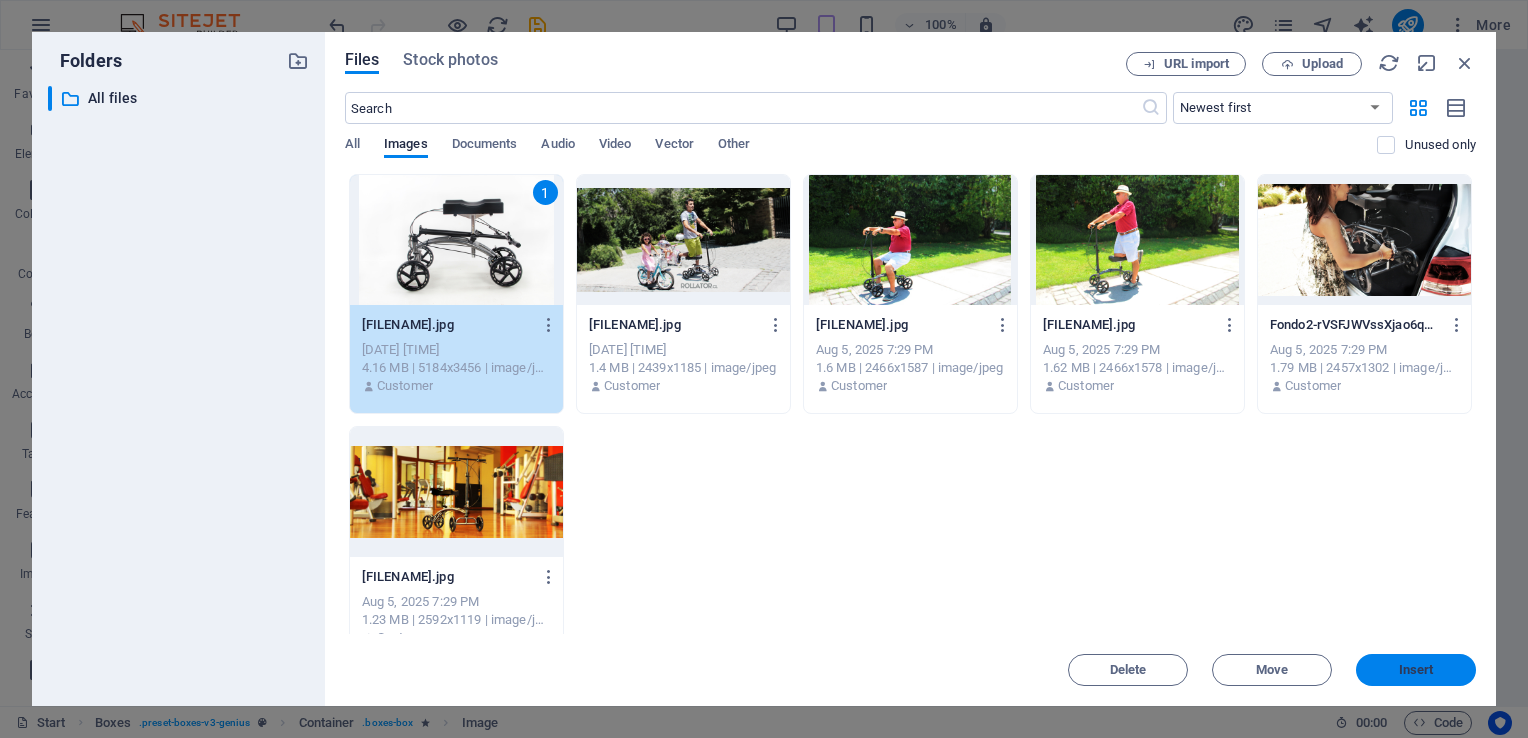 click on "Insert" at bounding box center (1416, 670) 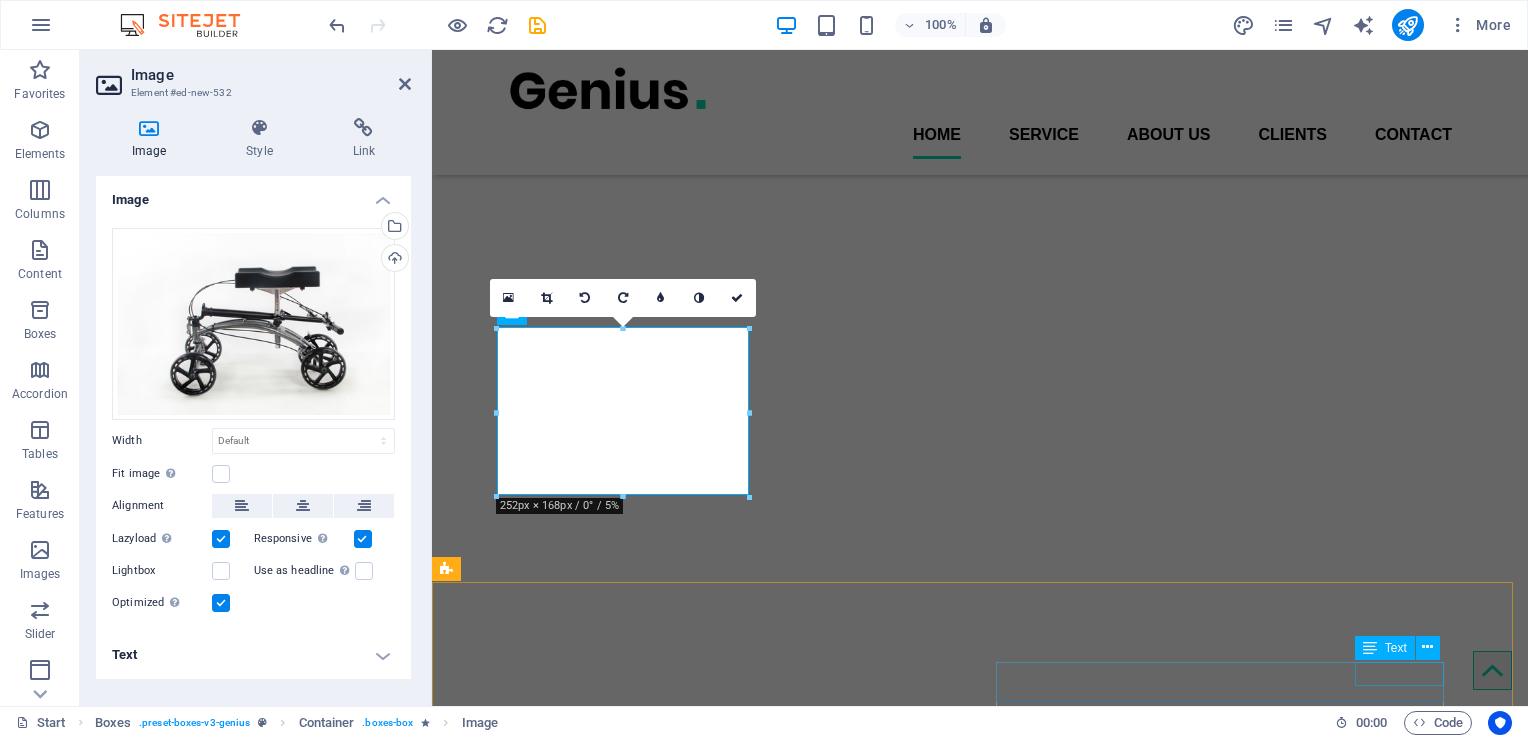 scroll, scrollTop: 720, scrollLeft: 0, axis: vertical 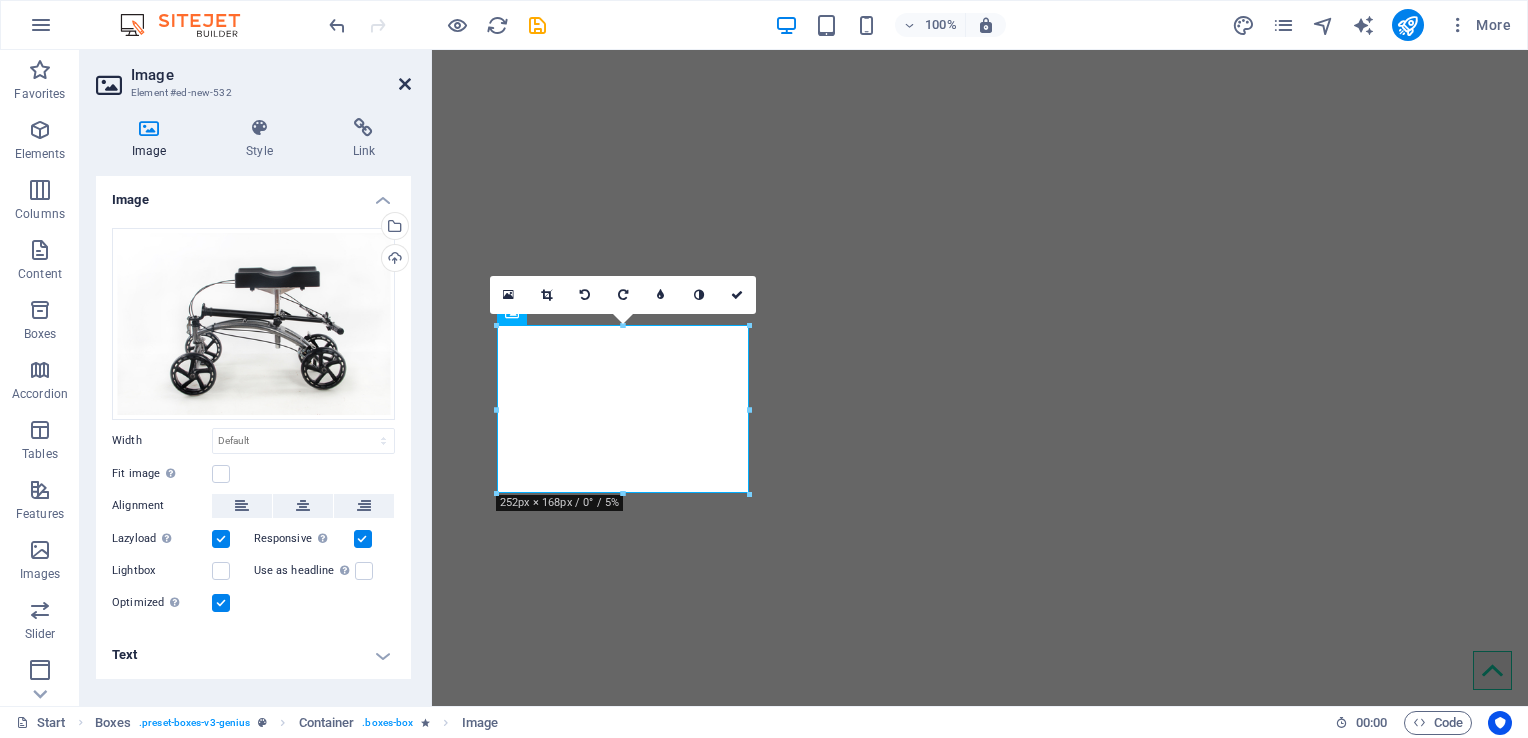 click at bounding box center (405, 84) 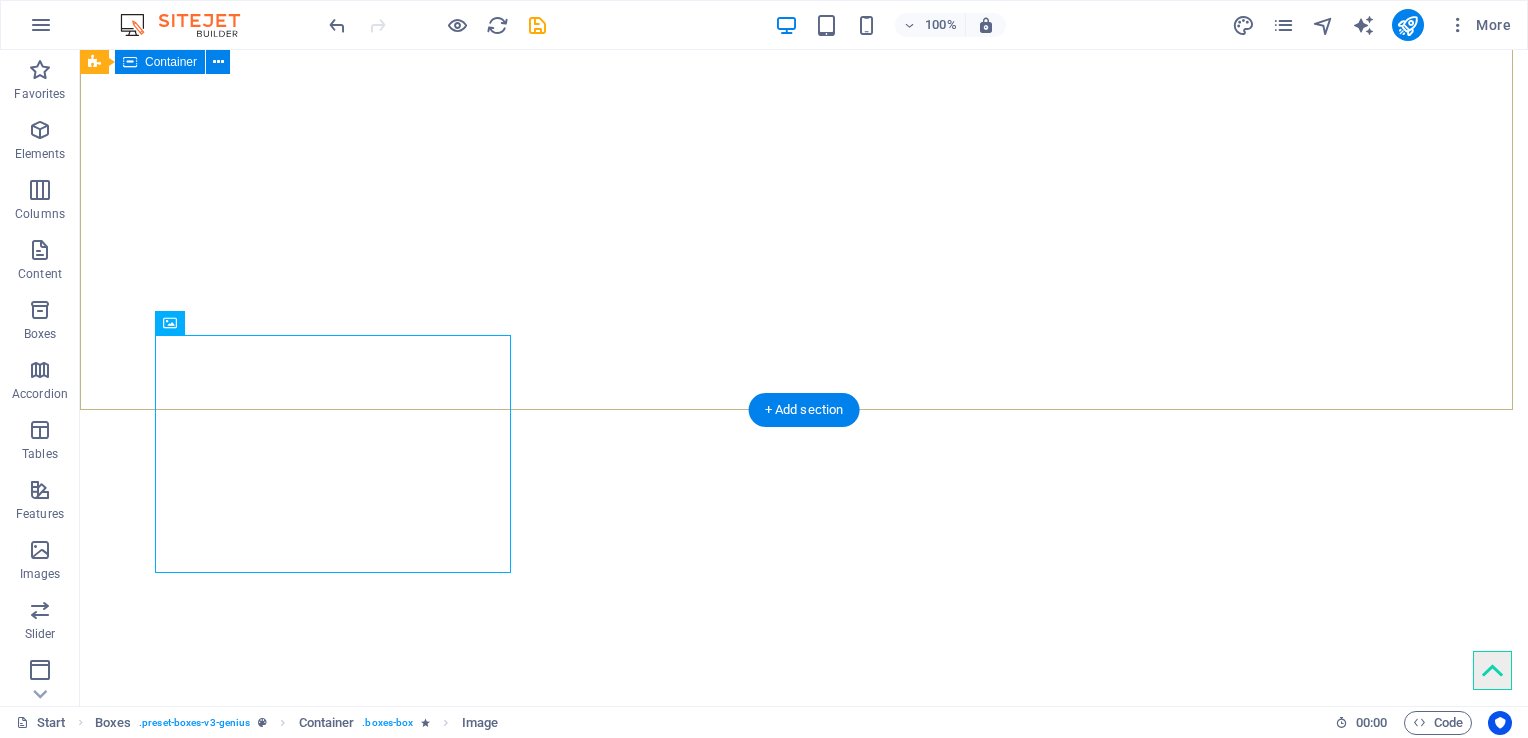 scroll, scrollTop: 906, scrollLeft: 0, axis: vertical 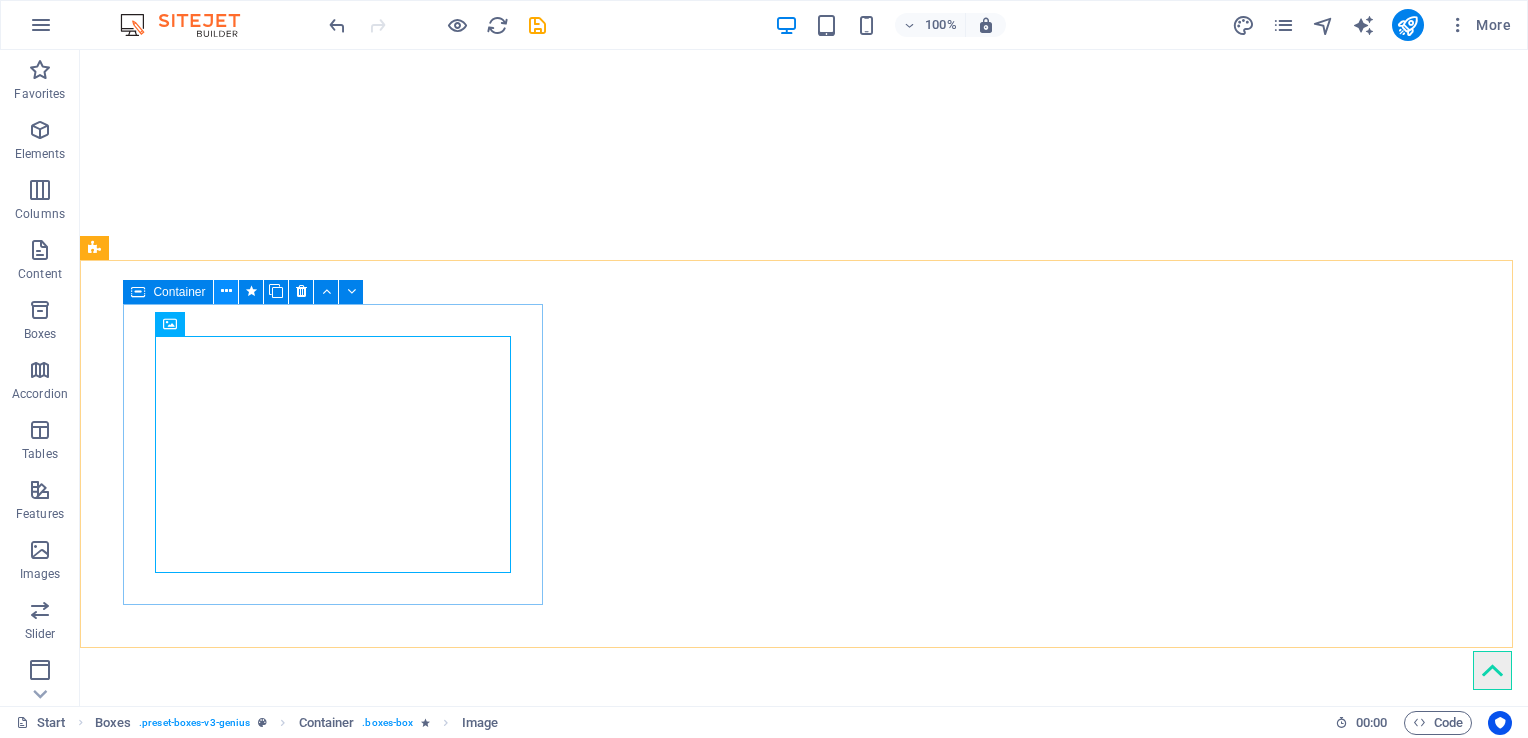 click at bounding box center (226, 291) 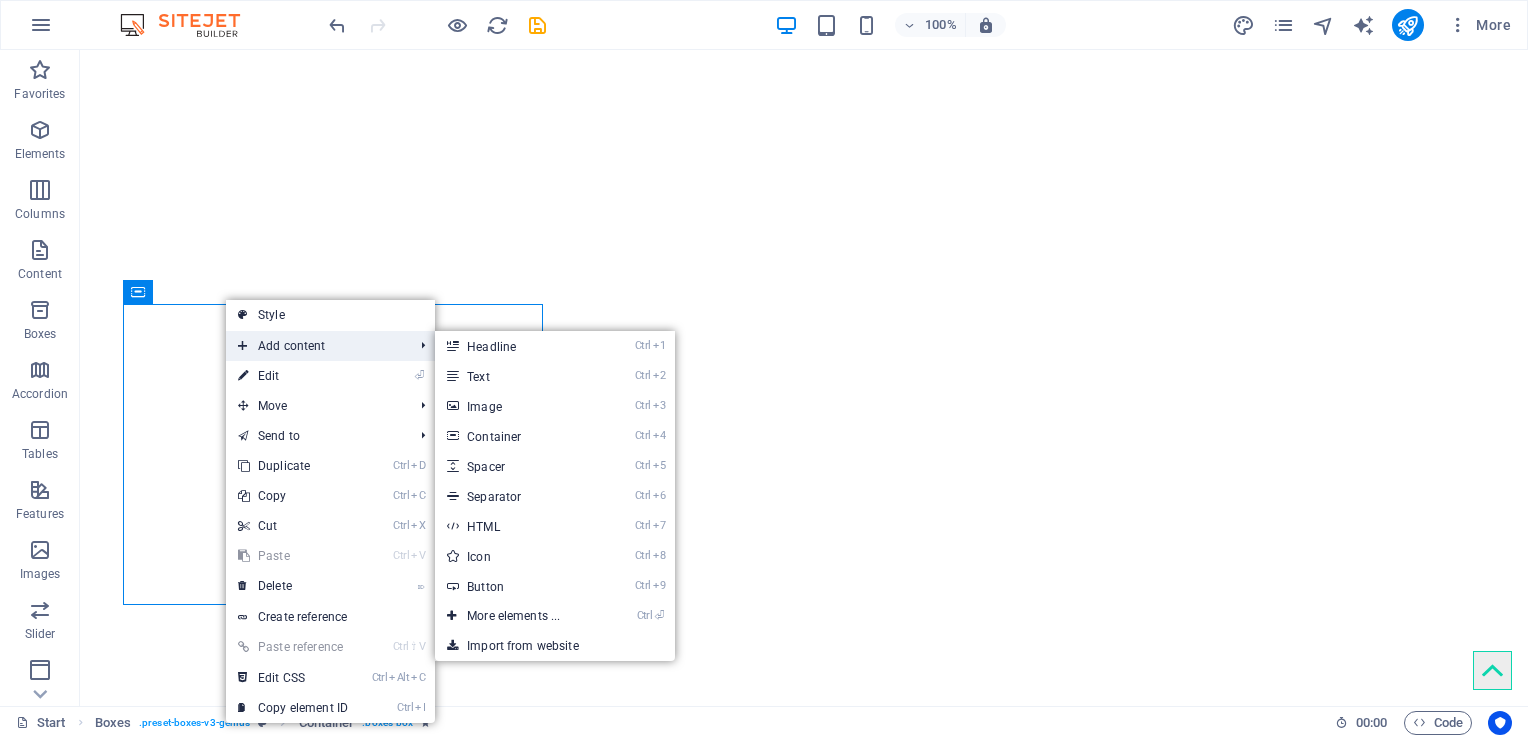 click on "Add content" at bounding box center (315, 346) 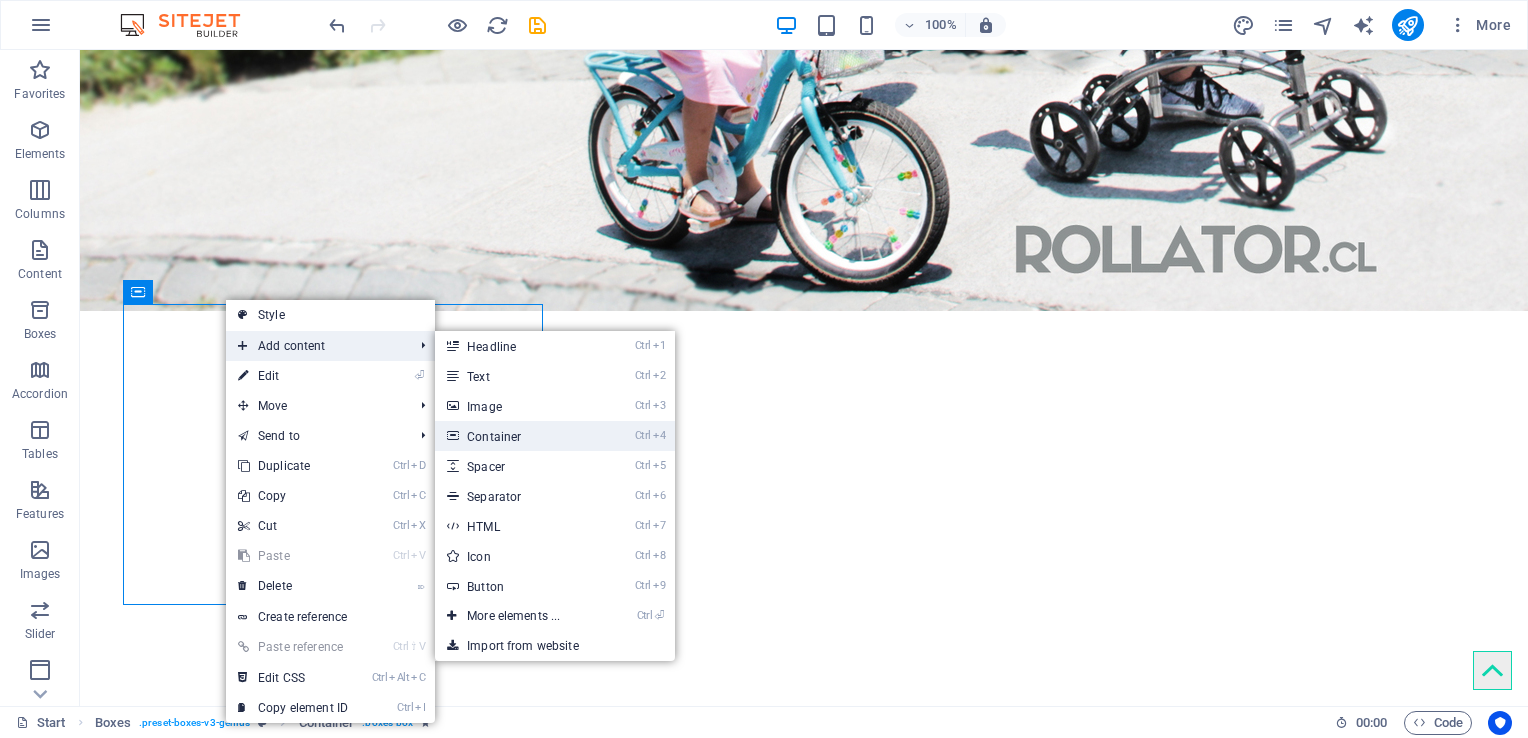 click on "Ctrl 4  Container" at bounding box center (517, 436) 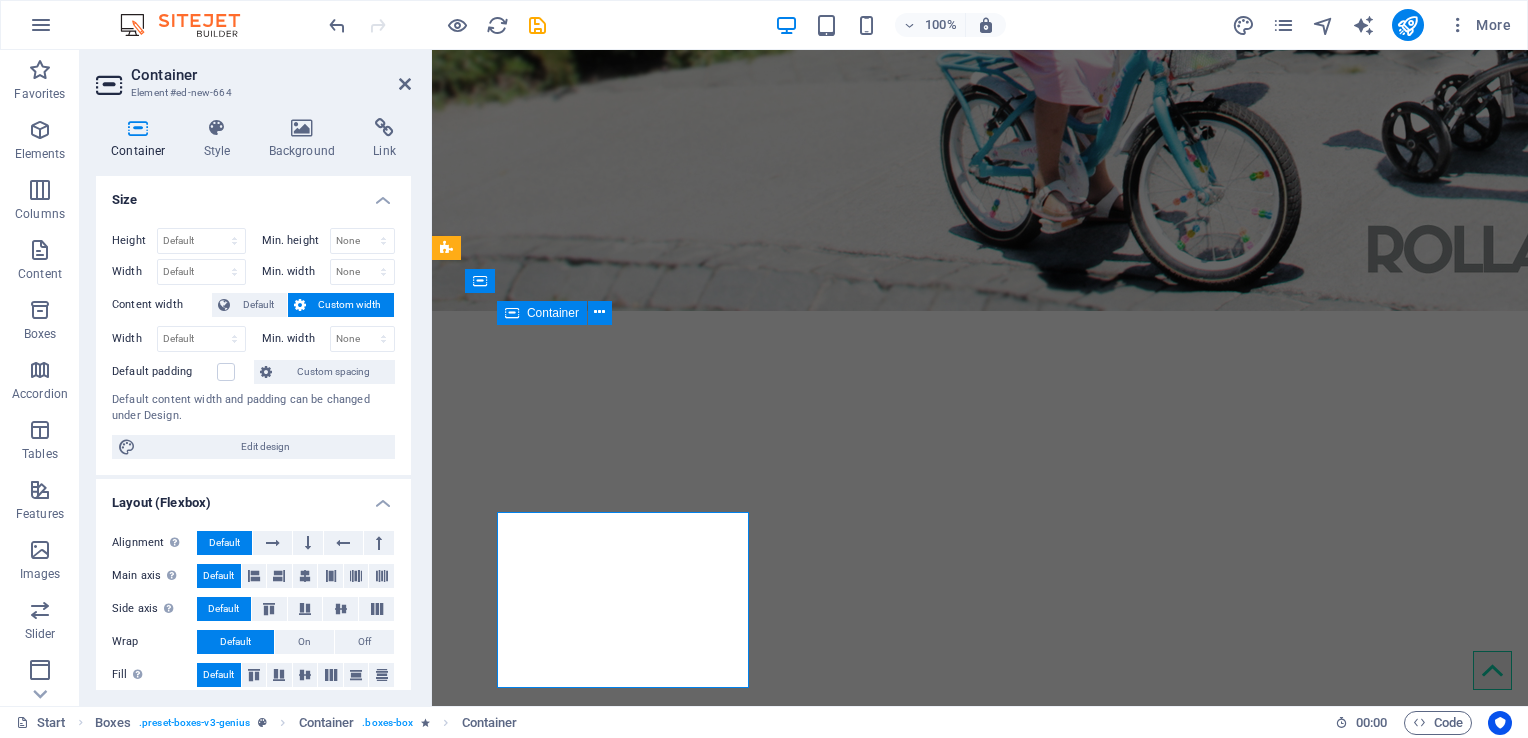 scroll, scrollTop: 720, scrollLeft: 0, axis: vertical 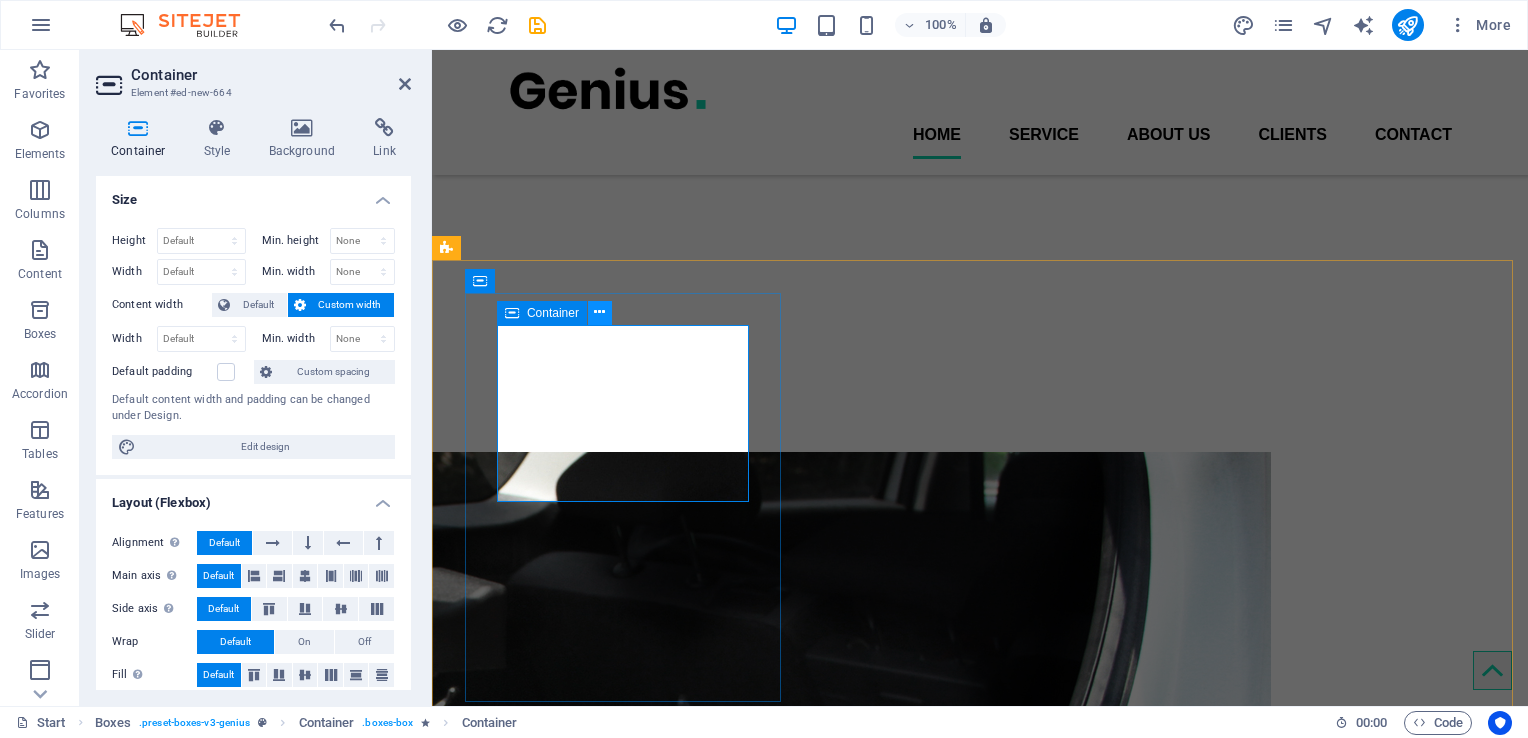 click at bounding box center [600, 313] 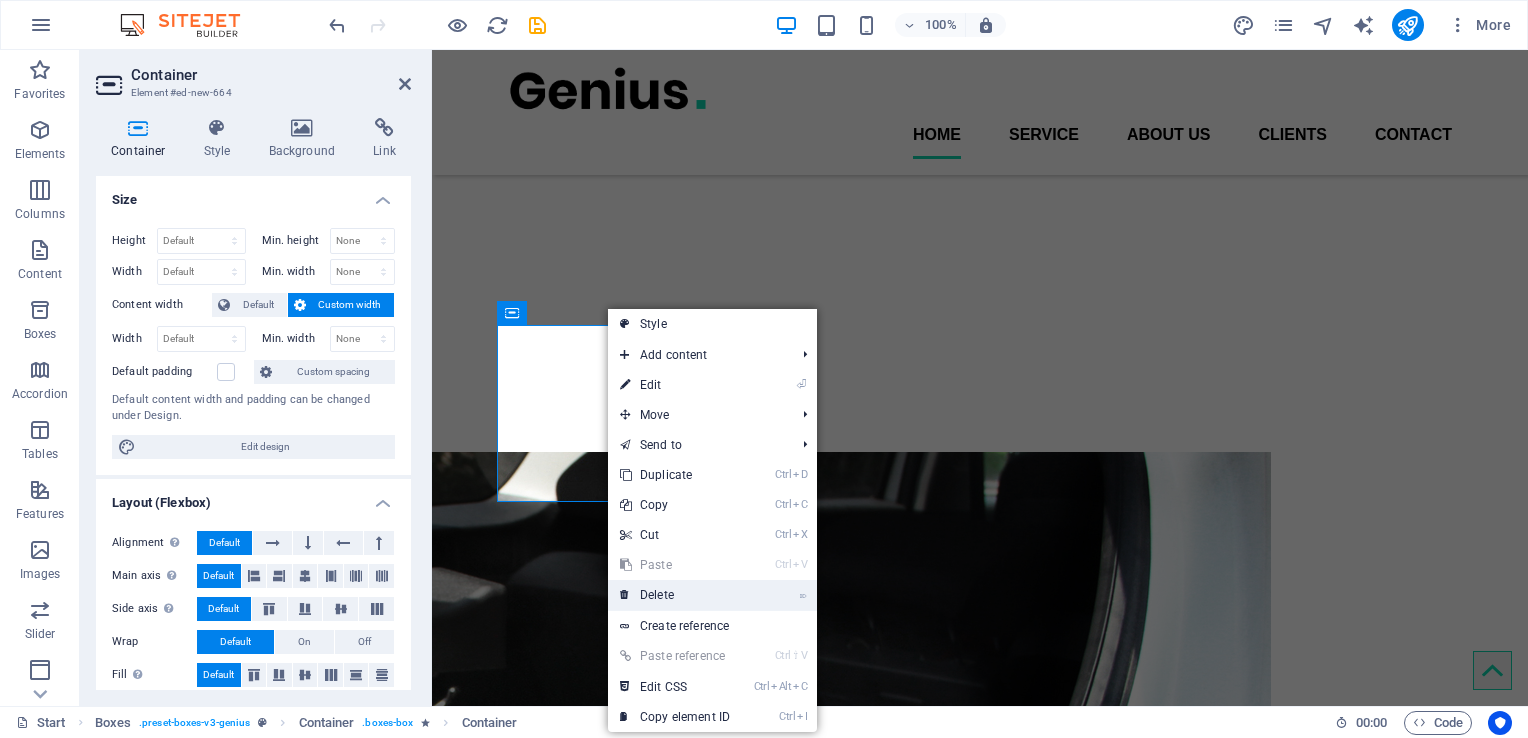 click on "⌦  Delete" at bounding box center [675, 595] 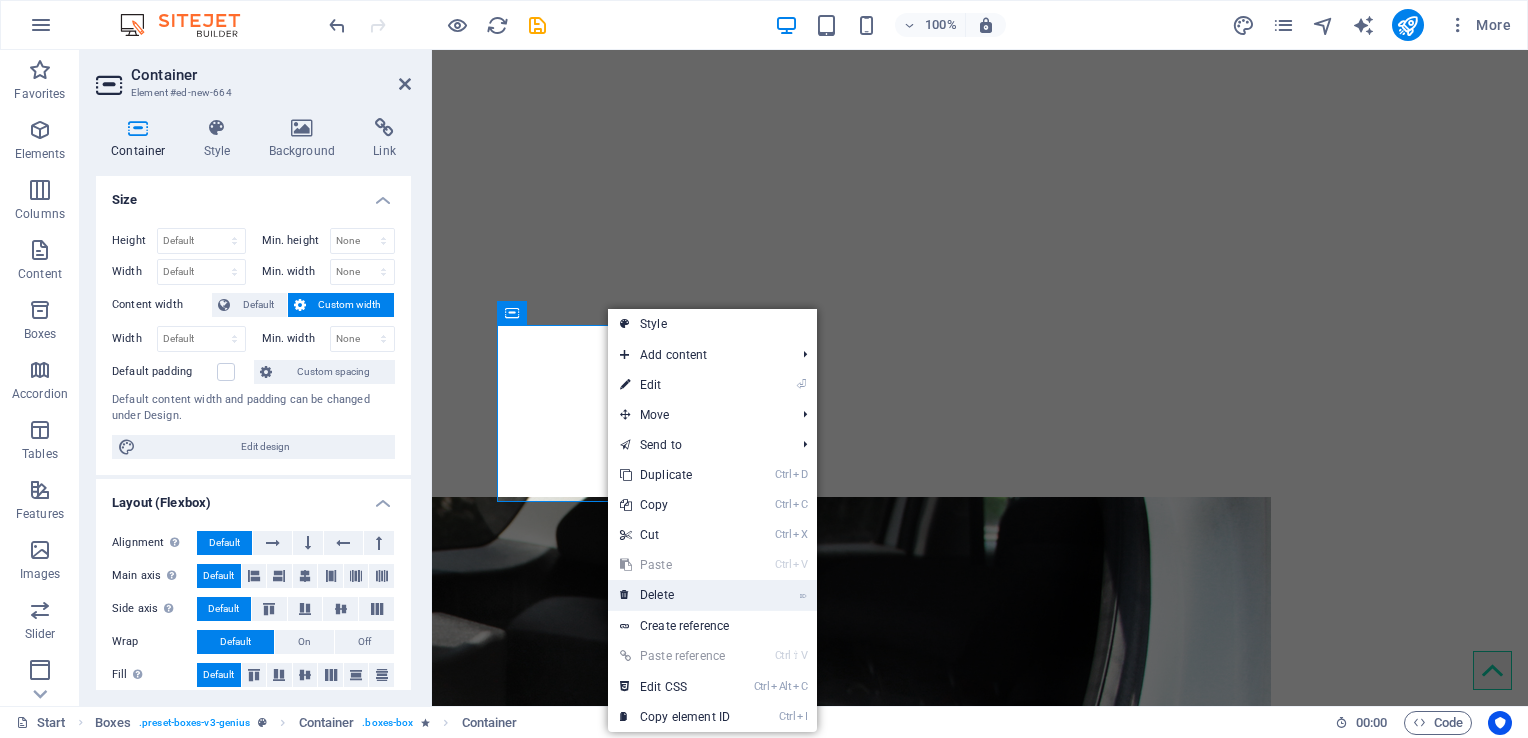 scroll, scrollTop: 906, scrollLeft: 0, axis: vertical 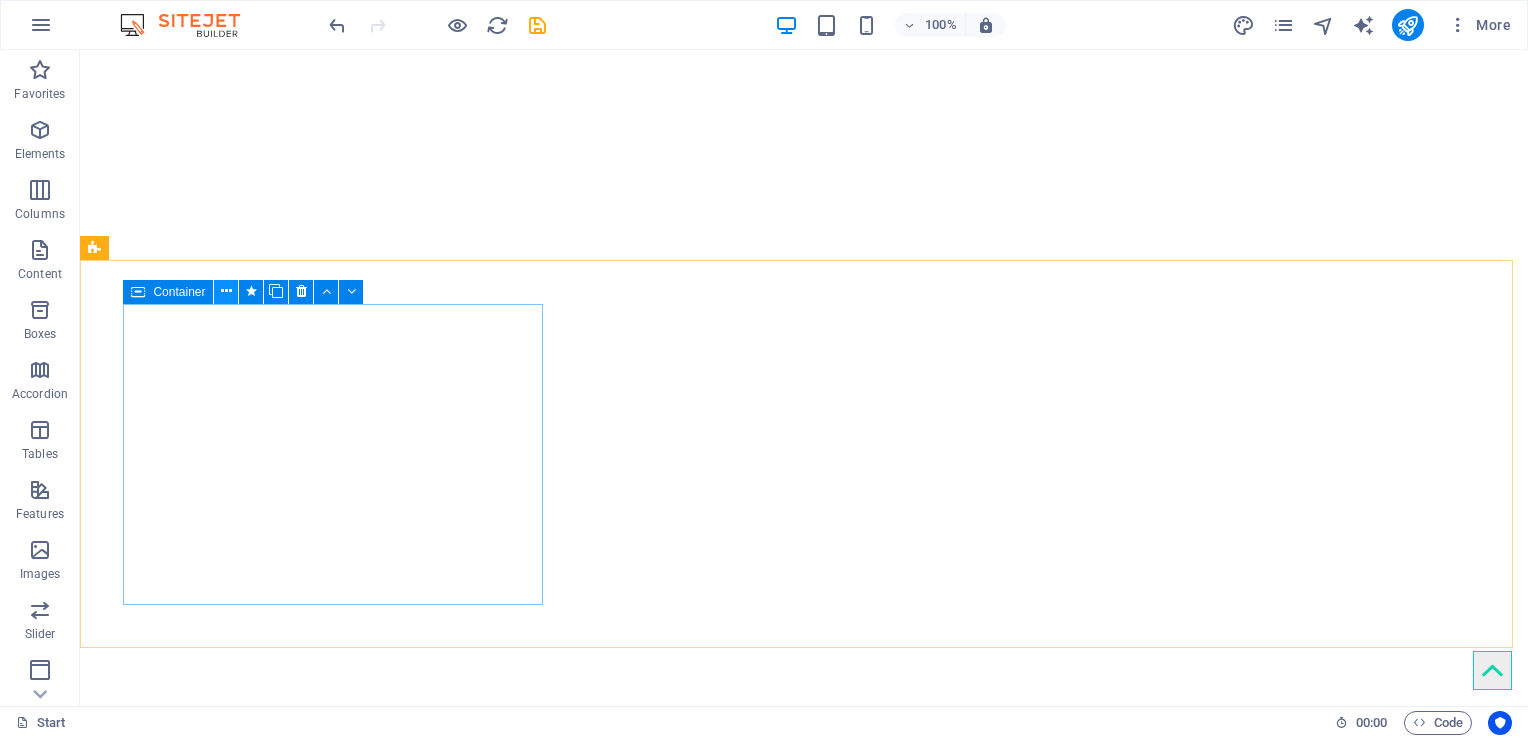 click at bounding box center [226, 291] 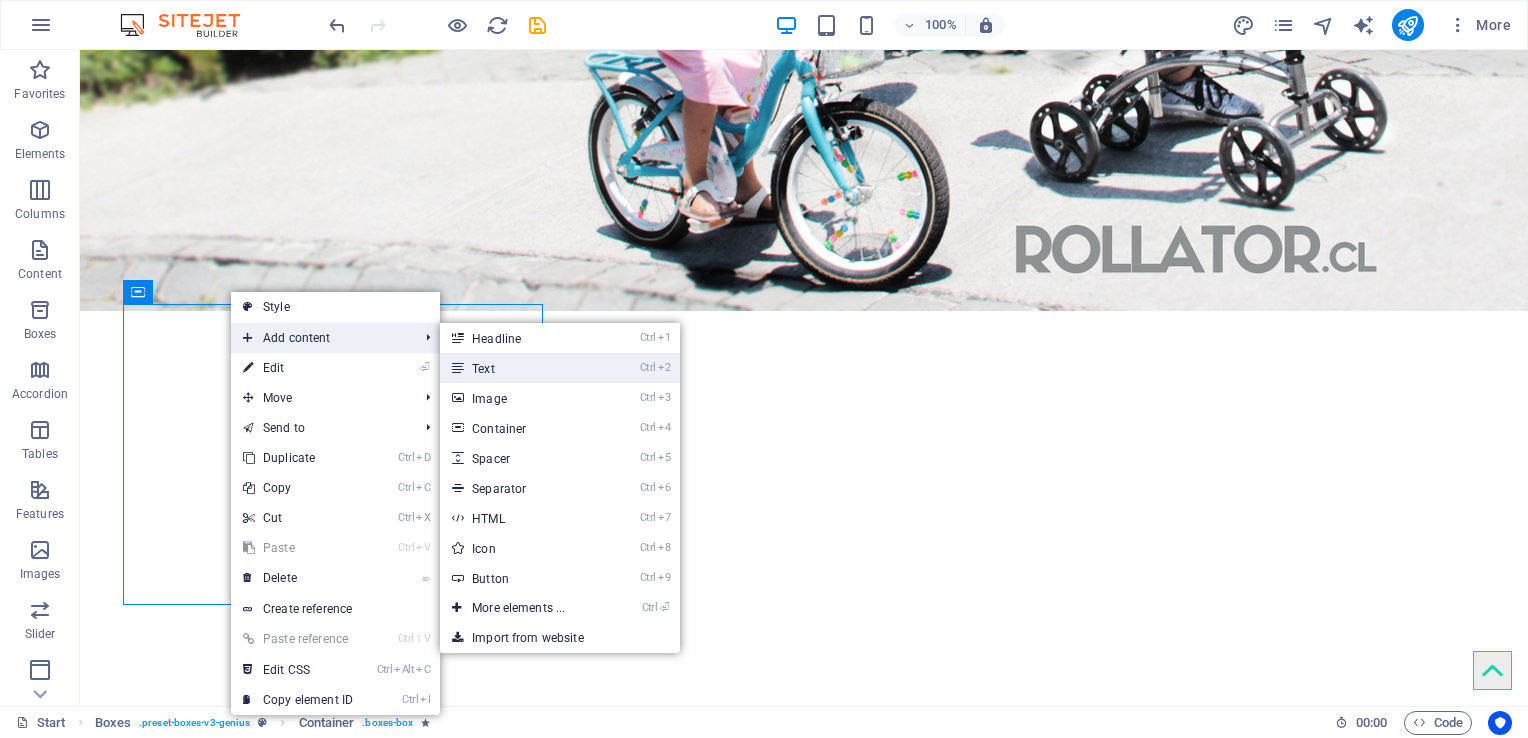 click on "Ctrl 2  Text" at bounding box center [522, 368] 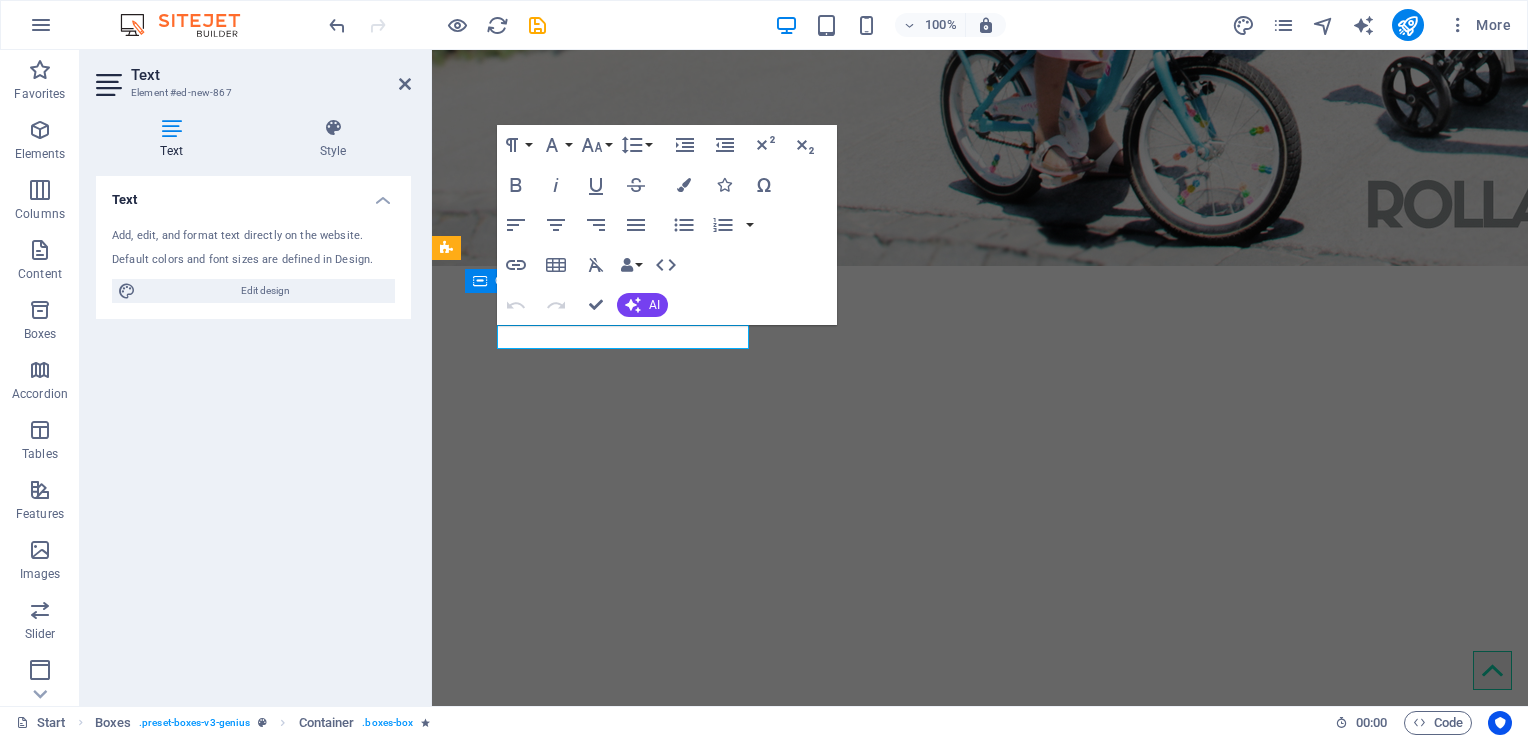scroll, scrollTop: 720, scrollLeft: 0, axis: vertical 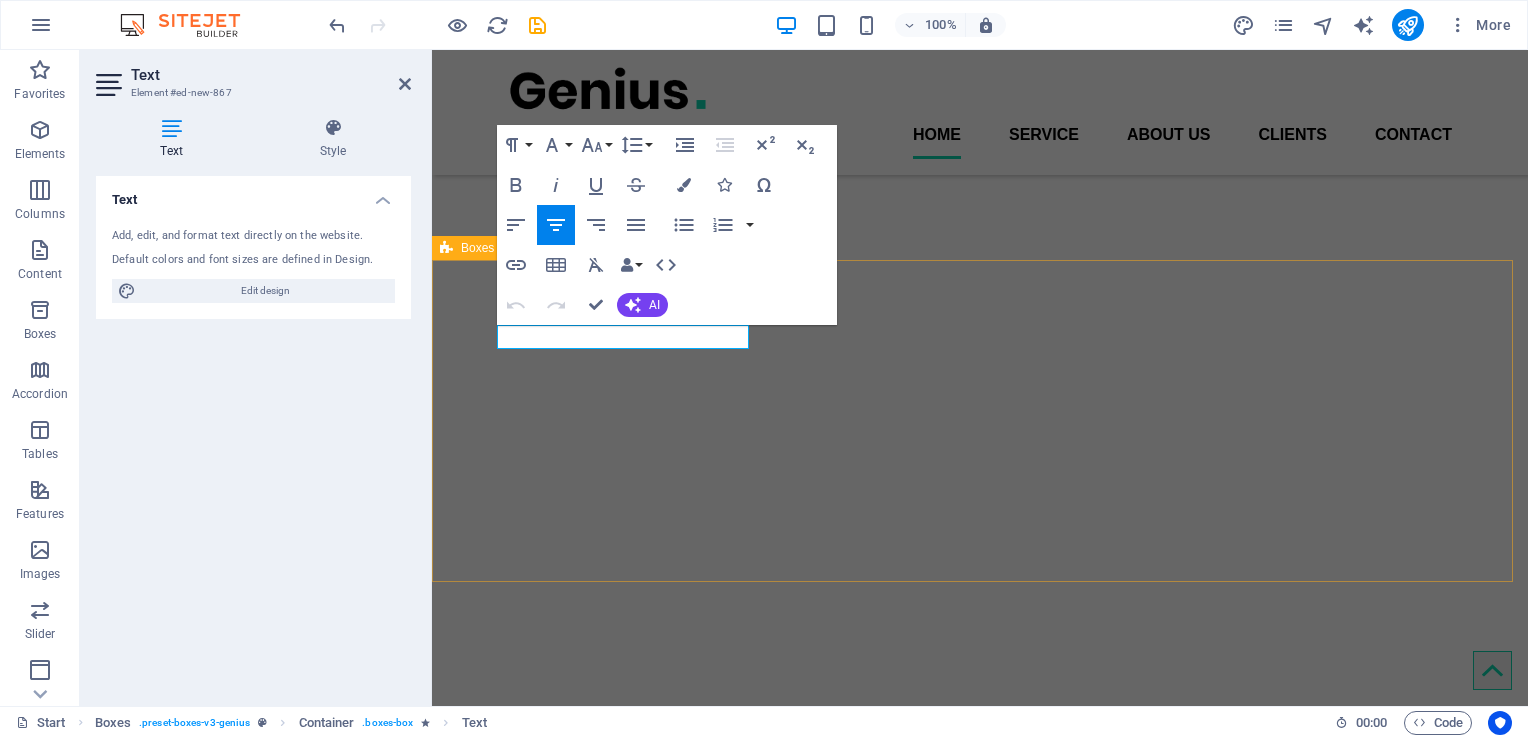 drag, startPoint x: 712, startPoint y: 343, endPoint x: 459, endPoint y: 332, distance: 253.23901 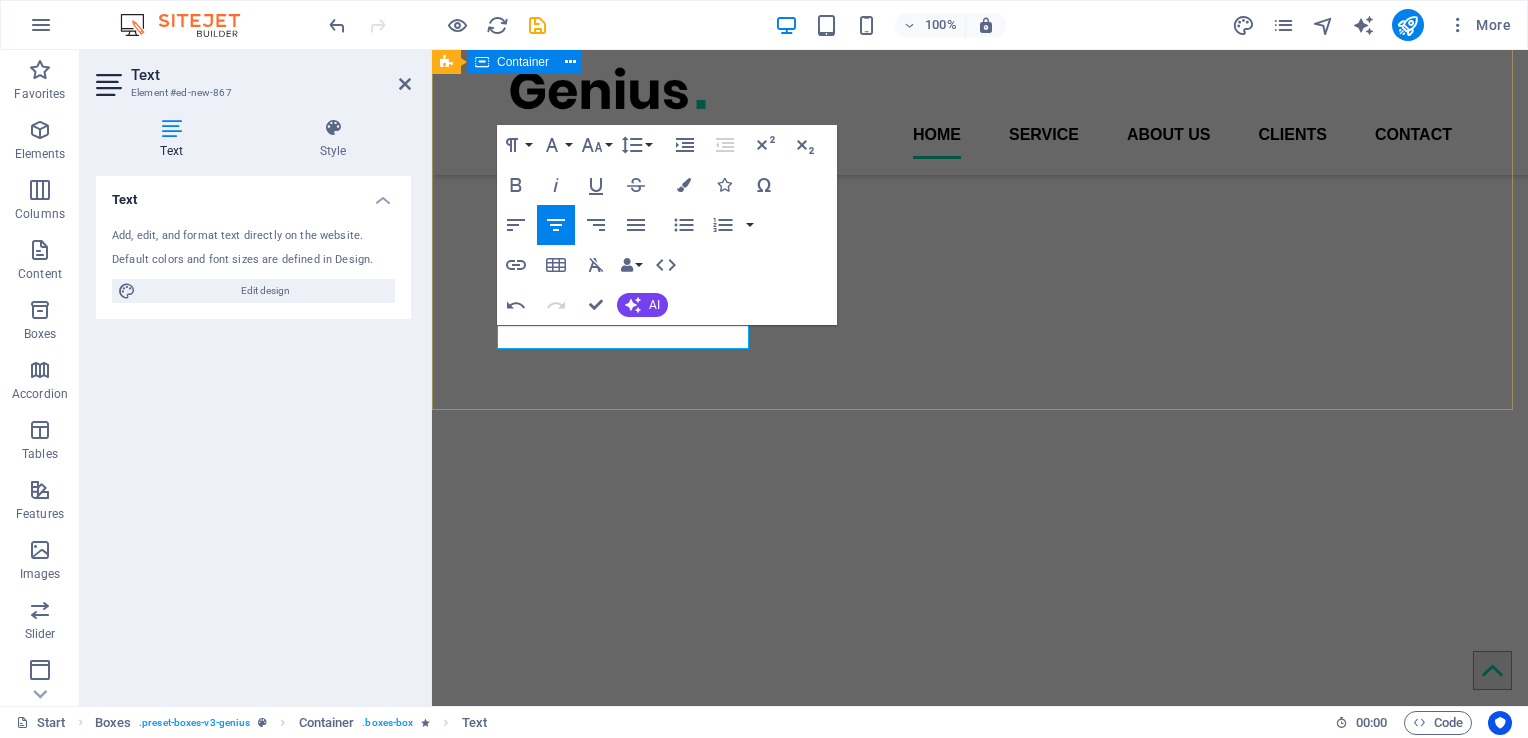 click on "Drop content here or  Add elements  Paste clipboard" at bounding box center (980, 4403) 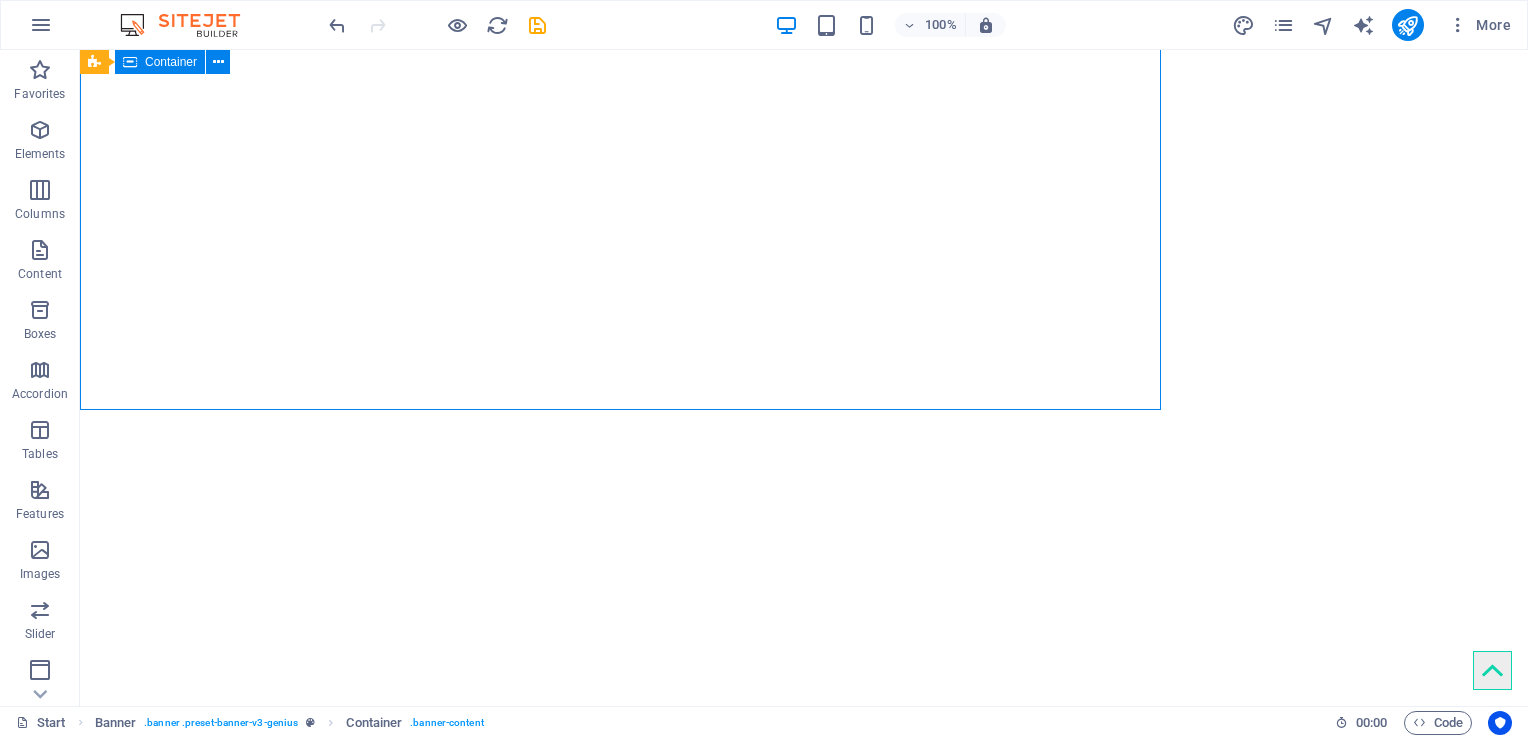 scroll, scrollTop: 906, scrollLeft: 0, axis: vertical 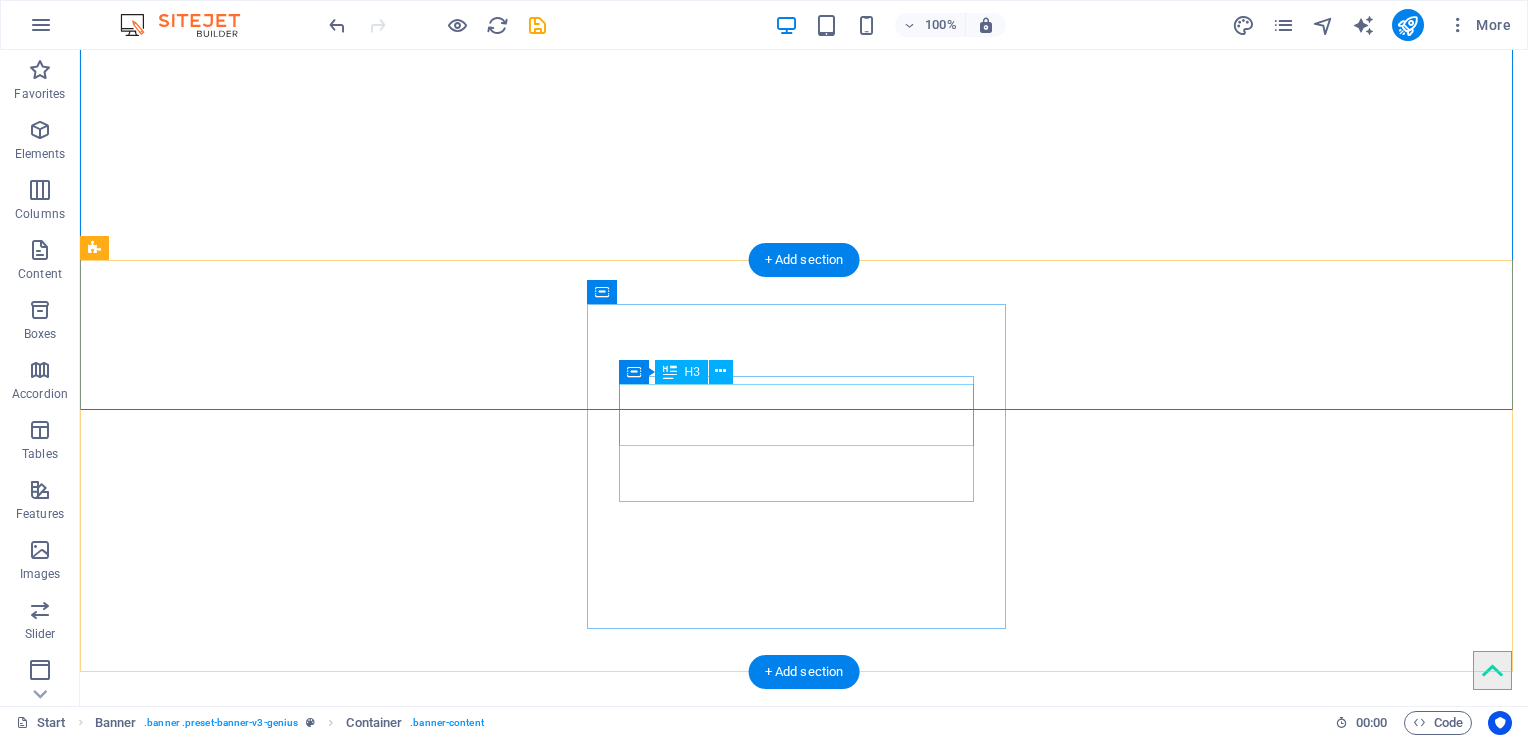 click on "Mobile apps" at bounding box center (335, 5720) 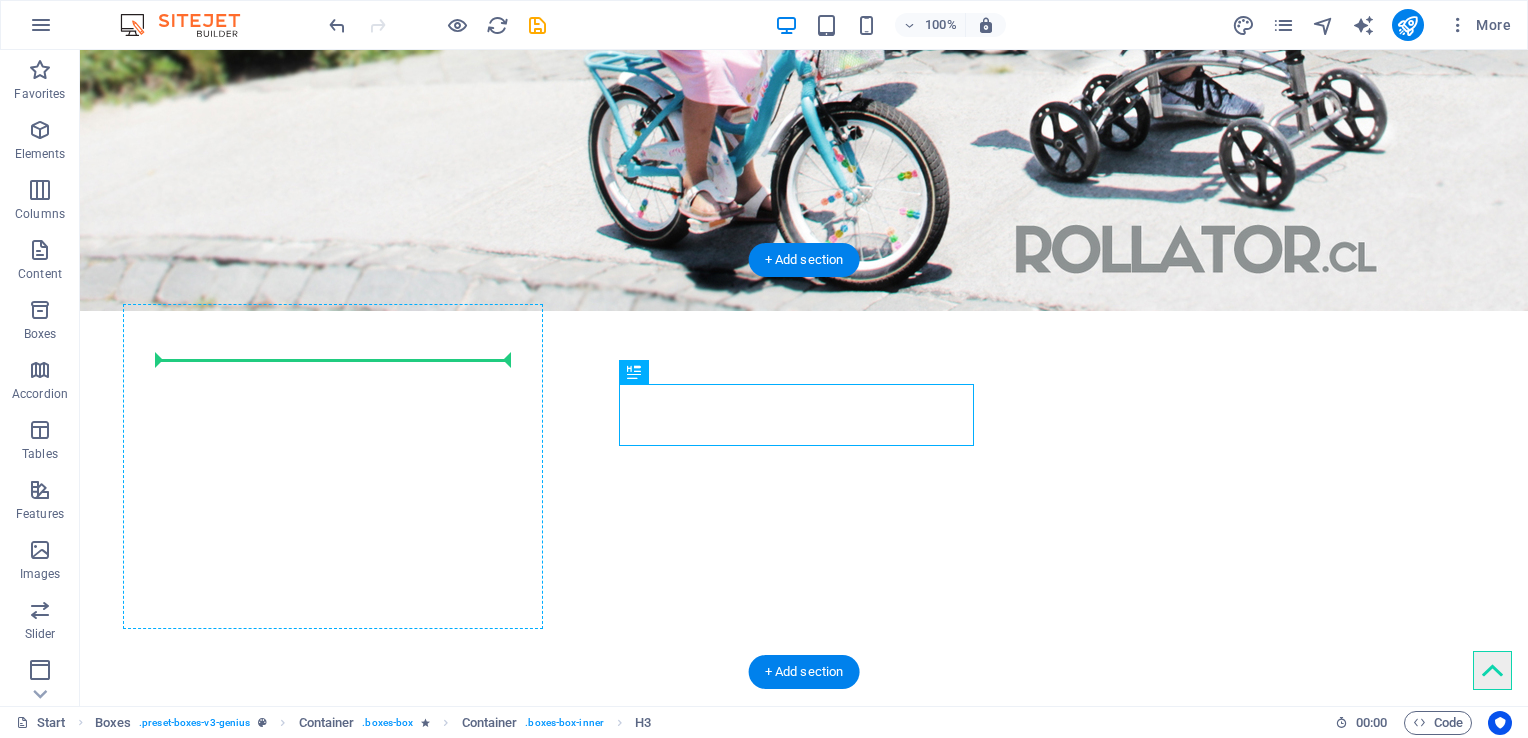 drag, startPoint x: 828, startPoint y: 421, endPoint x: 411, endPoint y: 363, distance: 421.01425 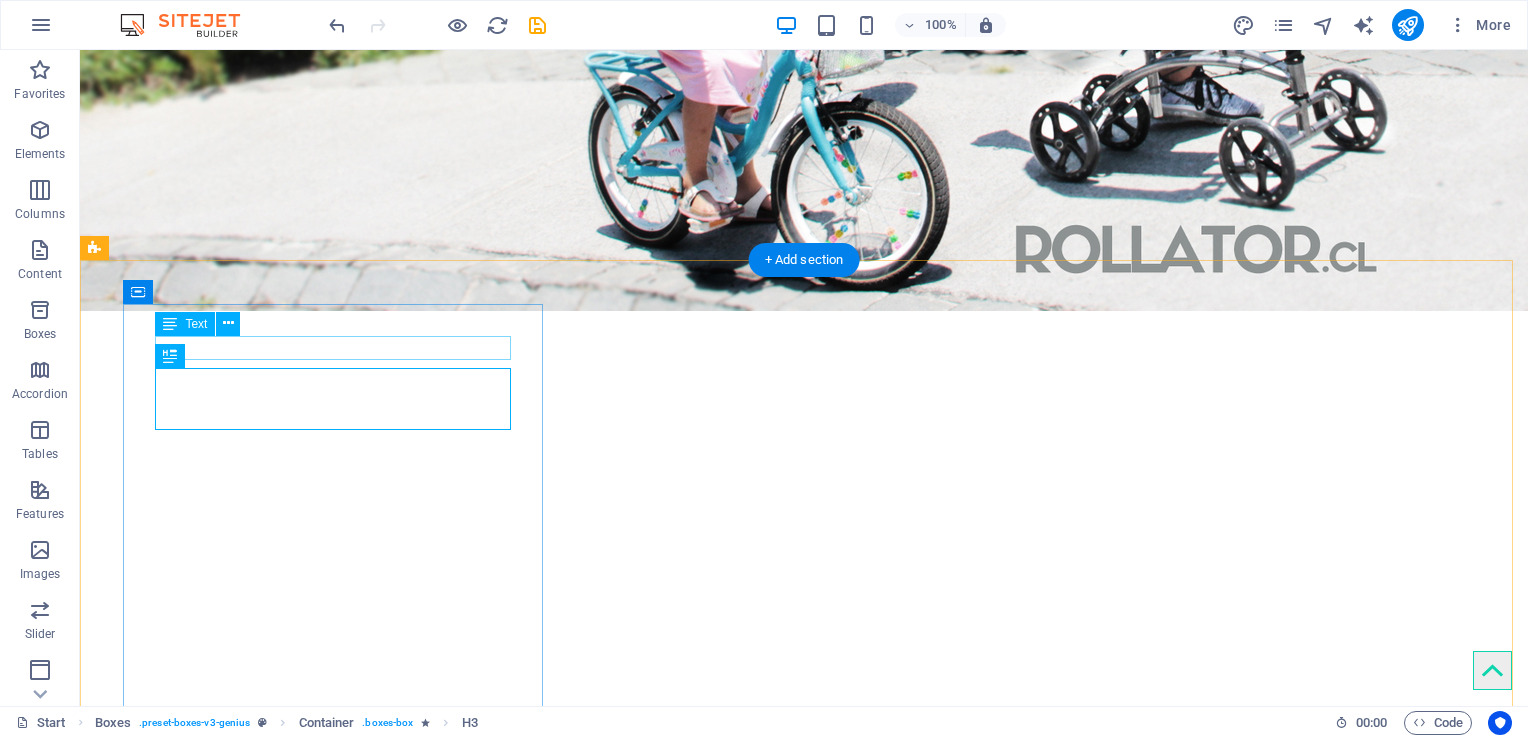 click on "Plegable" at bounding box center (335, 4578) 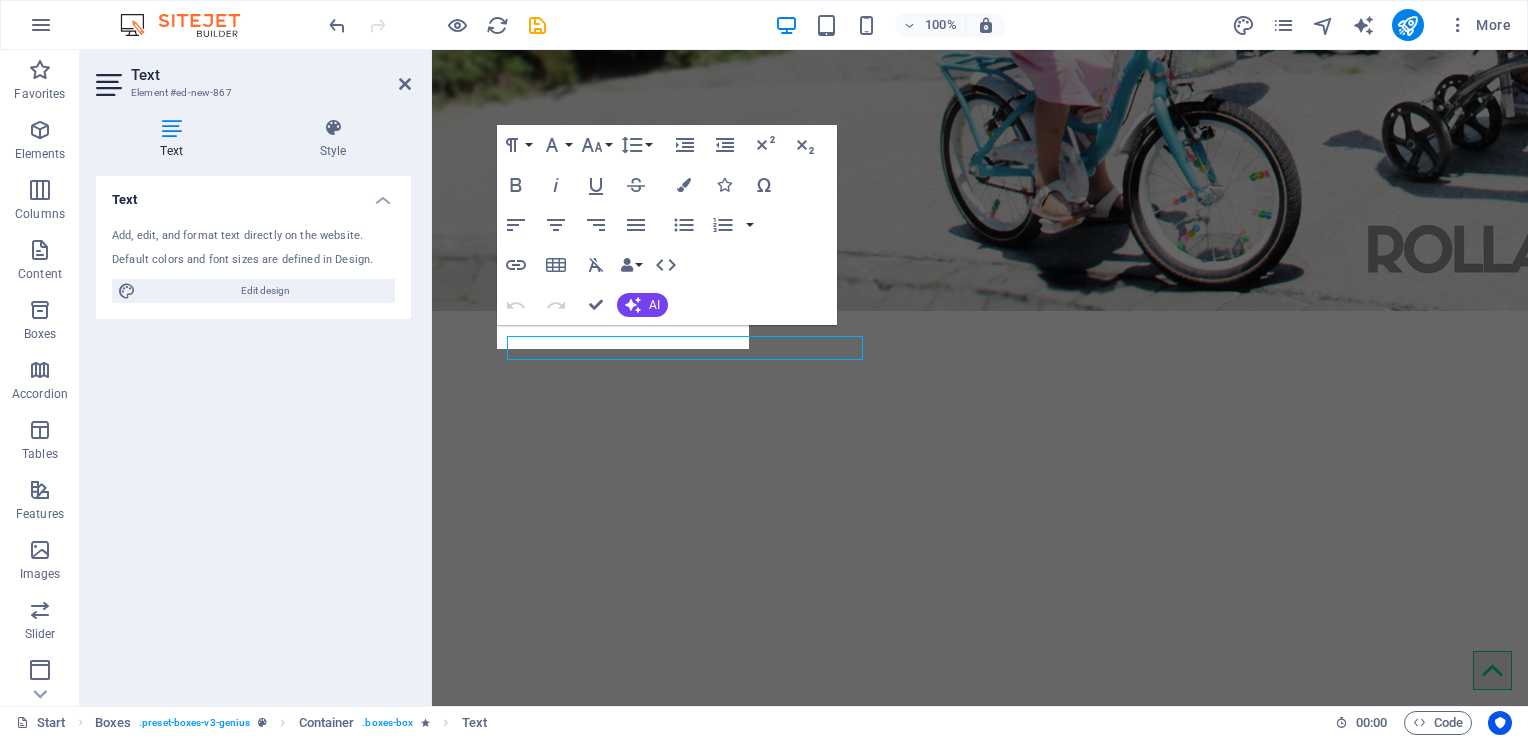 click on "Text Add, edit, and format text directly on the website. Default colors and font sizes are defined in Design. Edit design Alignment Left aligned Centered Right aligned" at bounding box center [253, 433] 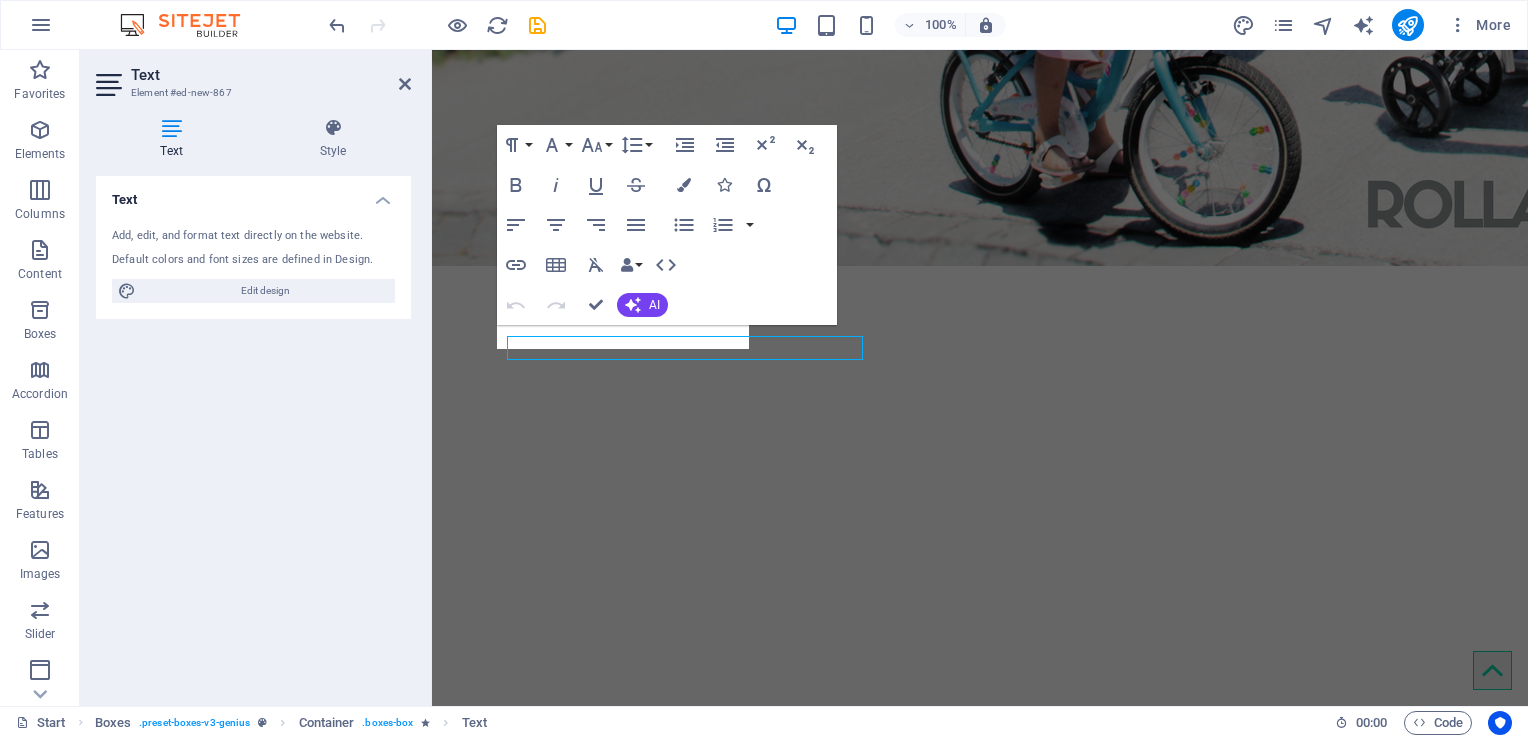 scroll, scrollTop: 720, scrollLeft: 0, axis: vertical 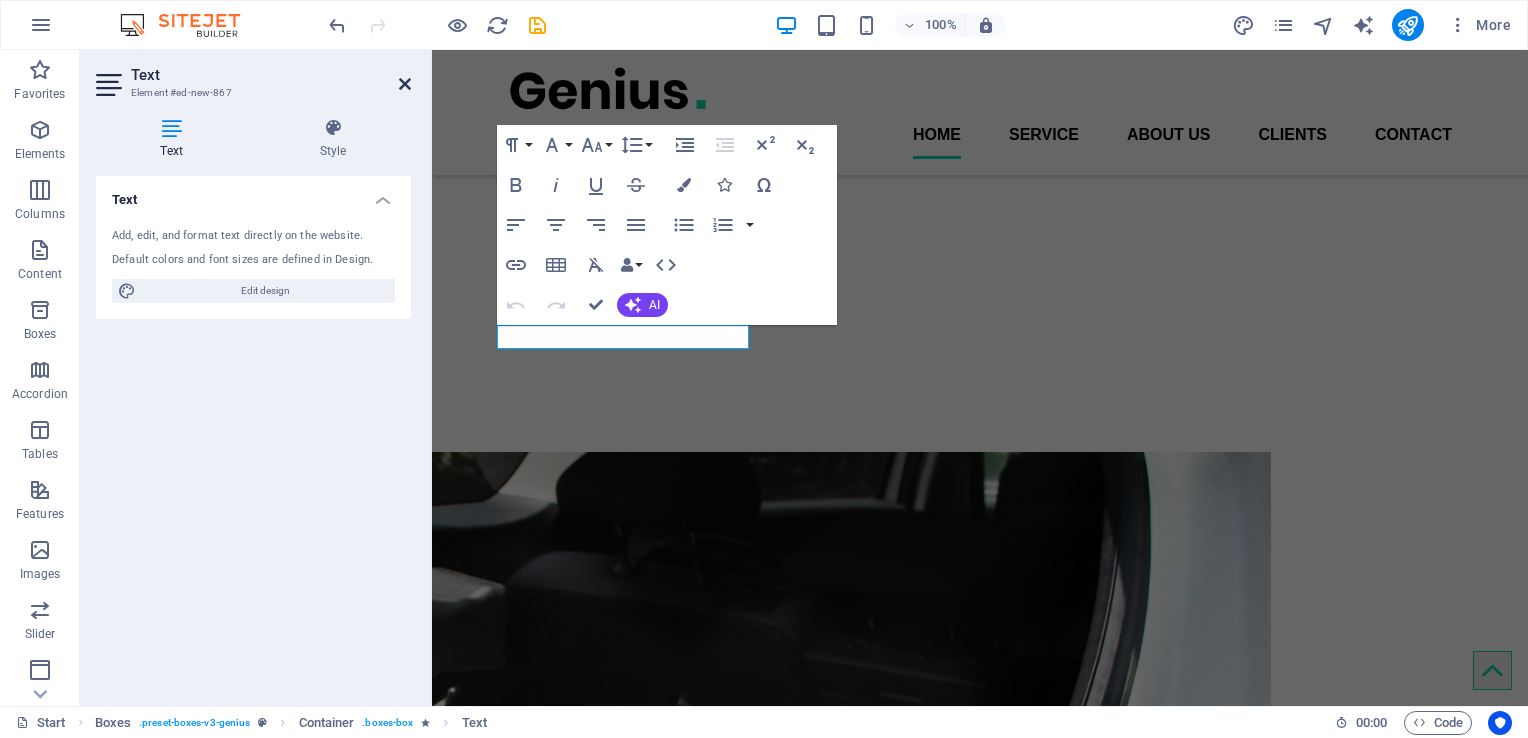 click at bounding box center [405, 84] 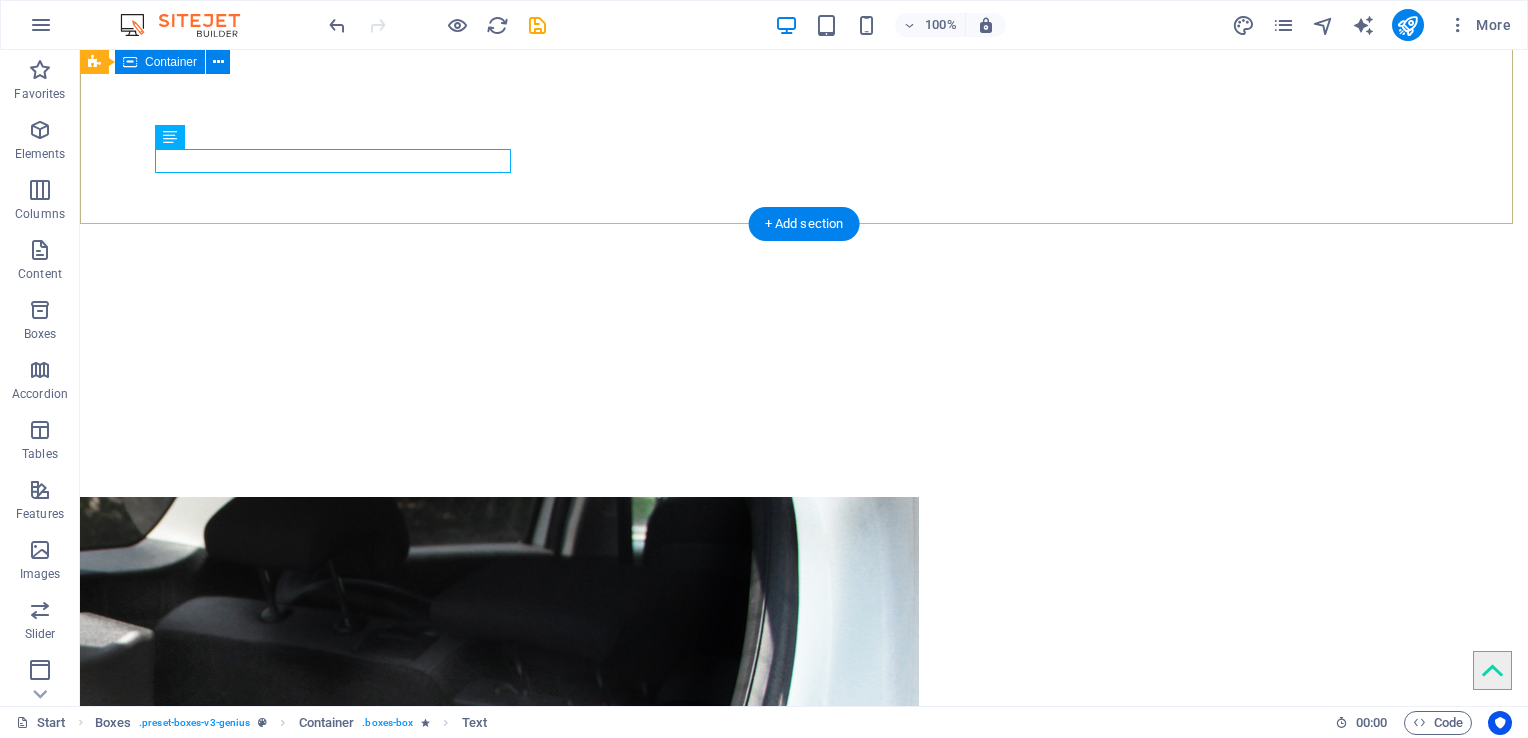 scroll, scrollTop: 906, scrollLeft: 0, axis: vertical 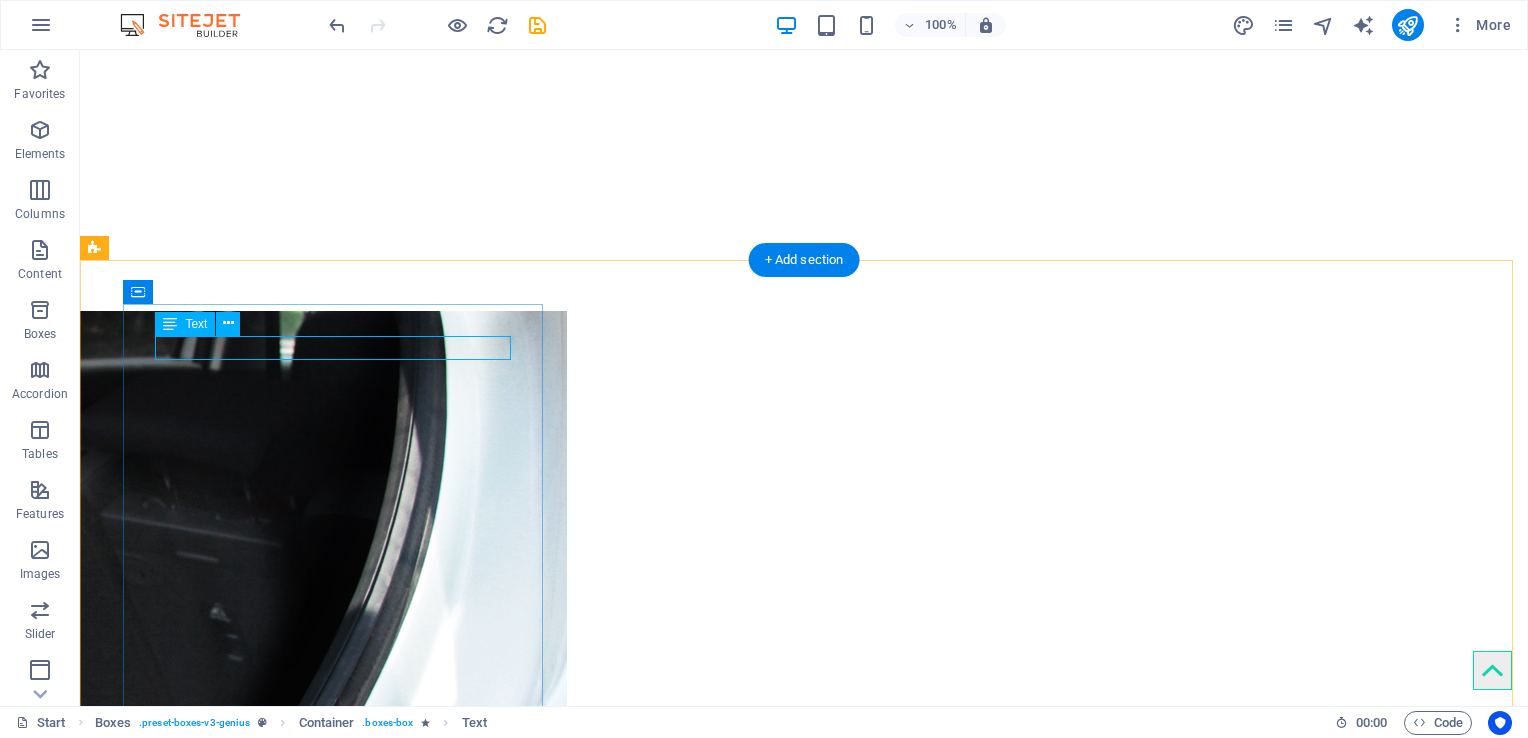 click on "Plegable" at bounding box center [335, 4578] 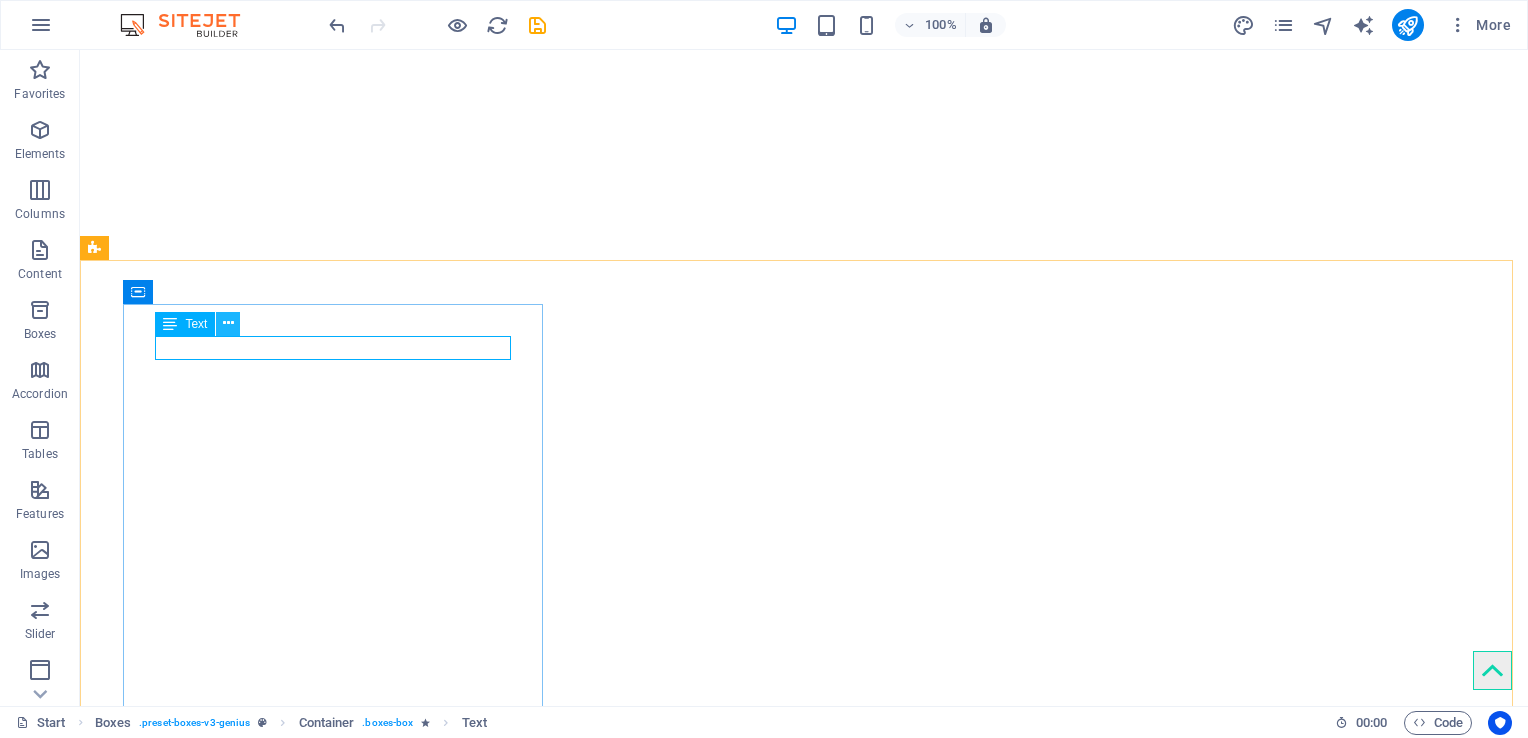 click at bounding box center (228, 324) 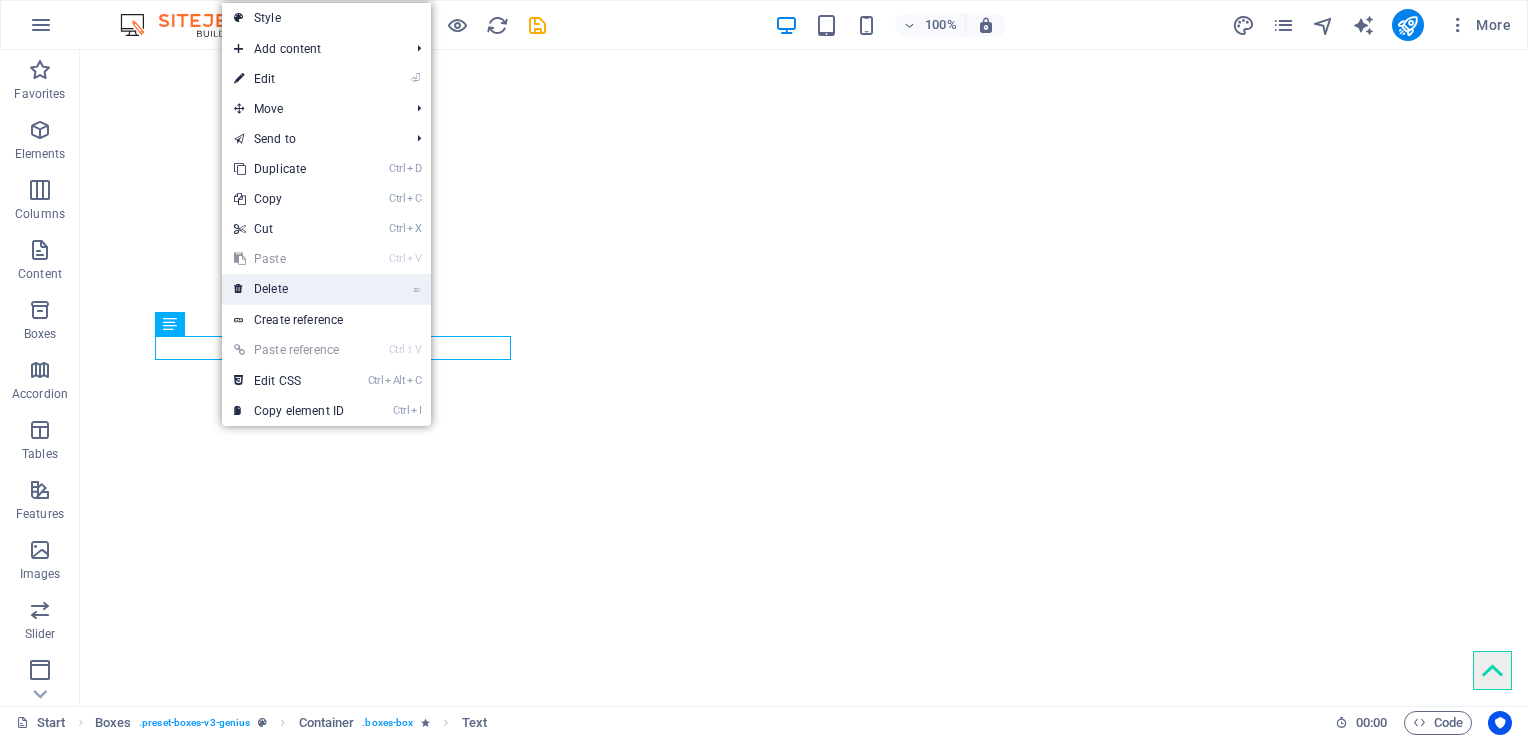 click on "⌦  Delete" at bounding box center [289, 289] 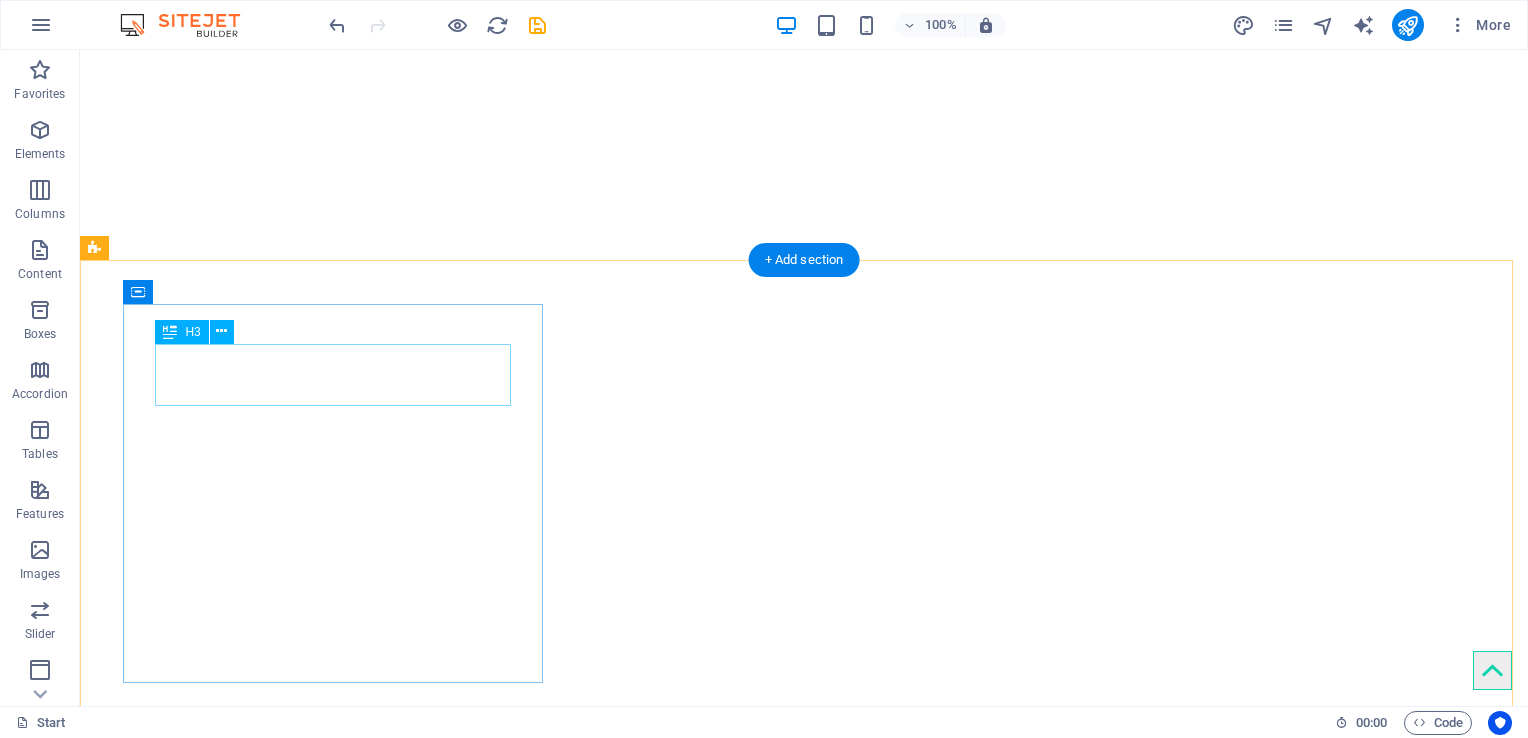 click on "Mobile apps" at bounding box center [335, 4605] 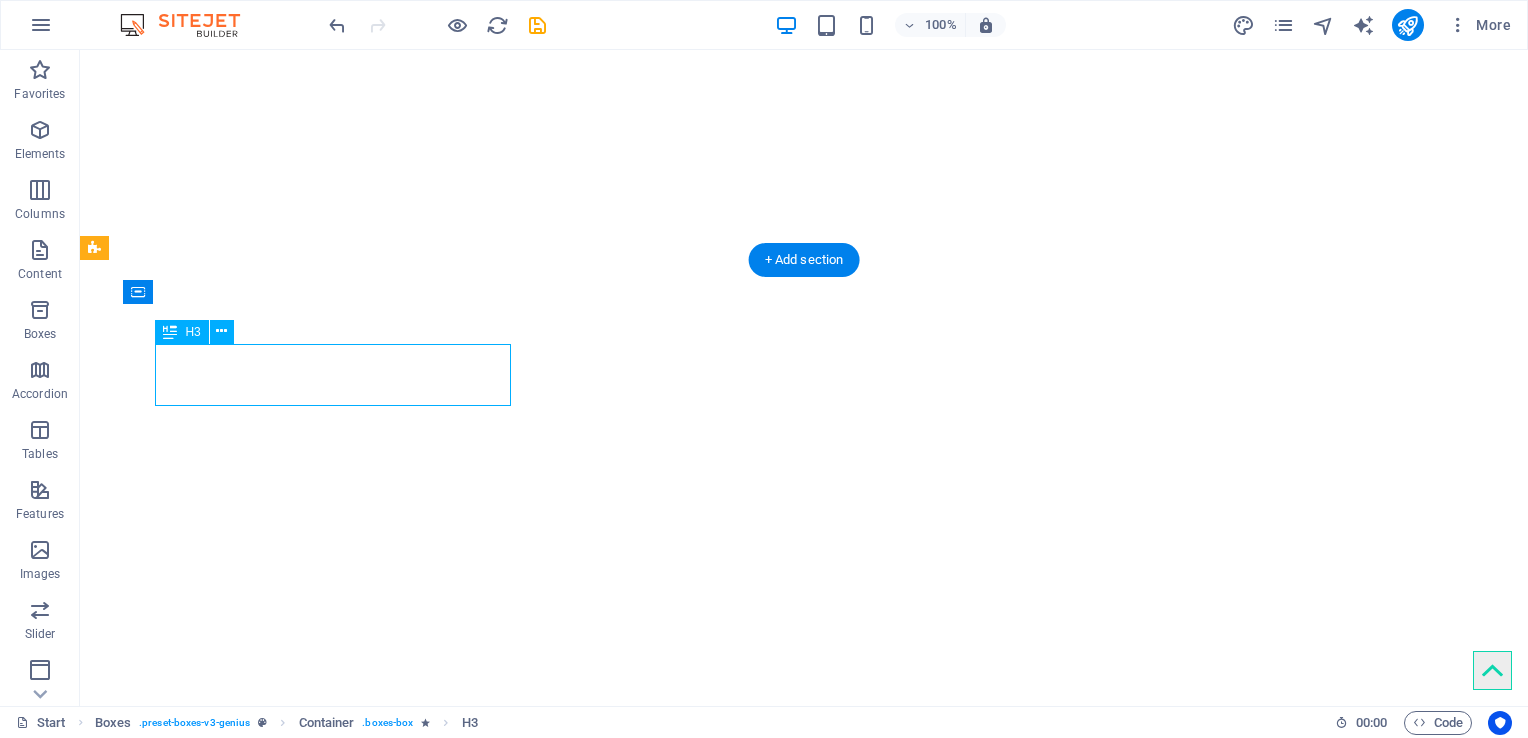 click on "Mobile apps" at bounding box center (335, 4605) 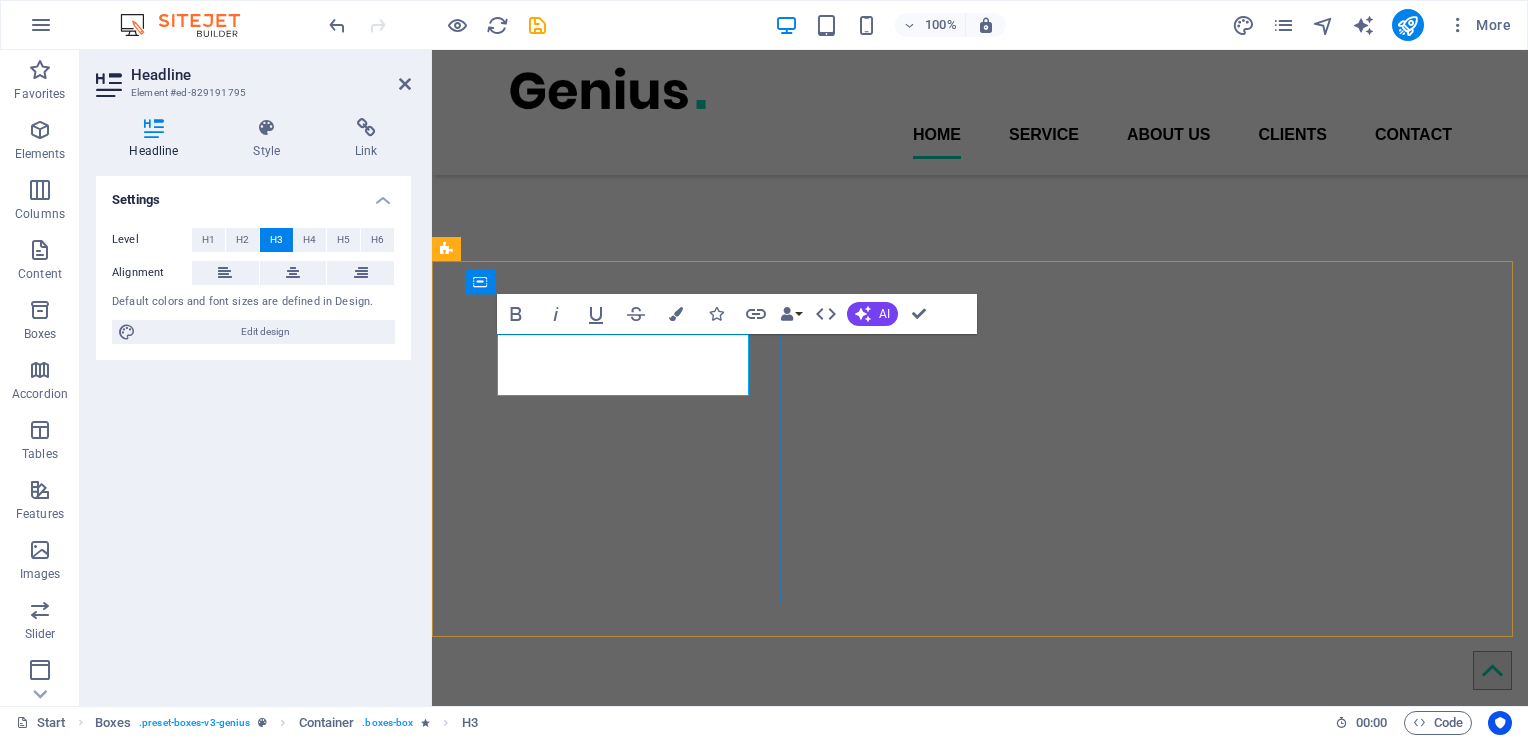 type 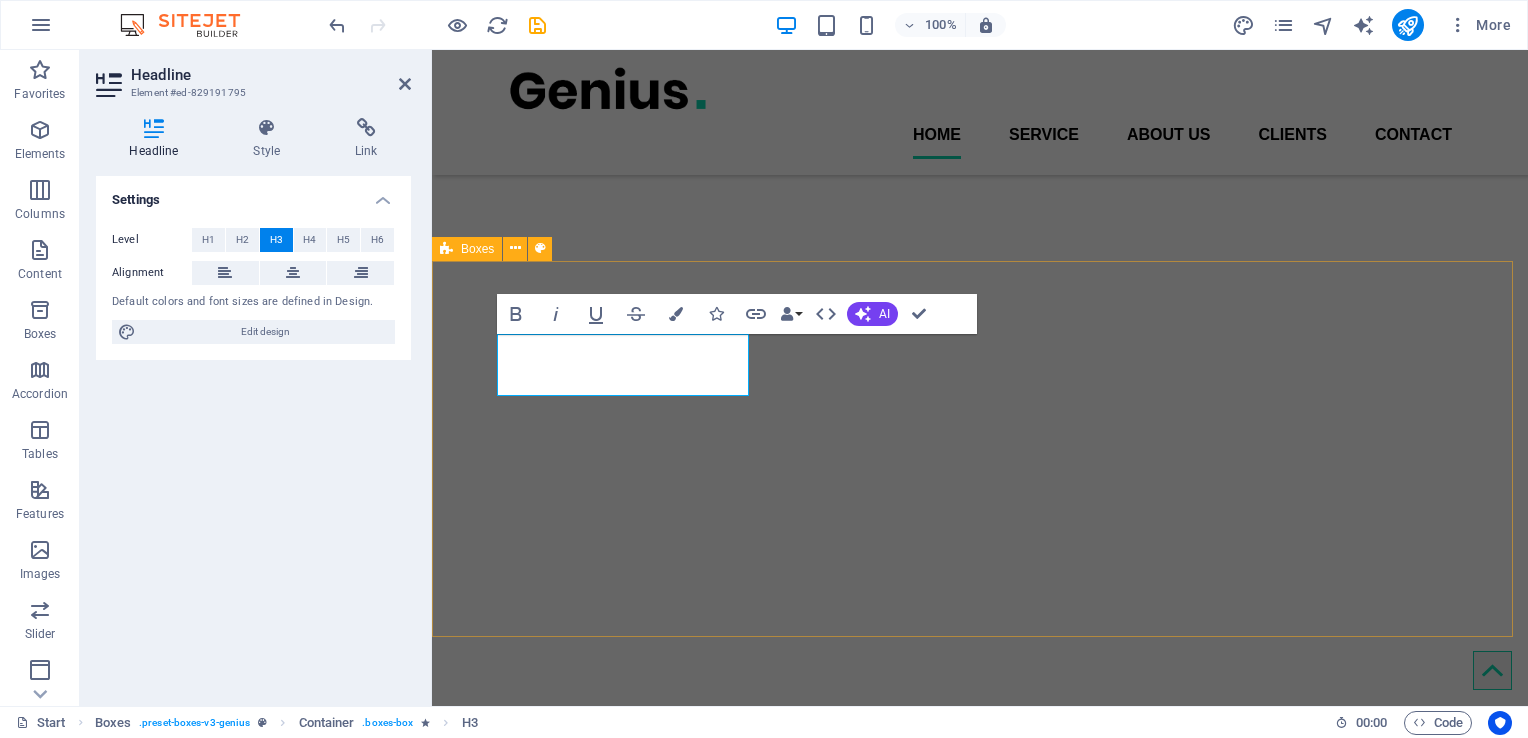 click on "Plegable Lorem ipsum dolor sit amet, consectetur adipisicing elit. Veritatis dolorem!" at bounding box center [980, 5198] 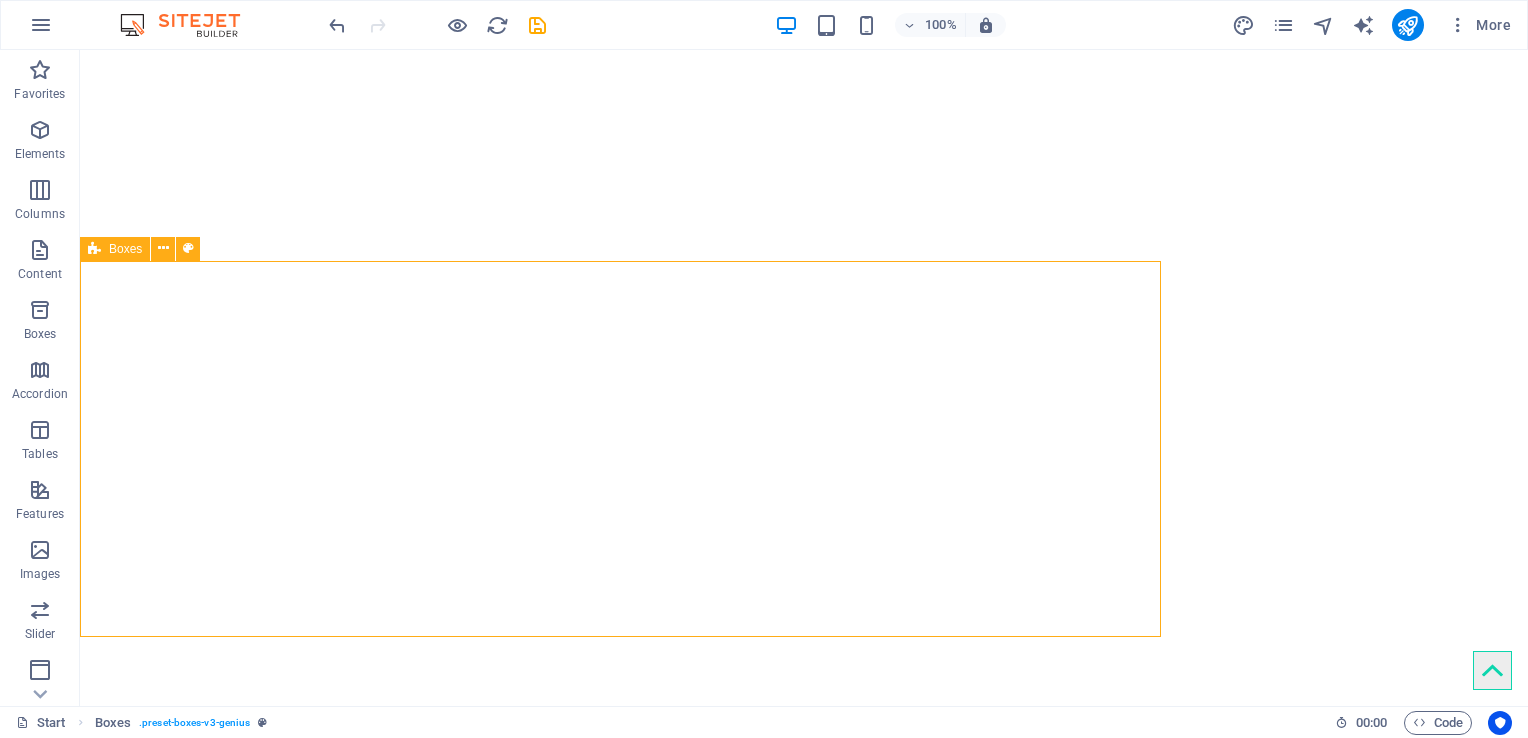 scroll, scrollTop: 905, scrollLeft: 0, axis: vertical 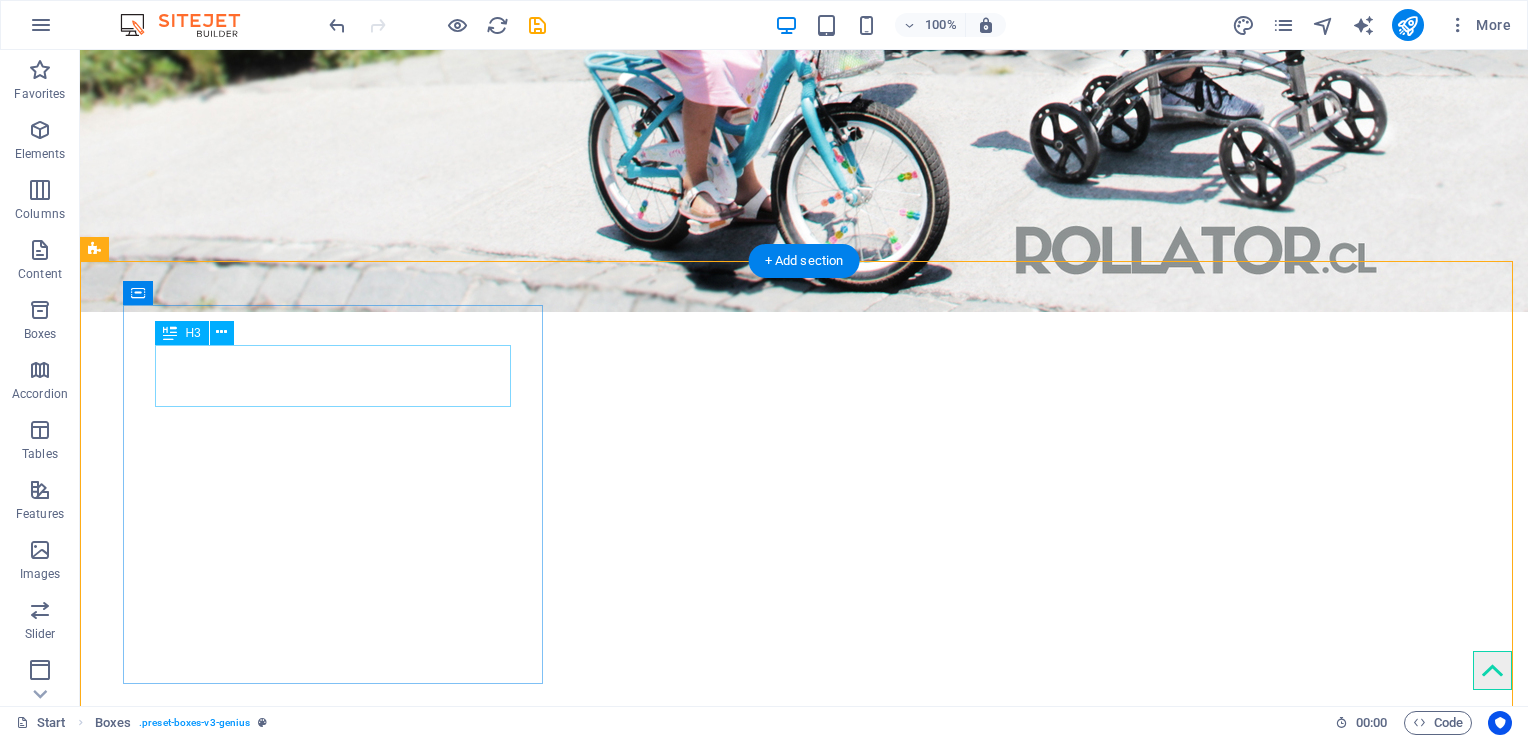 click on "Plegable" at bounding box center [335, 4606] 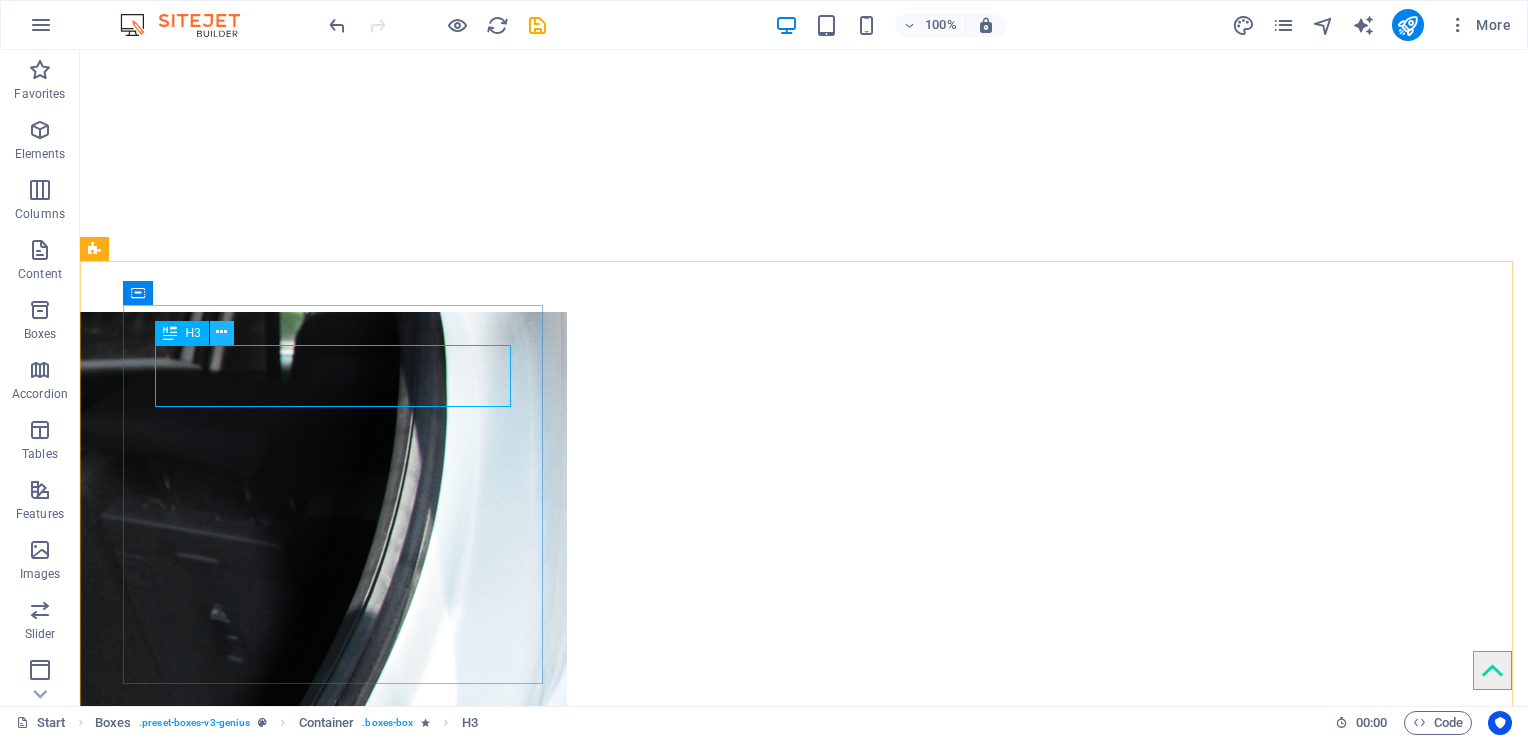 click at bounding box center [221, 332] 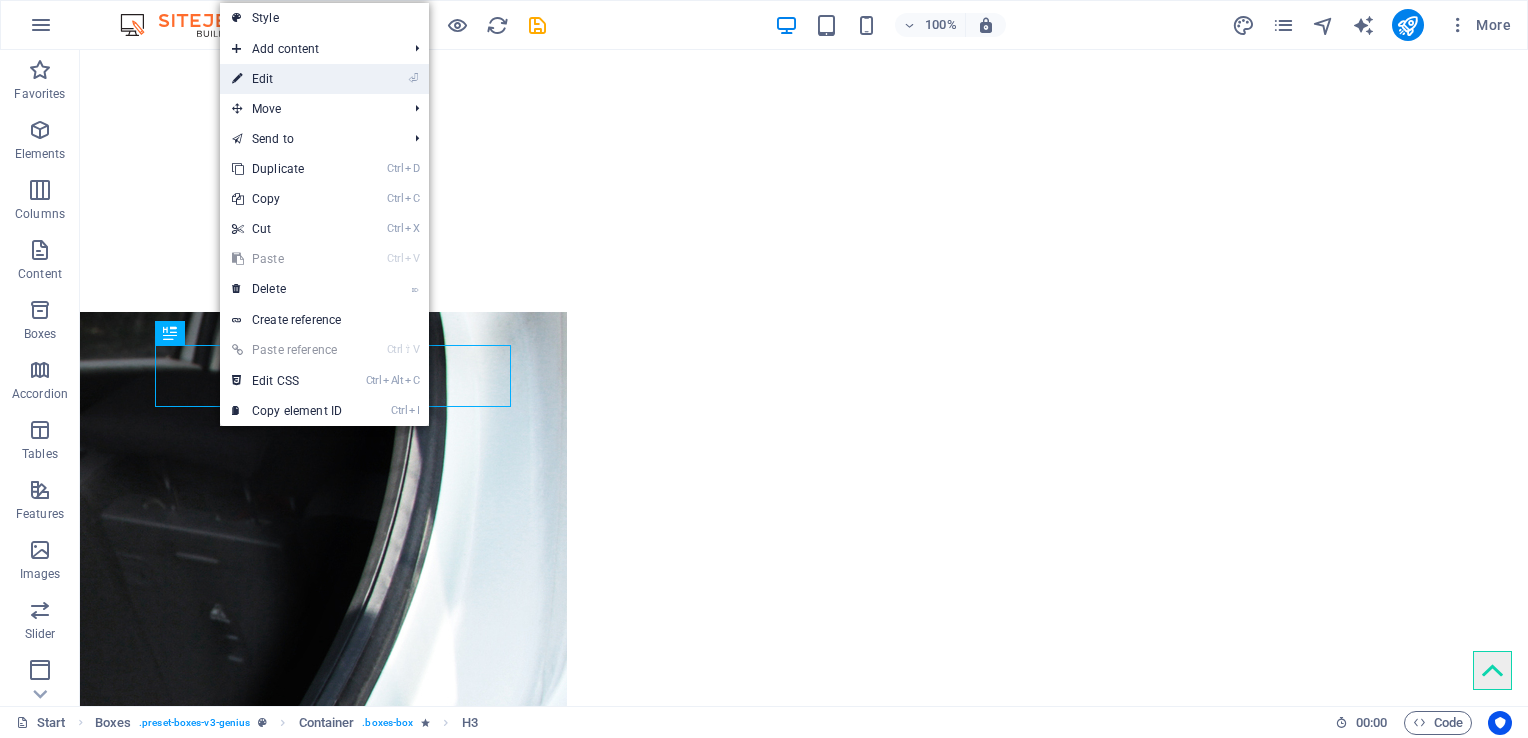 click on "⏎  Edit" at bounding box center [324, 79] 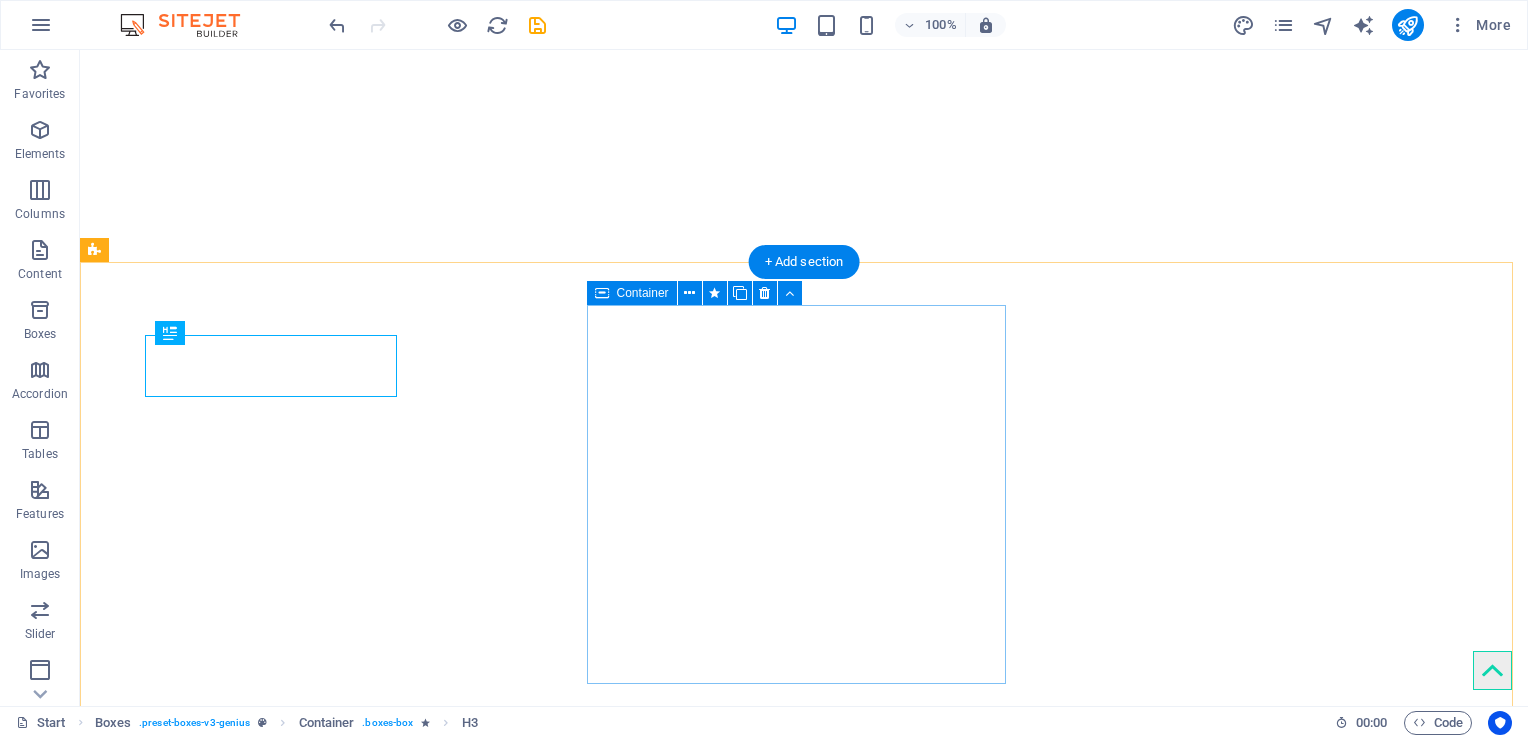scroll, scrollTop: 904, scrollLeft: 0, axis: vertical 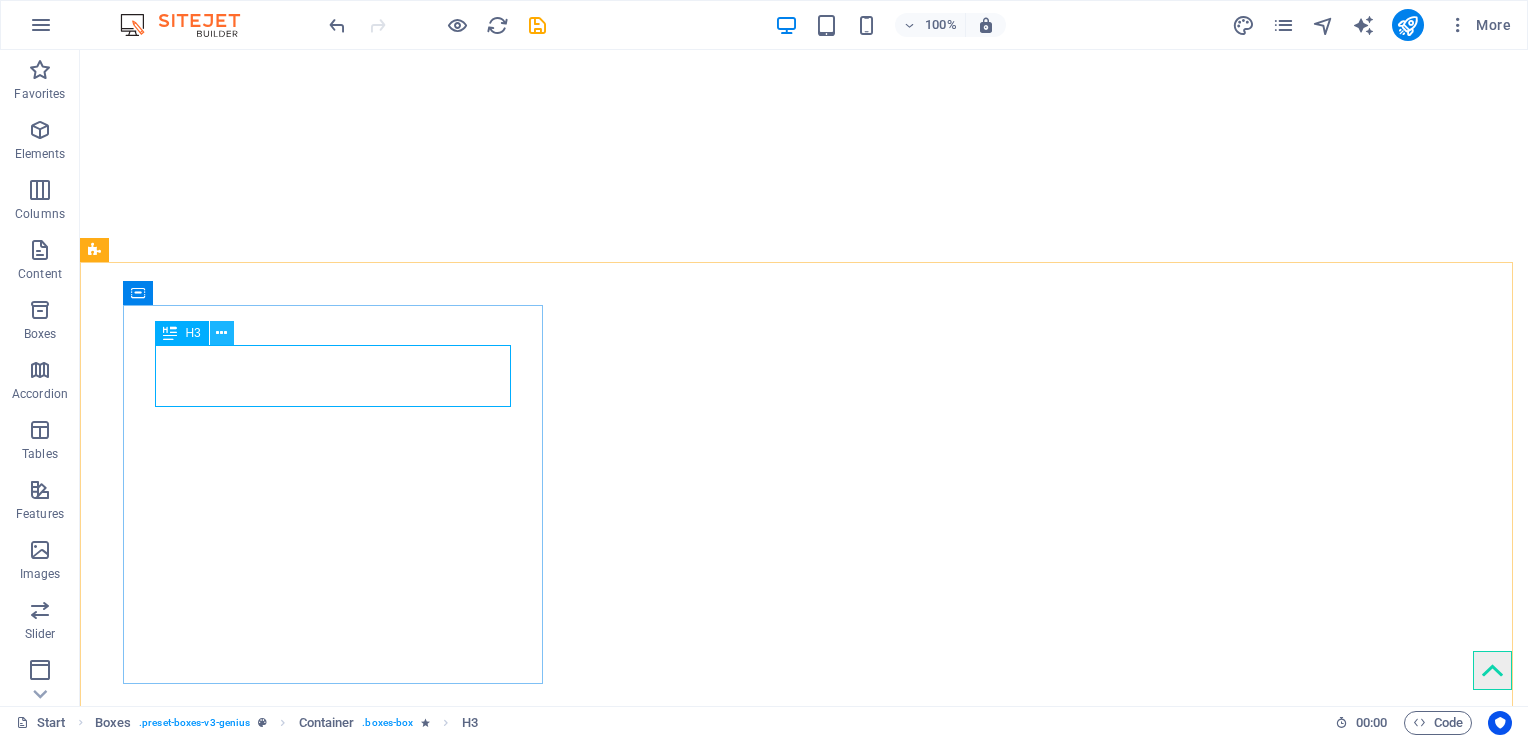 click at bounding box center [221, 333] 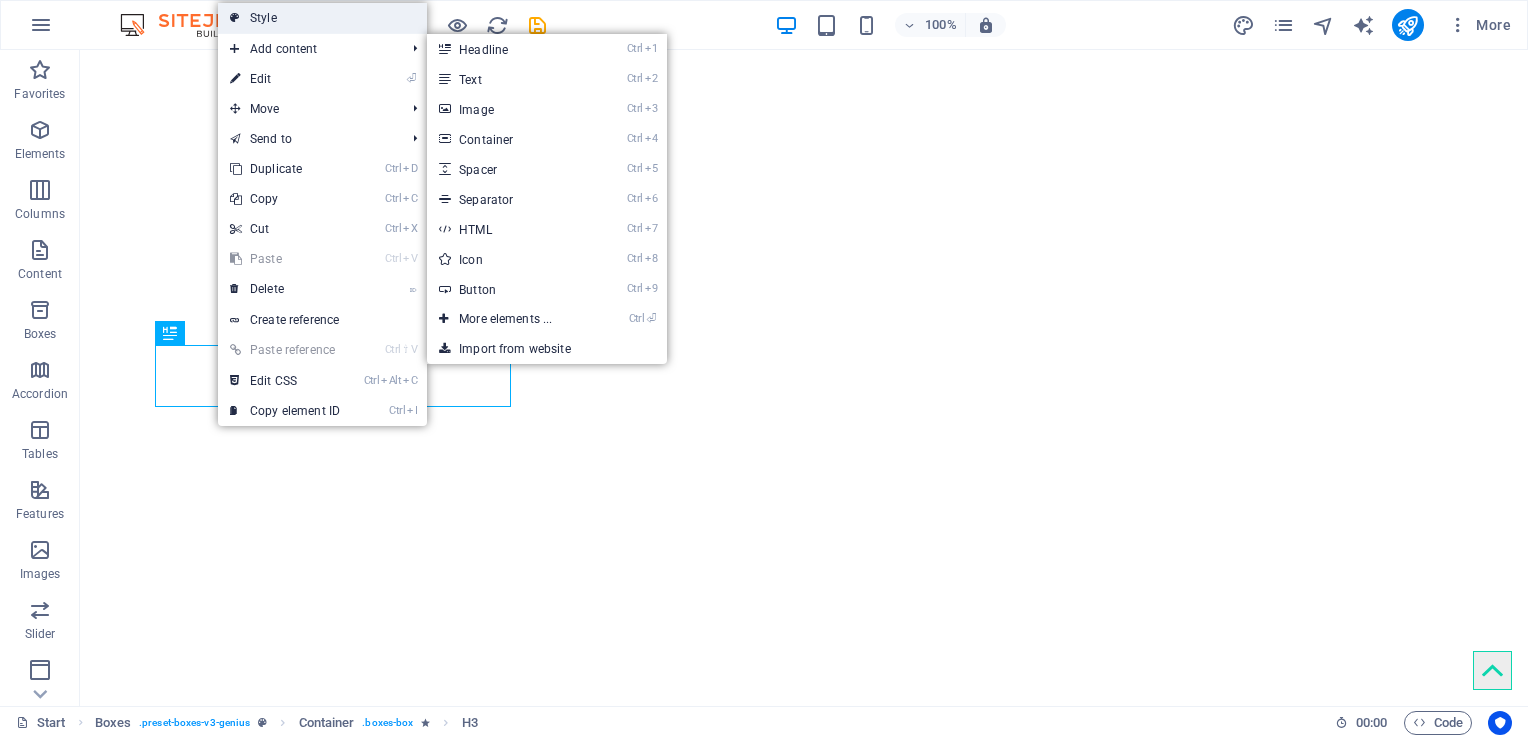 click on "Style" at bounding box center (322, 18) 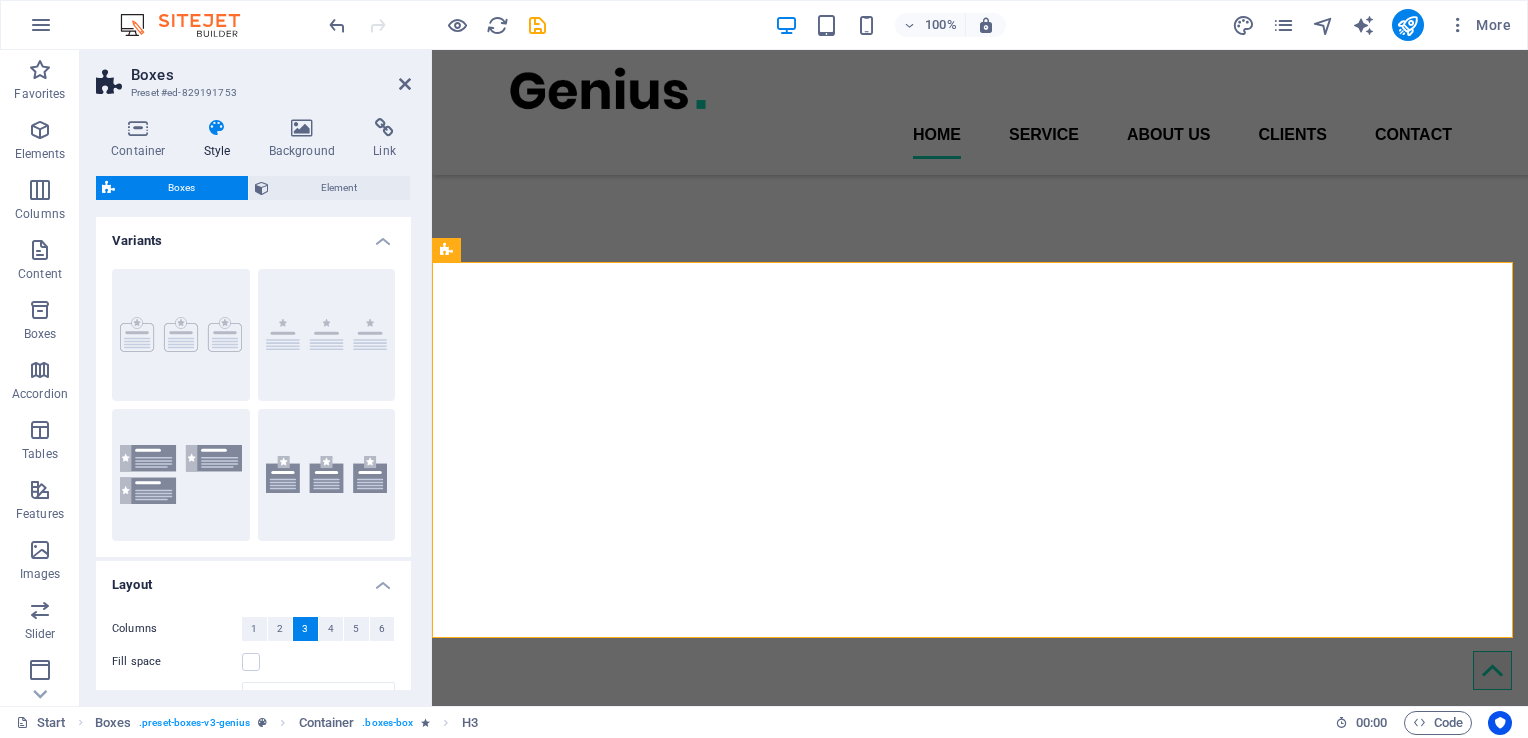 scroll, scrollTop: 718, scrollLeft: 0, axis: vertical 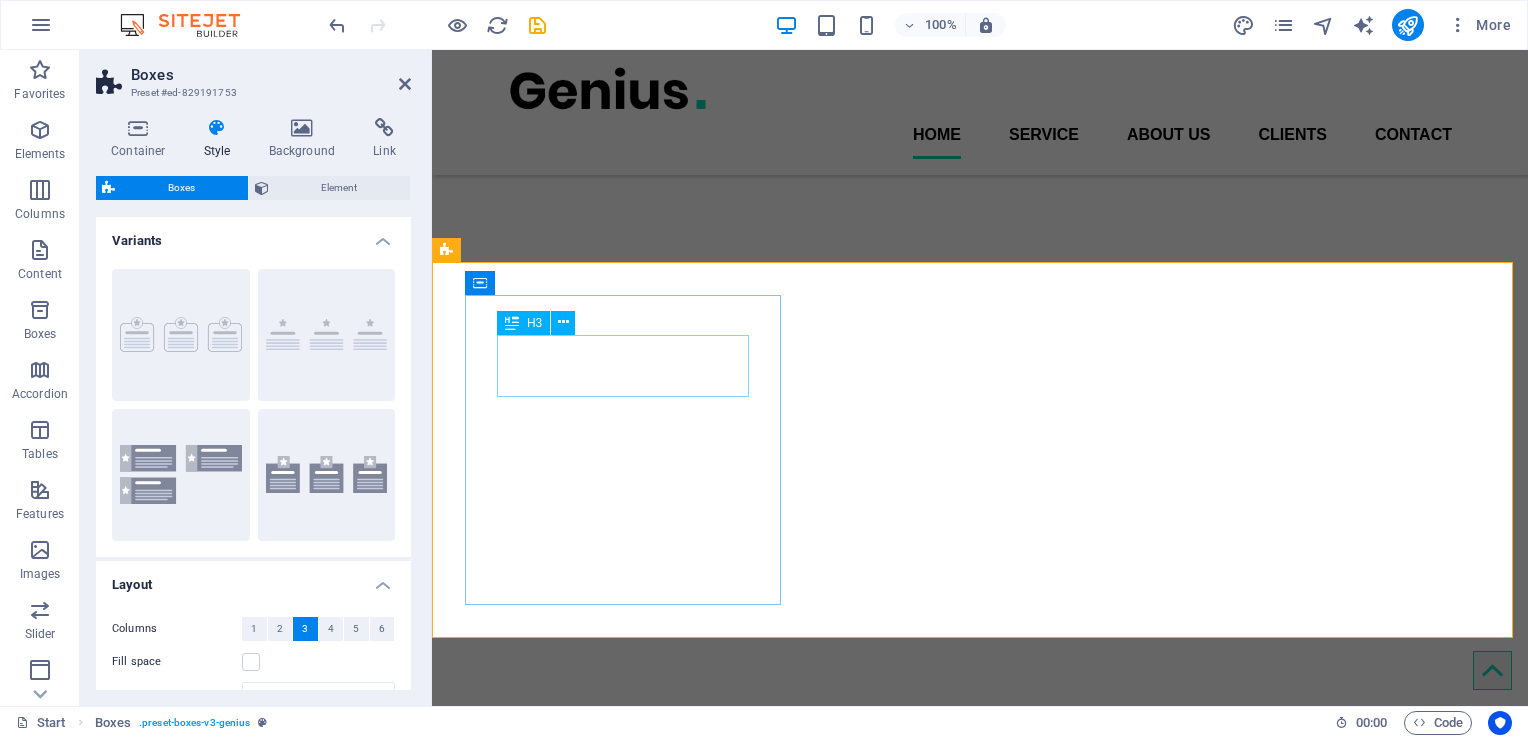 click on "Plegable" at bounding box center (625, 4738) 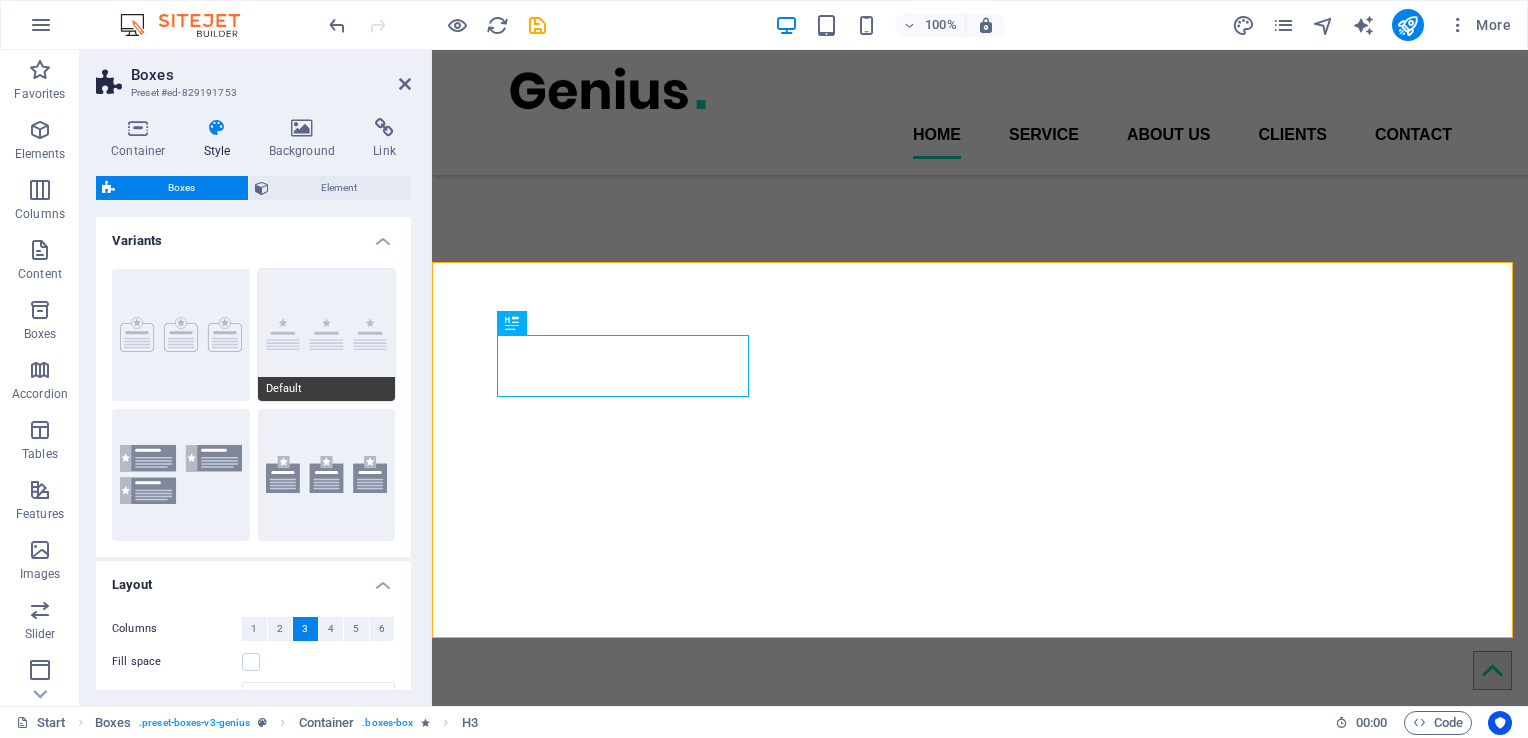 click on "Default" at bounding box center [327, 335] 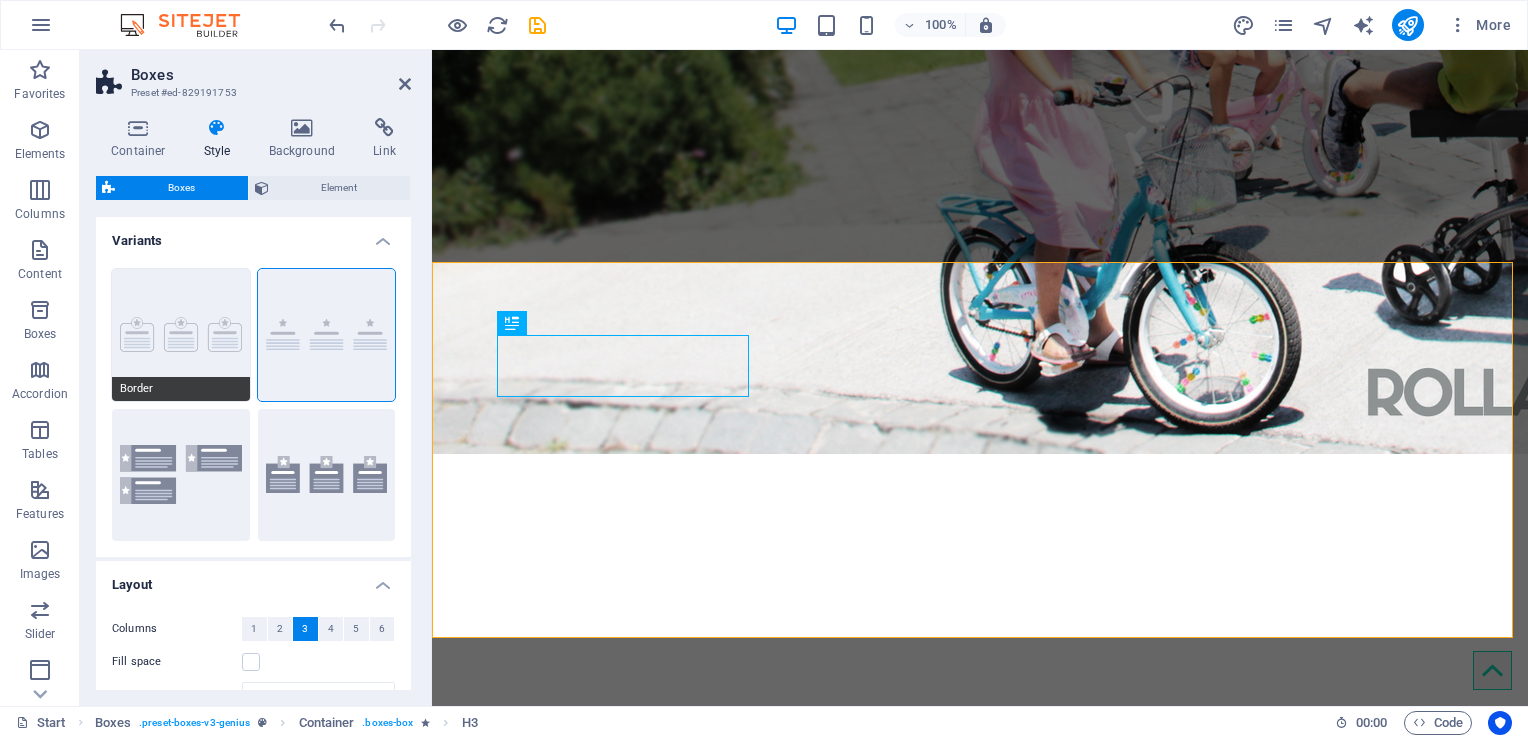 click on "Border" at bounding box center [181, 335] 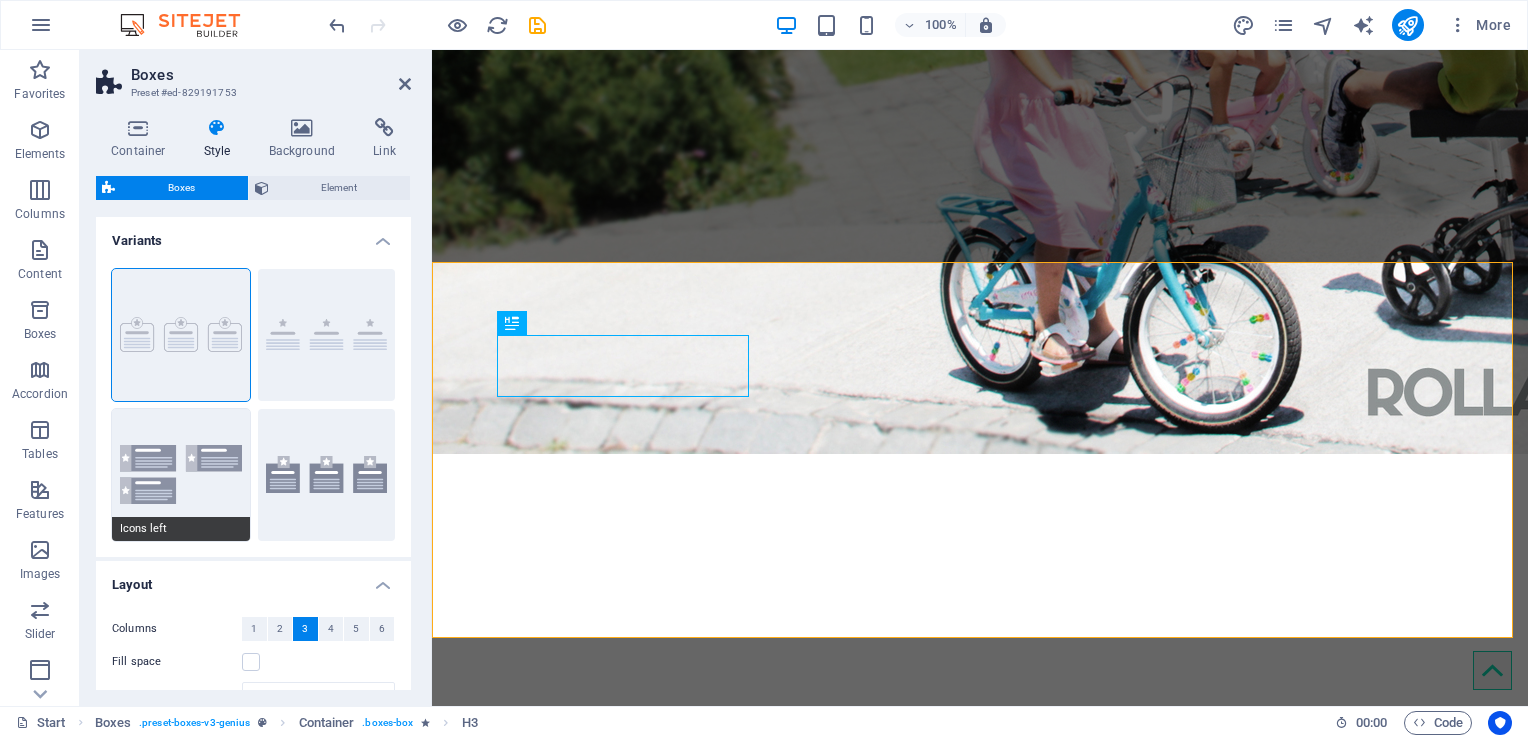 click on "Icons left" at bounding box center (181, 475) 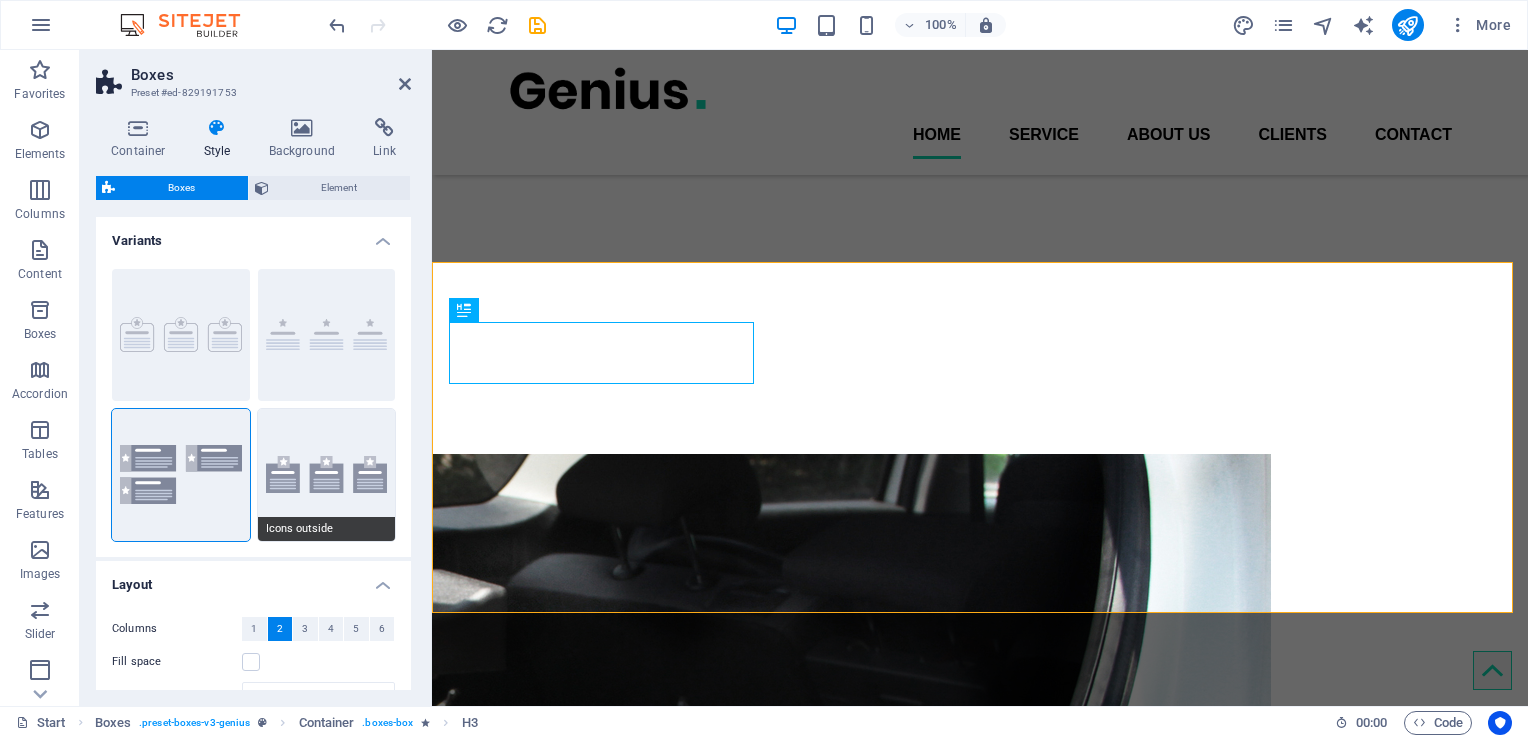 click on "Icons outside" at bounding box center [327, 475] 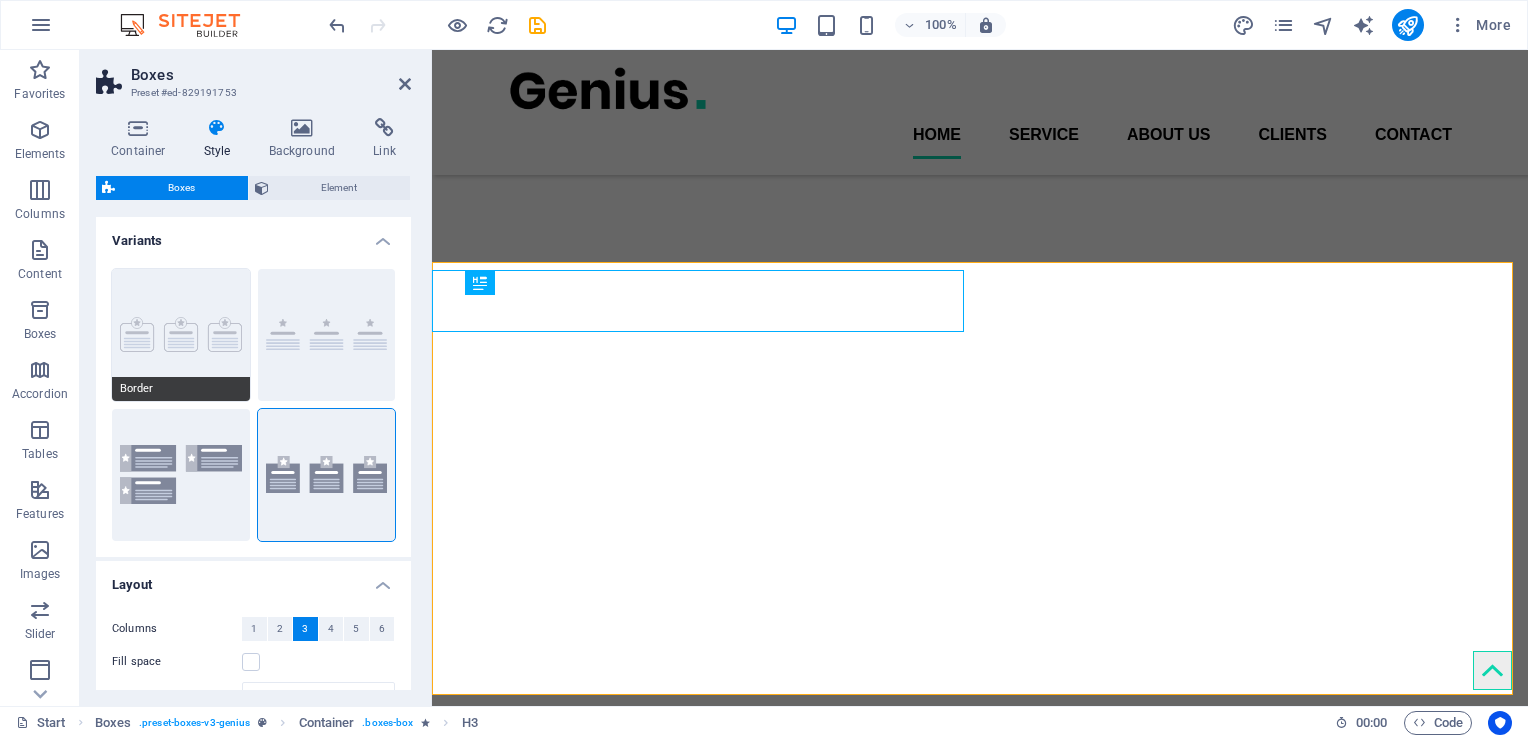 click on "Border" at bounding box center [181, 335] 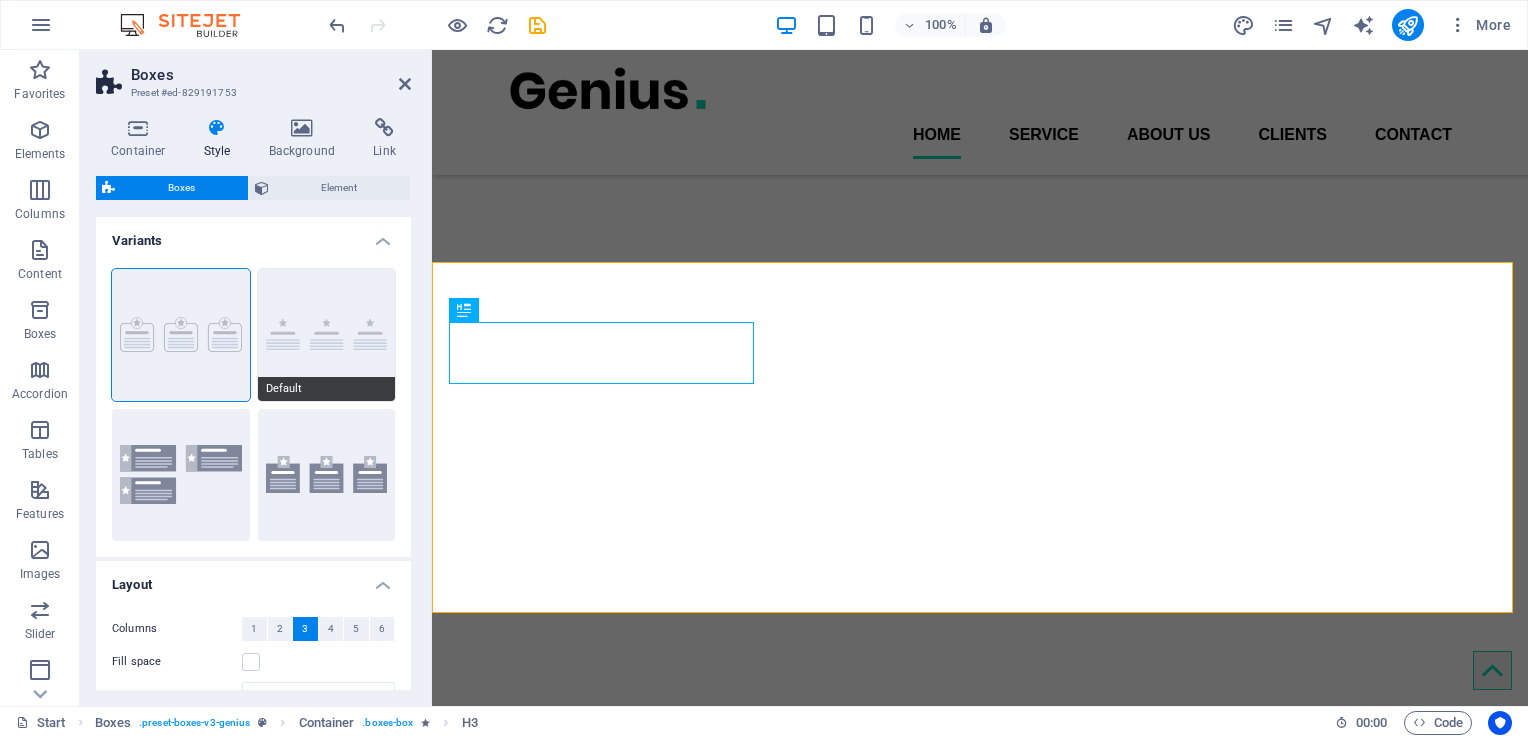 click on "Default" at bounding box center (327, 335) 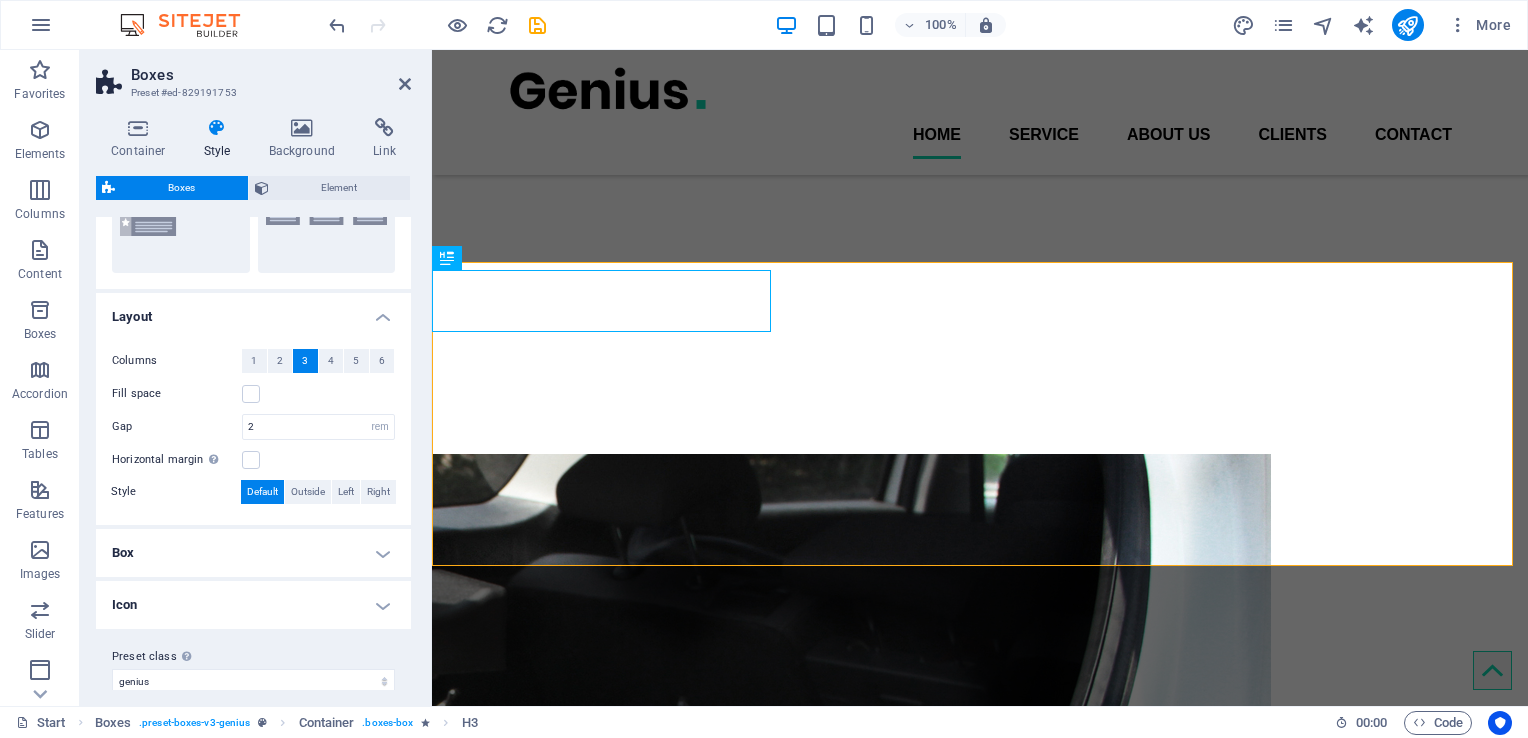 scroll, scrollTop: 285, scrollLeft: 0, axis: vertical 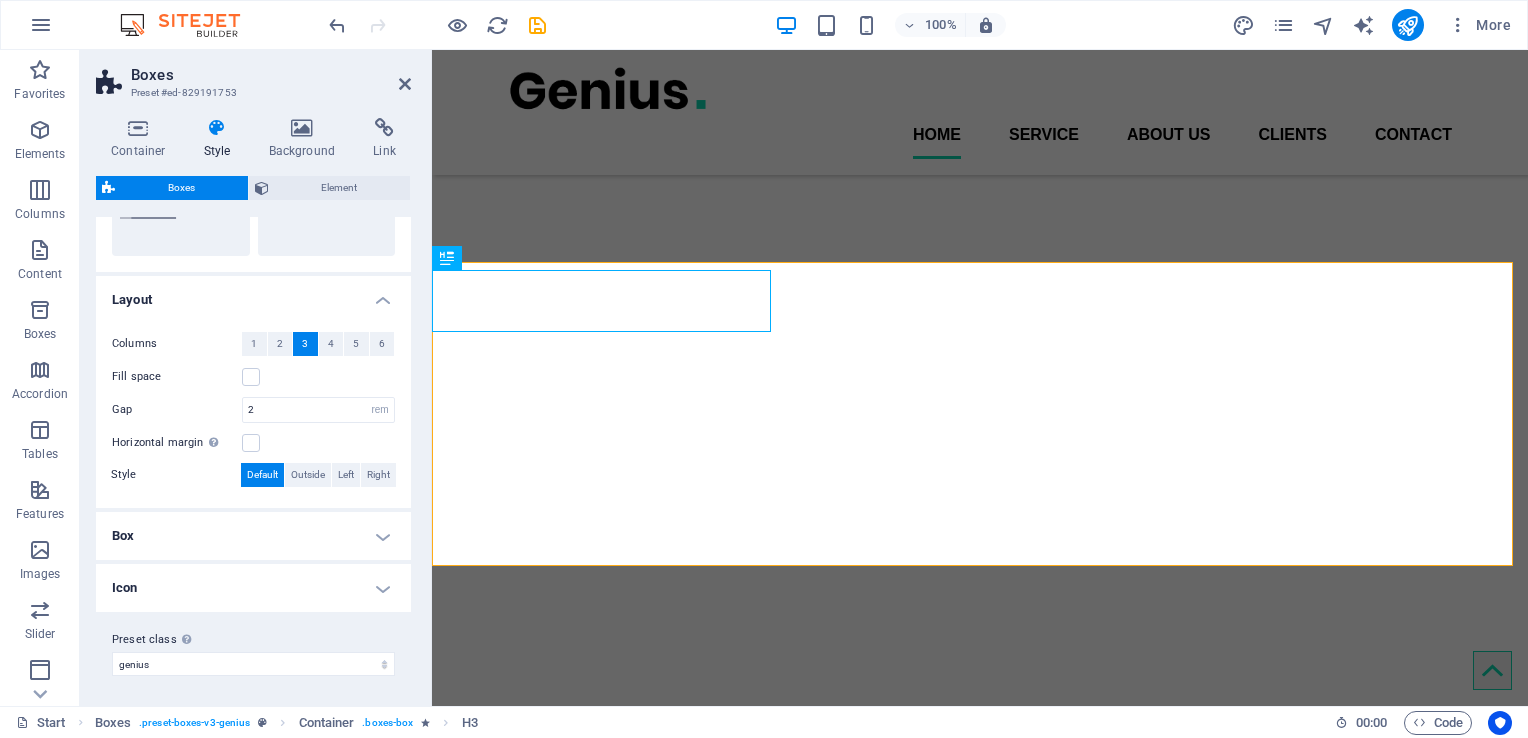 click on "Box" at bounding box center [253, 536] 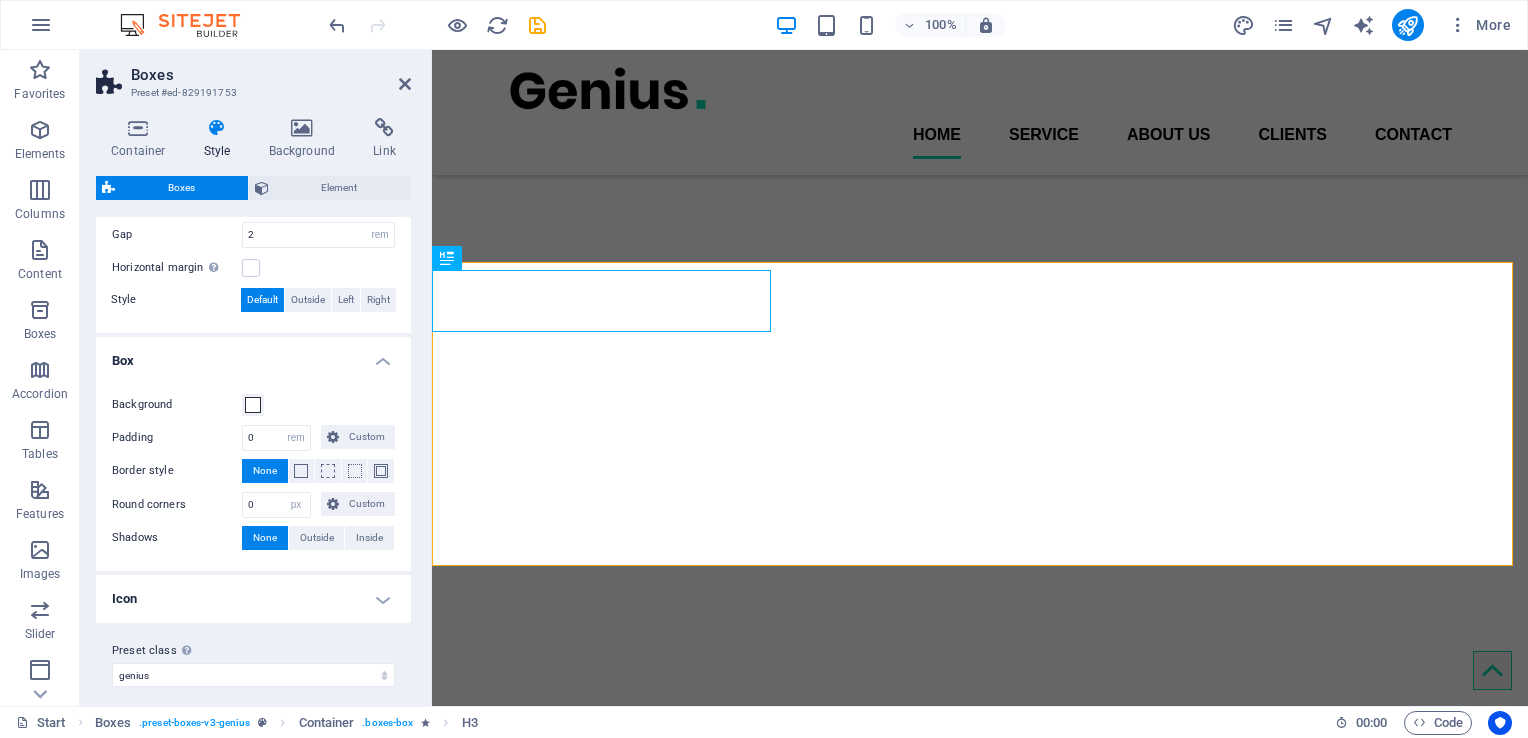 scroll, scrollTop: 471, scrollLeft: 0, axis: vertical 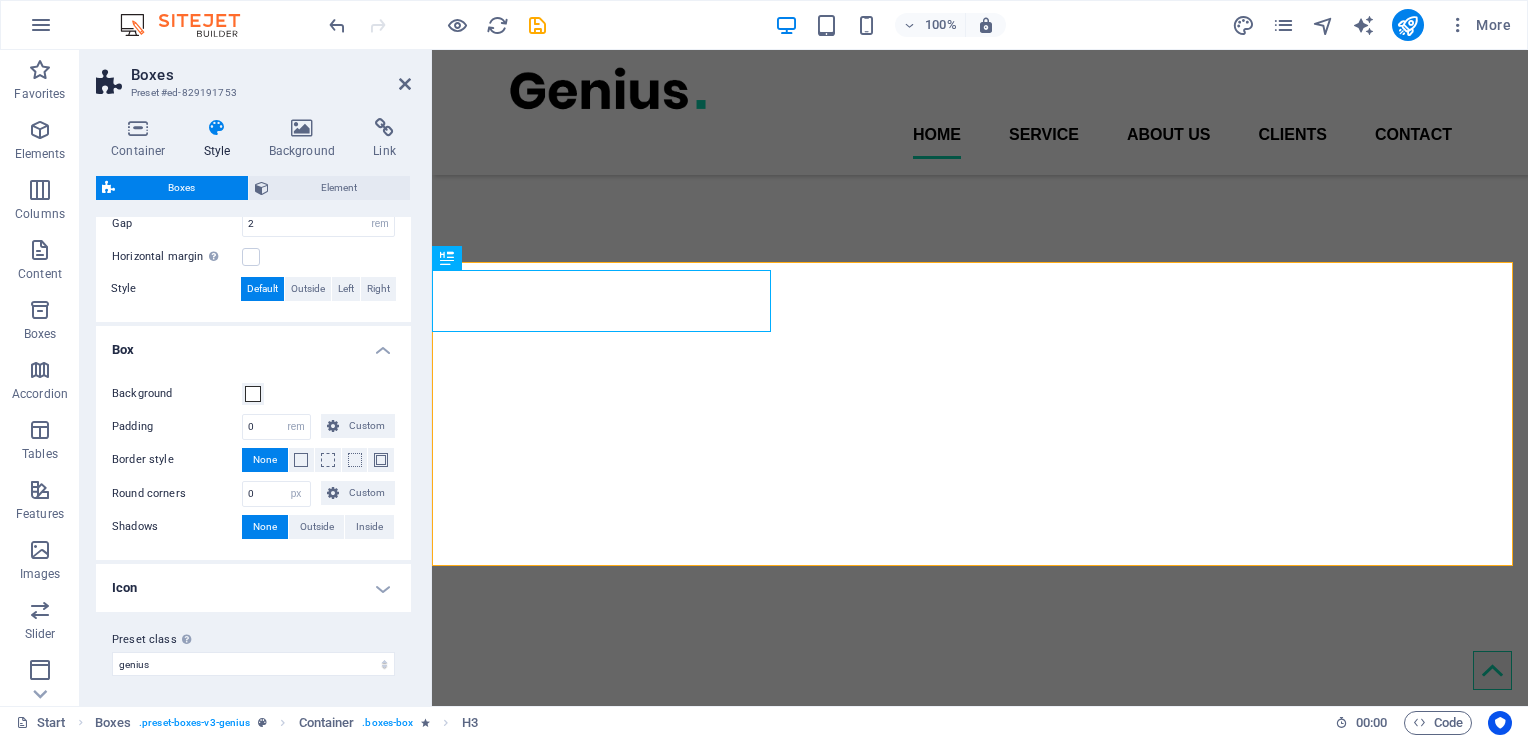 click on "Icon" at bounding box center (253, 588) 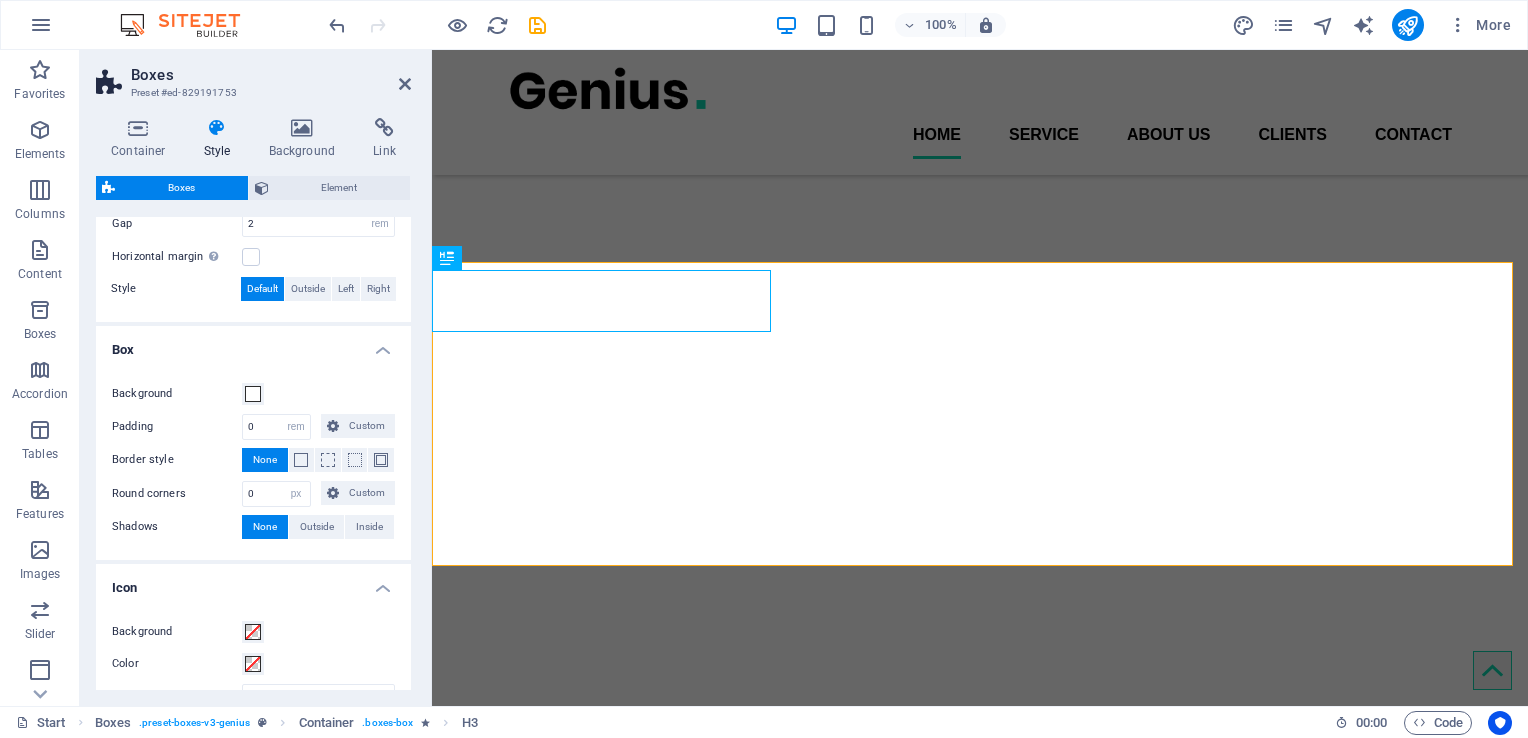 click on "Icon" at bounding box center (253, 582) 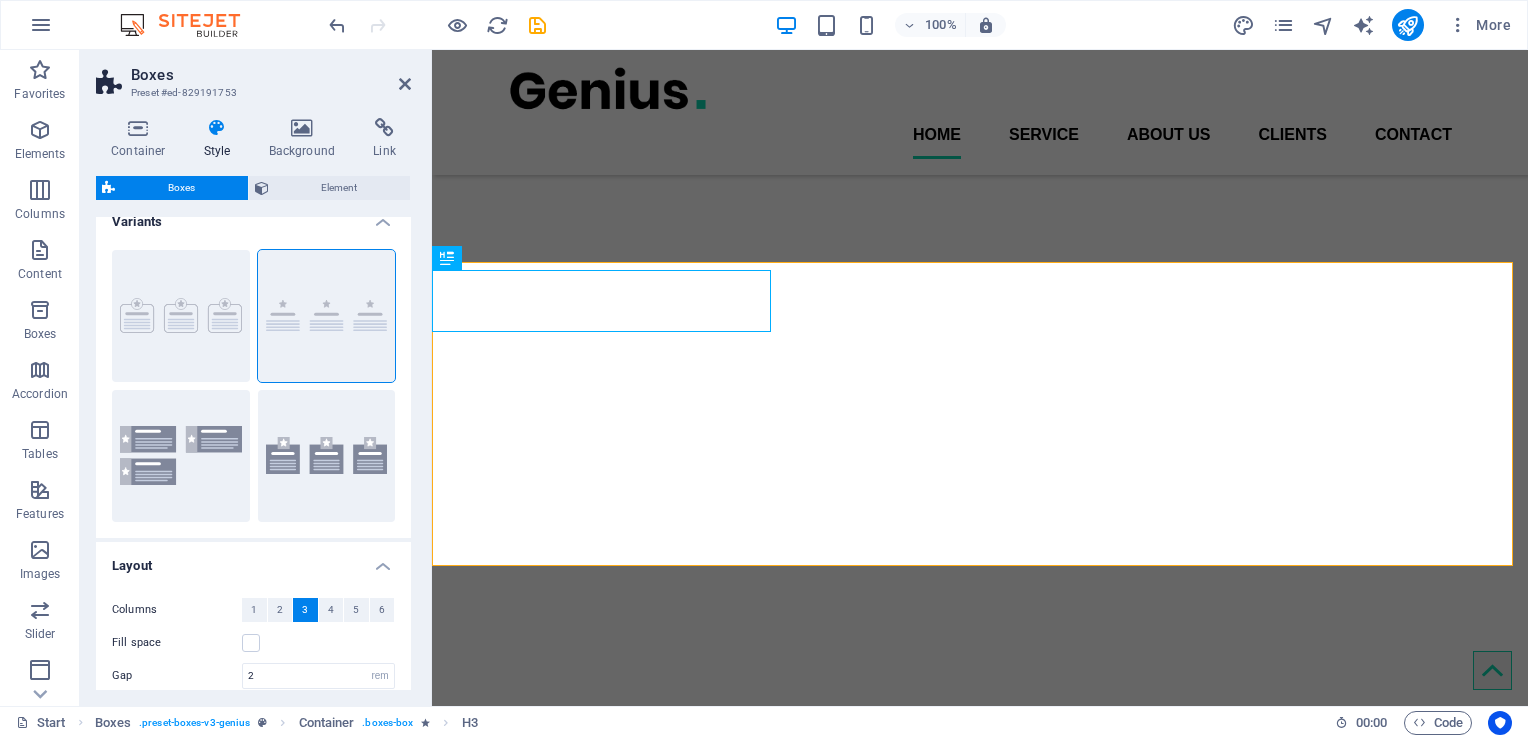 scroll, scrollTop: 0, scrollLeft: 0, axis: both 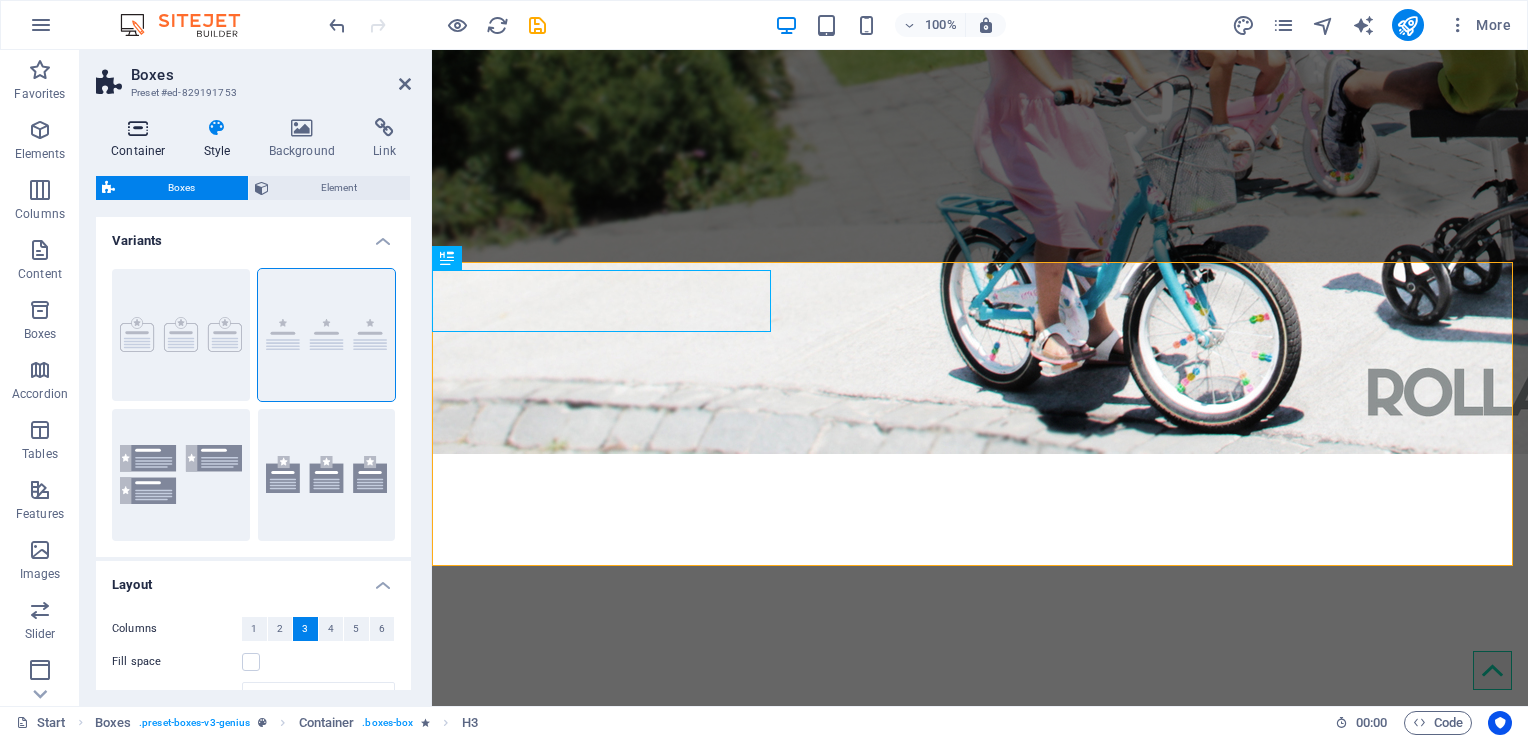 click at bounding box center [138, 128] 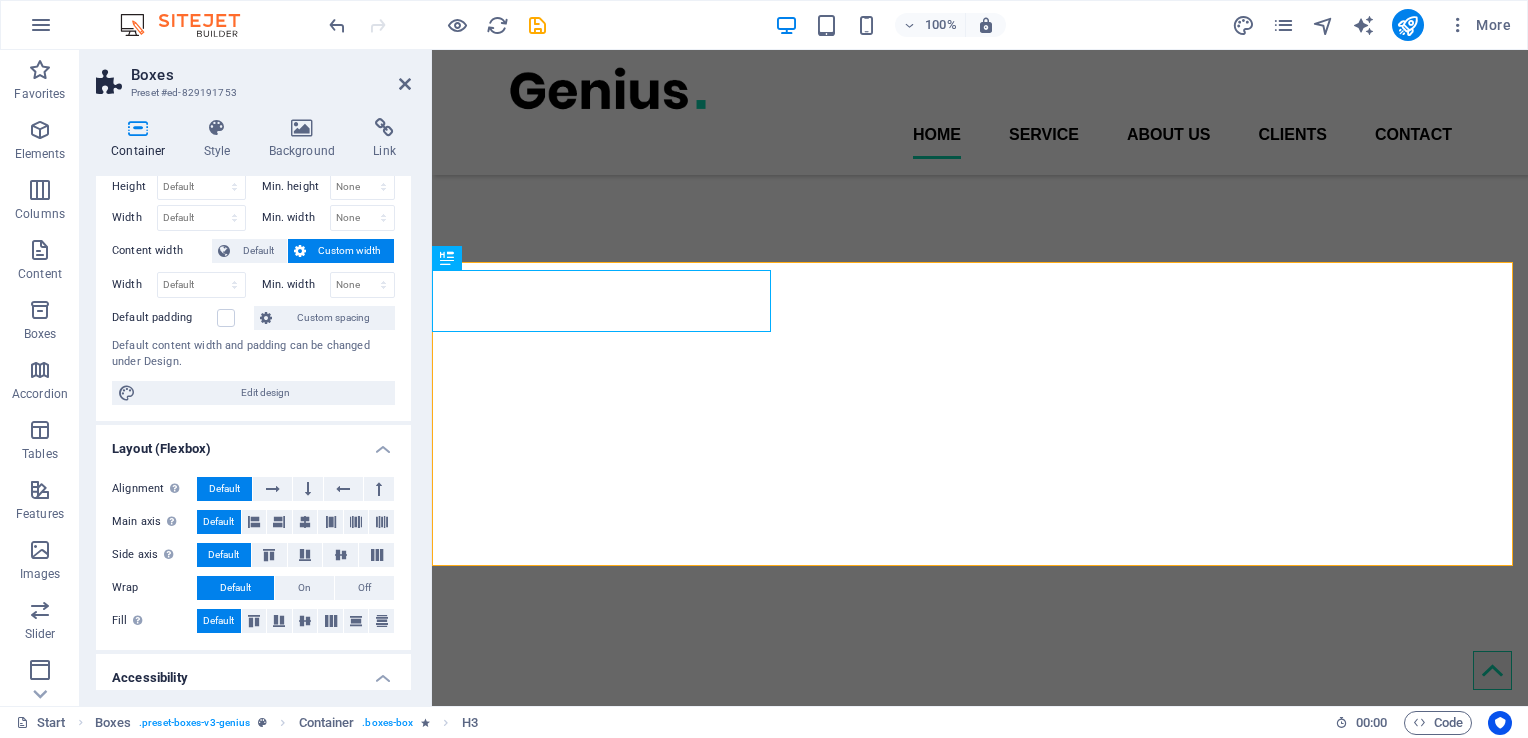 scroll, scrollTop: 0, scrollLeft: 0, axis: both 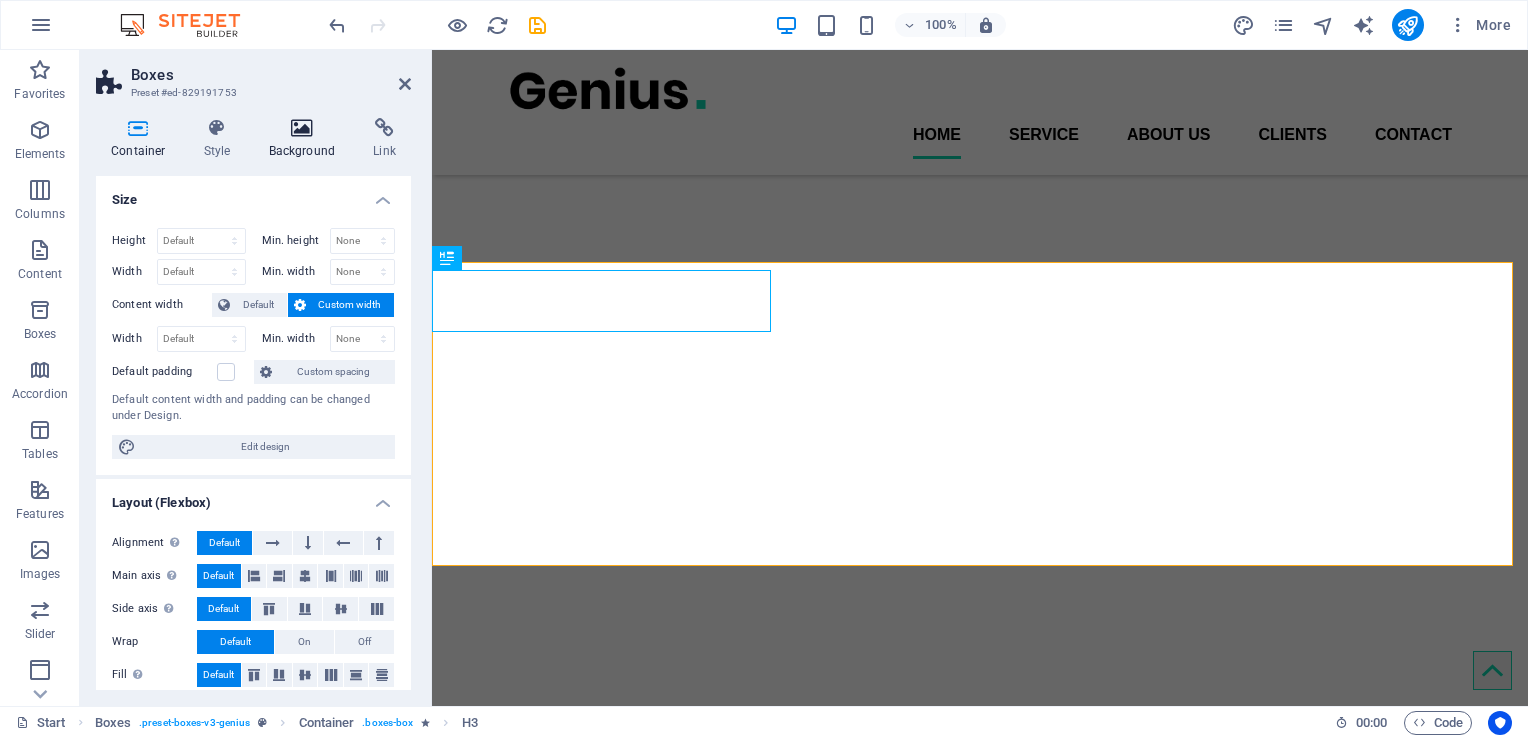 click on "Background" at bounding box center [306, 139] 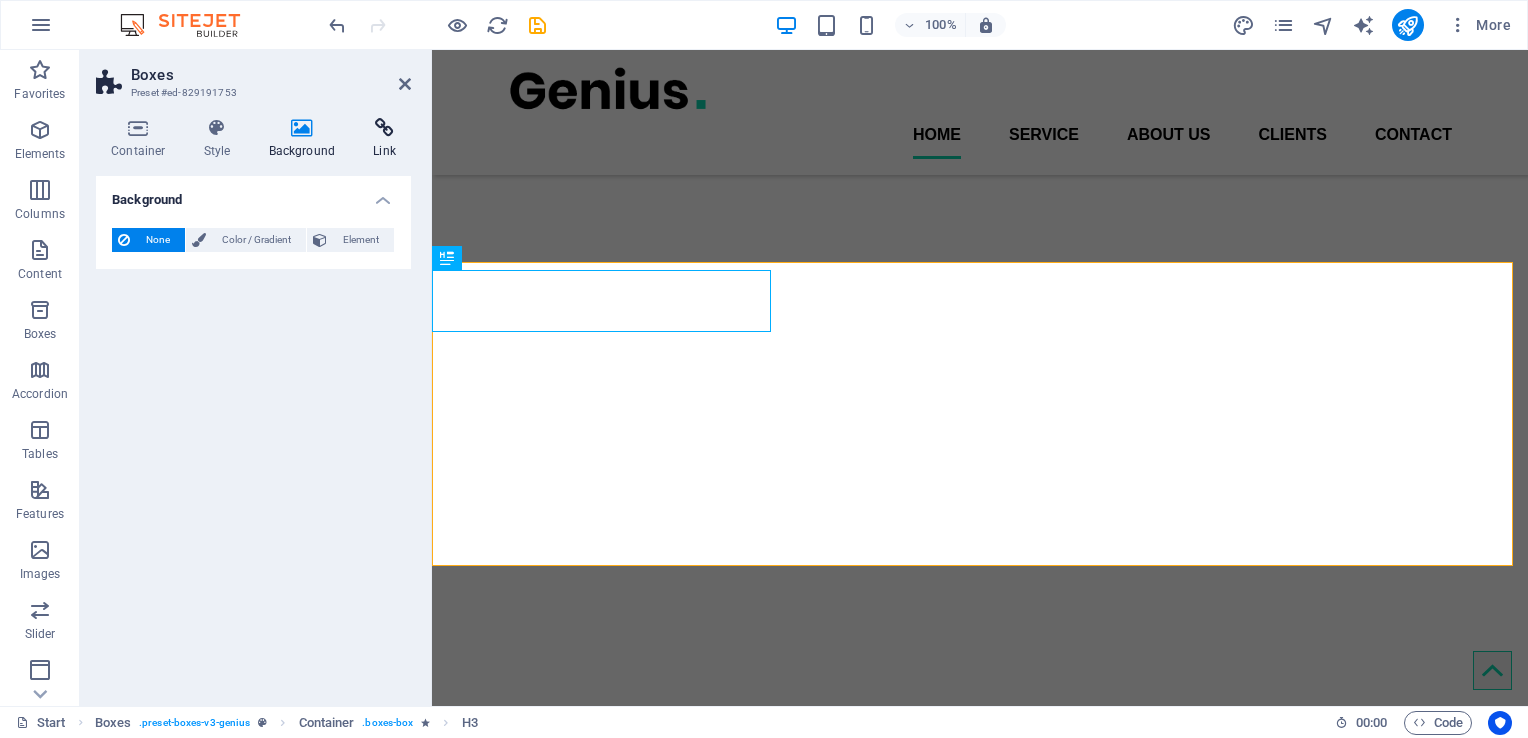 click on "Link" at bounding box center (384, 139) 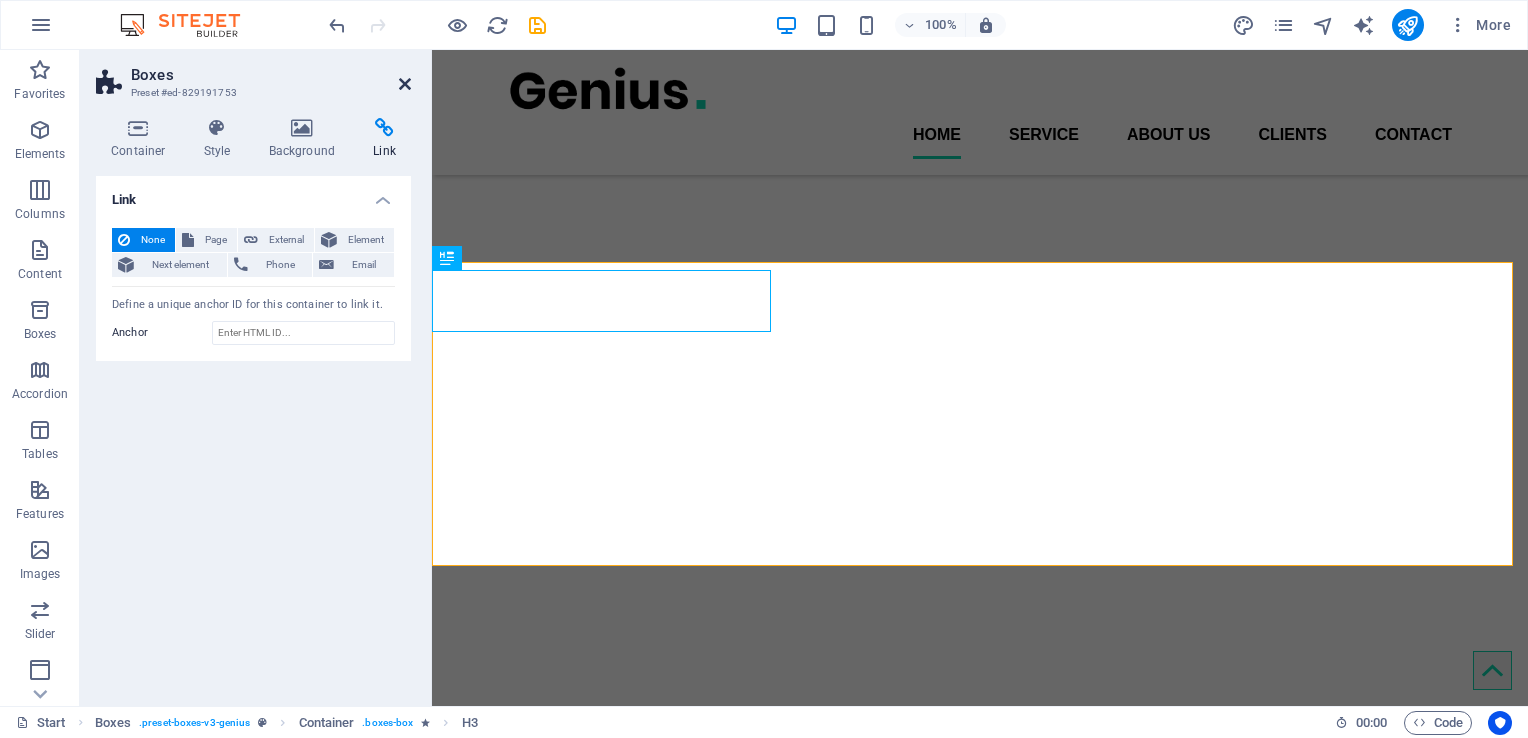 click at bounding box center [405, 84] 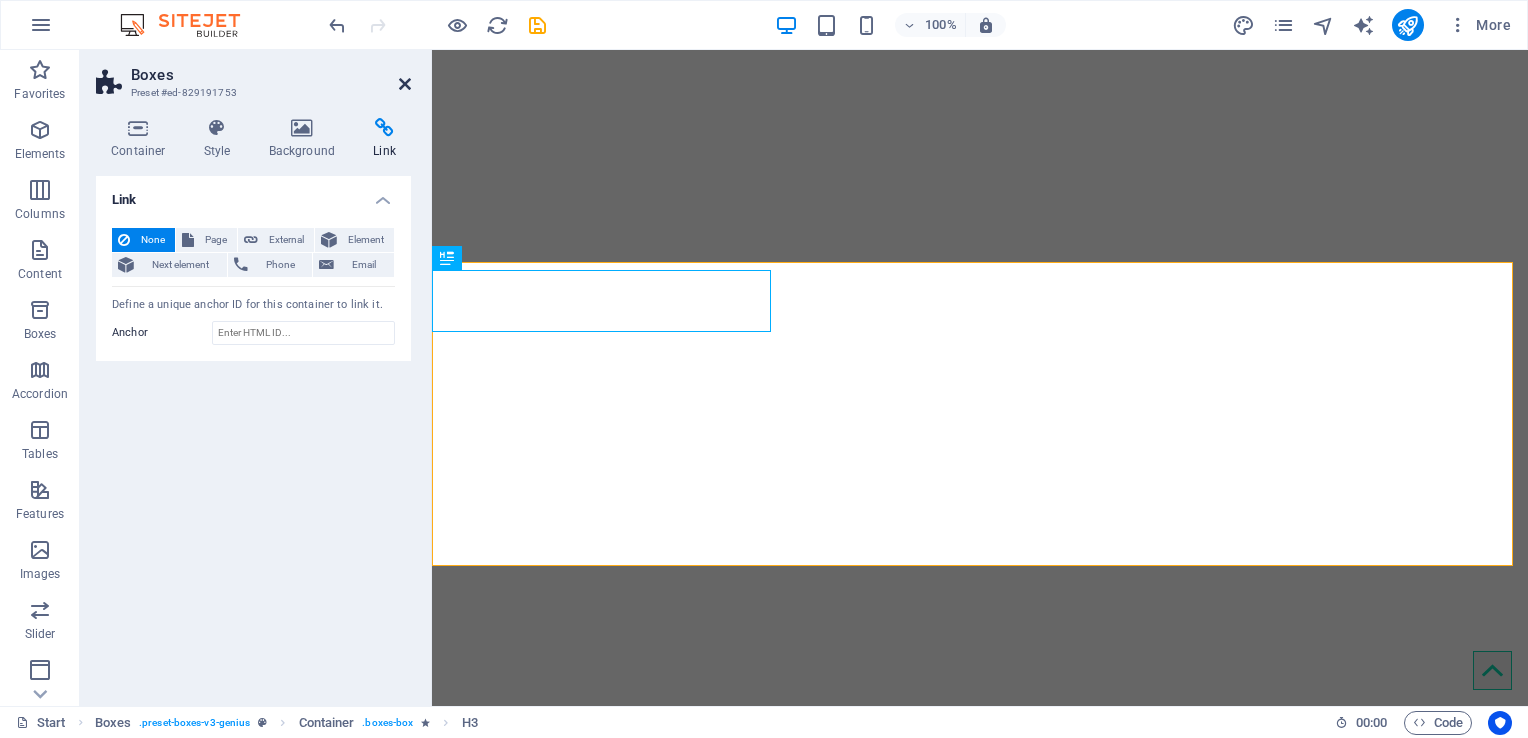 scroll, scrollTop: 904, scrollLeft: 0, axis: vertical 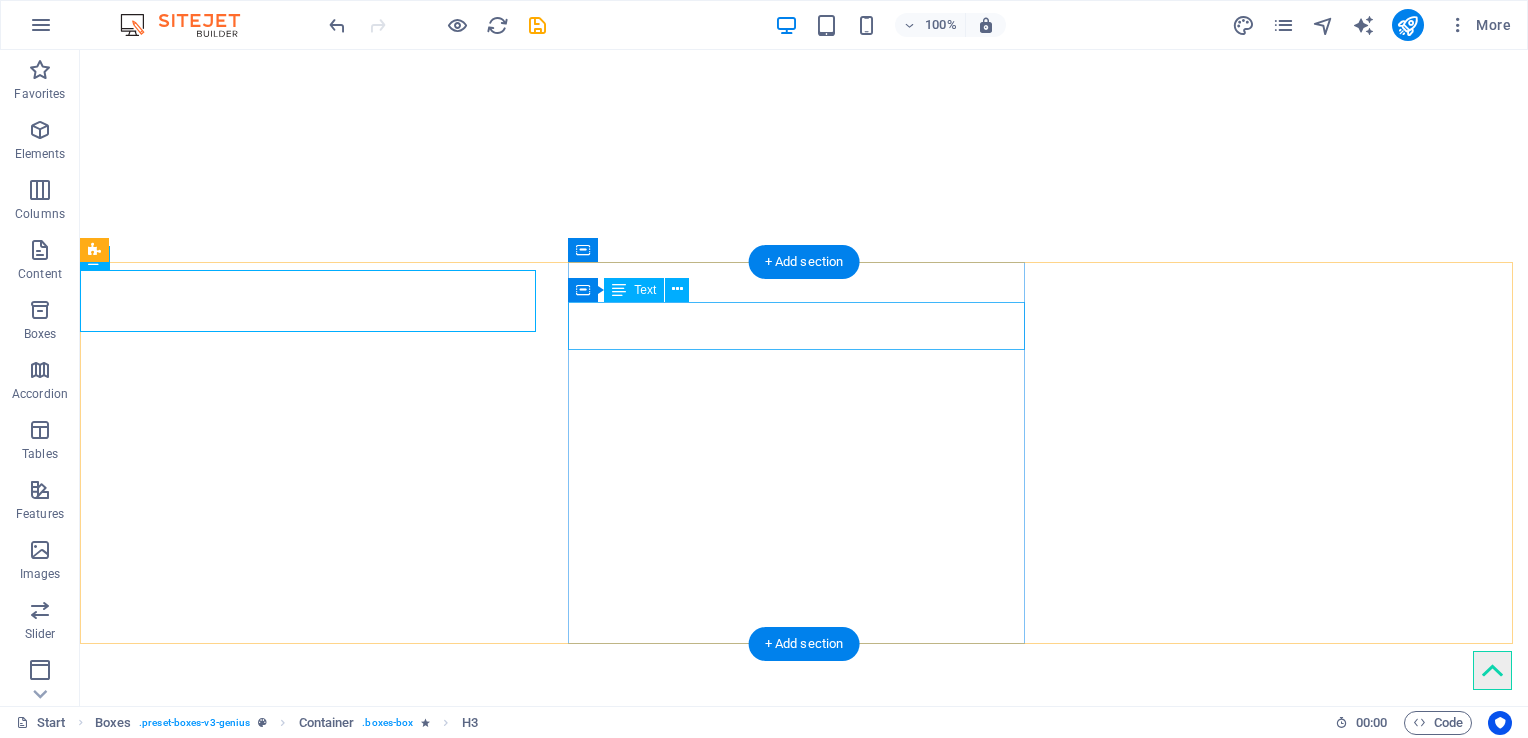 click on "Lorem ipsum dolor sit amet, consectetur adipisicing elit. Veritatis dolorem!" at bounding box center (310, 5616) 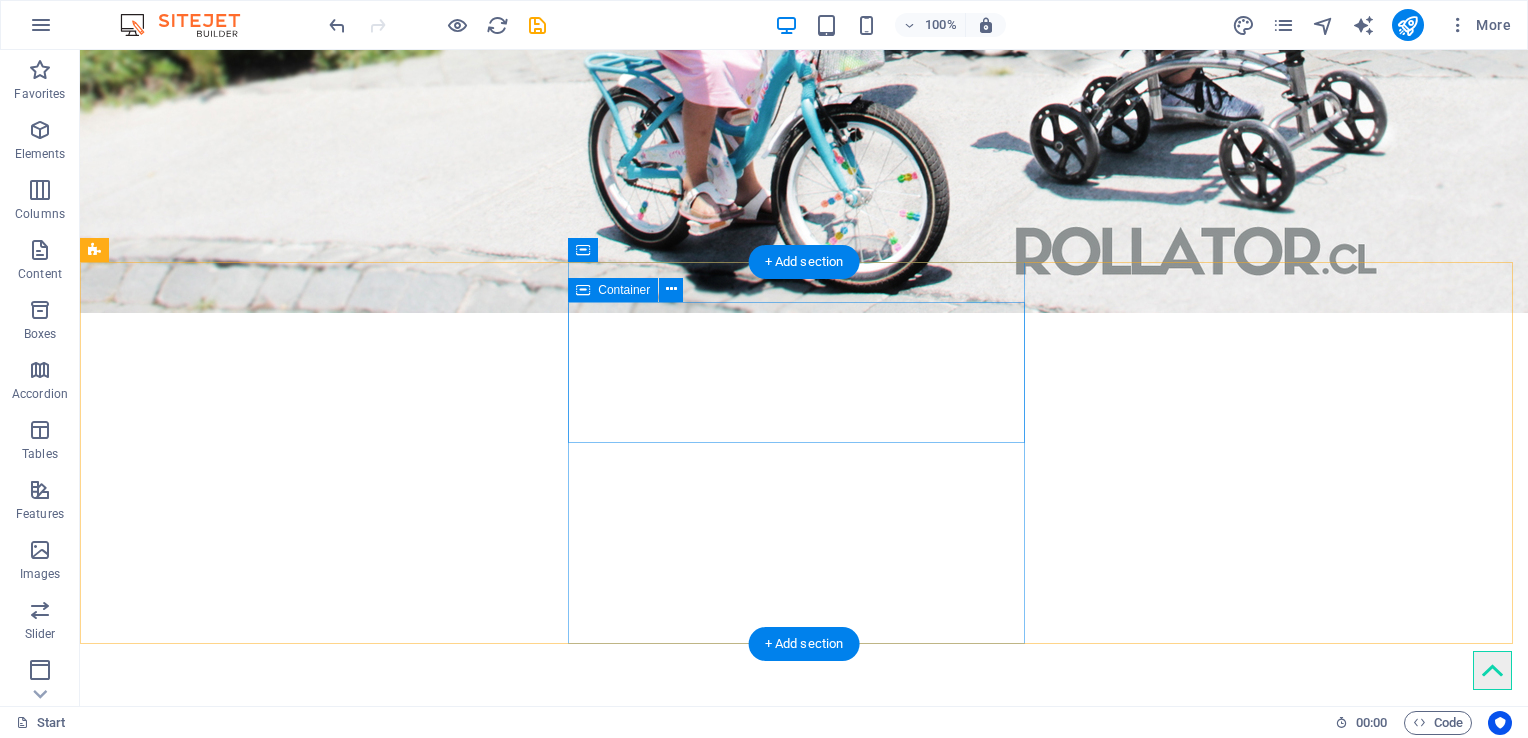 click on "Drop content here or  Add elements  Paste clipboard" at bounding box center [310, 5663] 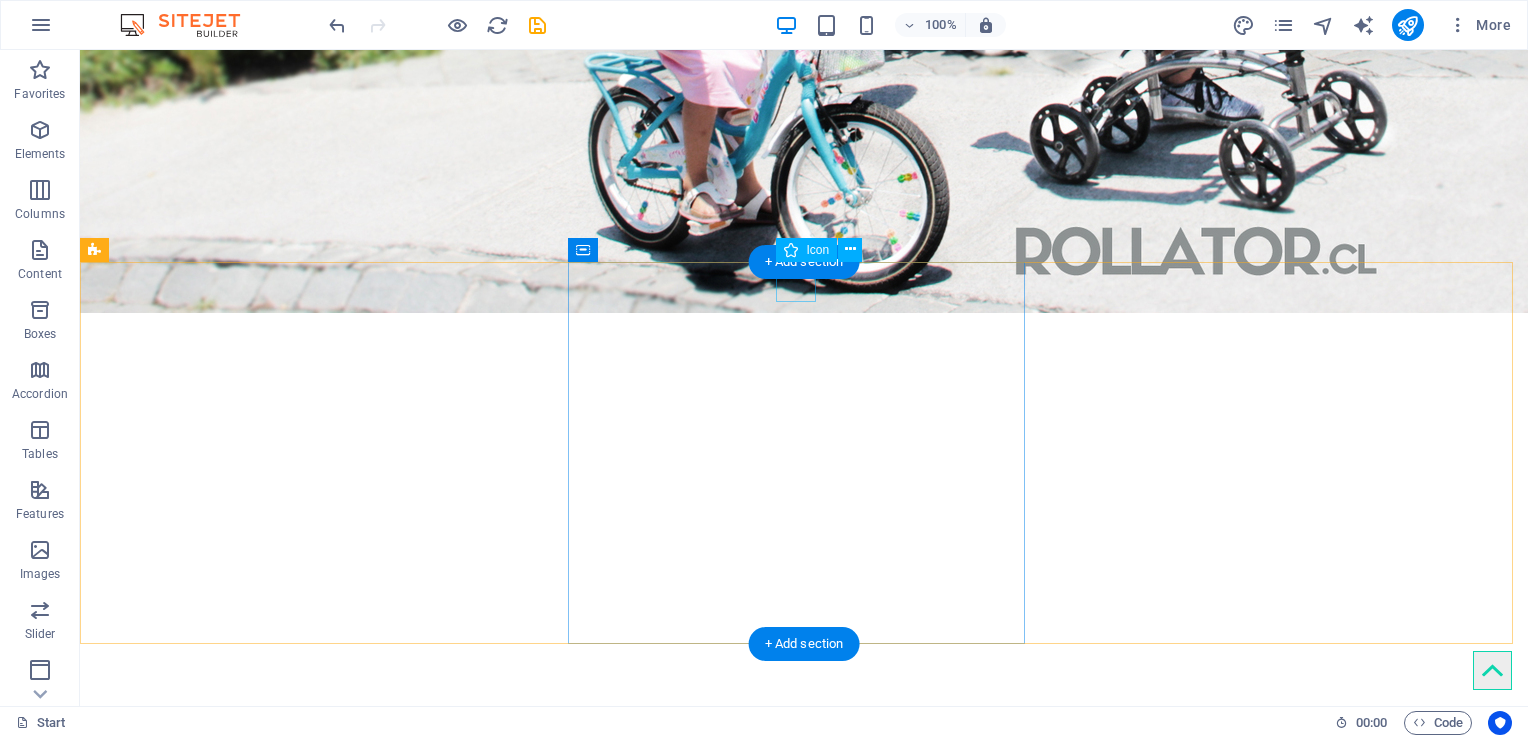 click at bounding box center (310, 5572) 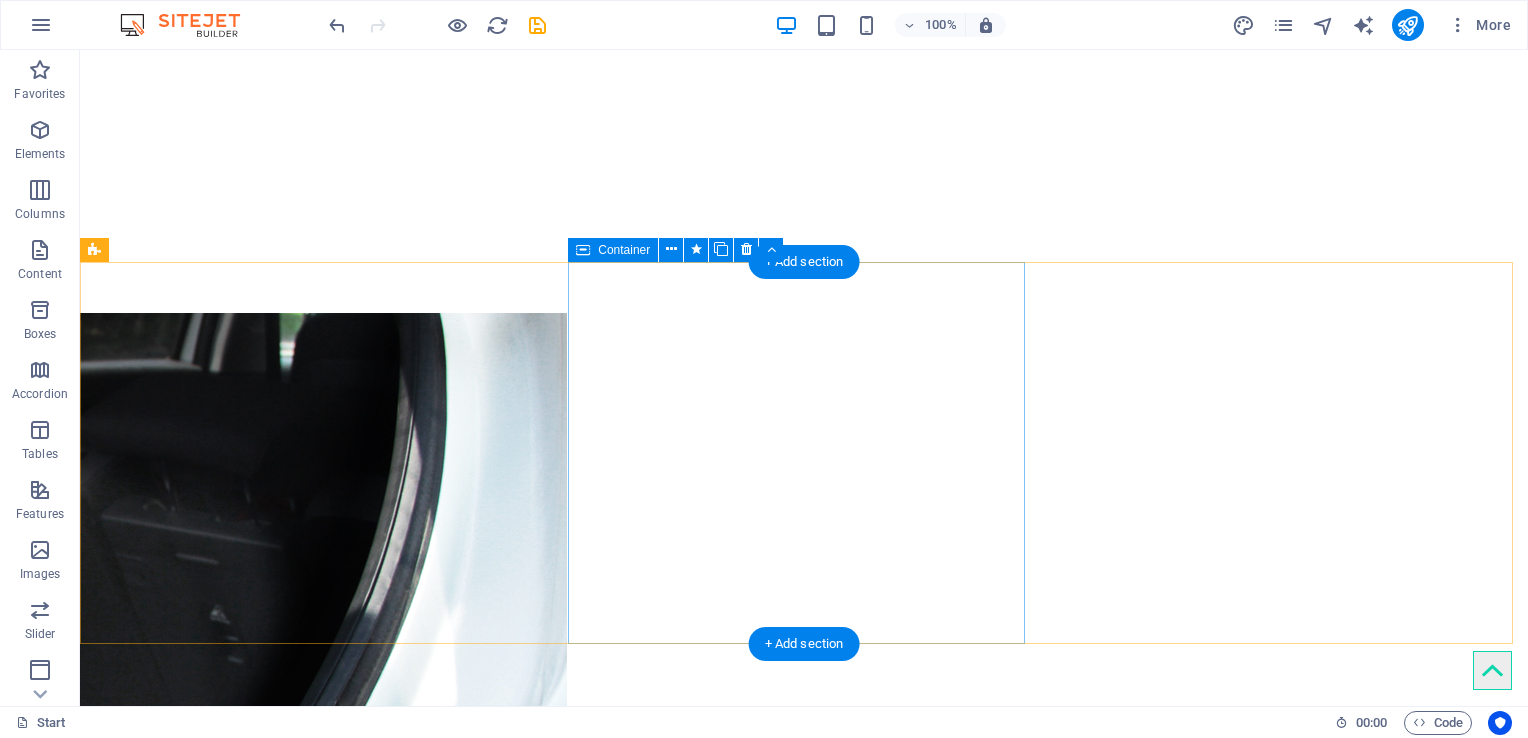 click on "Drop content here or  Add elements  Paste clipboard" at bounding box center (310, 5623) 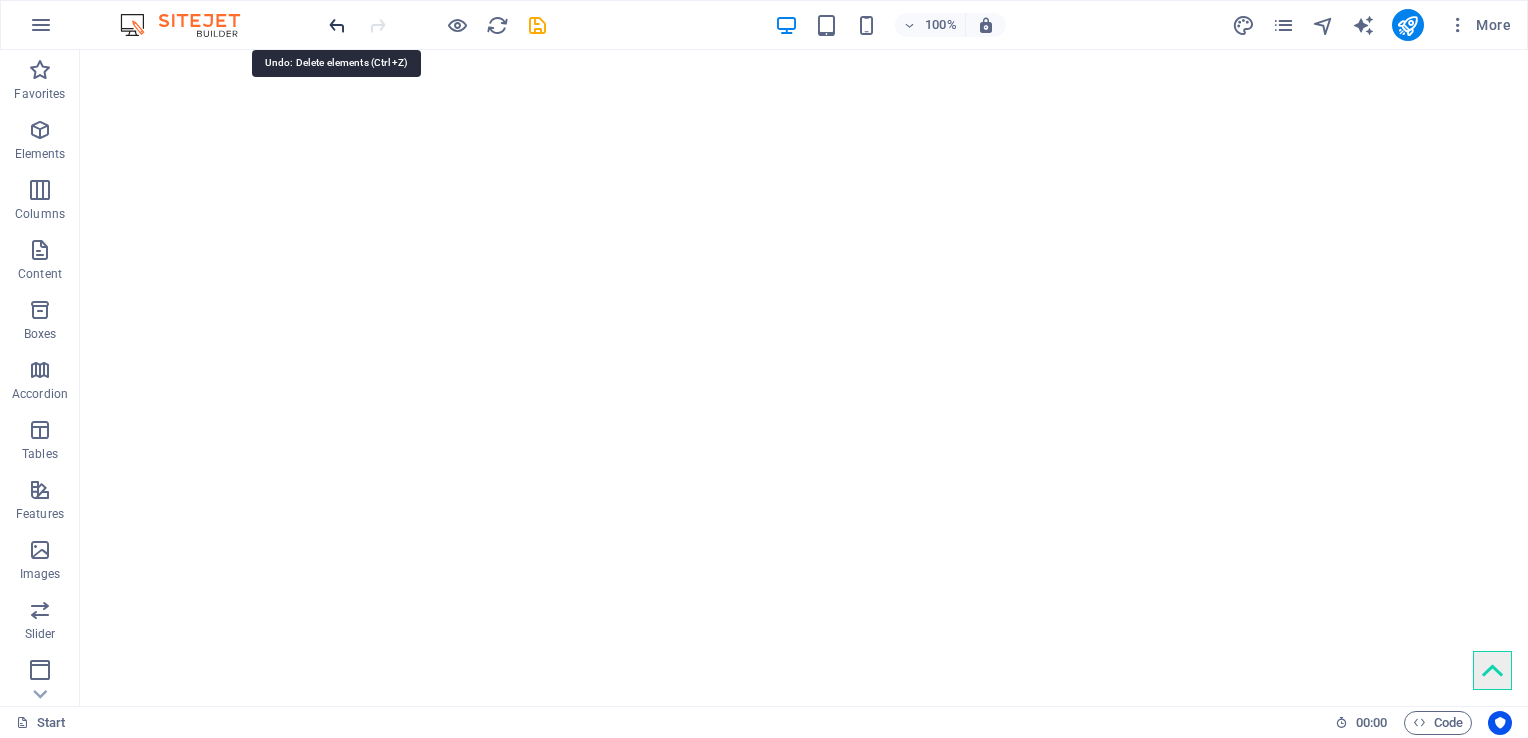 click at bounding box center [337, 25] 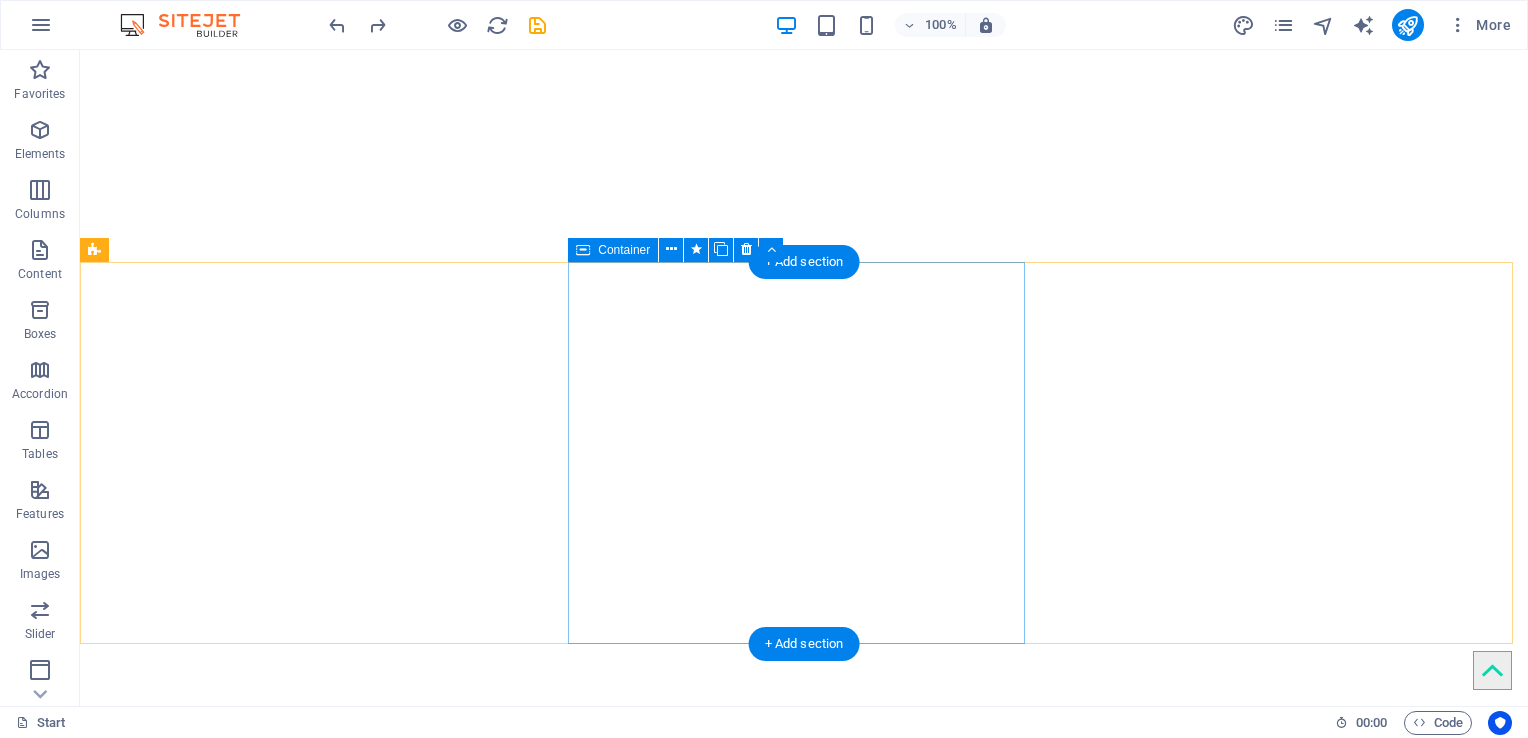 click on "Paste clipboard" at bounding box center [364, 5653] 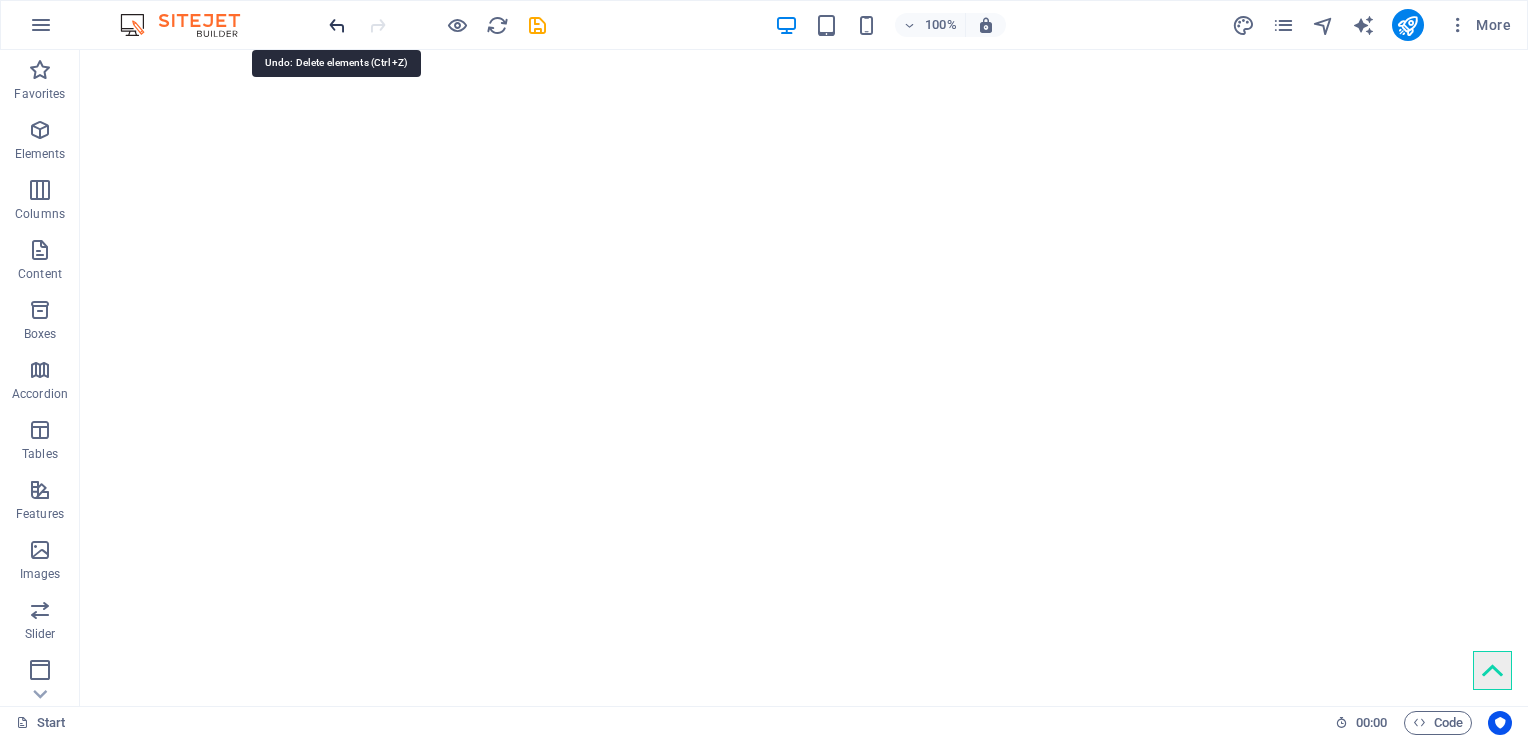 click at bounding box center (337, 25) 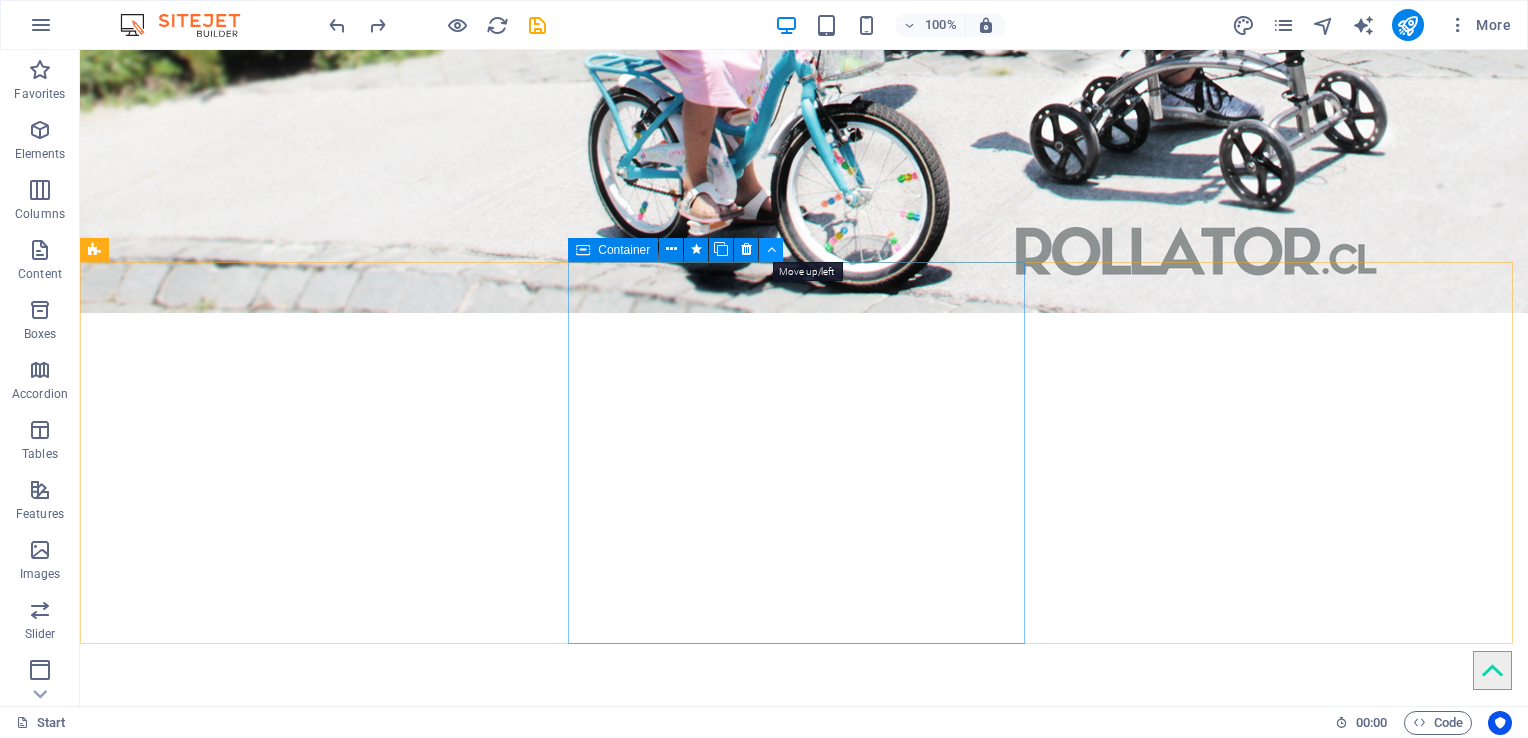 click at bounding box center (771, 249) 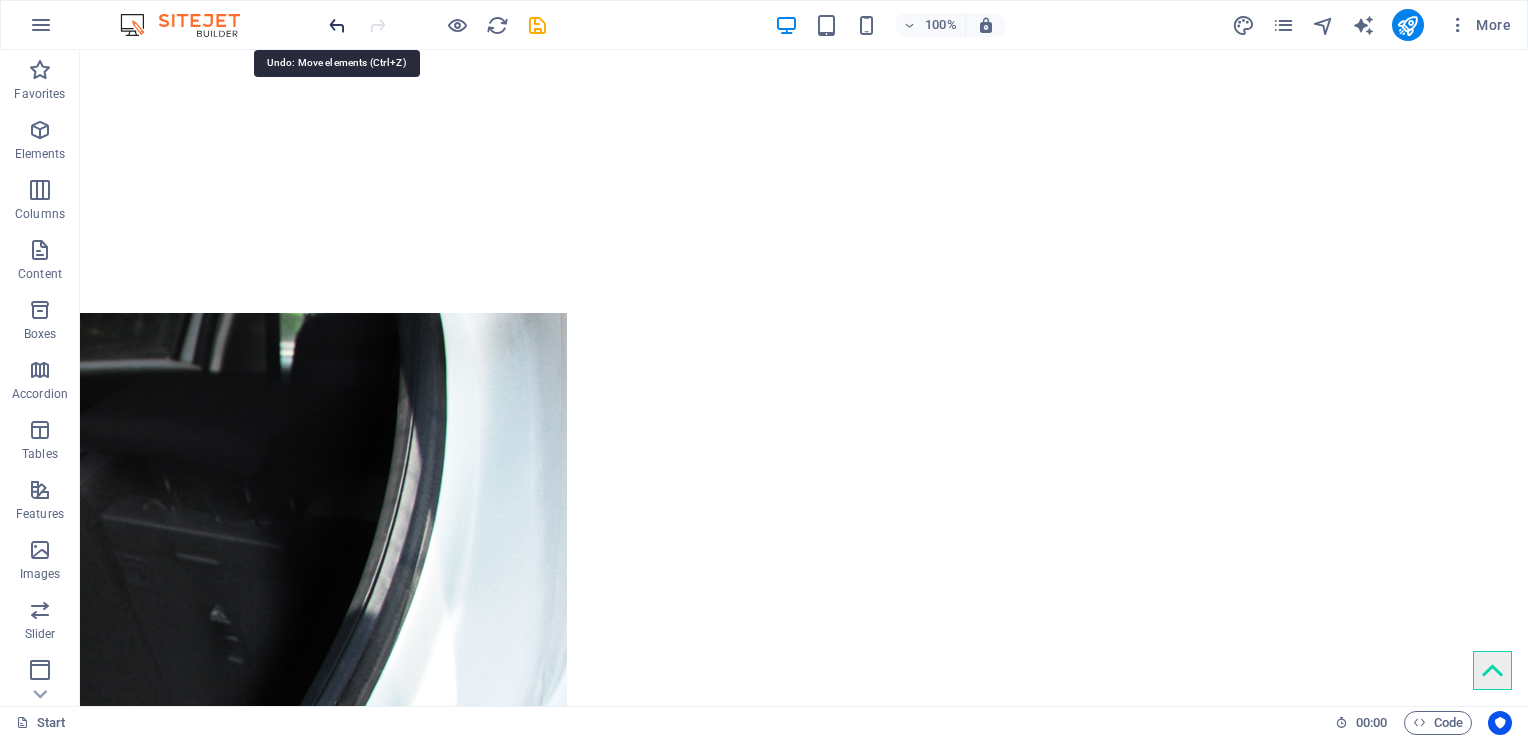 click at bounding box center [337, 25] 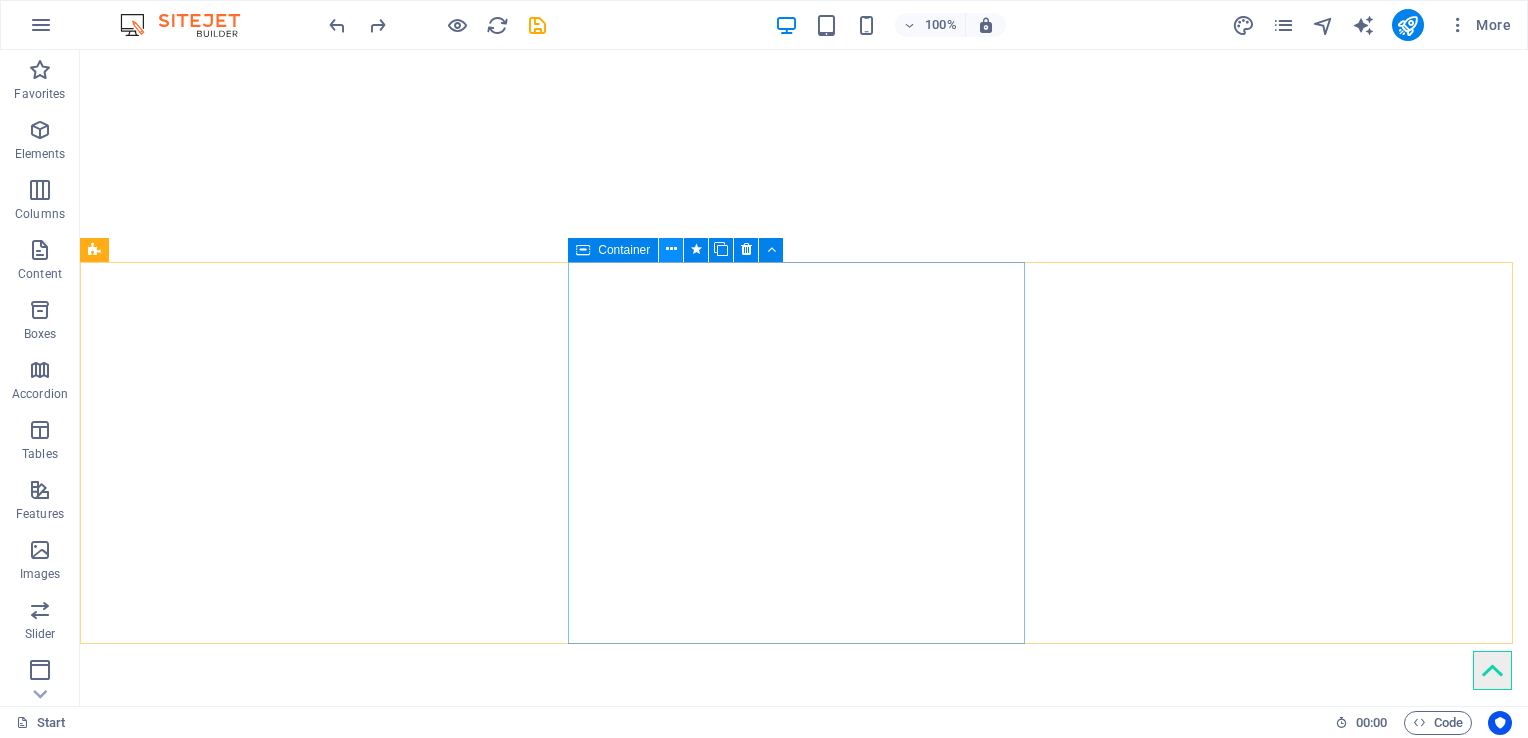 click at bounding box center (671, 249) 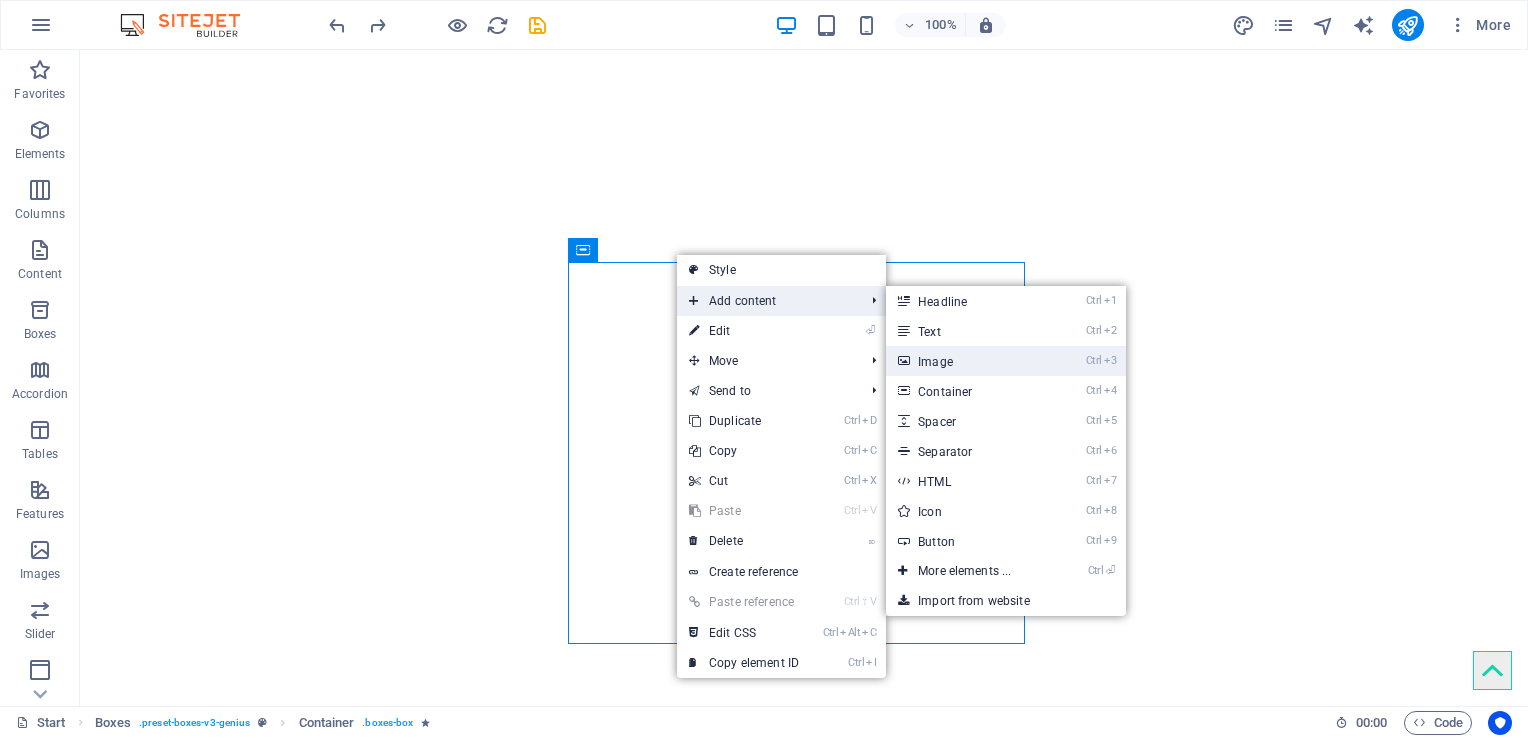 click on "Ctrl 3  Image" at bounding box center (968, 361) 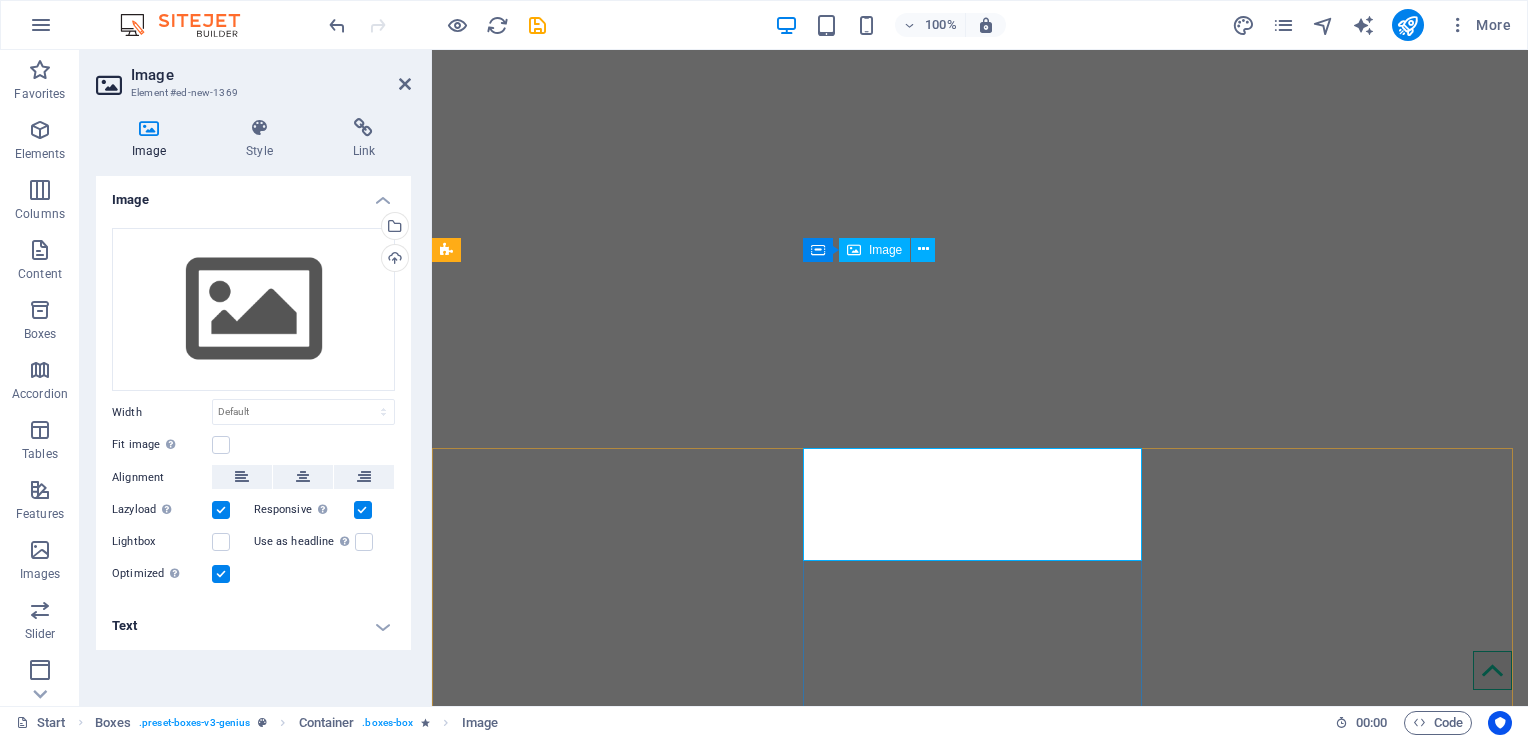 scroll, scrollTop: 718, scrollLeft: 0, axis: vertical 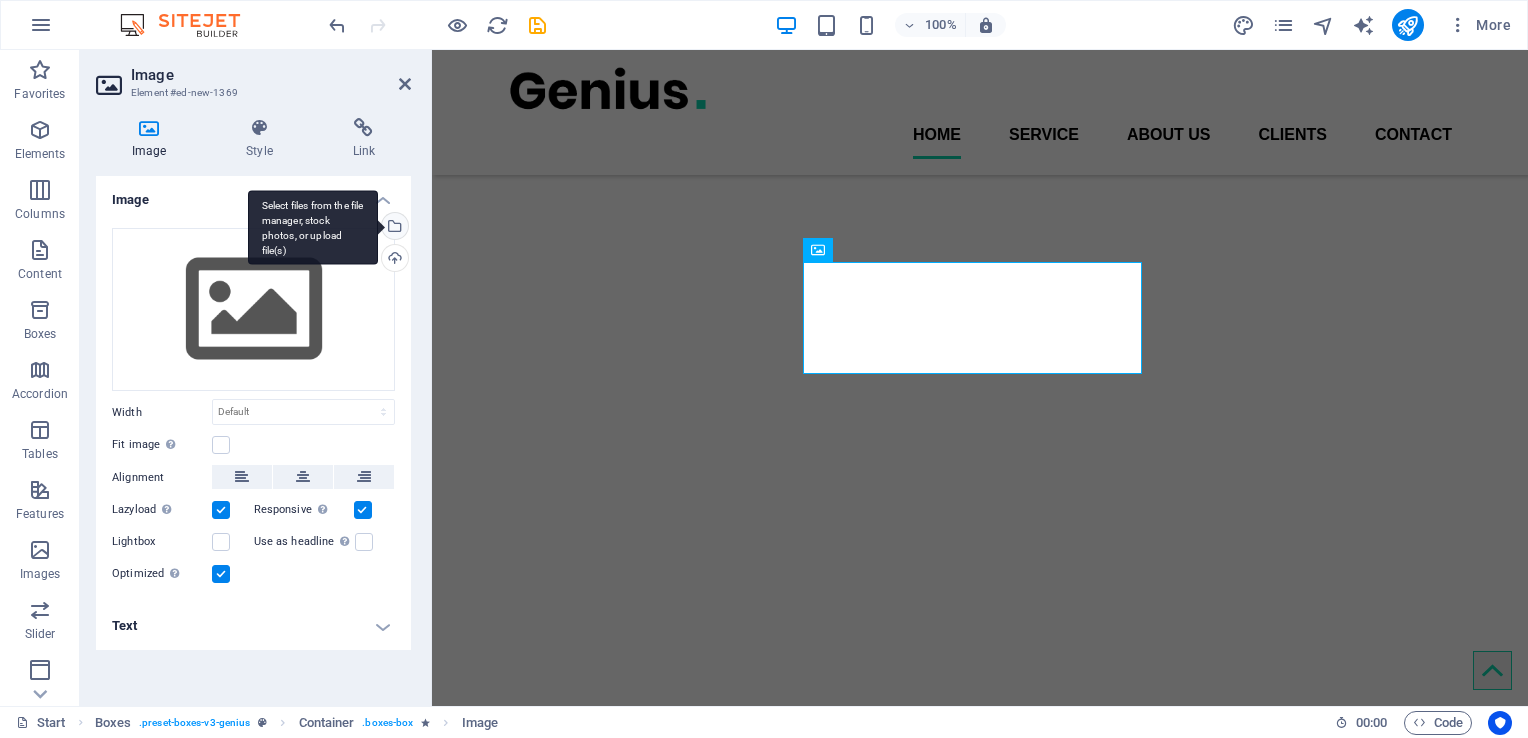click on "Select files from the file manager, stock photos, or upload file(s)" at bounding box center [313, 227] 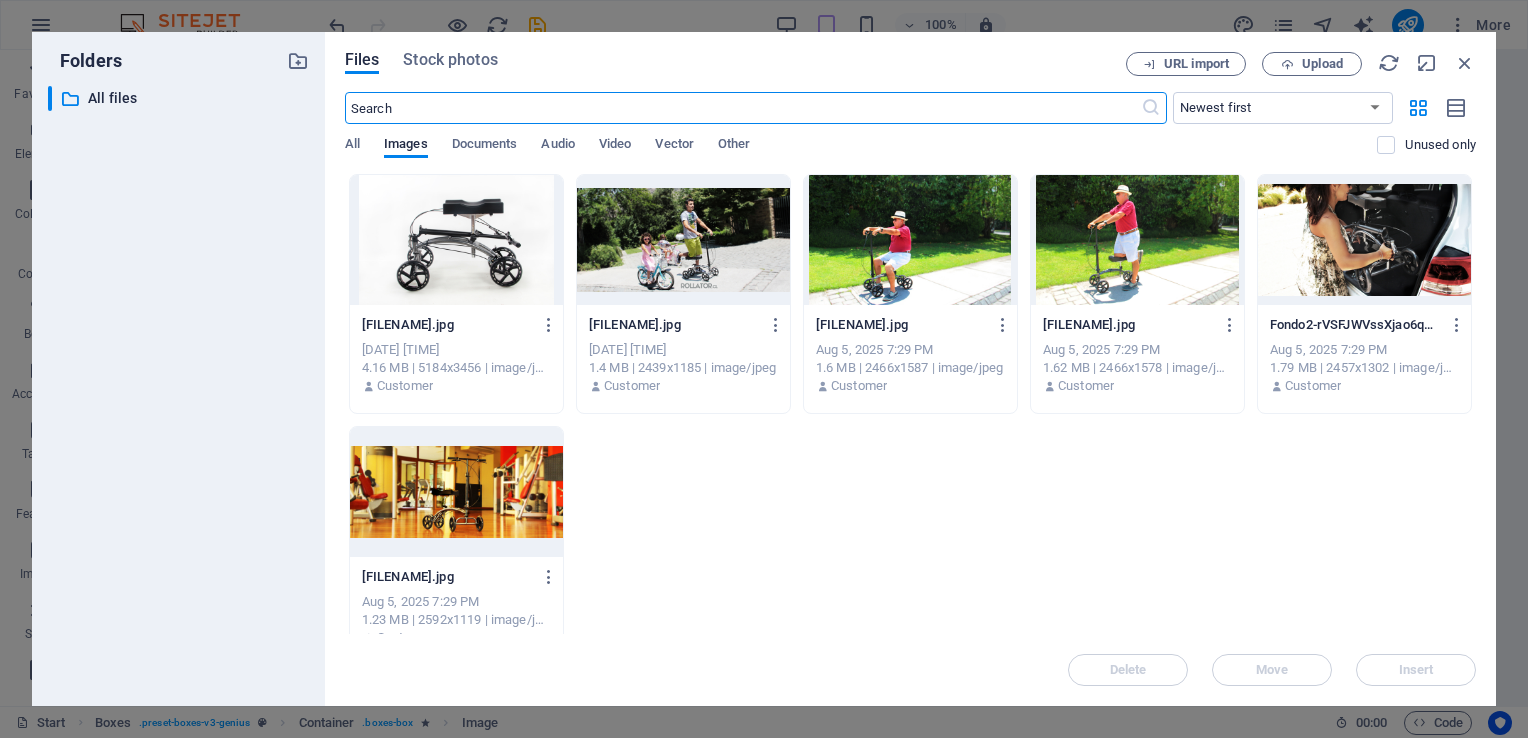 scroll, scrollTop: 459, scrollLeft: 0, axis: vertical 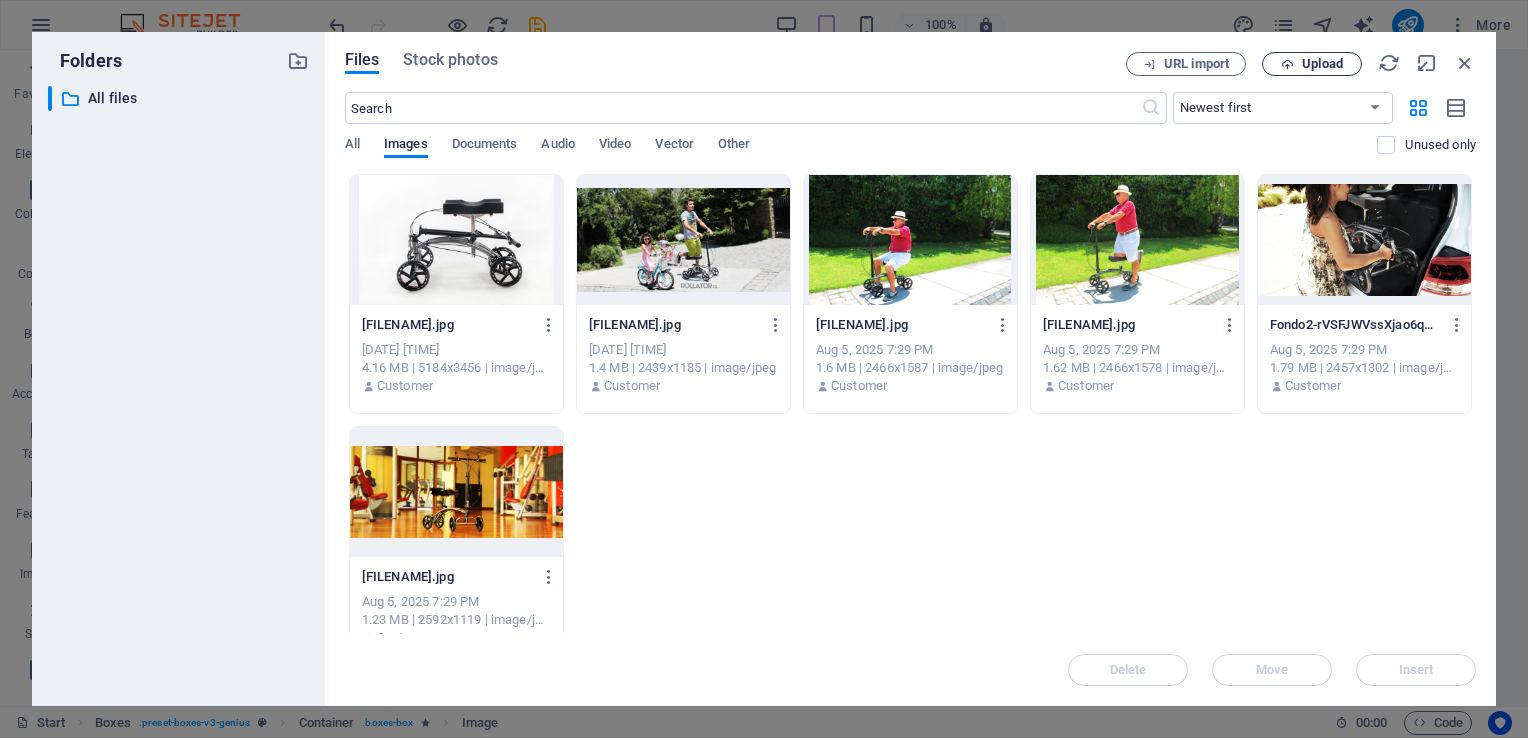 click on "Upload" at bounding box center [1322, 64] 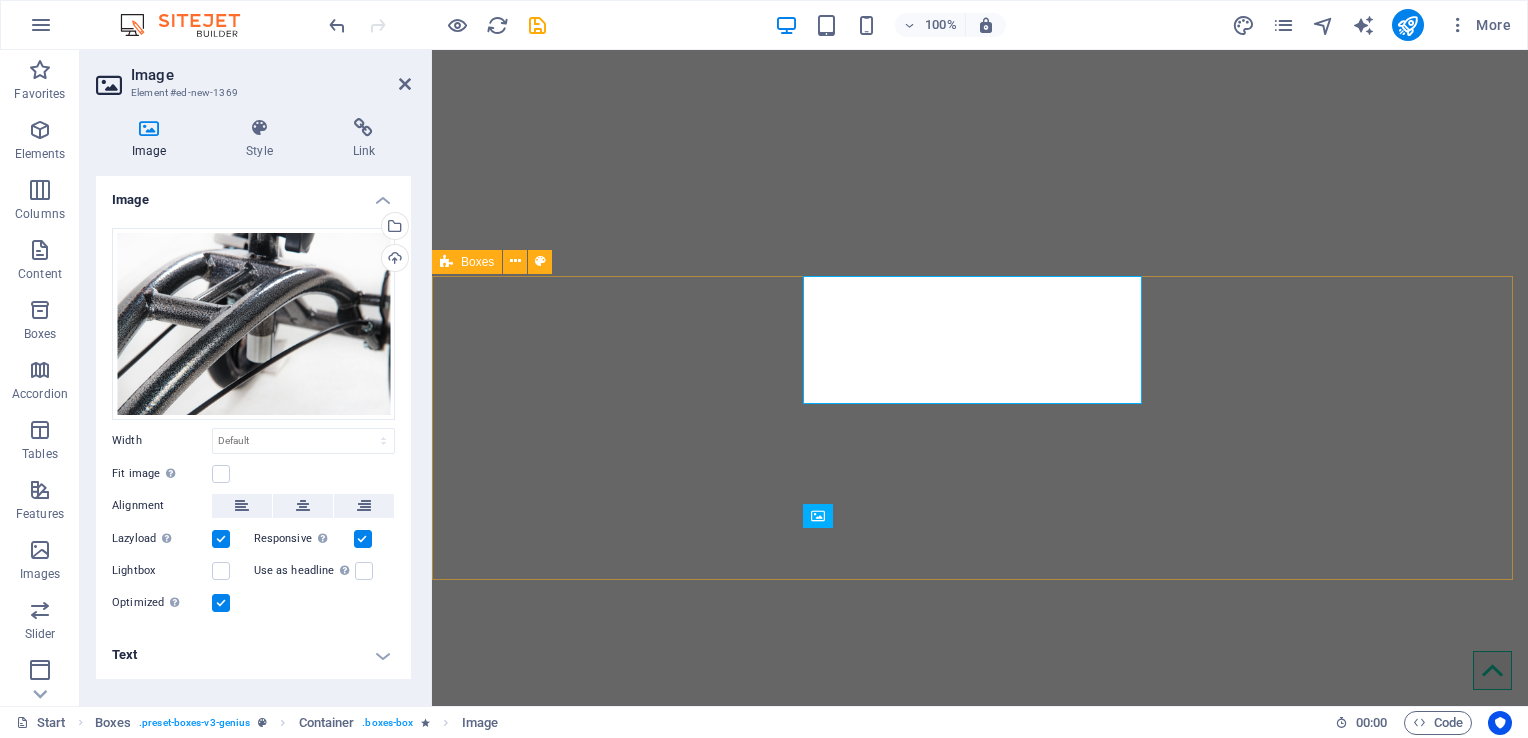 scroll, scrollTop: 708, scrollLeft: 0, axis: vertical 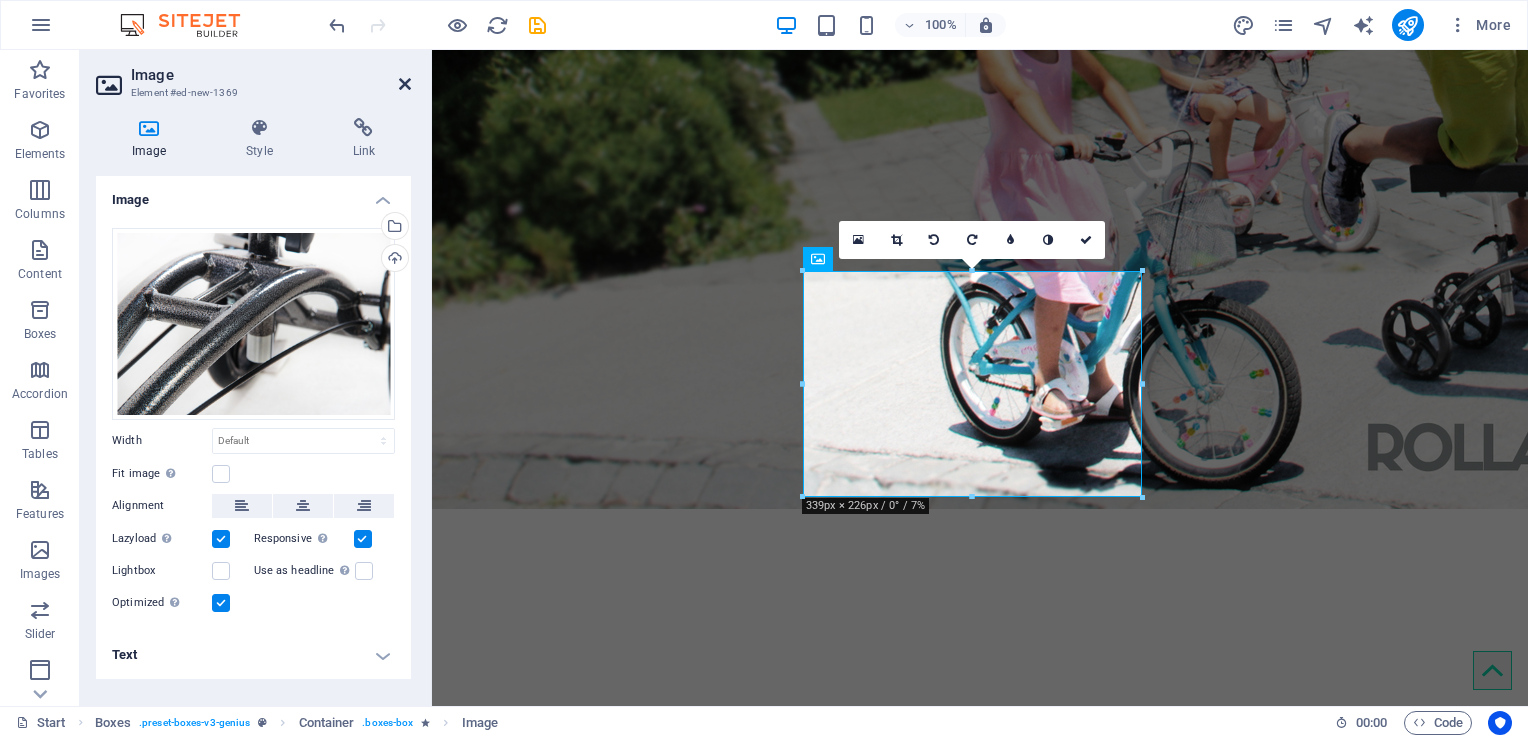 click at bounding box center [405, 84] 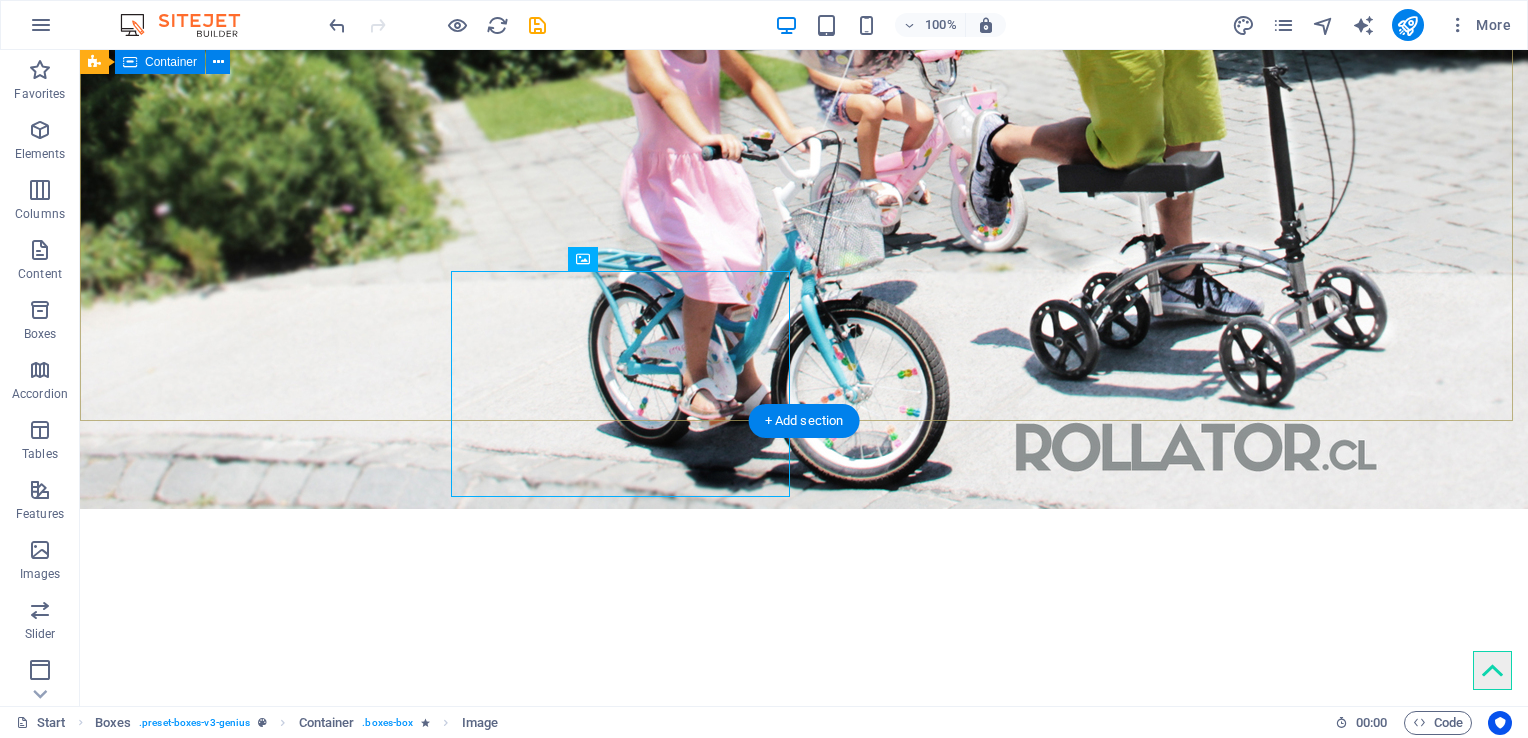scroll, scrollTop: 895, scrollLeft: 0, axis: vertical 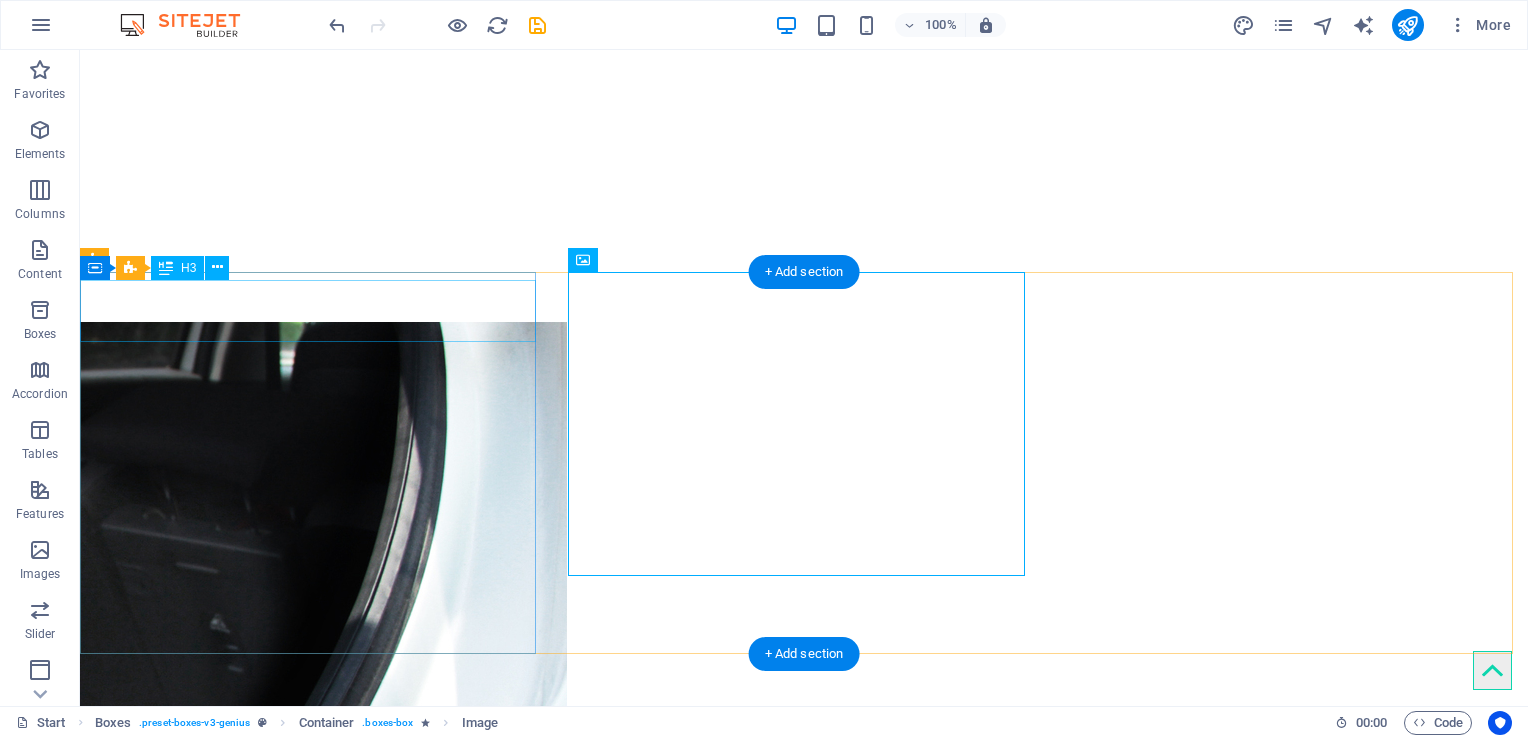 click on "Plegable" at bounding box center (310, 4541) 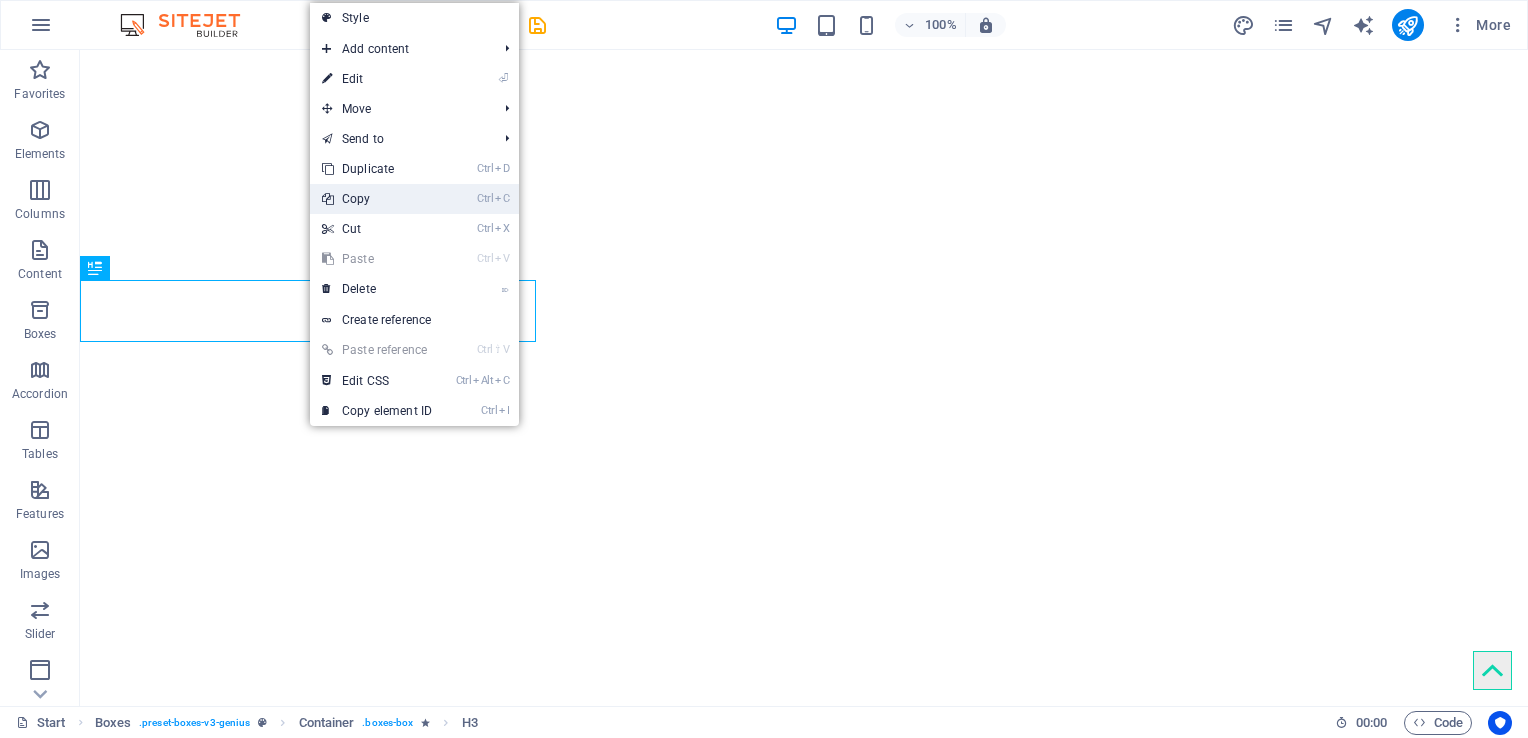 click on "Ctrl C  Copy" at bounding box center (377, 199) 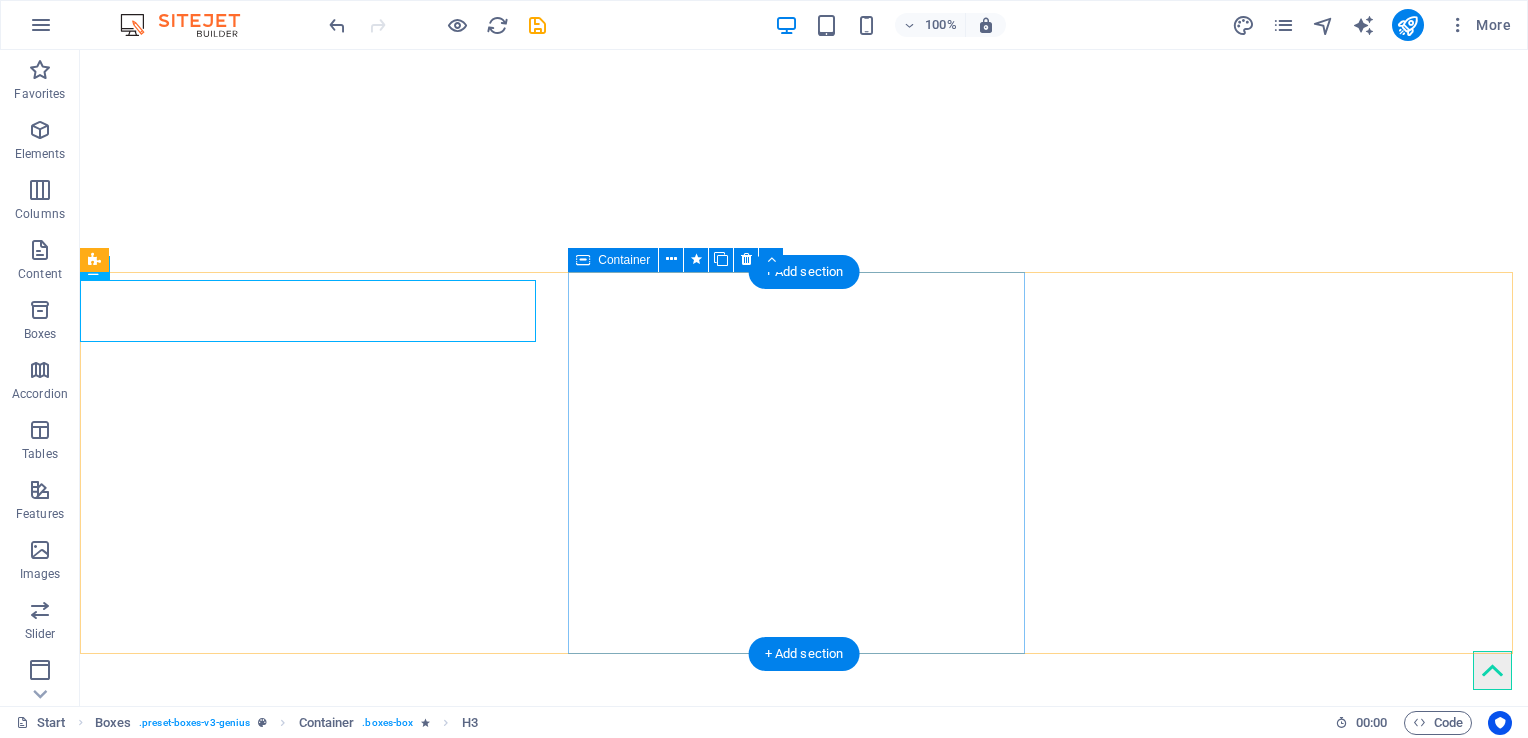 click at bounding box center (310, 6043) 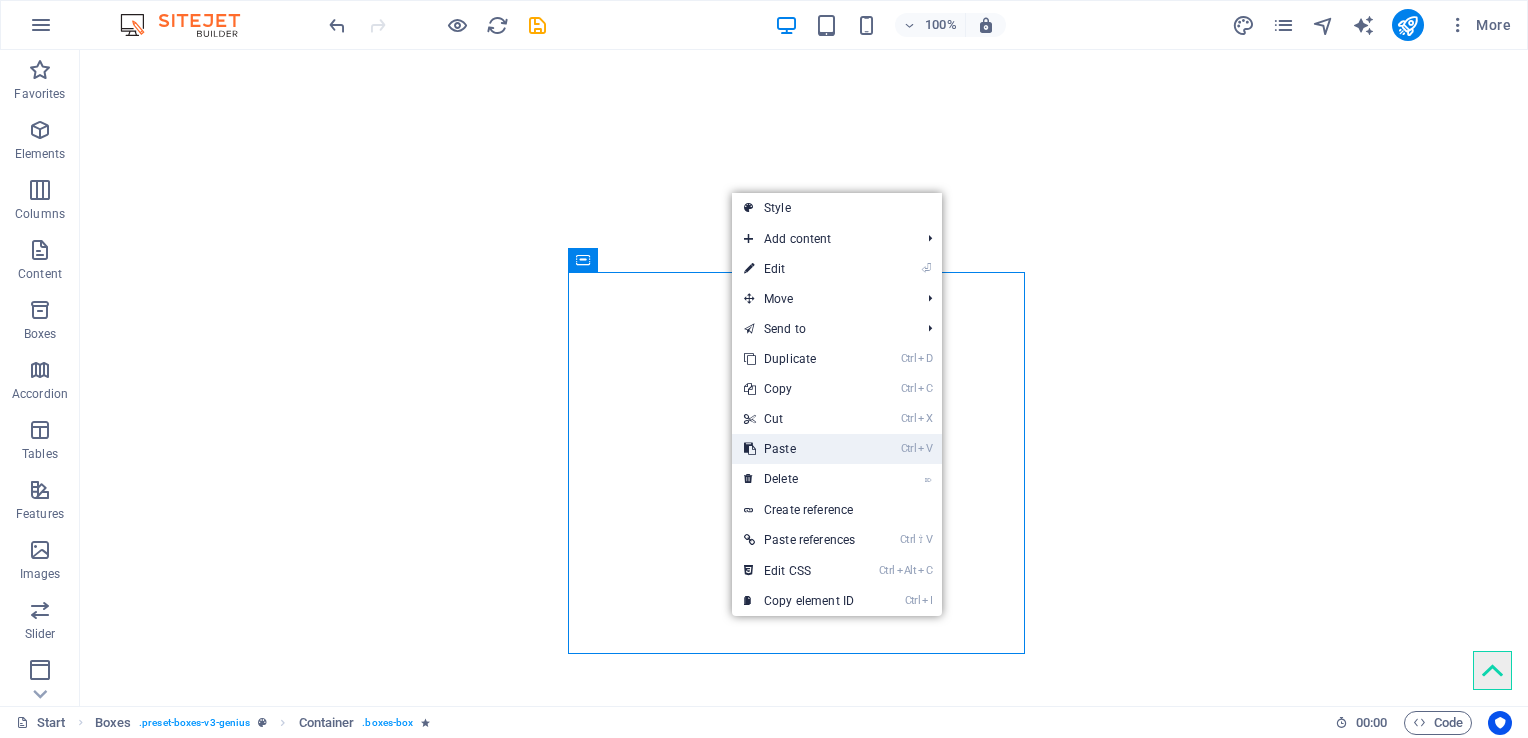 click on "Ctrl V  Paste" at bounding box center (799, 449) 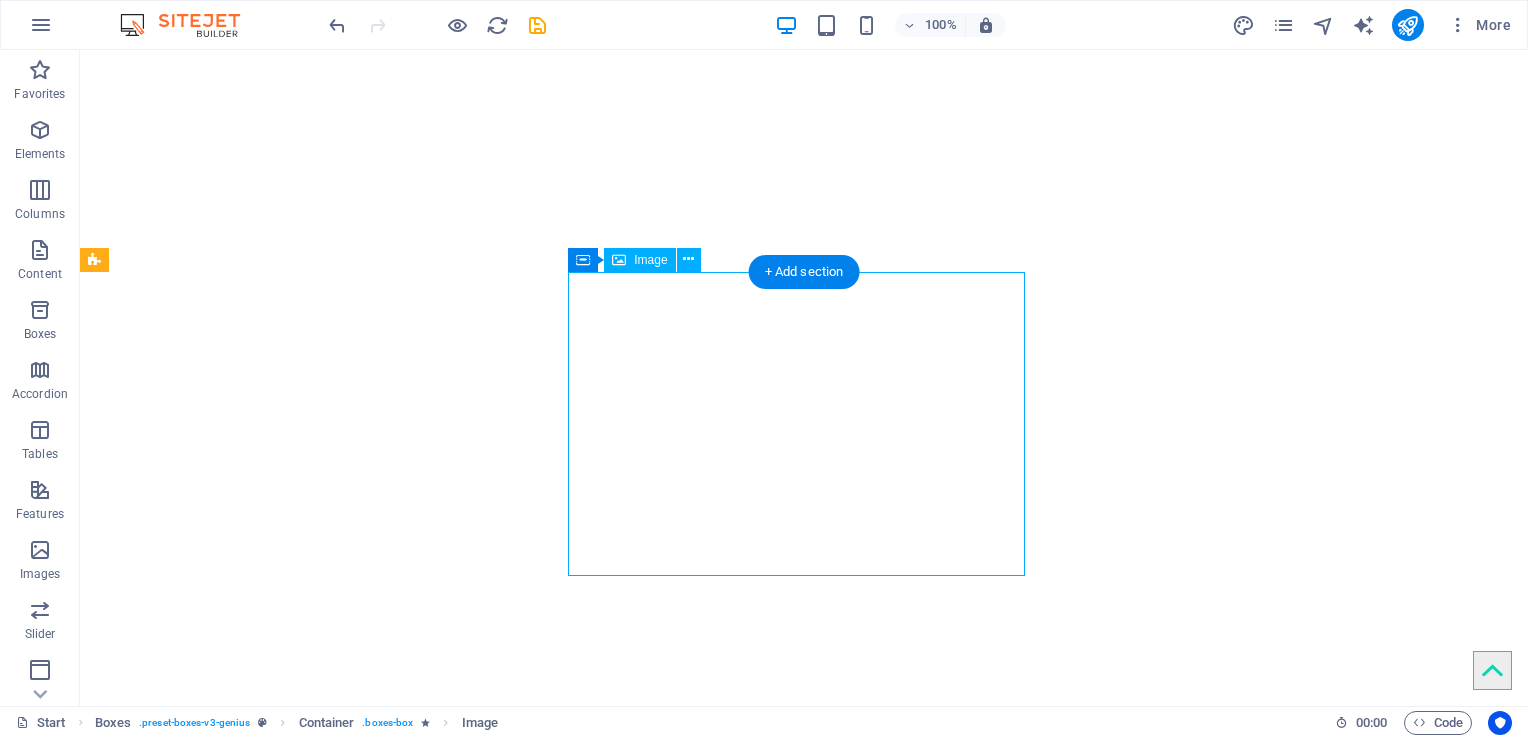 drag, startPoint x: 792, startPoint y: 411, endPoint x: 800, endPoint y: 517, distance: 106.30146 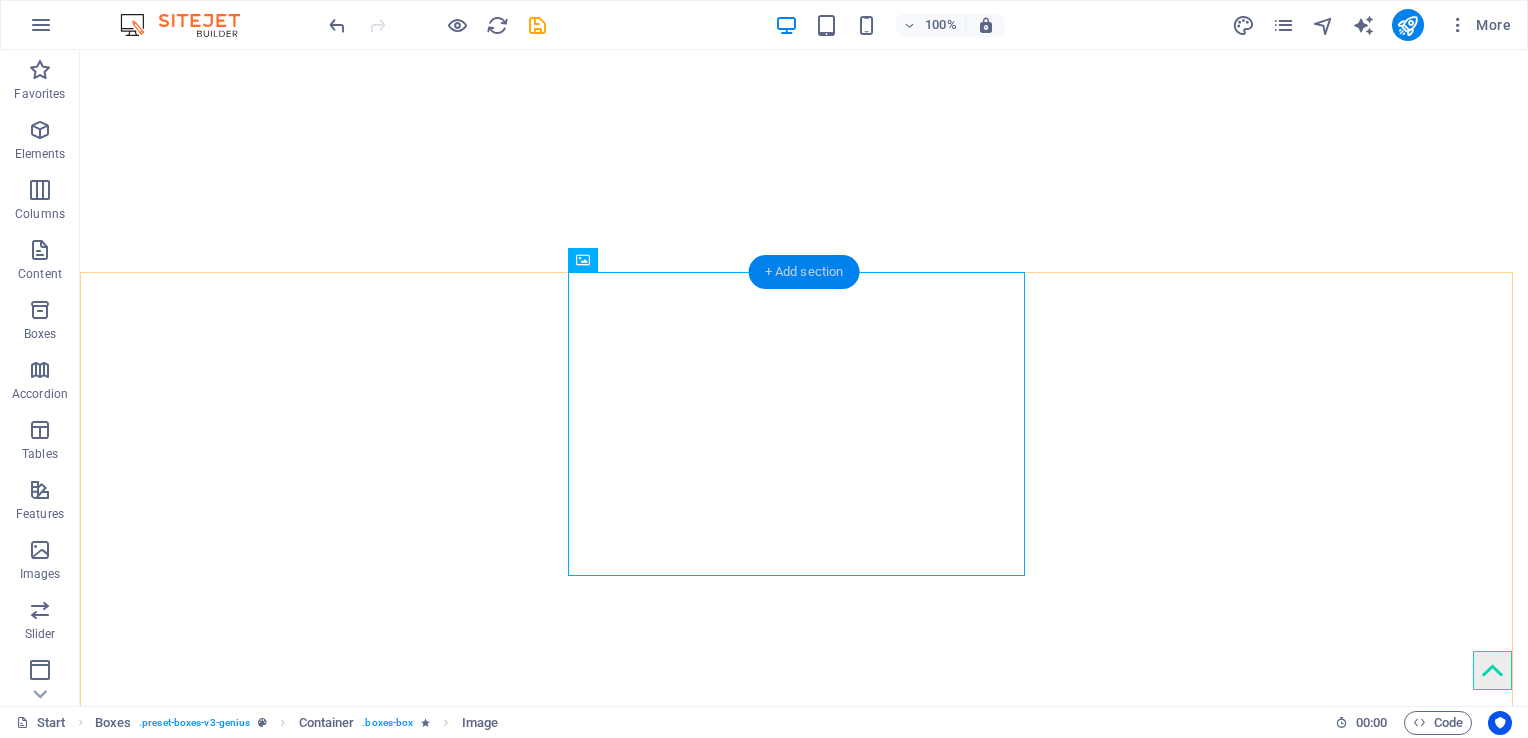 click on "+ Add section" at bounding box center (804, 272) 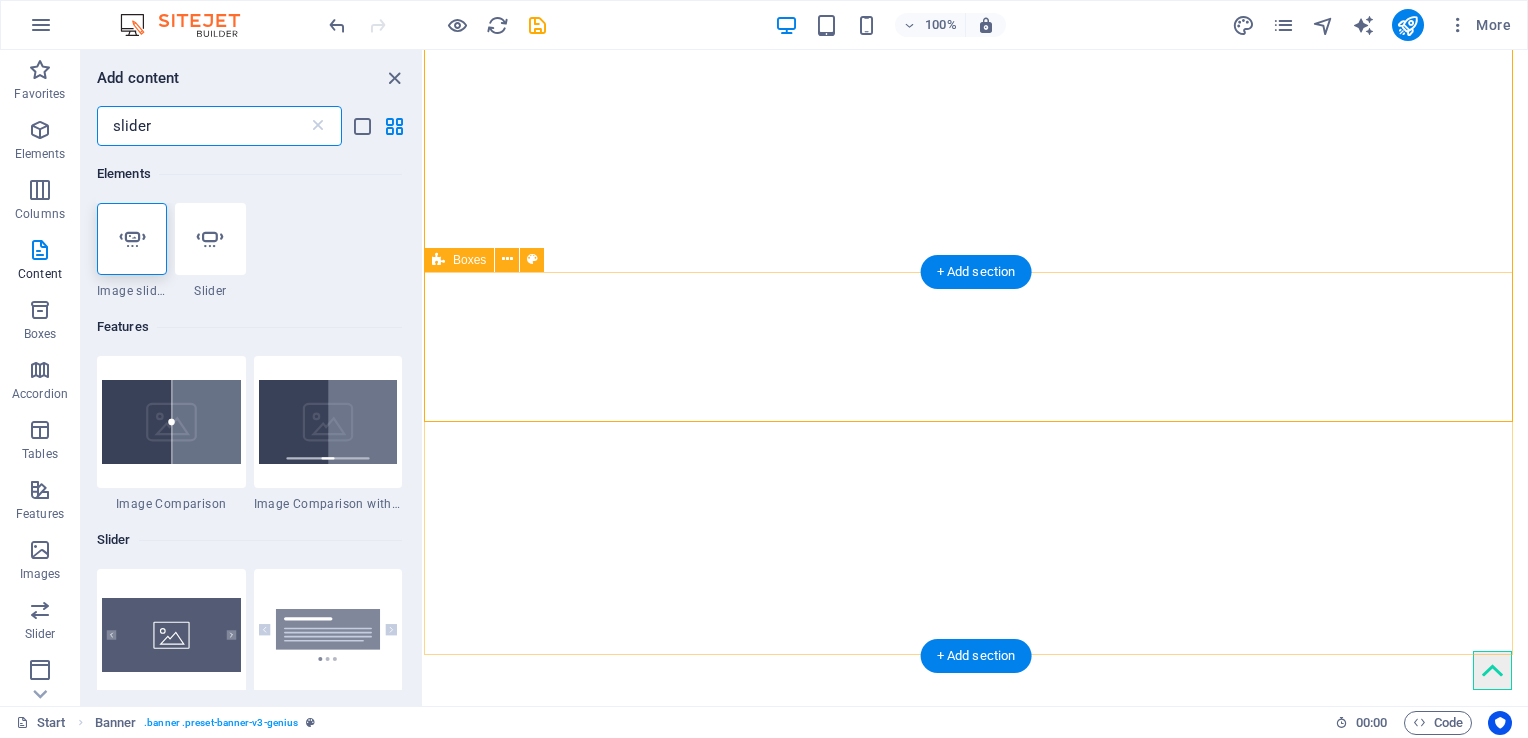 scroll, scrollTop: 712, scrollLeft: 0, axis: vertical 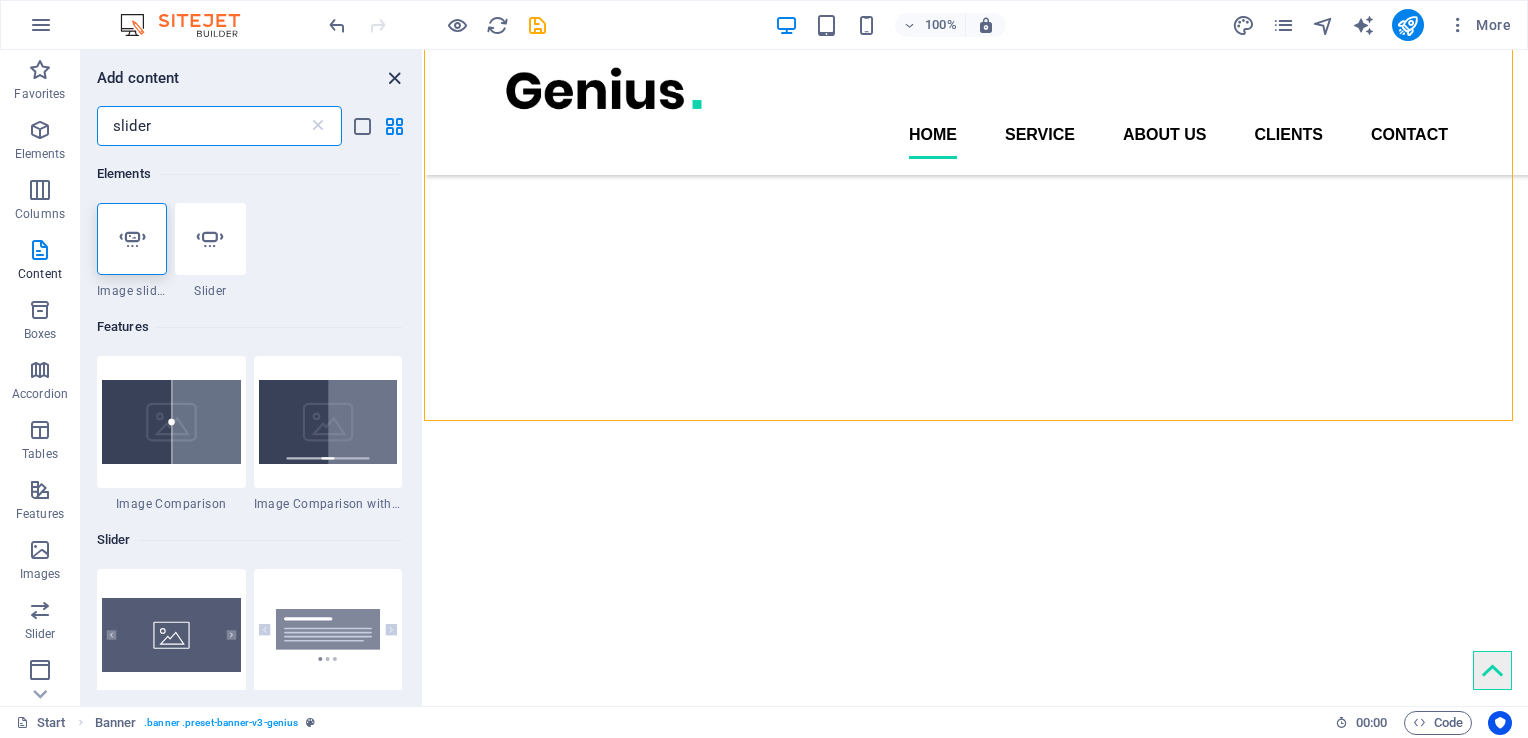 click at bounding box center (394, 78) 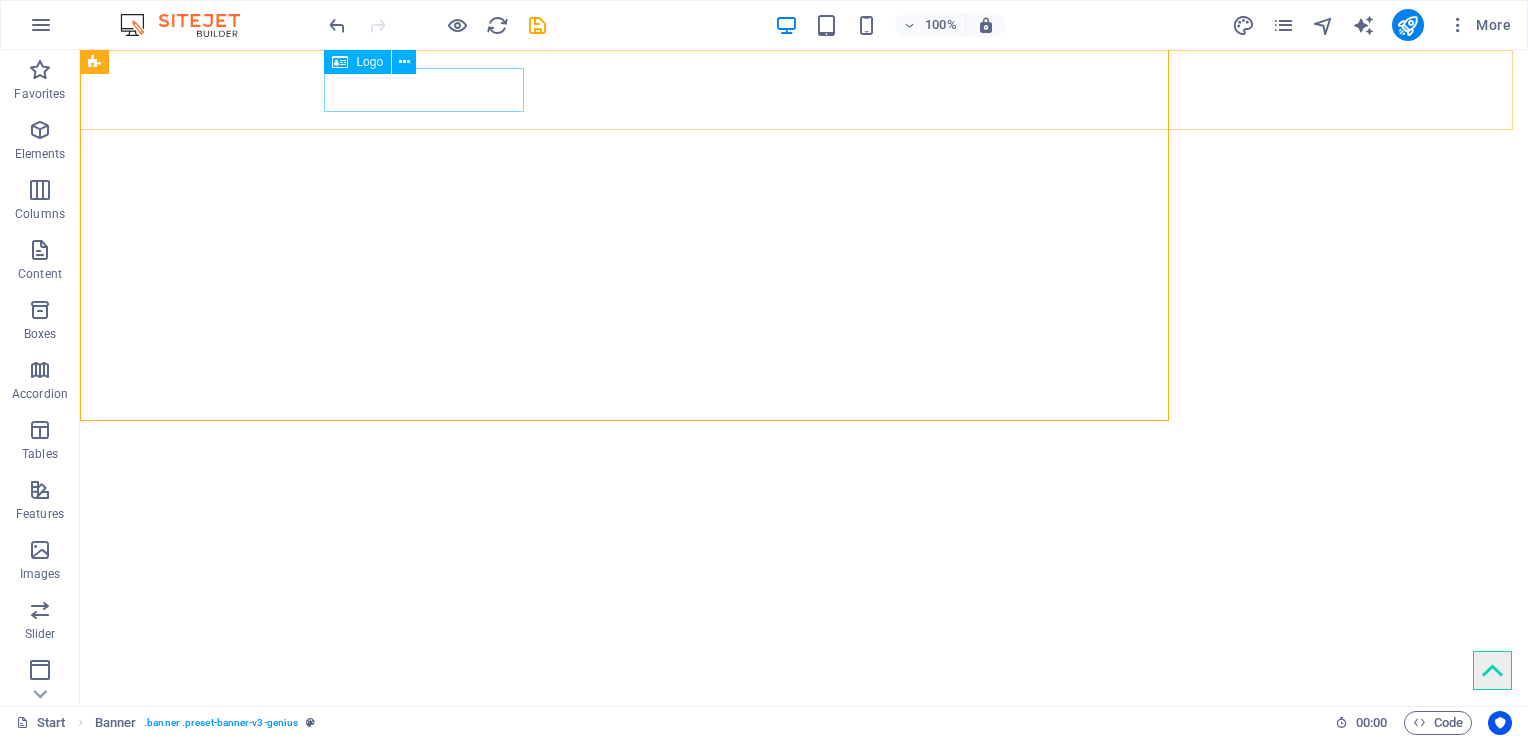 scroll, scrollTop: 895, scrollLeft: 0, axis: vertical 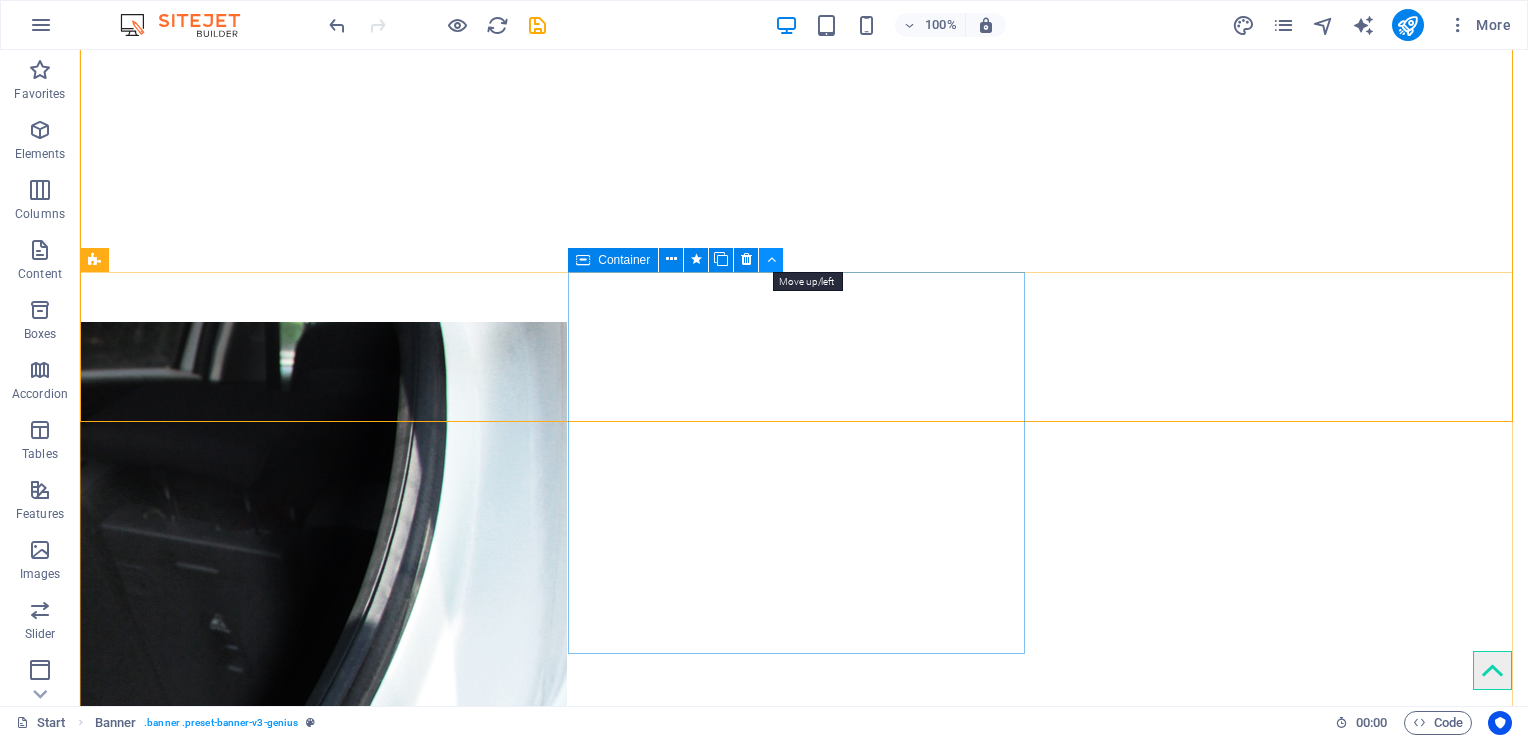 click at bounding box center [771, 259] 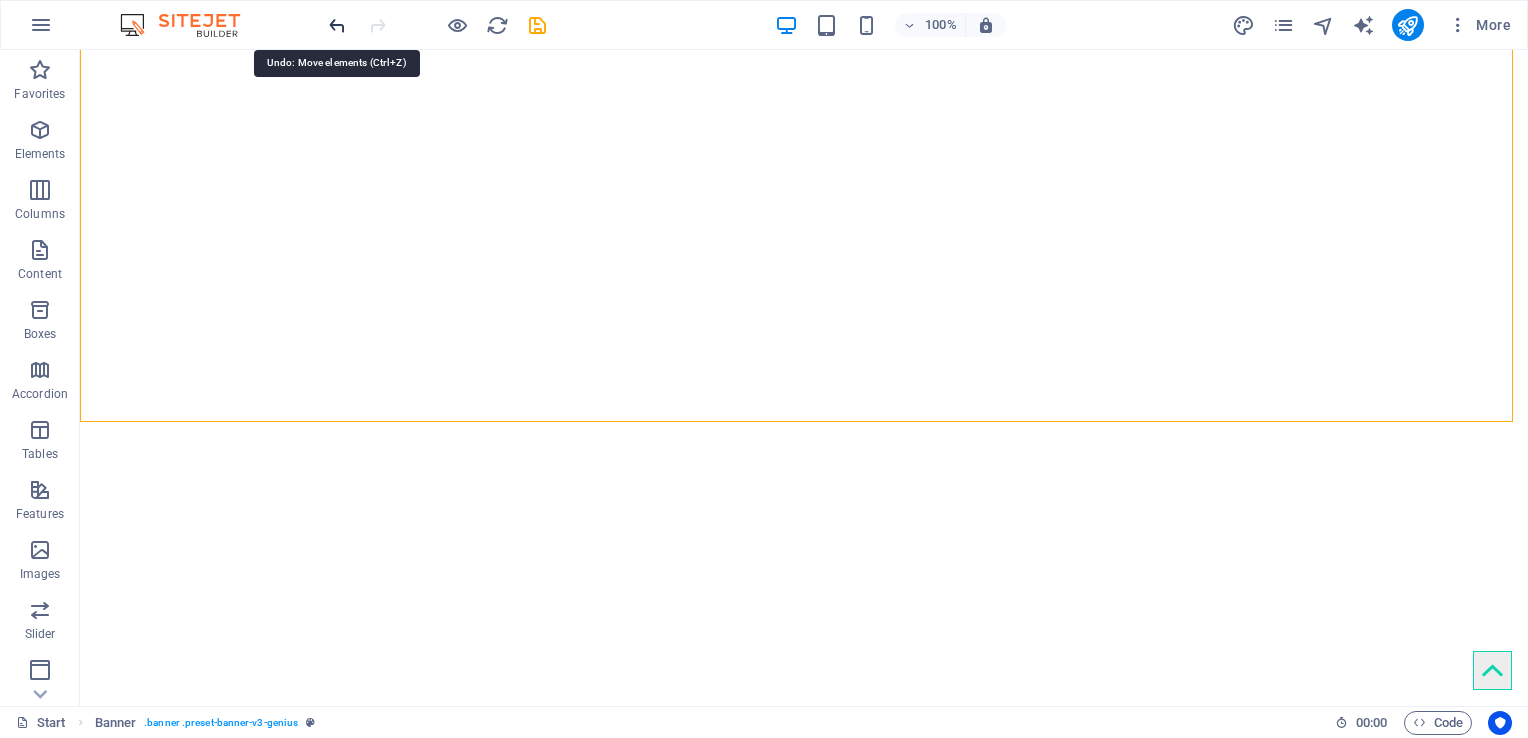 click at bounding box center (337, 25) 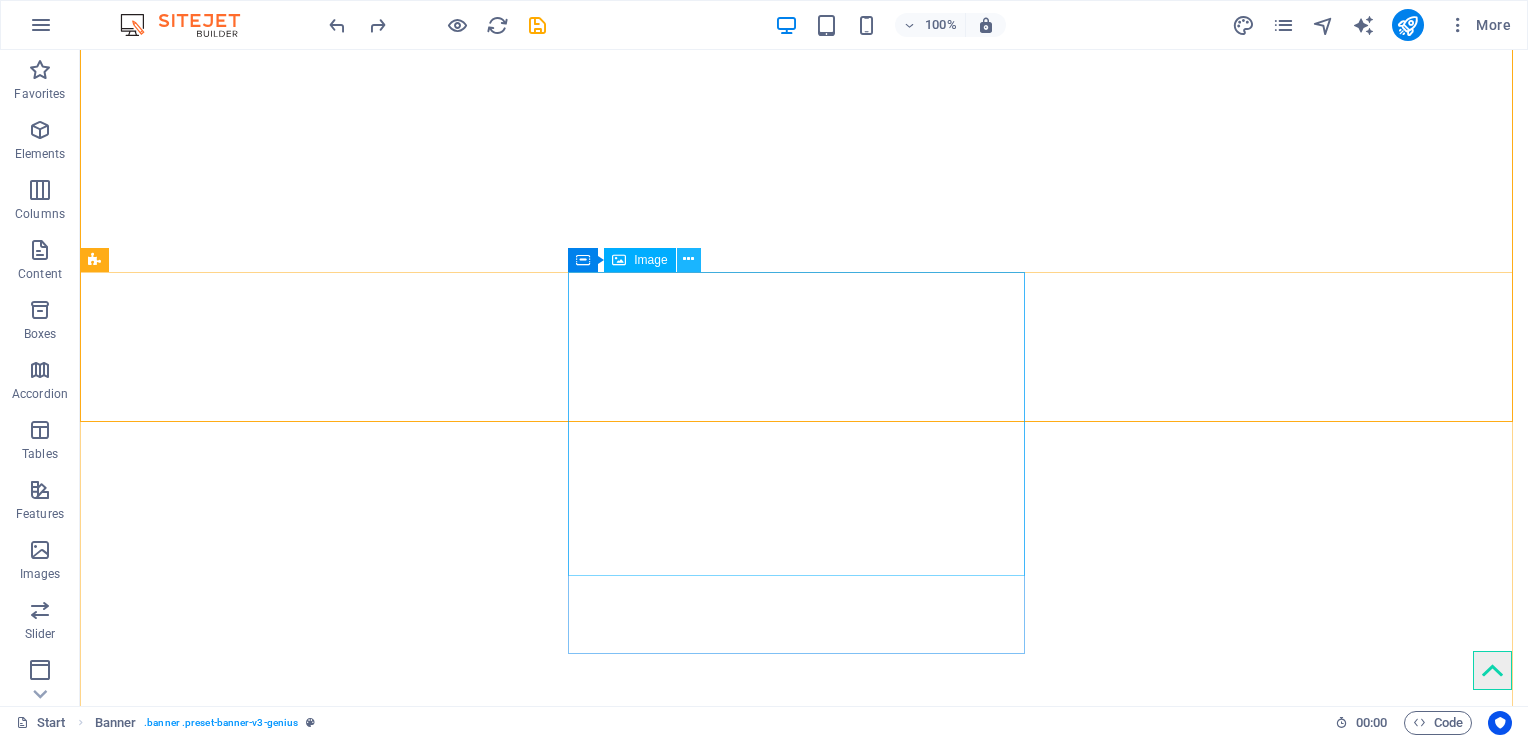 click at bounding box center [688, 259] 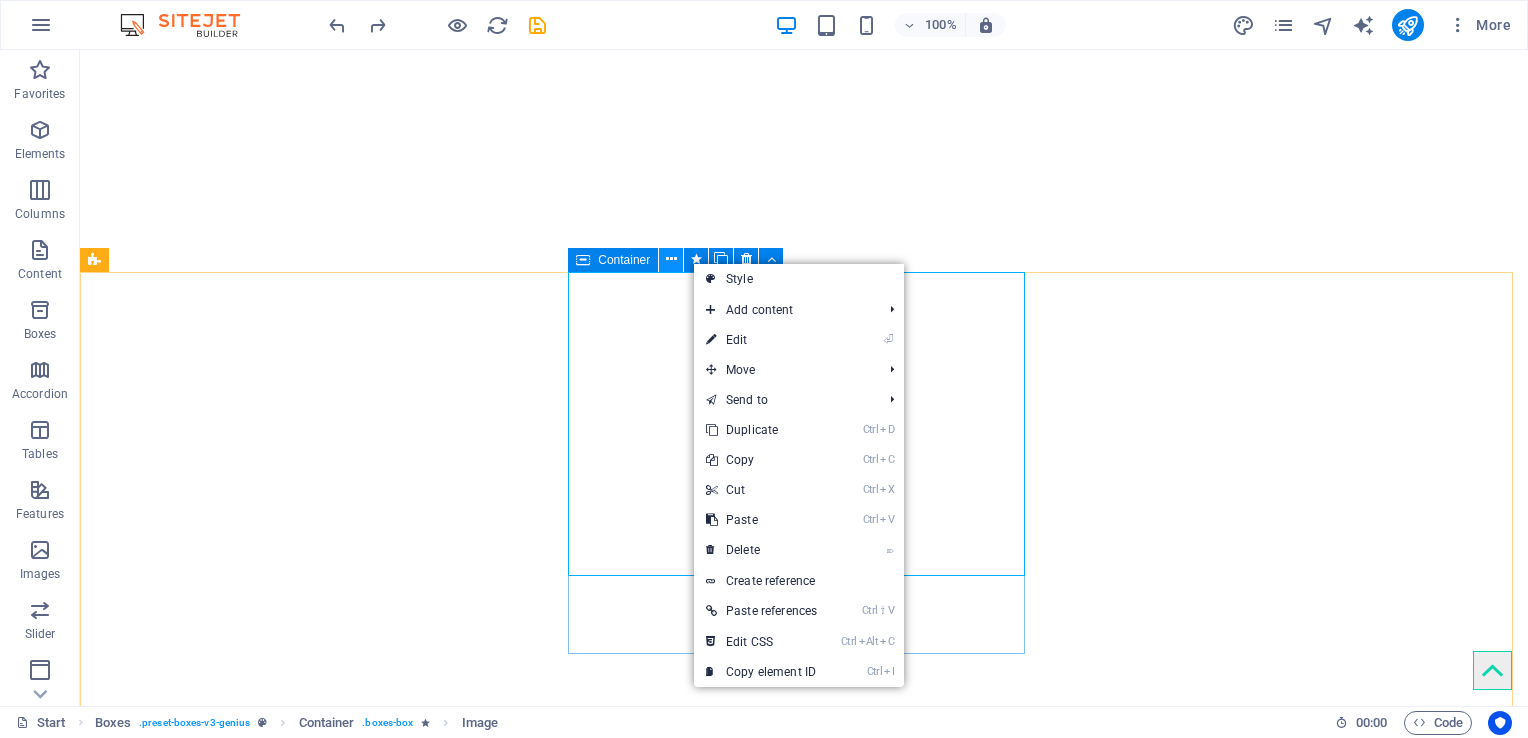 click at bounding box center (671, 259) 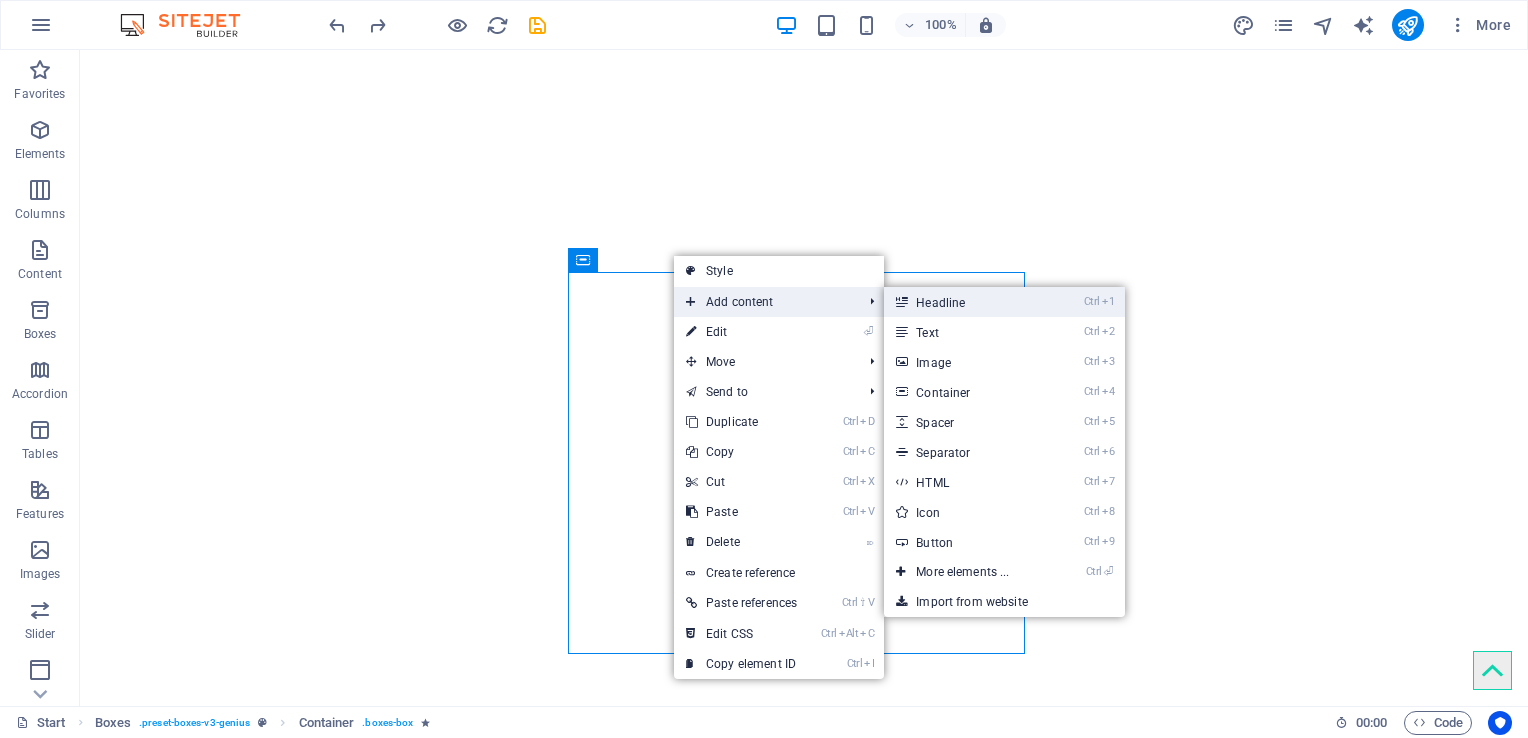 click on "Ctrl 1  Headline" at bounding box center (966, 302) 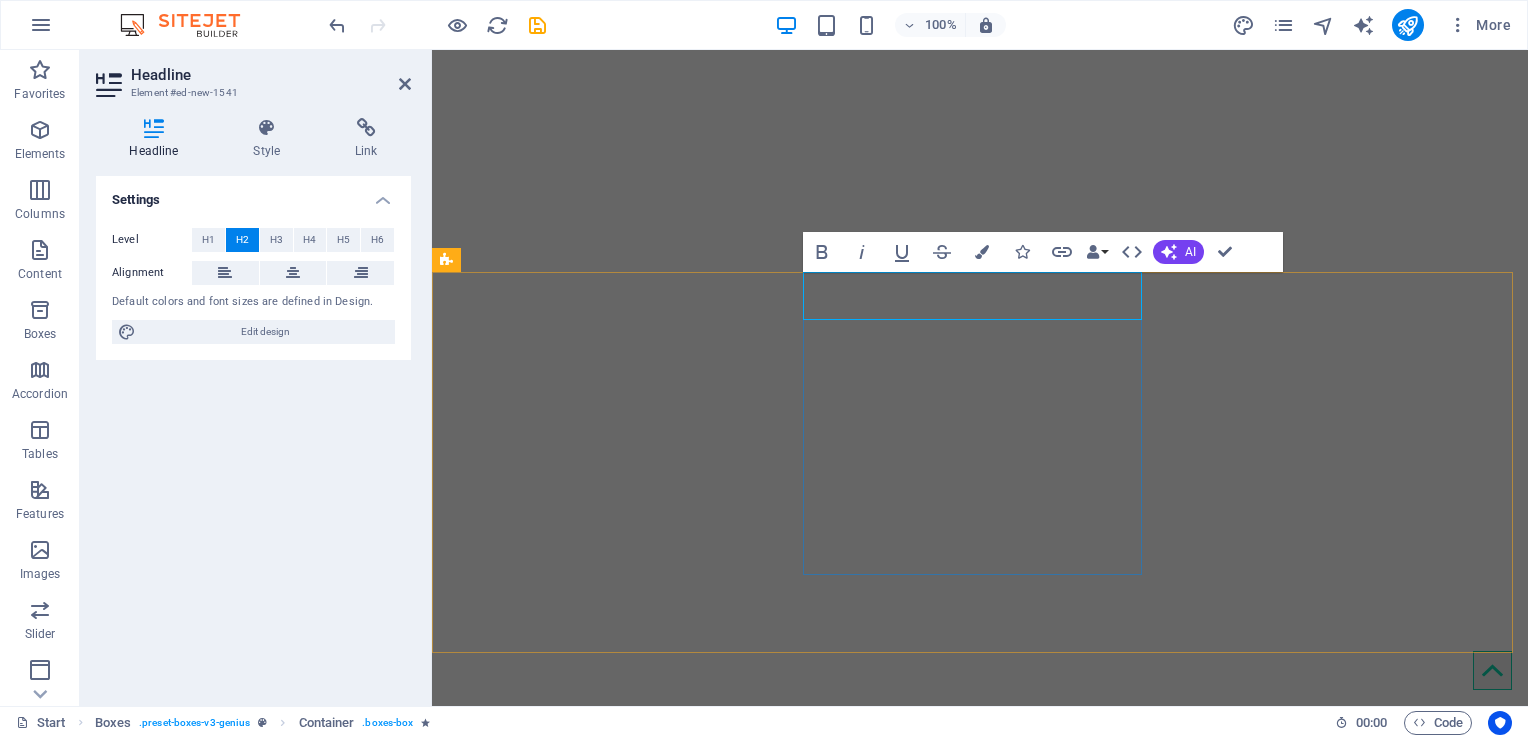 scroll, scrollTop: 708, scrollLeft: 0, axis: vertical 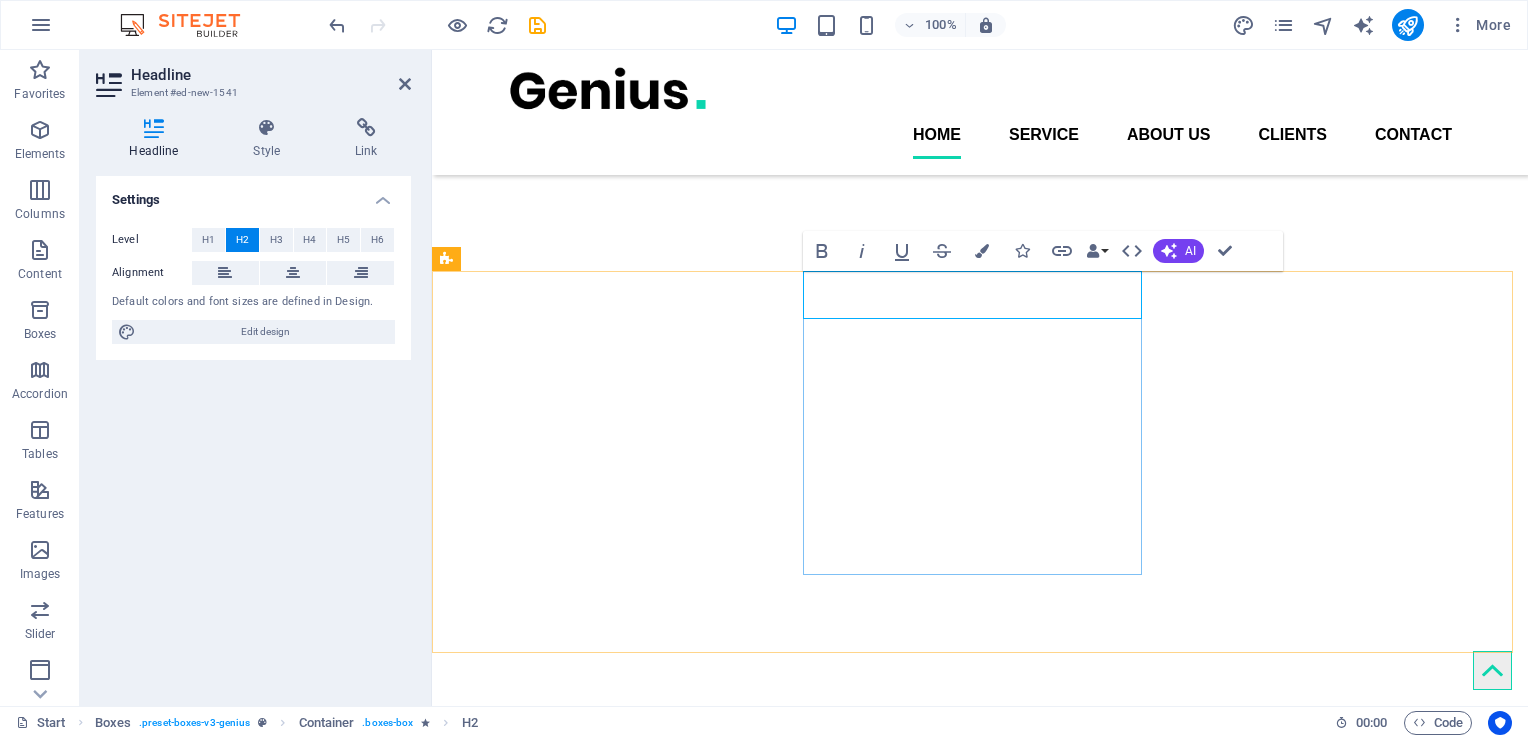 drag, startPoint x: 1090, startPoint y: 290, endPoint x: 864, endPoint y: 298, distance: 226.14156 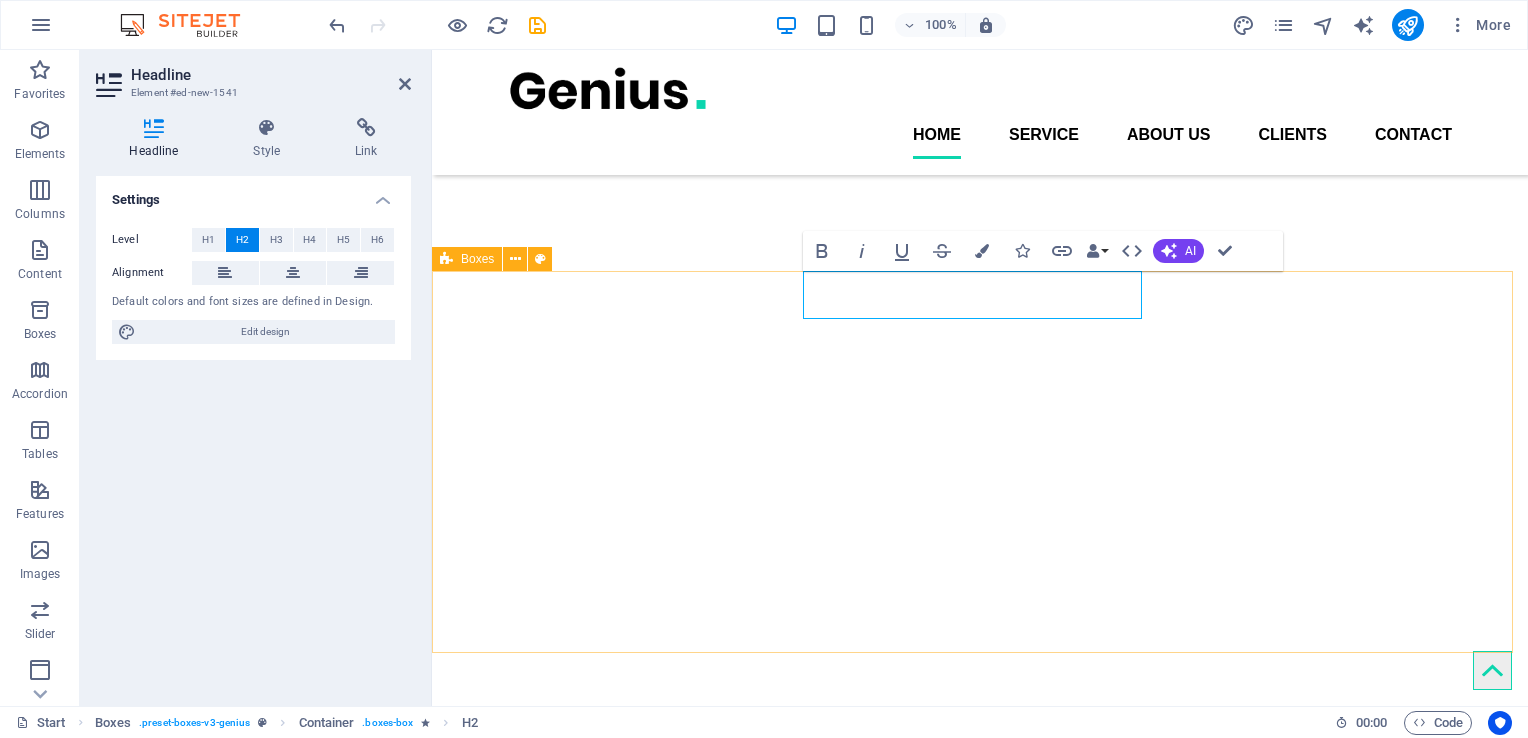 click on "Plegable Firme Plegable" at bounding box center (980, 5480) 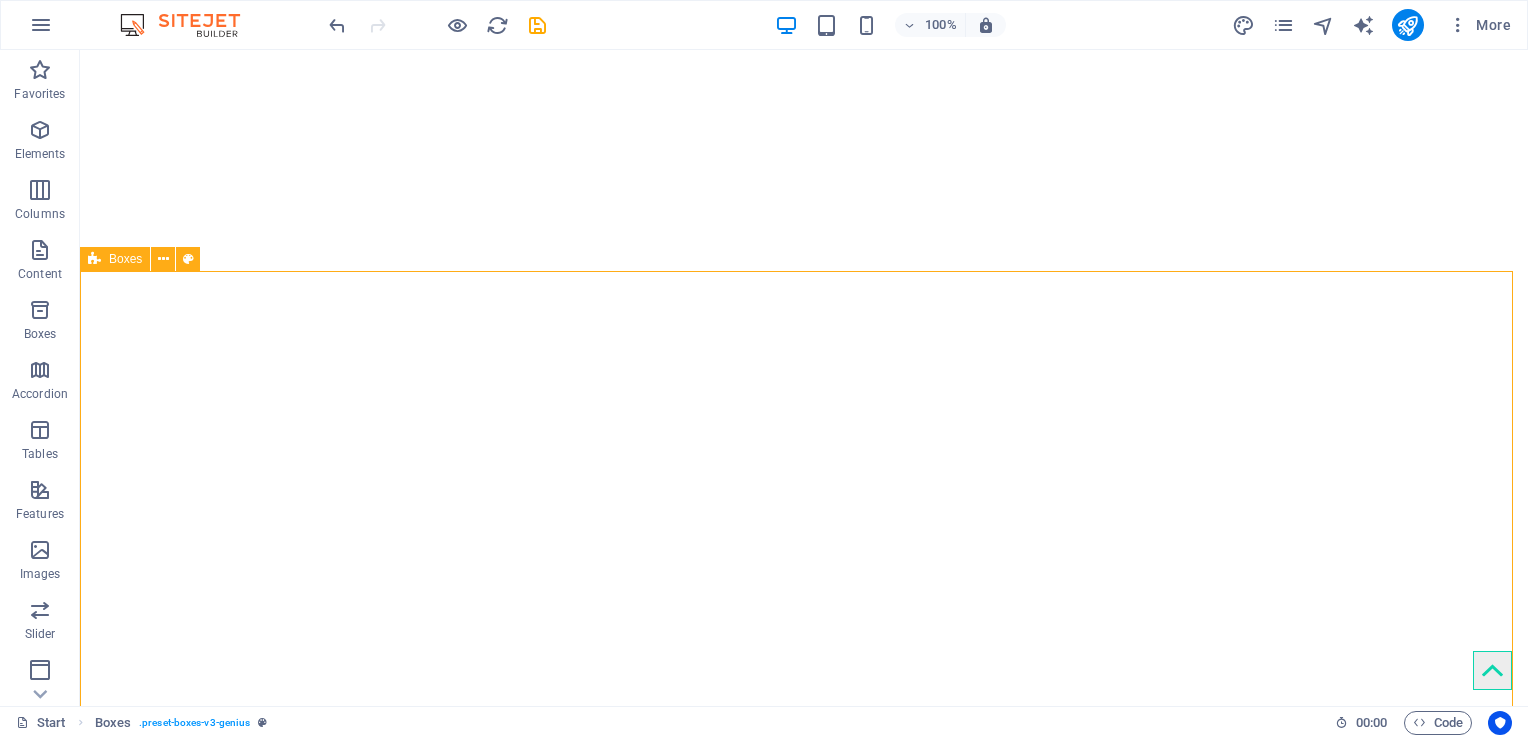 scroll, scrollTop: 895, scrollLeft: 0, axis: vertical 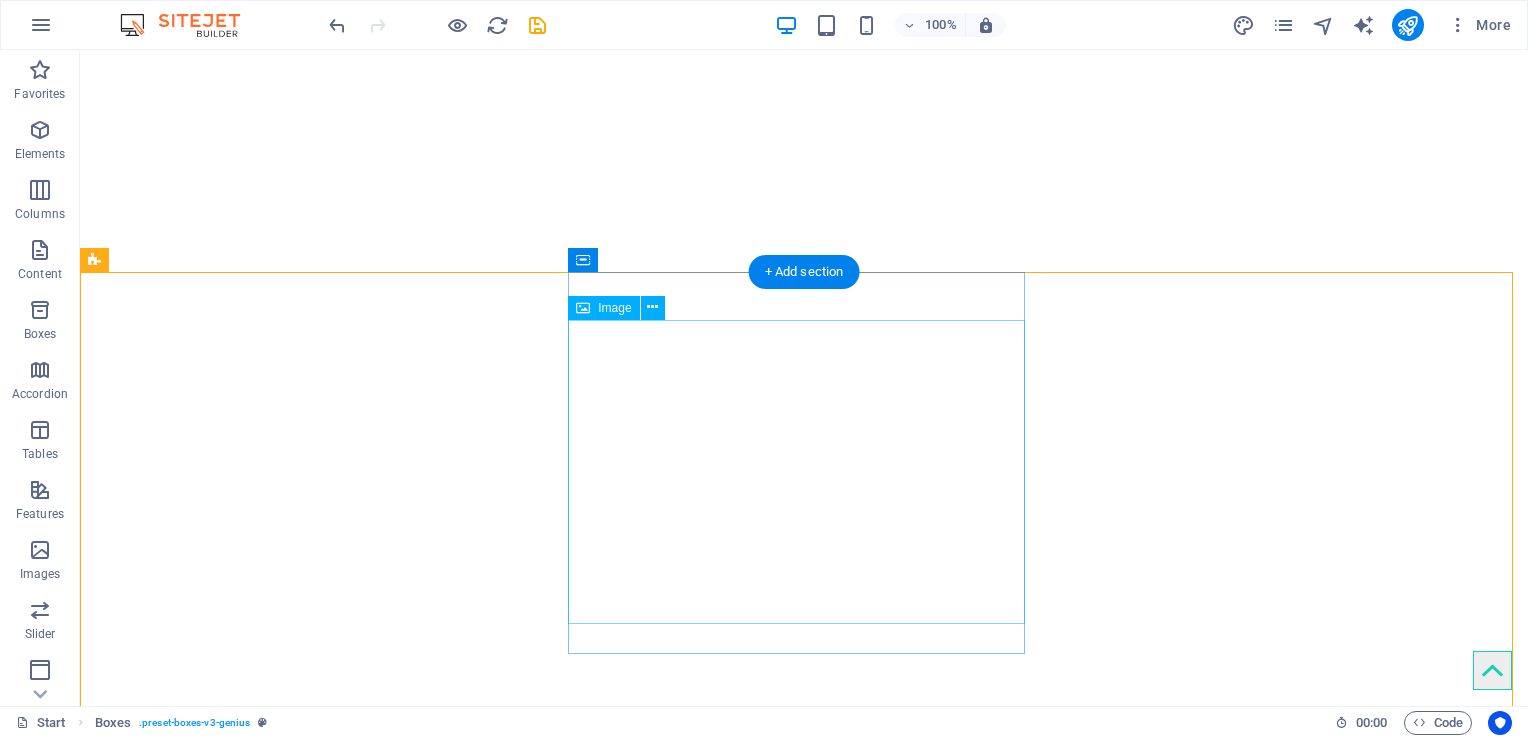 click at bounding box center [310, 6091] 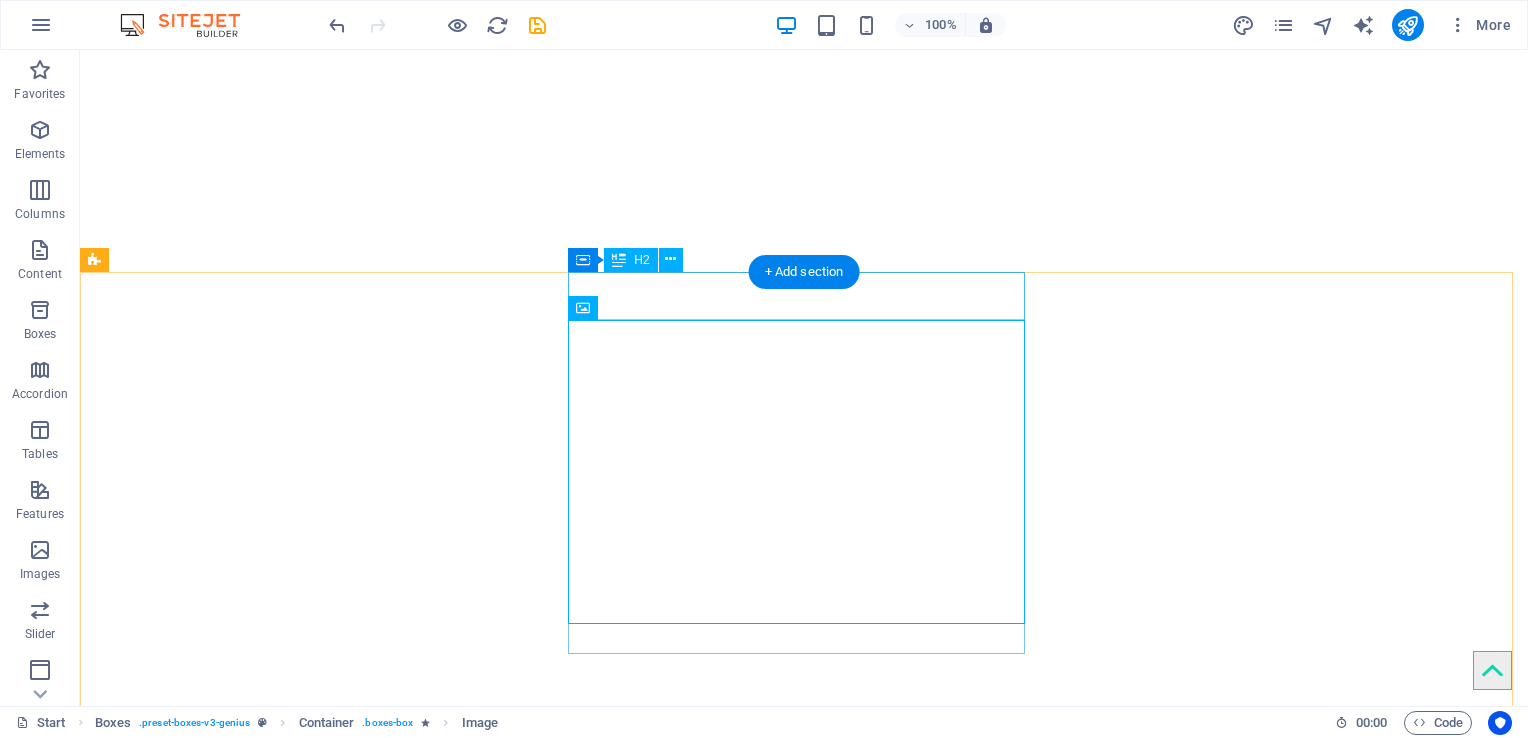 click on "Firme" at bounding box center [310, 5585] 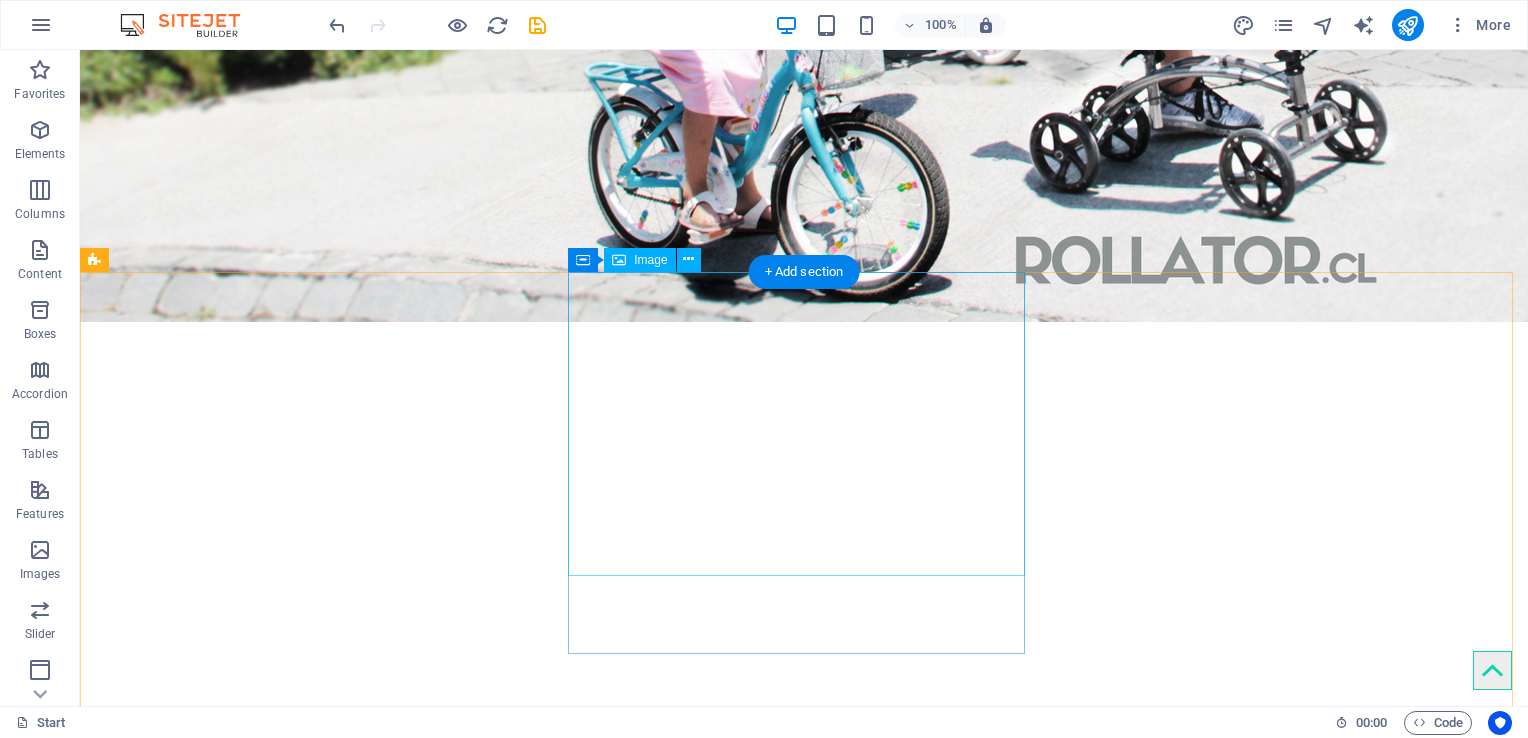 click at bounding box center [310, 6043] 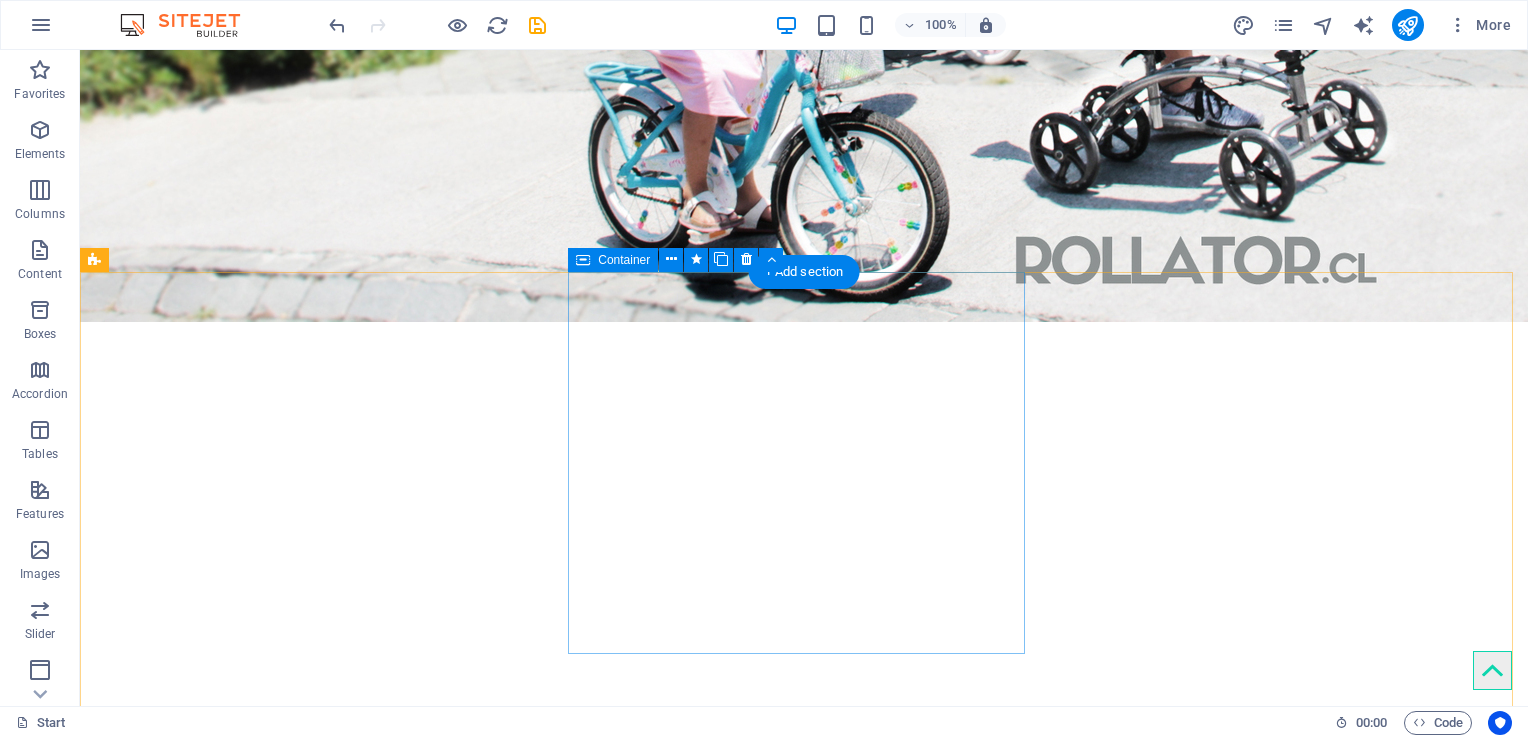 click on "Drop content here or  Add elements  Paste clipboard" at bounding box center (310, 5632) 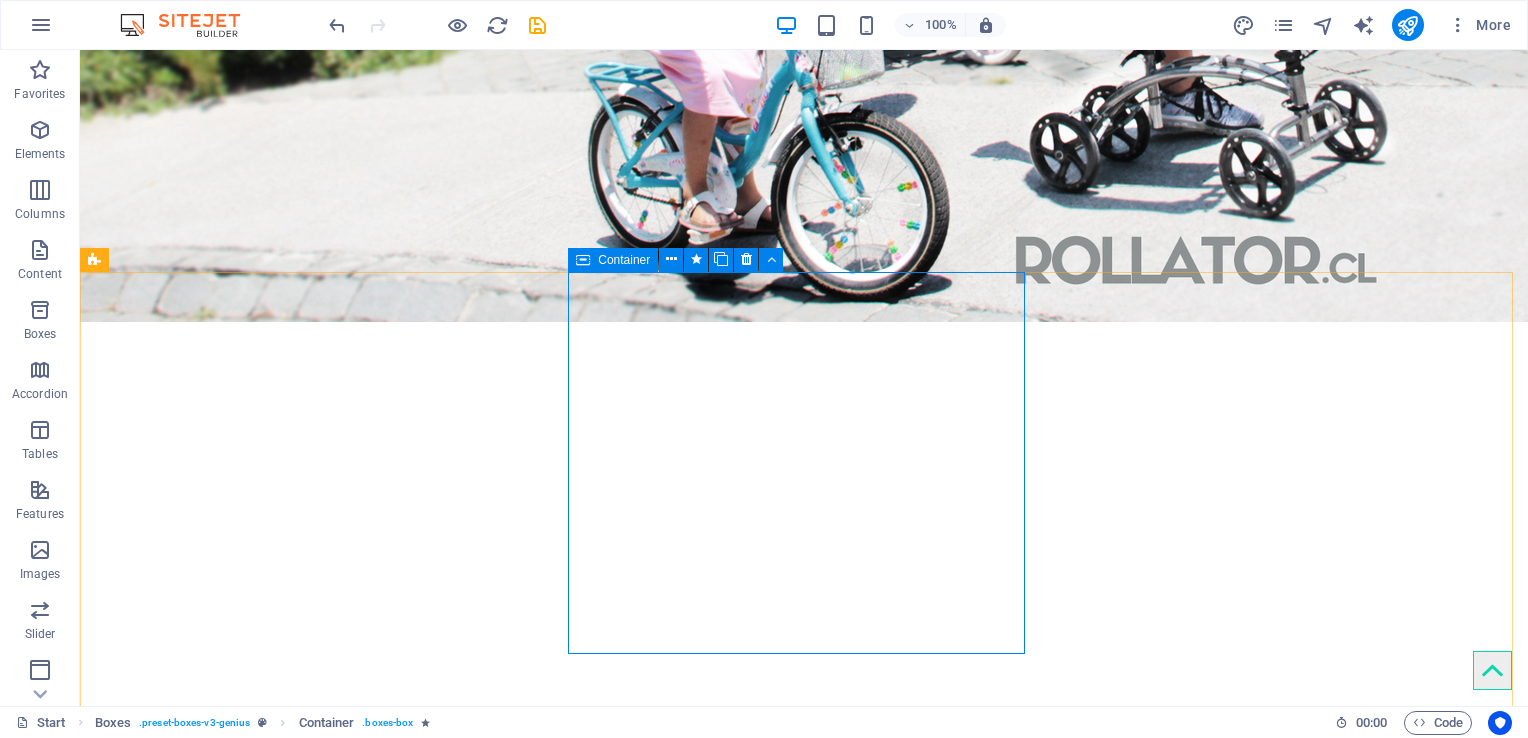 click on "Container" at bounding box center [613, 260] 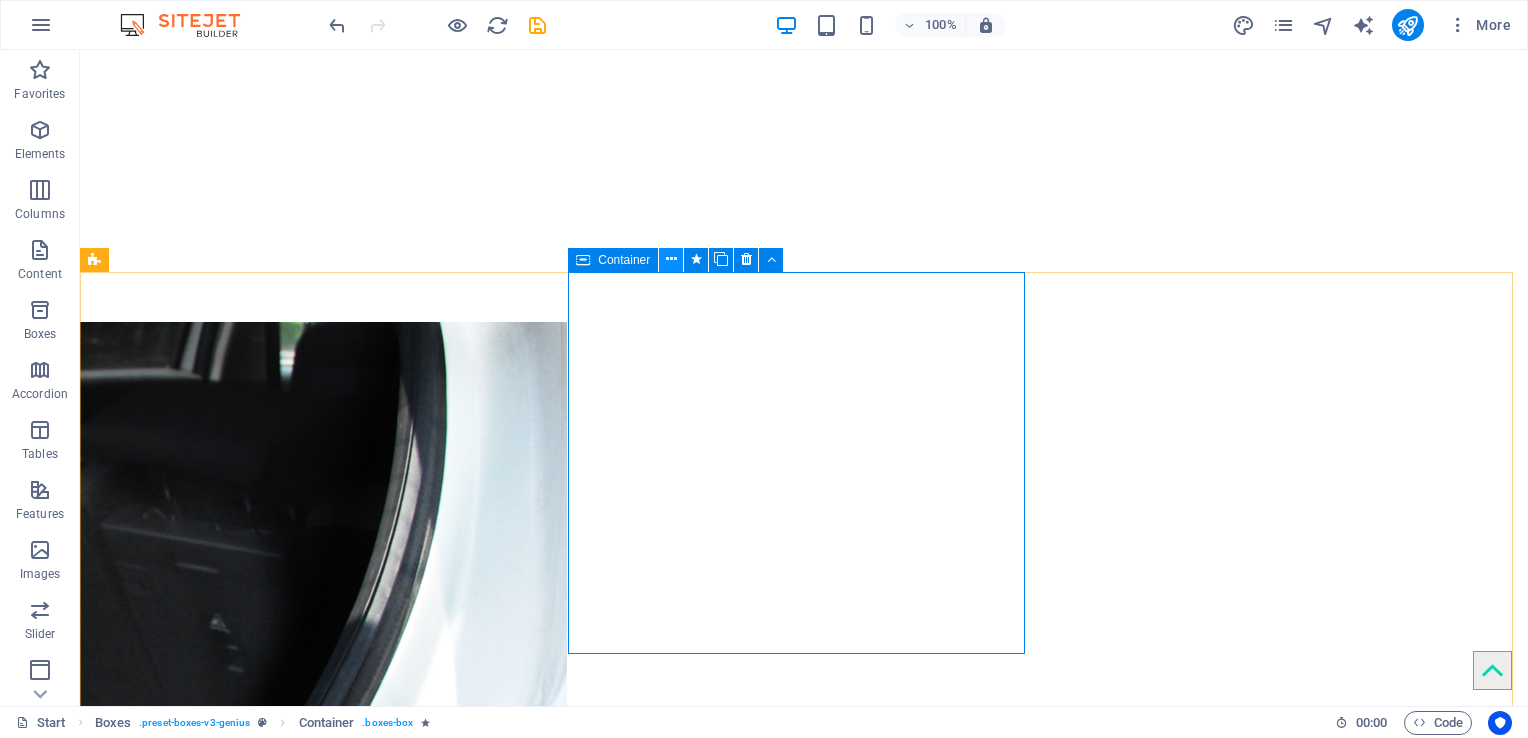click at bounding box center (671, 259) 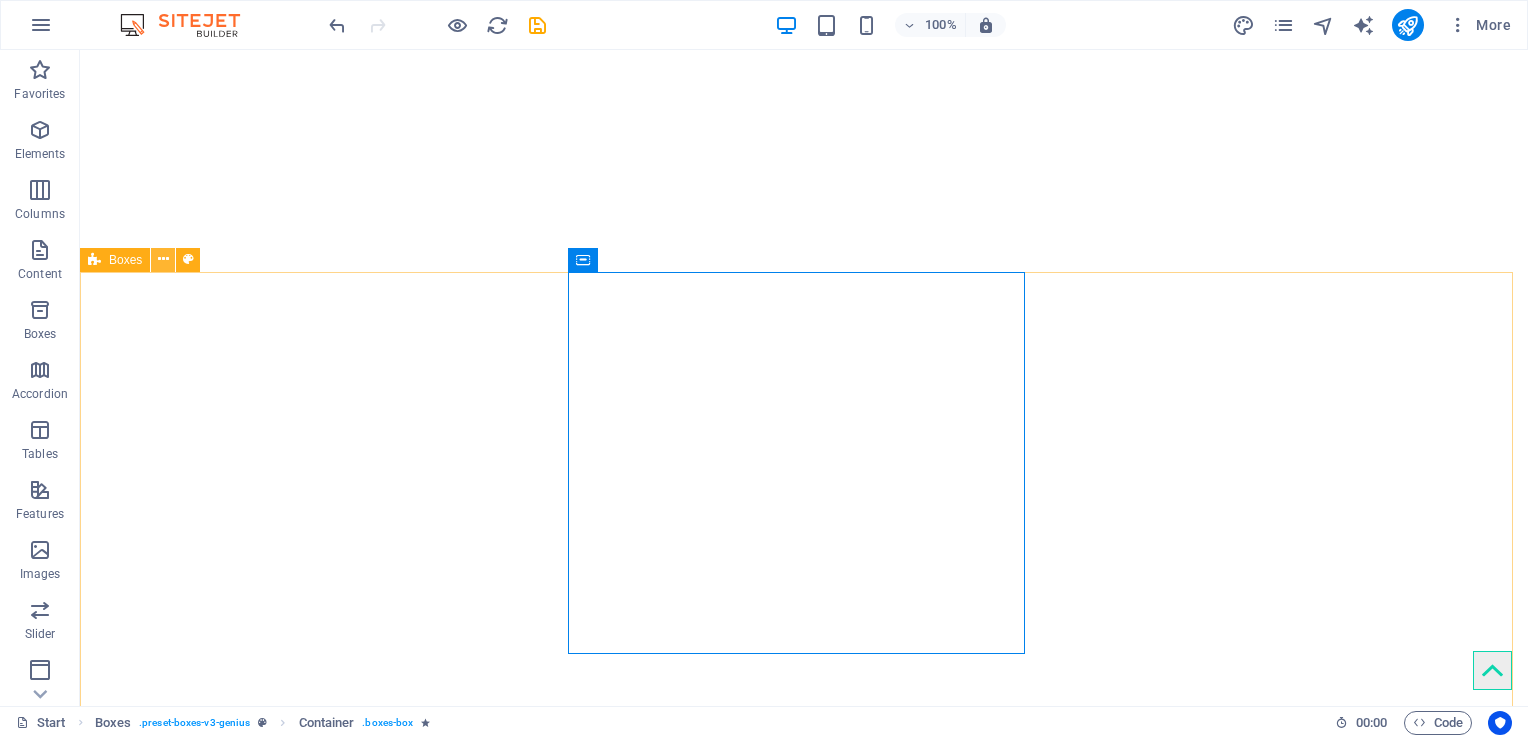 click at bounding box center [163, 259] 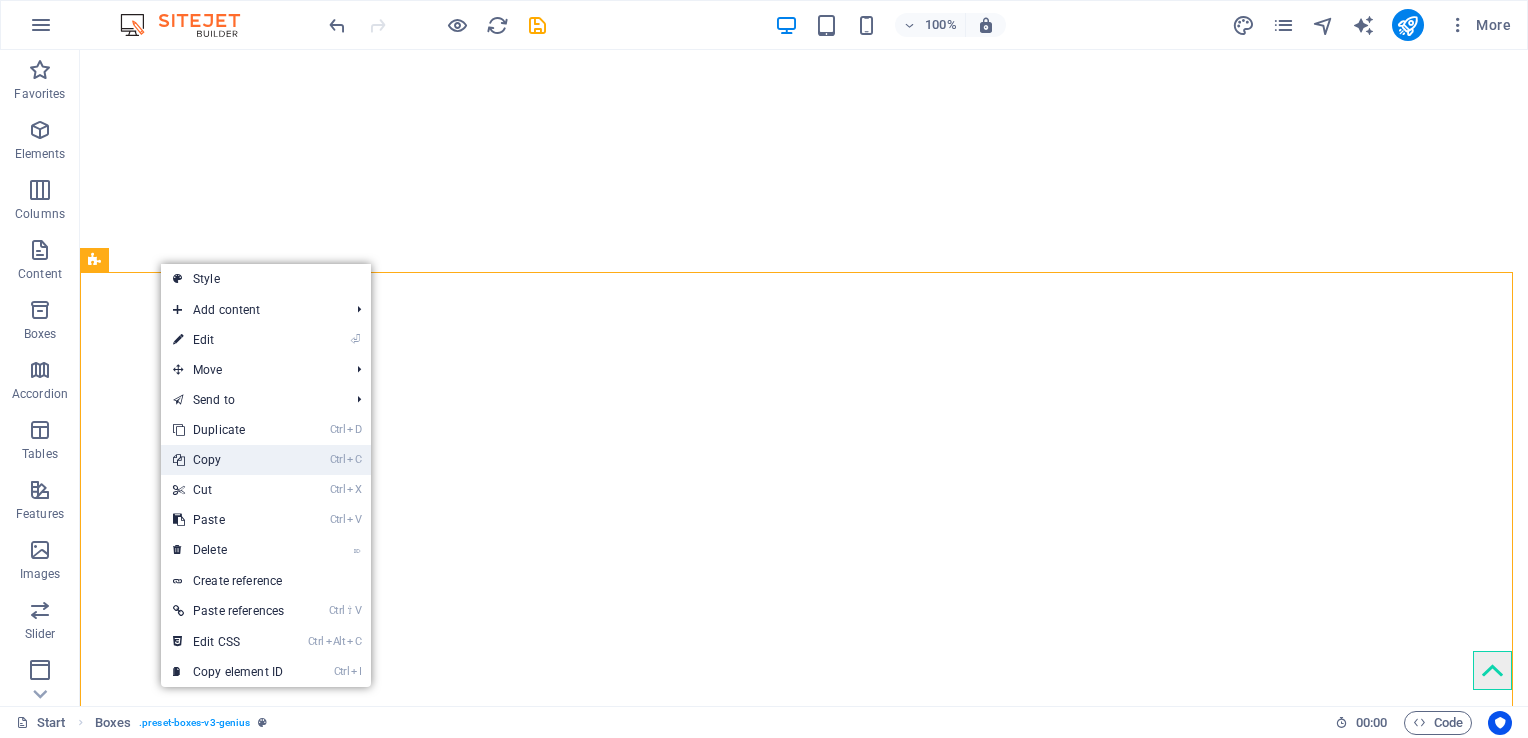 click on "Ctrl C  Copy" at bounding box center [228, 460] 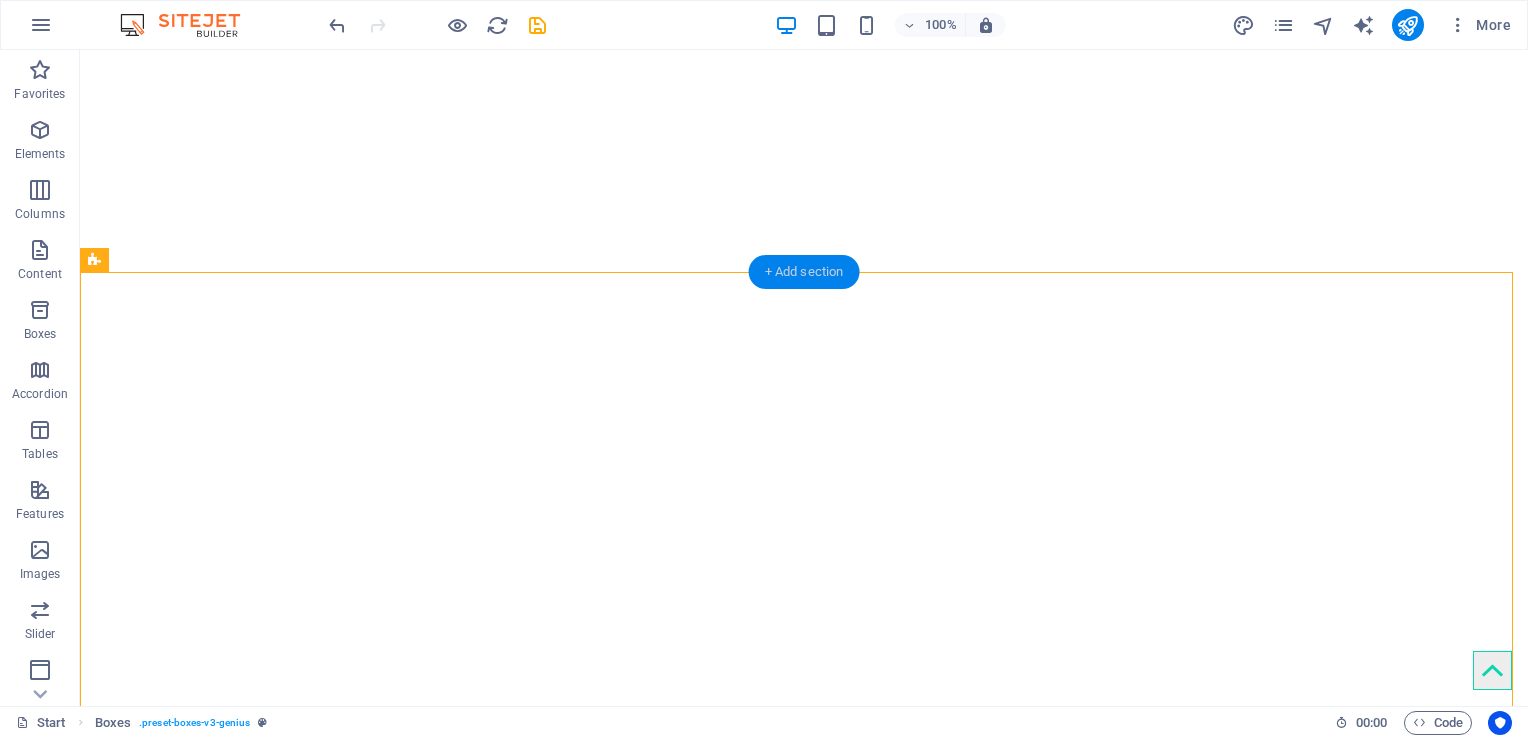 click on "+ Add section" at bounding box center (804, 272) 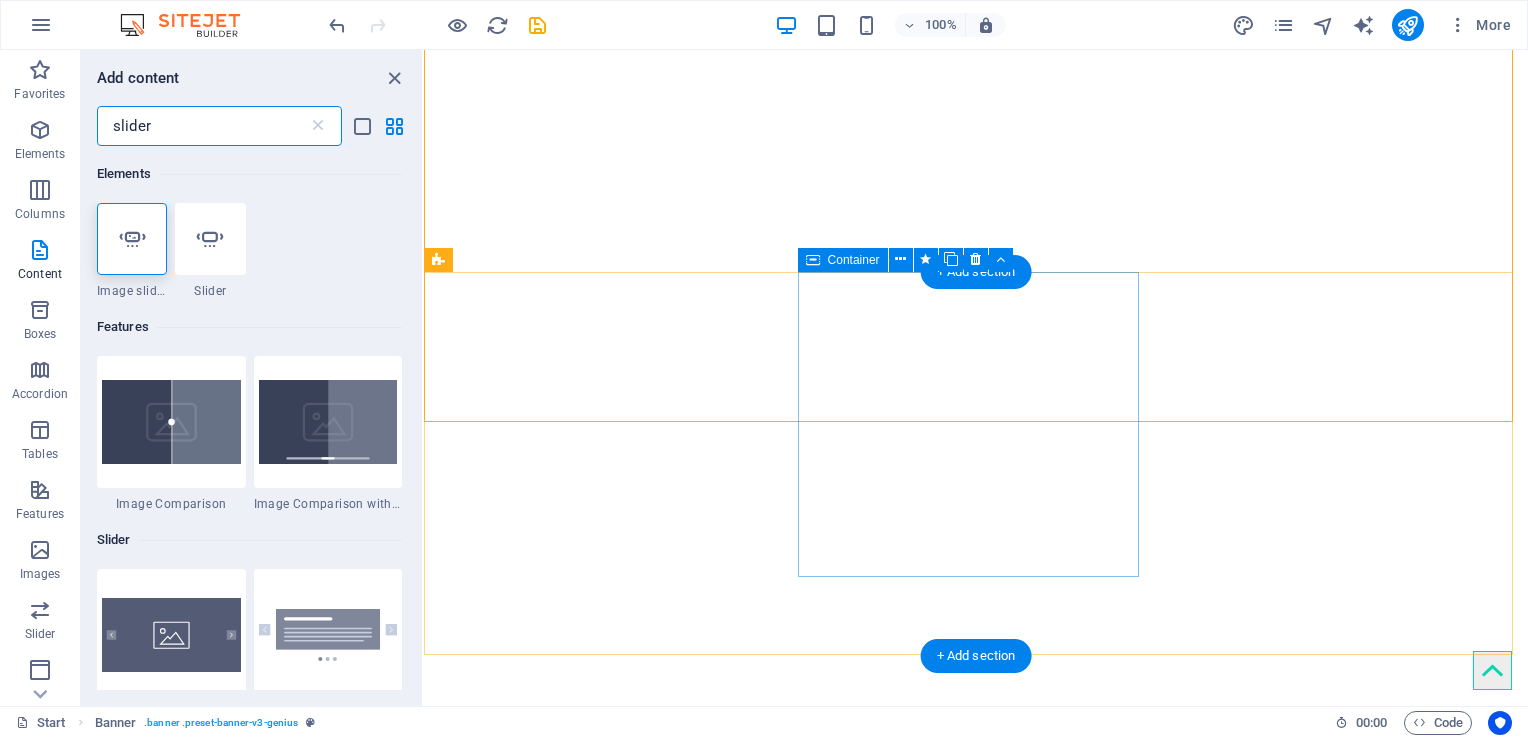 scroll, scrollTop: 712, scrollLeft: 0, axis: vertical 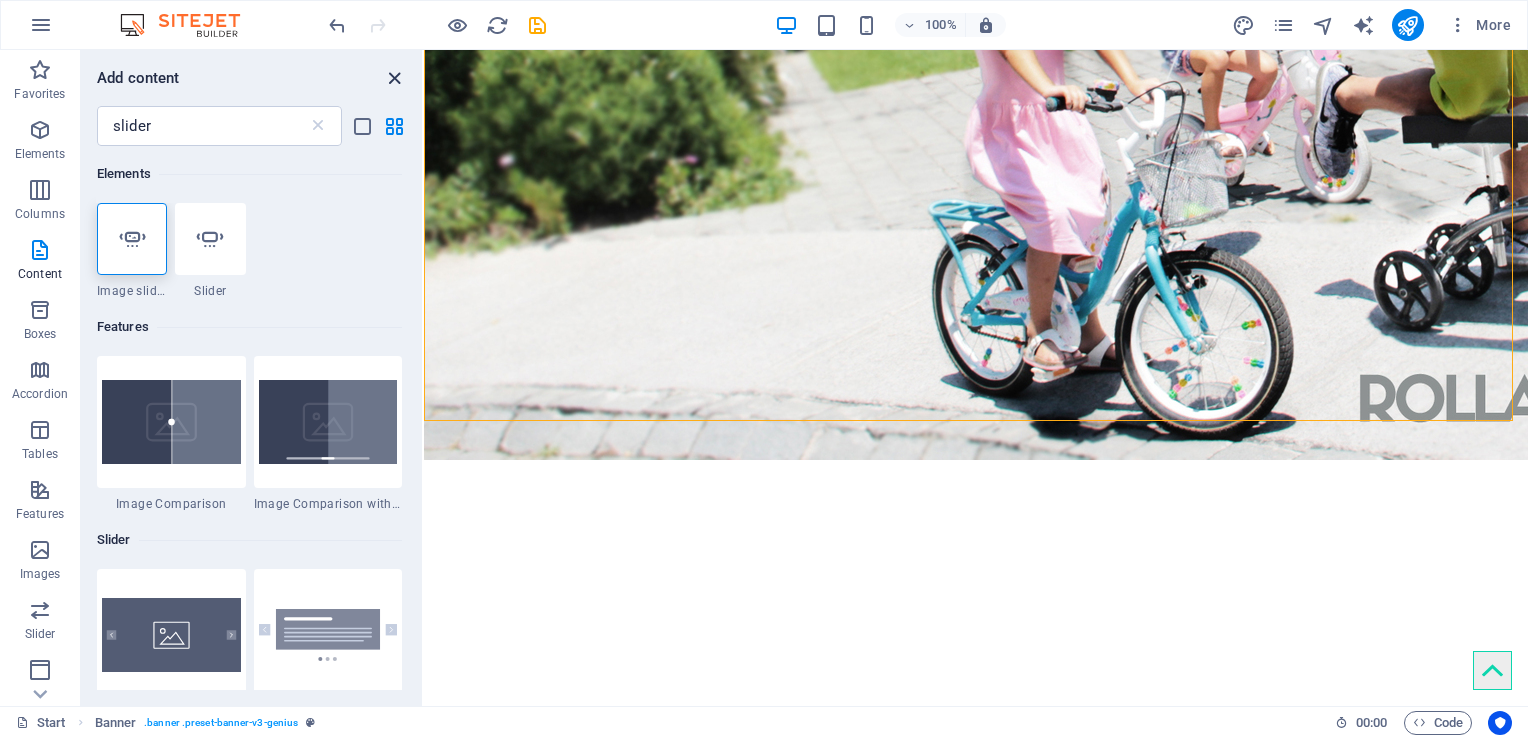 click at bounding box center (394, 78) 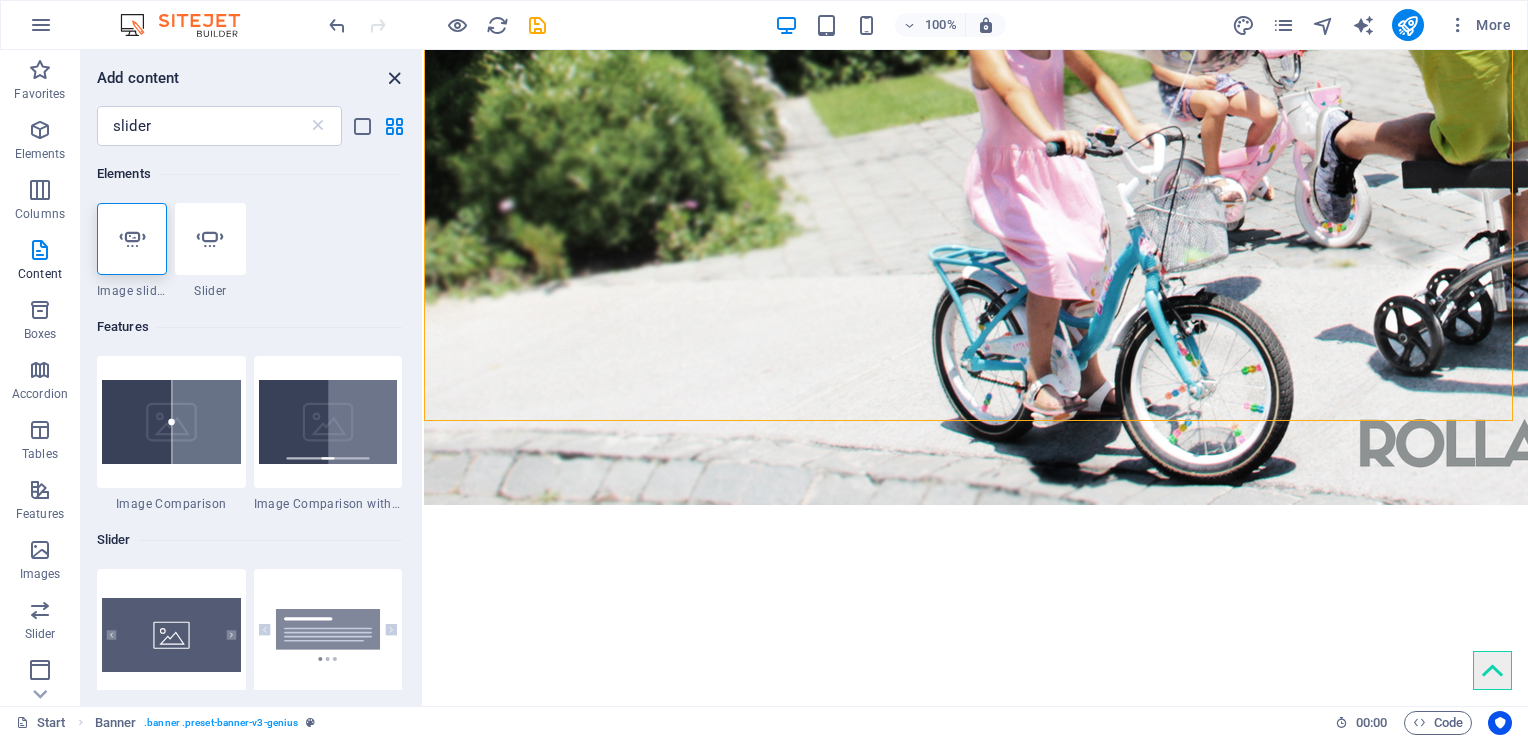 scroll, scrollTop: 895, scrollLeft: 0, axis: vertical 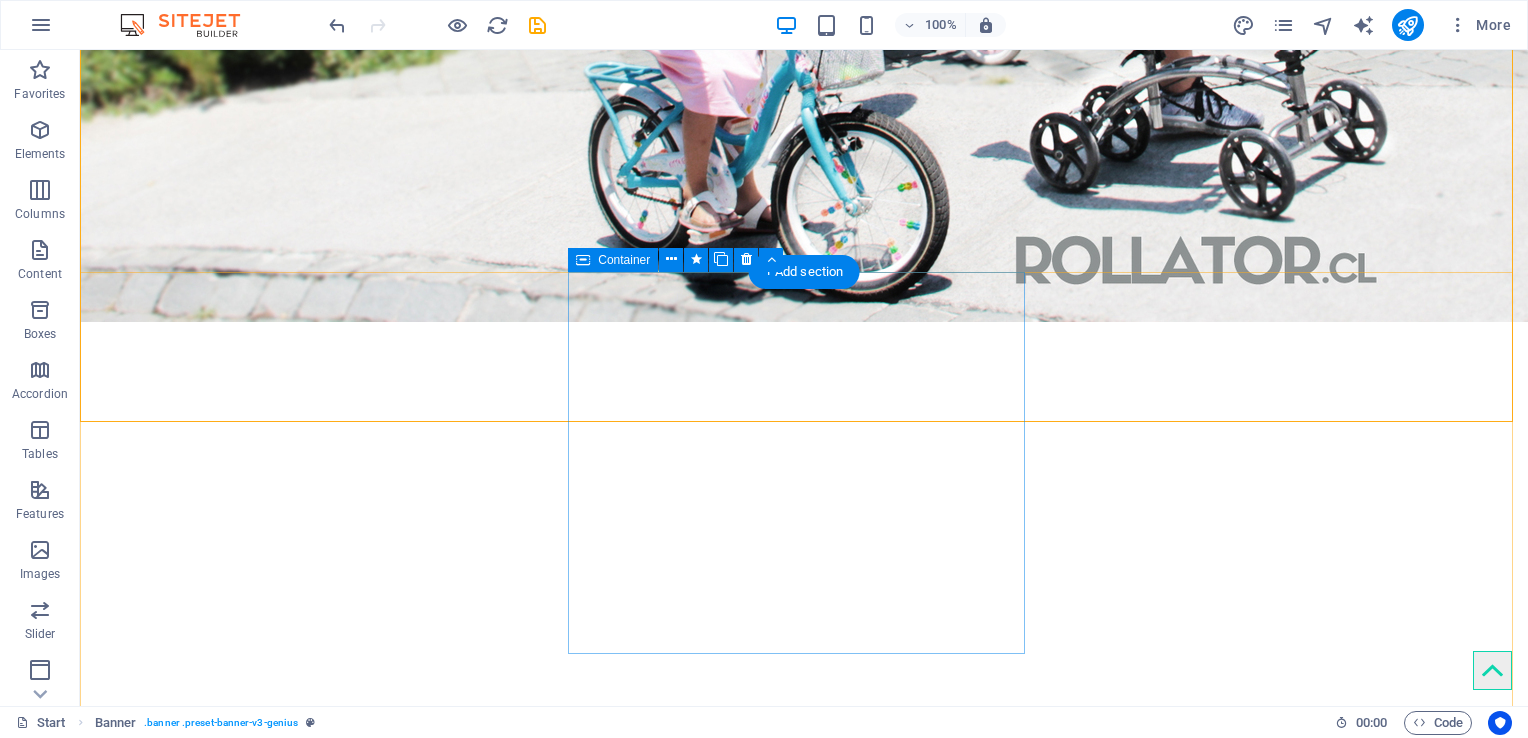 click on "Paste clipboard" at bounding box center (364, 5662) 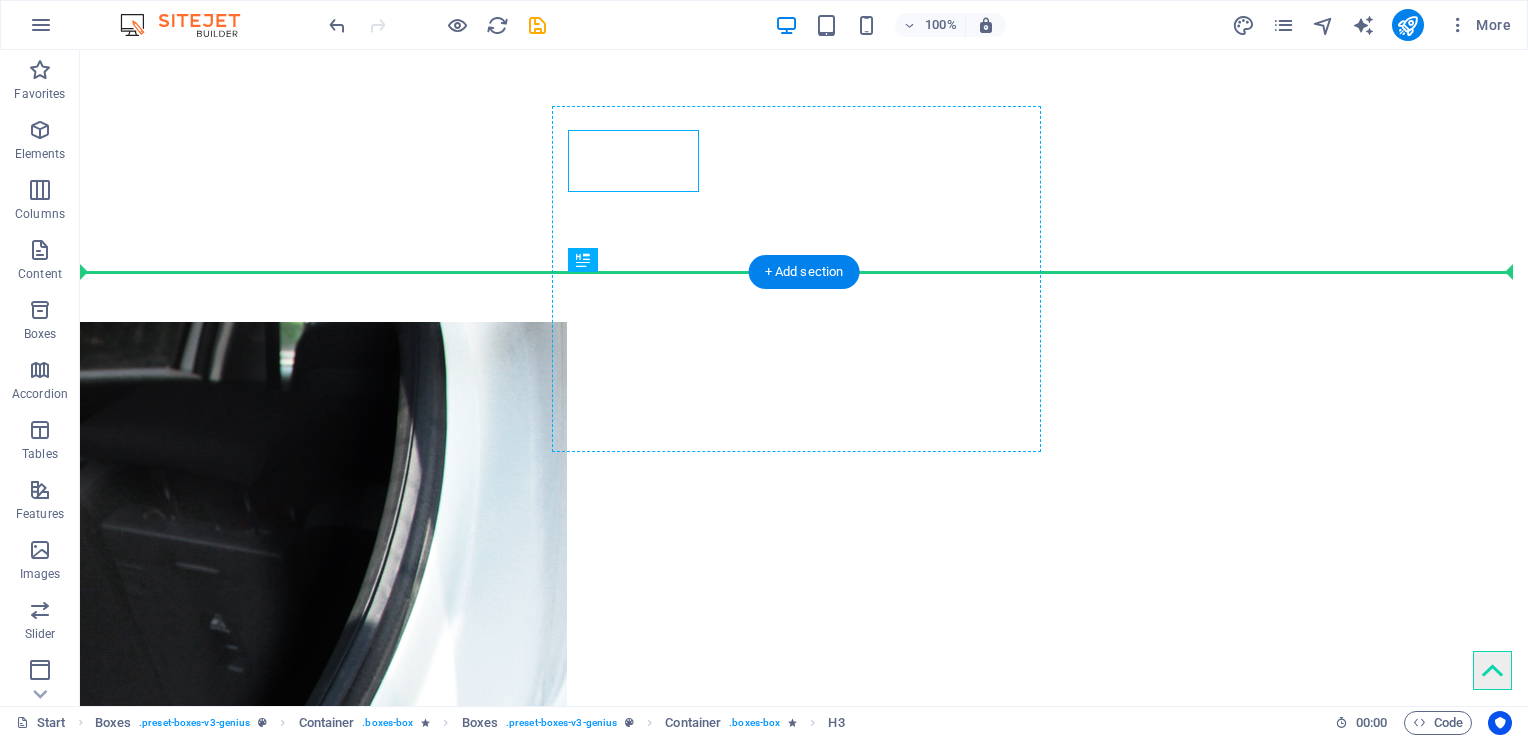 drag, startPoint x: 676, startPoint y: 182, endPoint x: 764, endPoint y: 387, distance: 223.08966 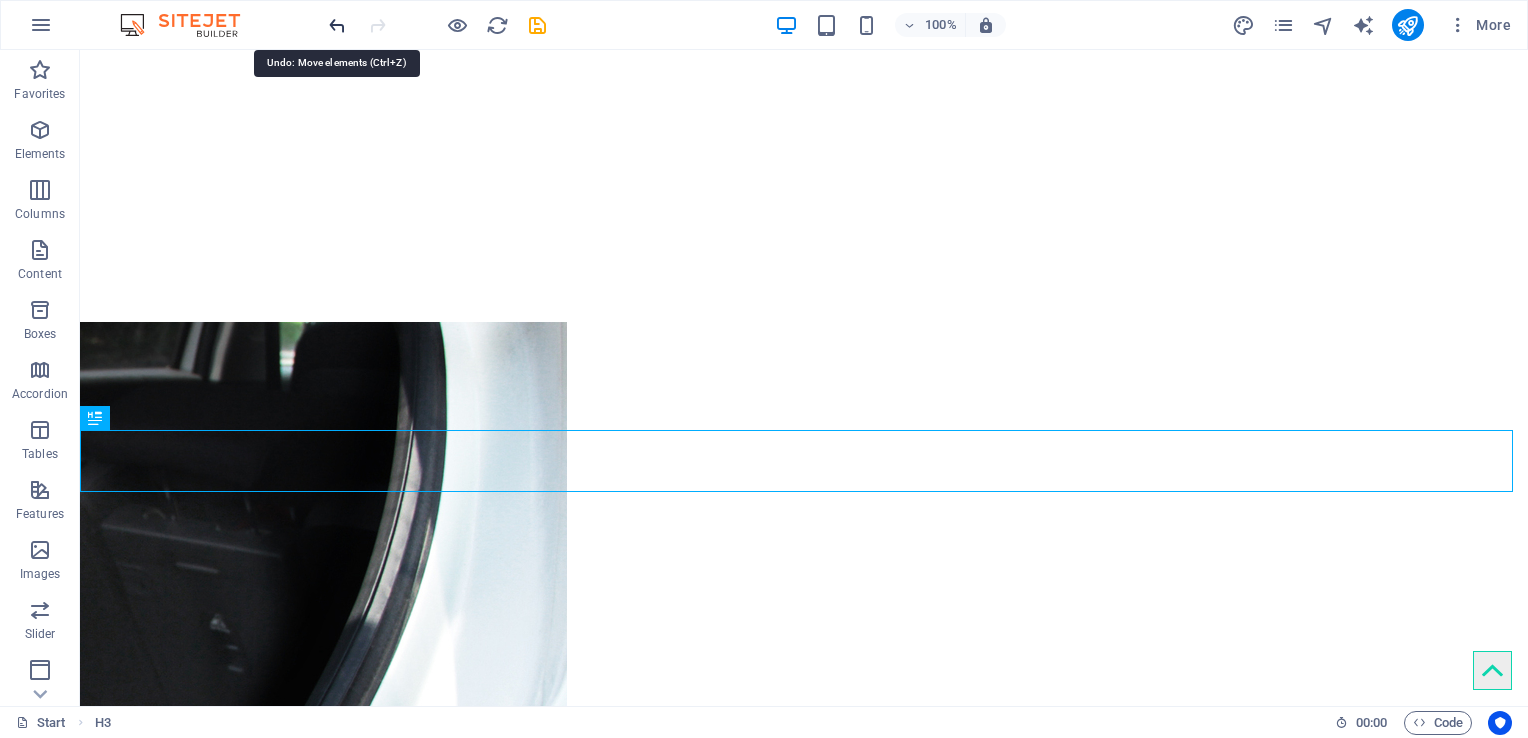 click at bounding box center [337, 25] 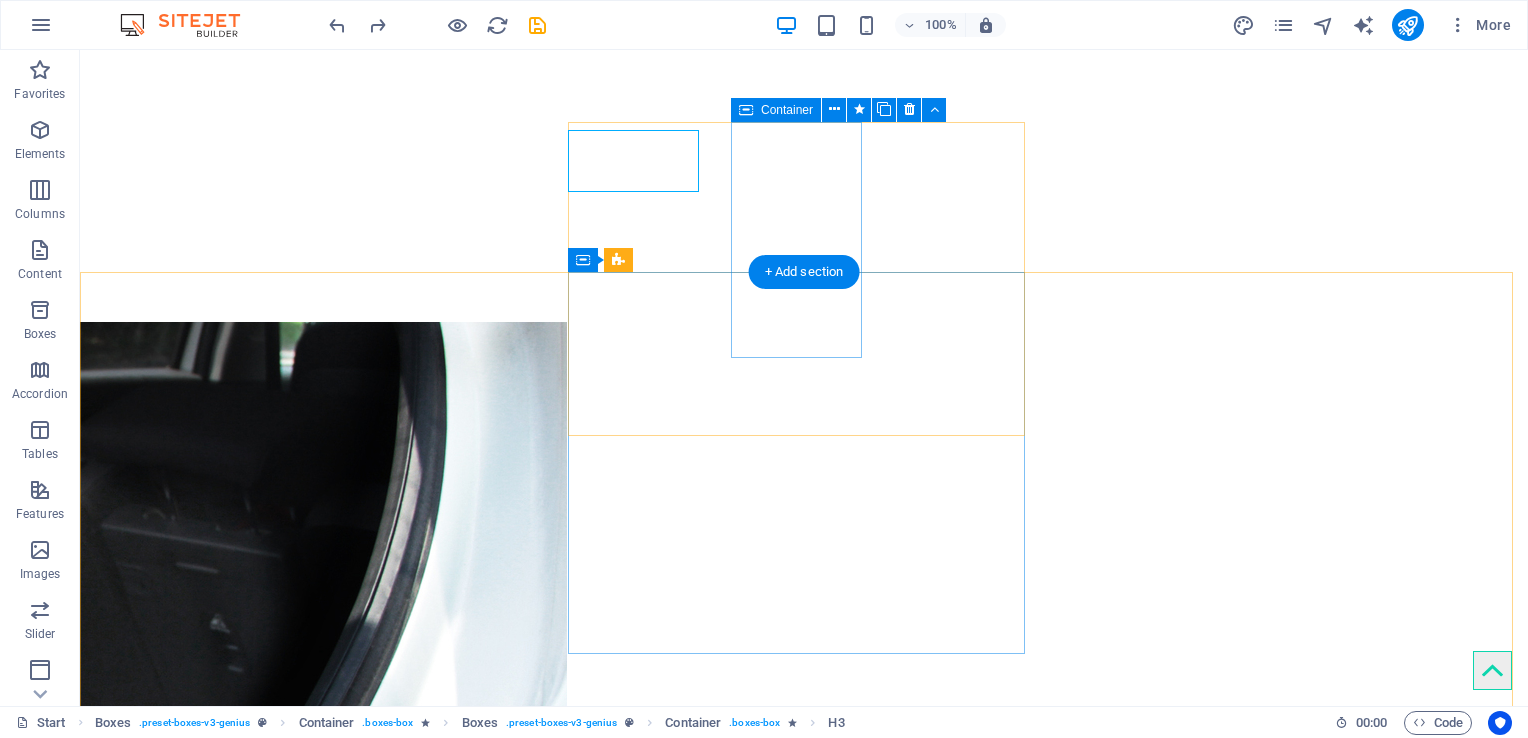 click on "Drop content here or  Add elements  Paste clipboard" at bounding box center [146, 6590] 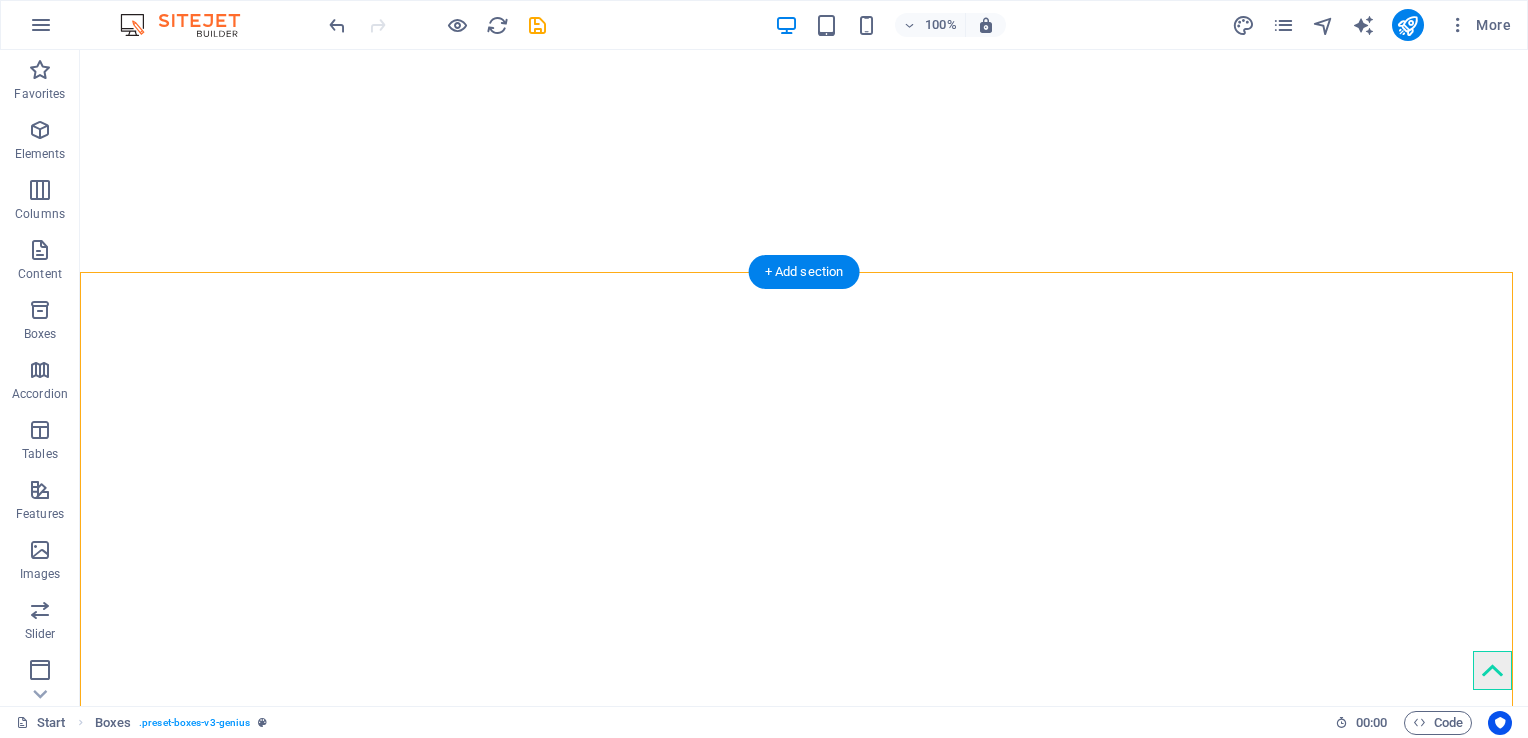 drag, startPoint x: 642, startPoint y: 173, endPoint x: 752, endPoint y: 404, distance: 255.85347 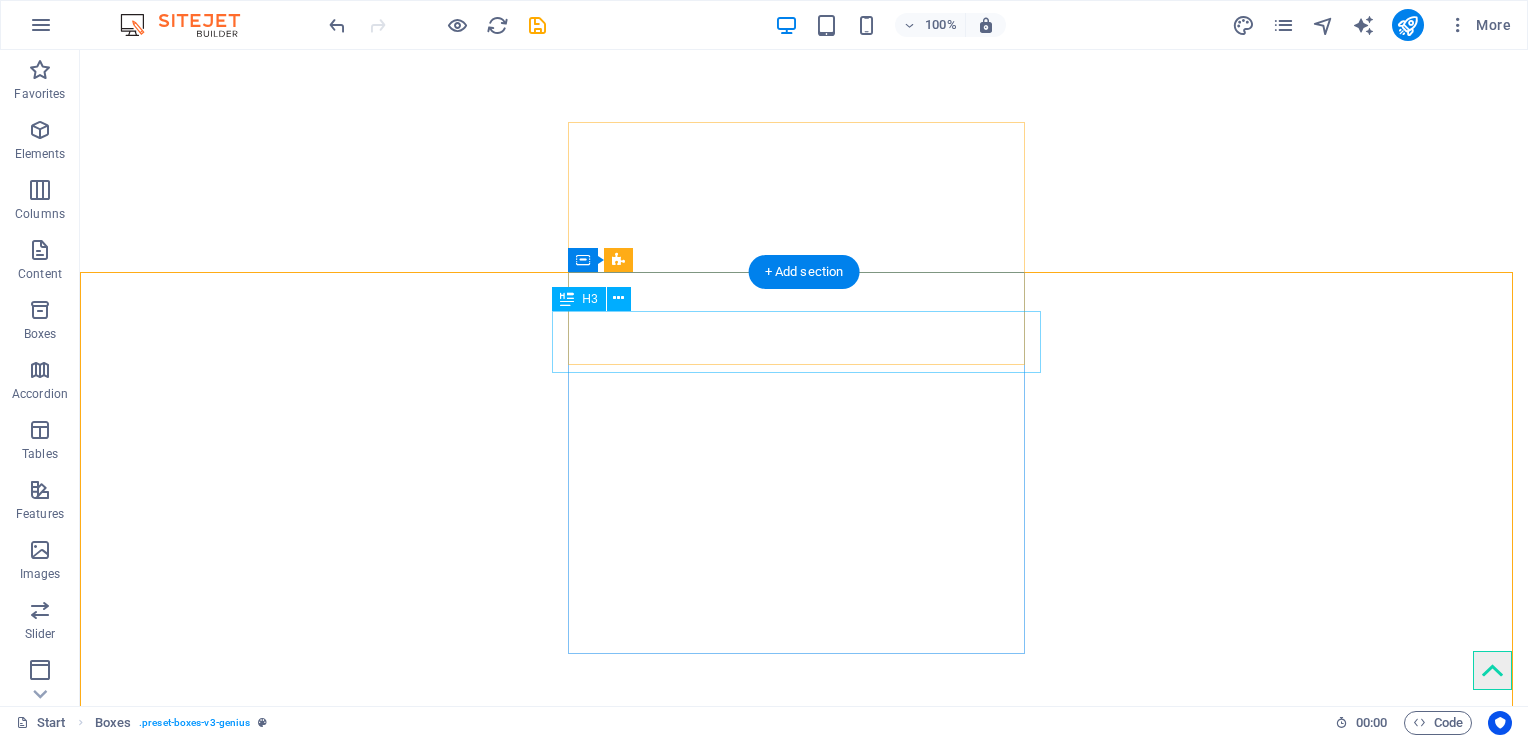 click on "Plegable" at bounding box center (310, 6502) 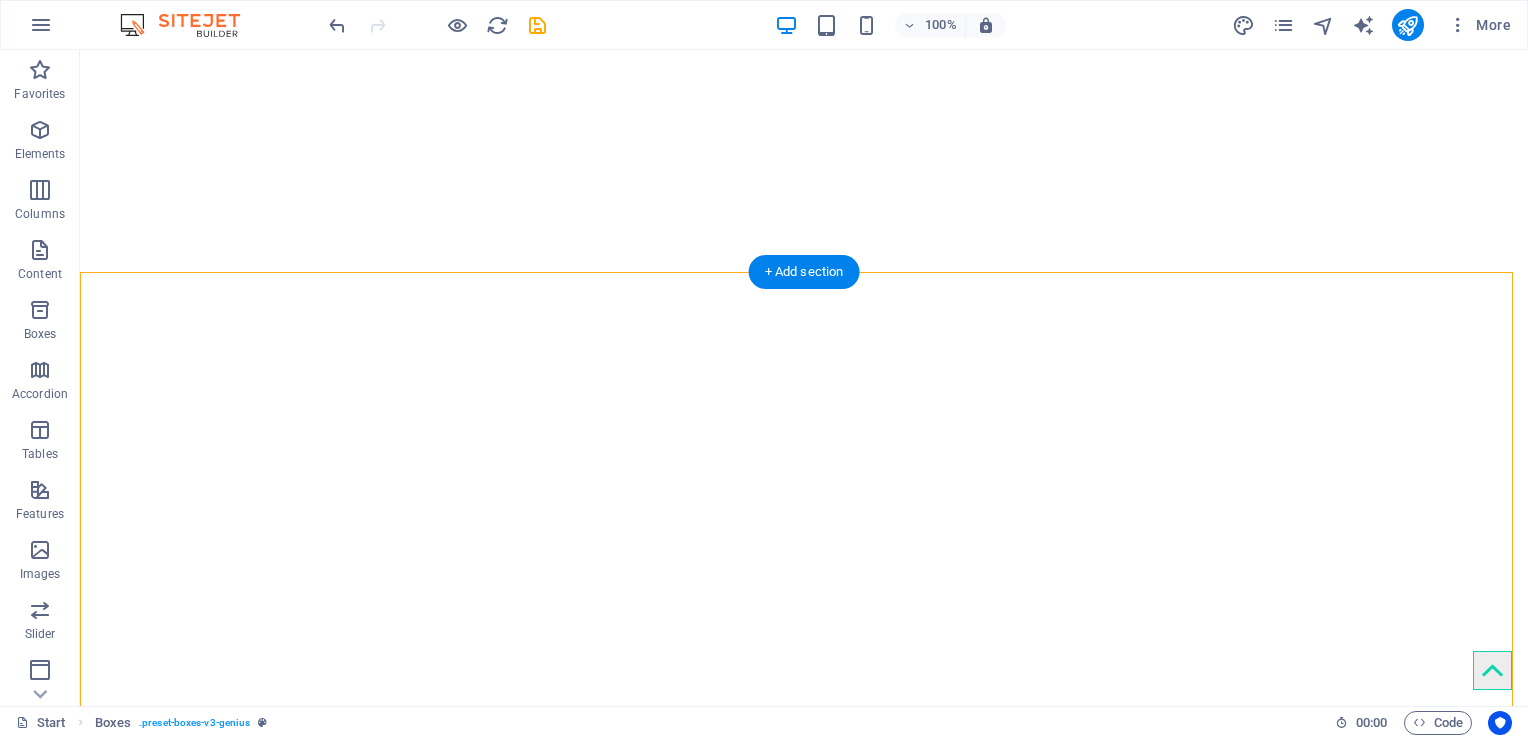 drag, startPoint x: 642, startPoint y: 222, endPoint x: 801, endPoint y: 454, distance: 281.2561 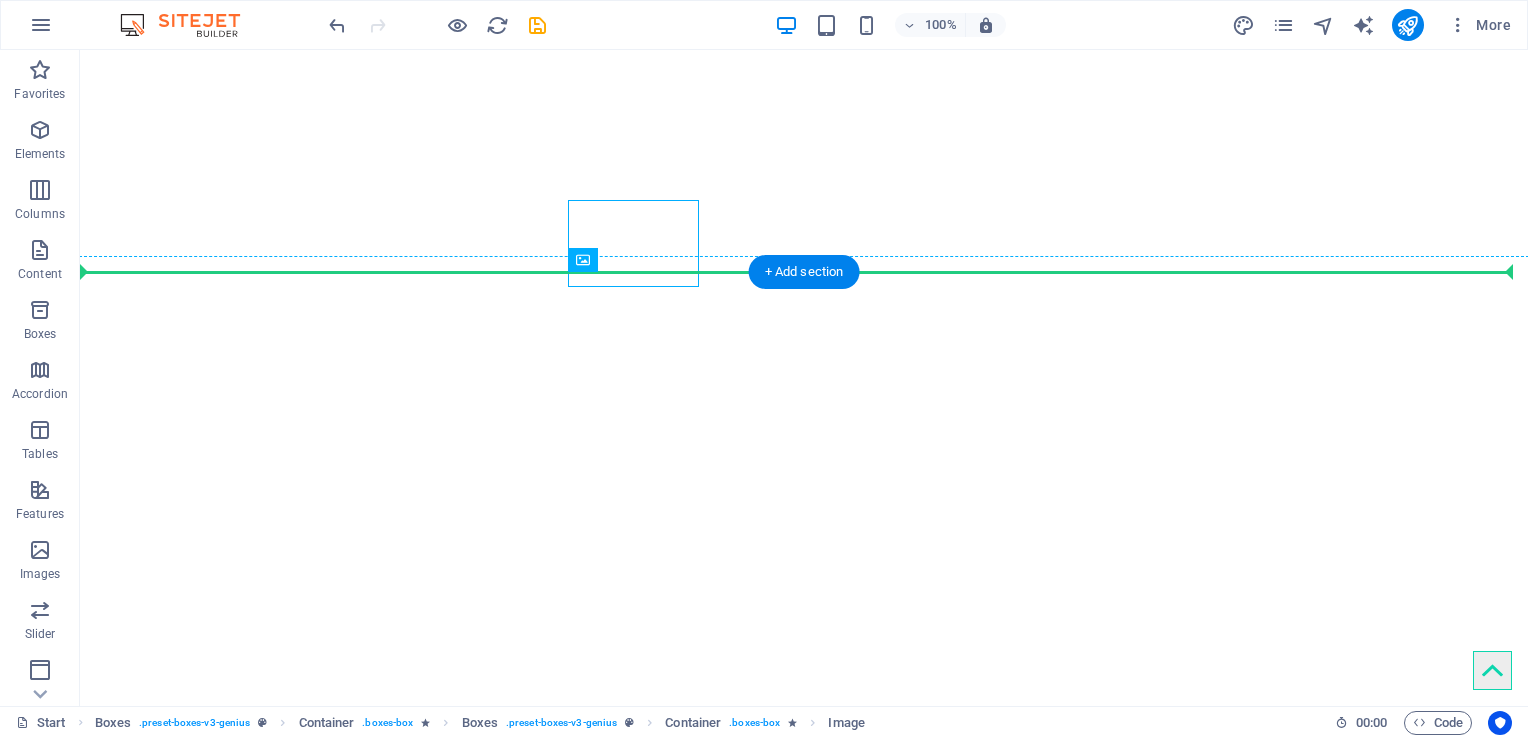 drag, startPoint x: 650, startPoint y: 226, endPoint x: 743, endPoint y: 481, distance: 271.42953 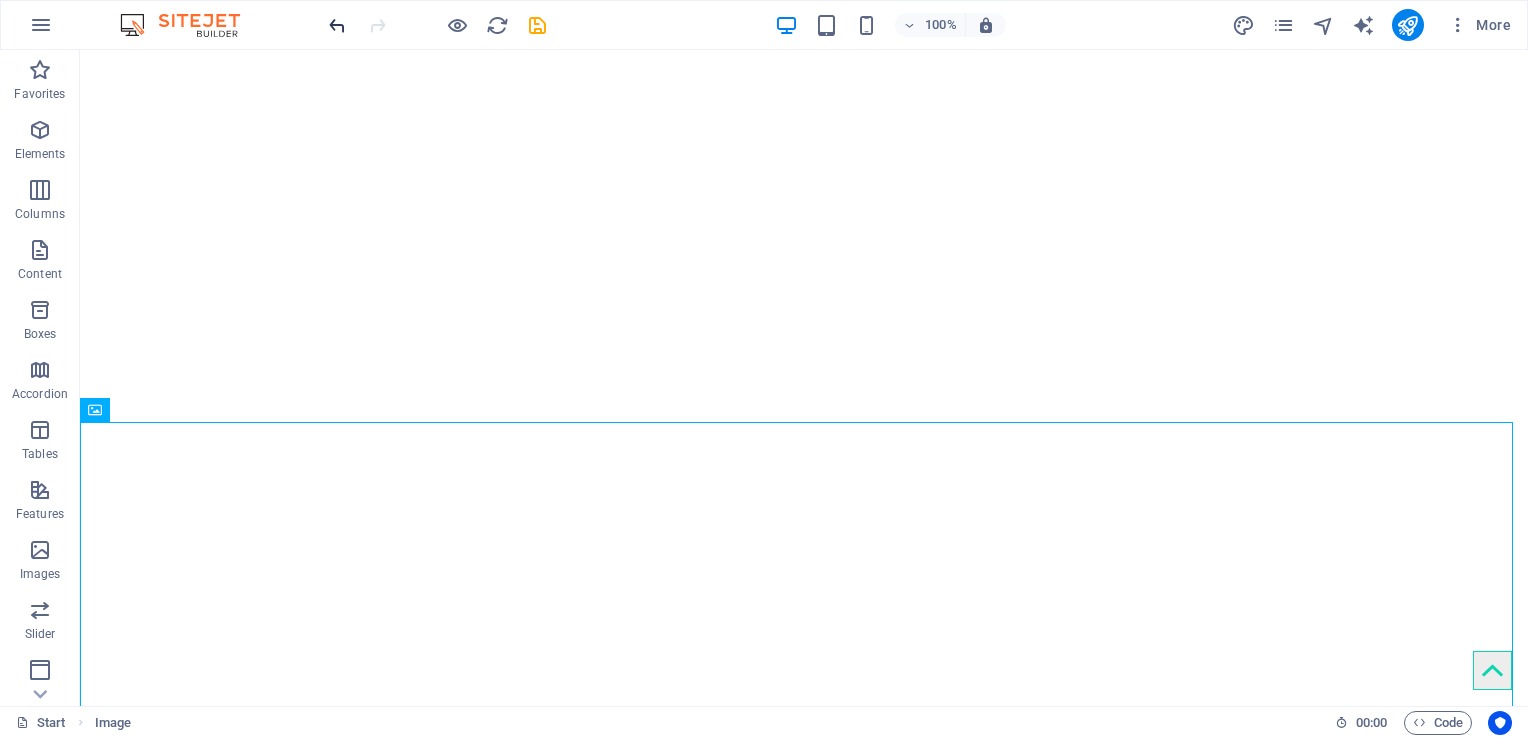 click at bounding box center (337, 25) 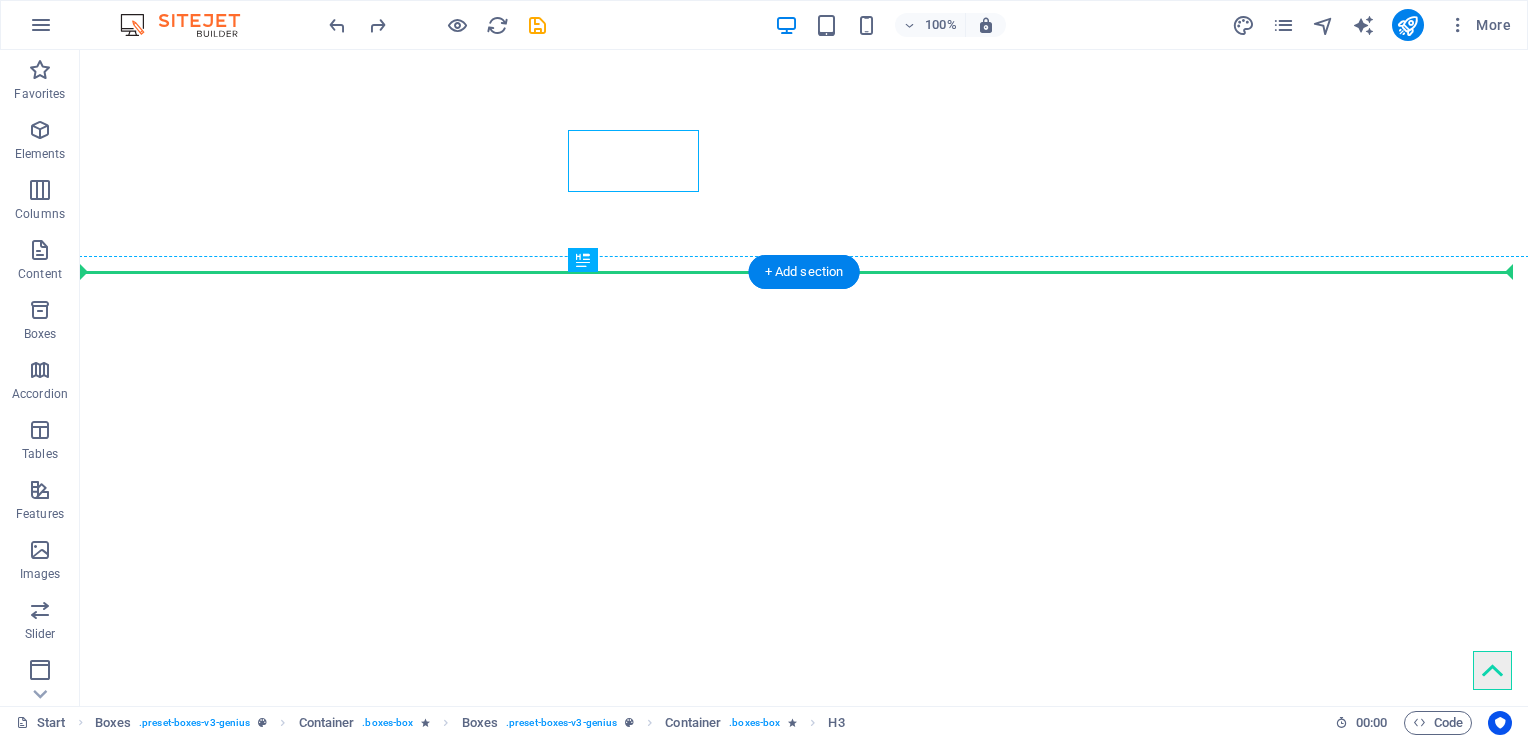 drag, startPoint x: 653, startPoint y: 171, endPoint x: 744, endPoint y: 327, distance: 180.60178 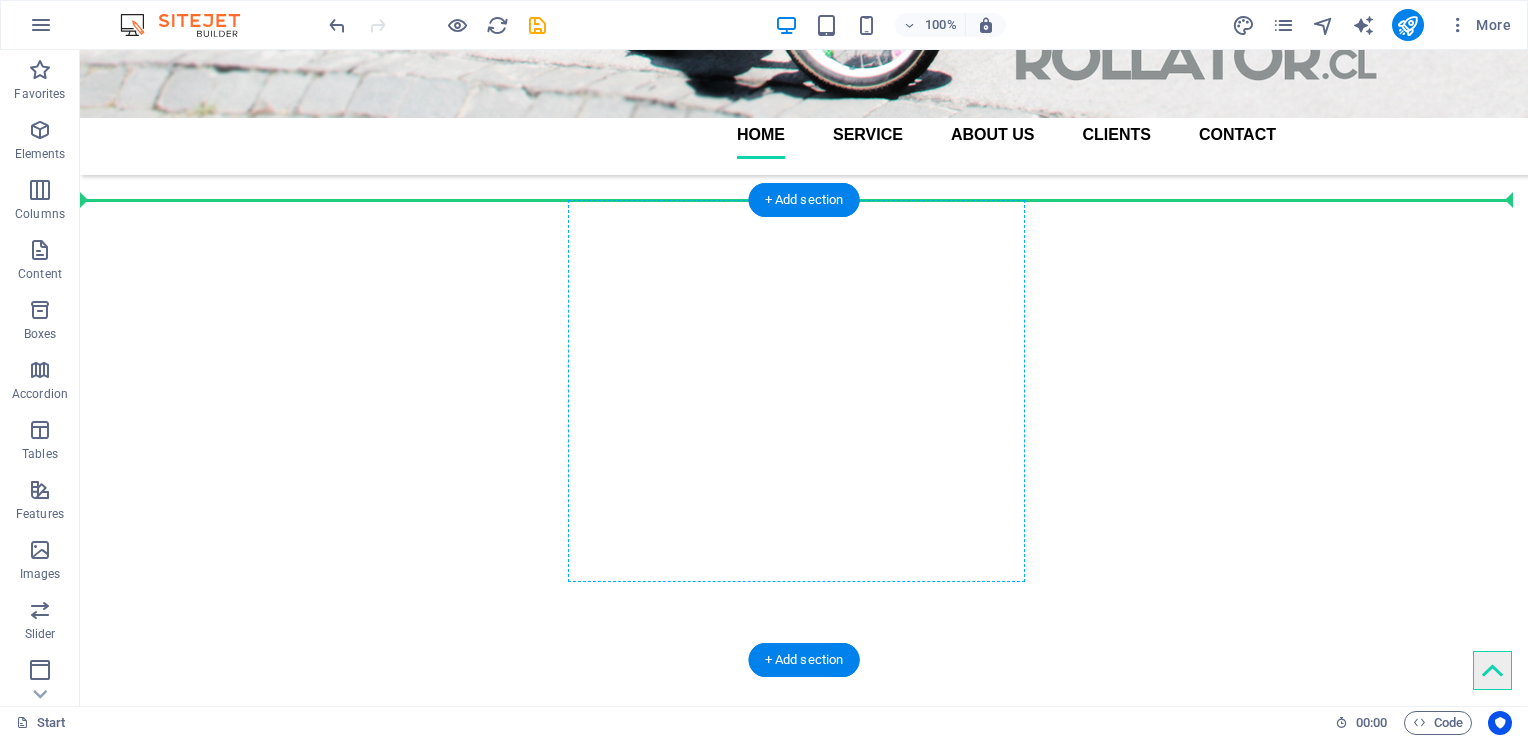 scroll, scrollTop: 1041, scrollLeft: 0, axis: vertical 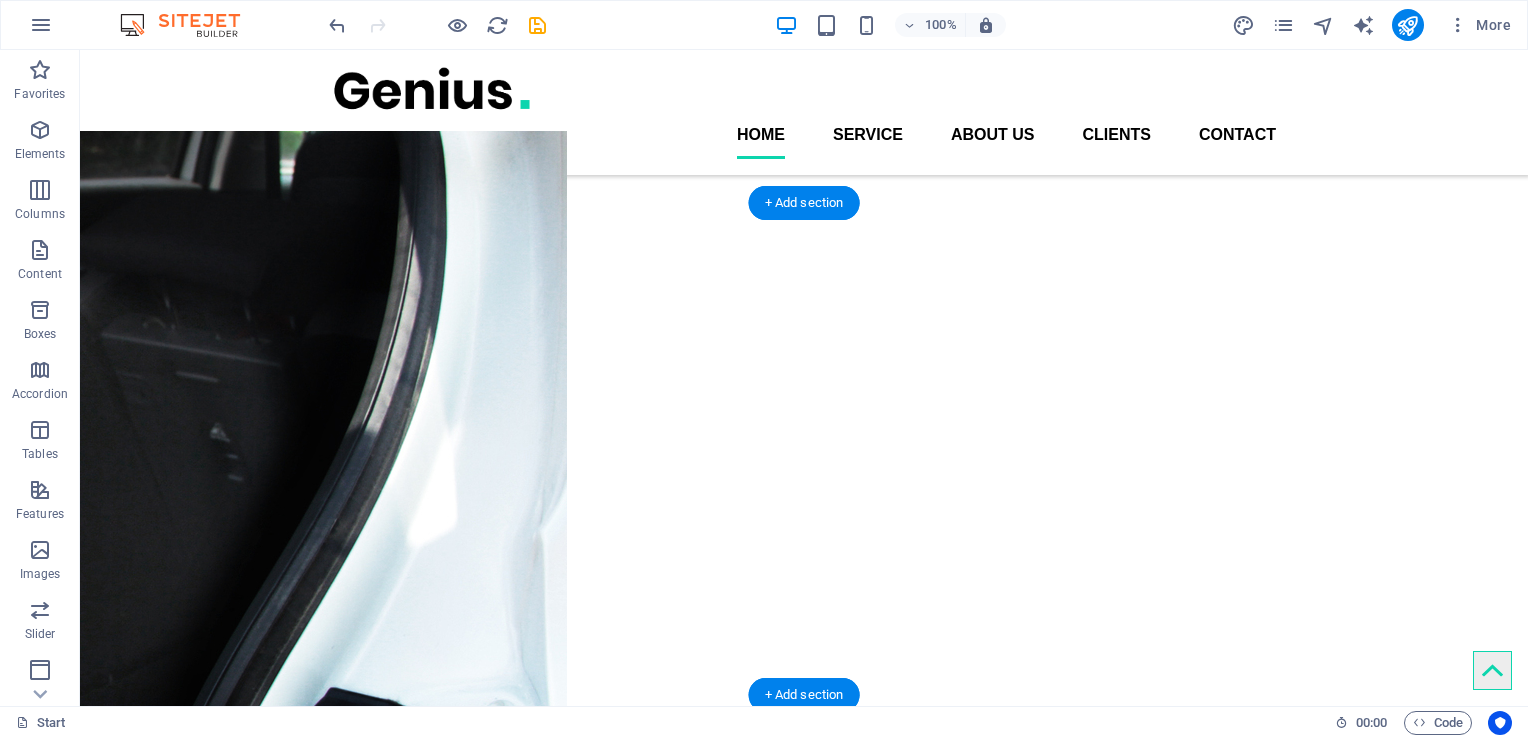 drag, startPoint x: 181, startPoint y: 513, endPoint x: 748, endPoint y: 298, distance: 606.3943 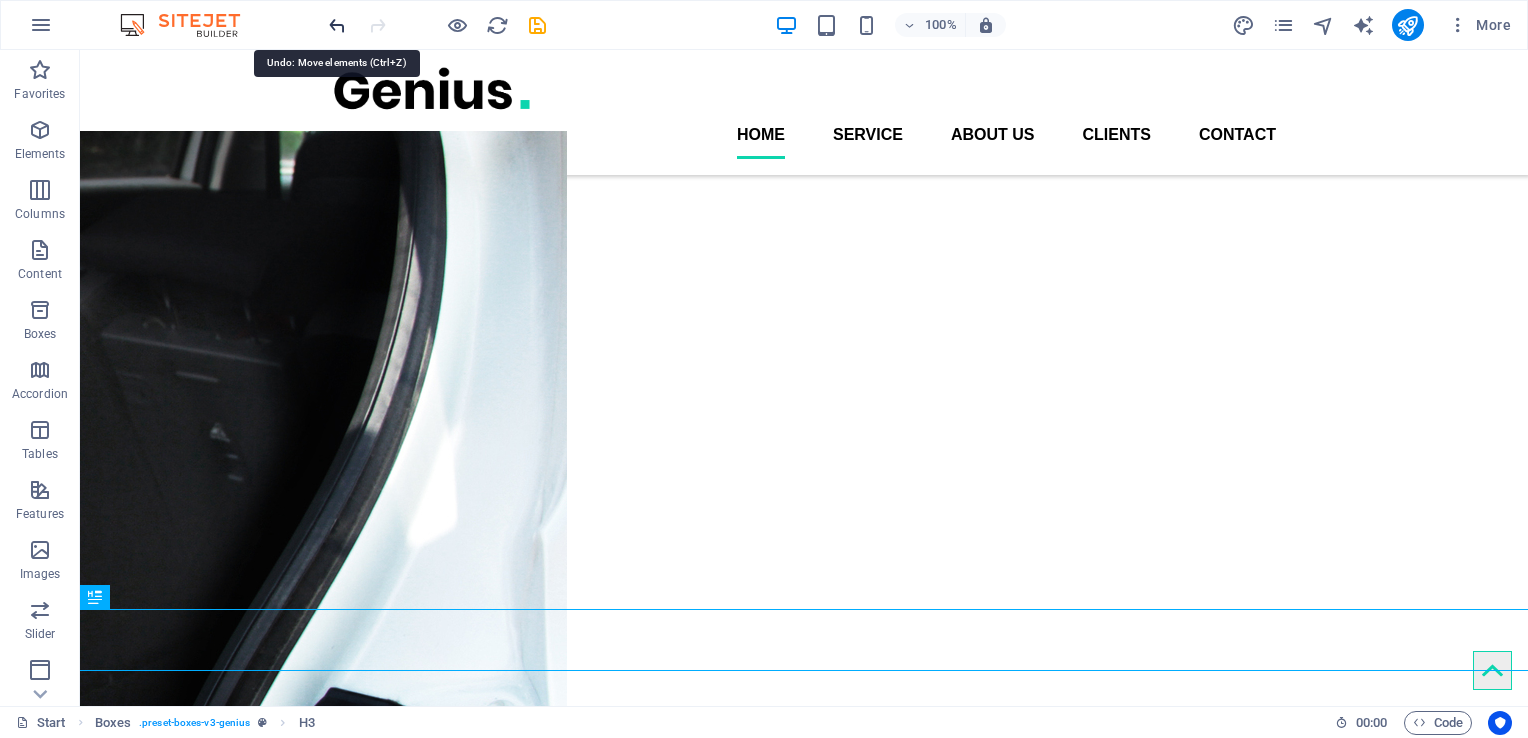 click at bounding box center (337, 25) 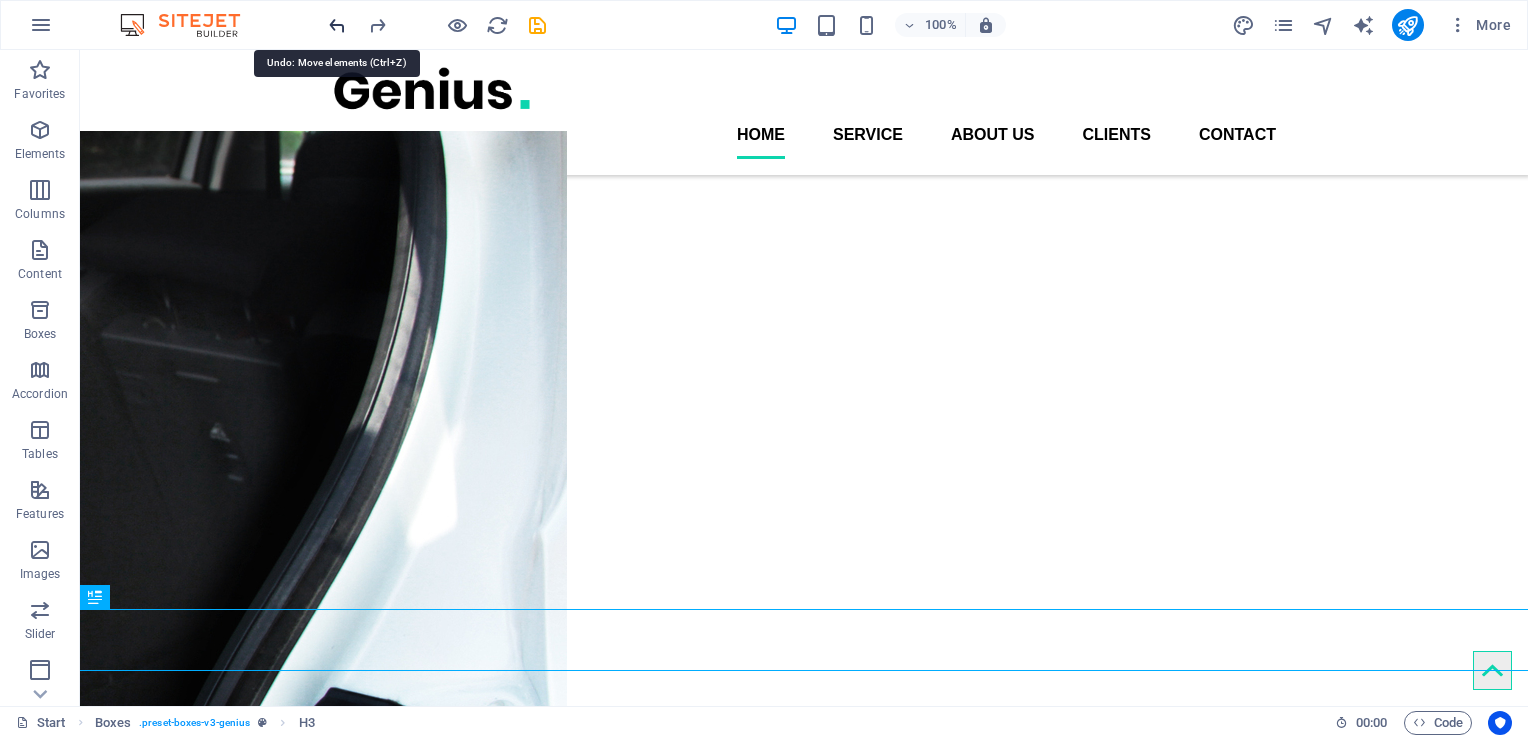 click at bounding box center [337, 25] 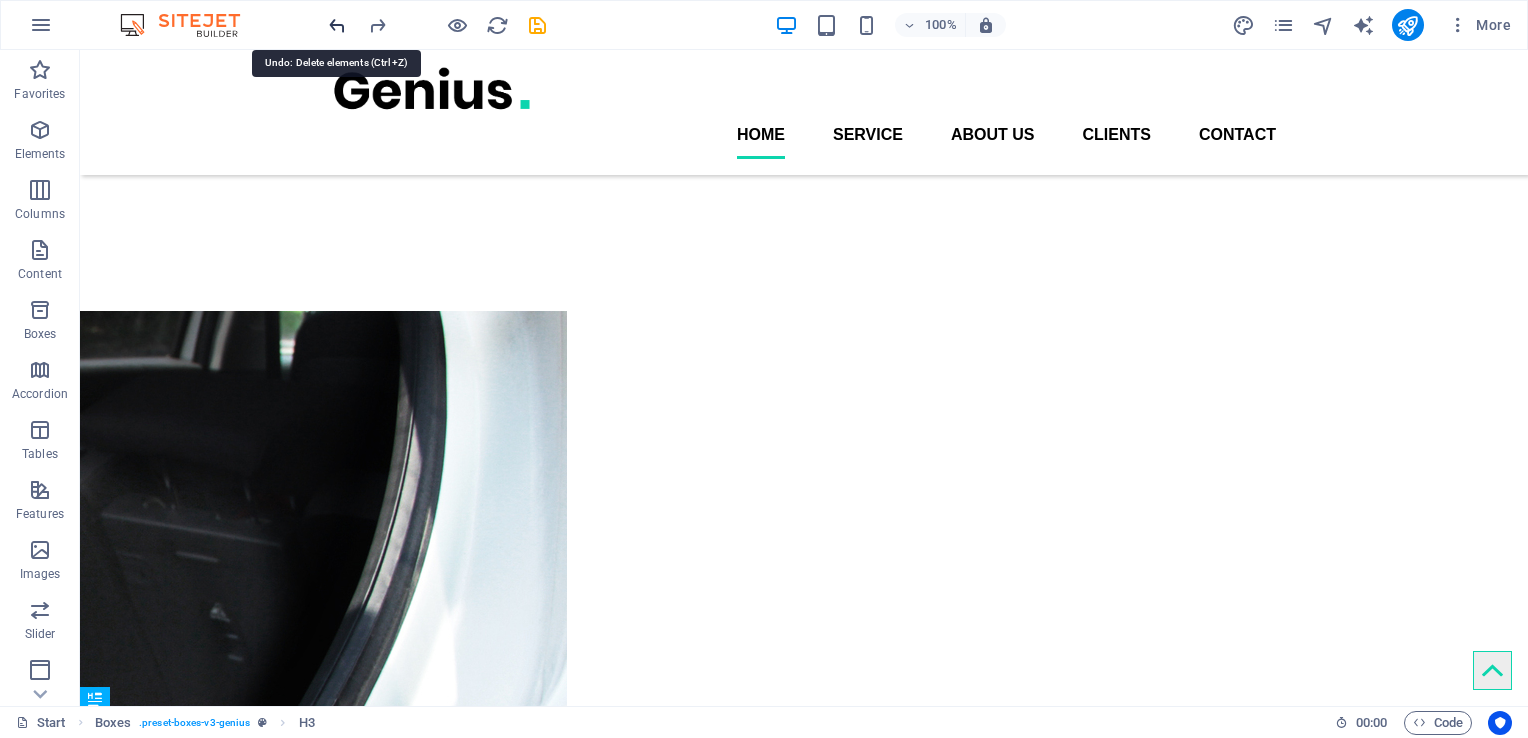 scroll, scrollTop: 684, scrollLeft: 0, axis: vertical 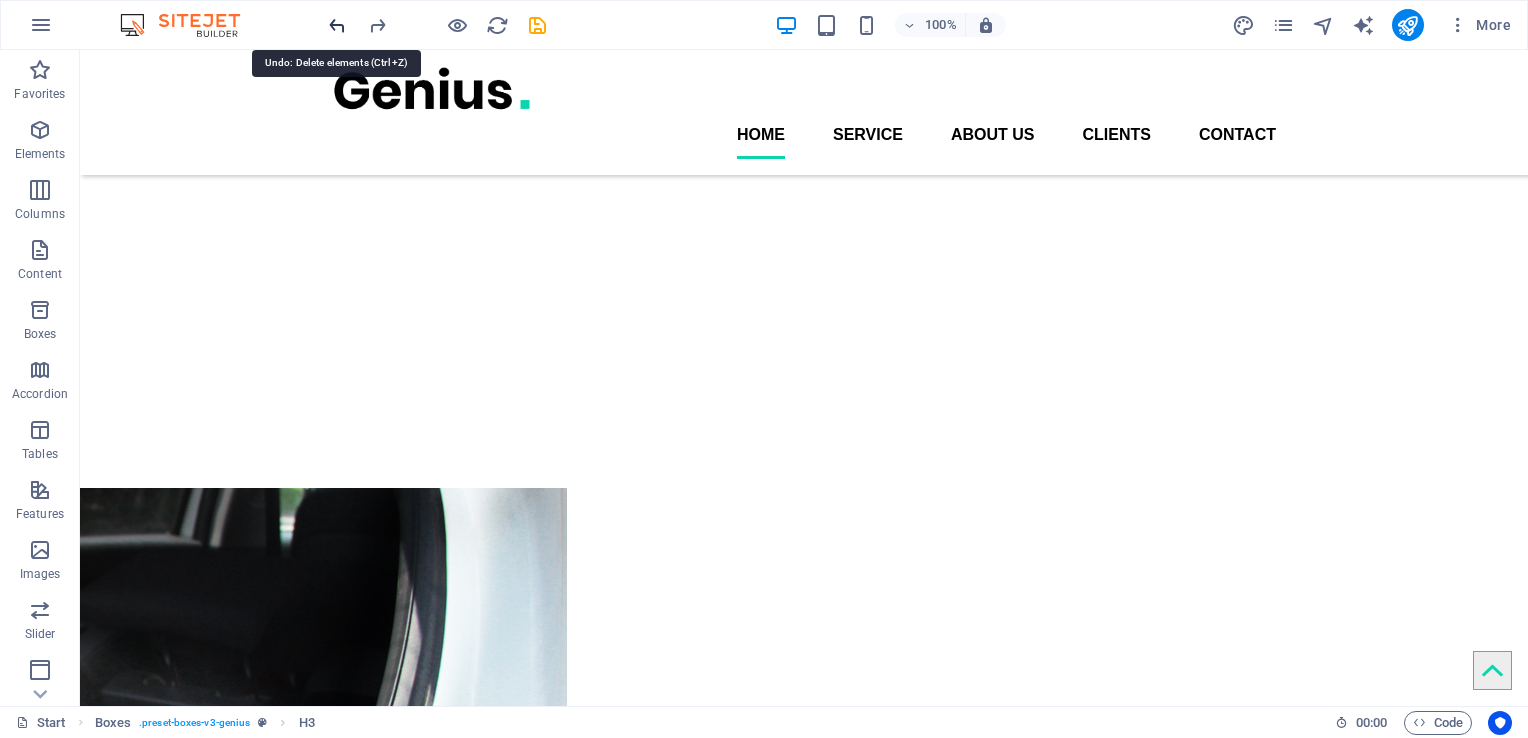 click at bounding box center (337, 25) 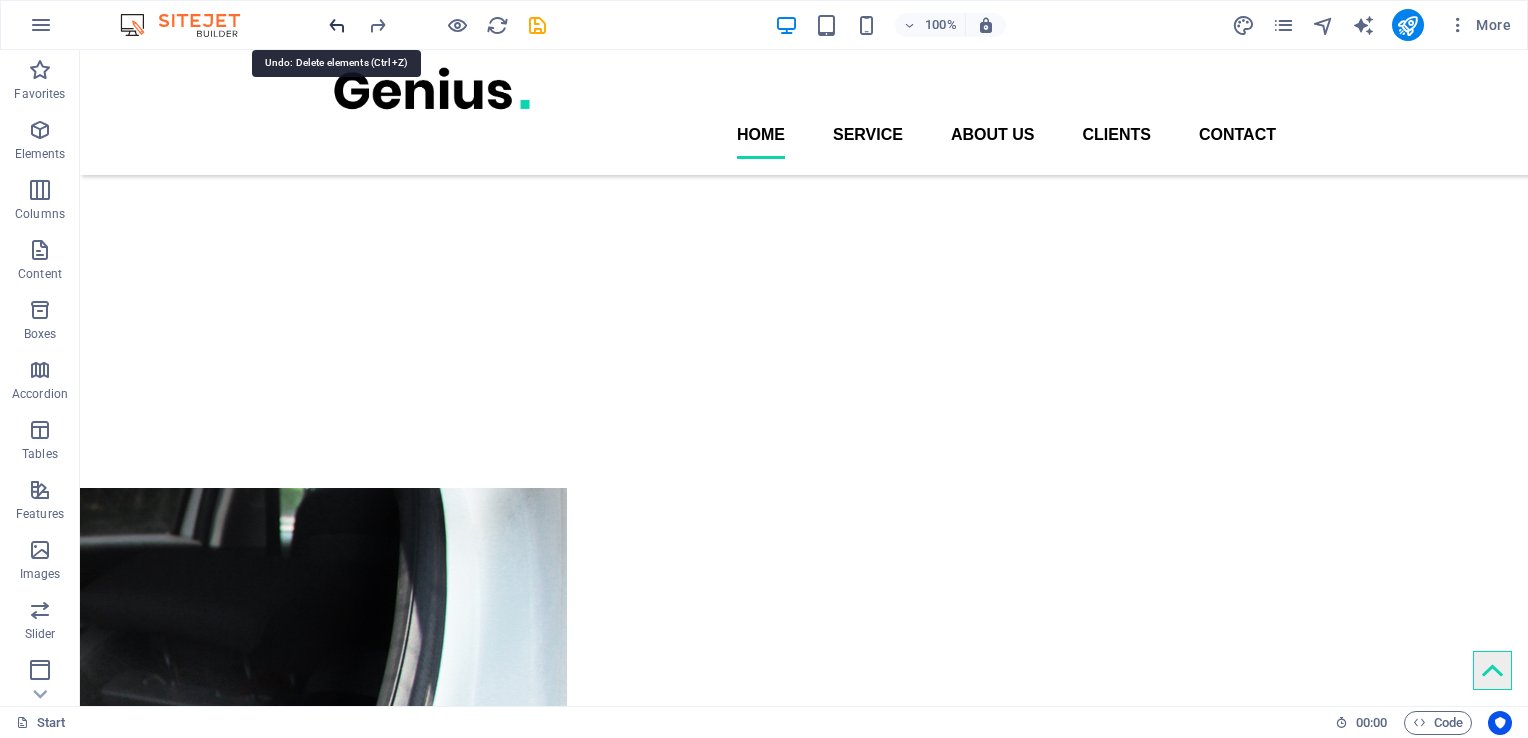 click at bounding box center [337, 25] 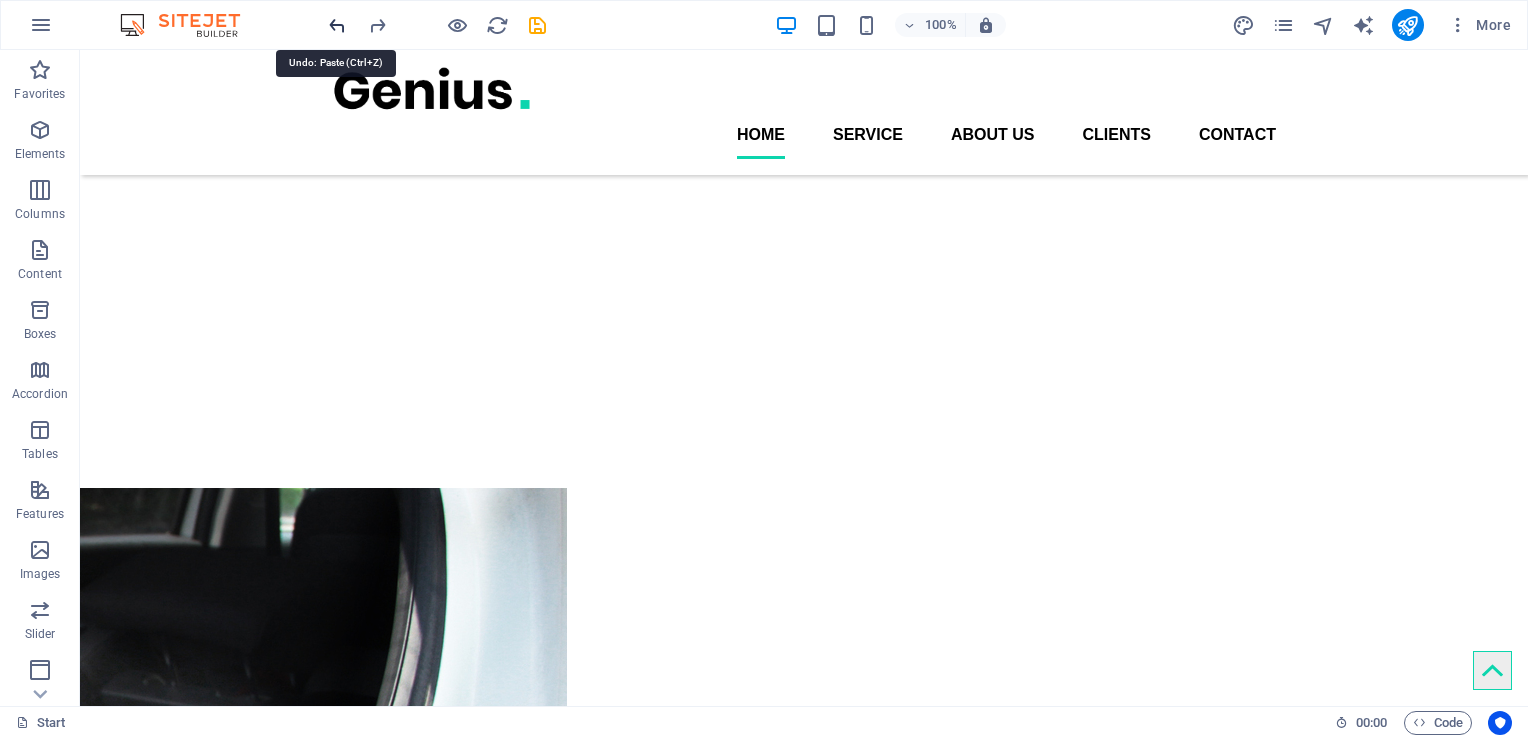 click at bounding box center [337, 25] 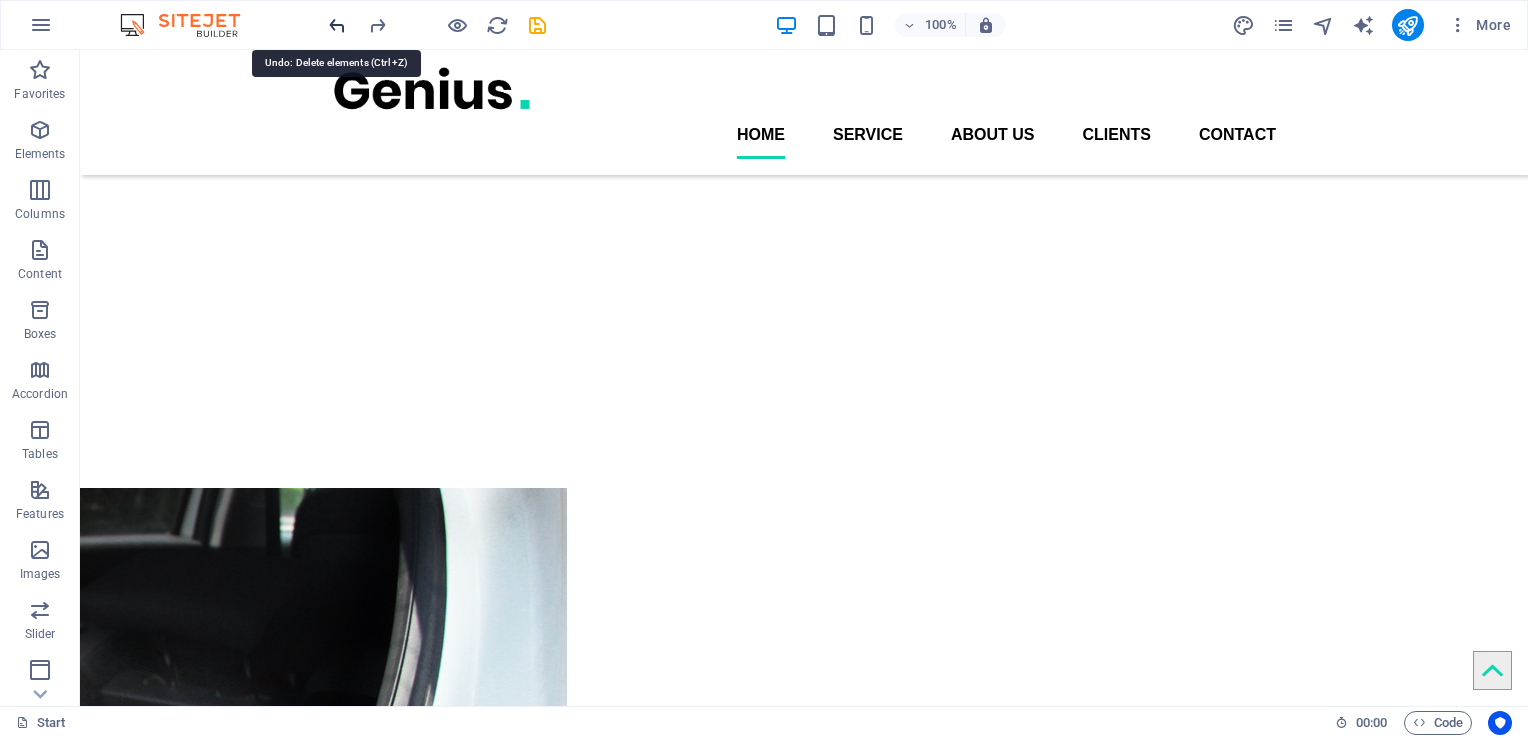 click at bounding box center (337, 25) 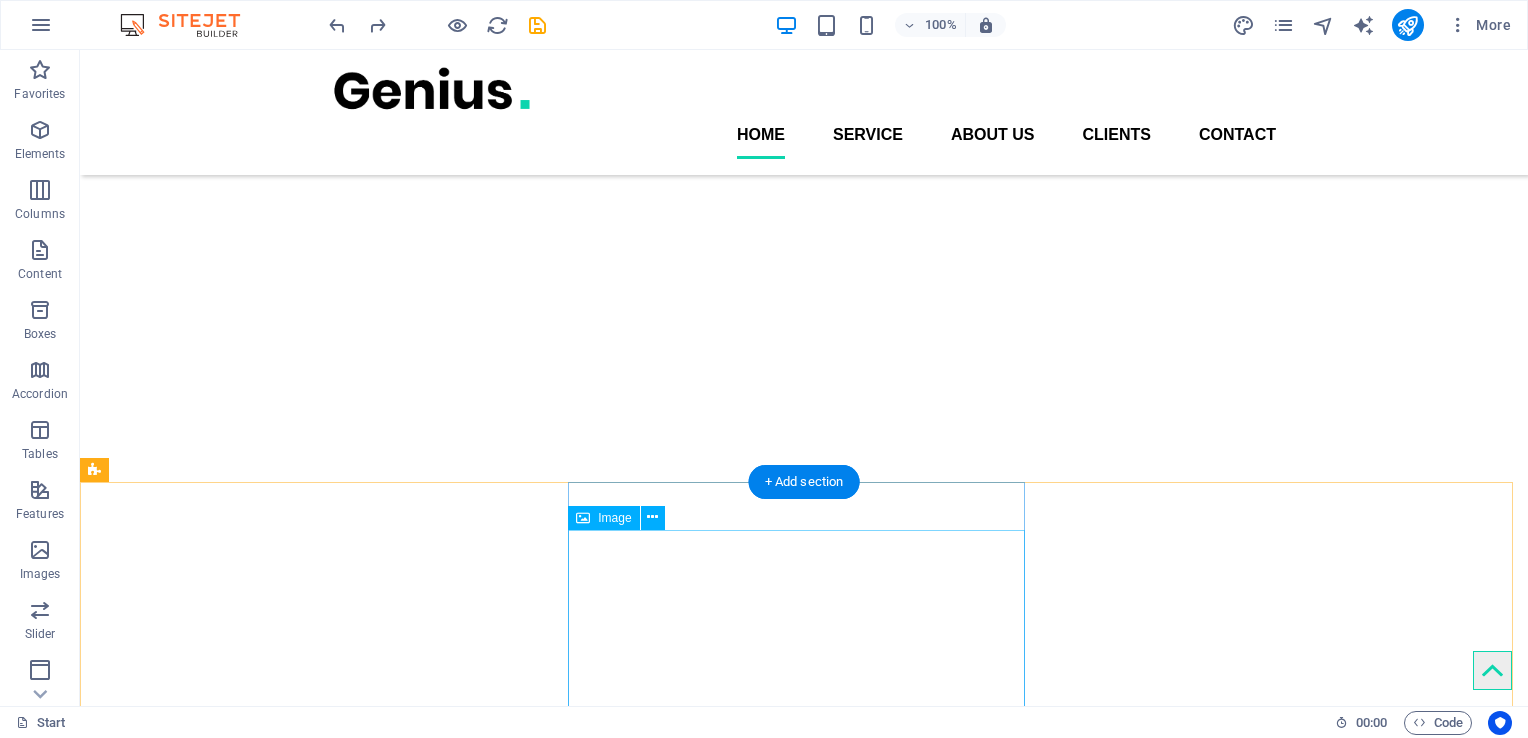 click at bounding box center (310, 6258) 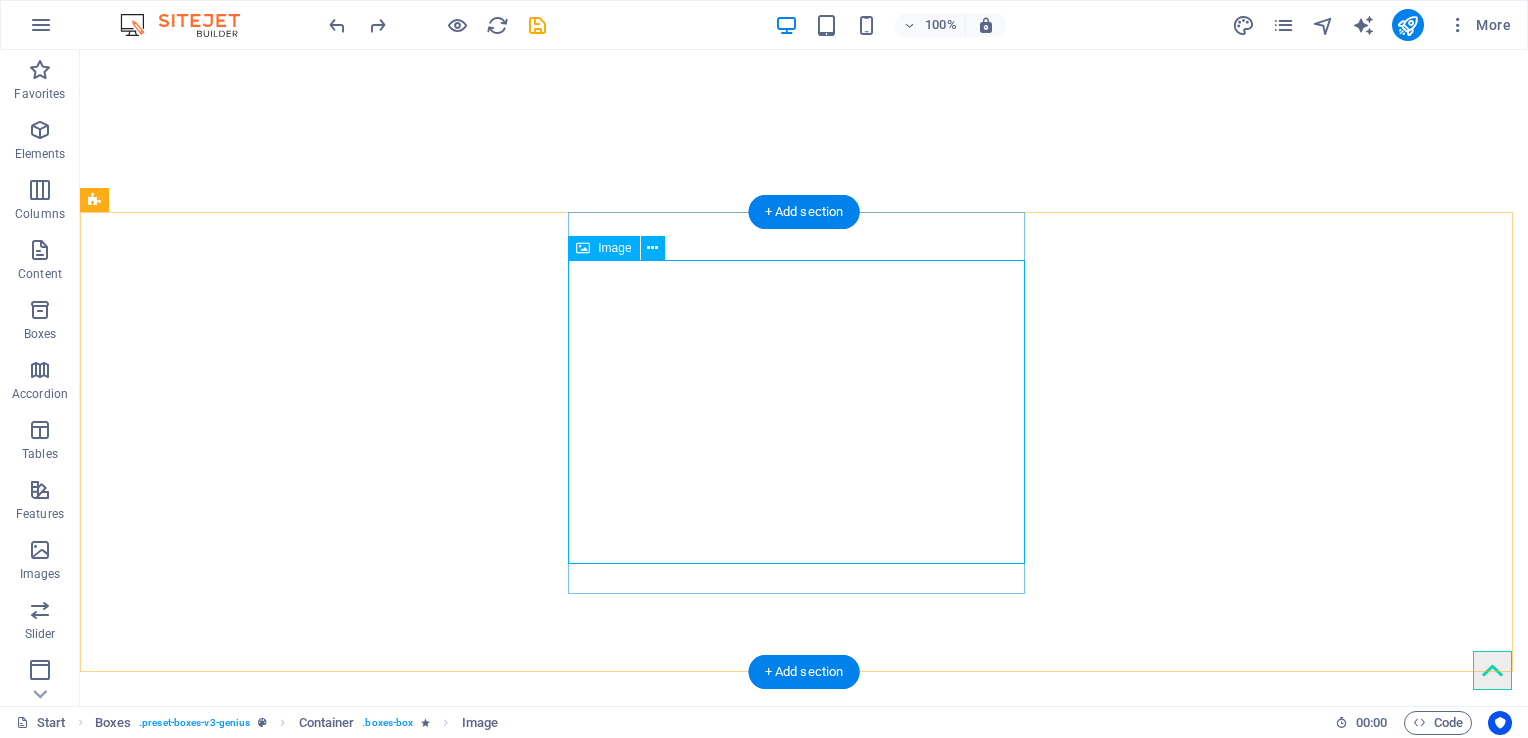 scroll, scrollTop: 1035, scrollLeft: 0, axis: vertical 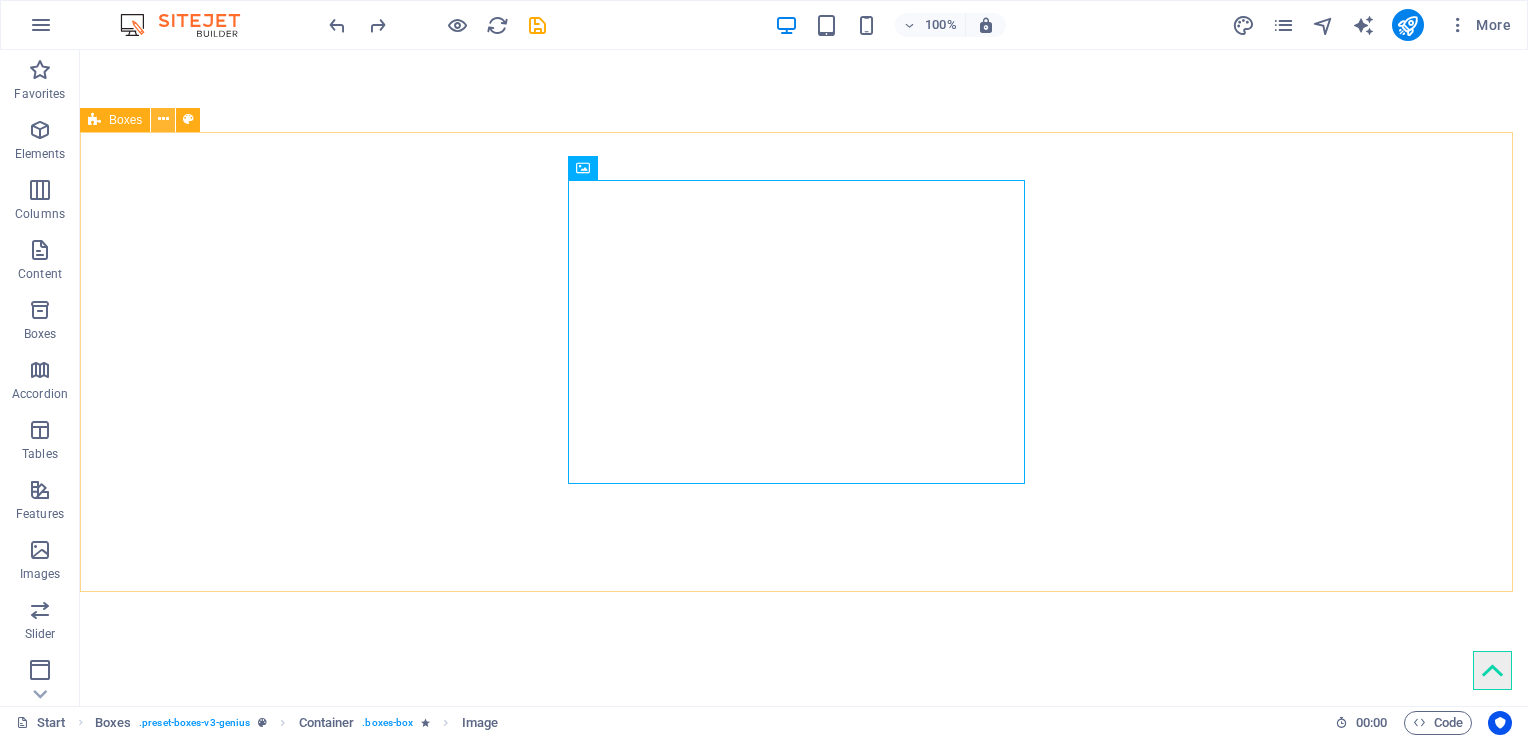click at bounding box center [163, 119] 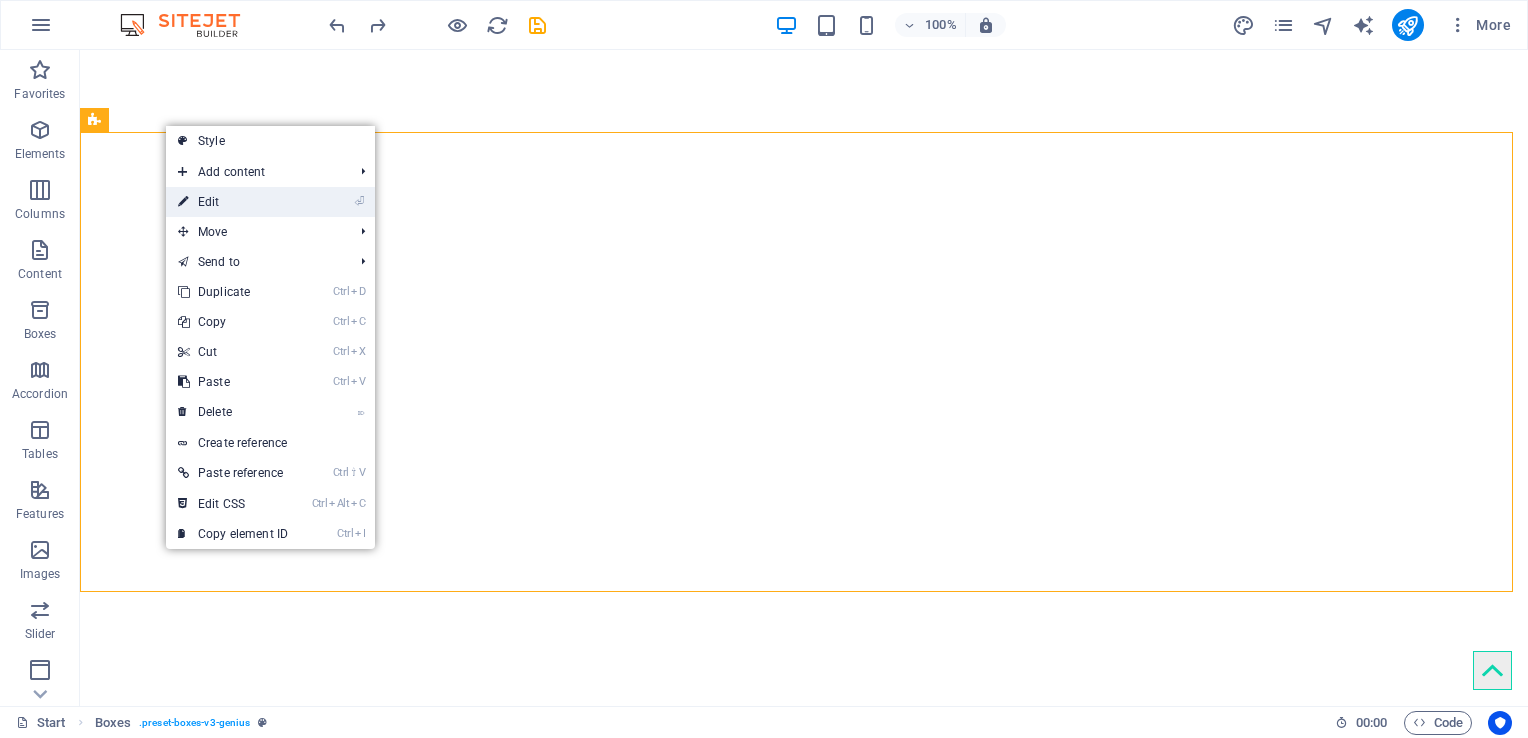click on "⏎  Edit" at bounding box center [233, 202] 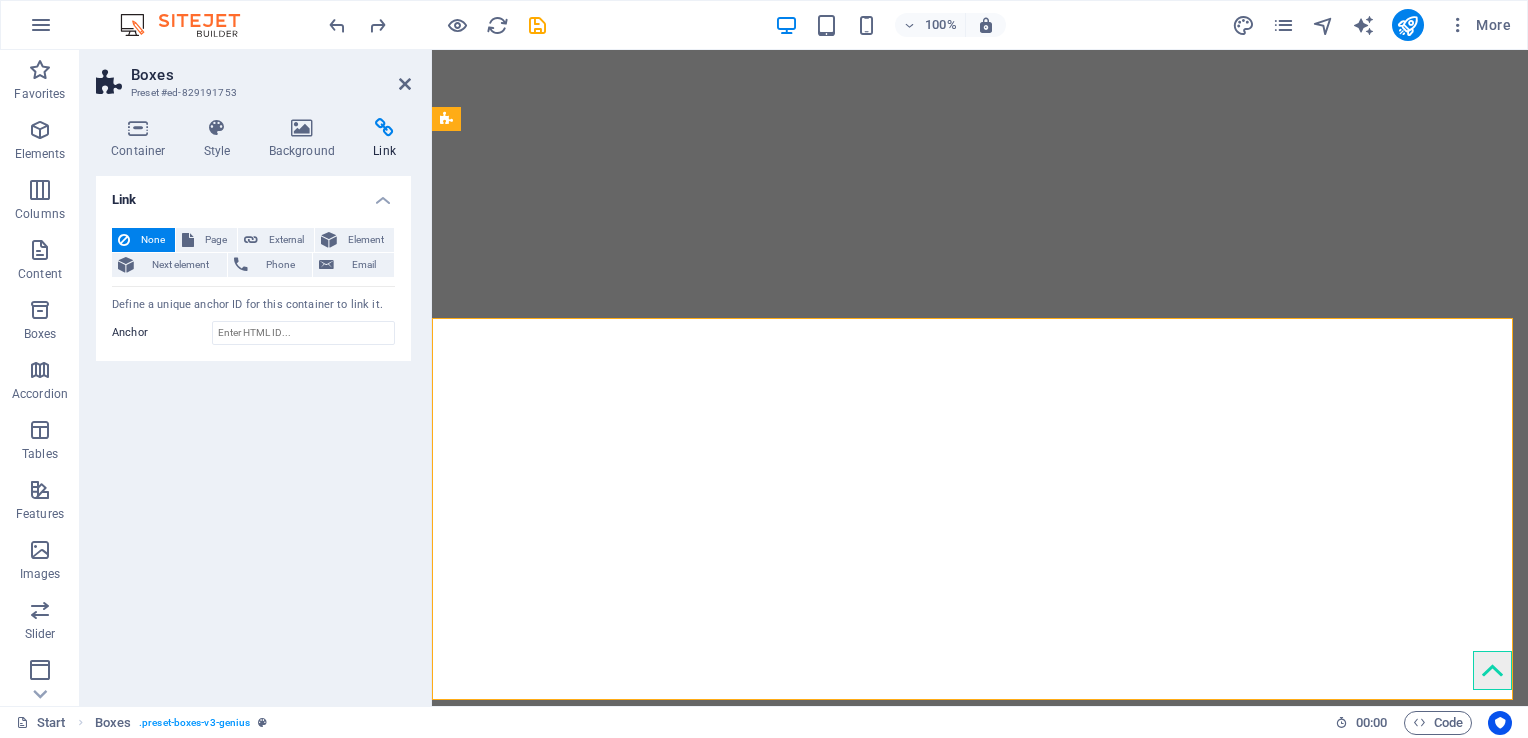scroll, scrollTop: 848, scrollLeft: 0, axis: vertical 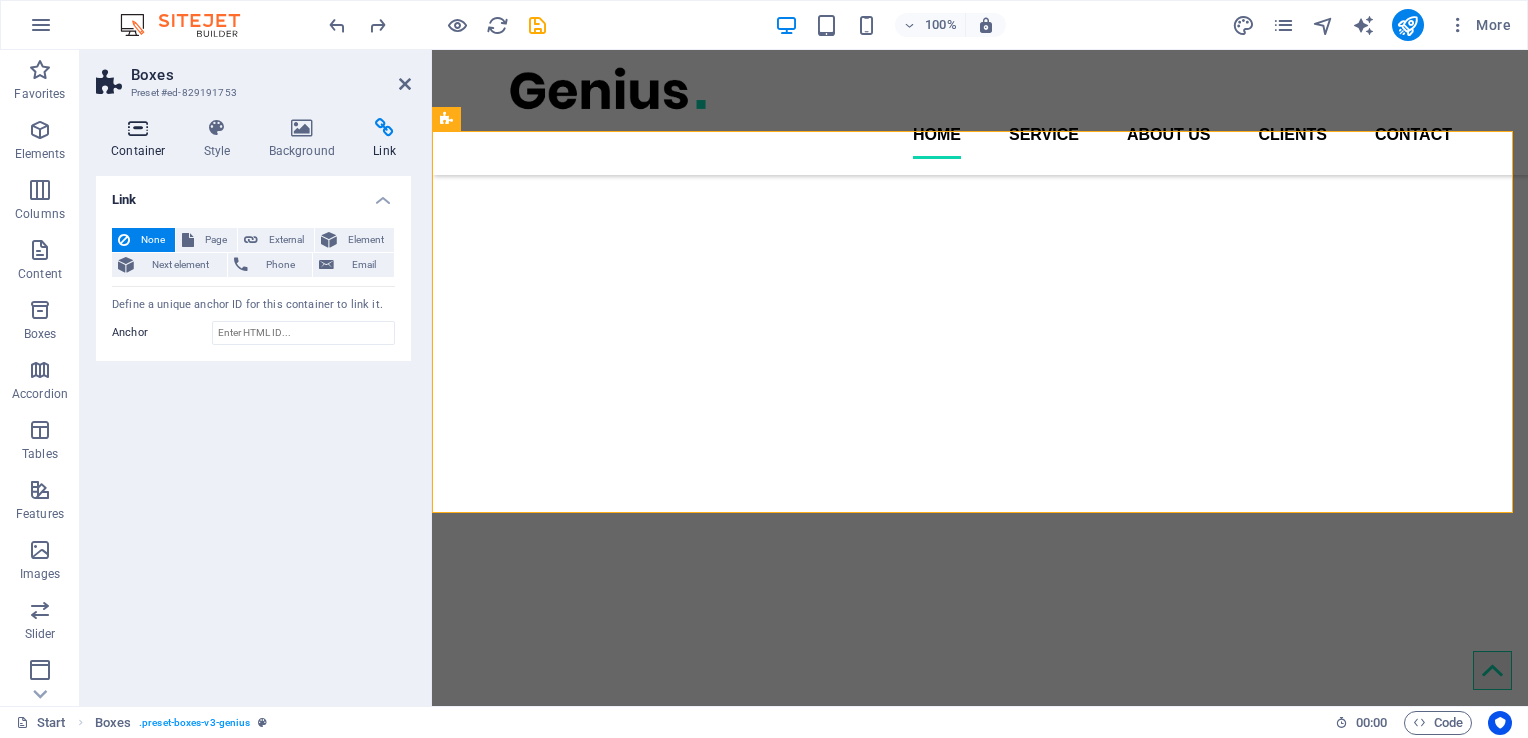 click on "Container" at bounding box center (142, 139) 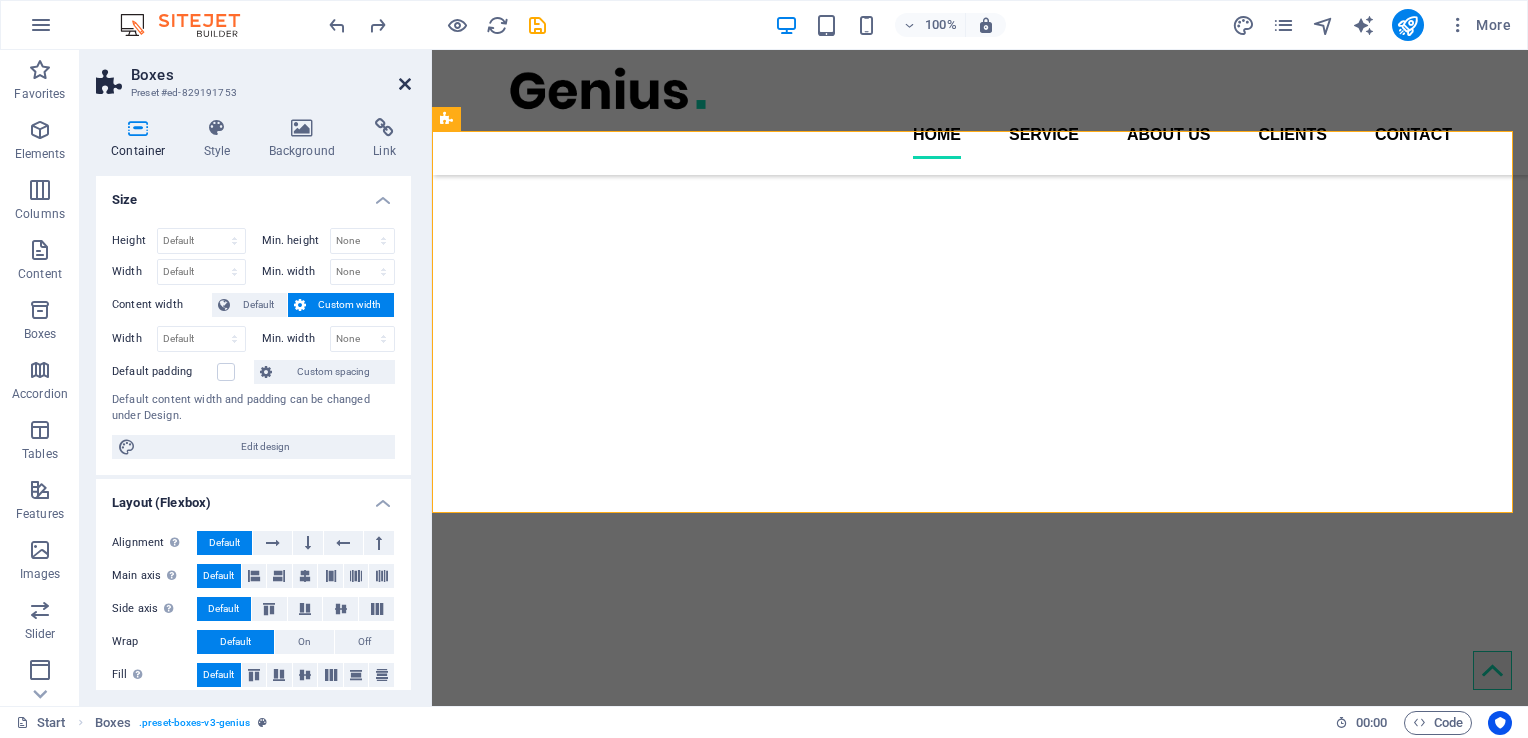 click at bounding box center (405, 84) 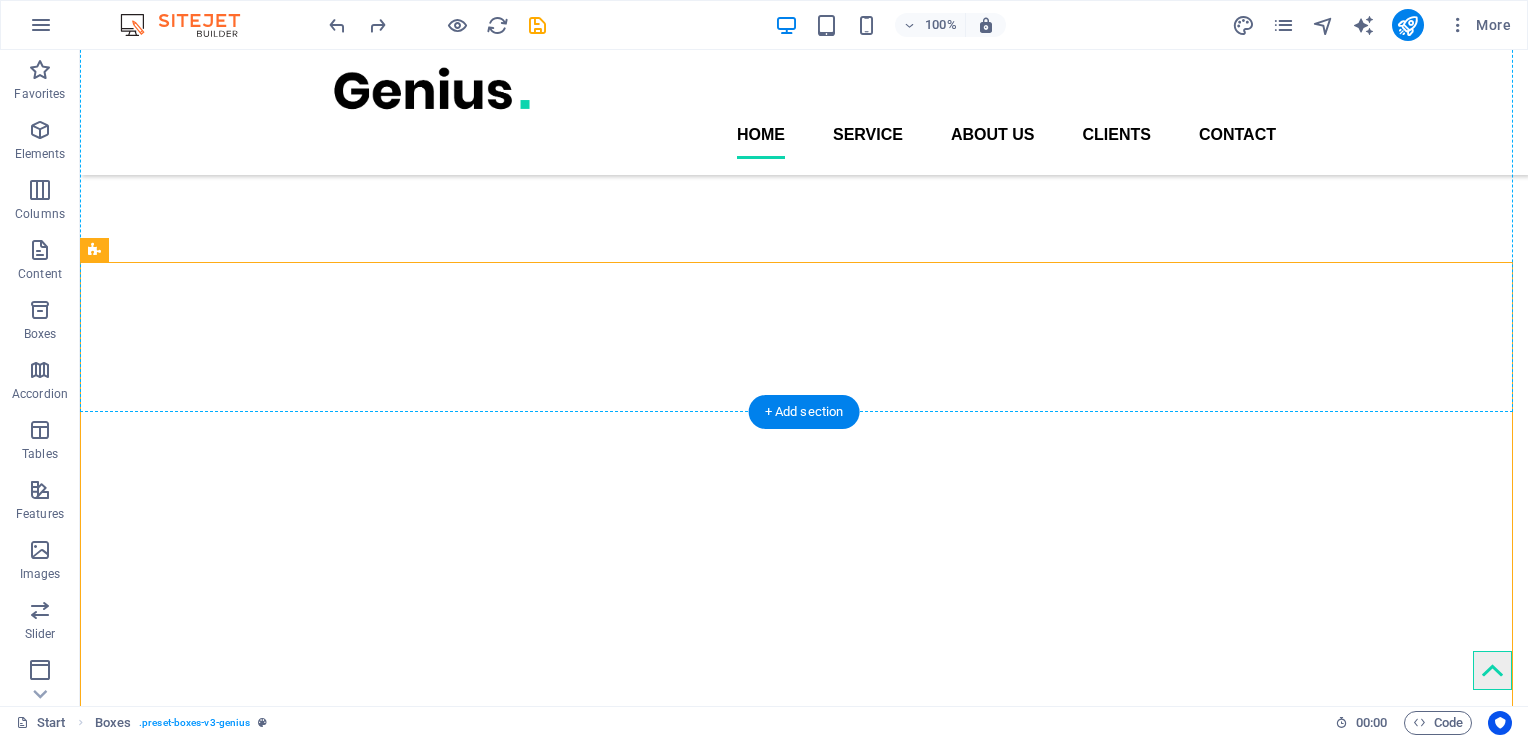 scroll, scrollTop: 900, scrollLeft: 0, axis: vertical 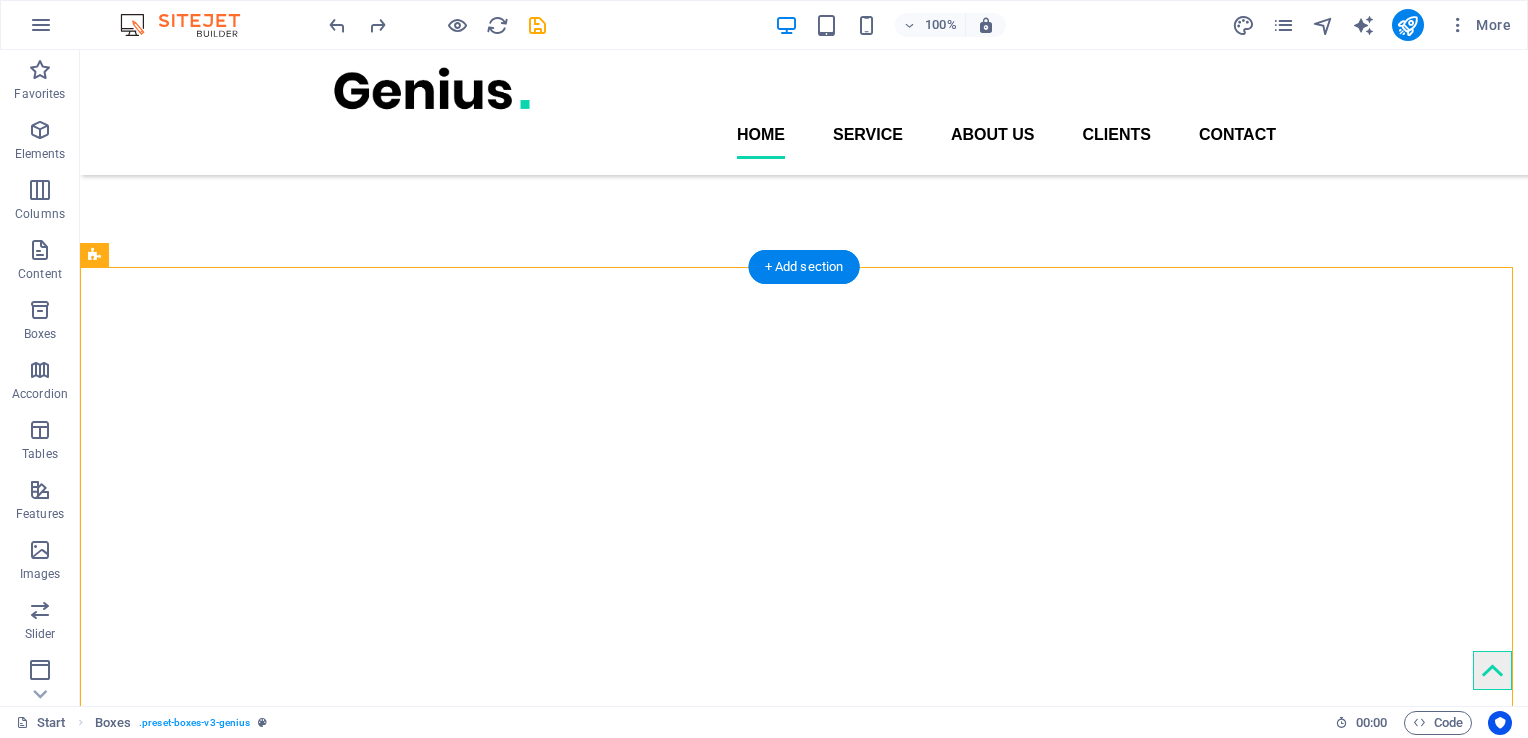 drag, startPoint x: 199, startPoint y: 169, endPoint x: 634, endPoint y: 311, distance: 457.59042 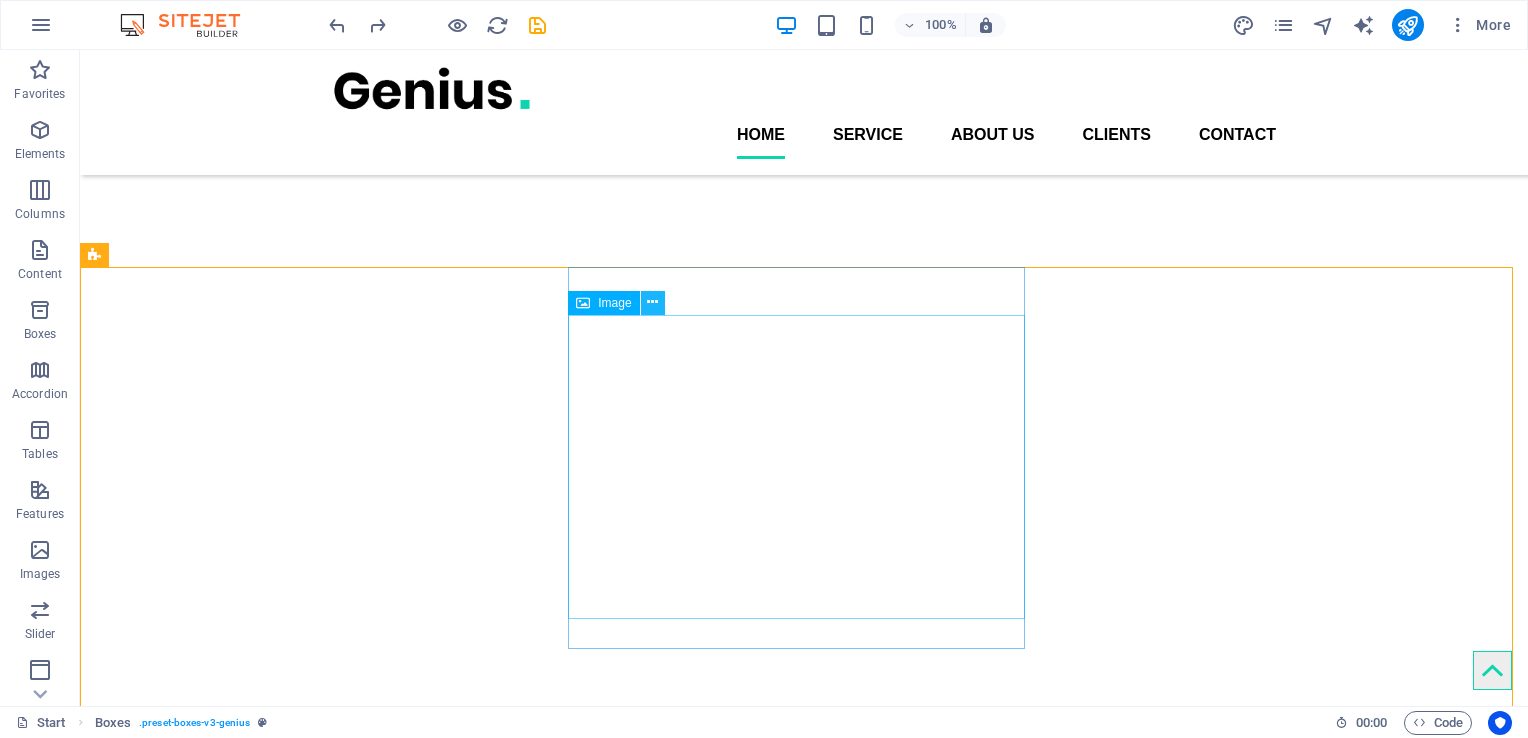 click at bounding box center (652, 302) 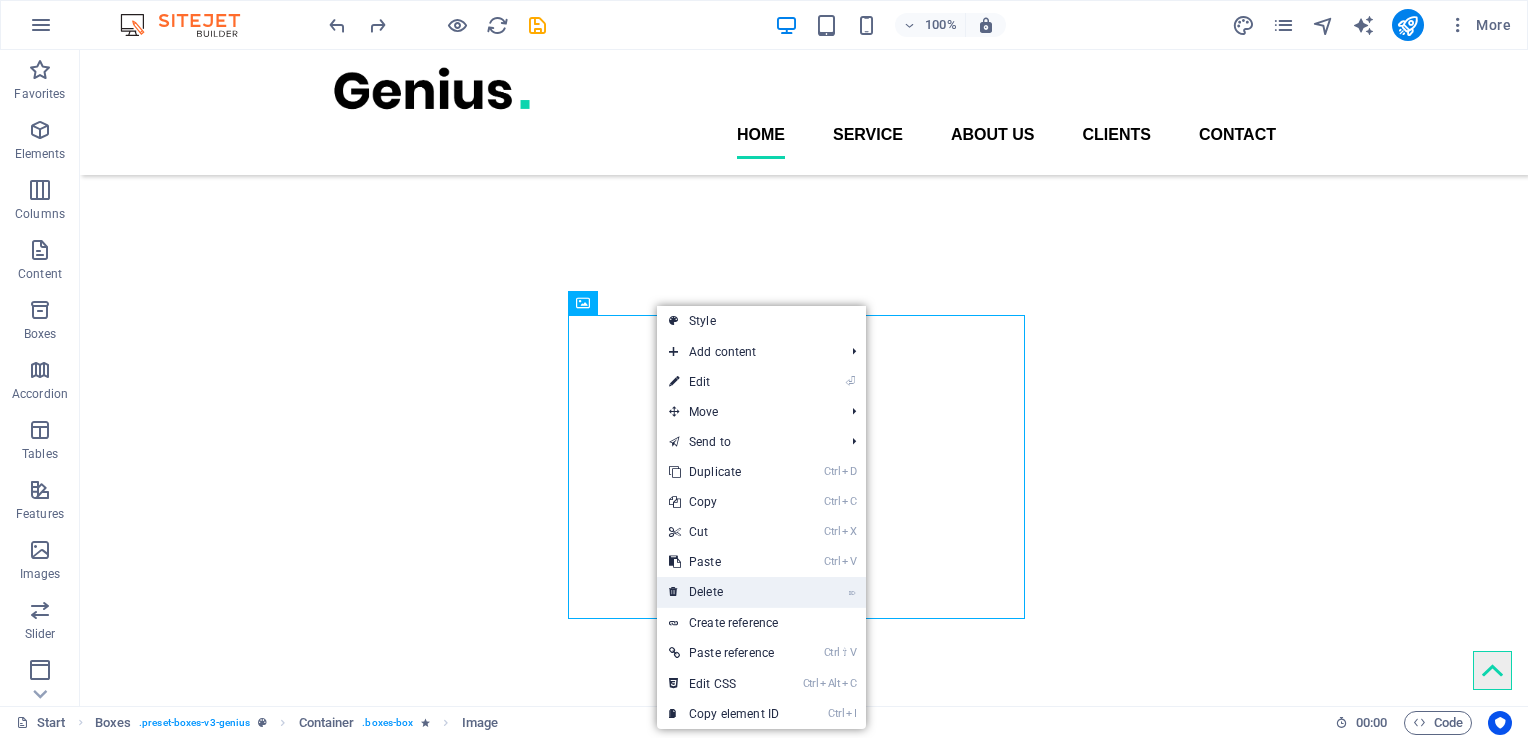 click on "⌦  Delete" at bounding box center (724, 592) 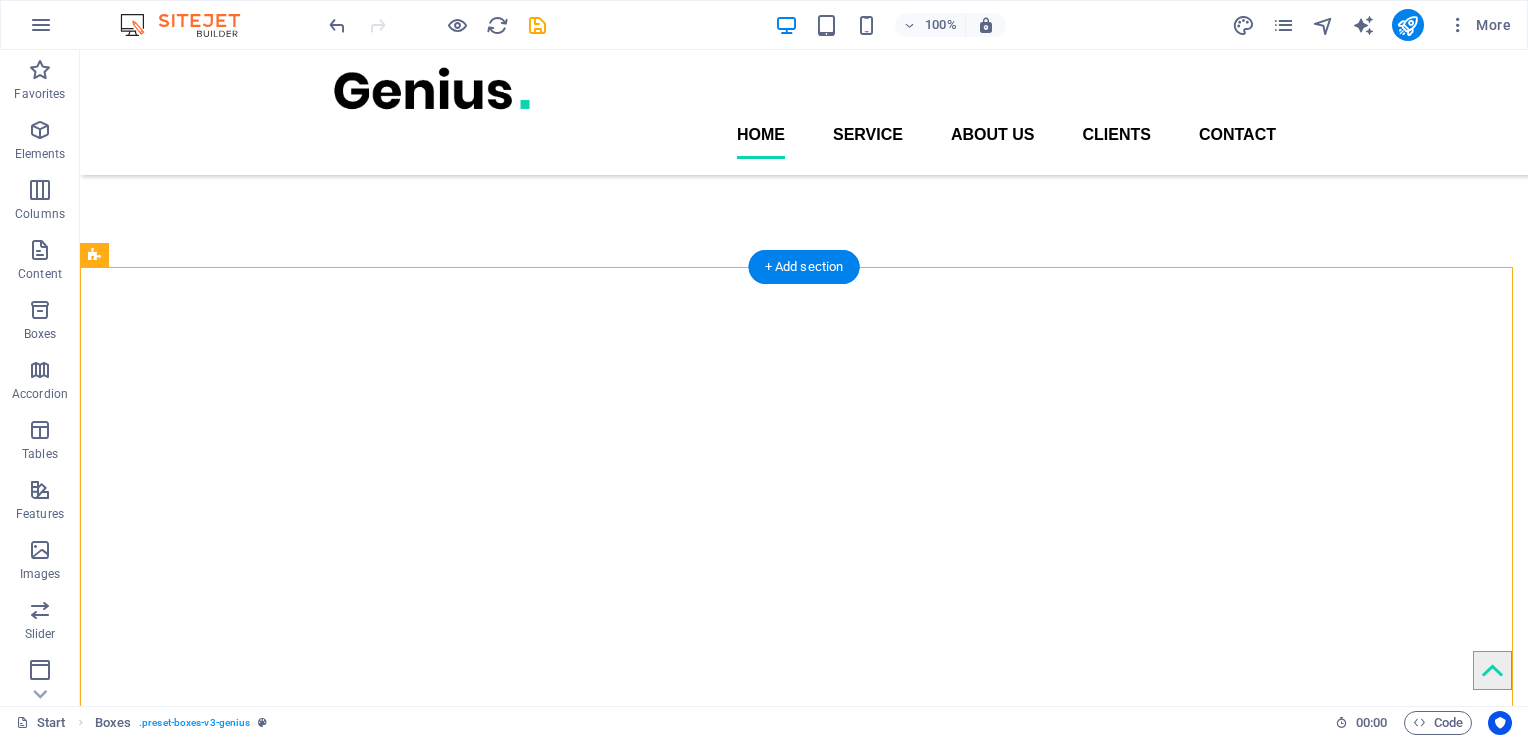 drag, startPoint x: 772, startPoint y: 302, endPoint x: 773, endPoint y: 327, distance: 25.019993 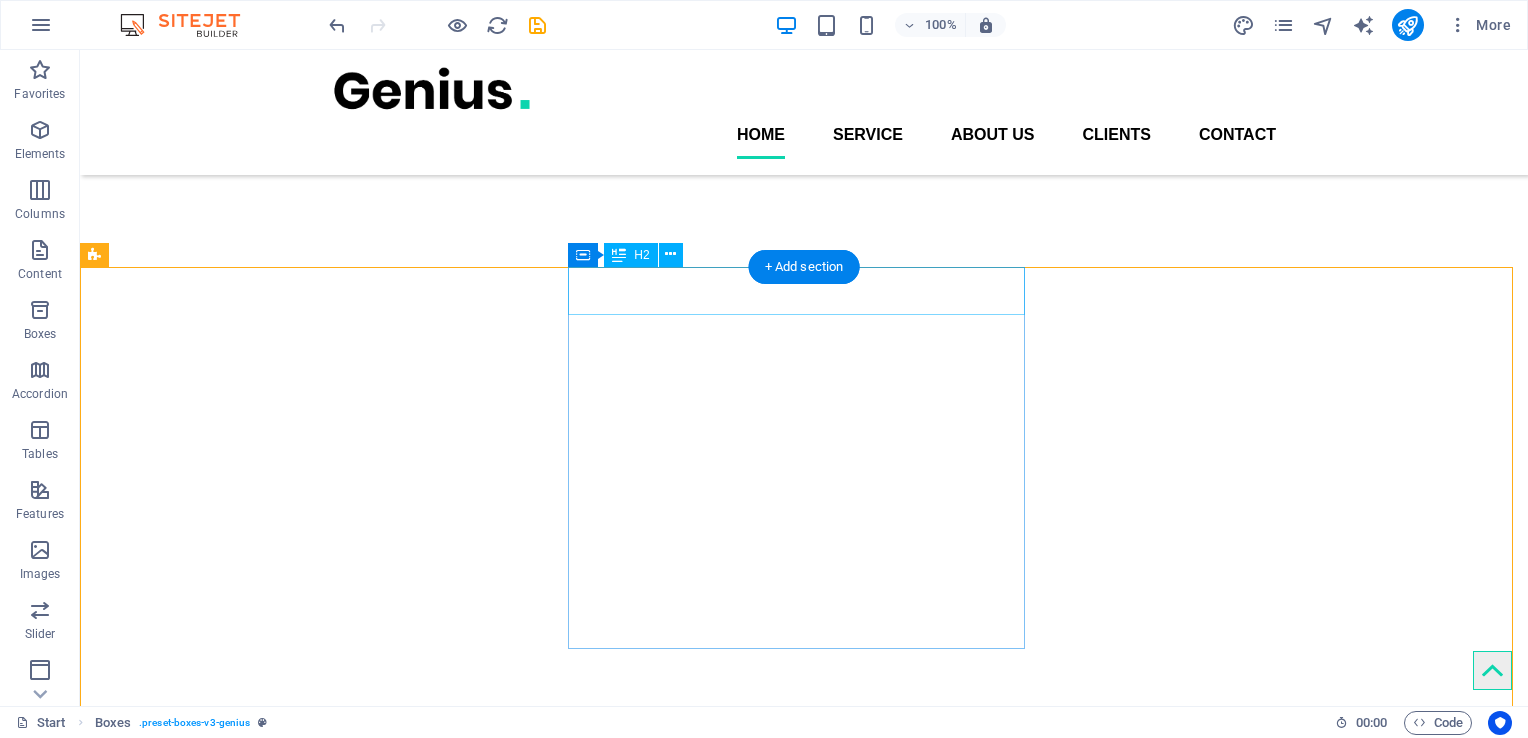 click on "Firme" at bounding box center [310, 5536] 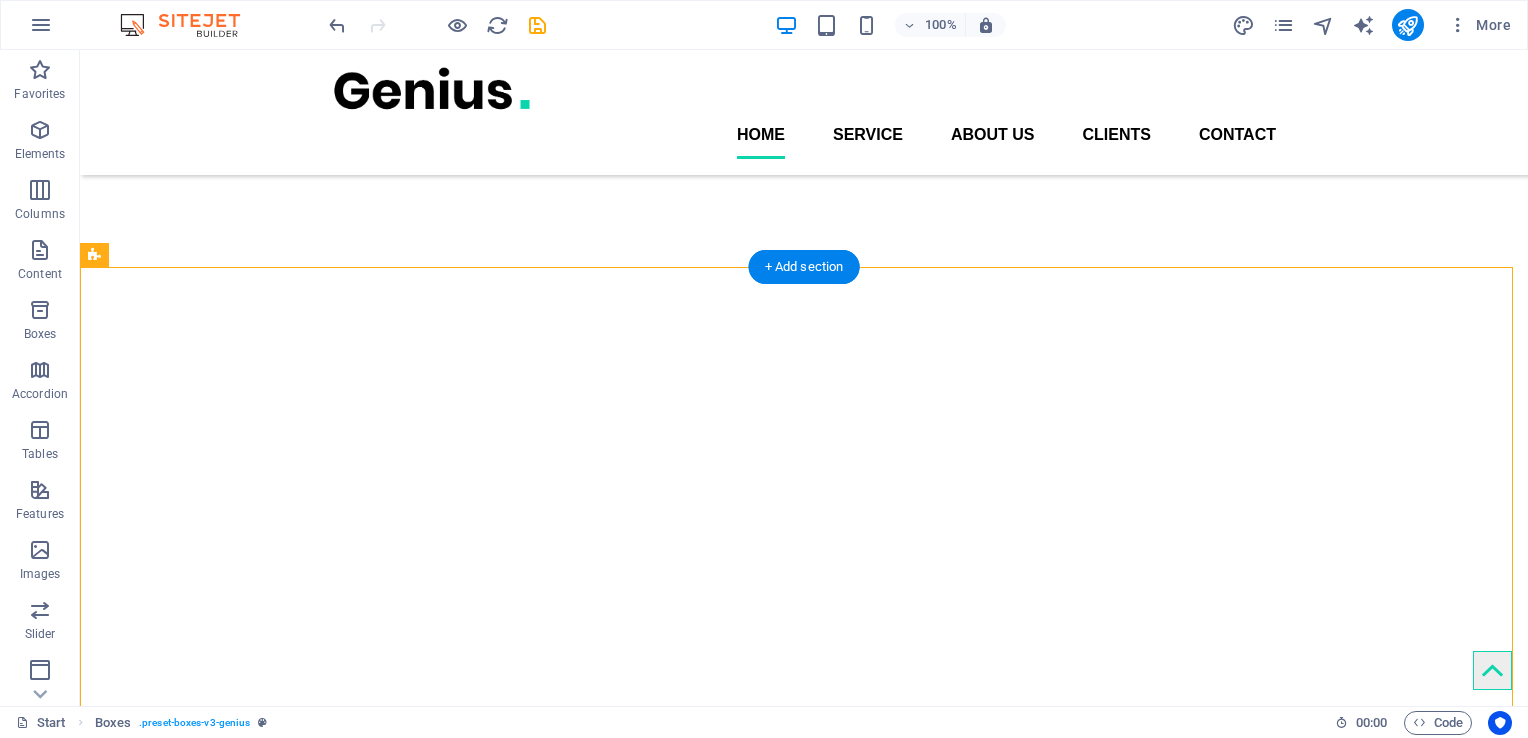 drag, startPoint x: 435, startPoint y: 402, endPoint x: 726, endPoint y: 482, distance: 301.7963 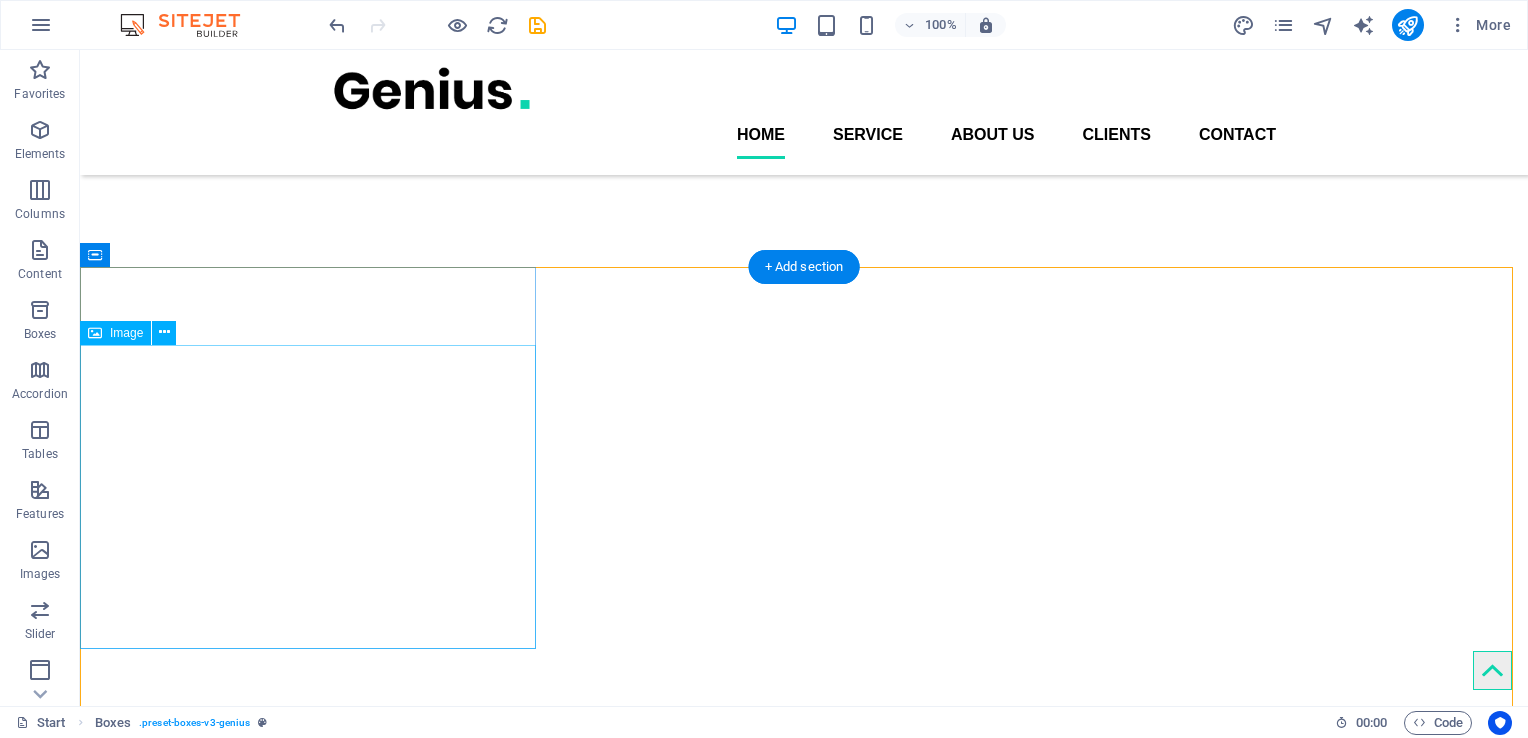 click at bounding box center (310, 5012) 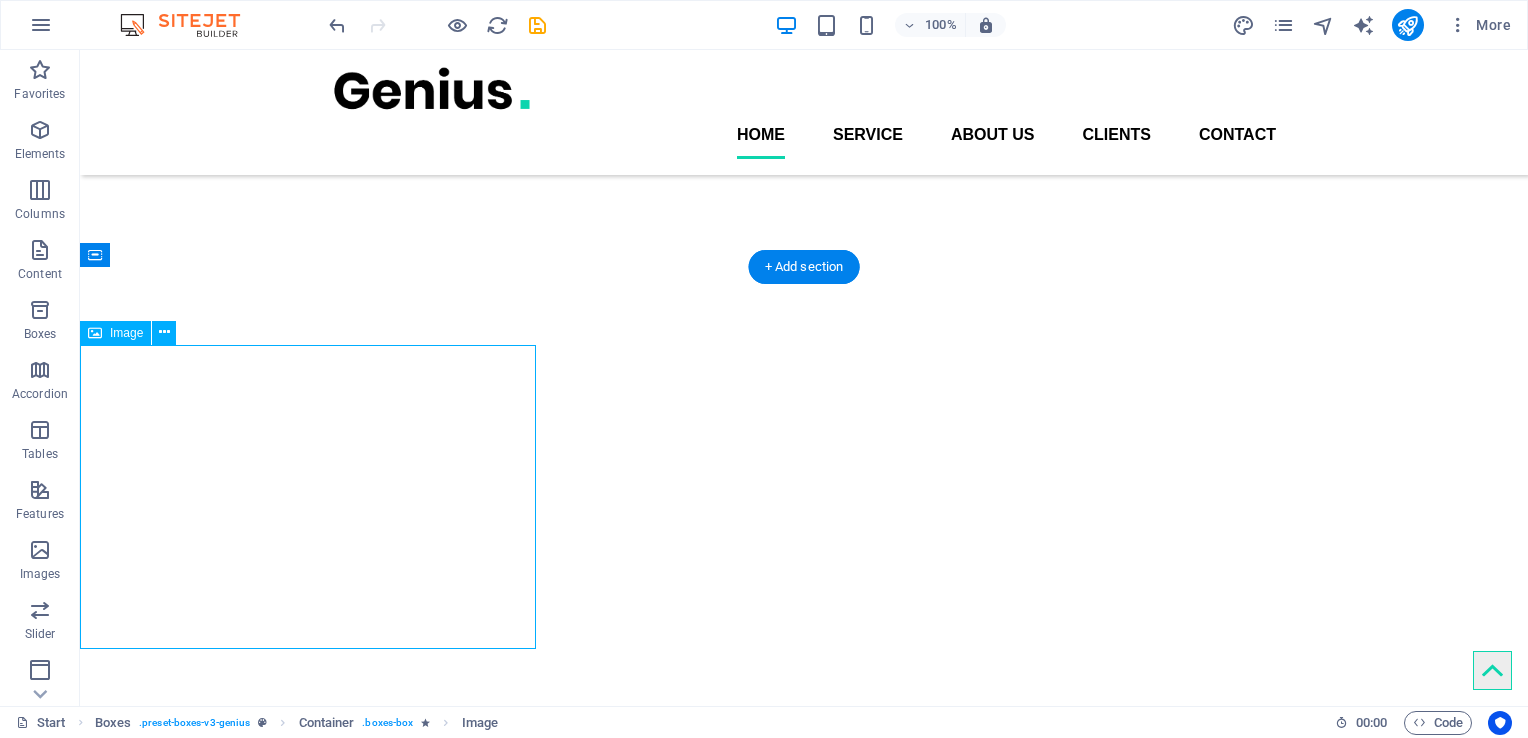 click at bounding box center [310, 5012] 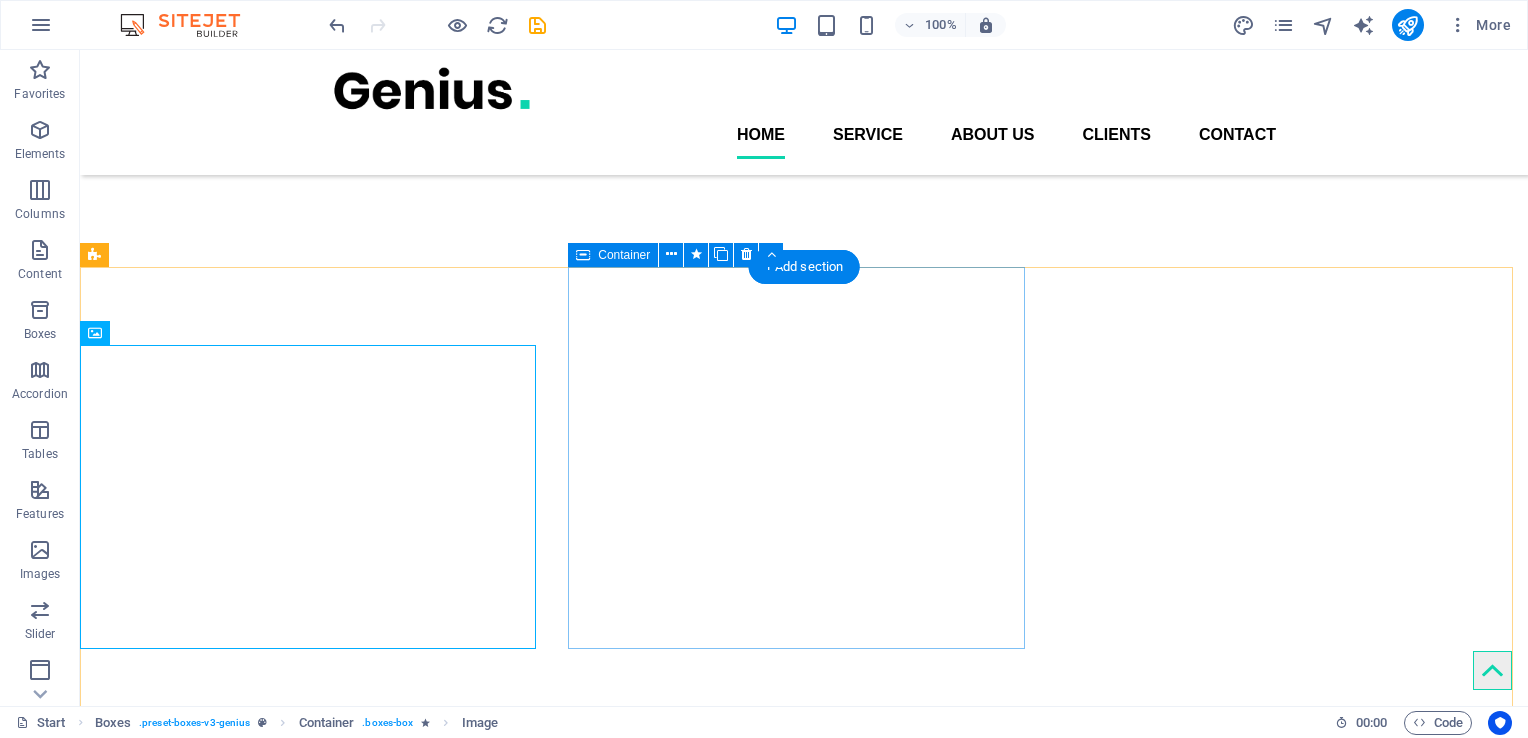 click on "Drop content here or  Add elements  Paste clipboard" at bounding box center (310, 5583) 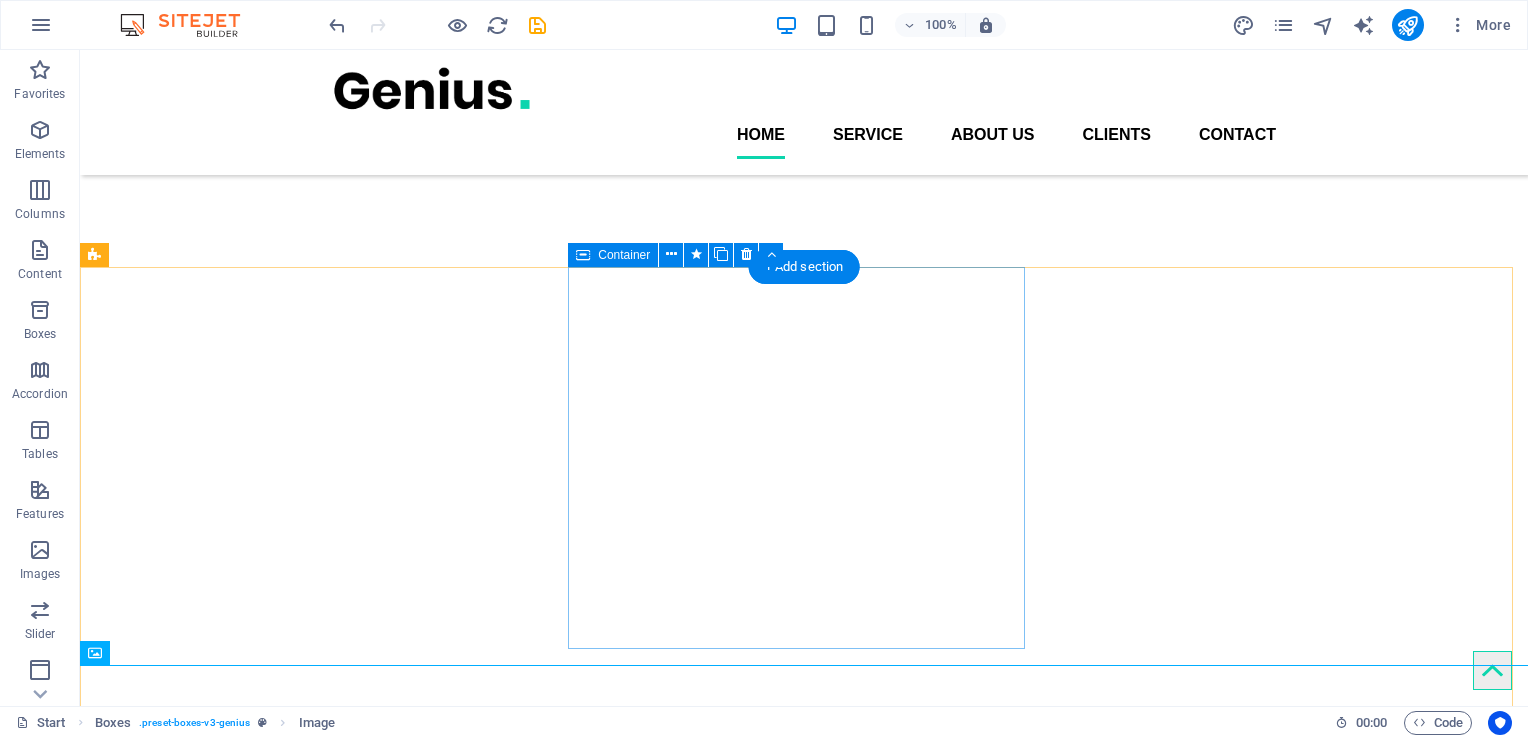 click on "Paste clipboard" at bounding box center [364, 5613] 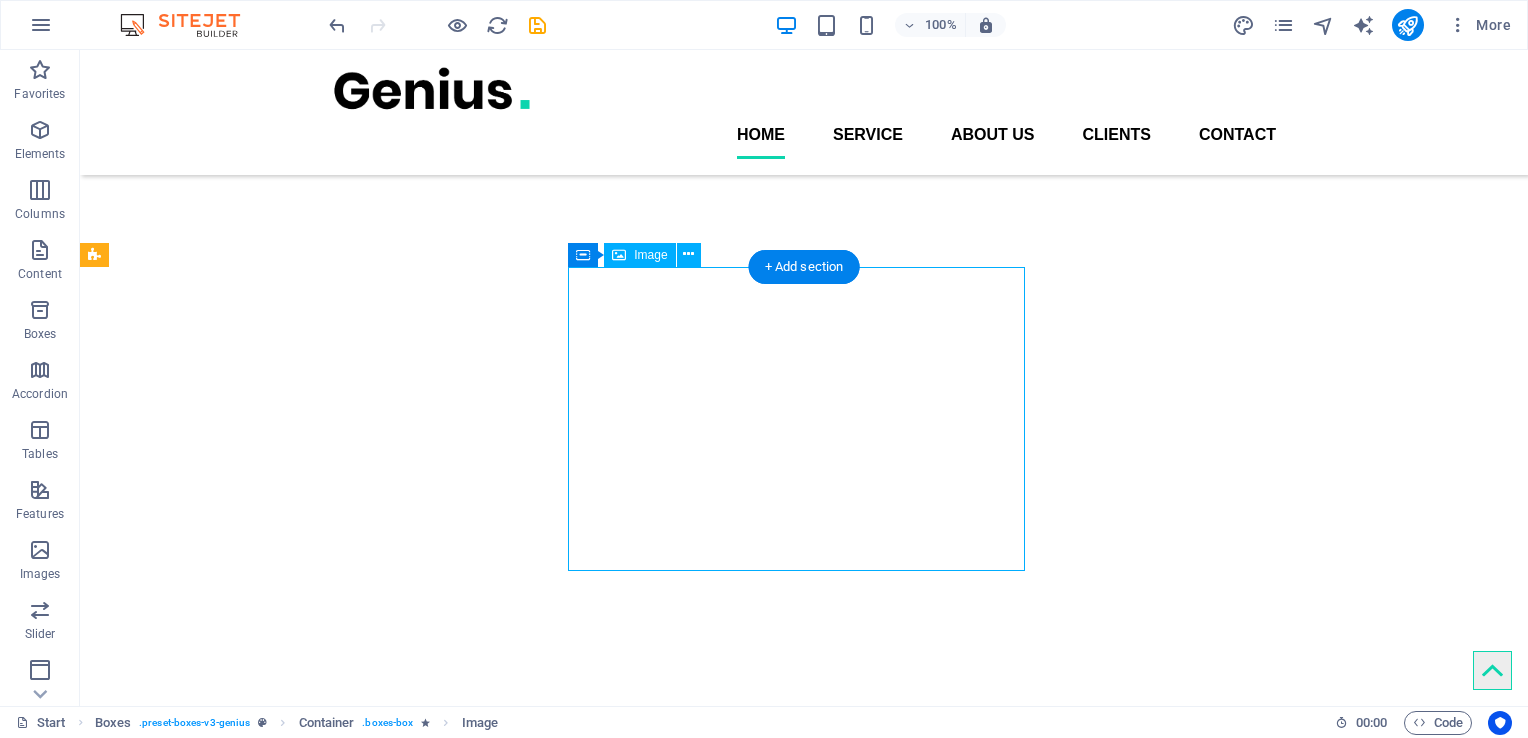 drag, startPoint x: 819, startPoint y: 389, endPoint x: 819, endPoint y: 504, distance: 115 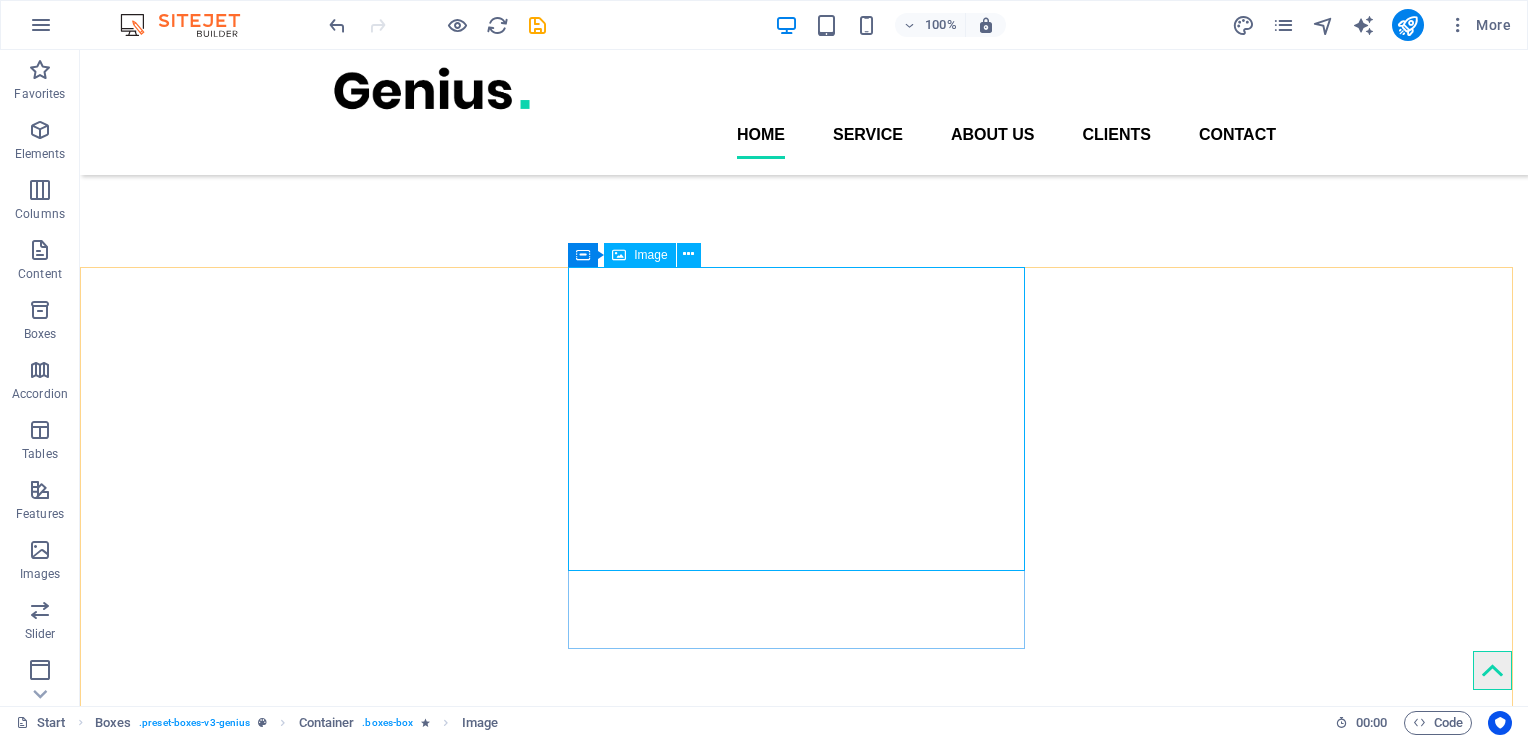click on "Image" at bounding box center [639, 255] 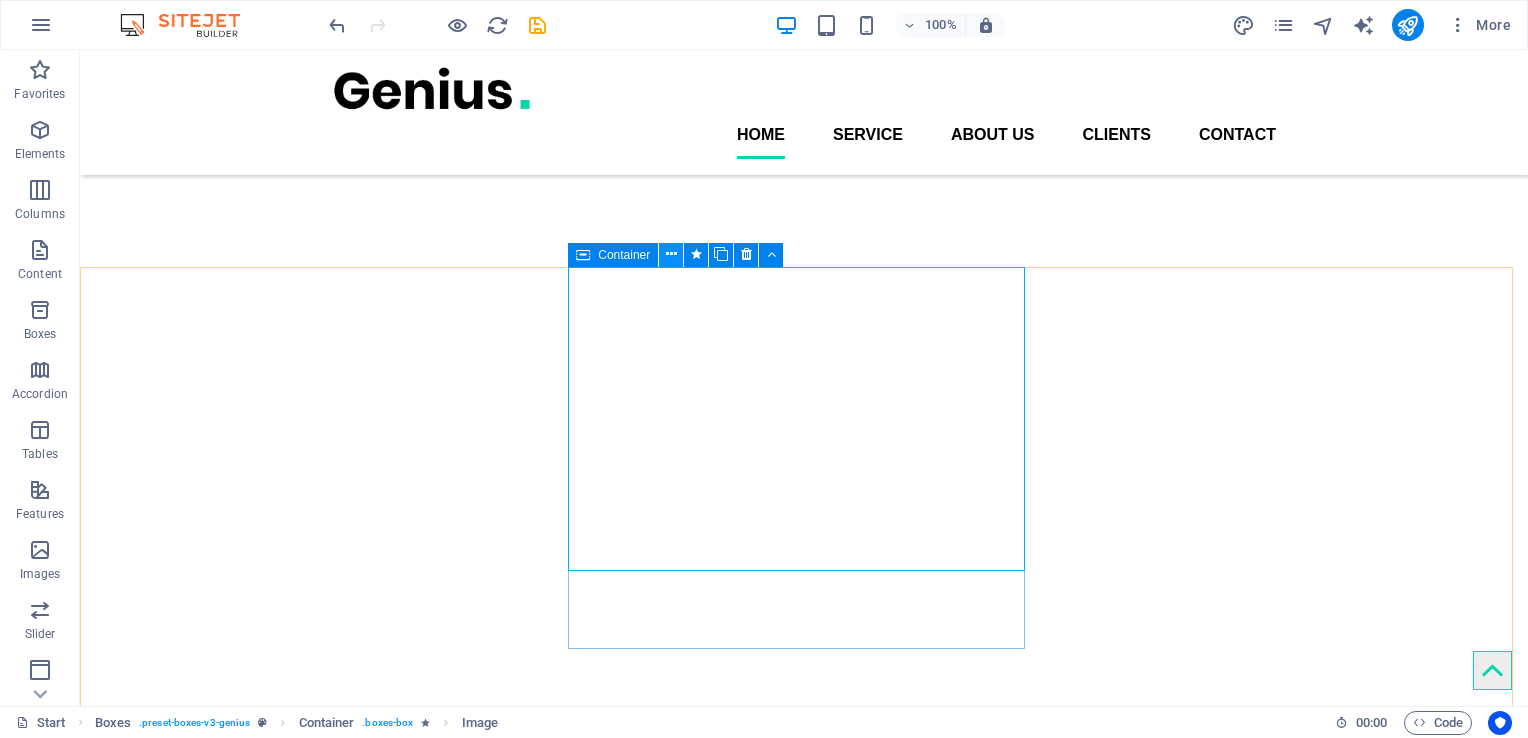 click at bounding box center [671, 255] 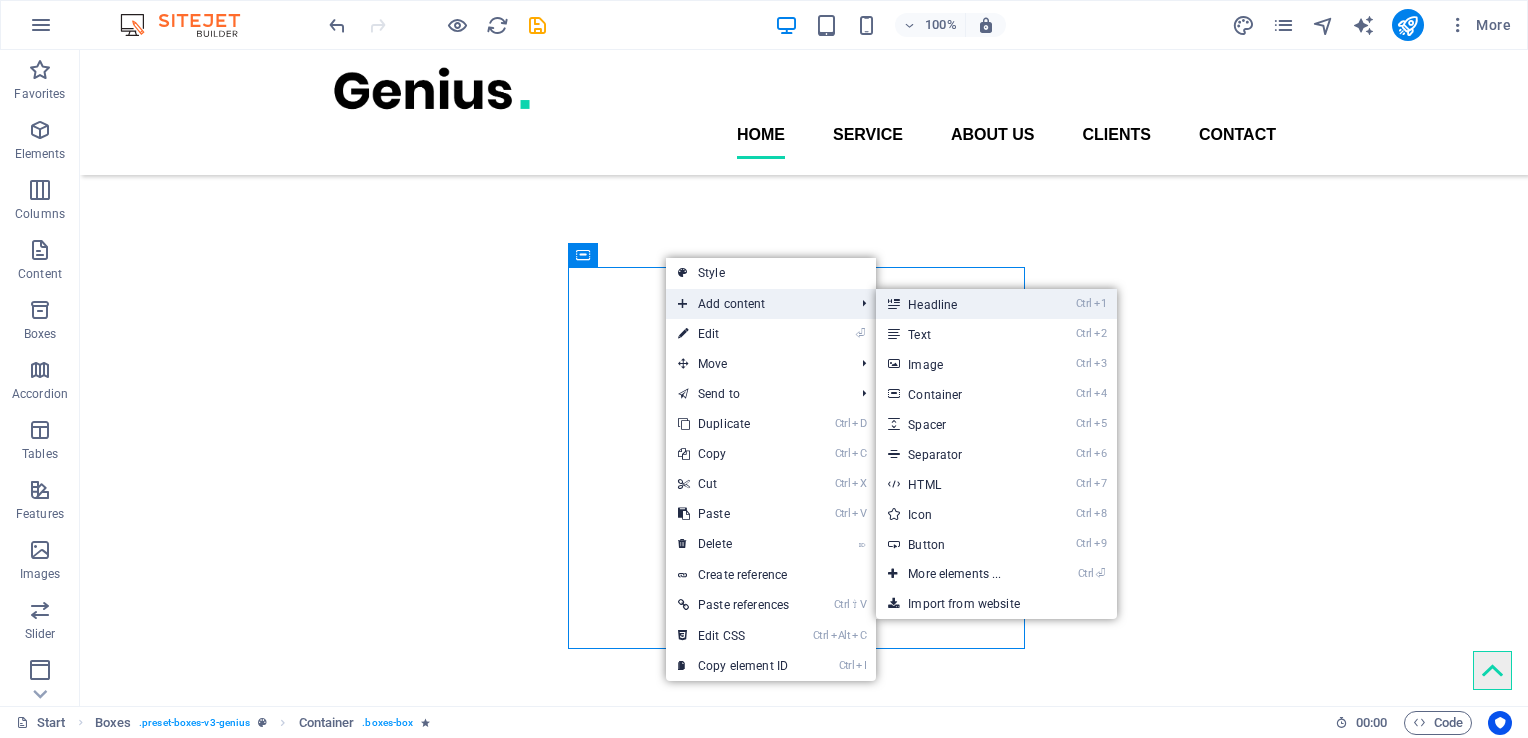 click on "Ctrl 1  Headline" at bounding box center (958, 304) 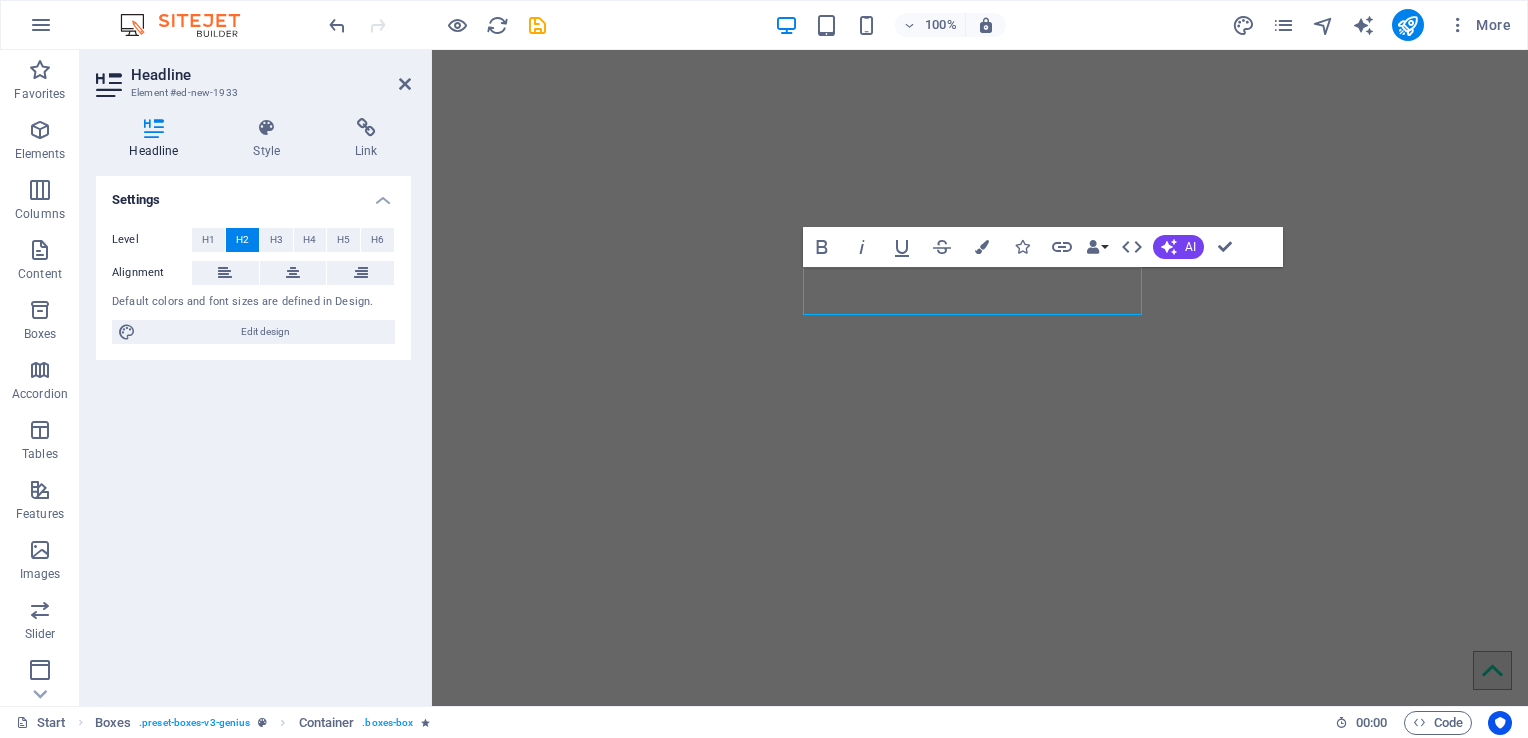 scroll, scrollTop: 713, scrollLeft: 0, axis: vertical 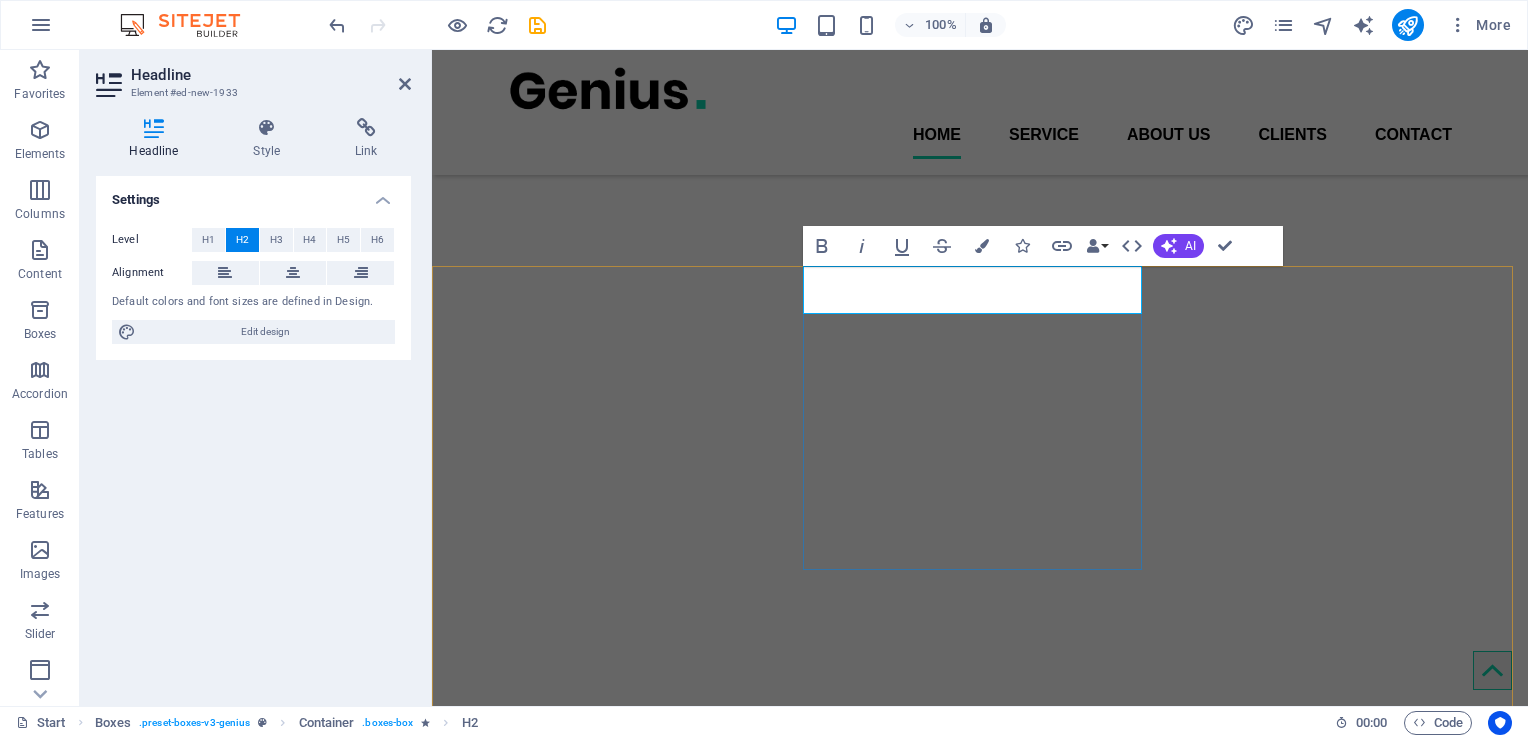 drag, startPoint x: 1083, startPoint y: 288, endPoint x: 840, endPoint y: 285, distance: 243.01852 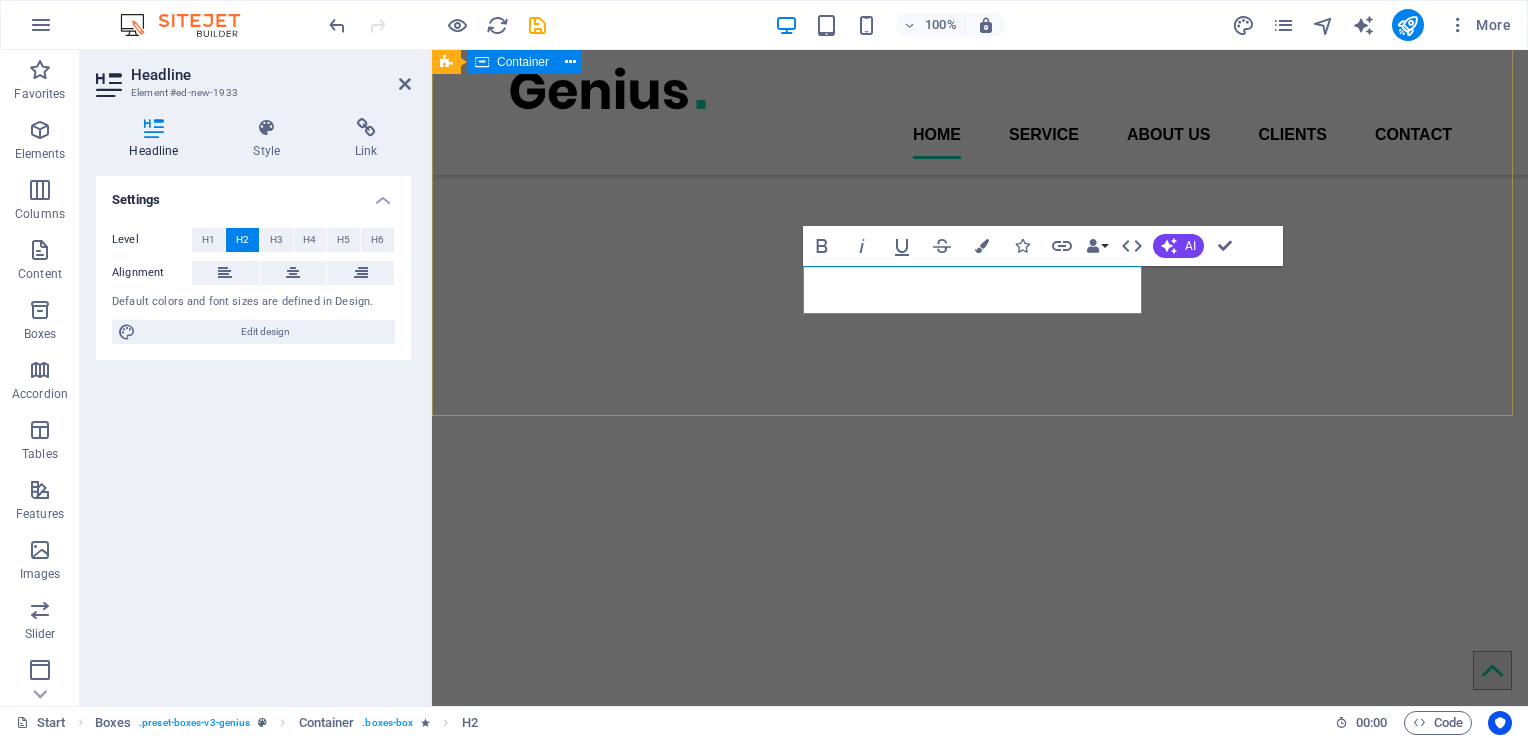 click on "Drop content here or  Add elements  Paste clipboard" at bounding box center (980, 4410) 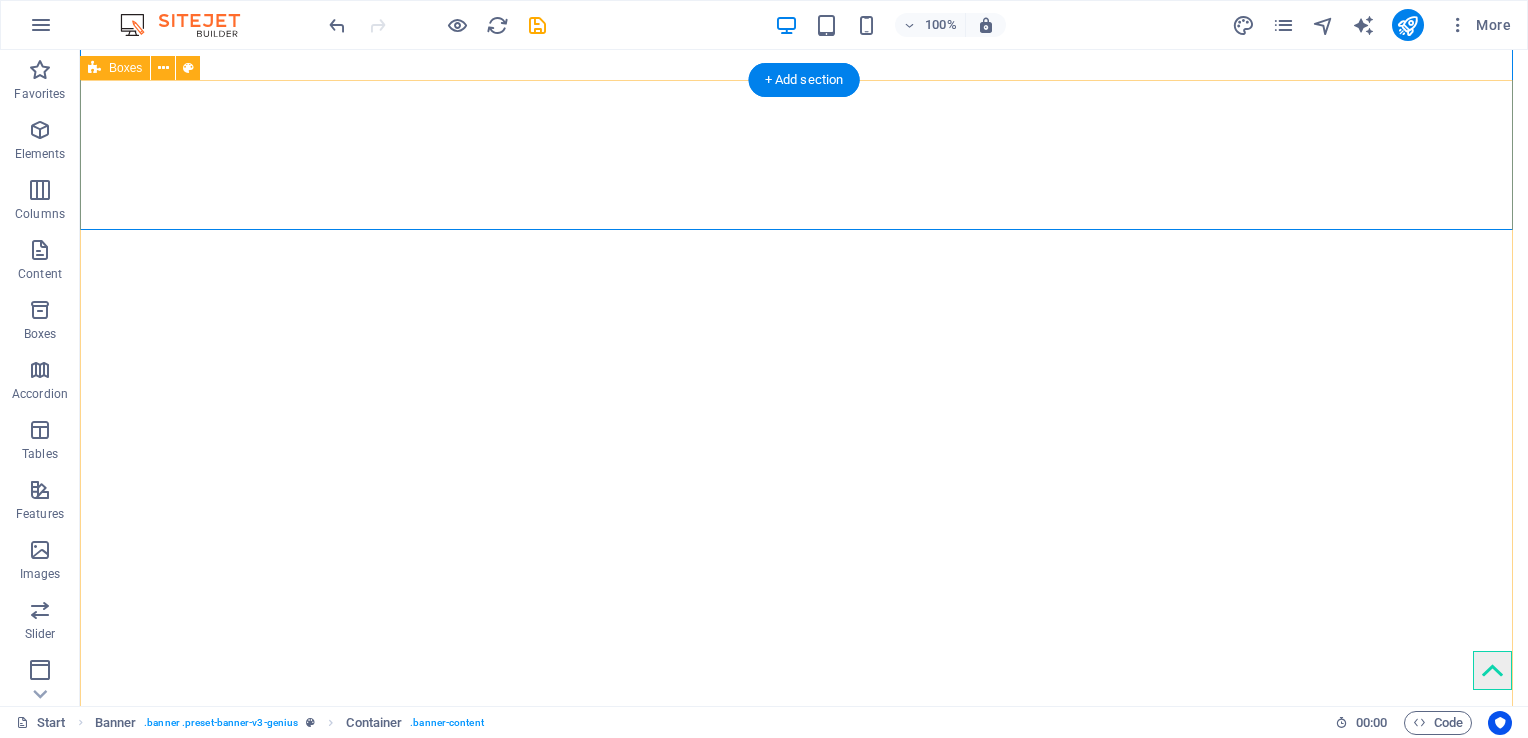 scroll, scrollTop: 900, scrollLeft: 0, axis: vertical 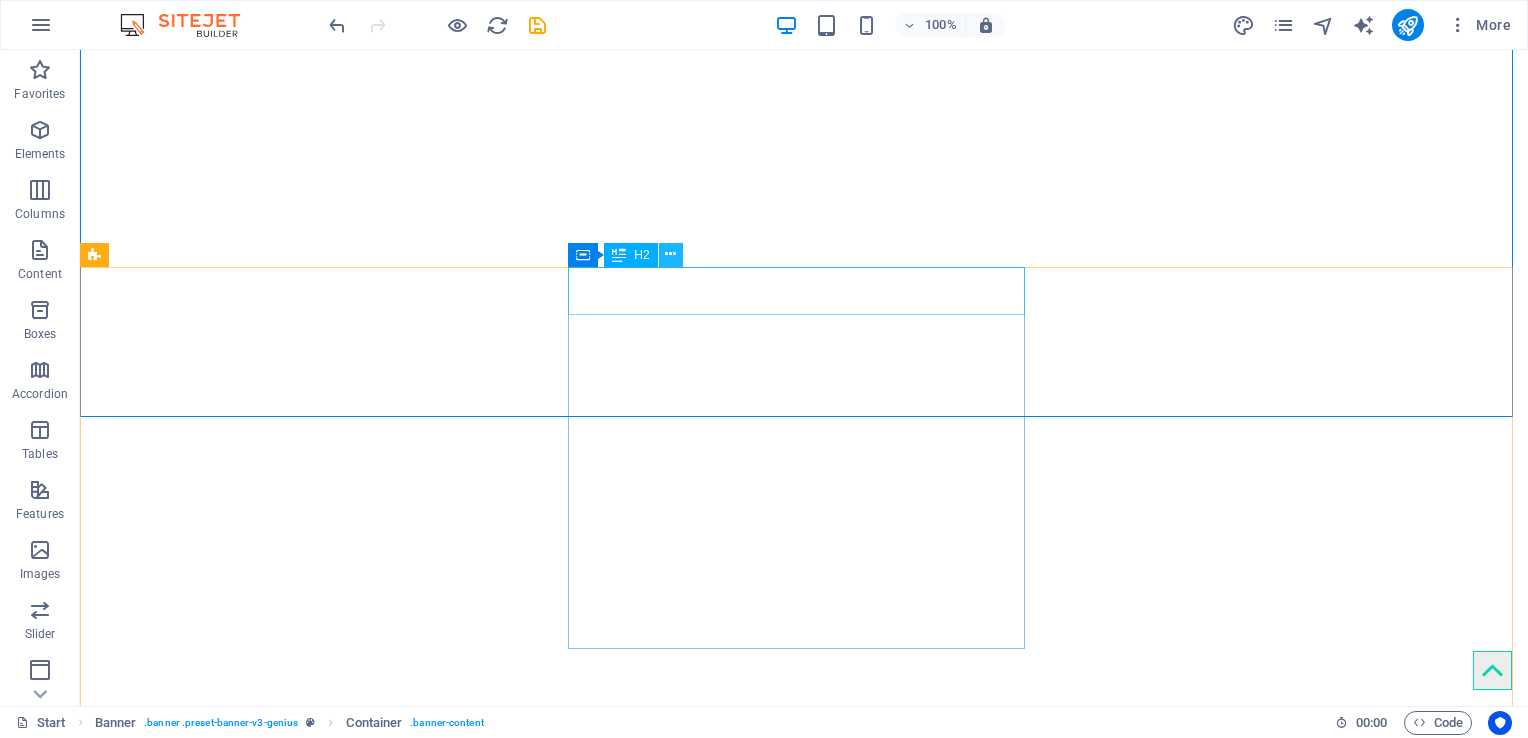 click at bounding box center [670, 254] 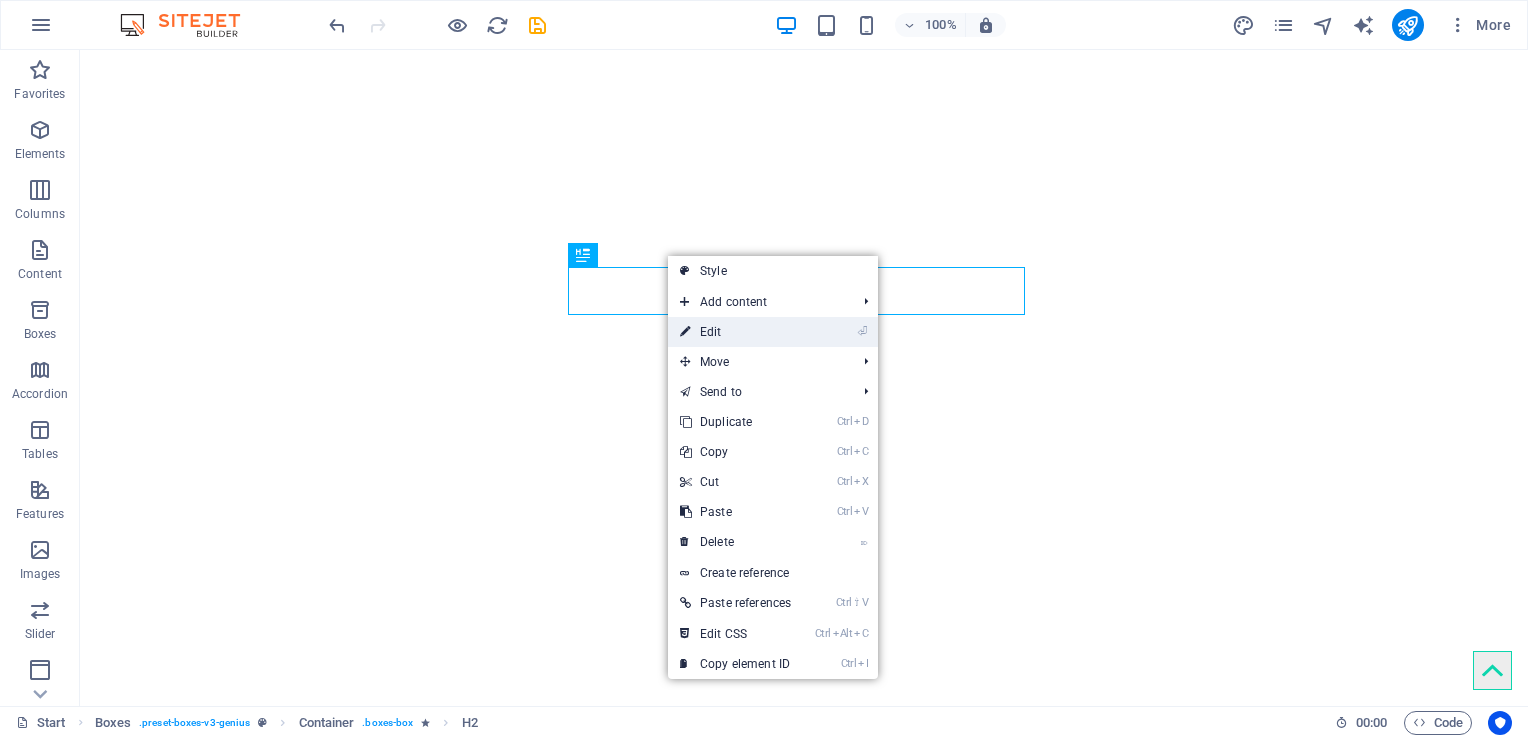 click on "⏎  Edit" at bounding box center [735, 332] 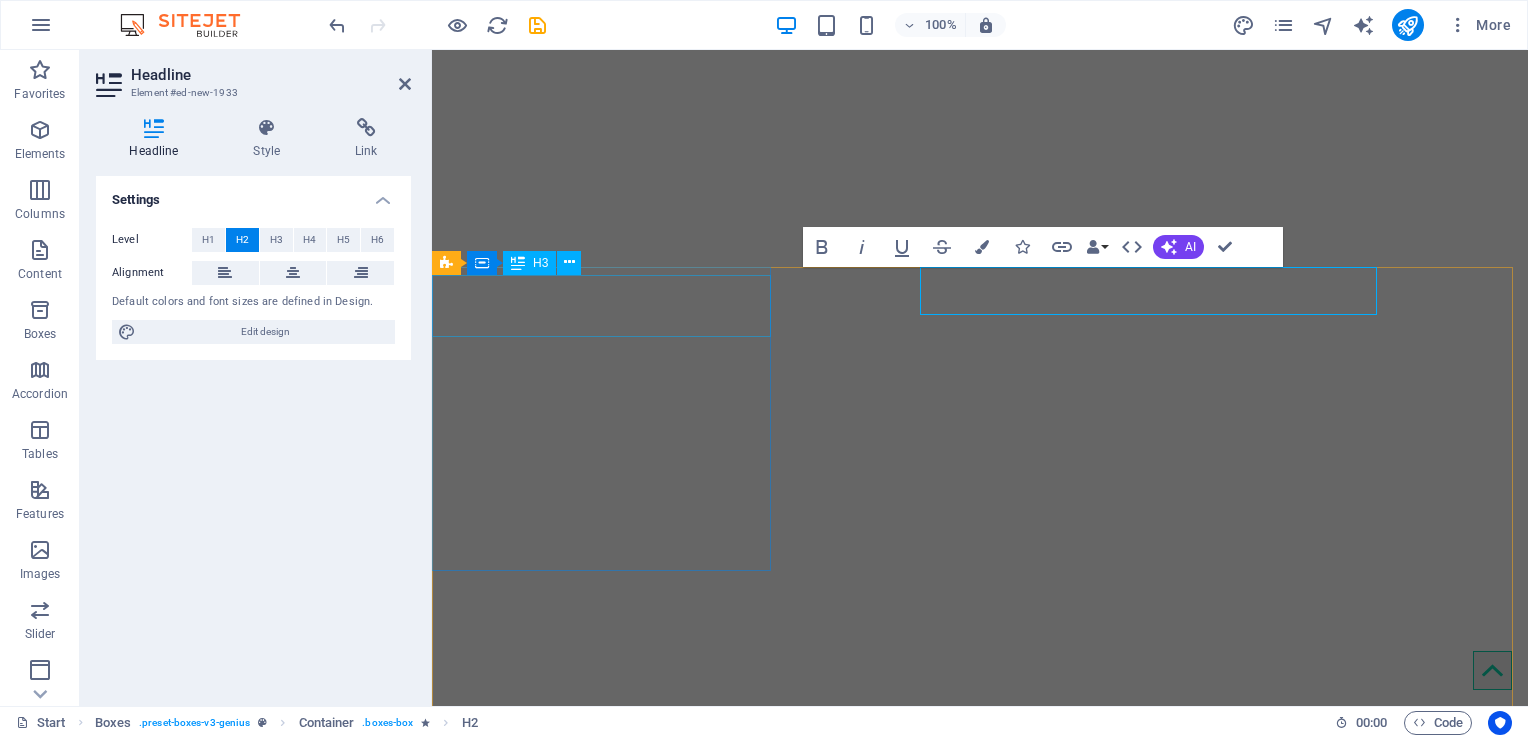 scroll, scrollTop: 713, scrollLeft: 0, axis: vertical 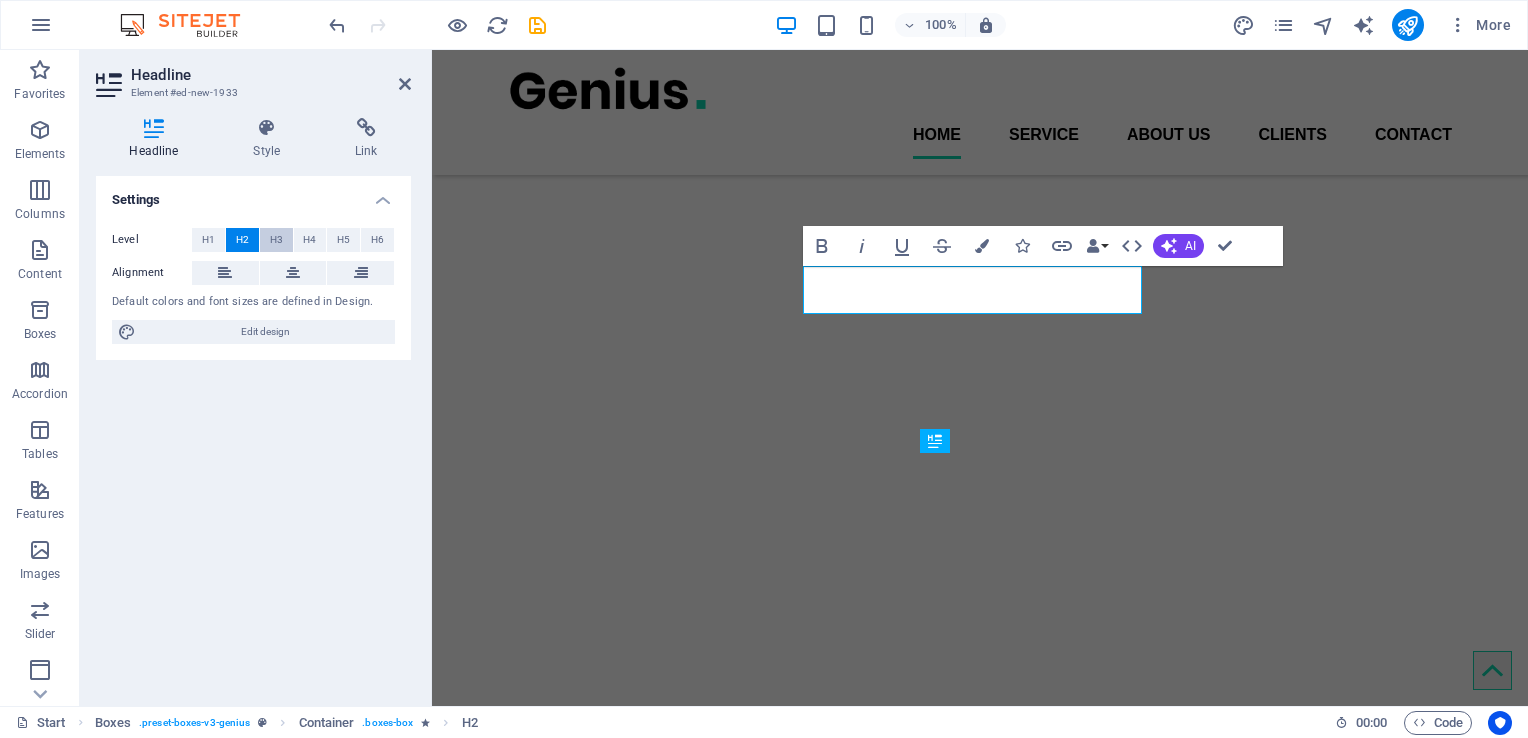 click on "H3" at bounding box center (276, 240) 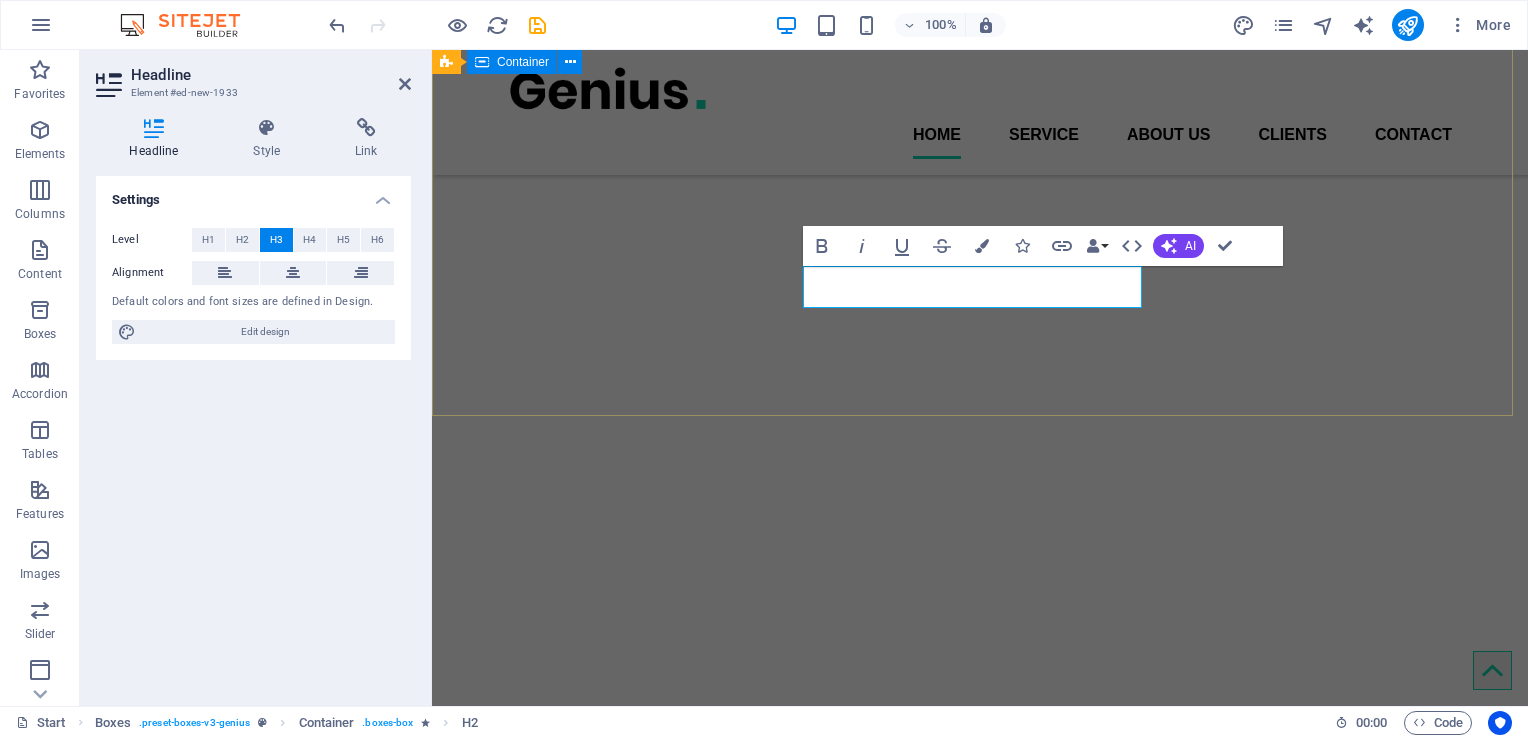 click on "Drop content here or  Add elements  Paste clipboard" at bounding box center (980, 4410) 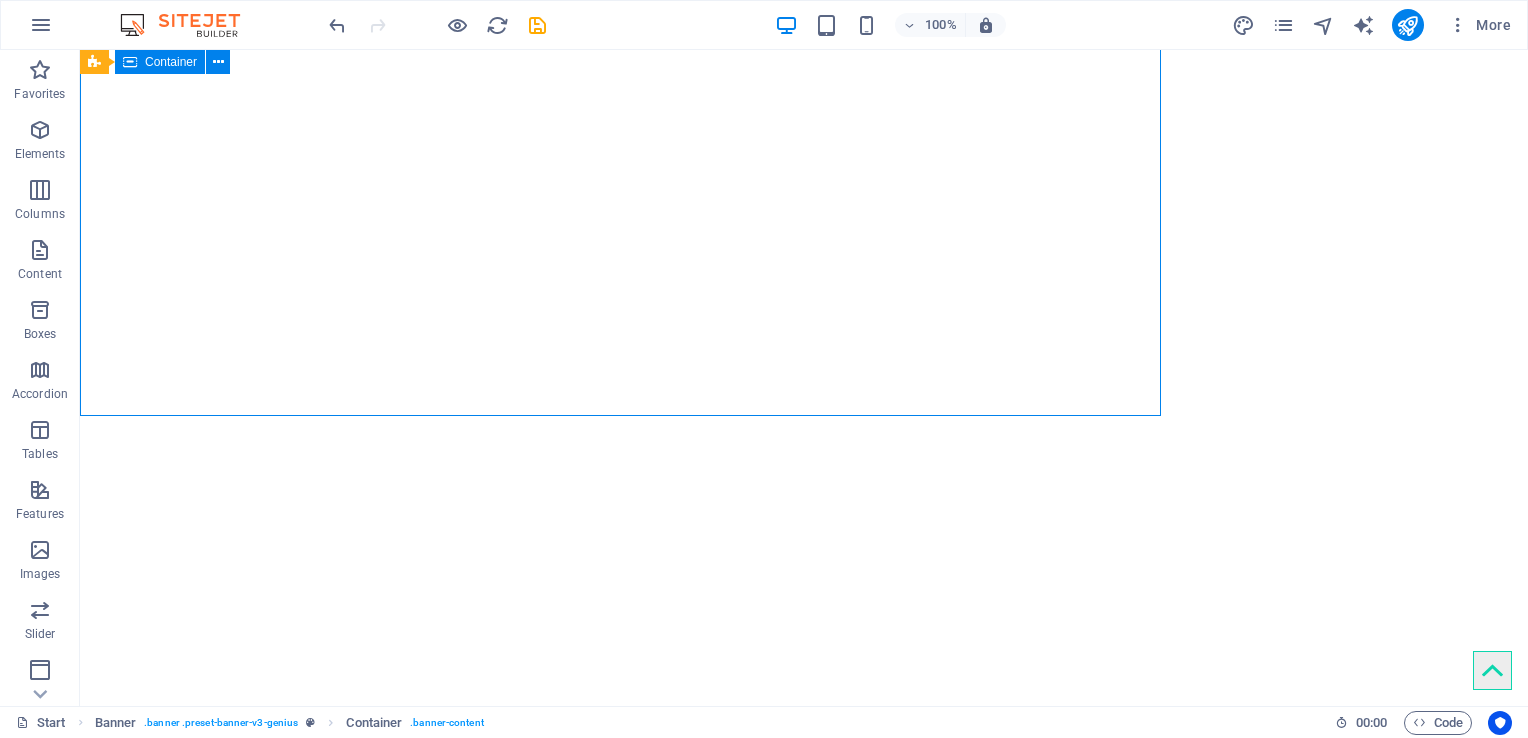 scroll, scrollTop: 900, scrollLeft: 0, axis: vertical 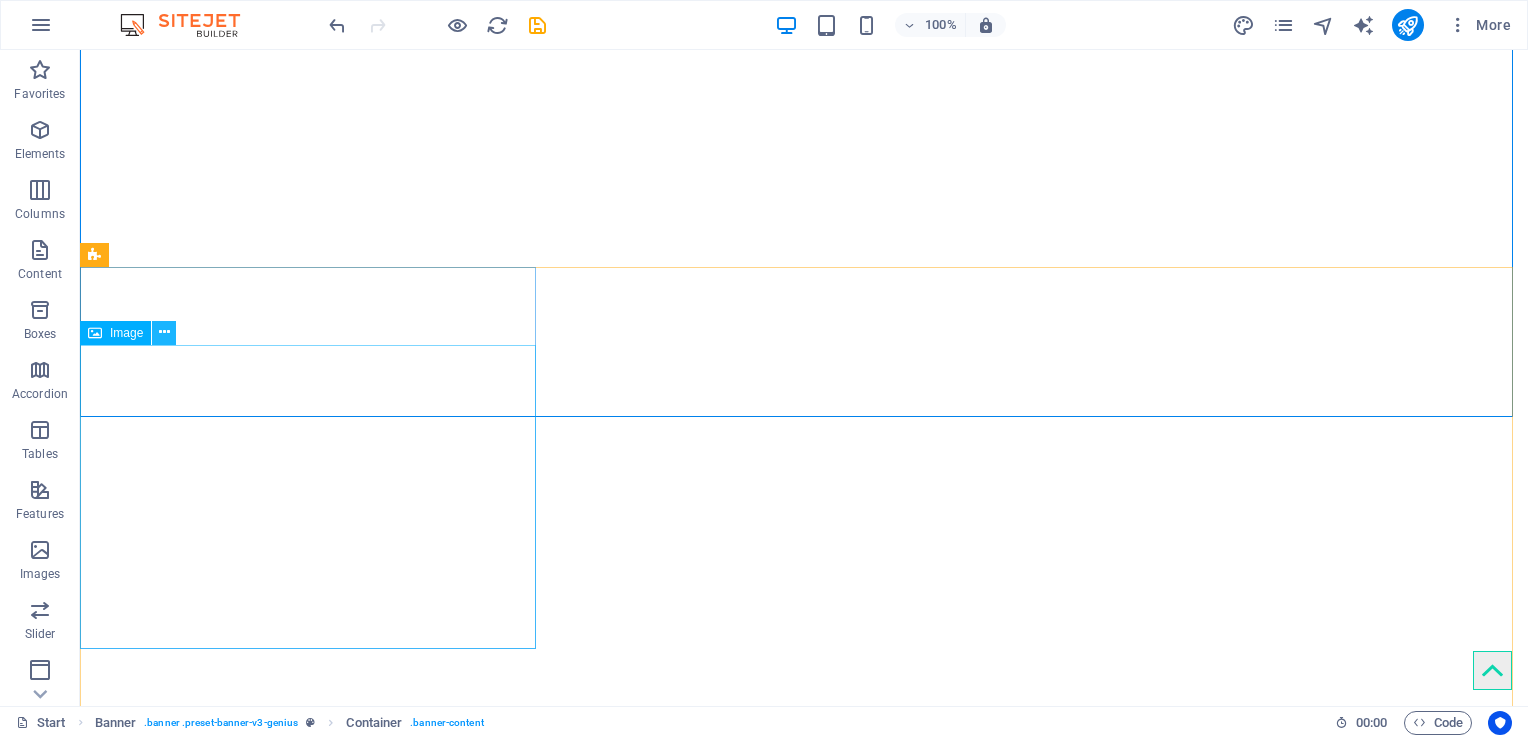 click at bounding box center (164, 332) 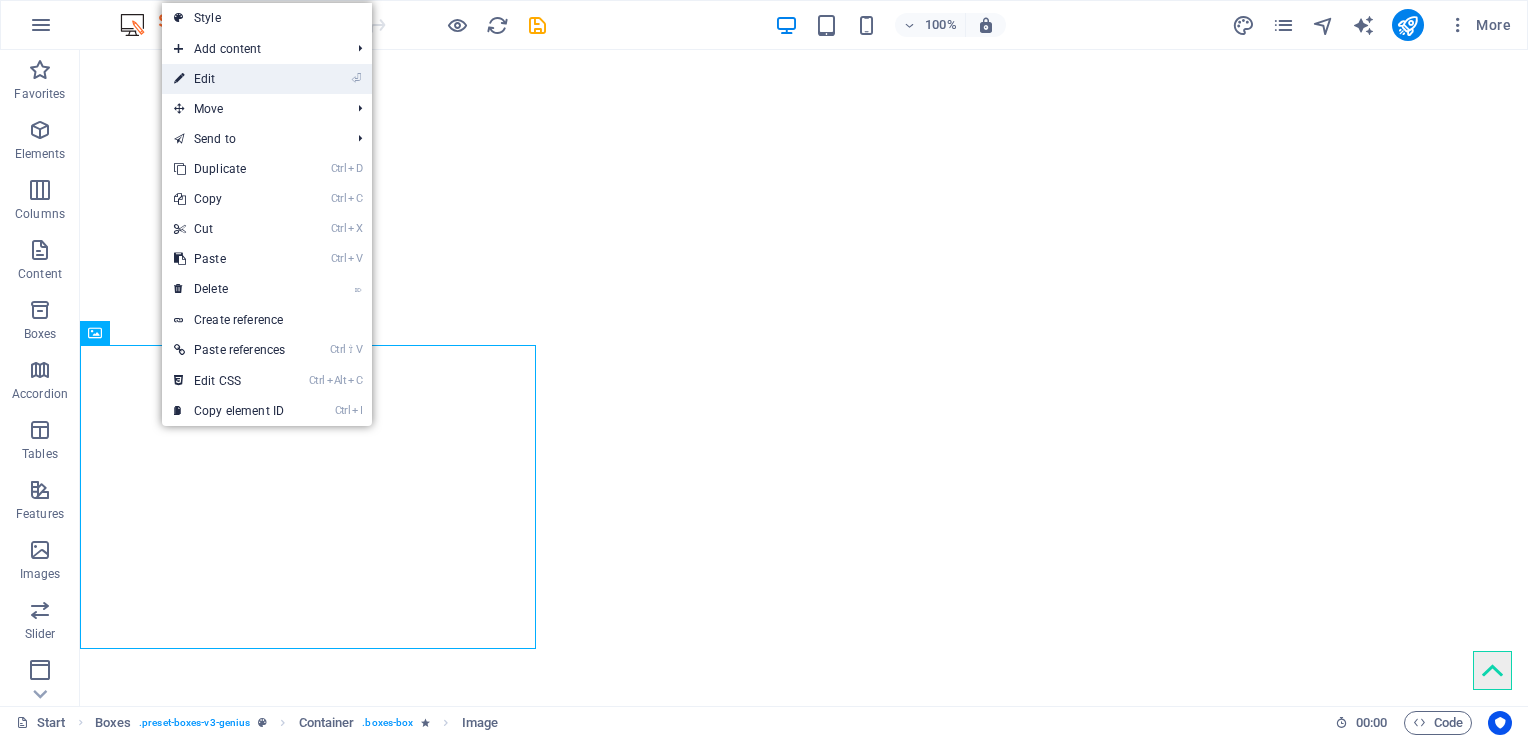 click on "⏎  Edit" at bounding box center [229, 79] 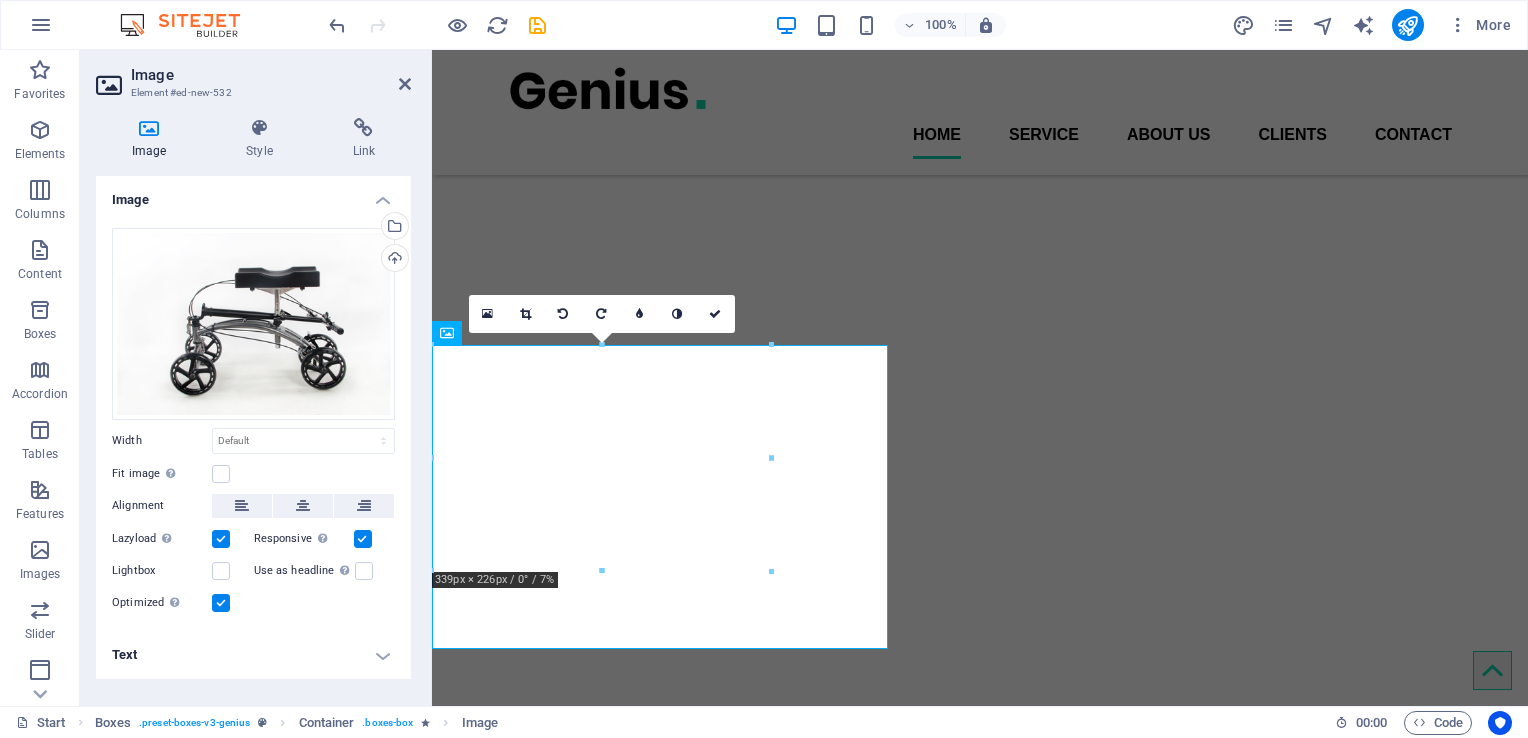 scroll, scrollTop: 713, scrollLeft: 0, axis: vertical 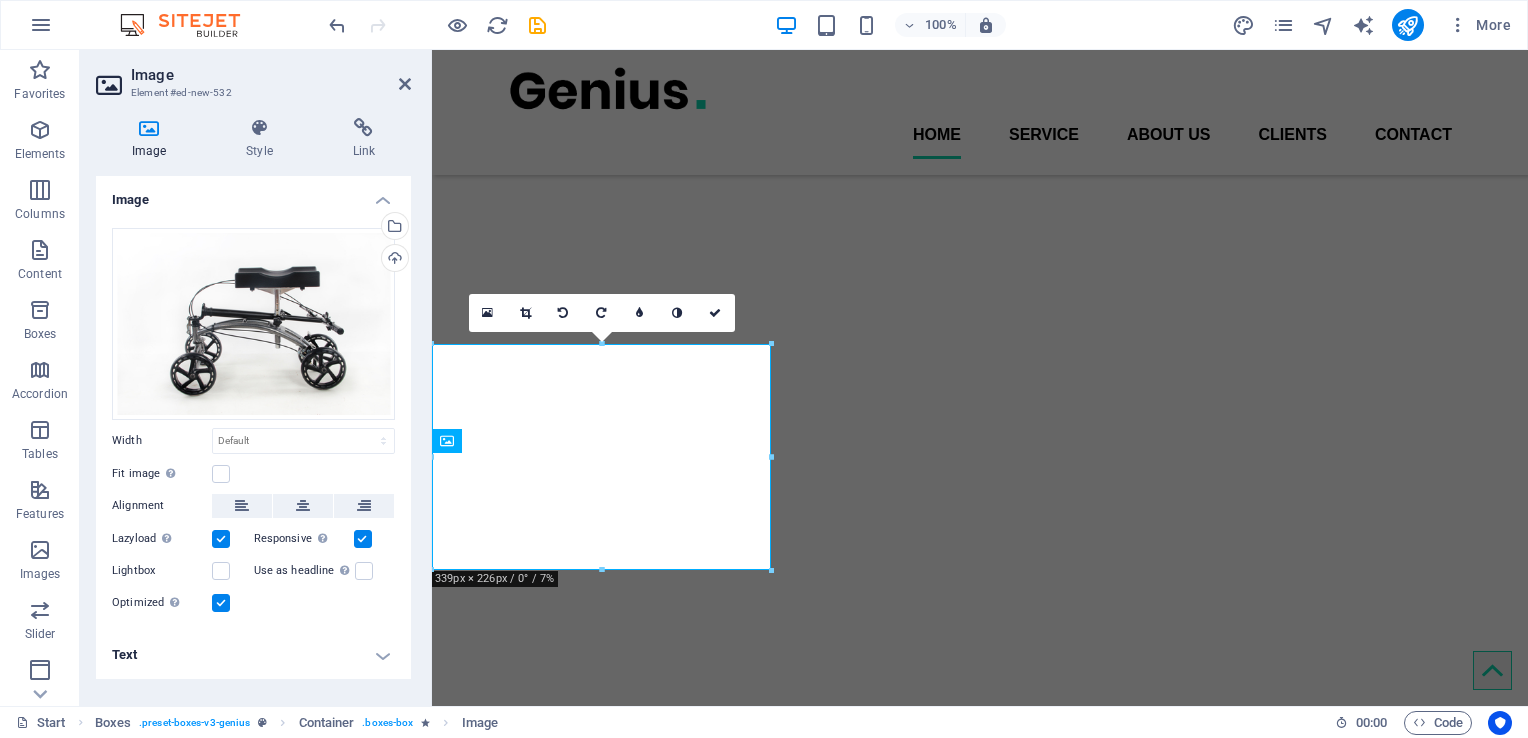click on "Text" at bounding box center (253, 655) 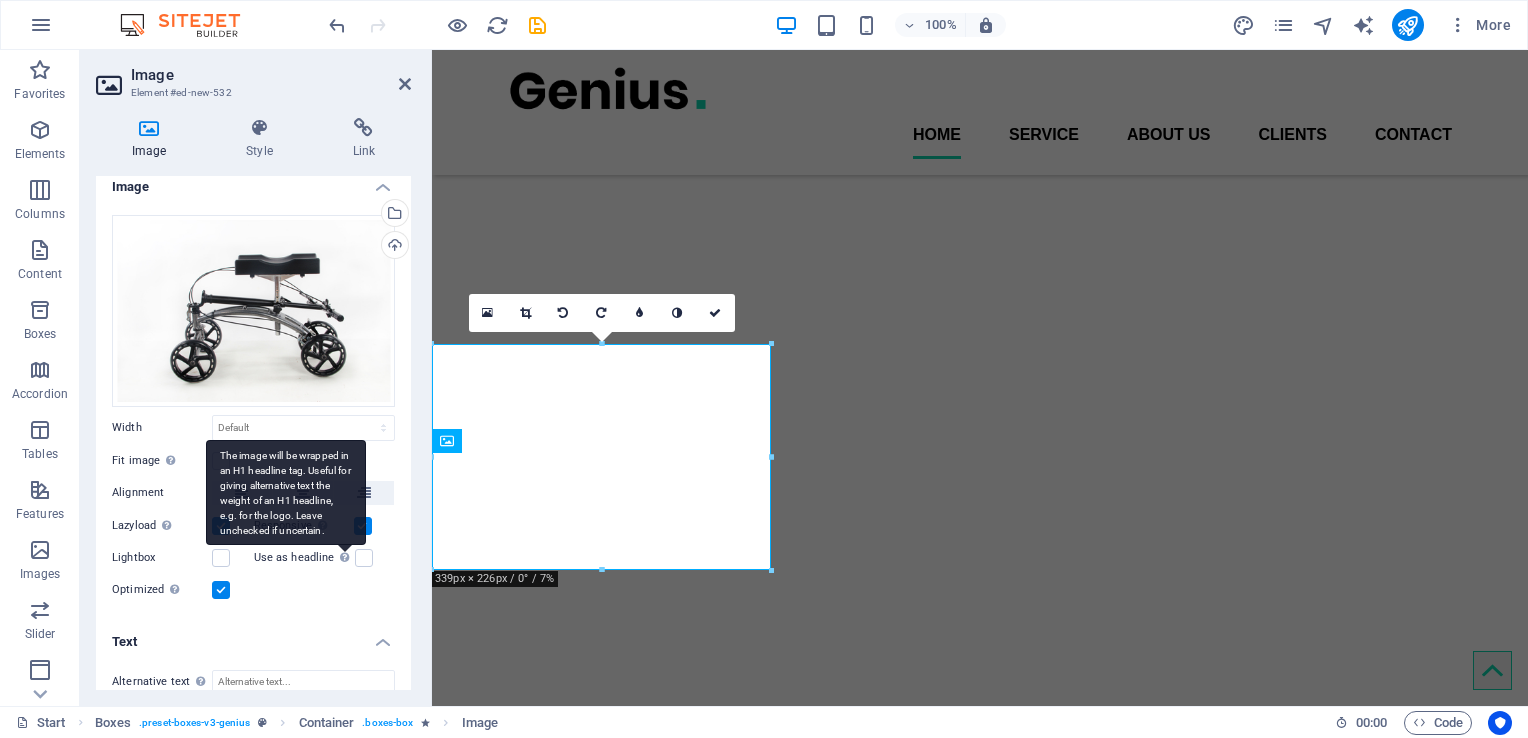 scroll, scrollTop: 0, scrollLeft: 0, axis: both 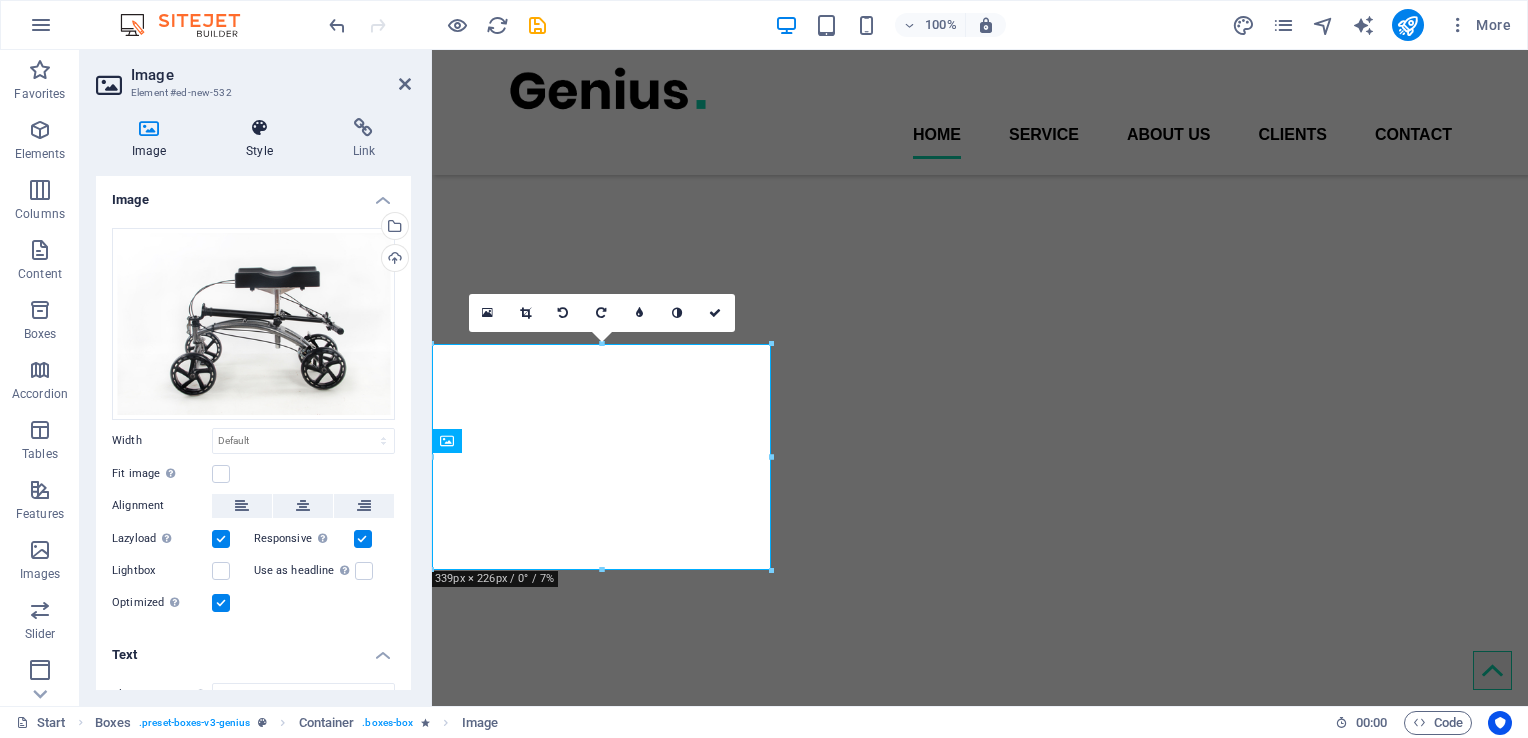 click on "Style" at bounding box center [263, 139] 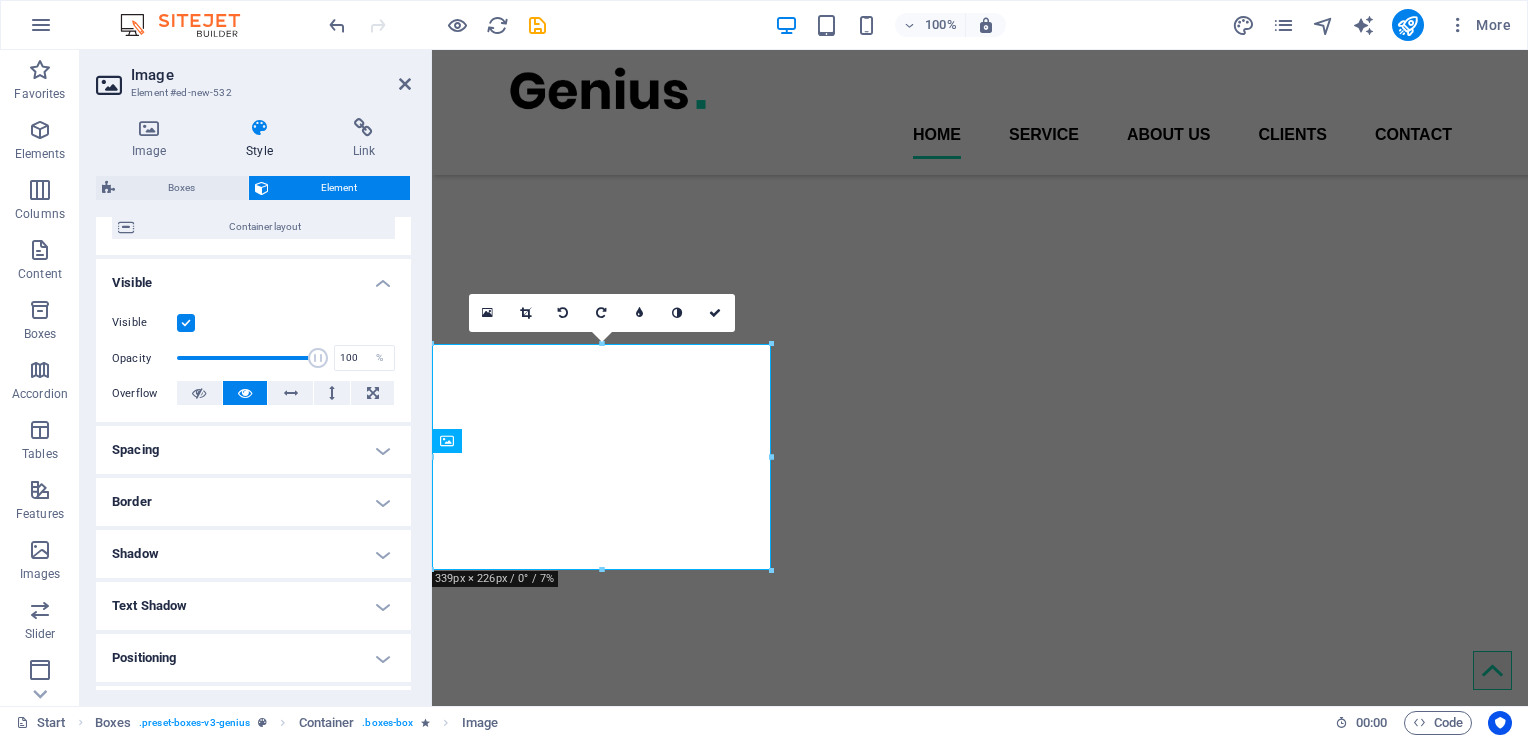 scroll, scrollTop: 177, scrollLeft: 0, axis: vertical 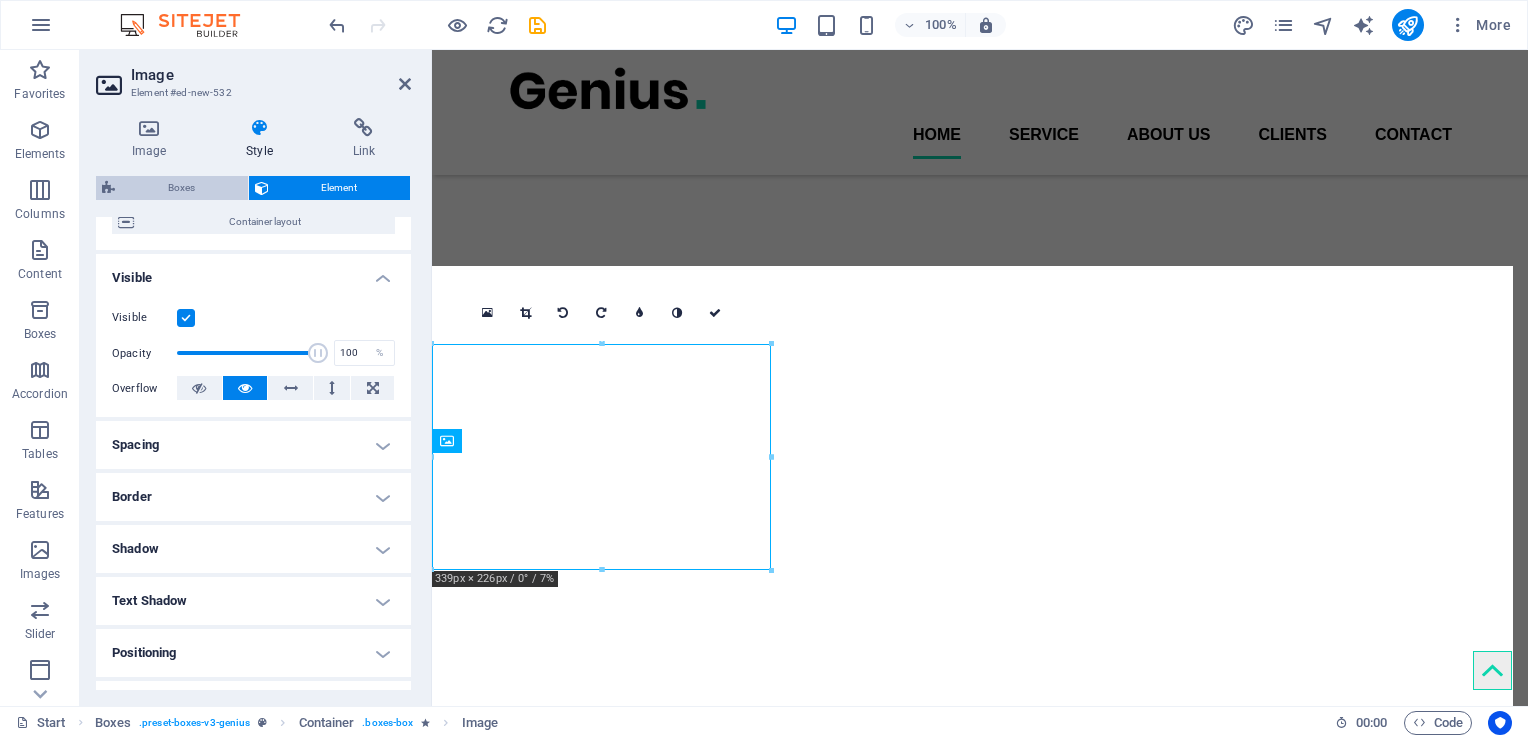 click on "Boxes" at bounding box center [181, 188] 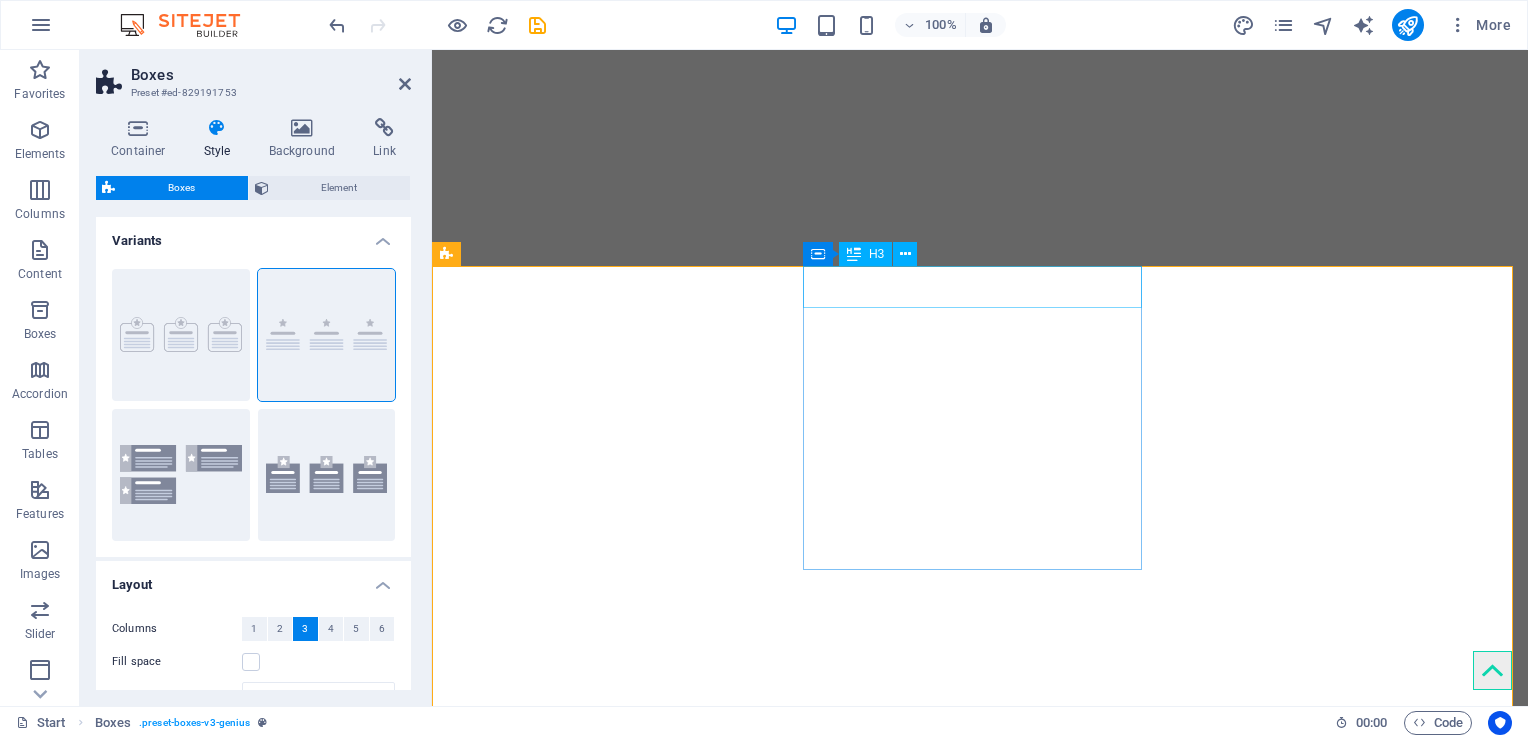 click on "Firme" at bounding box center (604, 5530) 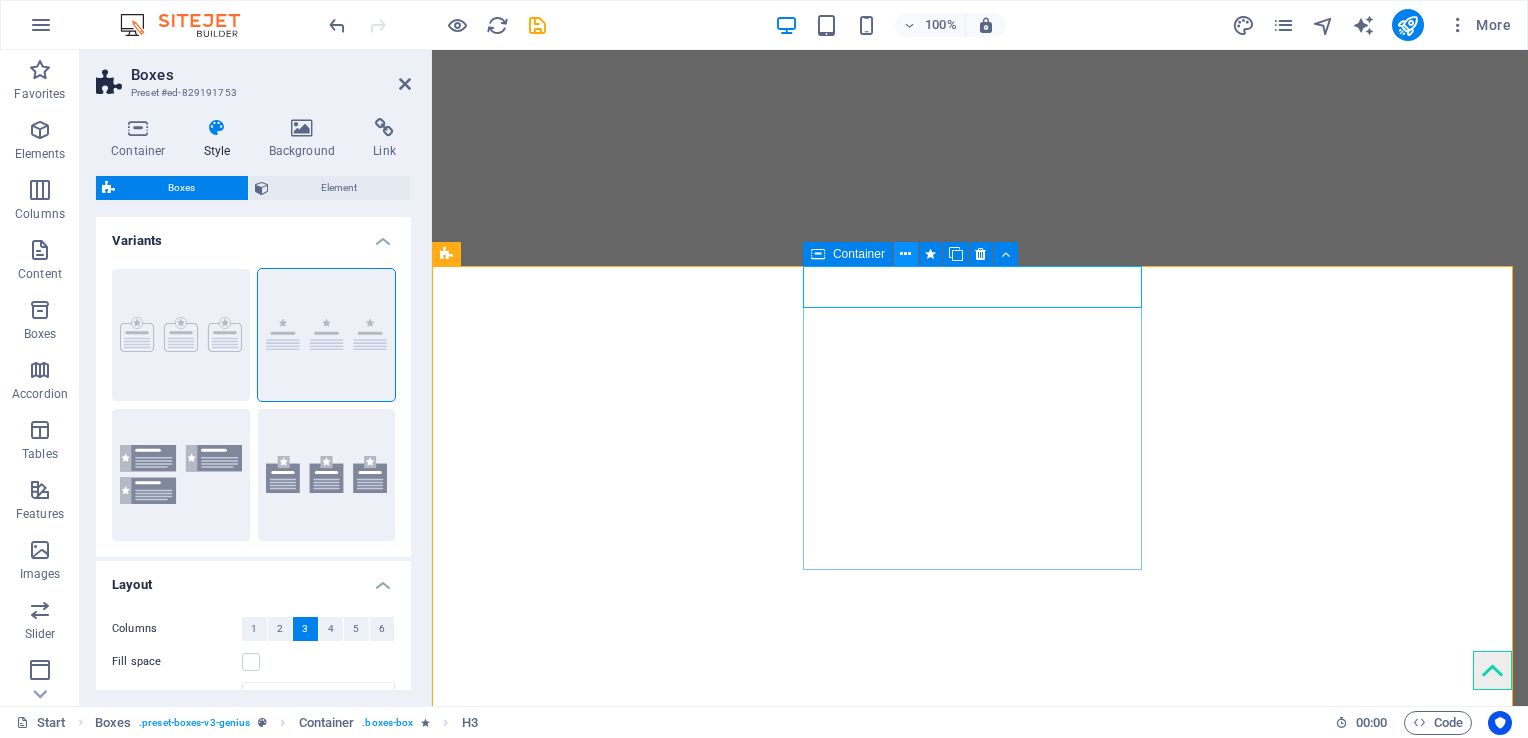 click at bounding box center (905, 254) 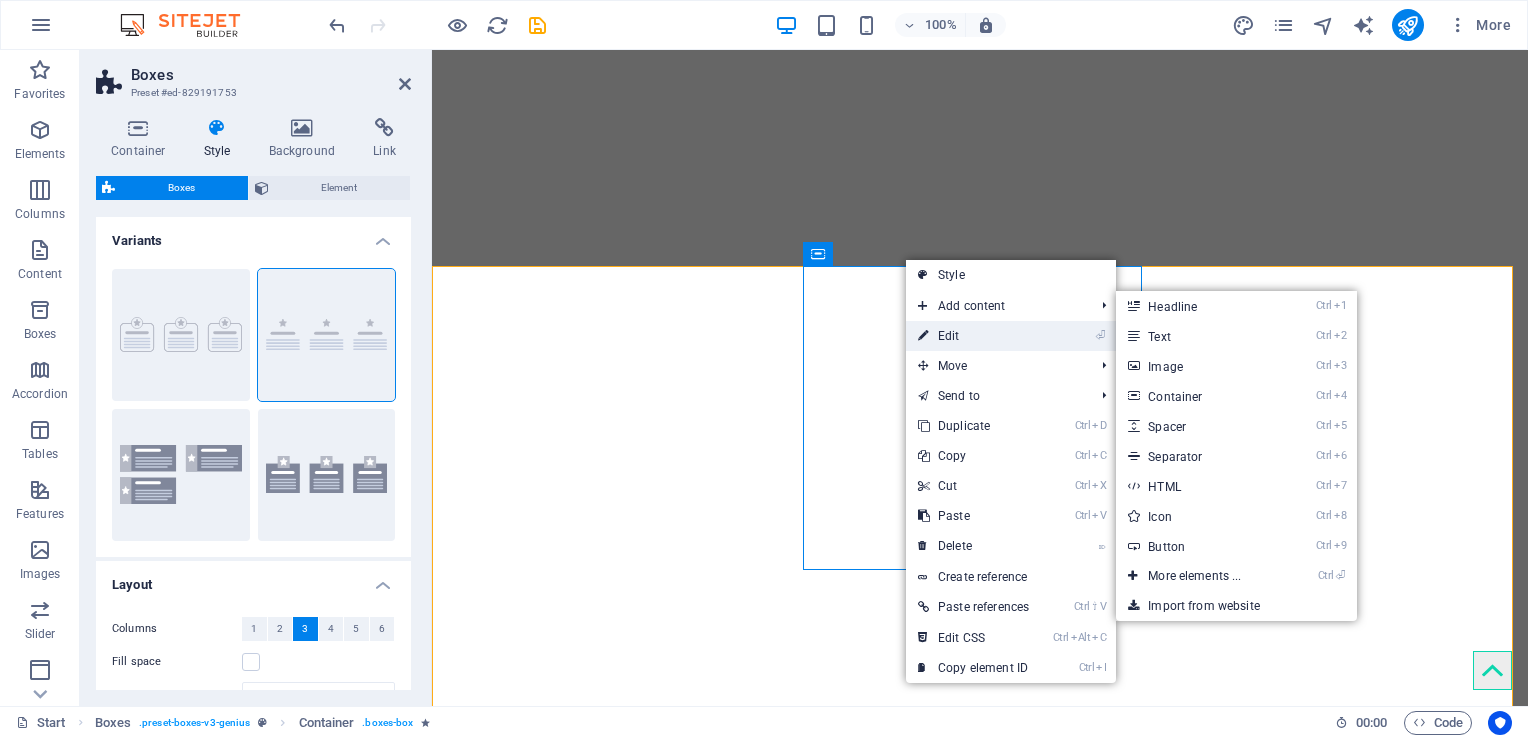 click on "⏎  Edit" at bounding box center (973, 336) 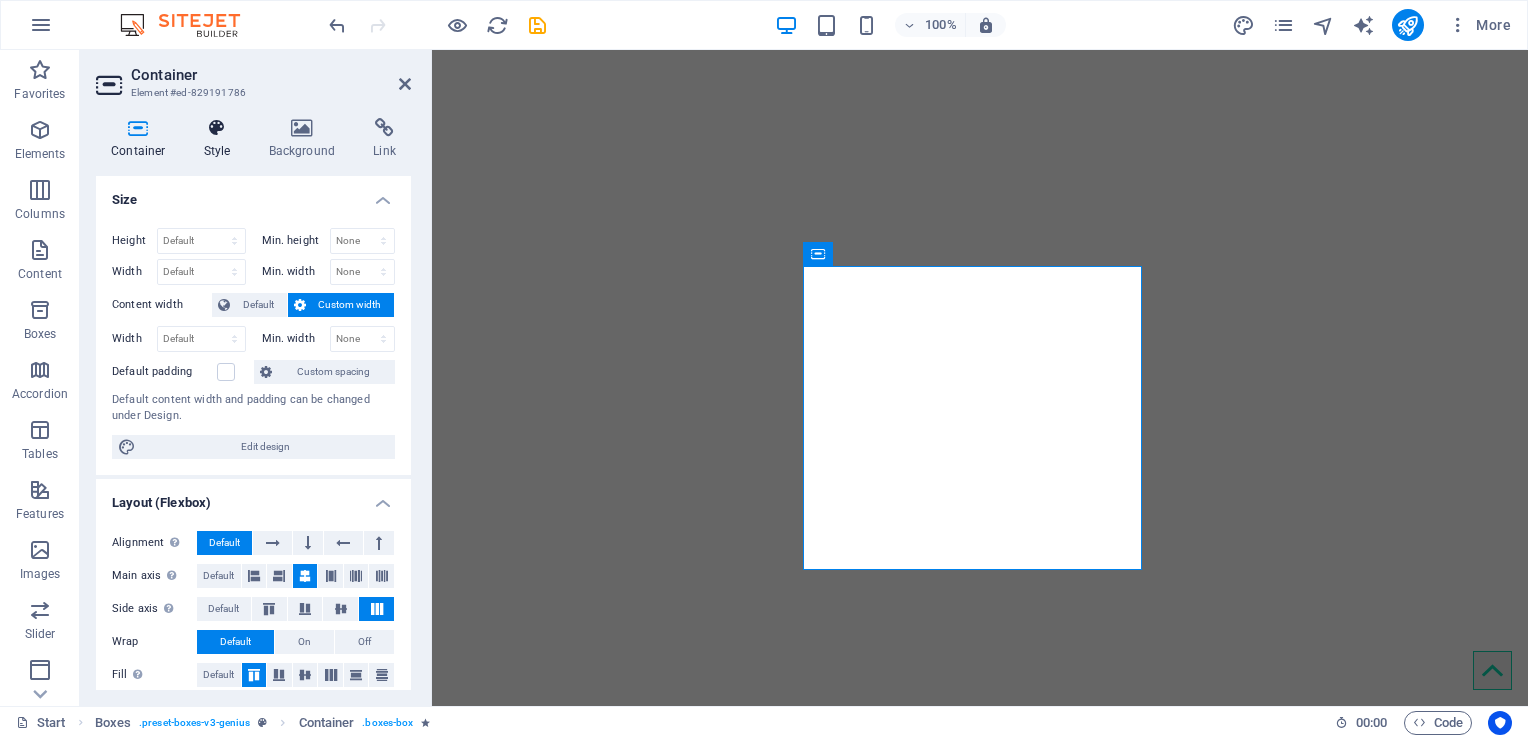 click at bounding box center (217, 128) 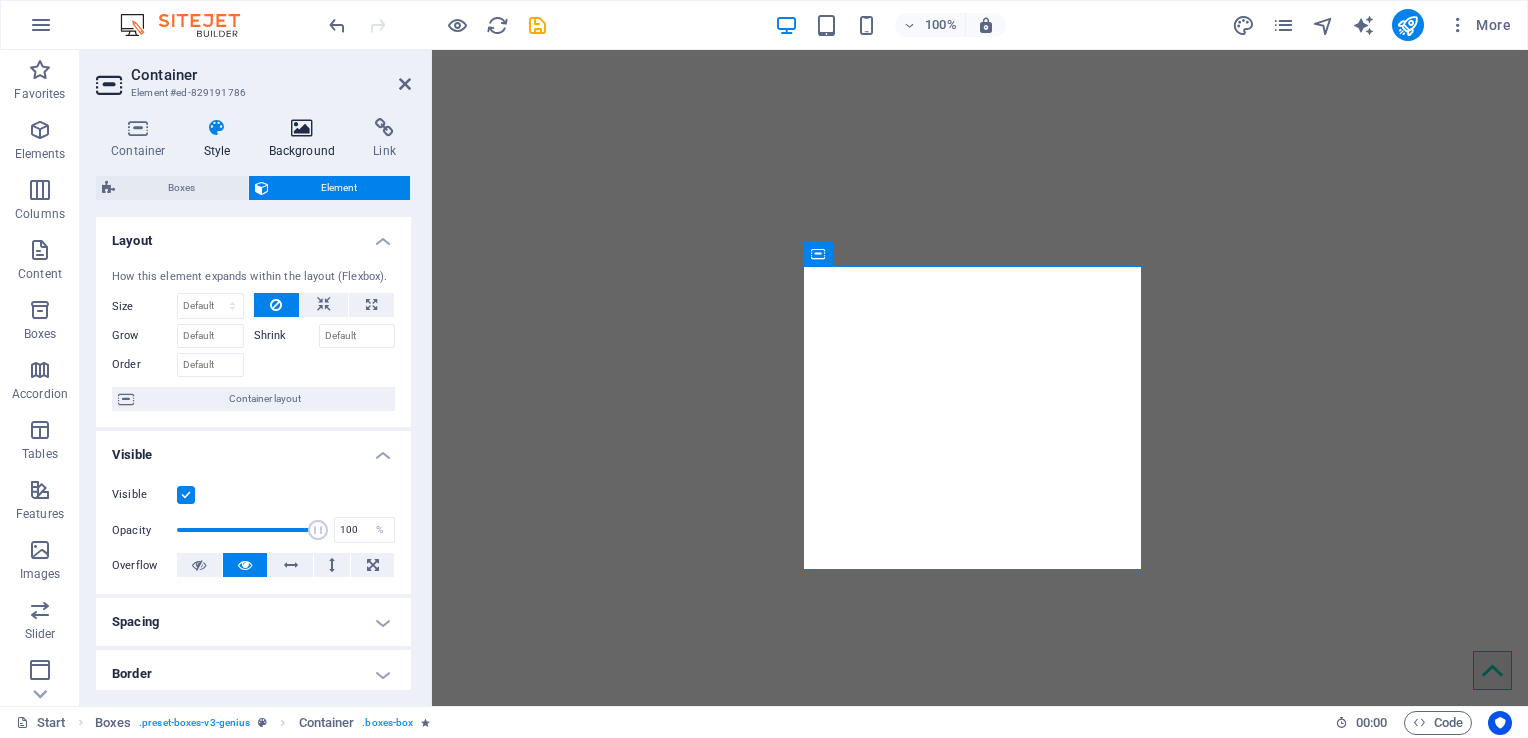 click at bounding box center [302, 128] 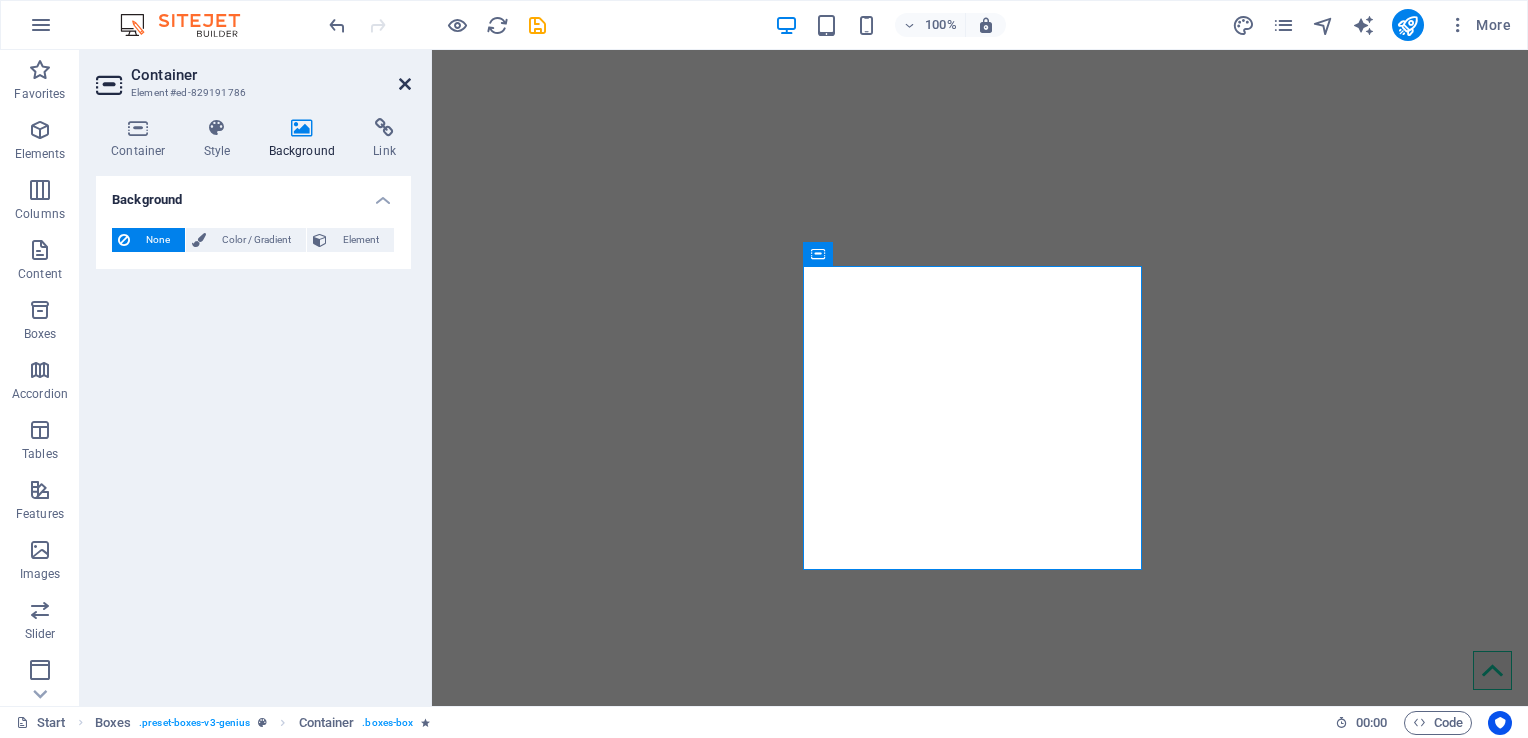 click at bounding box center (405, 84) 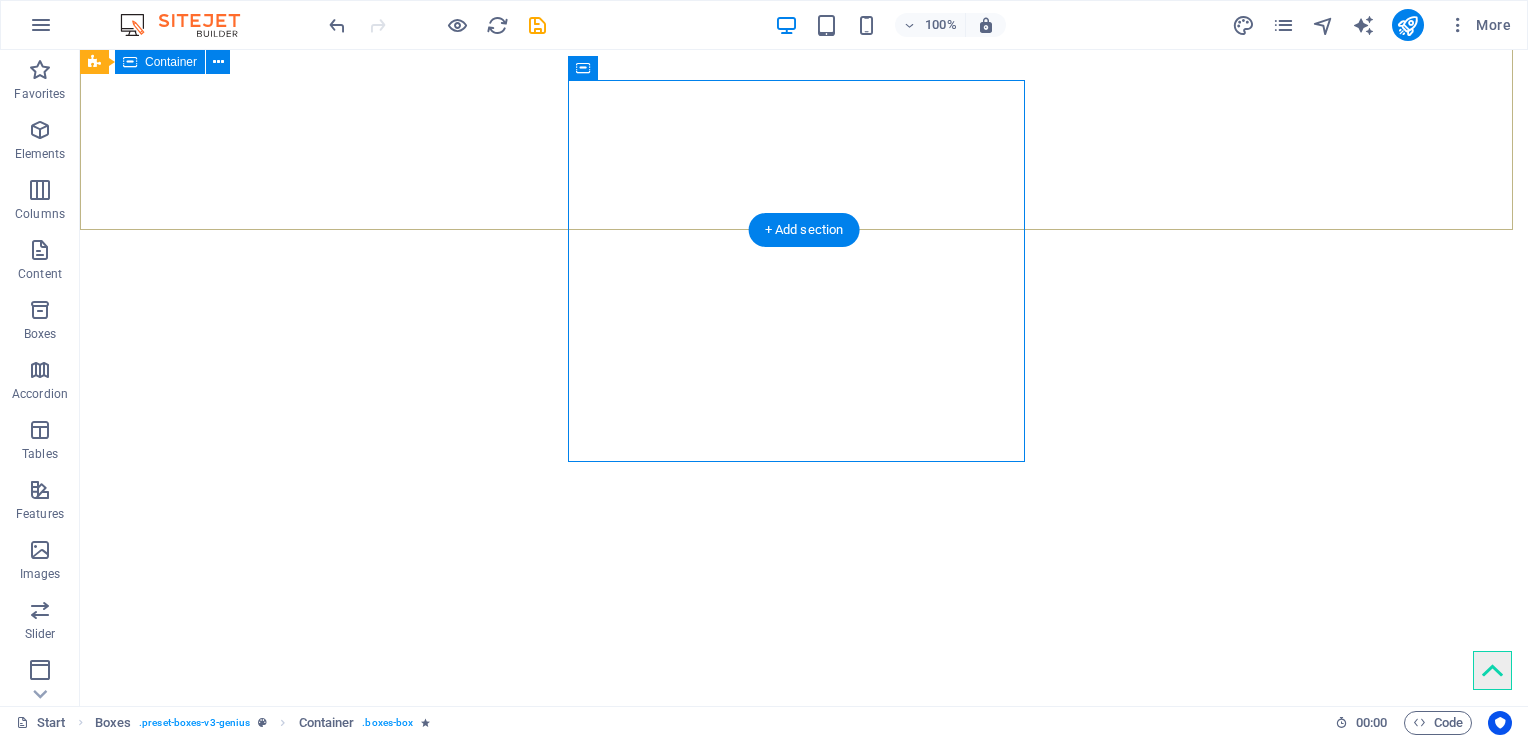 scroll, scrollTop: 900, scrollLeft: 0, axis: vertical 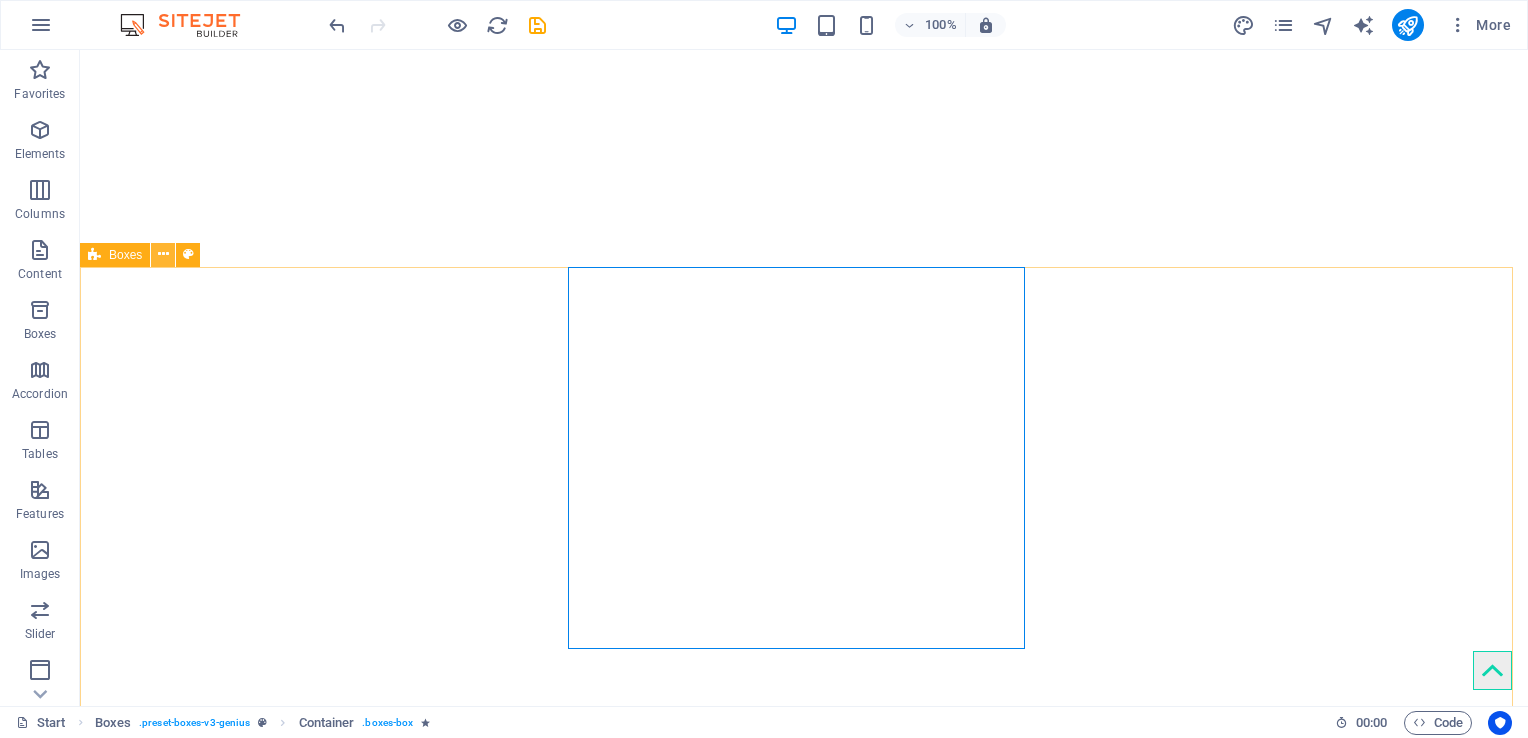 click at bounding box center [163, 254] 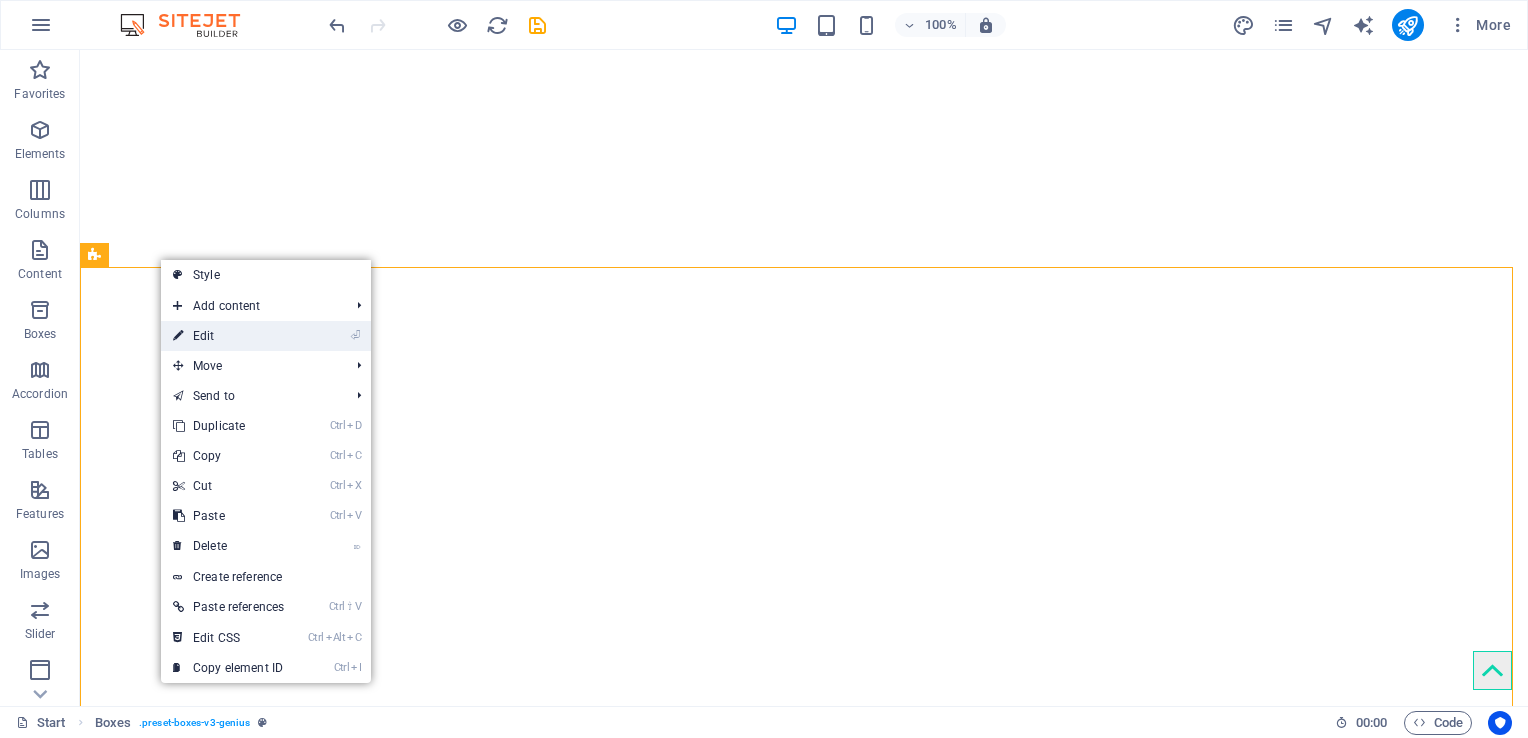click on "⏎  Edit" at bounding box center (228, 336) 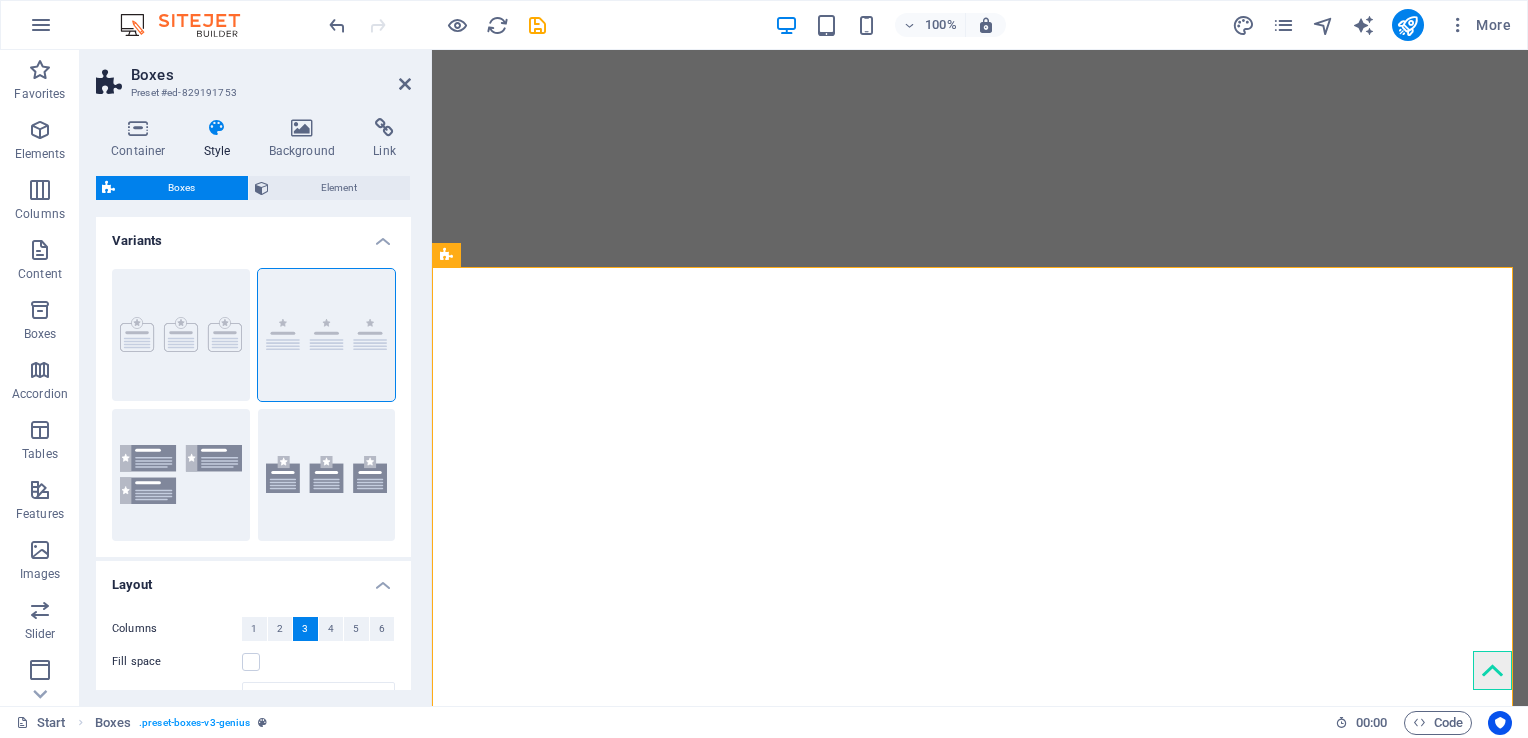 scroll, scrollTop: 713, scrollLeft: 0, axis: vertical 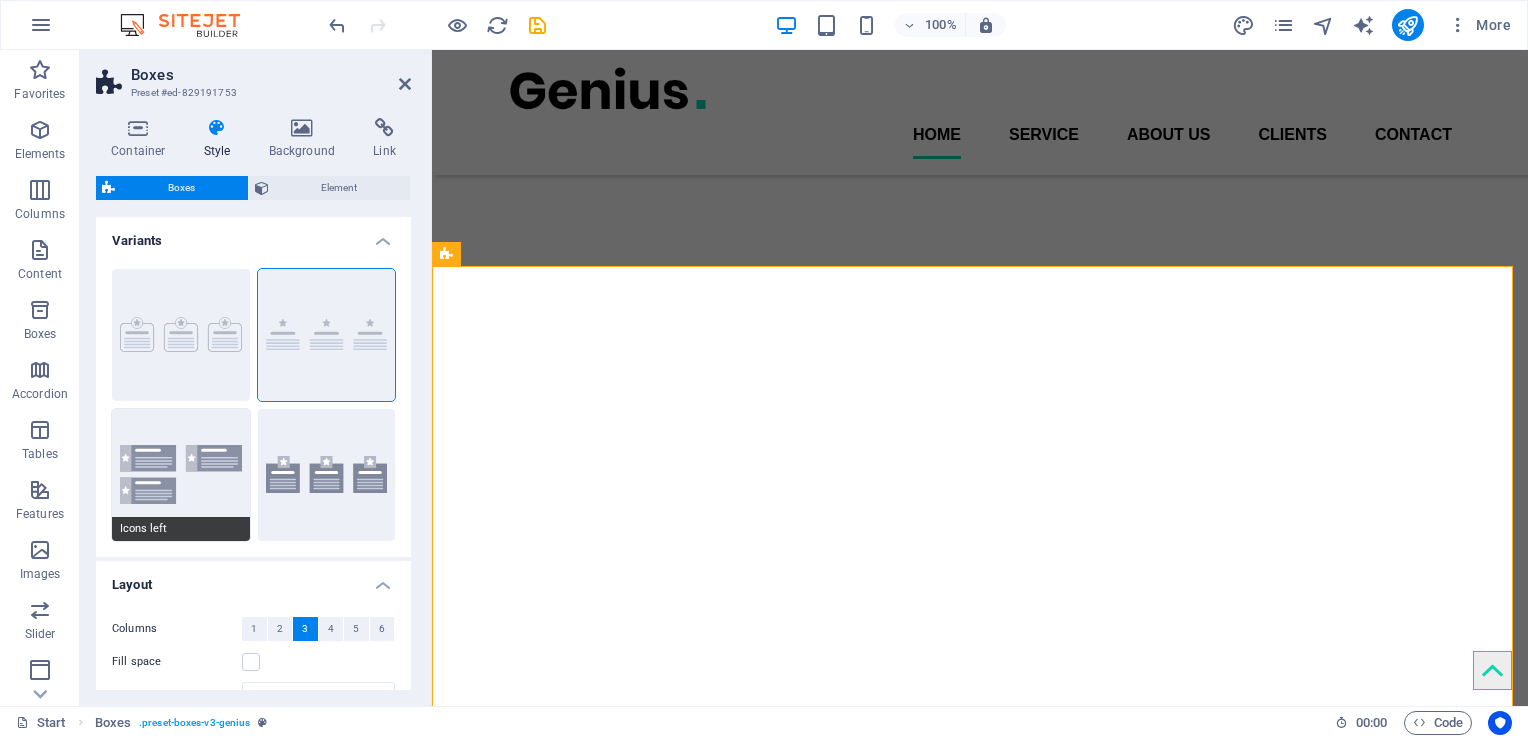 click on "Icons left" at bounding box center [181, 475] 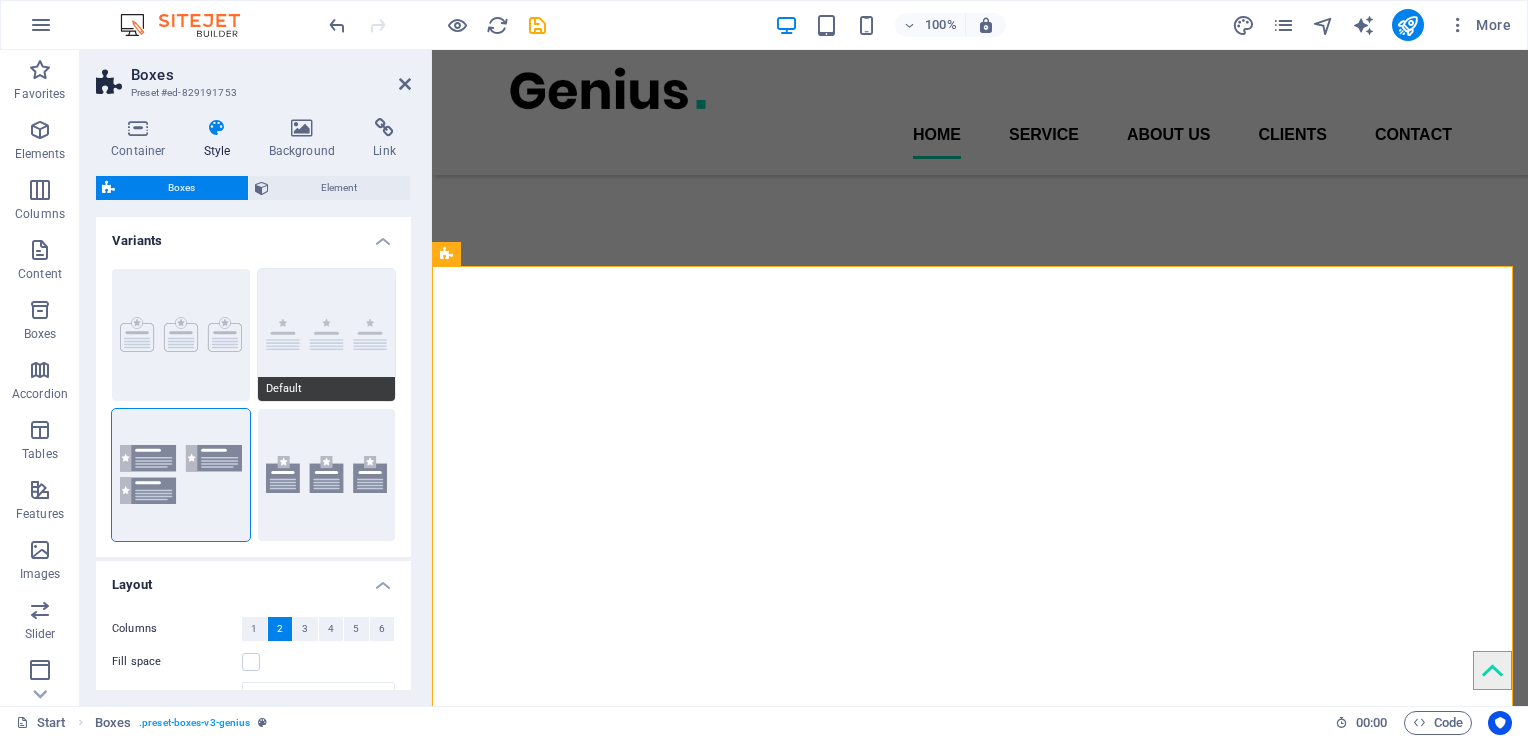 click on "Default" at bounding box center [327, 335] 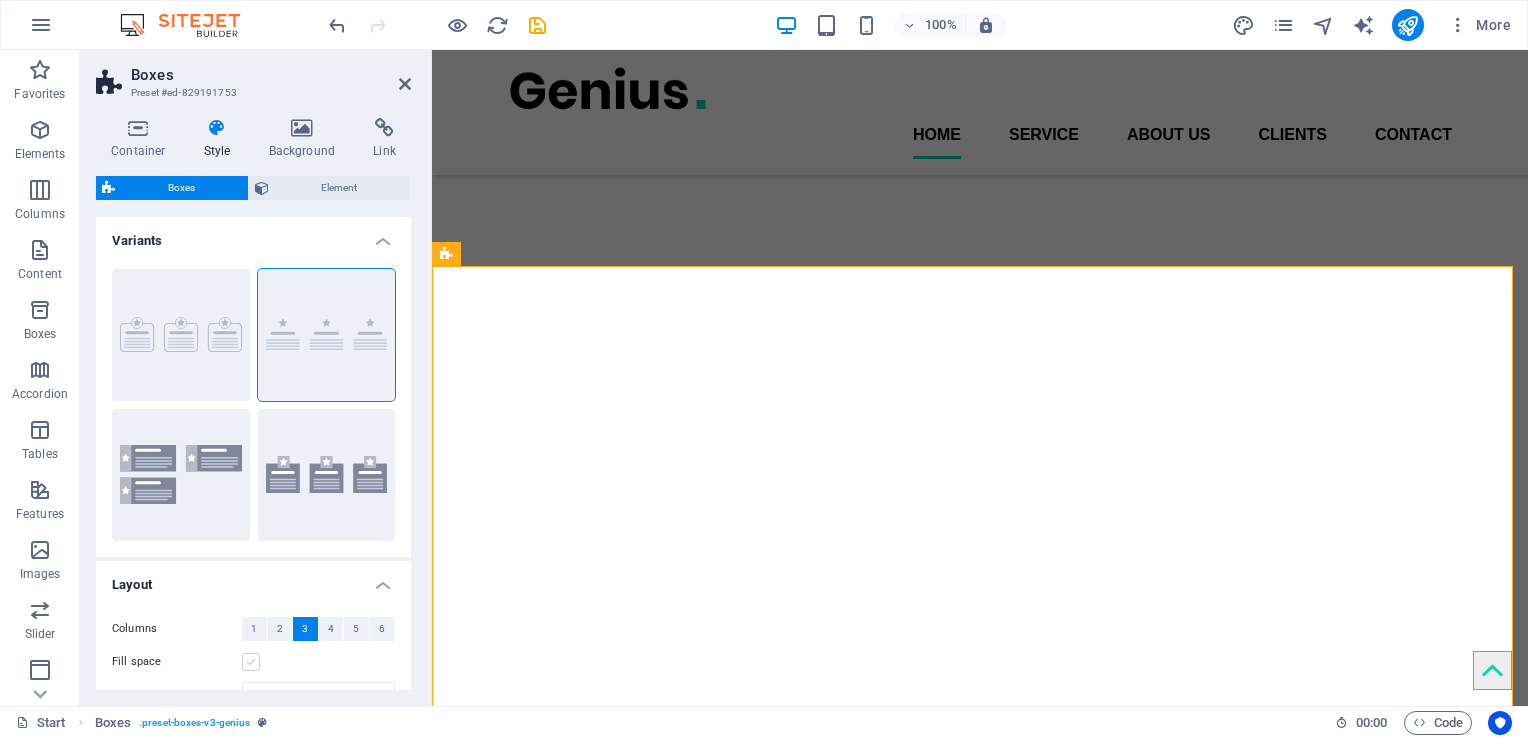 click at bounding box center [251, 662] 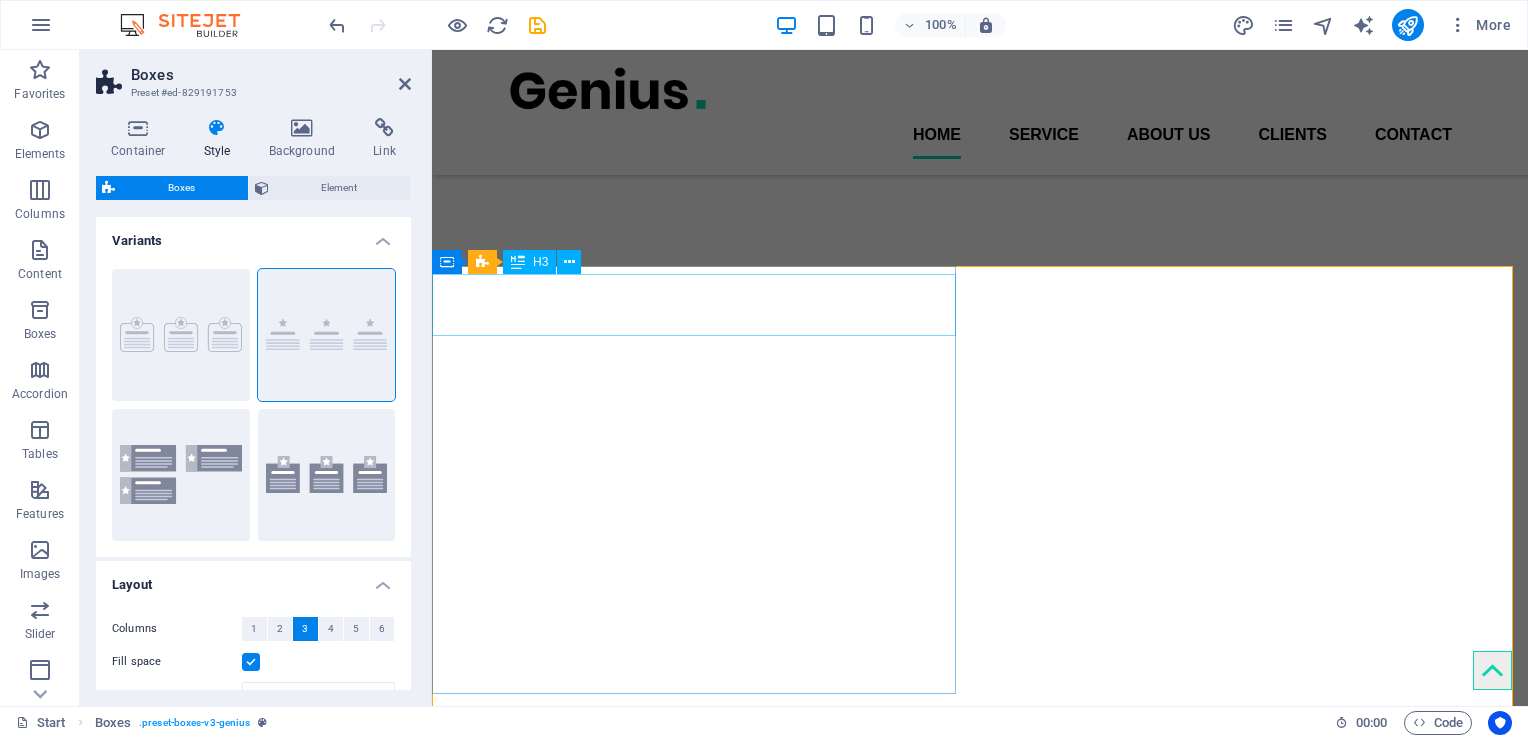click on "Plegable" at bounding box center (980, 4678) 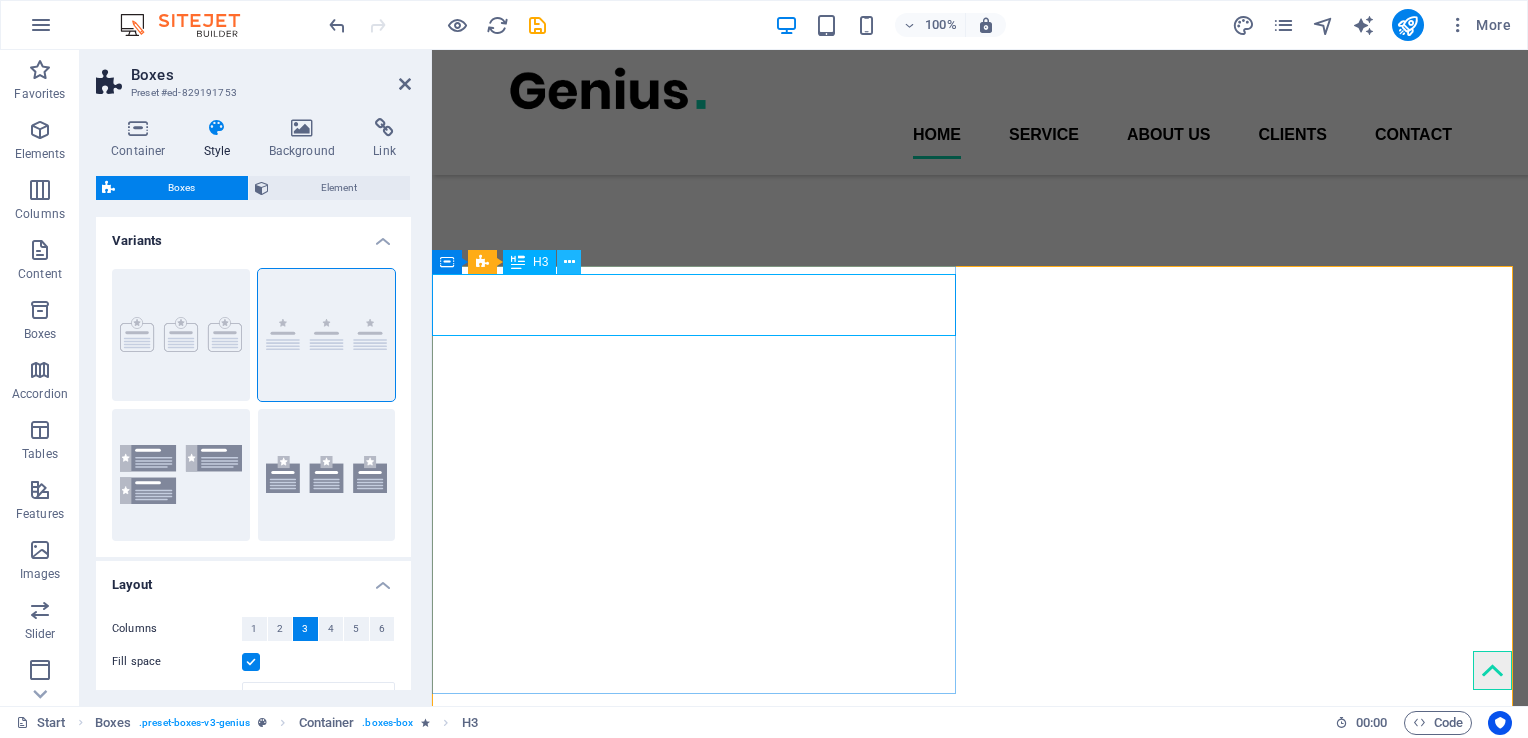 click at bounding box center (569, 262) 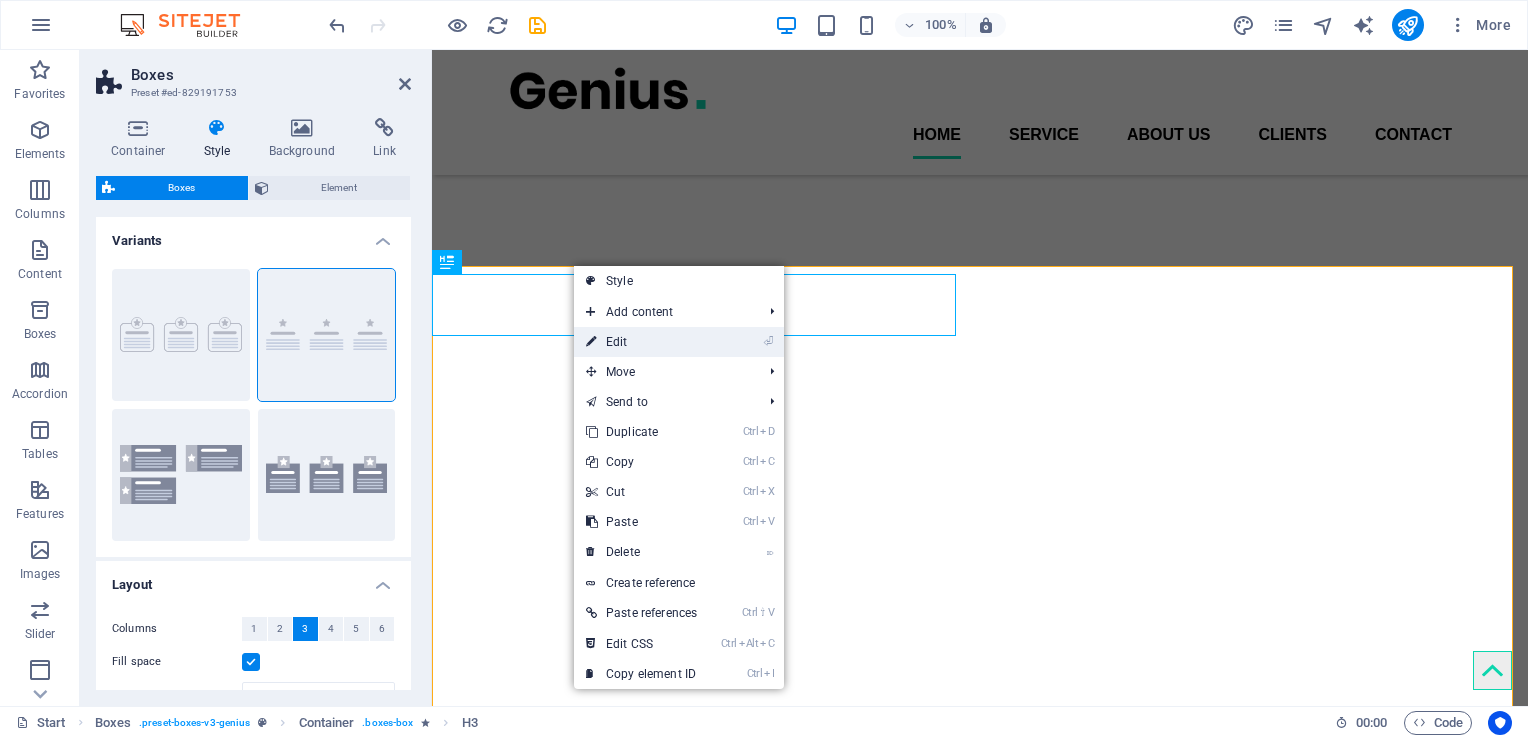 click on "⏎  Edit" at bounding box center [641, 342] 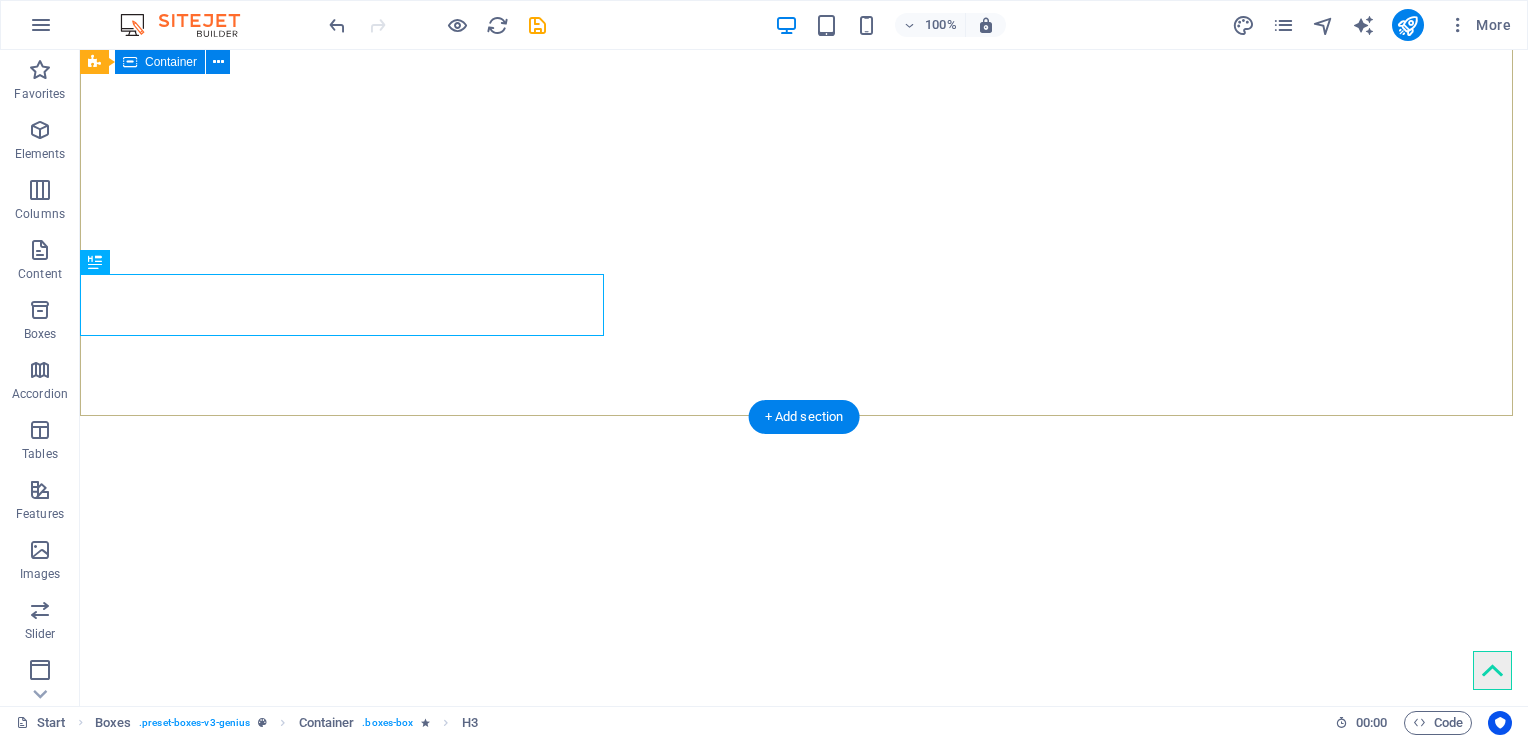 scroll, scrollTop: 900, scrollLeft: 0, axis: vertical 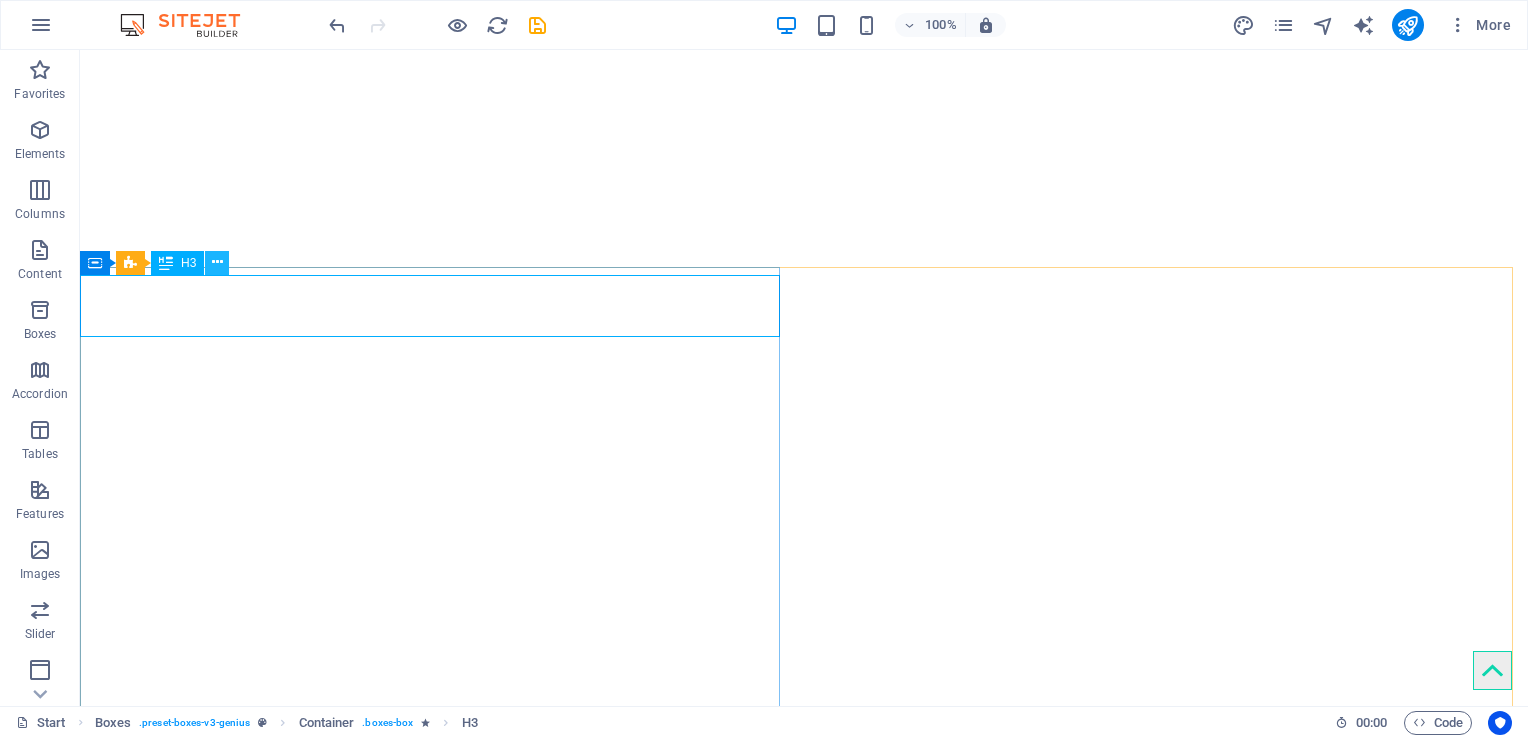 click at bounding box center (217, 263) 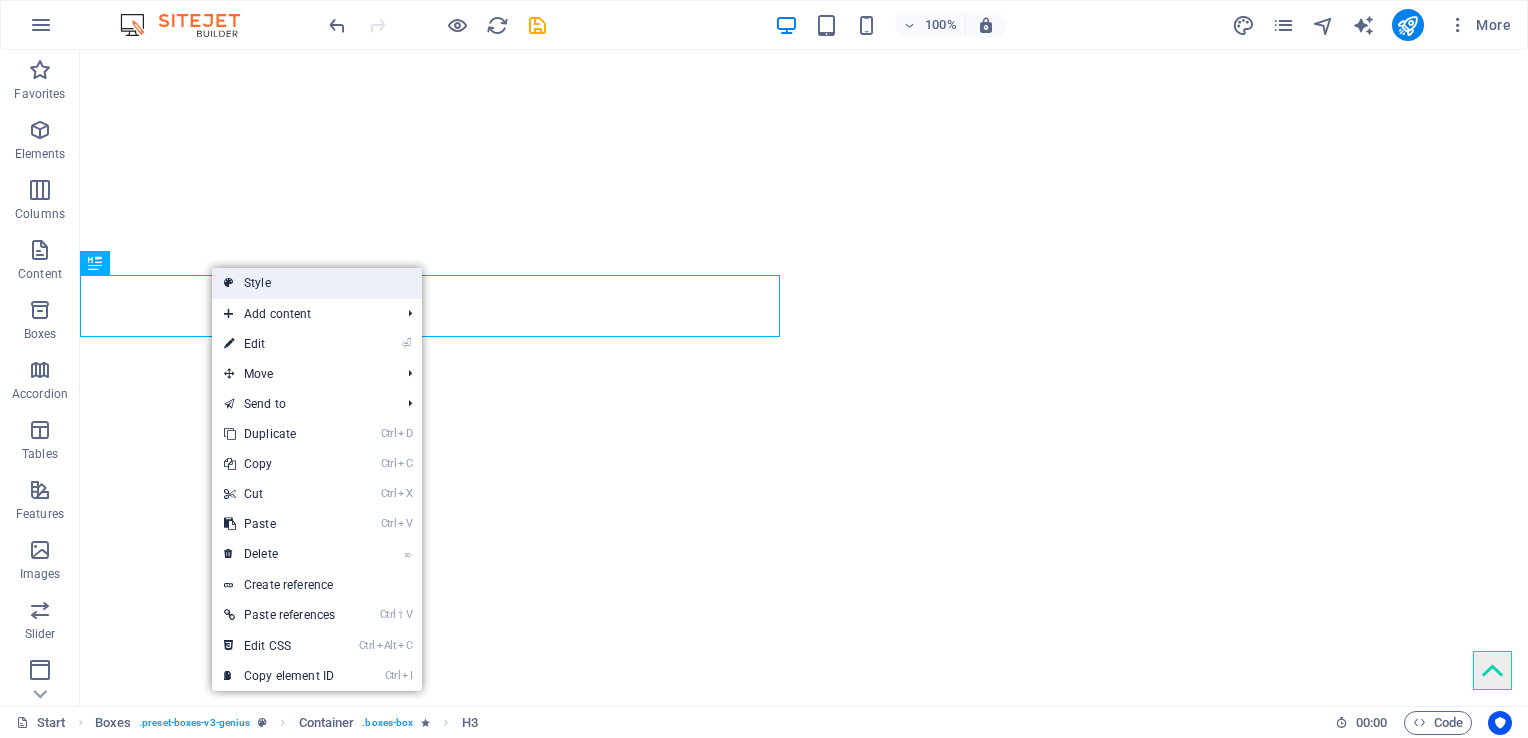 click on "Style" at bounding box center (317, 283) 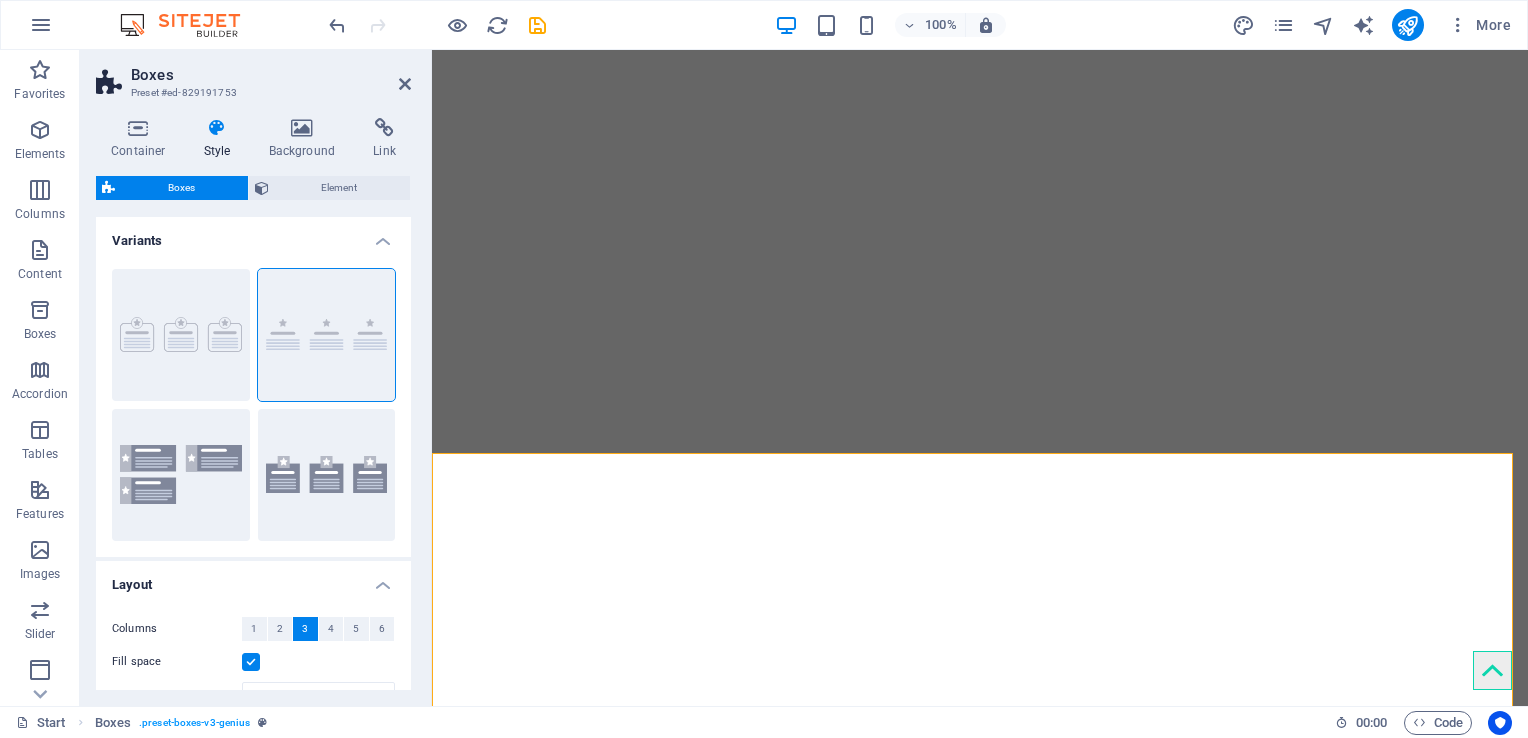 scroll, scrollTop: 713, scrollLeft: 0, axis: vertical 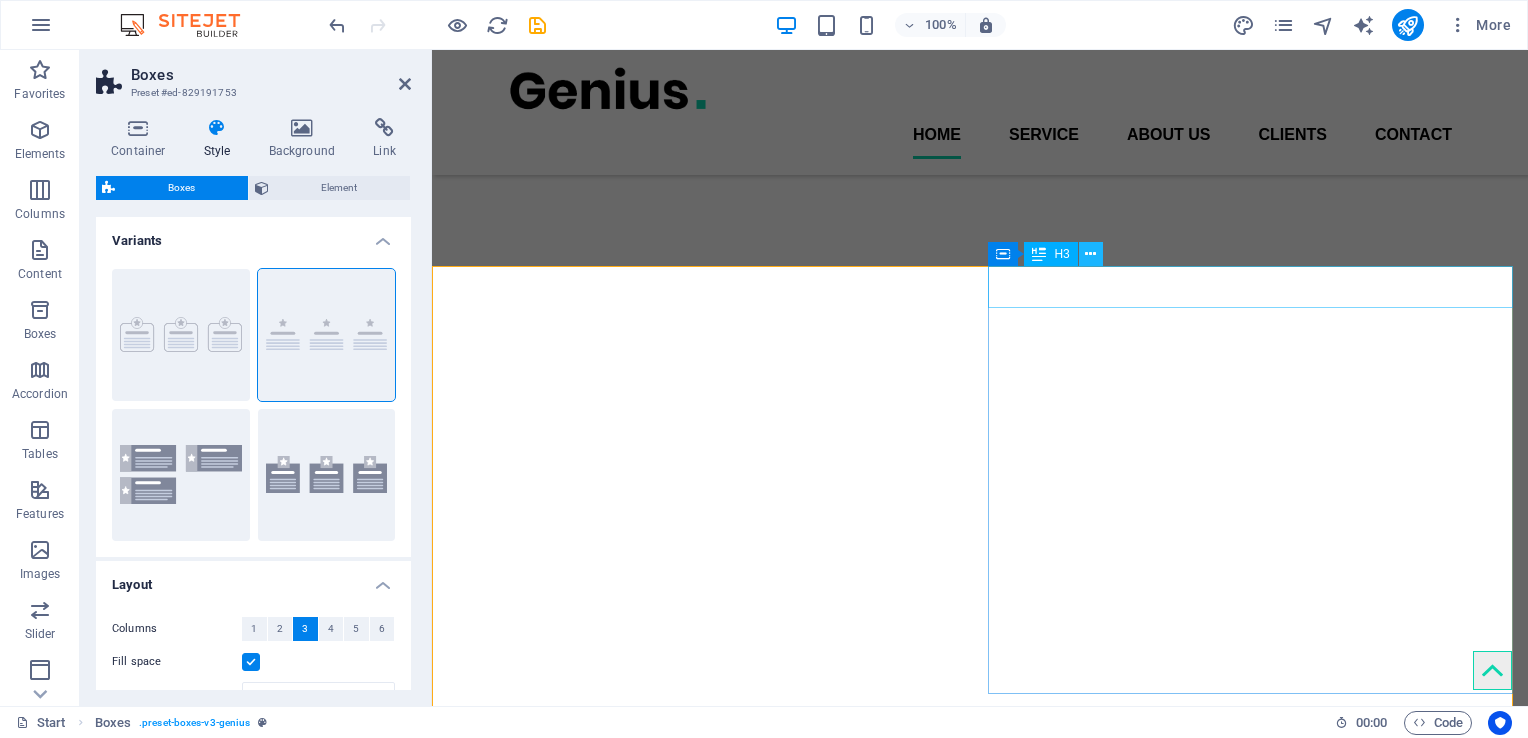 click at bounding box center [1090, 254] 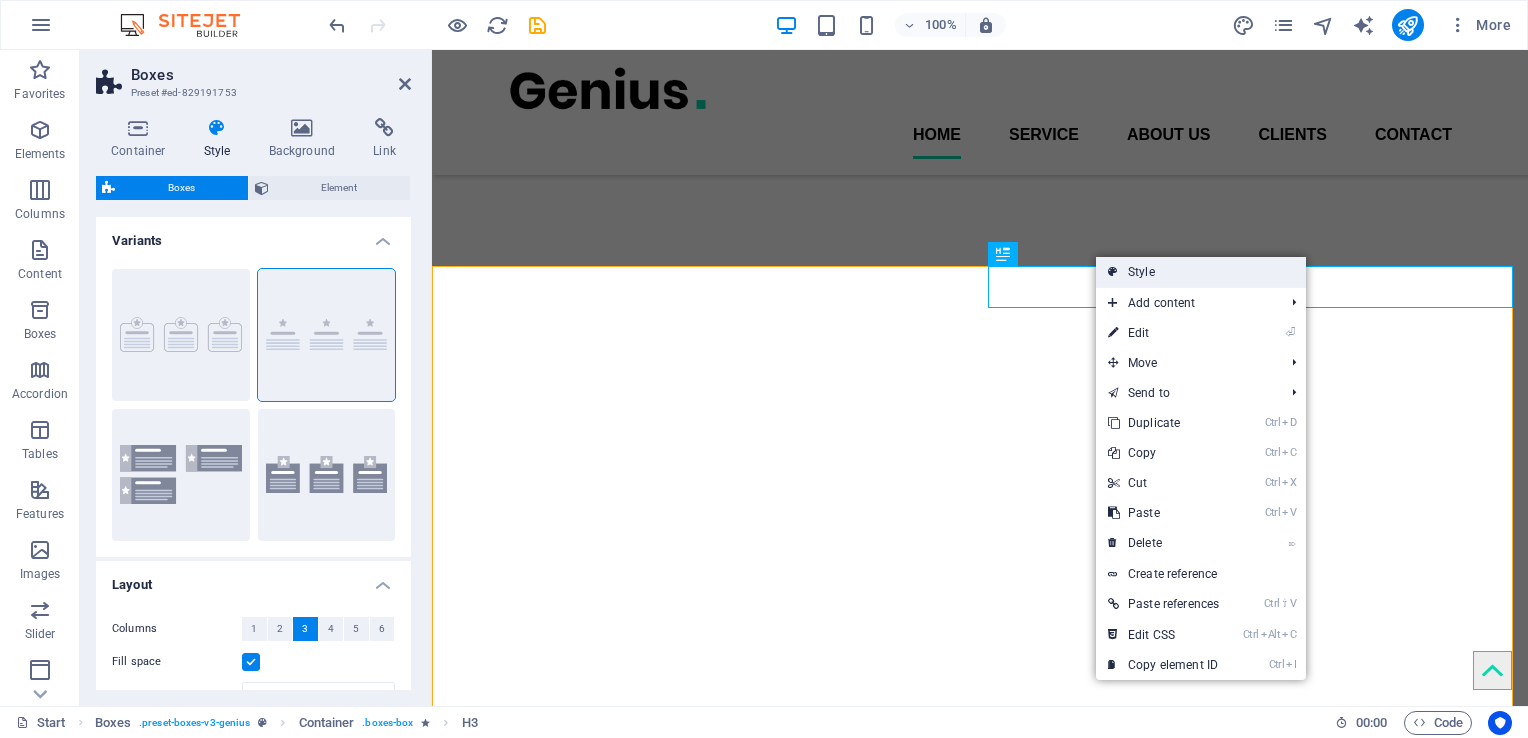 click on "Style" at bounding box center [1201, 272] 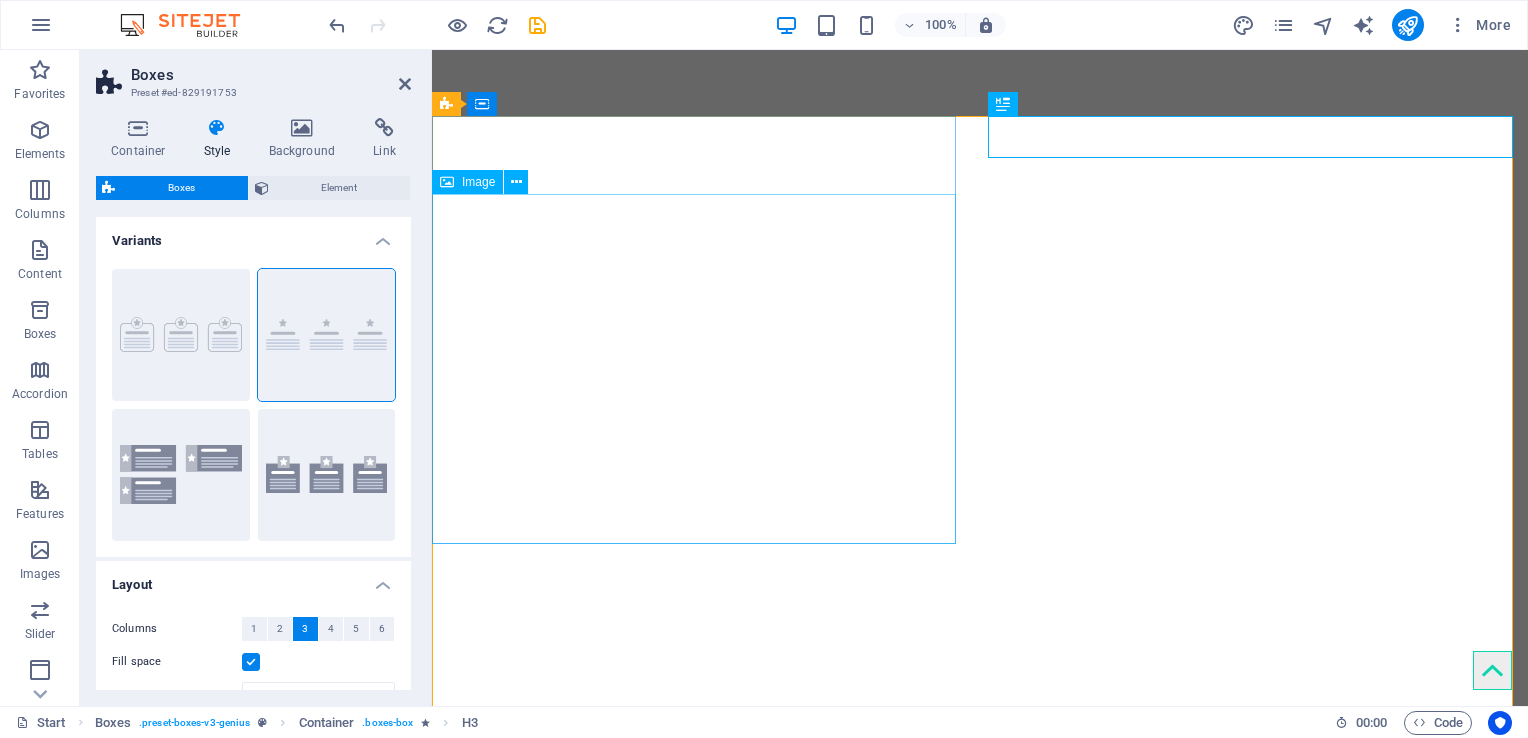 scroll, scrollTop: 924, scrollLeft: 0, axis: vertical 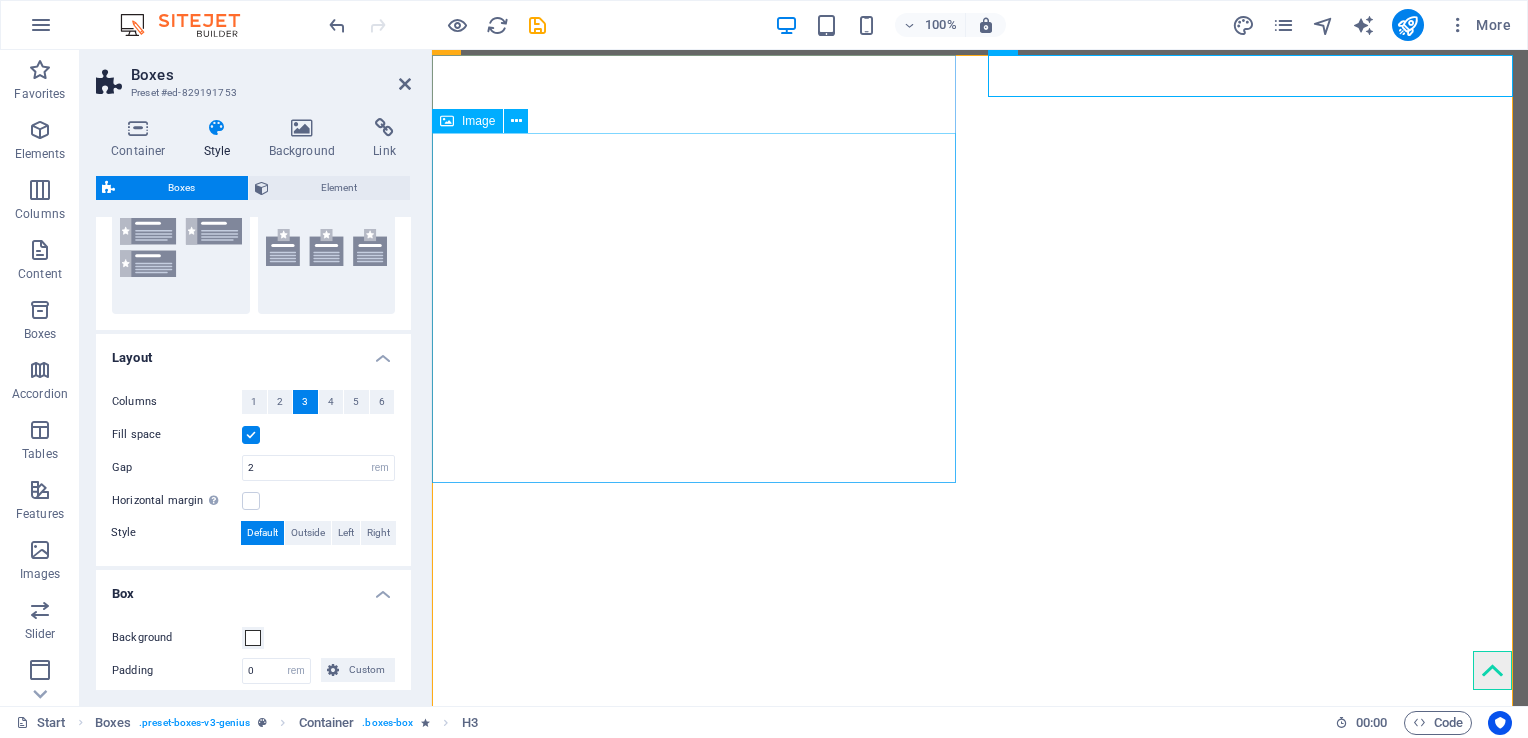 click at bounding box center (980, 4916) 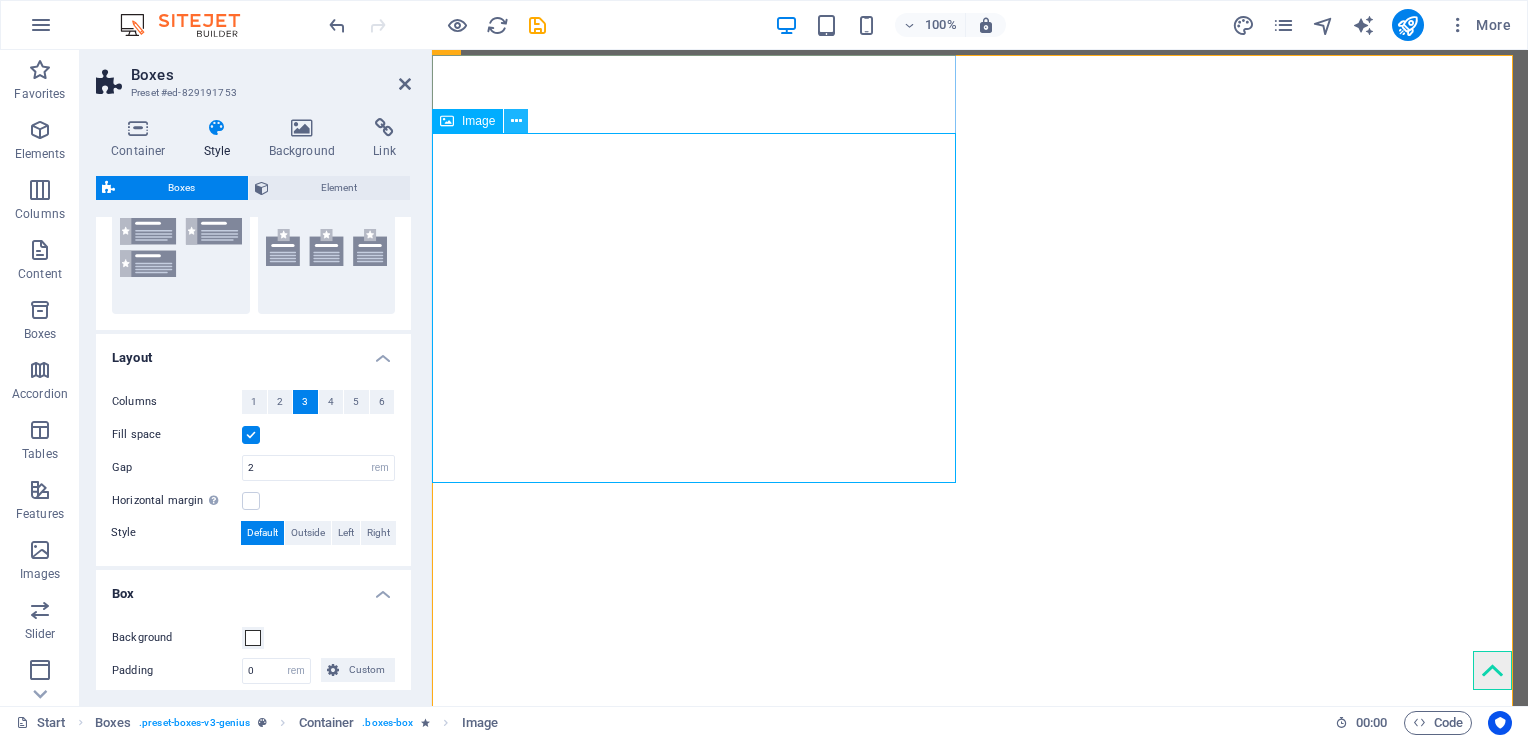 click at bounding box center [516, 121] 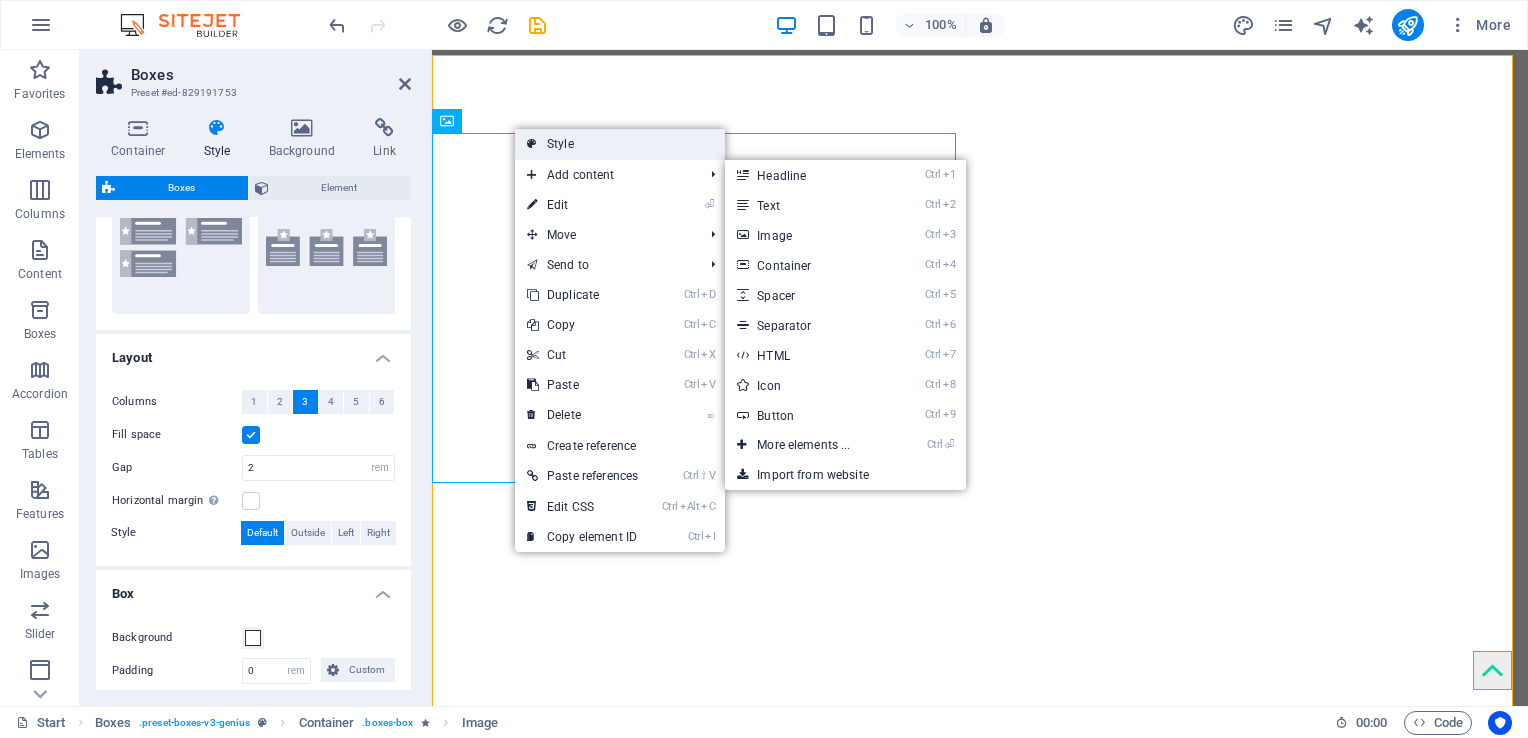 click on "Style" at bounding box center [620, 144] 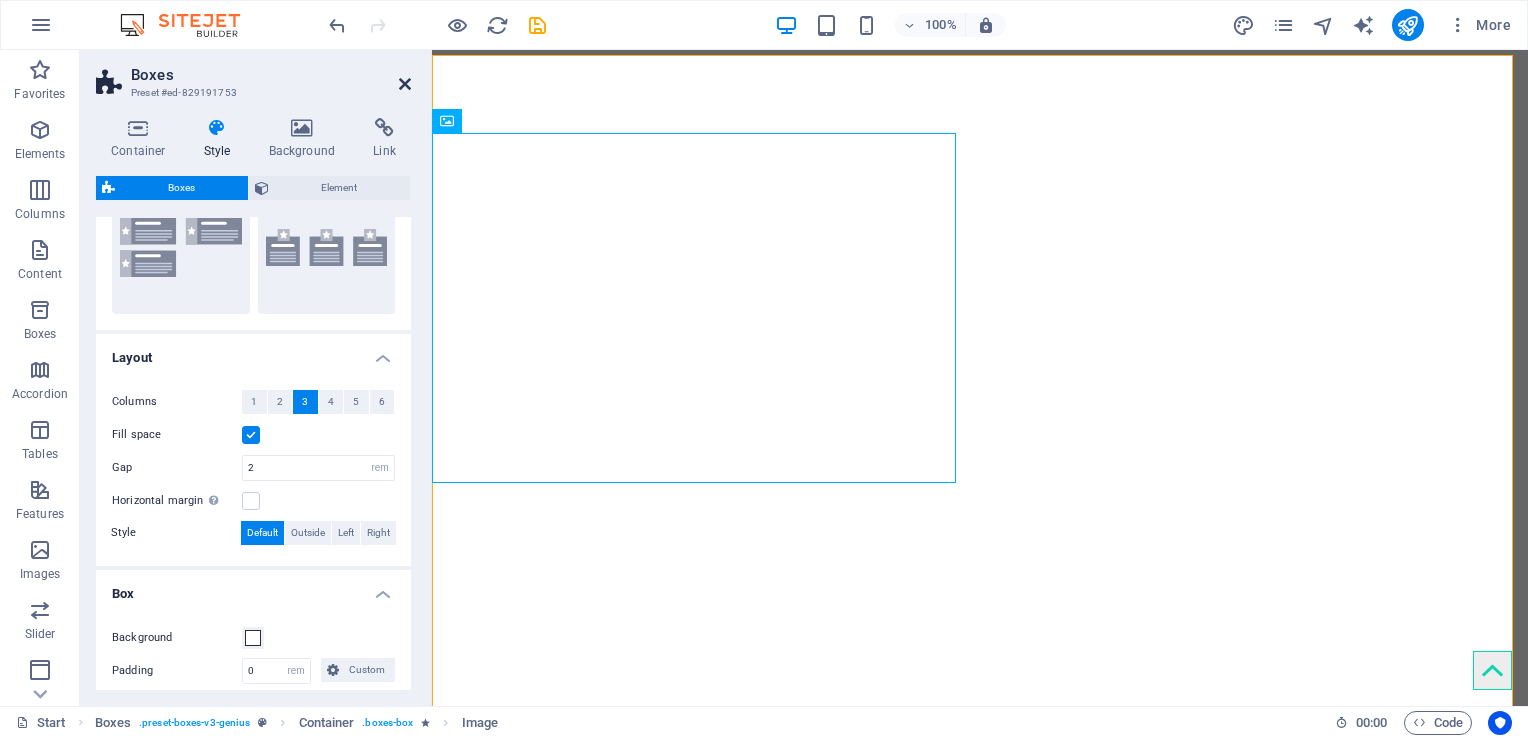click at bounding box center [405, 84] 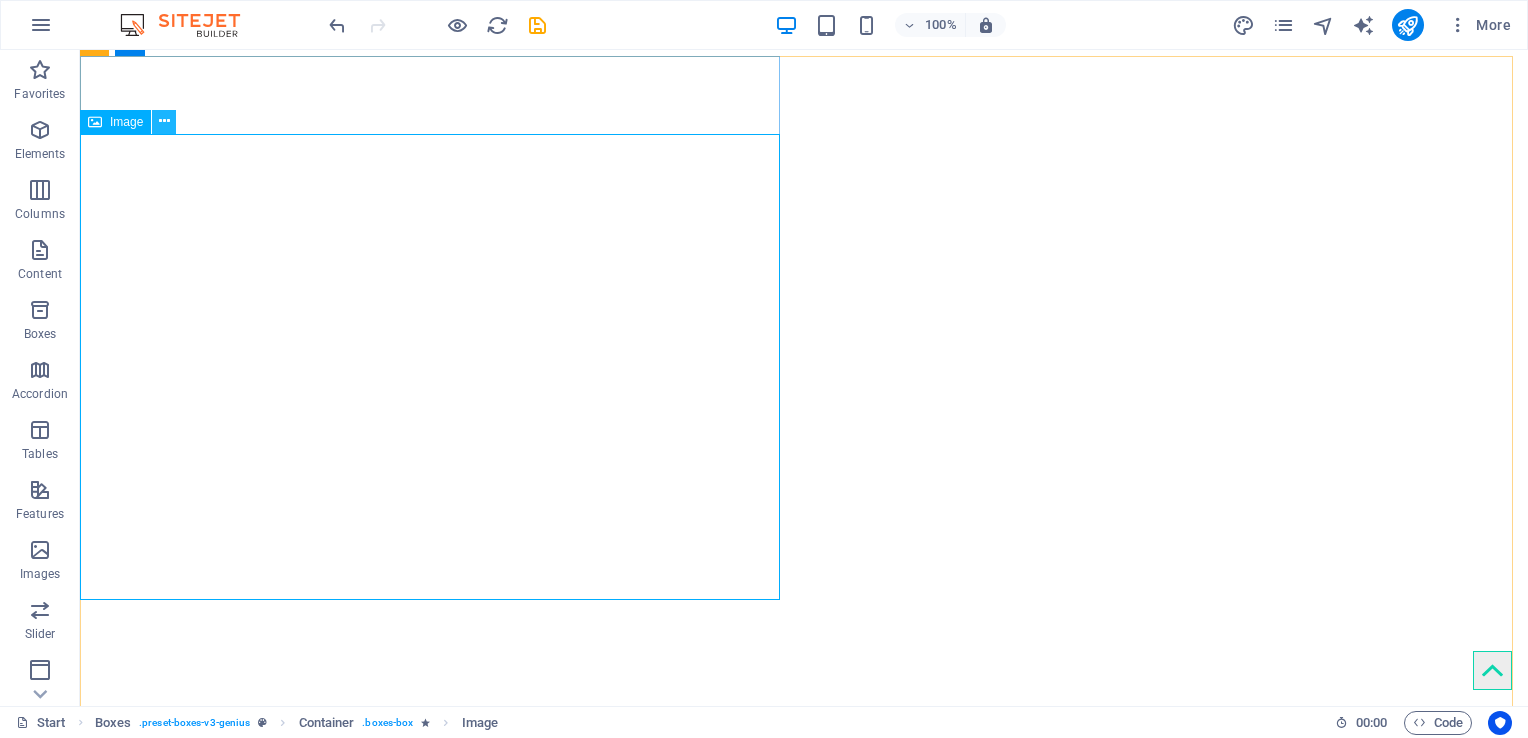 click at bounding box center [164, 122] 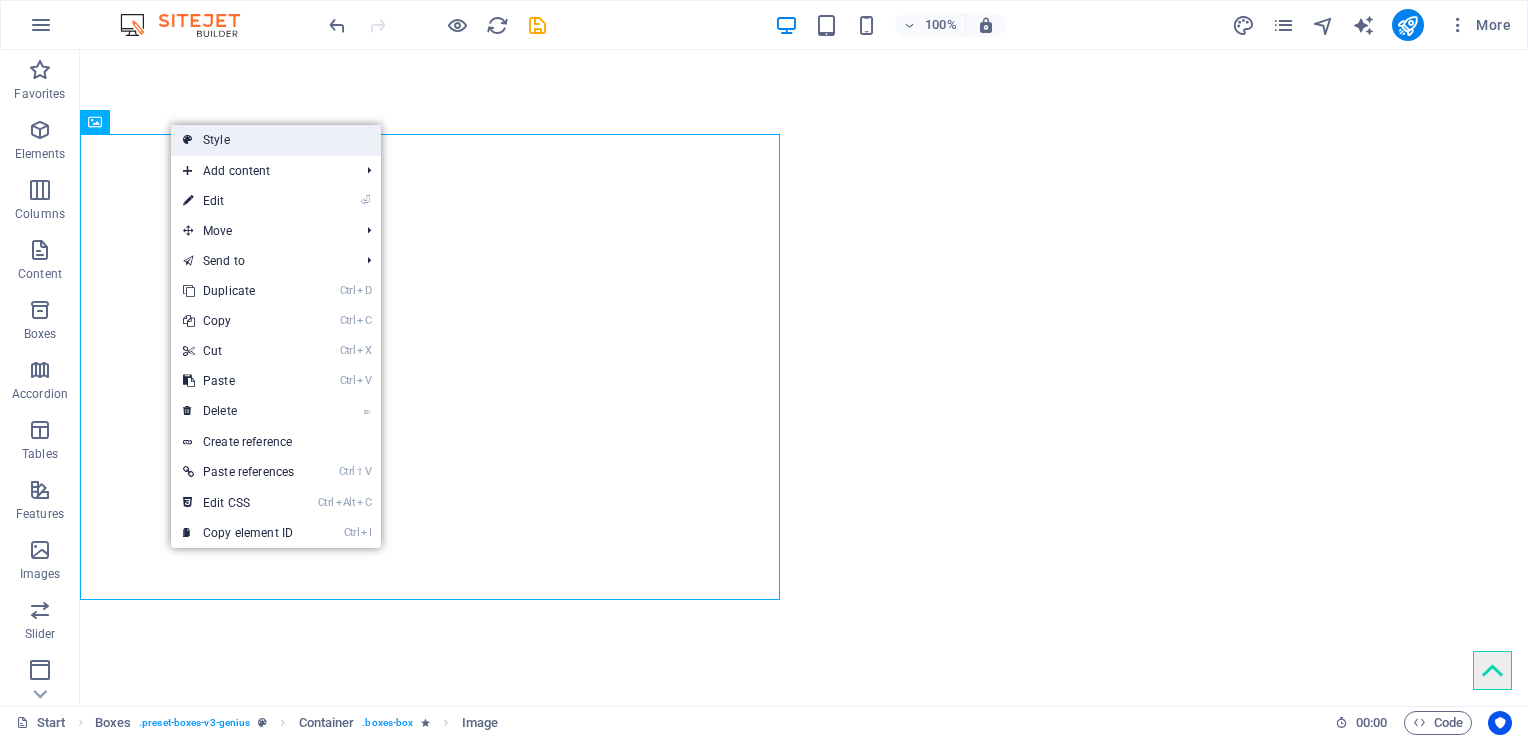 click on "Style" at bounding box center (276, 140) 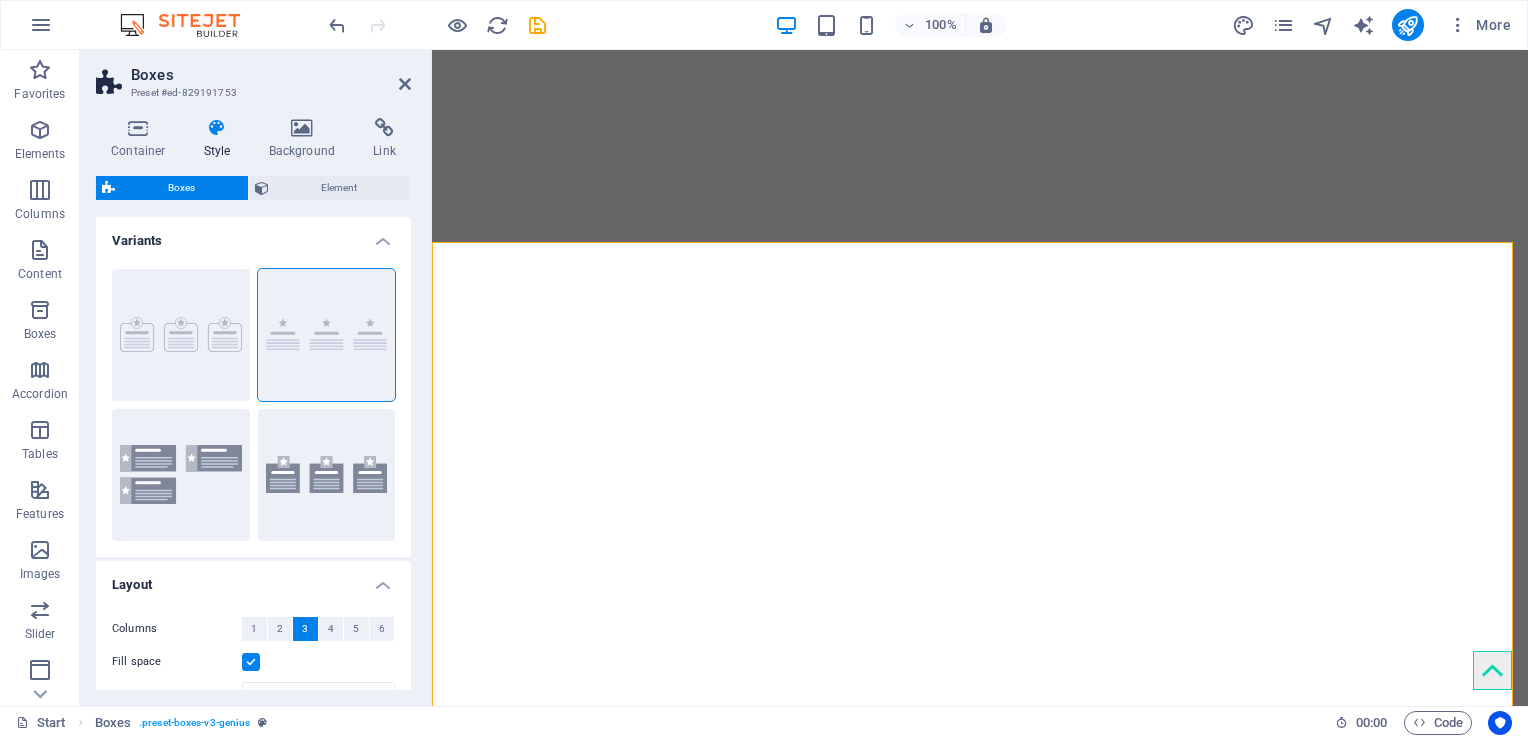 scroll, scrollTop: 924, scrollLeft: 0, axis: vertical 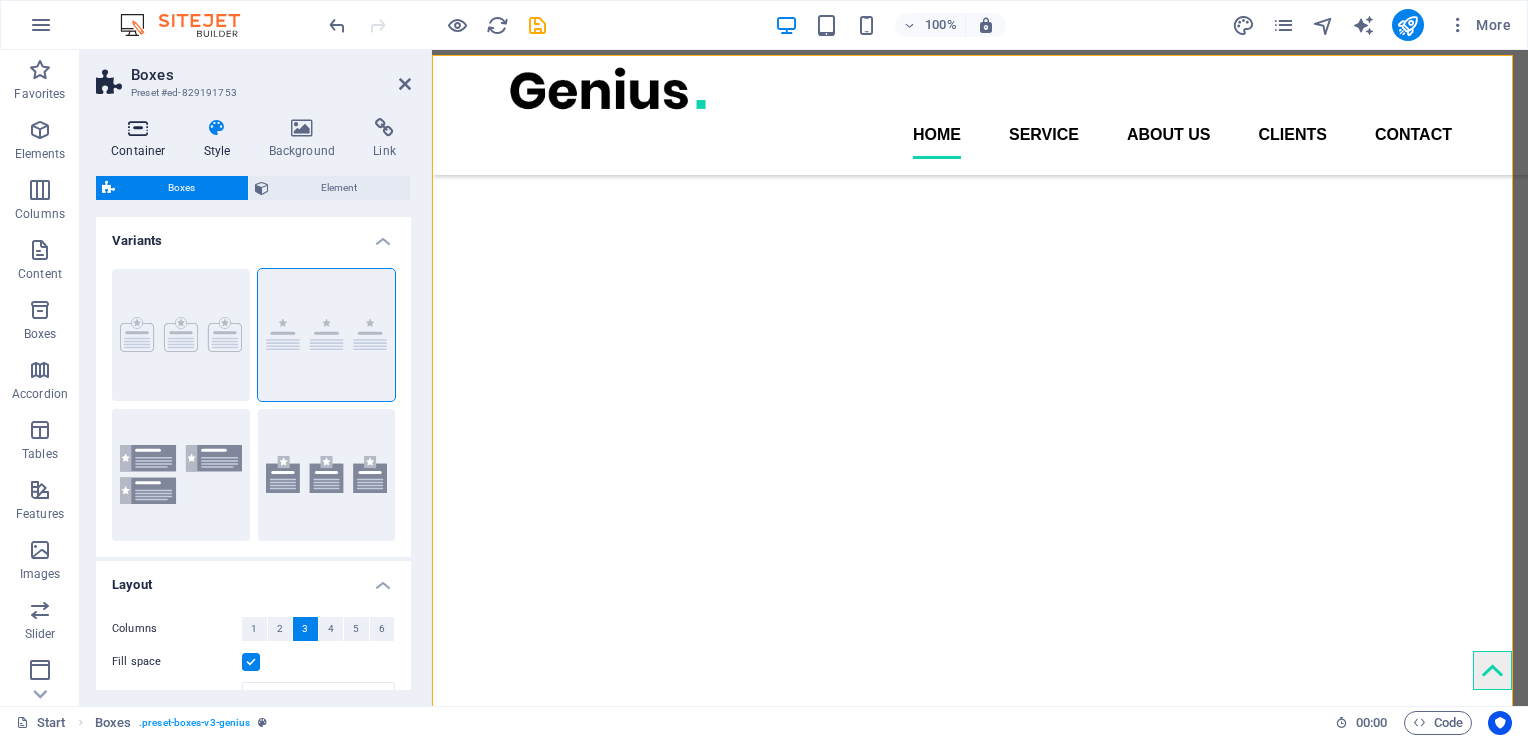 click at bounding box center (138, 128) 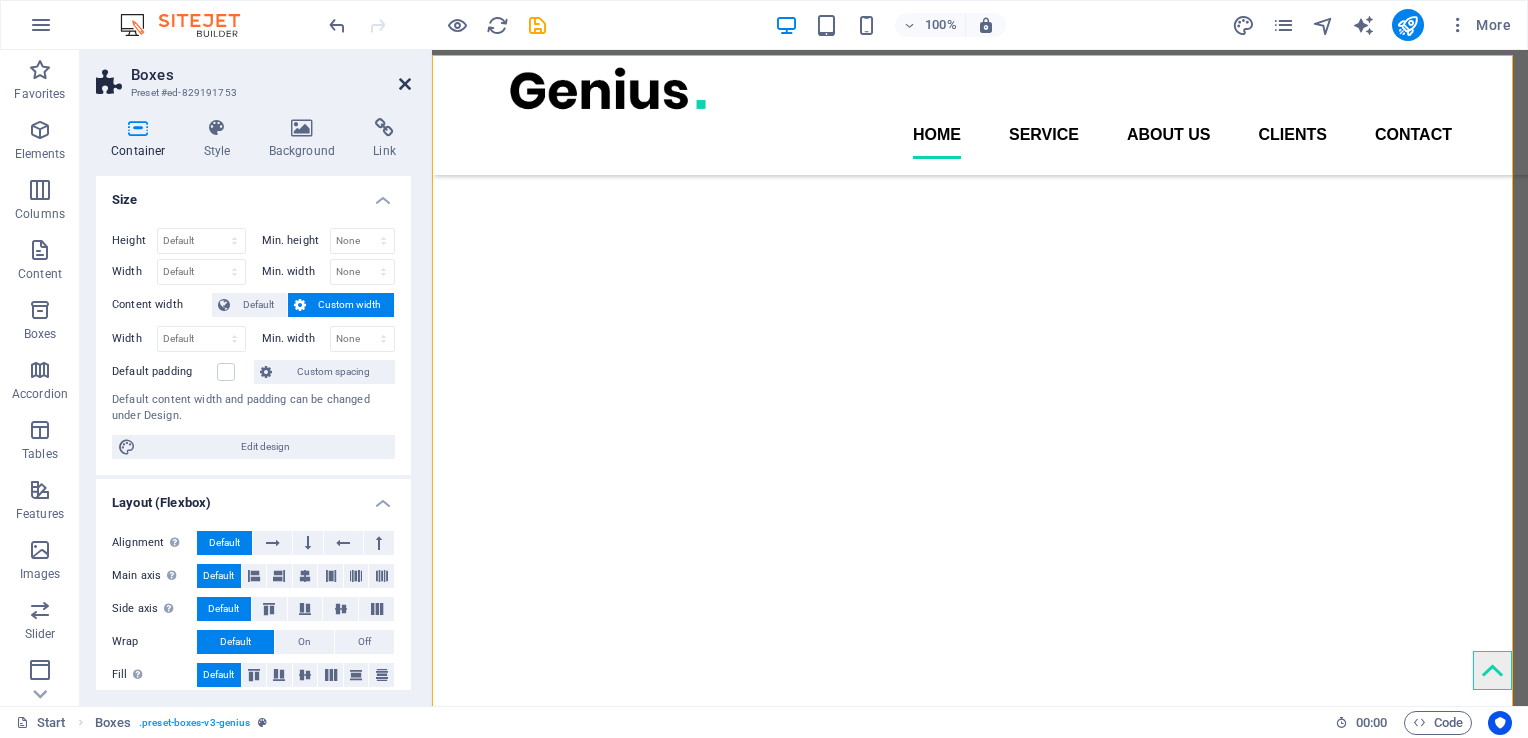click at bounding box center [405, 84] 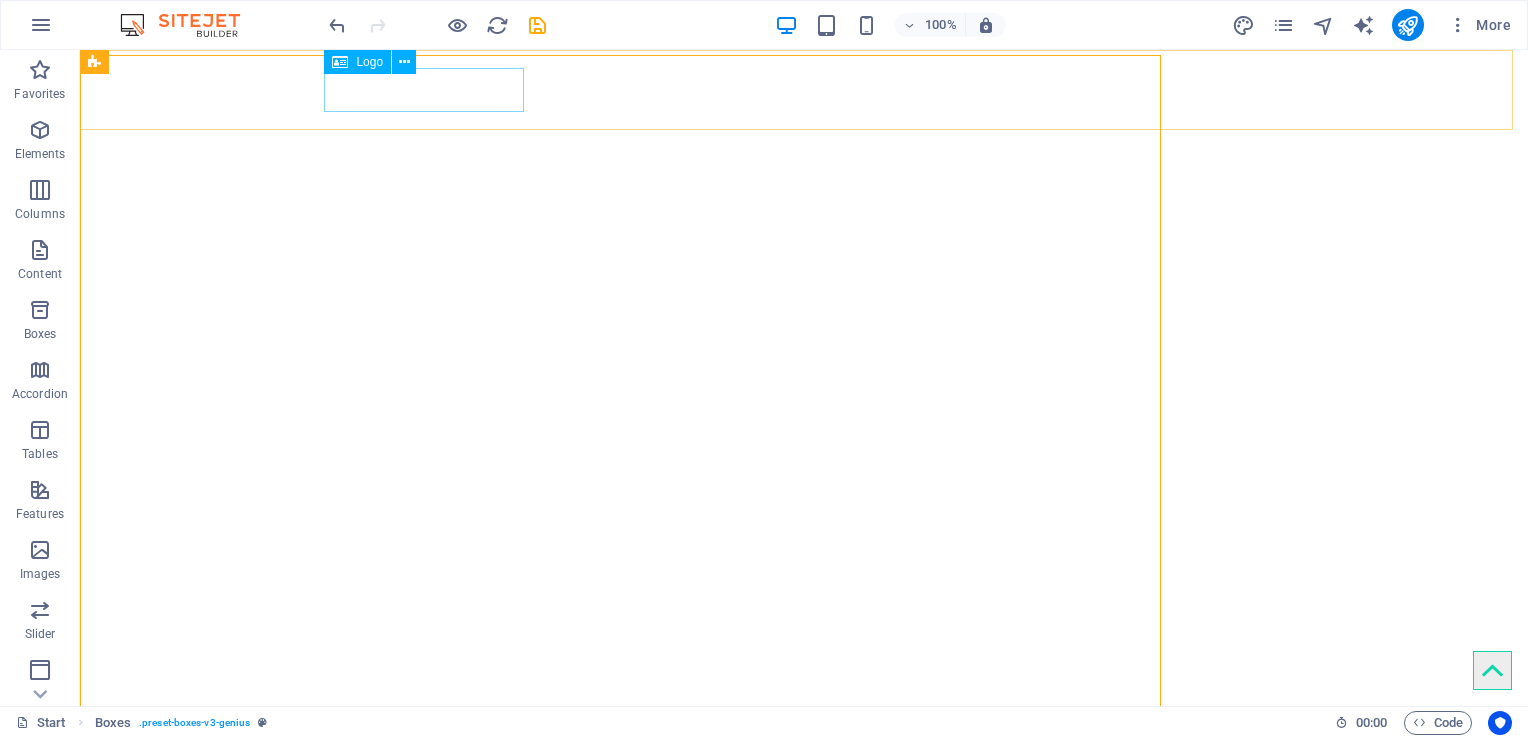 scroll, scrollTop: 1111, scrollLeft: 0, axis: vertical 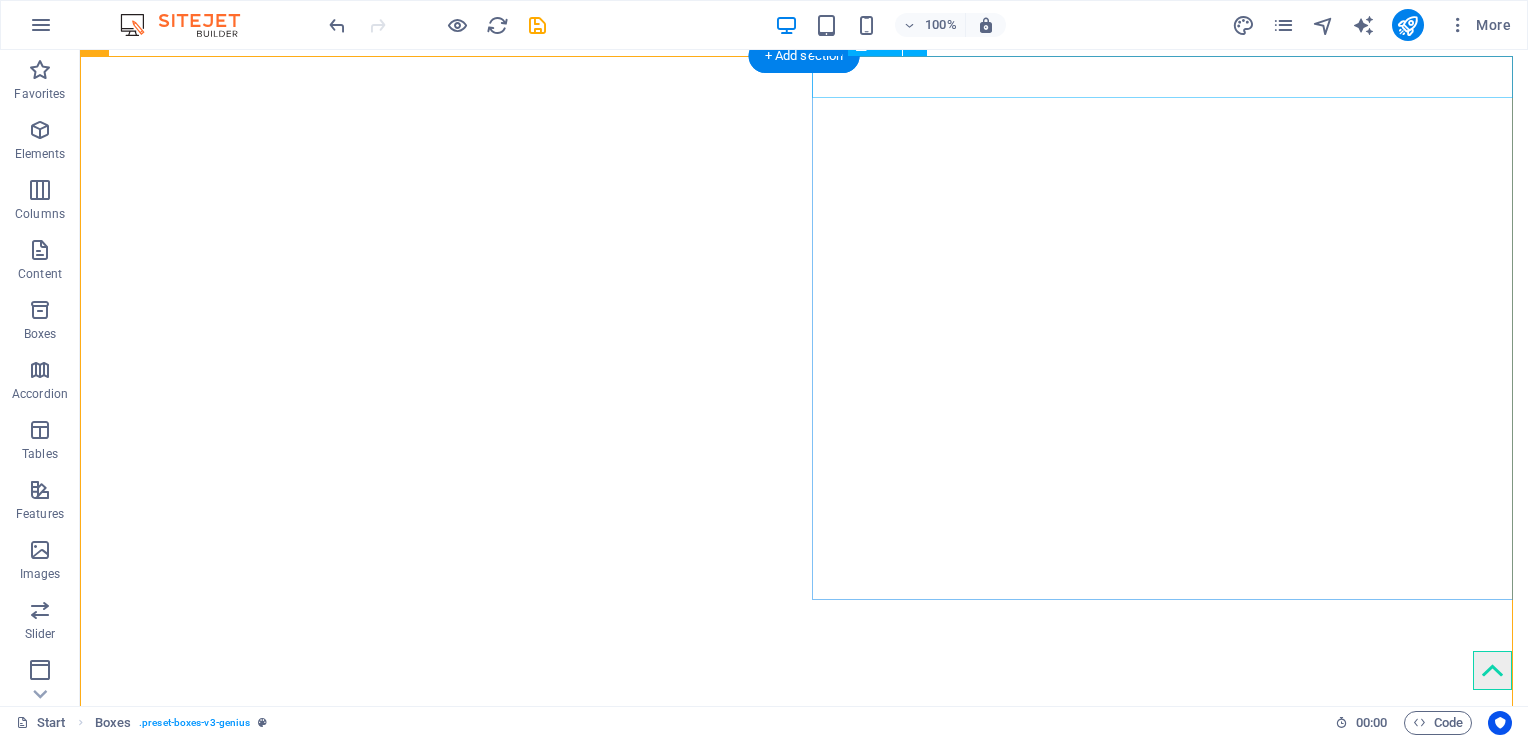 click on "Firme" at bounding box center [804, 5366] 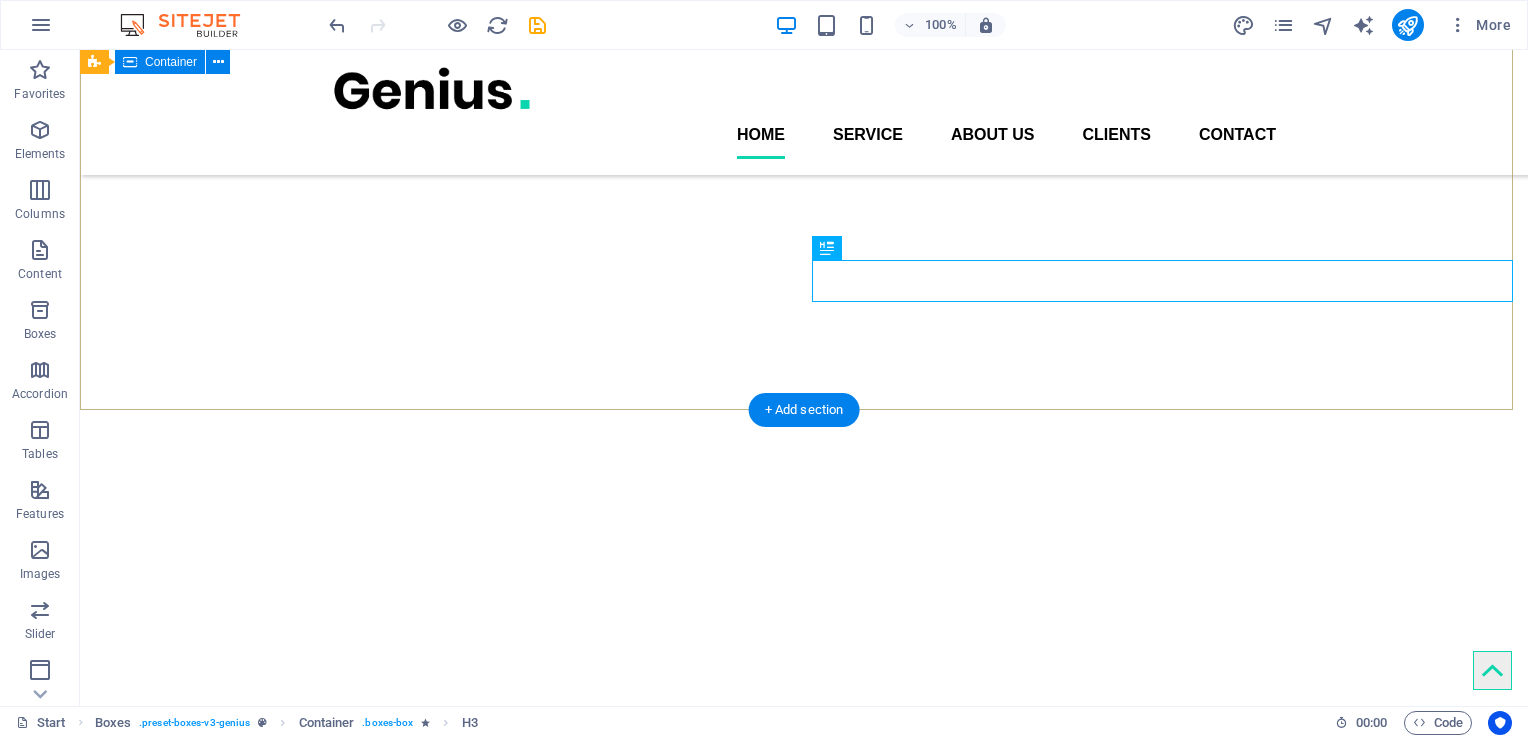 scroll, scrollTop: 905, scrollLeft: 0, axis: vertical 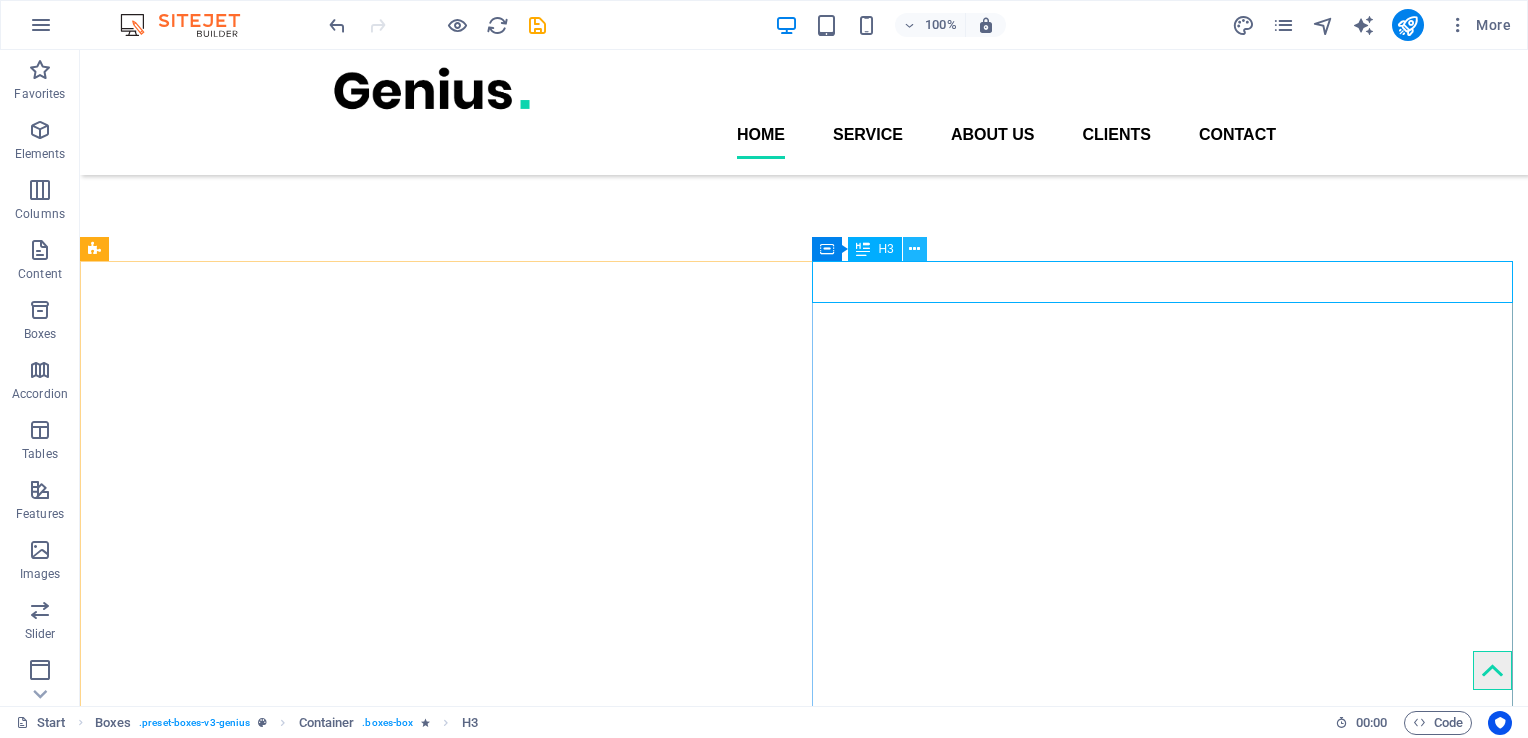 click at bounding box center (914, 249) 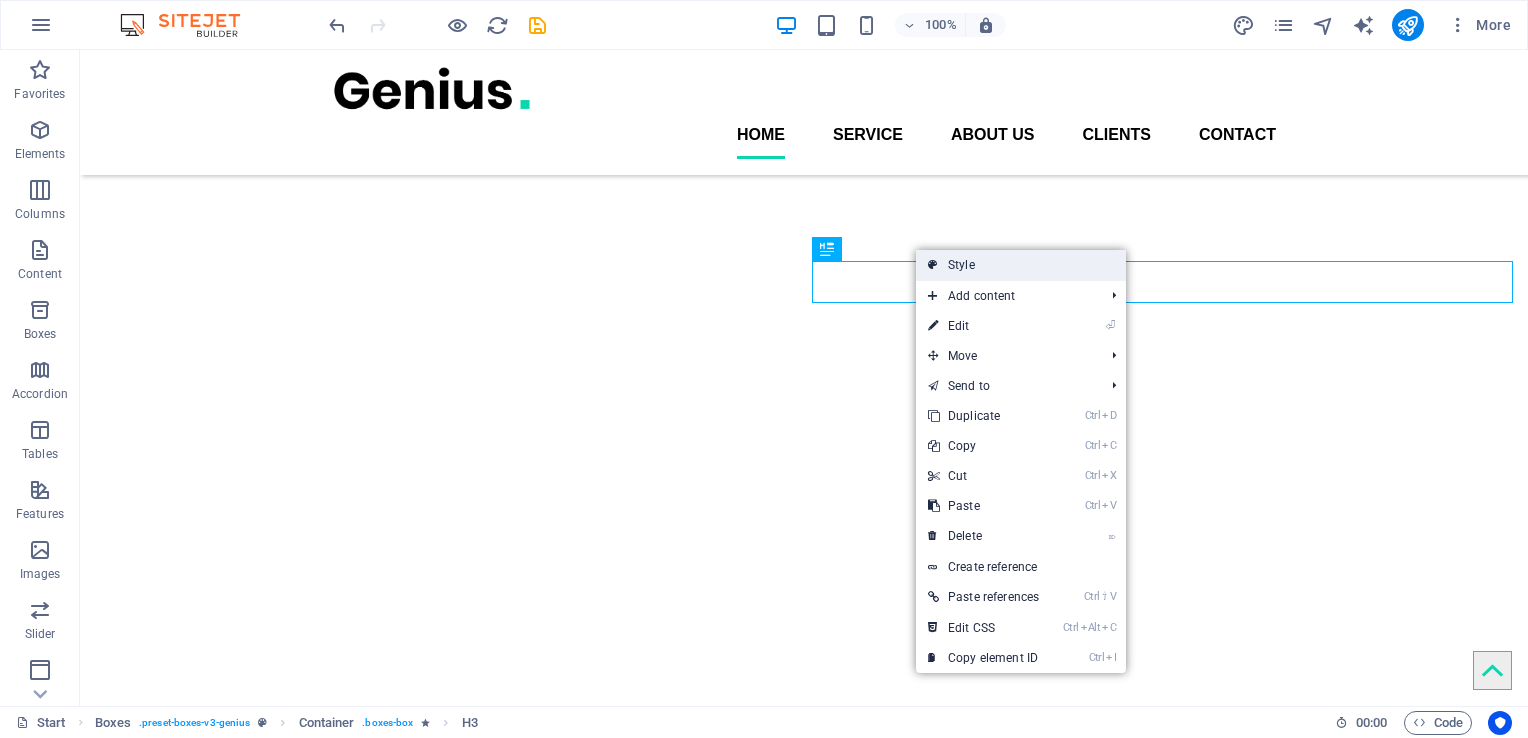 click on "Style" at bounding box center (1021, 265) 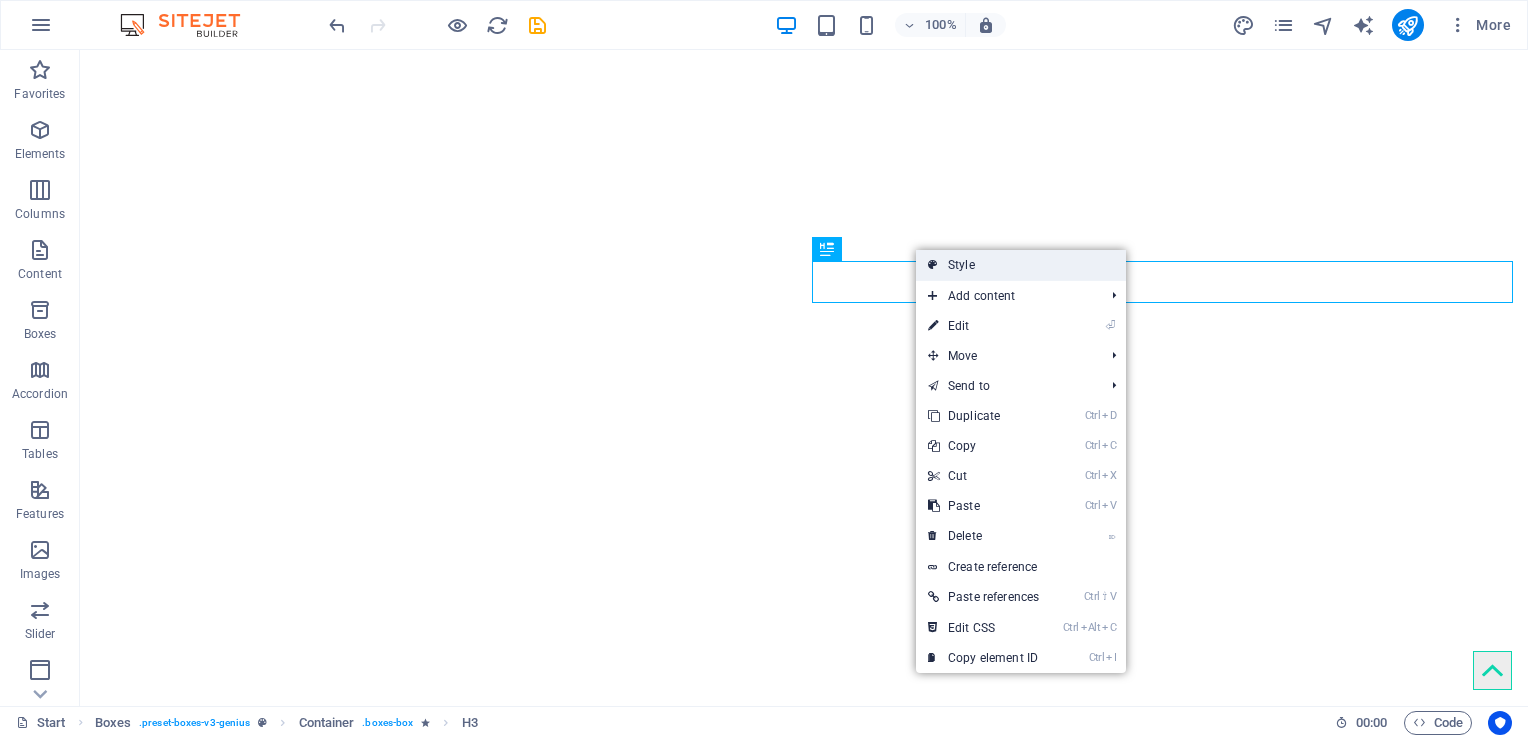 scroll, scrollTop: 719, scrollLeft: 0, axis: vertical 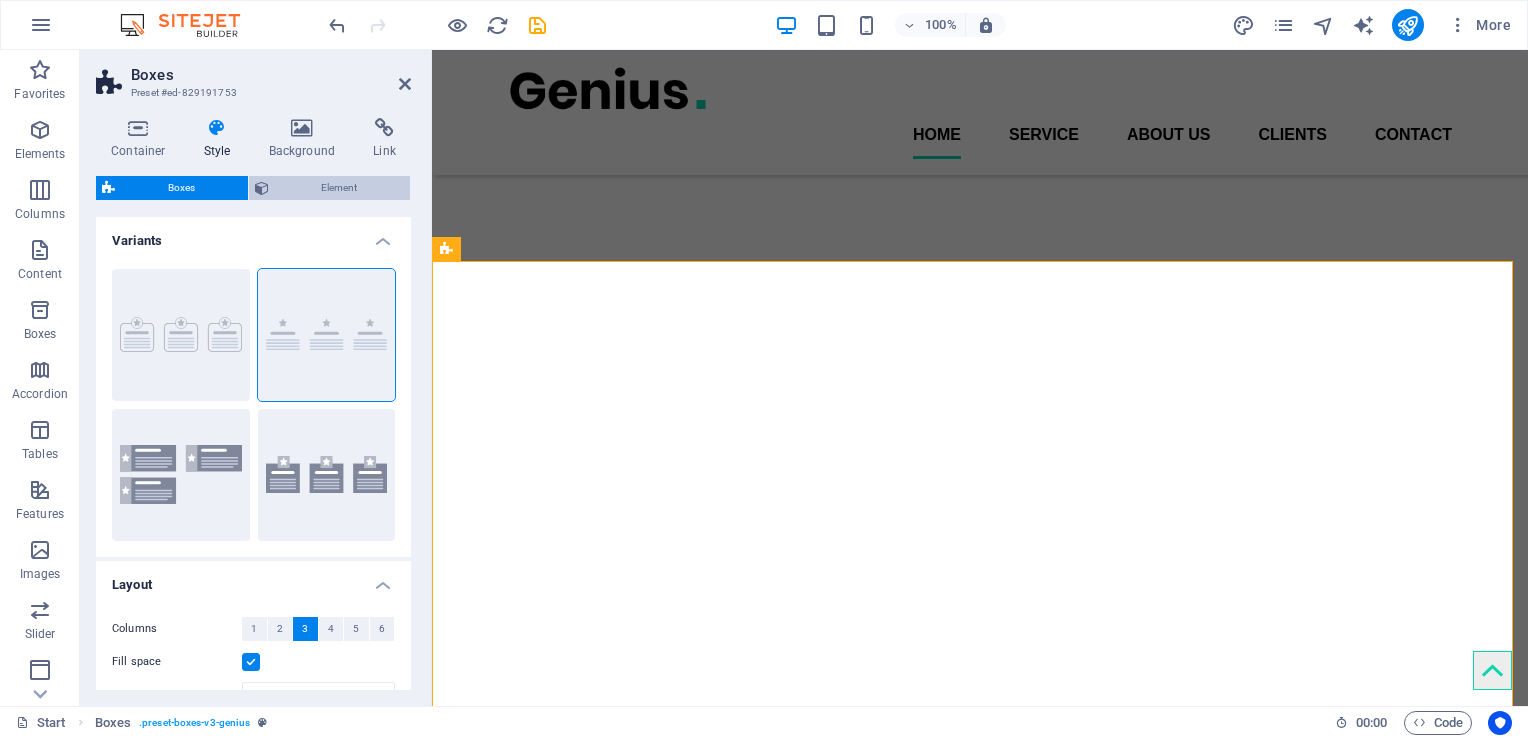 click on "Element" at bounding box center (340, 188) 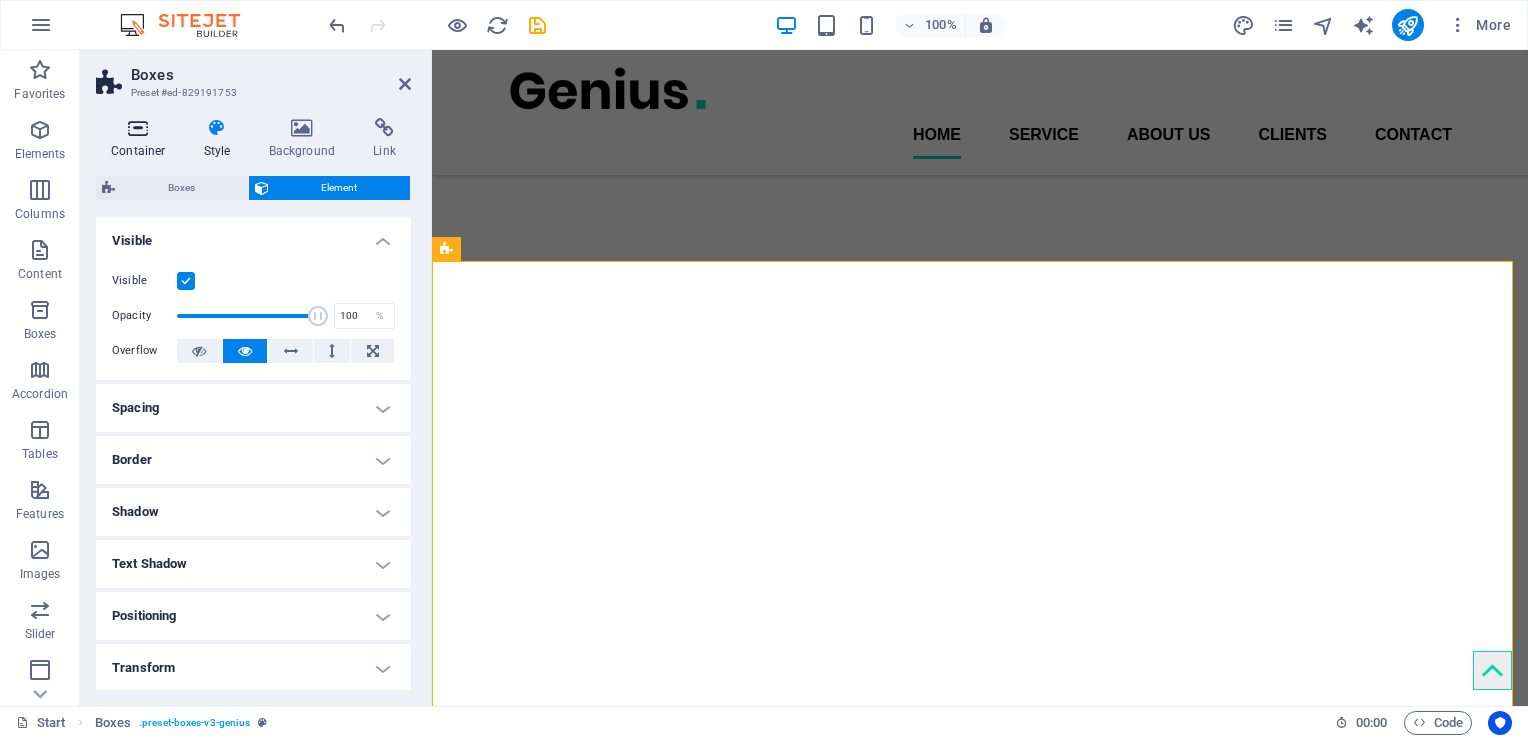 click on "Container" at bounding box center [142, 139] 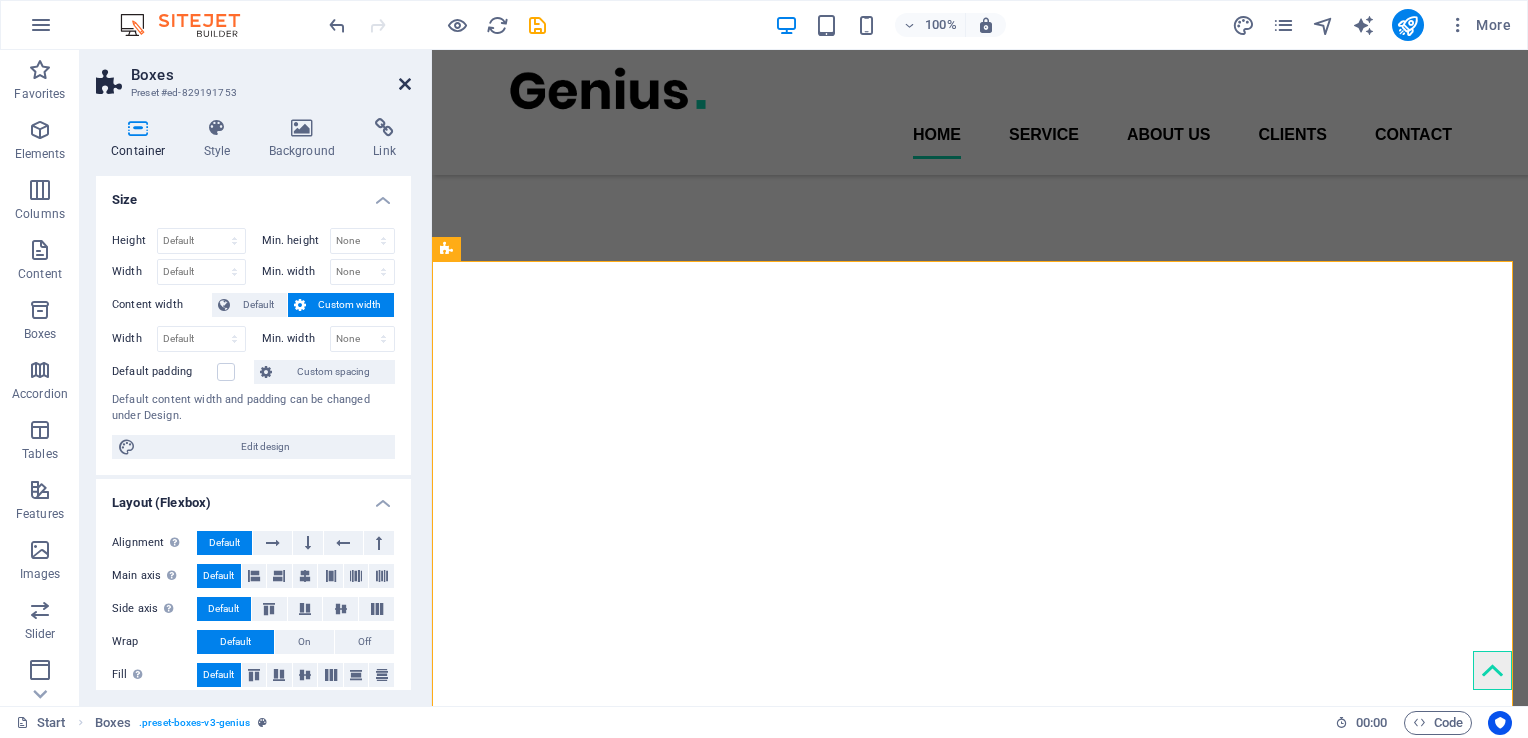click at bounding box center [405, 84] 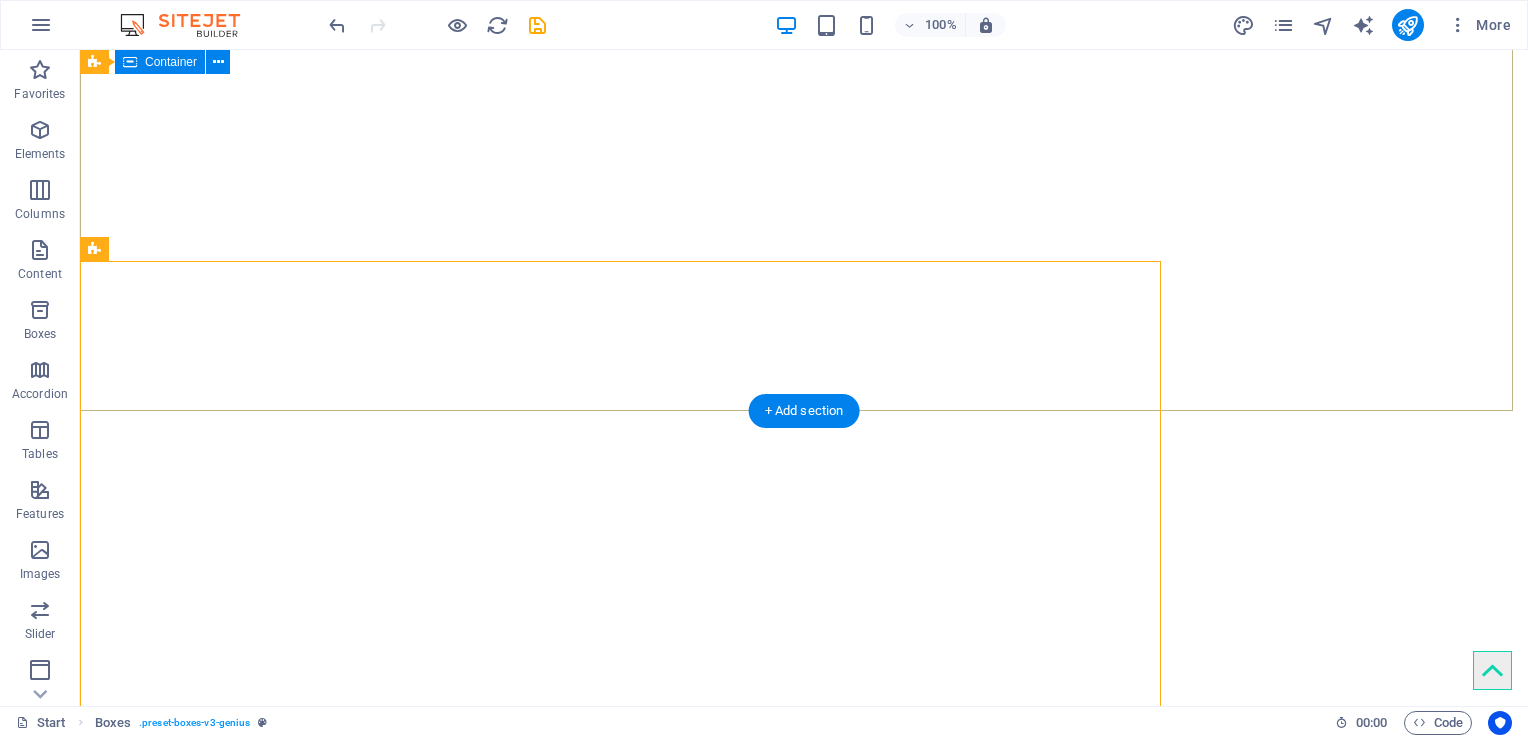 scroll, scrollTop: 905, scrollLeft: 0, axis: vertical 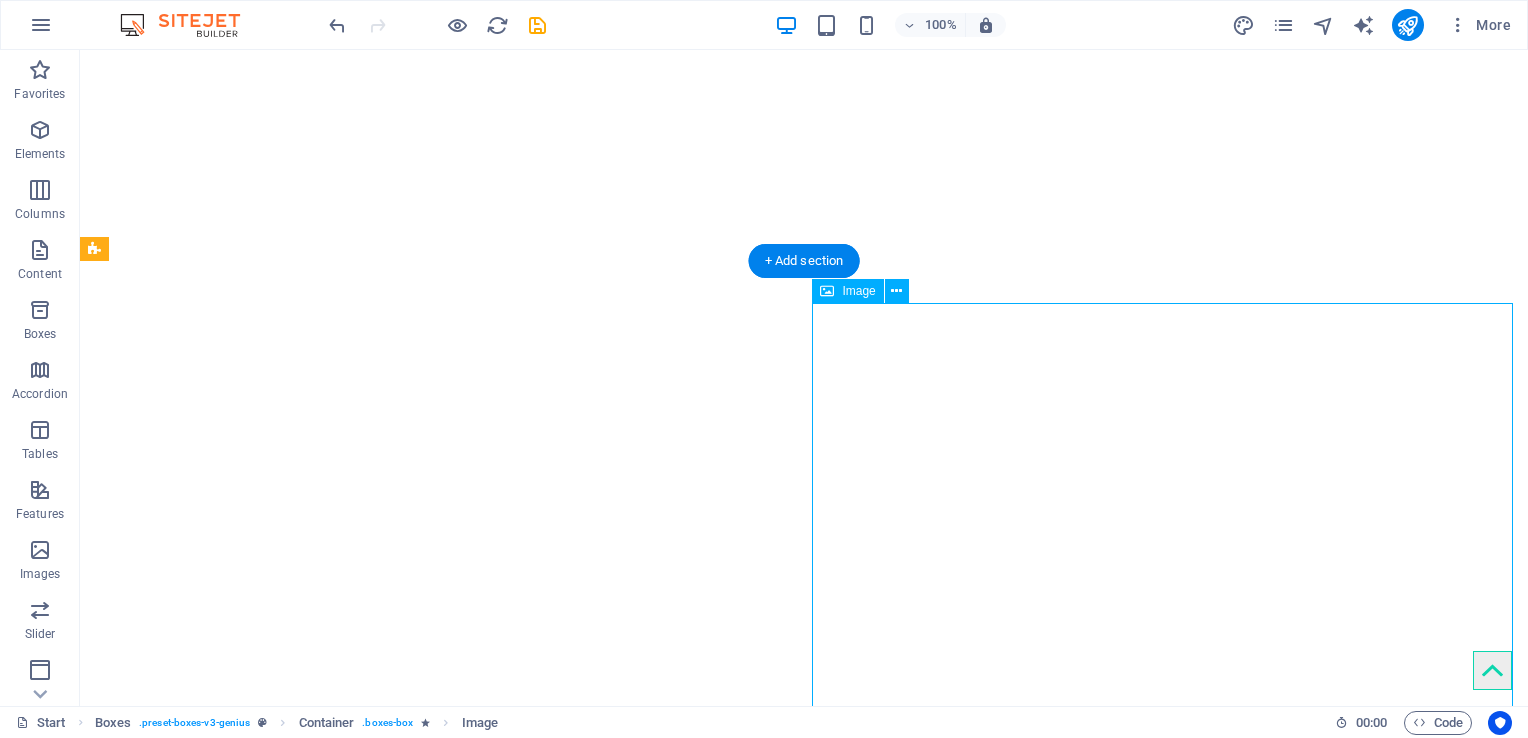 drag, startPoint x: 903, startPoint y: 320, endPoint x: 915, endPoint y: 488, distance: 168.42802 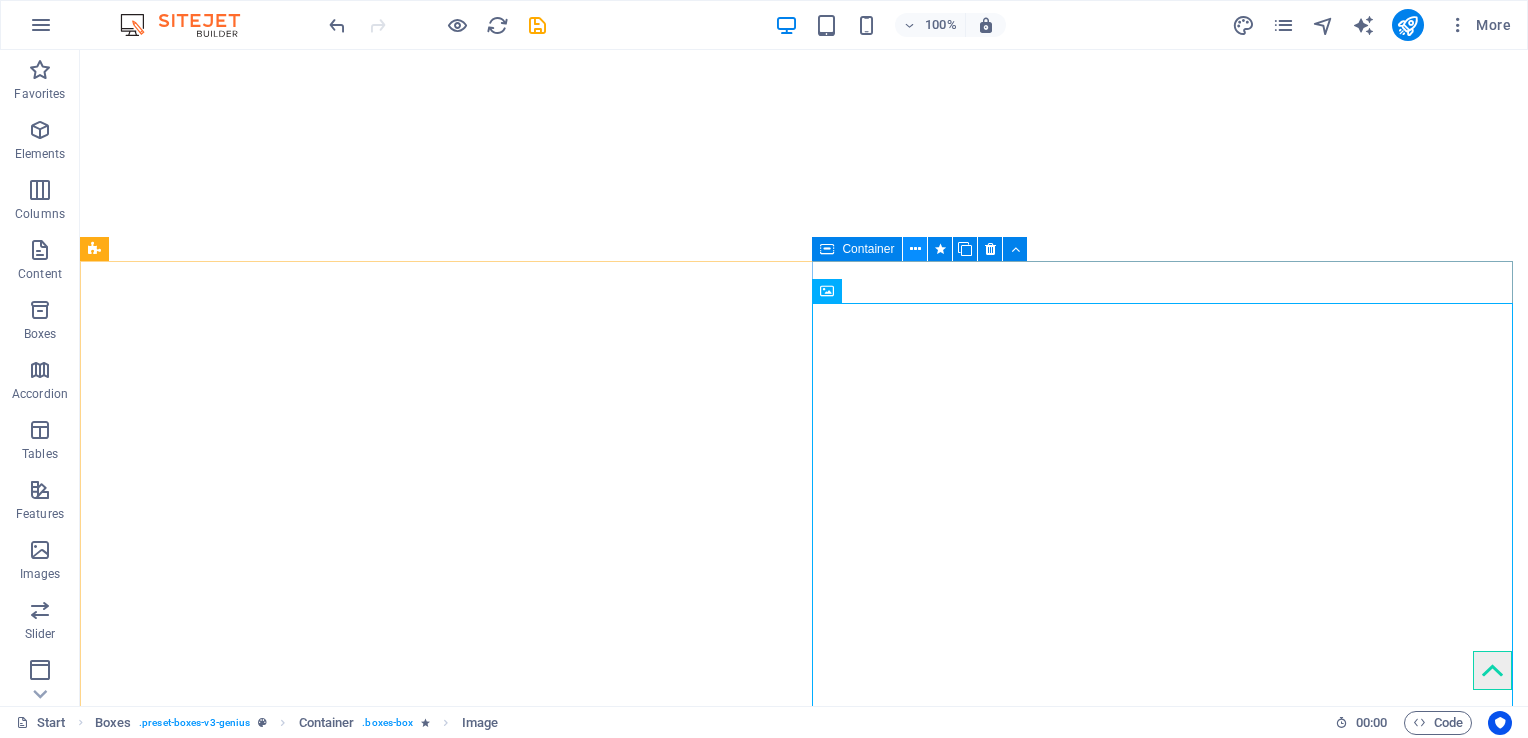 click at bounding box center [915, 249] 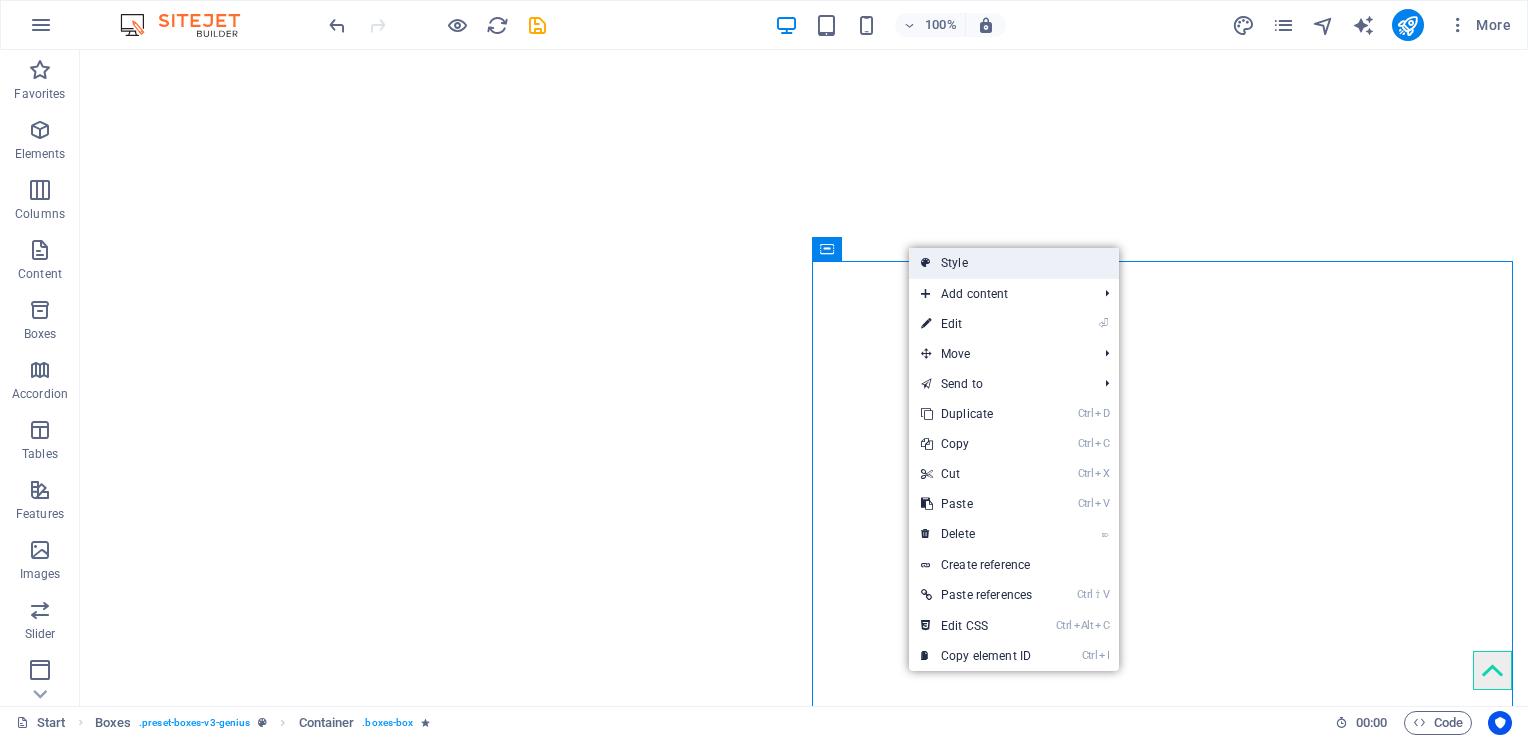 click on "Style" at bounding box center (1014, 263) 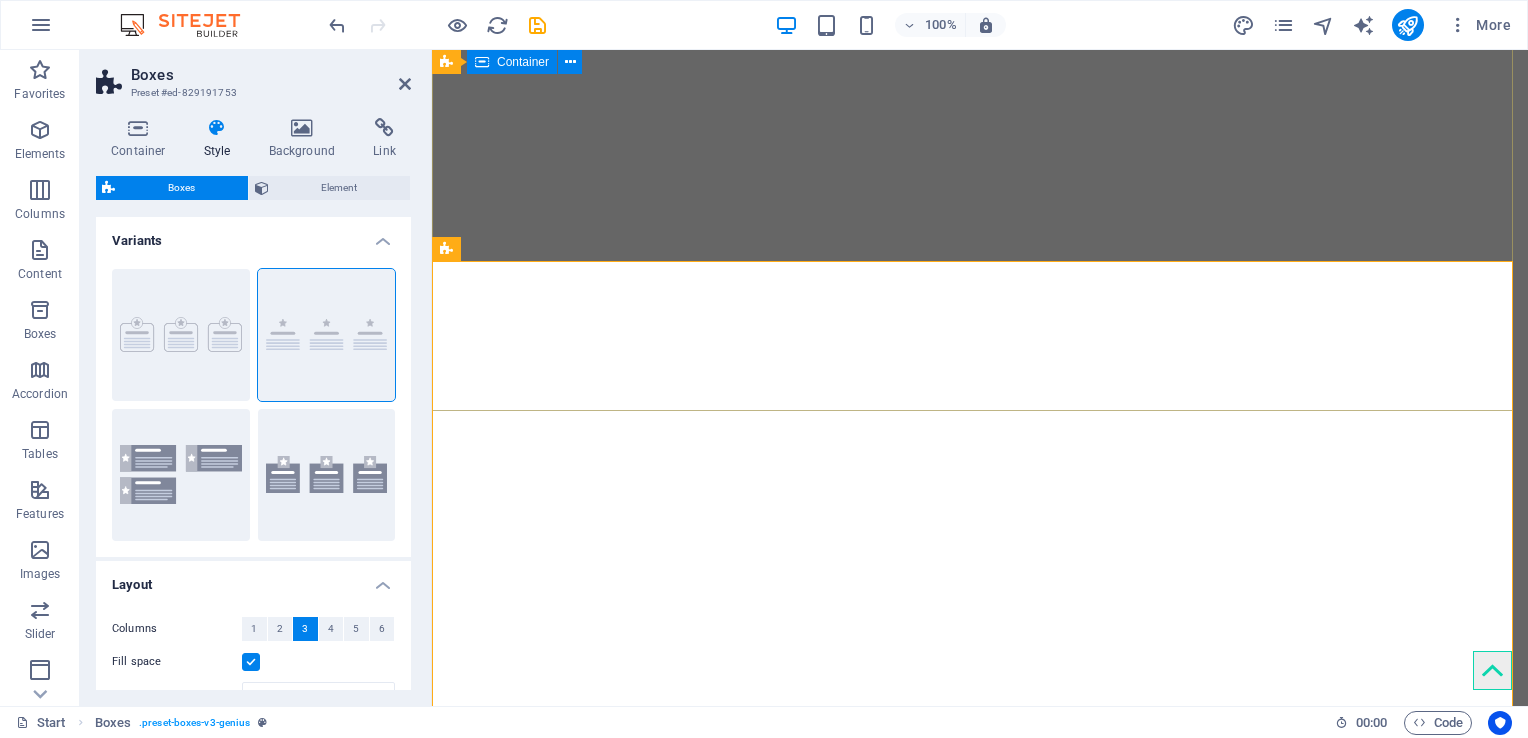 scroll, scrollTop: 719, scrollLeft: 0, axis: vertical 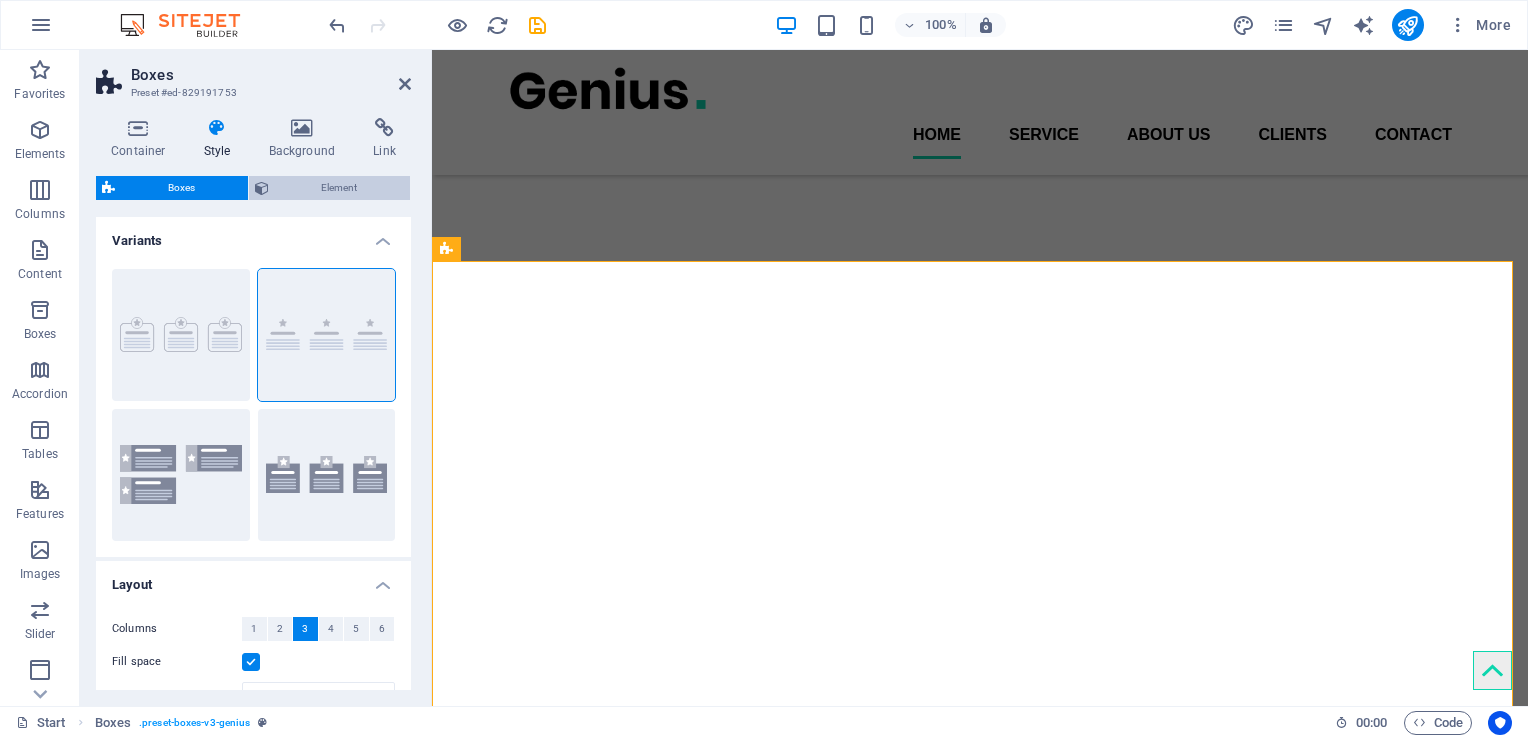 click on "Element" at bounding box center (340, 188) 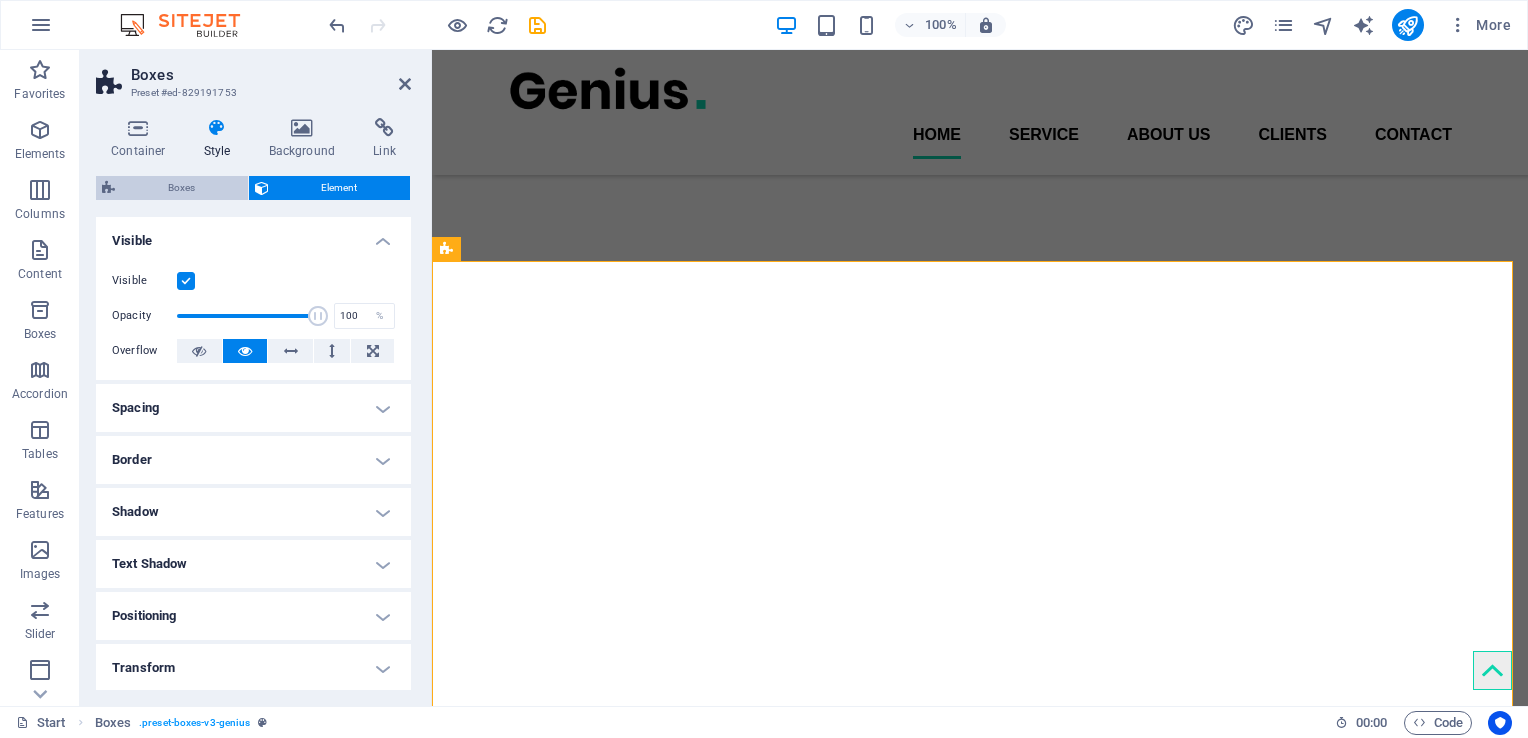 click on "Boxes" at bounding box center [181, 188] 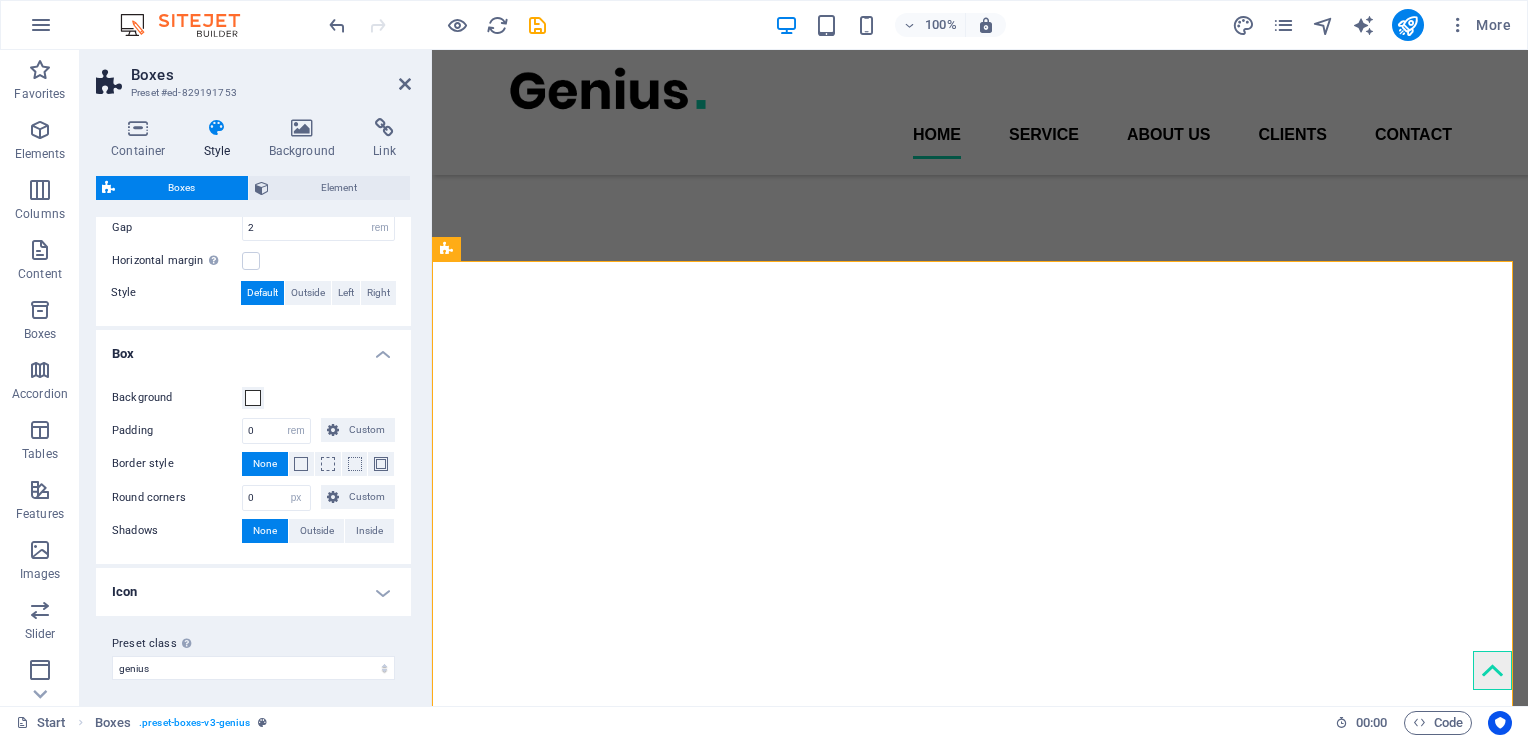 scroll, scrollTop: 471, scrollLeft: 0, axis: vertical 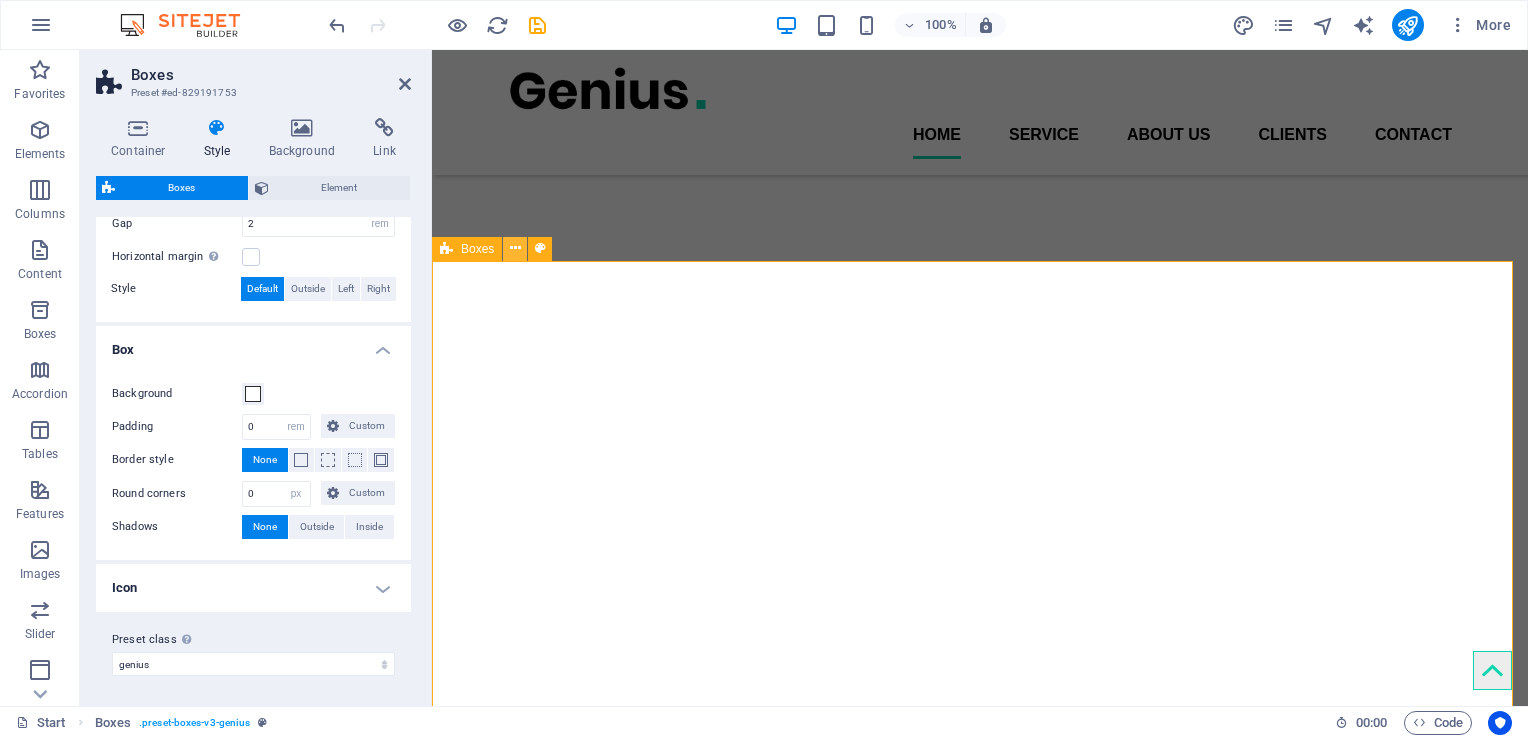 click at bounding box center [515, 248] 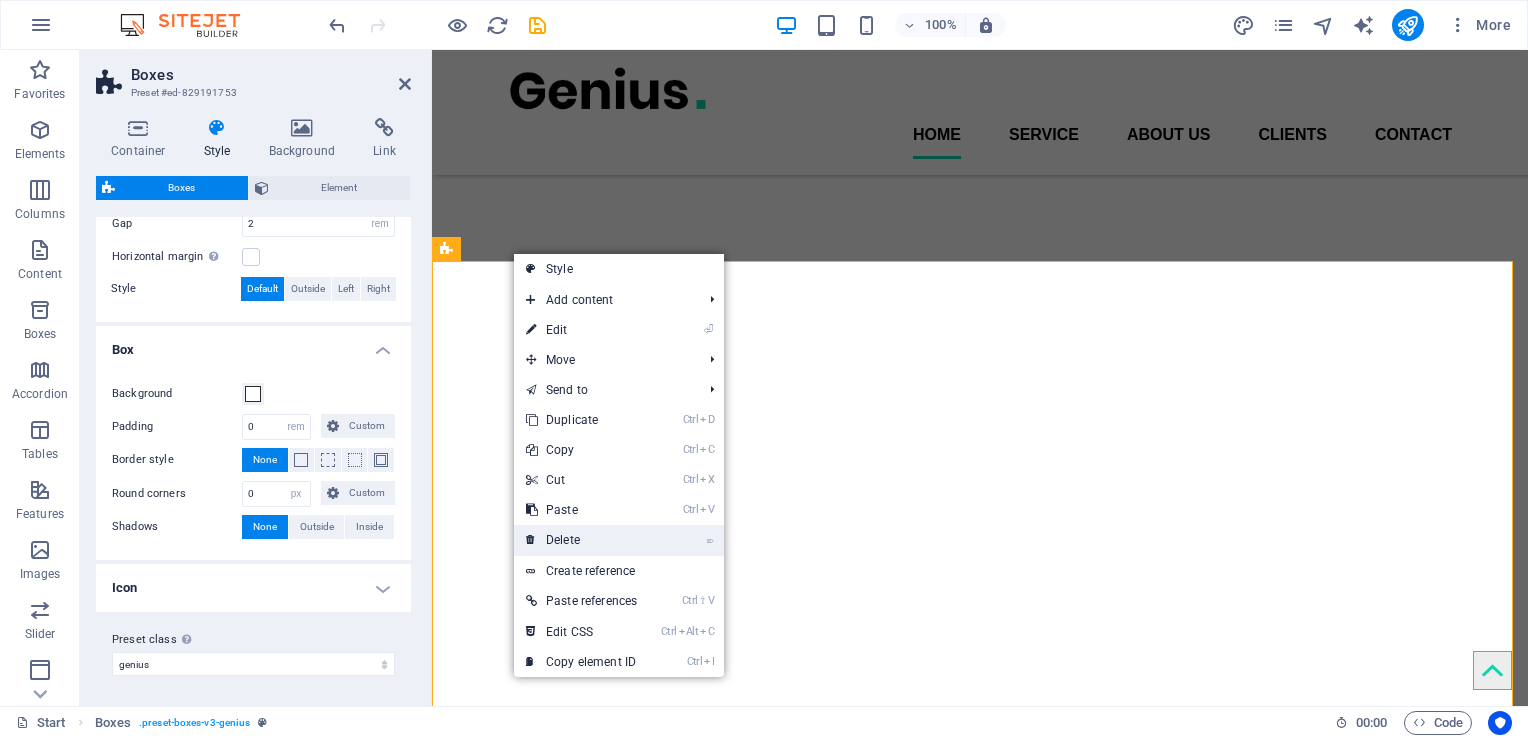click on "⌦  Delete" at bounding box center [581, 540] 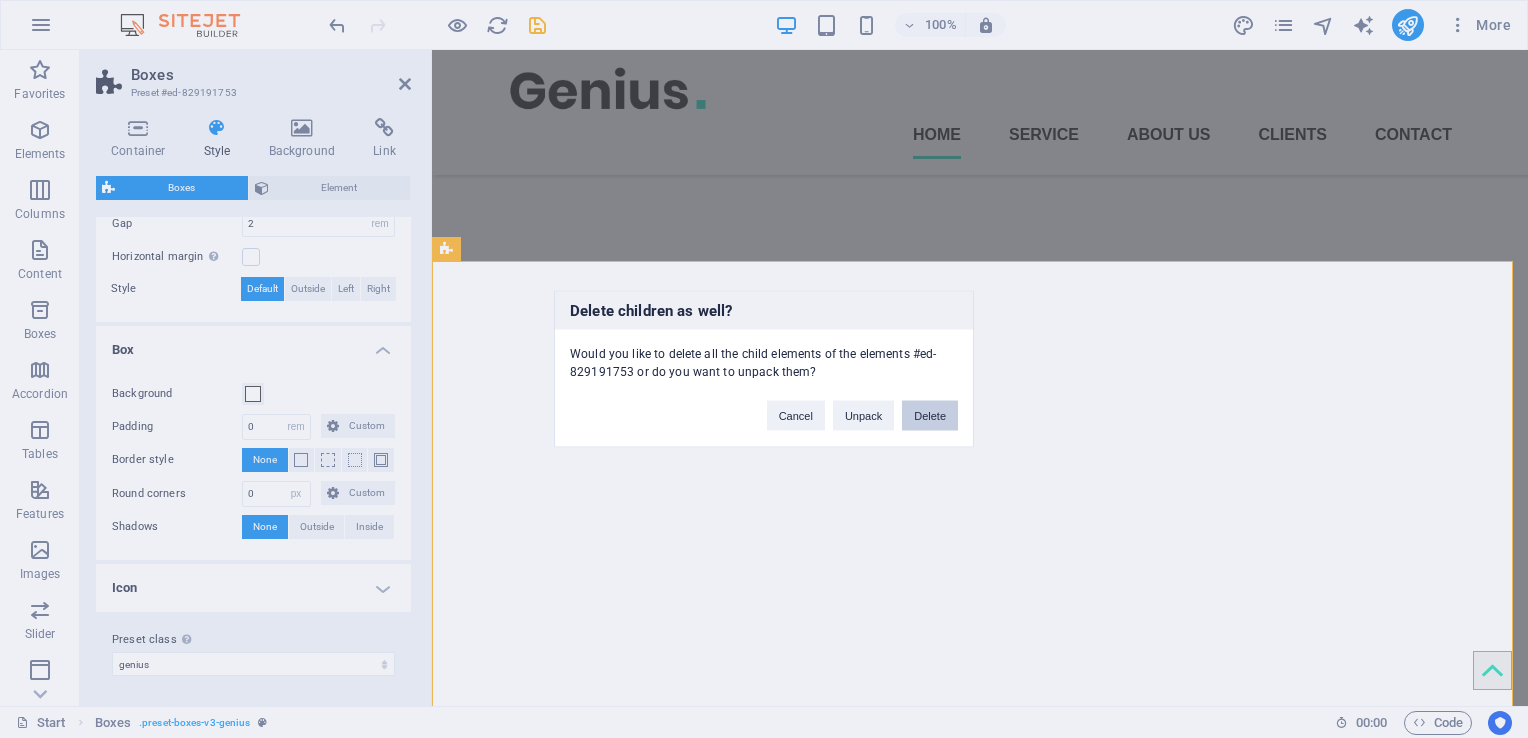 click on "Delete" at bounding box center (930, 416) 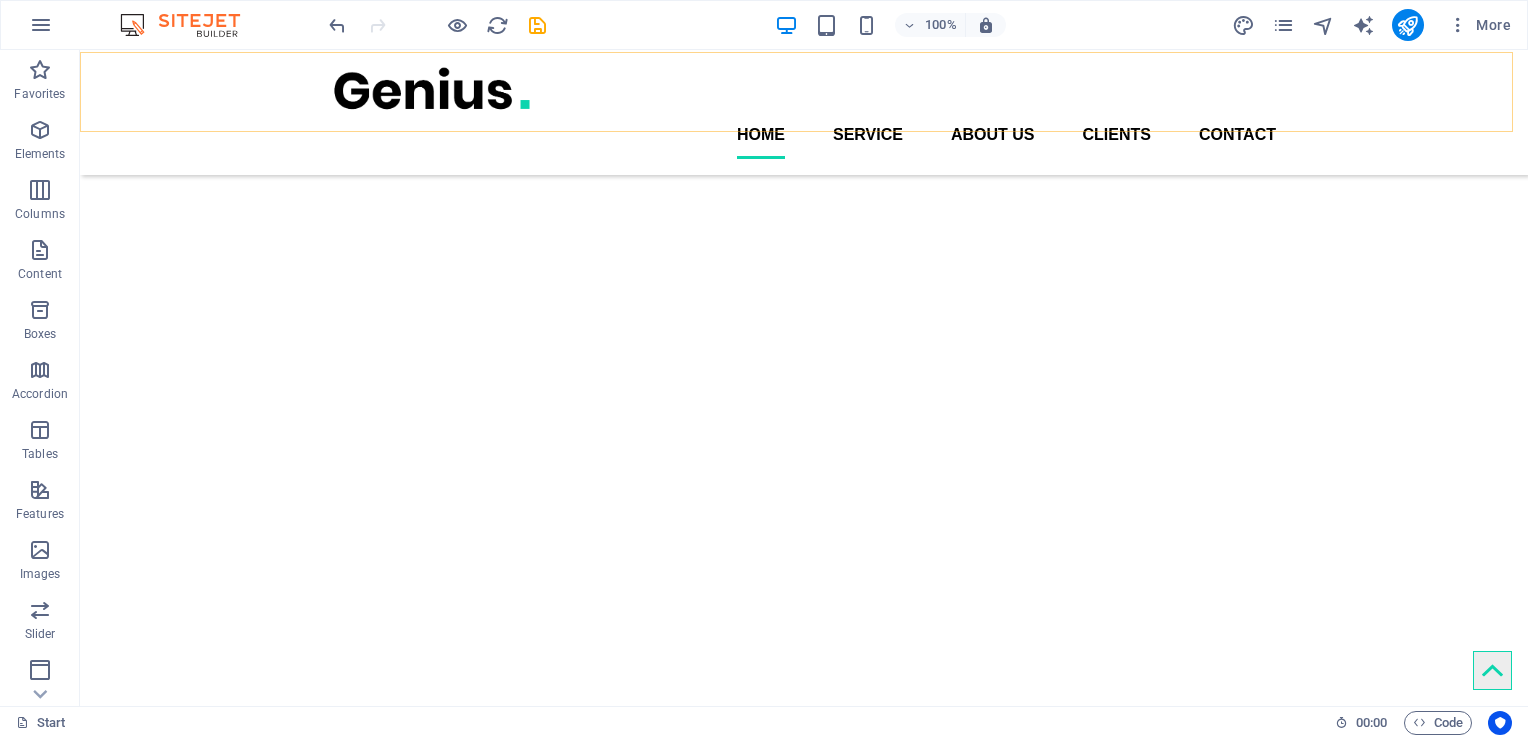 scroll, scrollTop: 772, scrollLeft: 0, axis: vertical 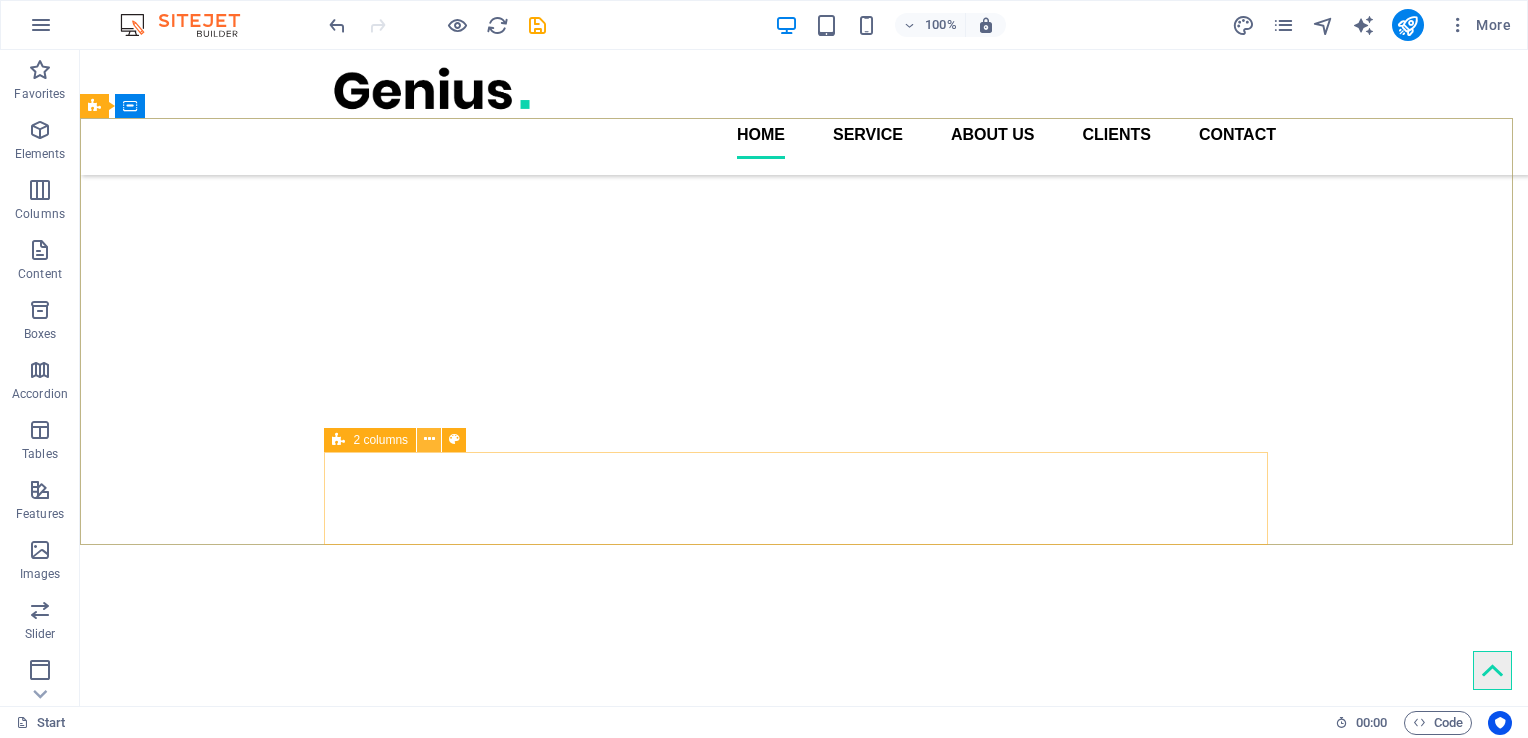 click at bounding box center [429, 439] 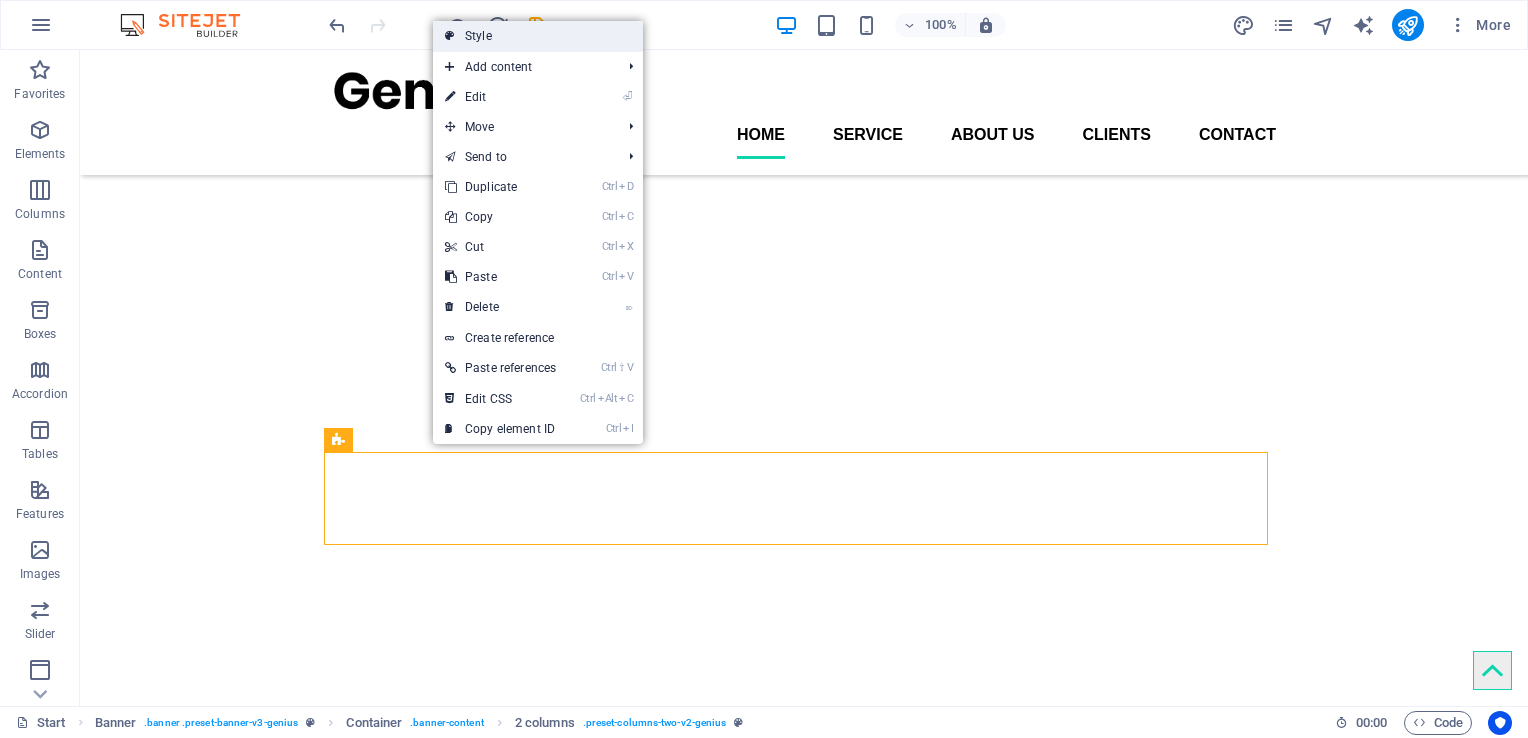 click on "Style" at bounding box center [538, 36] 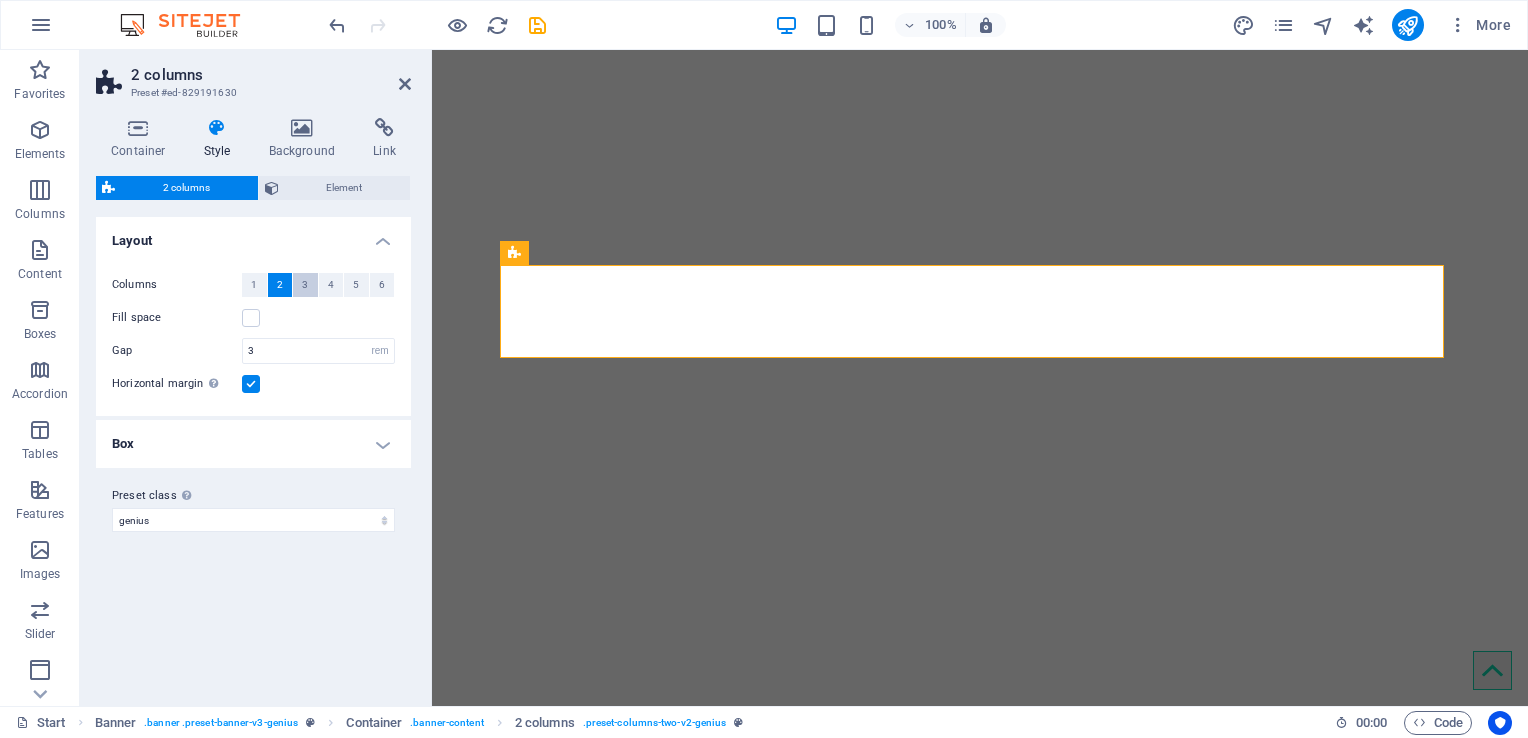 click on "3" at bounding box center (305, 285) 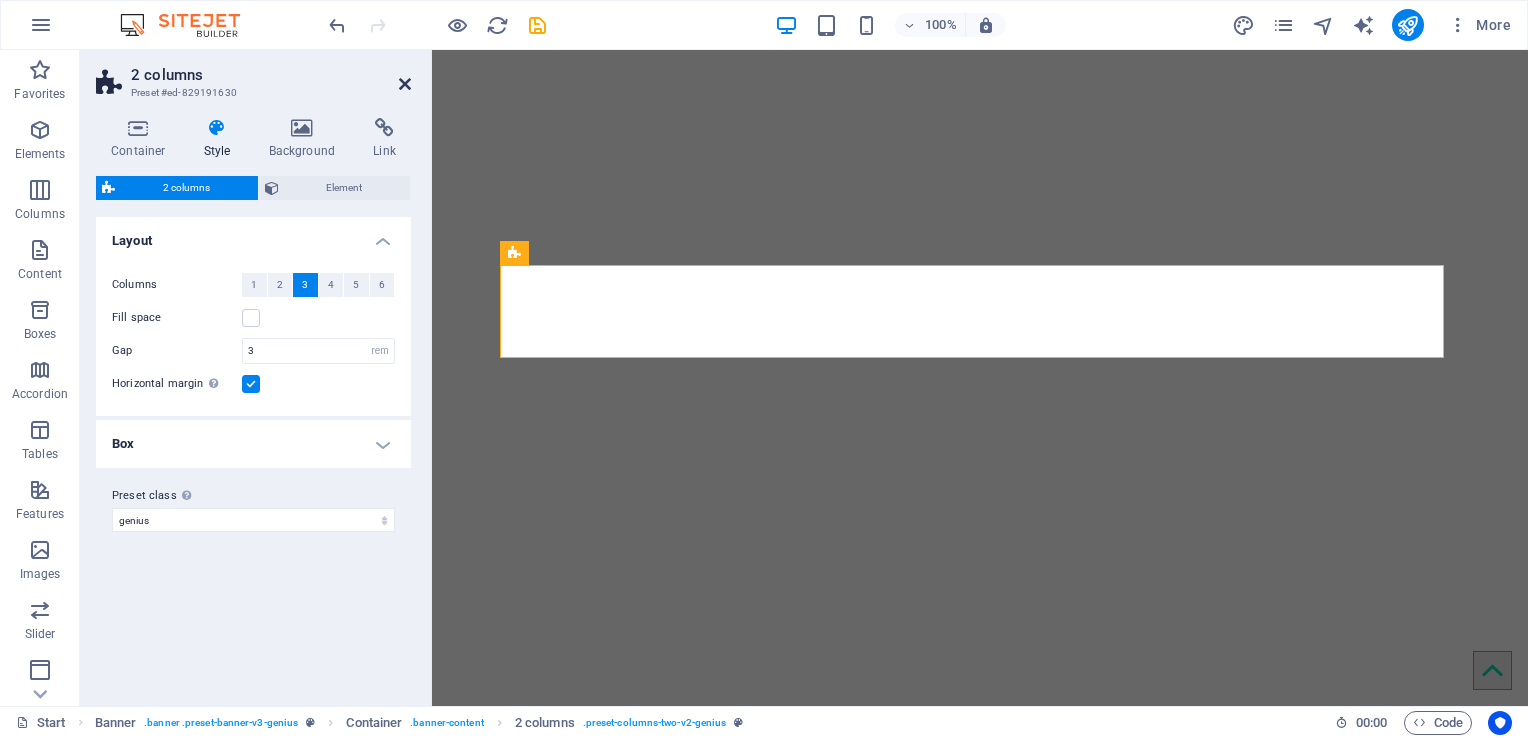 click at bounding box center [405, 84] 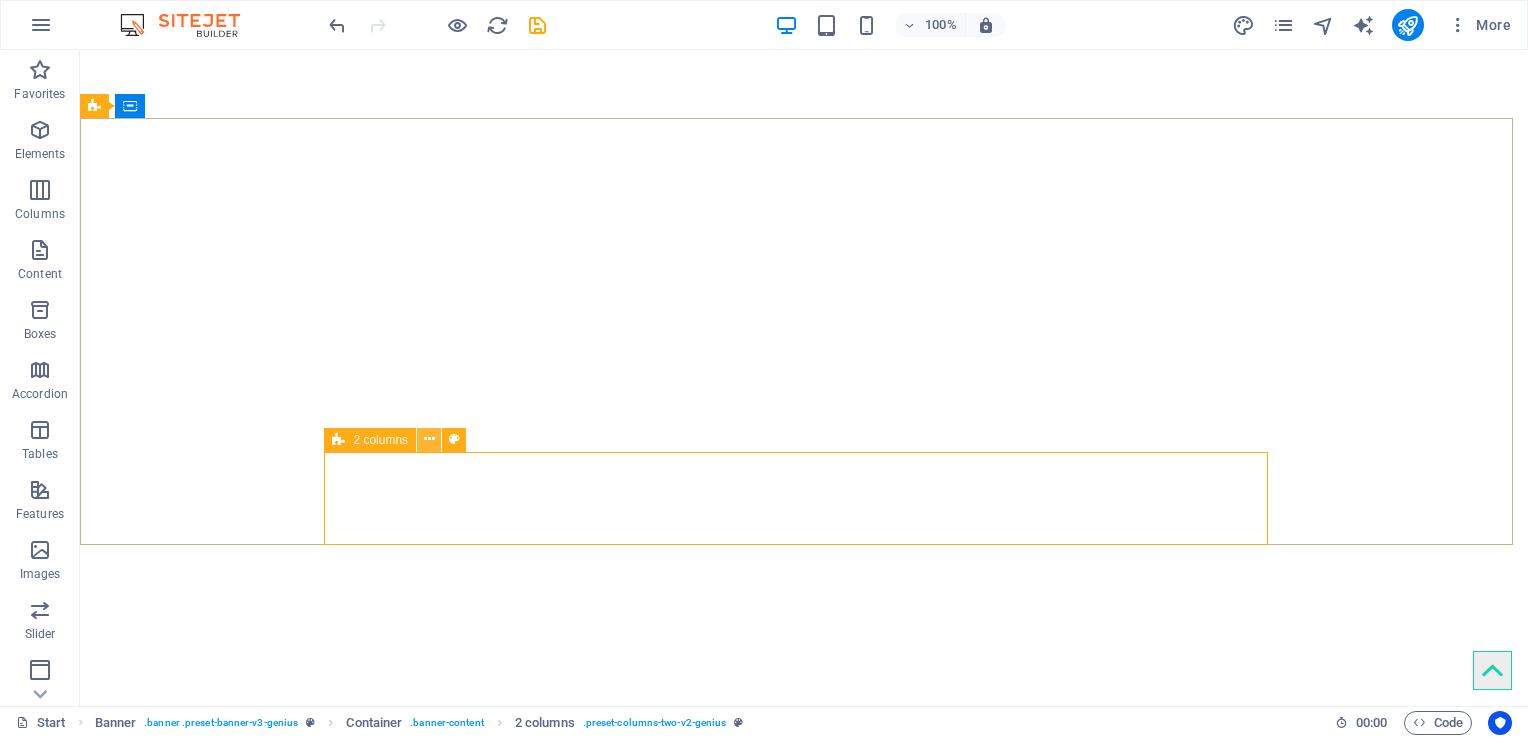click at bounding box center [429, 439] 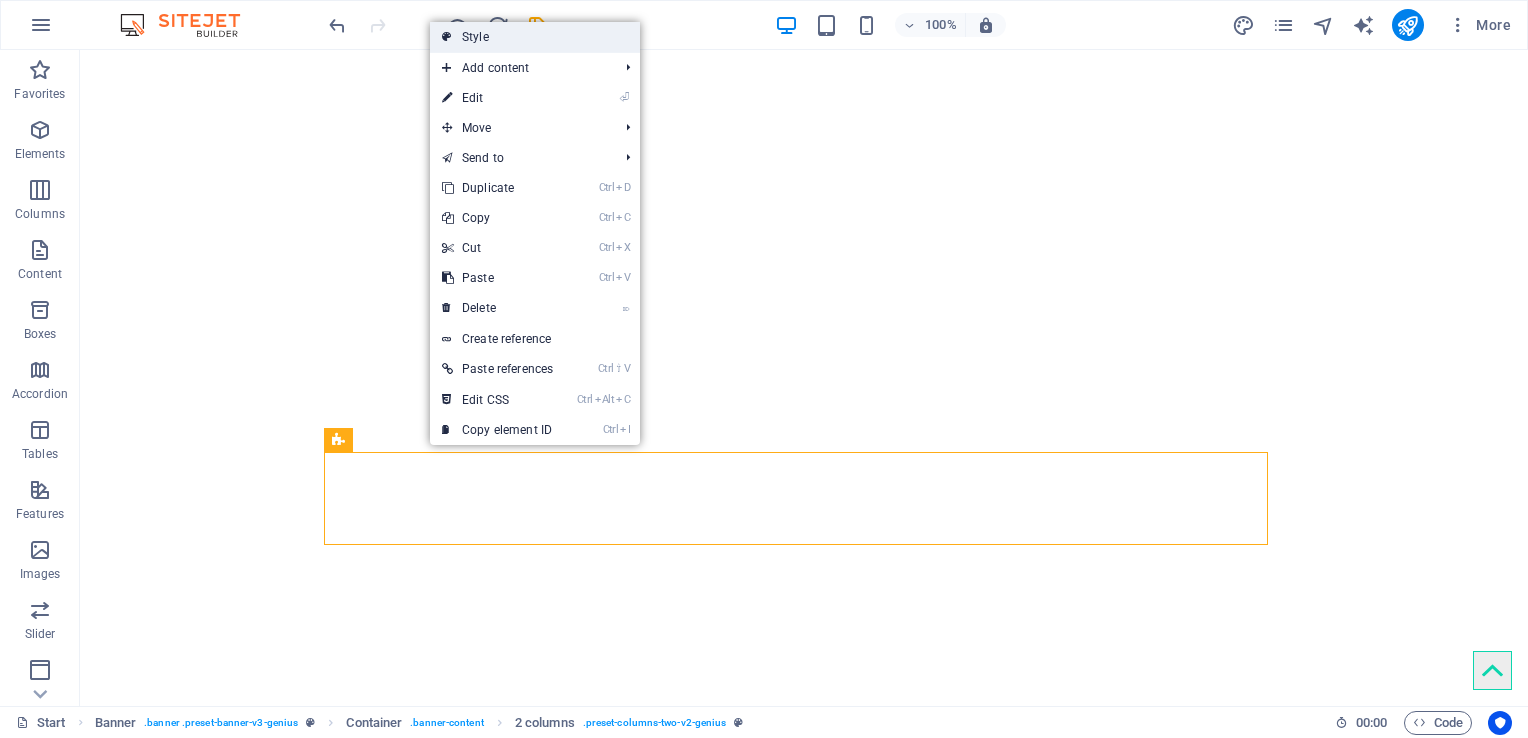 click on "Style" at bounding box center (535, 37) 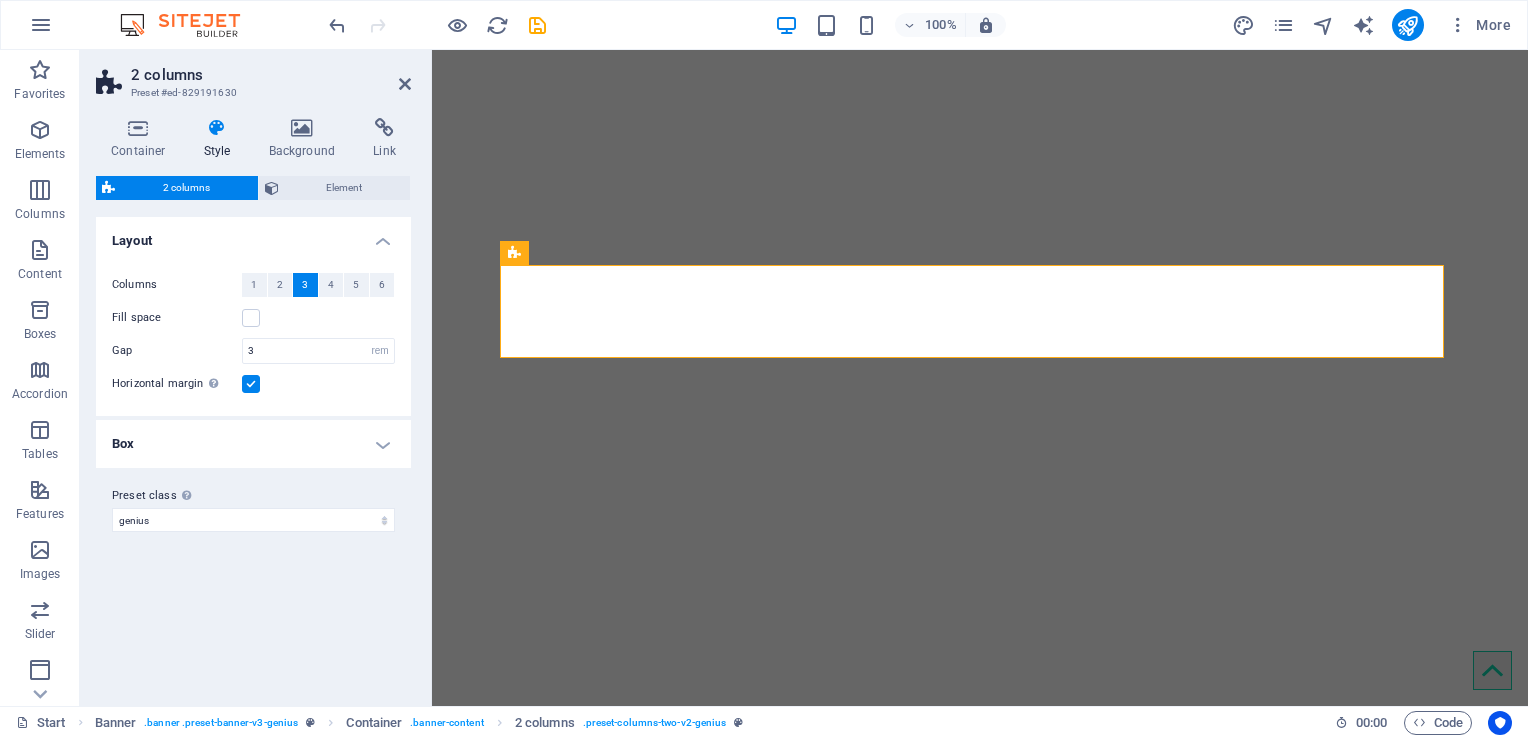 click on "Box" at bounding box center (253, 444) 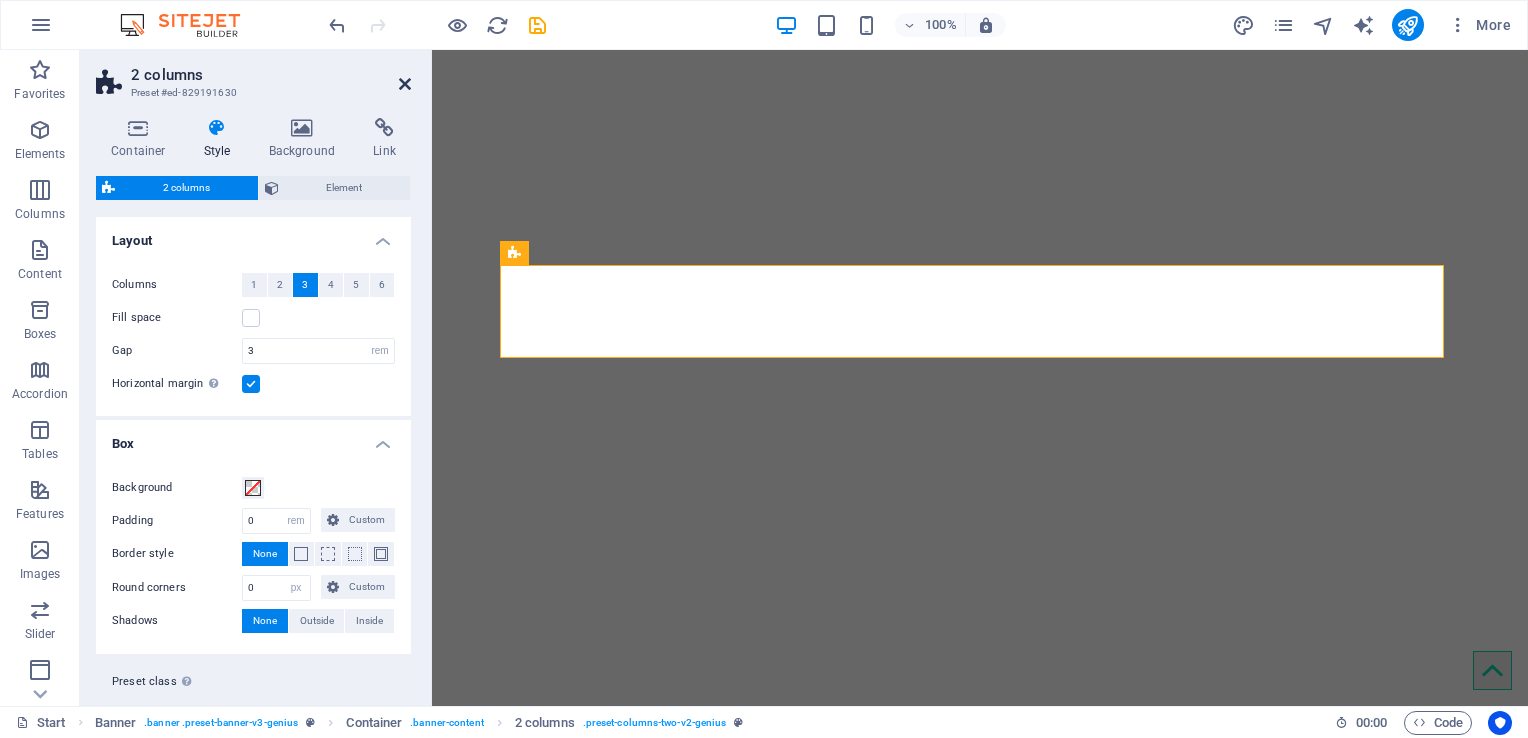 click at bounding box center (405, 84) 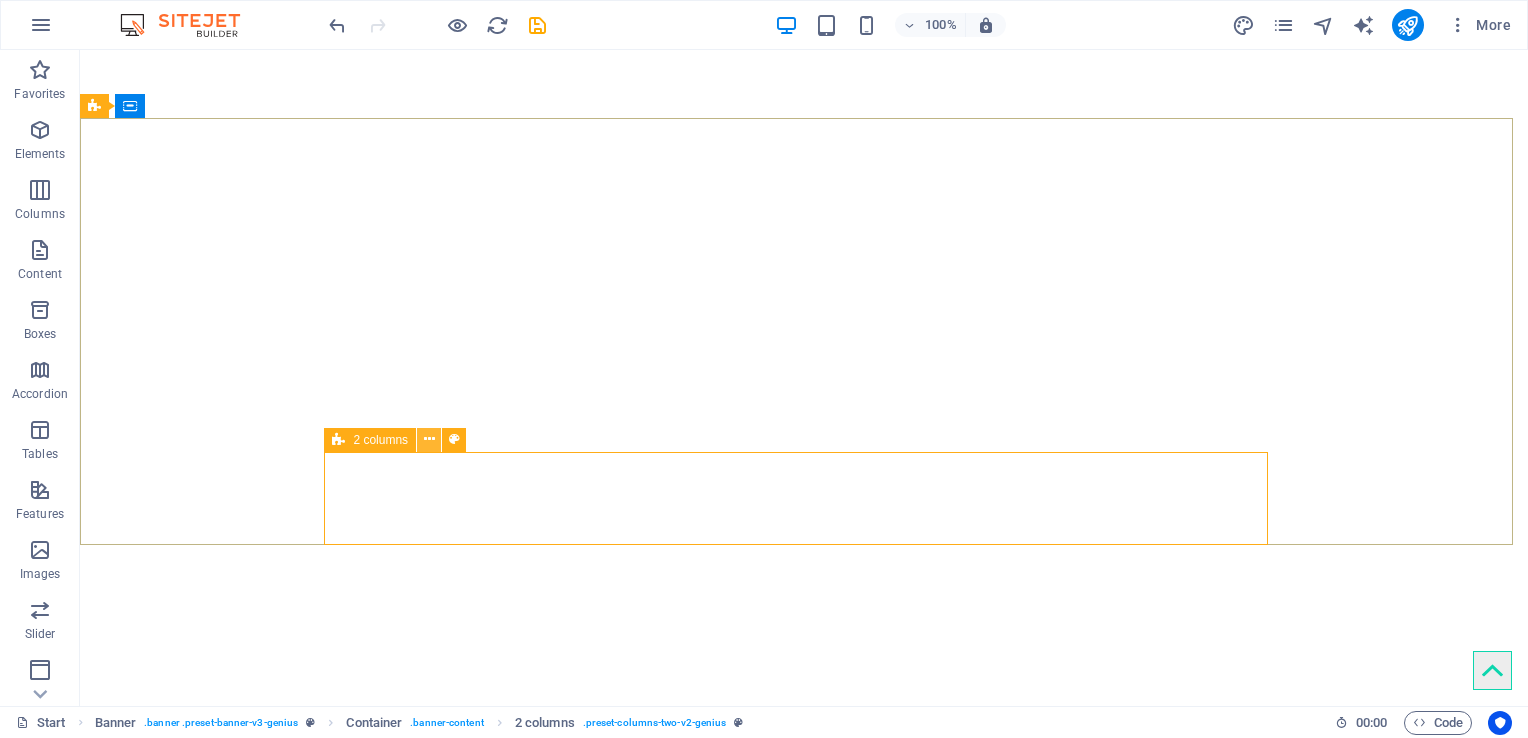 click at bounding box center [429, 439] 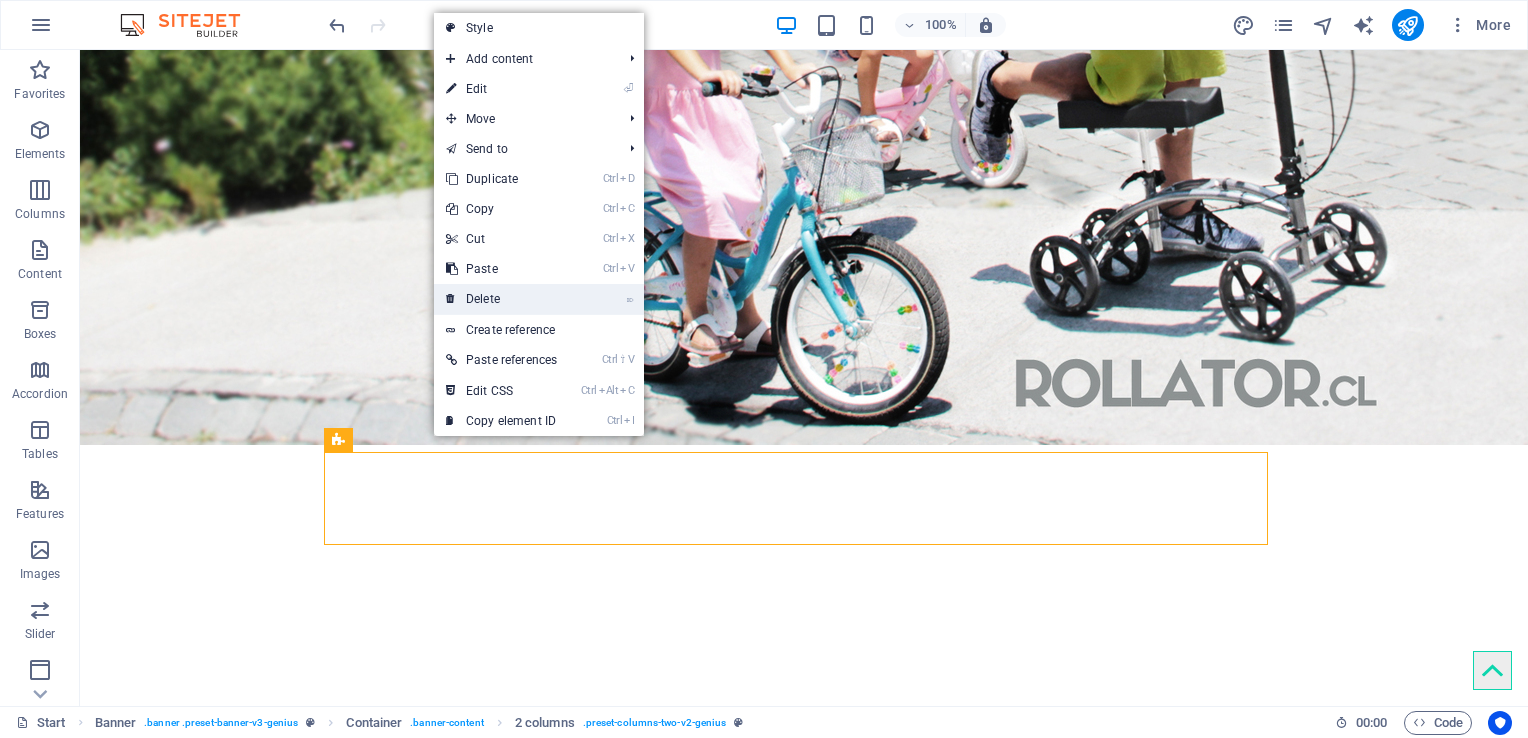 click on "⌦  Delete" at bounding box center (501, 299) 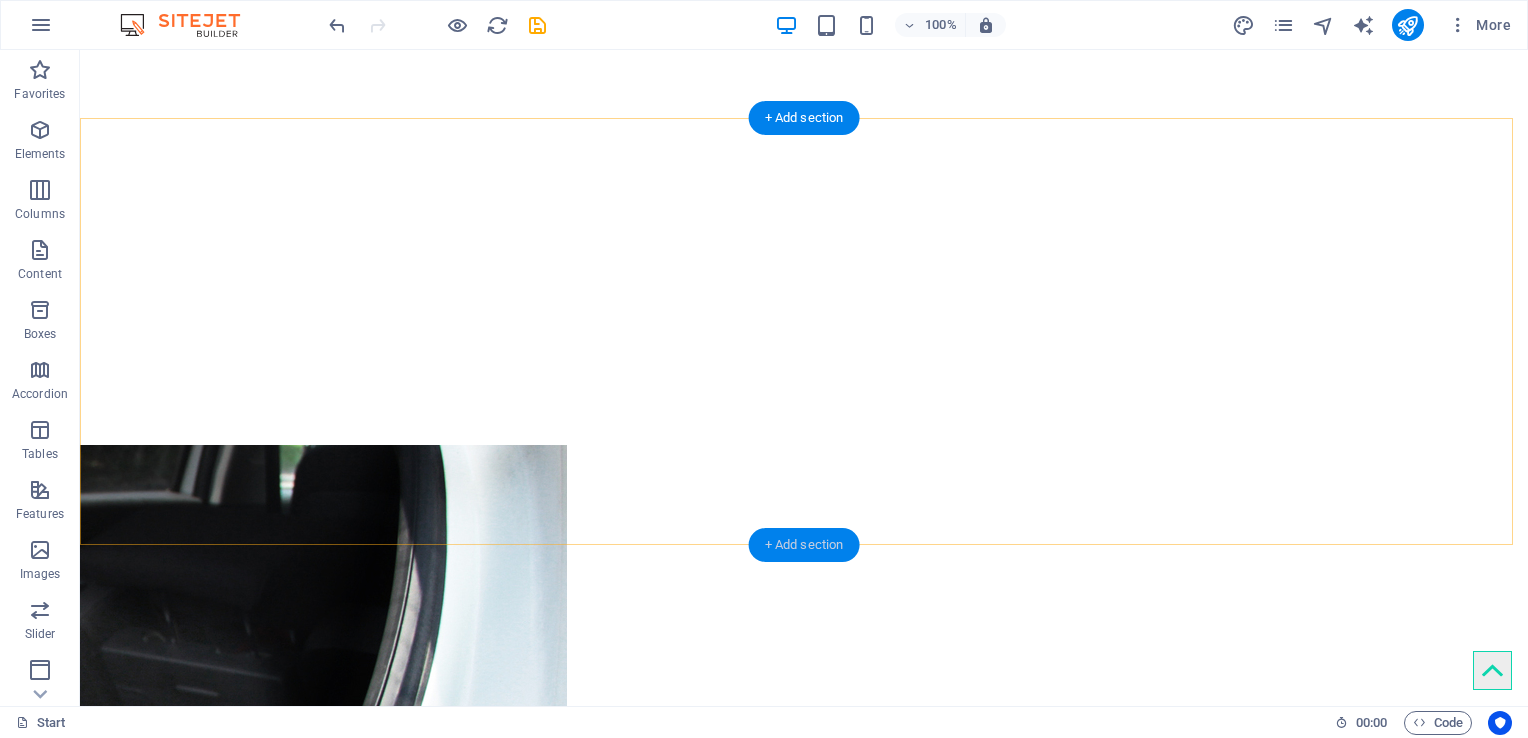 drag, startPoint x: 38, startPoint y: 193, endPoint x: 751, endPoint y: 542, distance: 793.83246 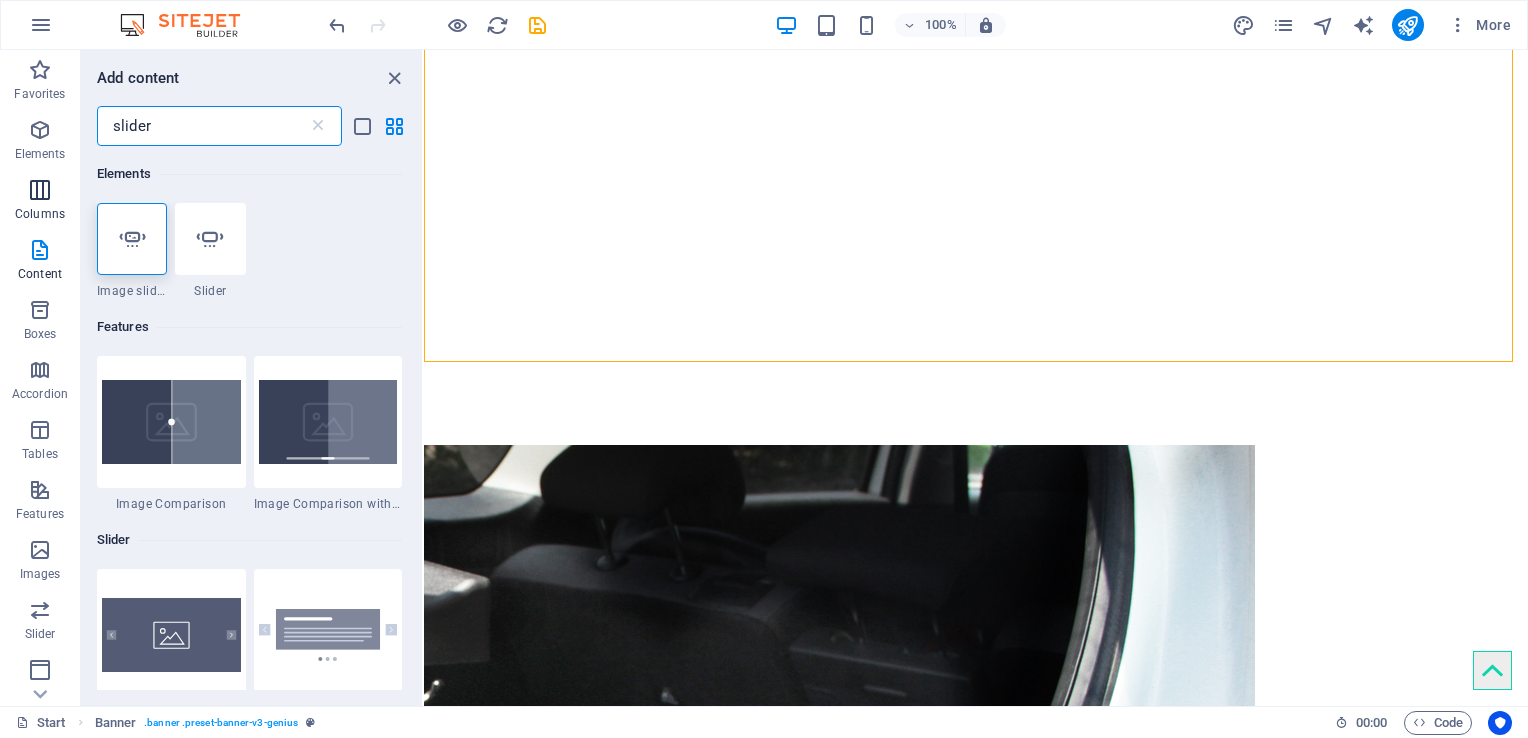 click on "Columns" at bounding box center (40, 202) 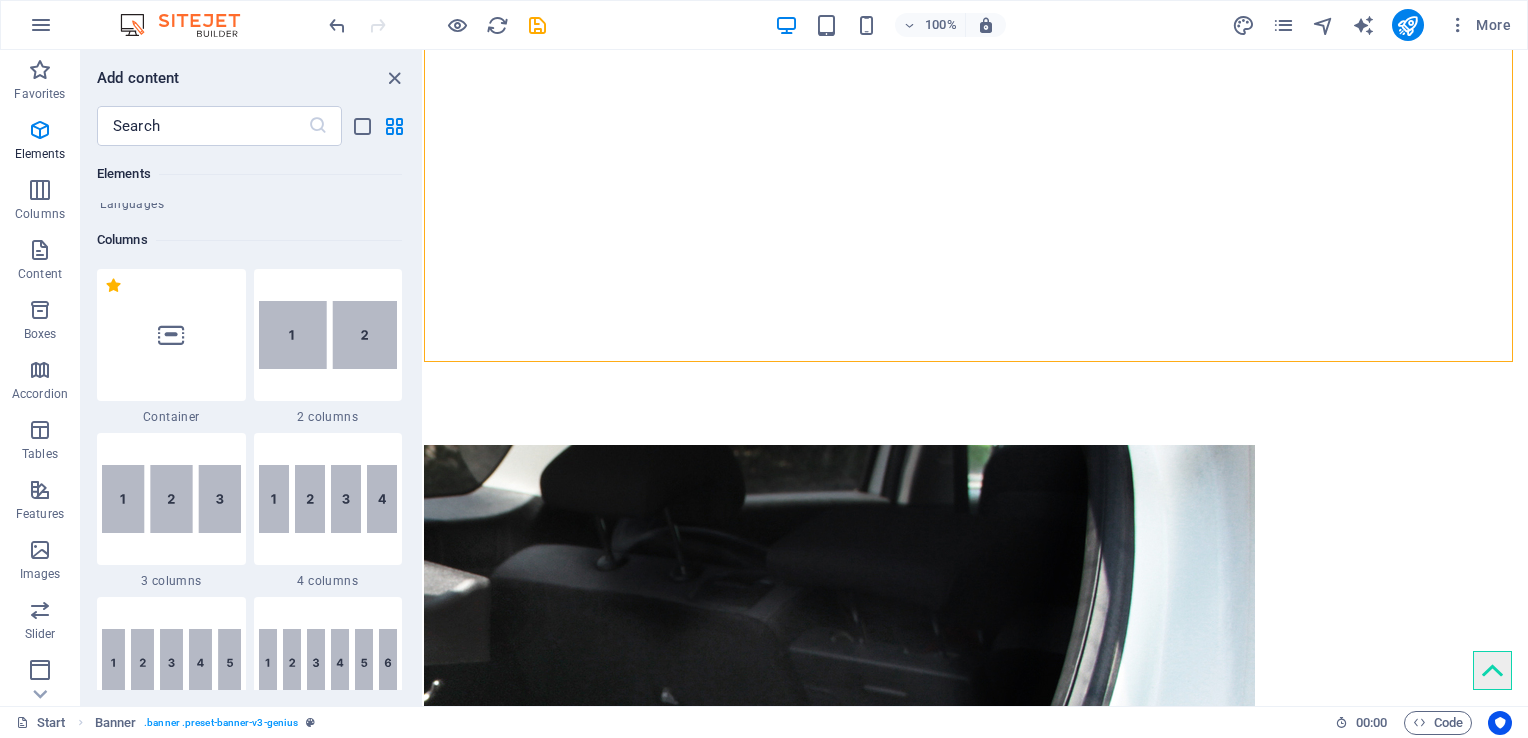 scroll, scrollTop: 990, scrollLeft: 0, axis: vertical 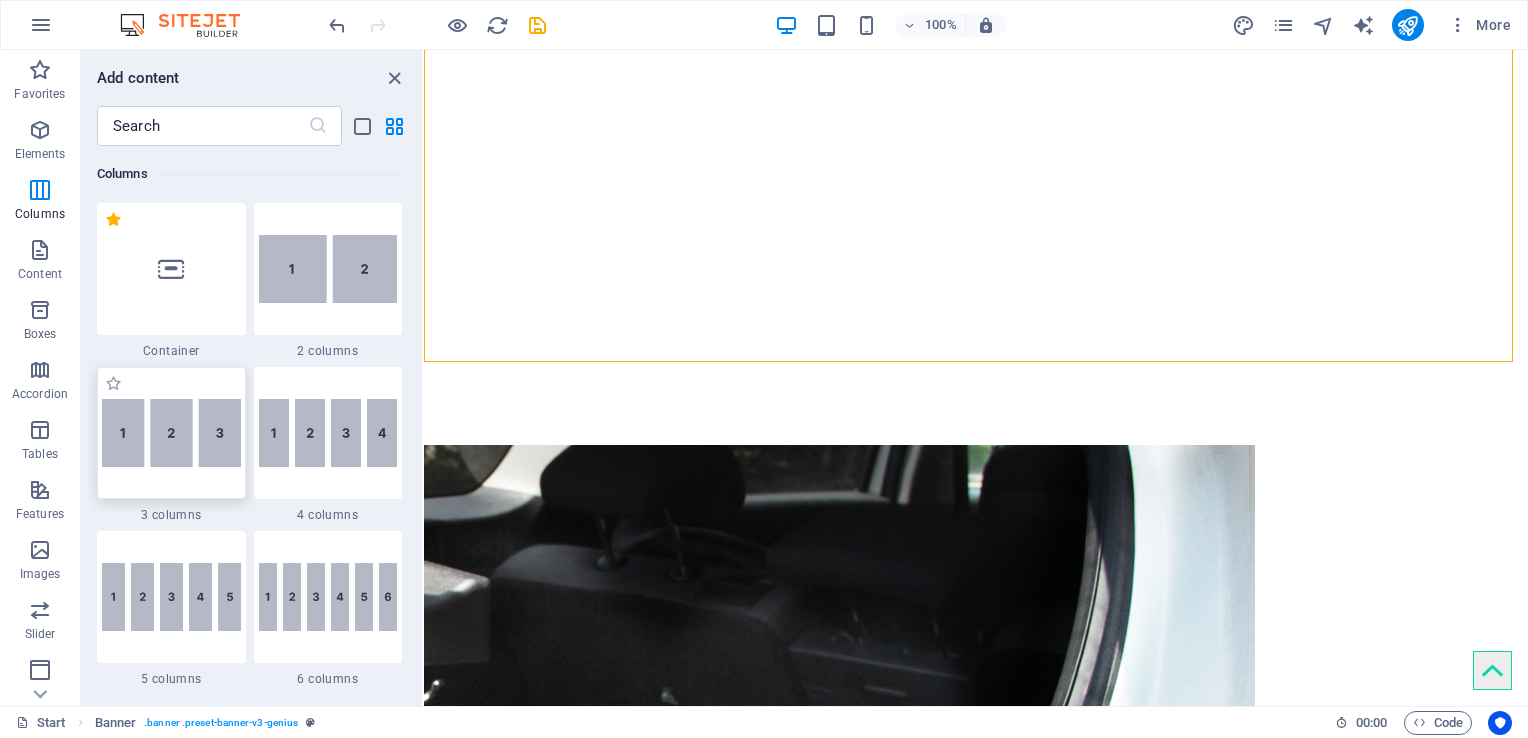 click at bounding box center [171, 433] 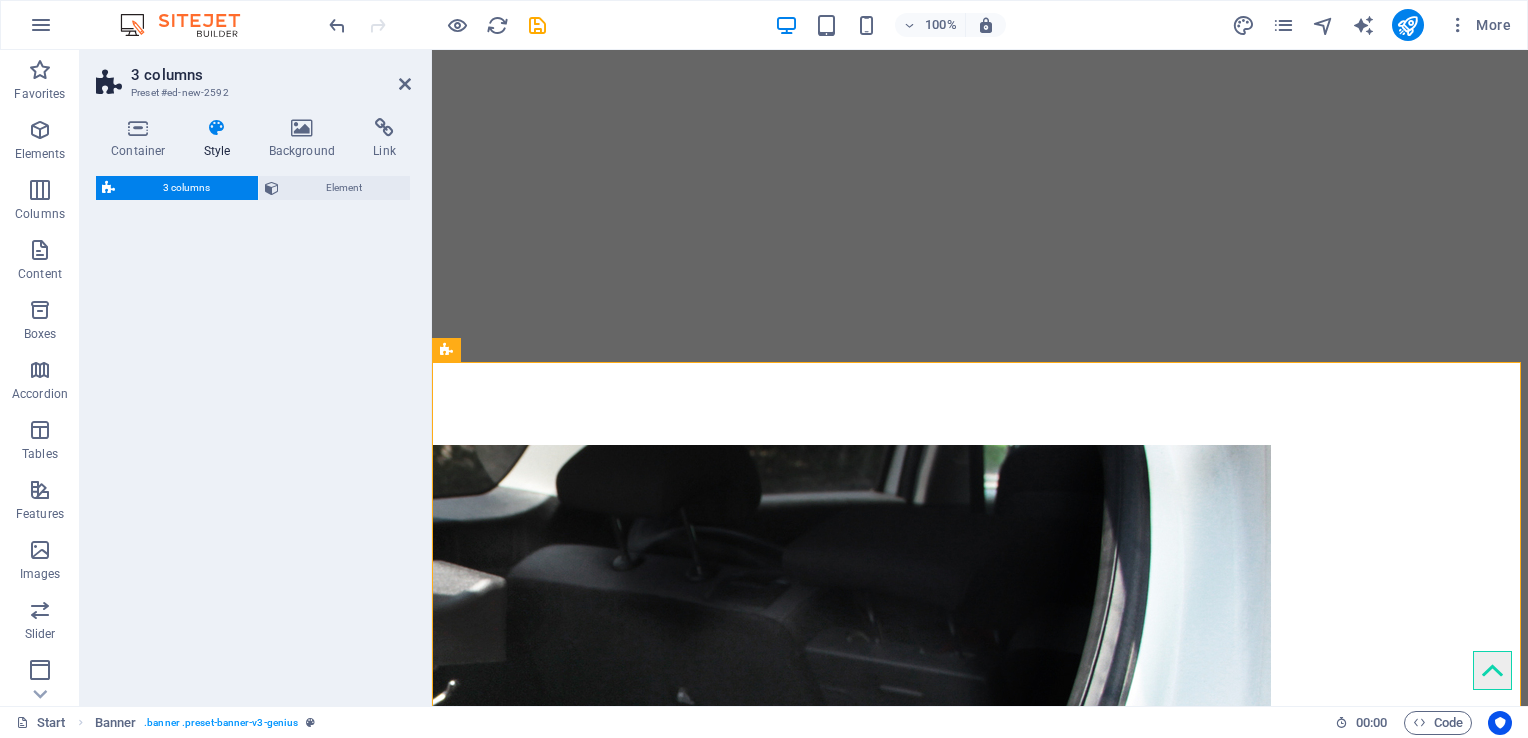 select on "rem" 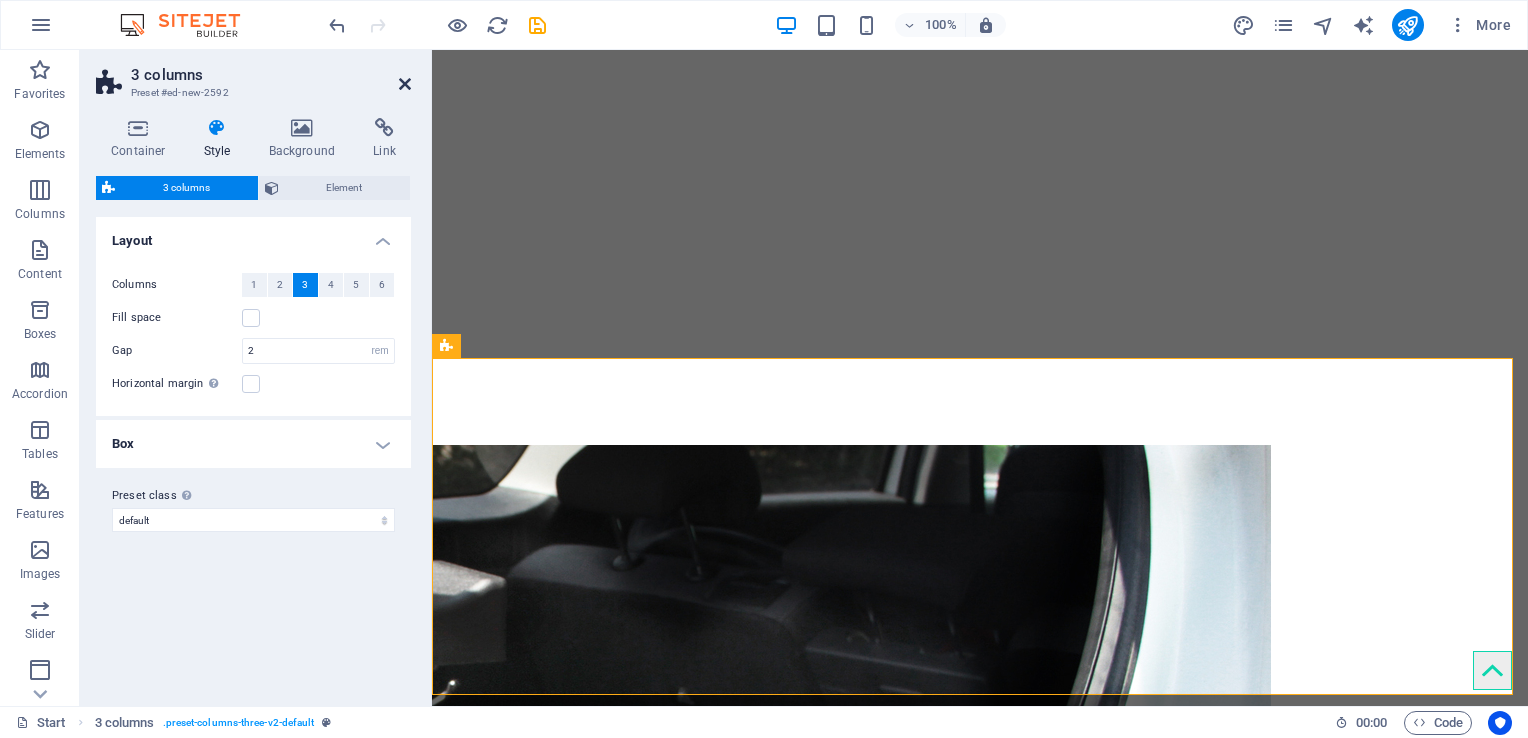 click at bounding box center (405, 84) 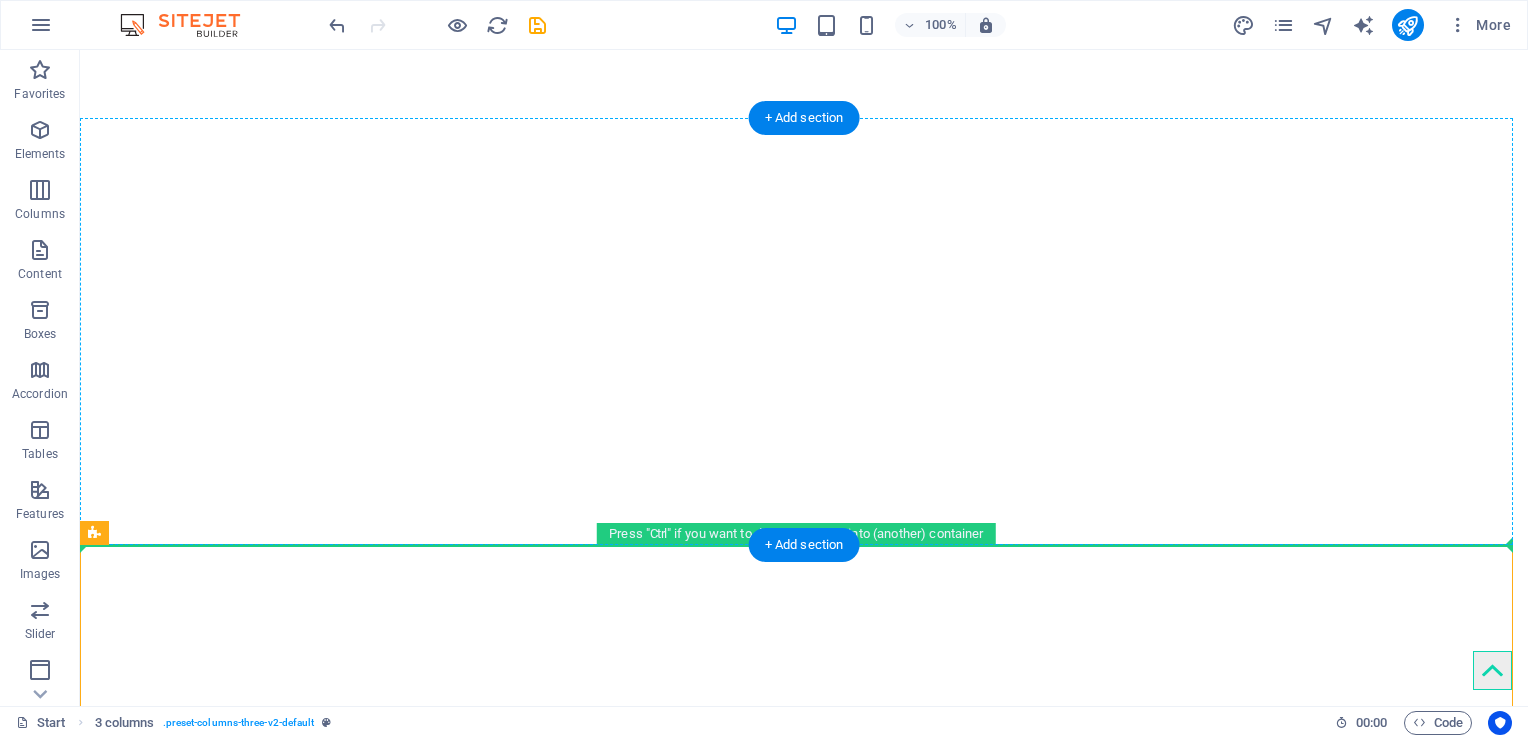 drag, startPoint x: 568, startPoint y: 592, endPoint x: 571, endPoint y: 476, distance: 116.03879 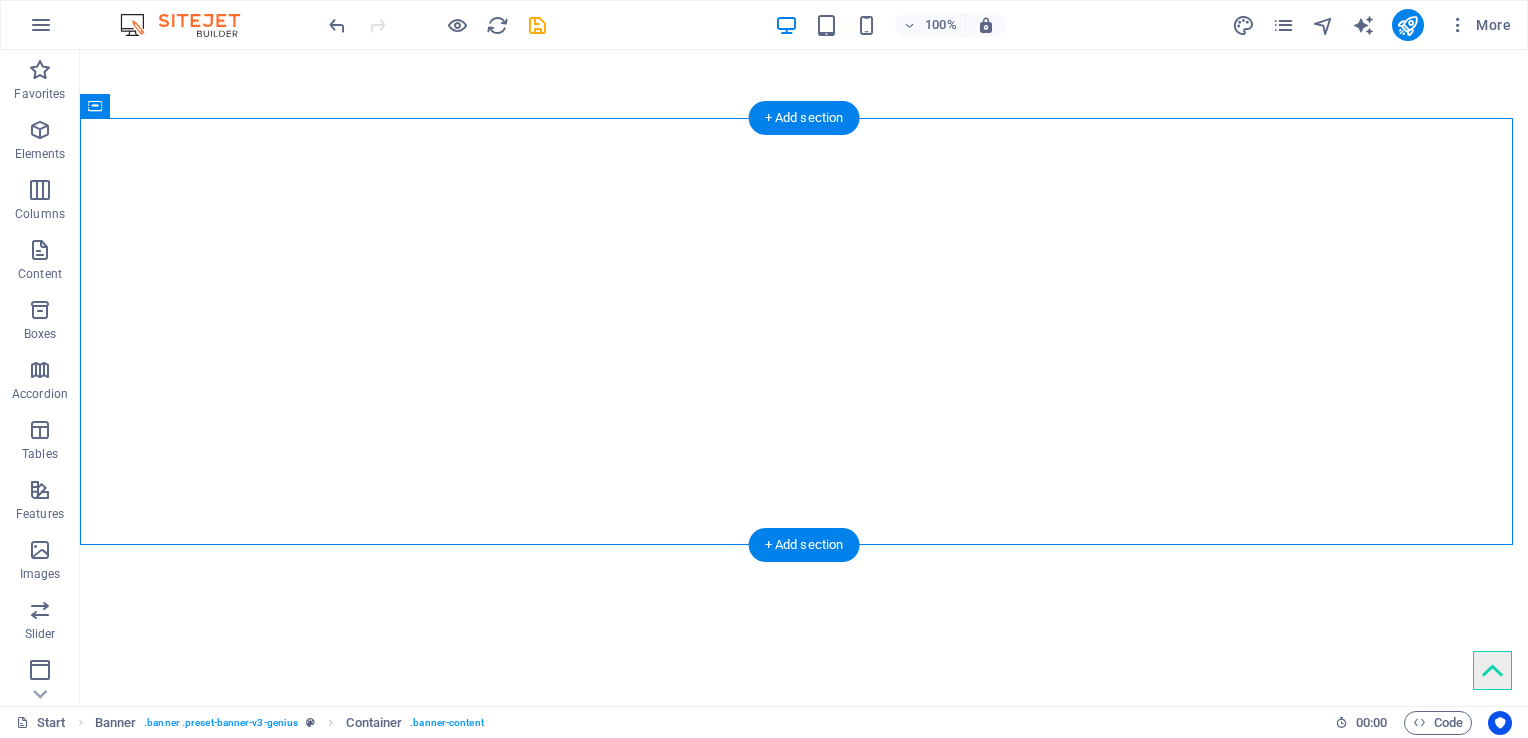 click at bounding box center [804, 4349] 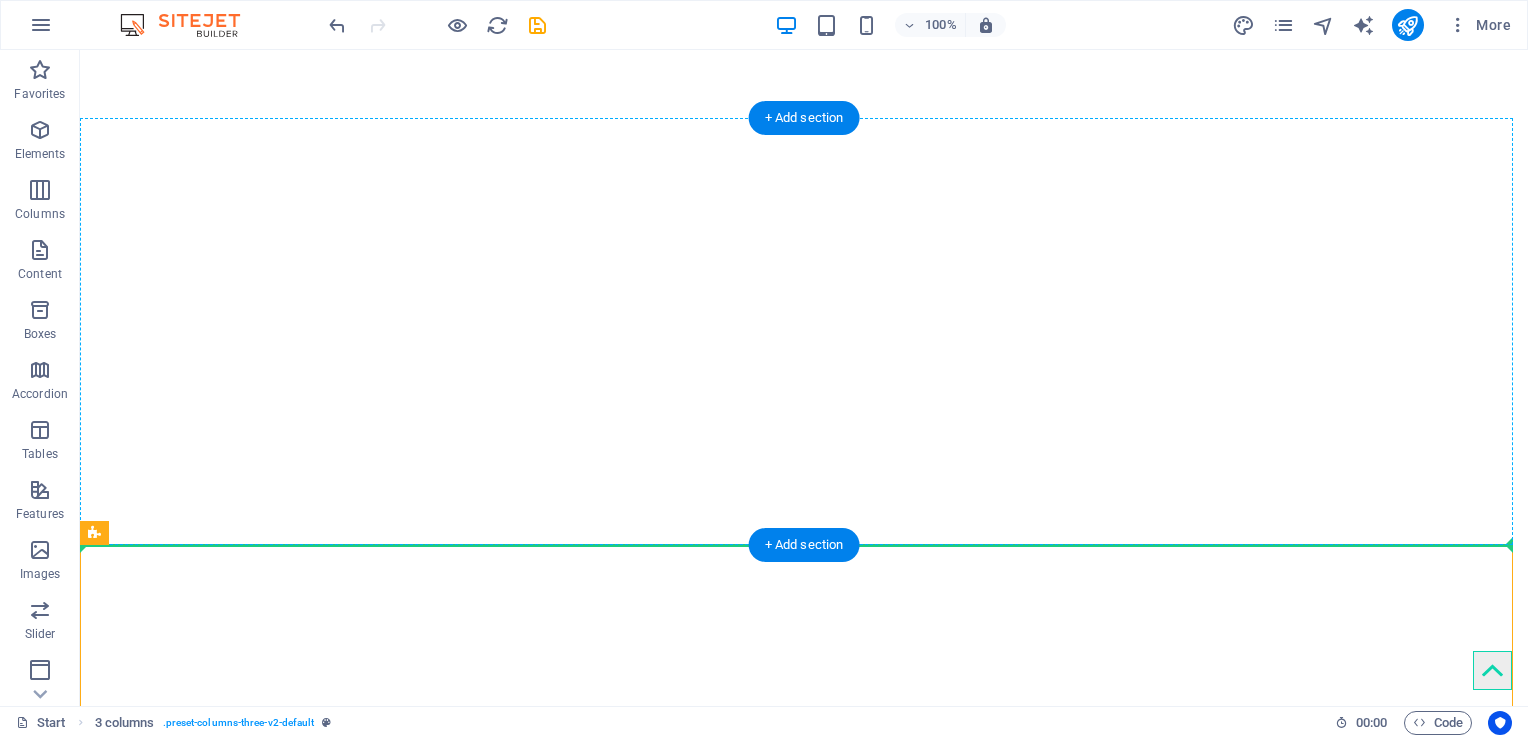 drag, startPoint x: 598, startPoint y: 604, endPoint x: 596, endPoint y: 482, distance: 122.016396 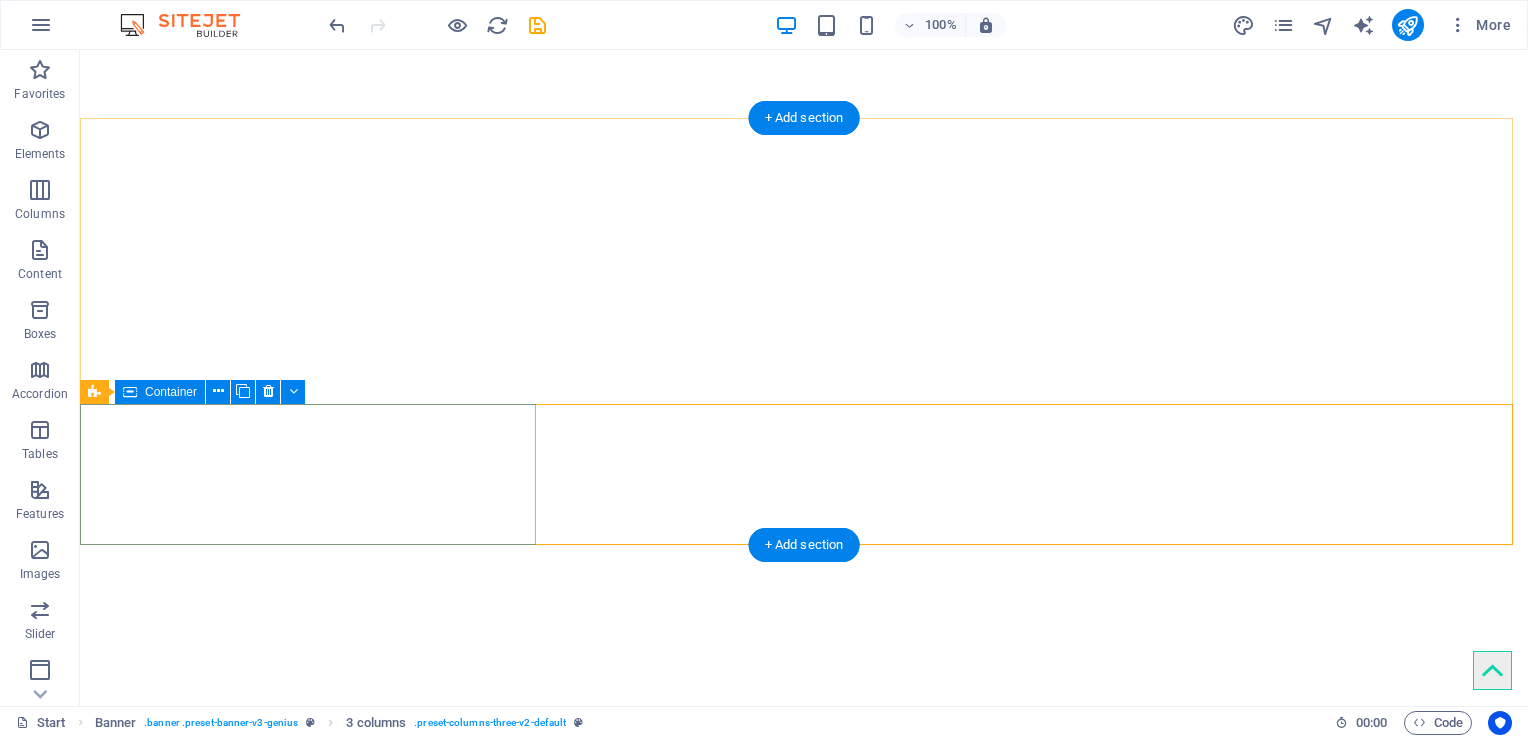 click on "Add elements" at bounding box center (251, 4450) 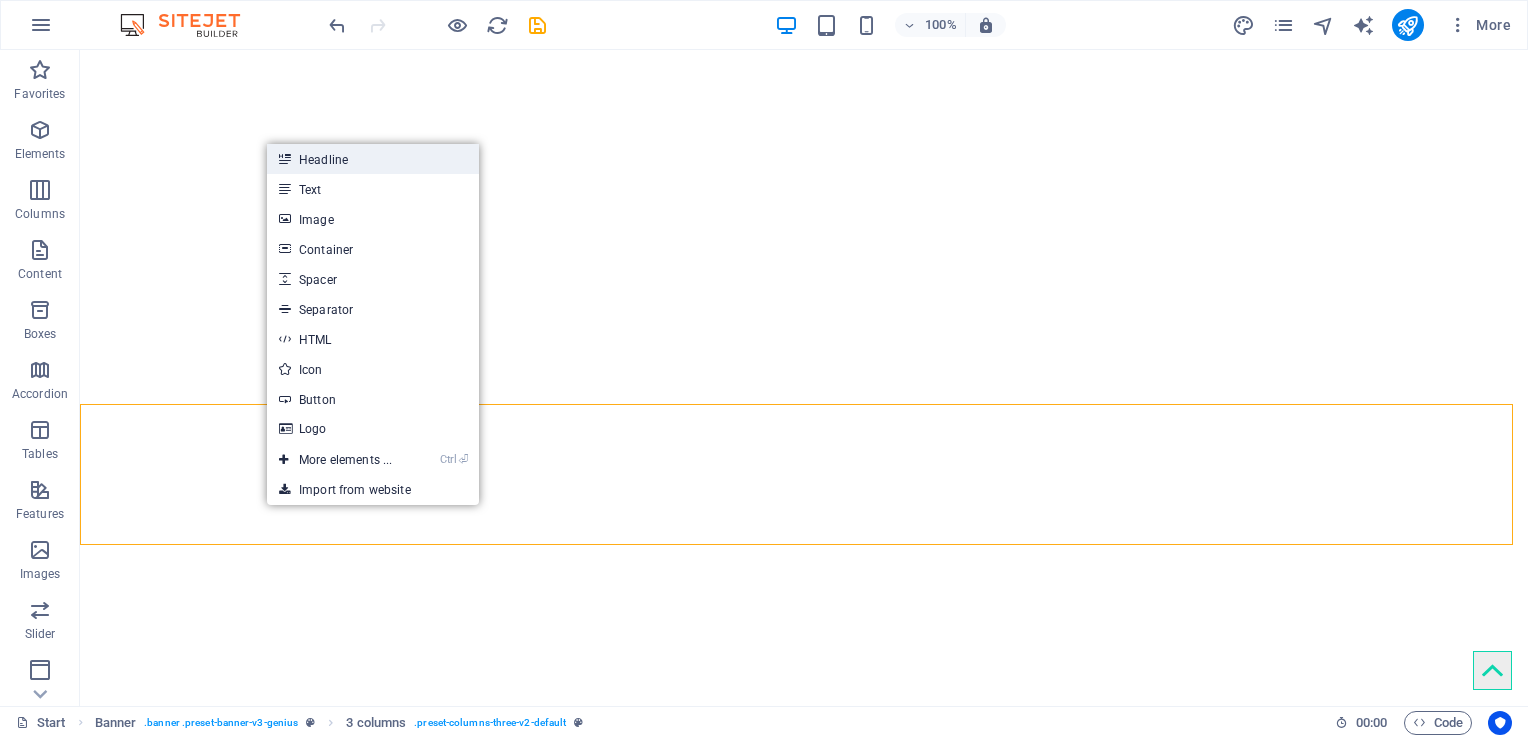 click on "Headline" at bounding box center (373, 159) 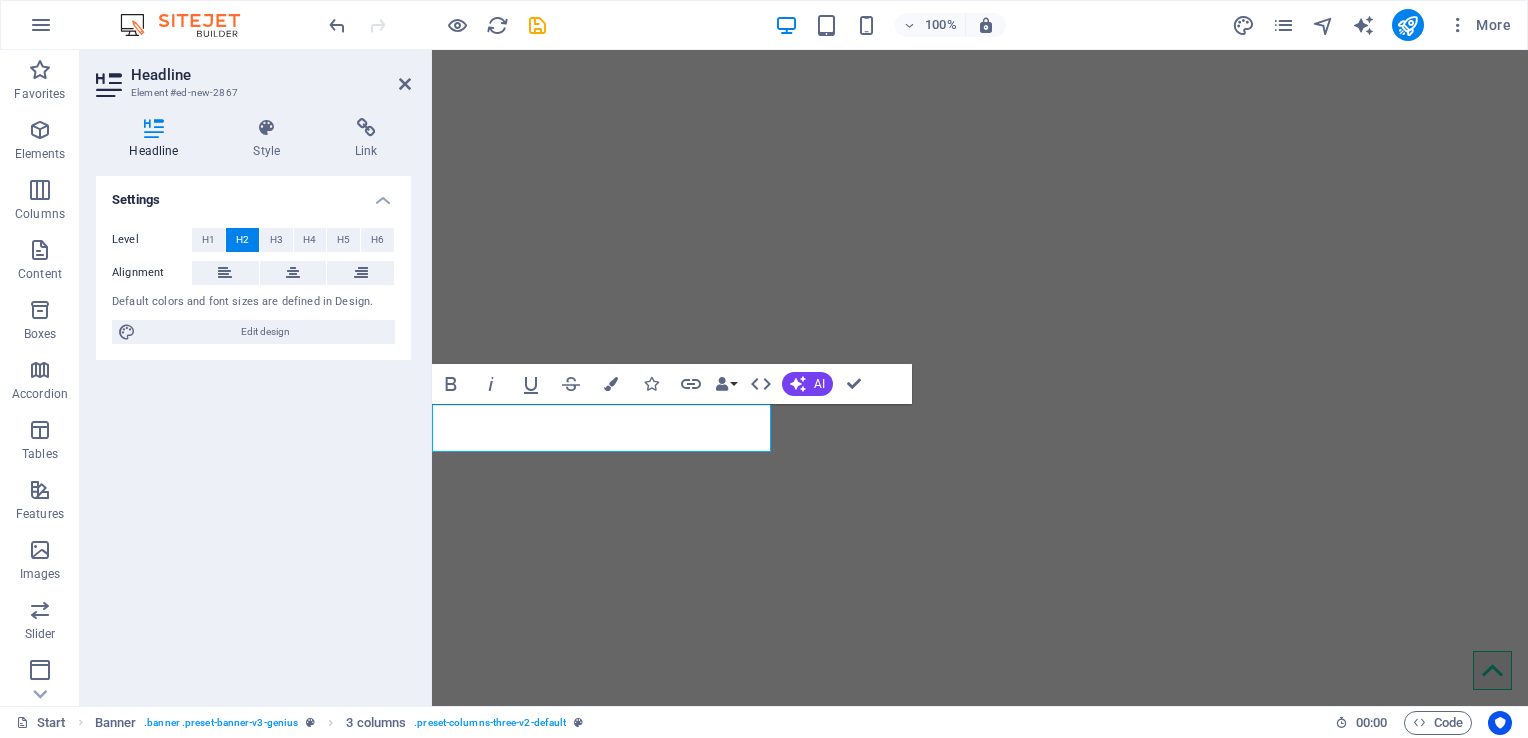 scroll, scrollTop: 585, scrollLeft: 0, axis: vertical 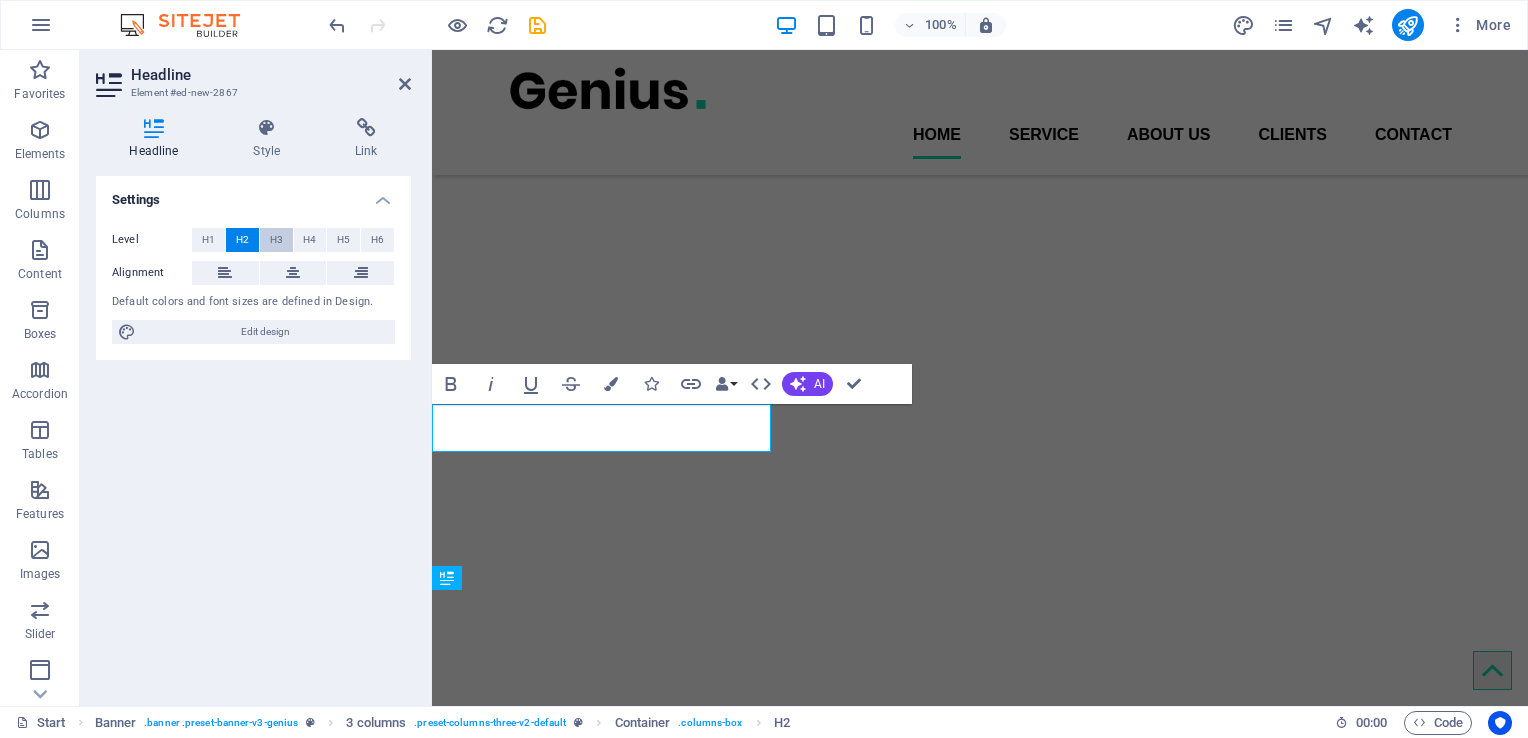 click on "H3" at bounding box center (276, 240) 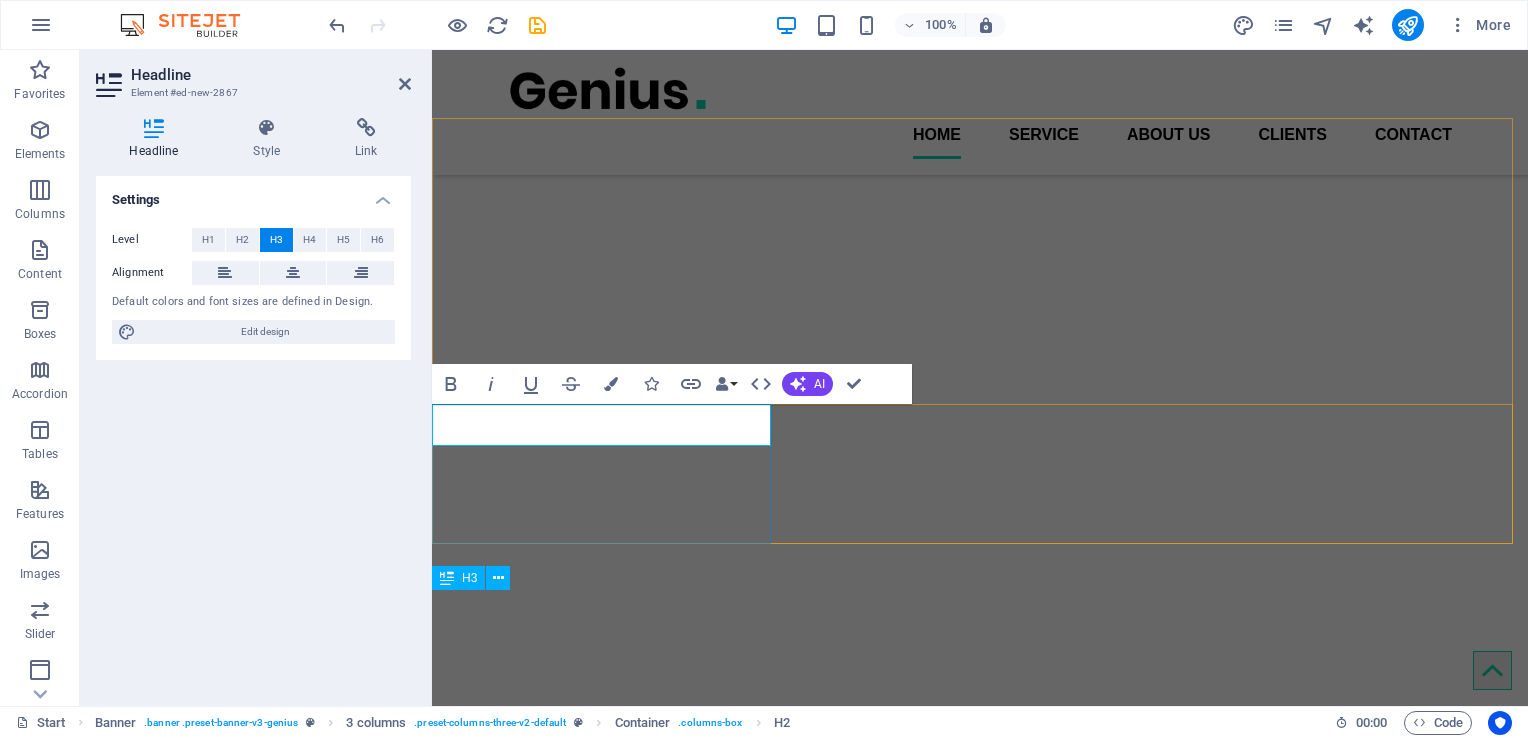 click on "New headline" at bounding box center (604, 4512) 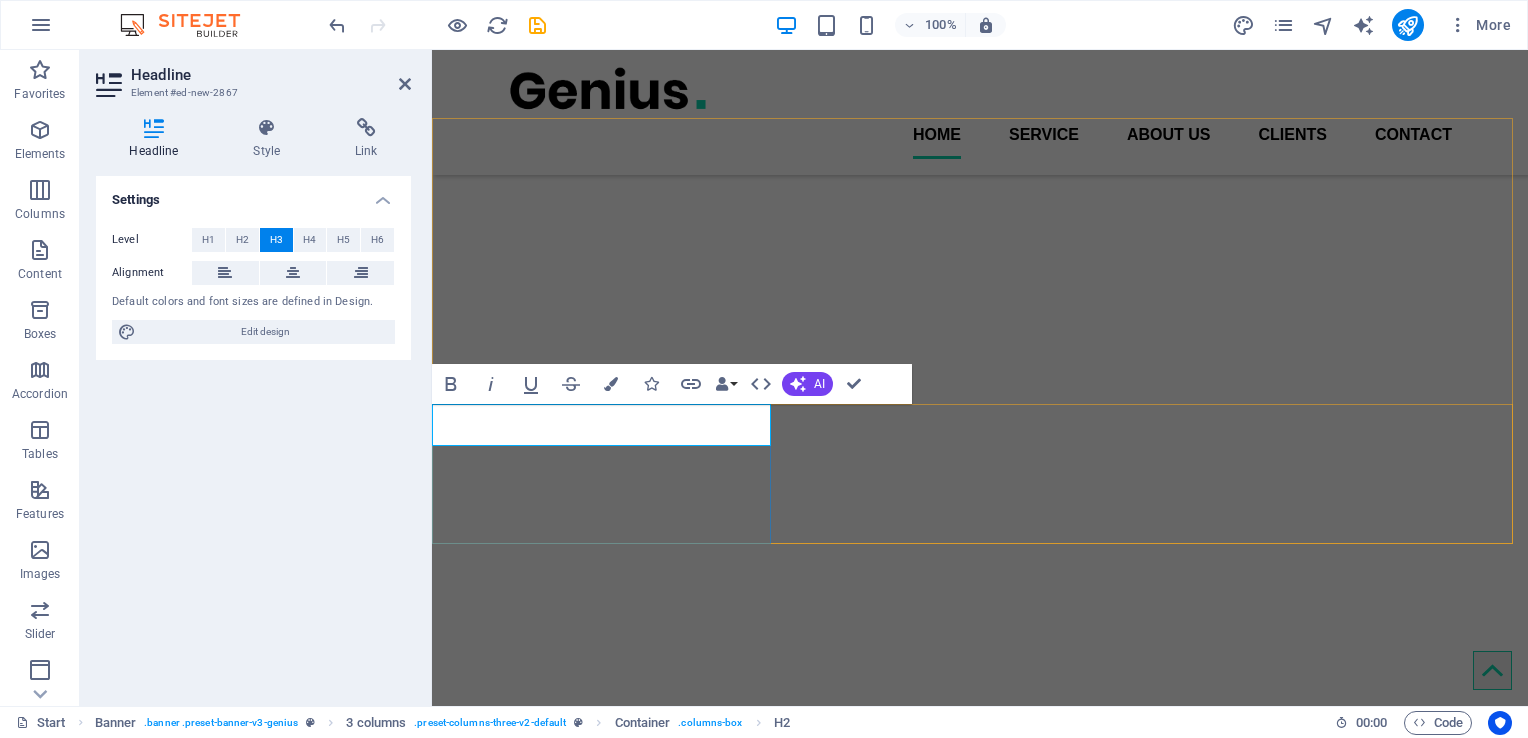 type 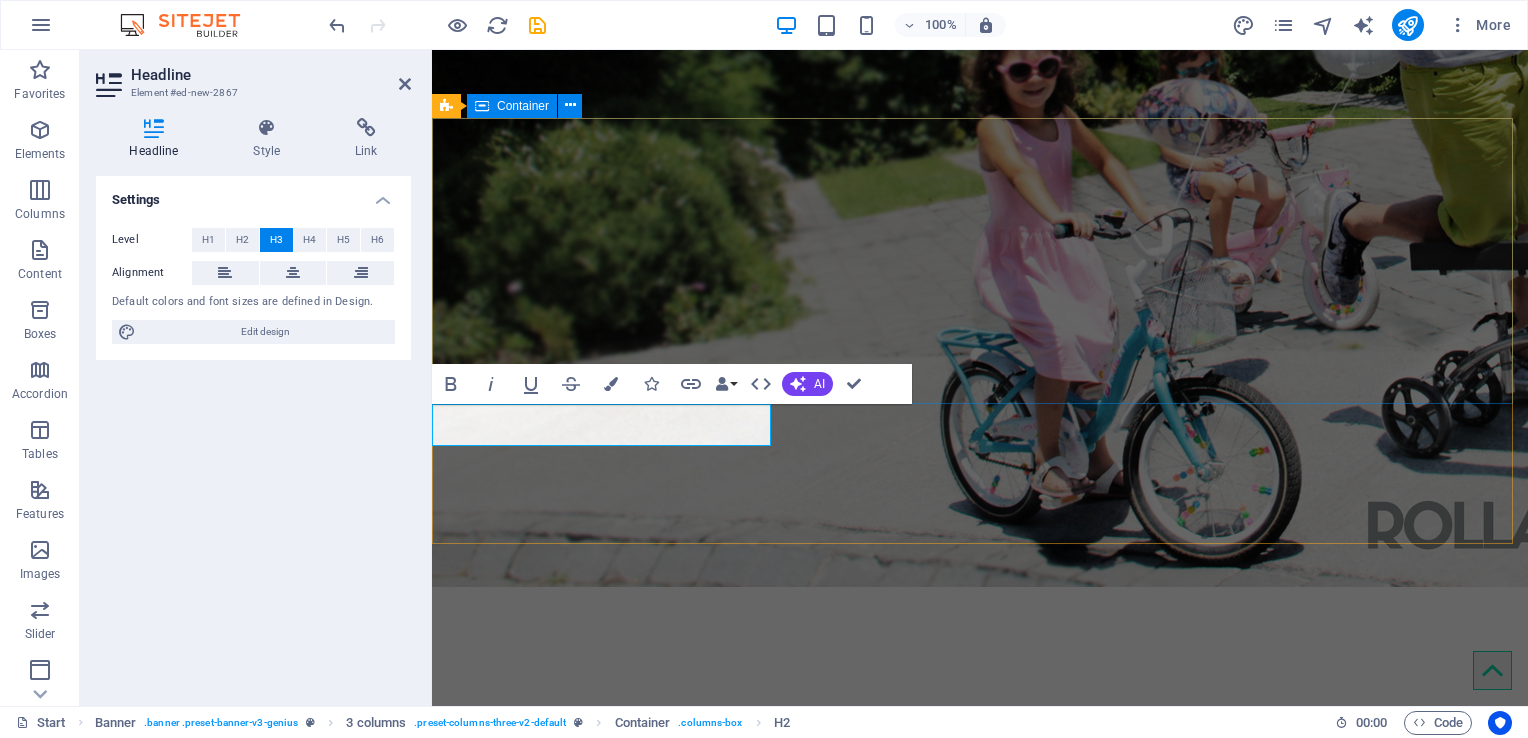 click at bounding box center (980, 4491) 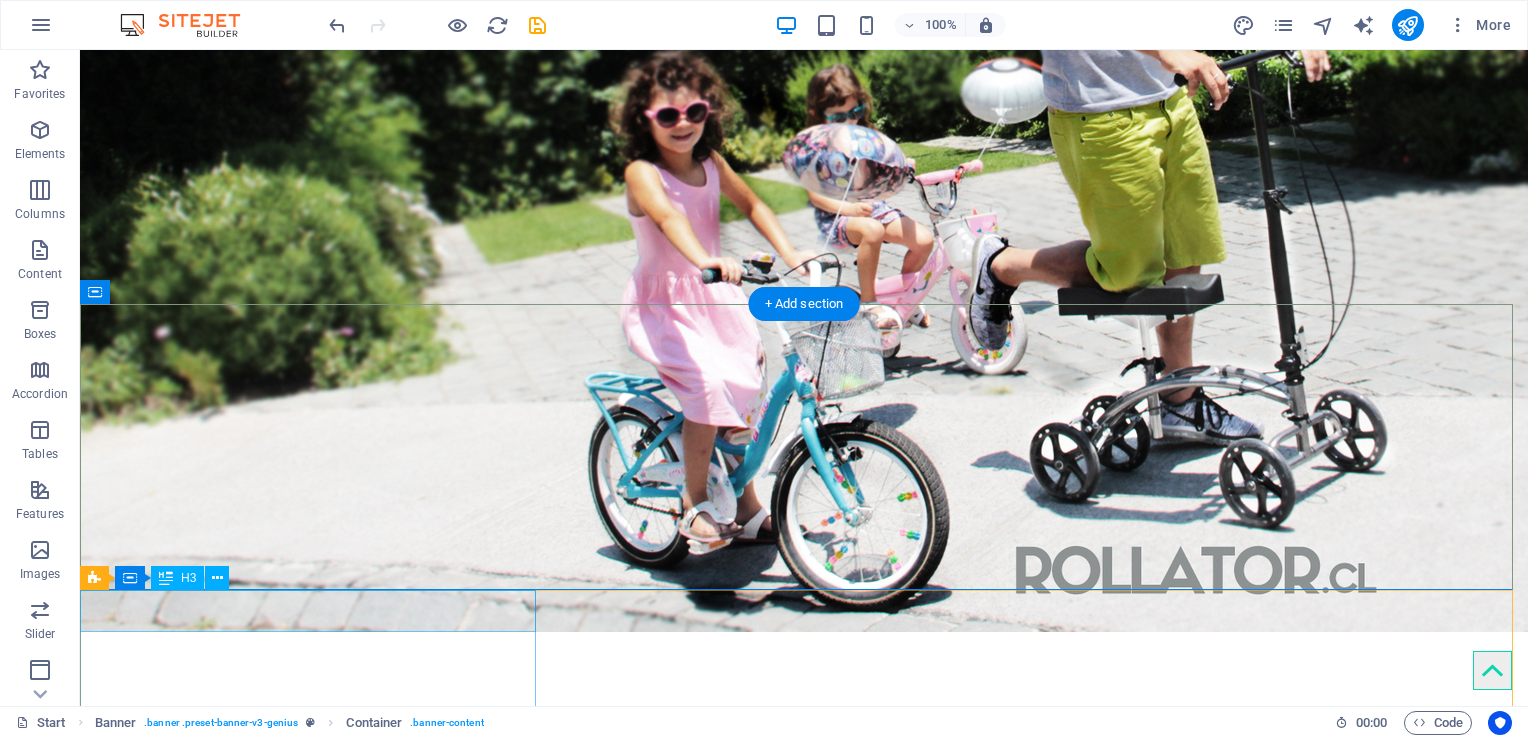 click on "Plegable" at bounding box center (310, 4557) 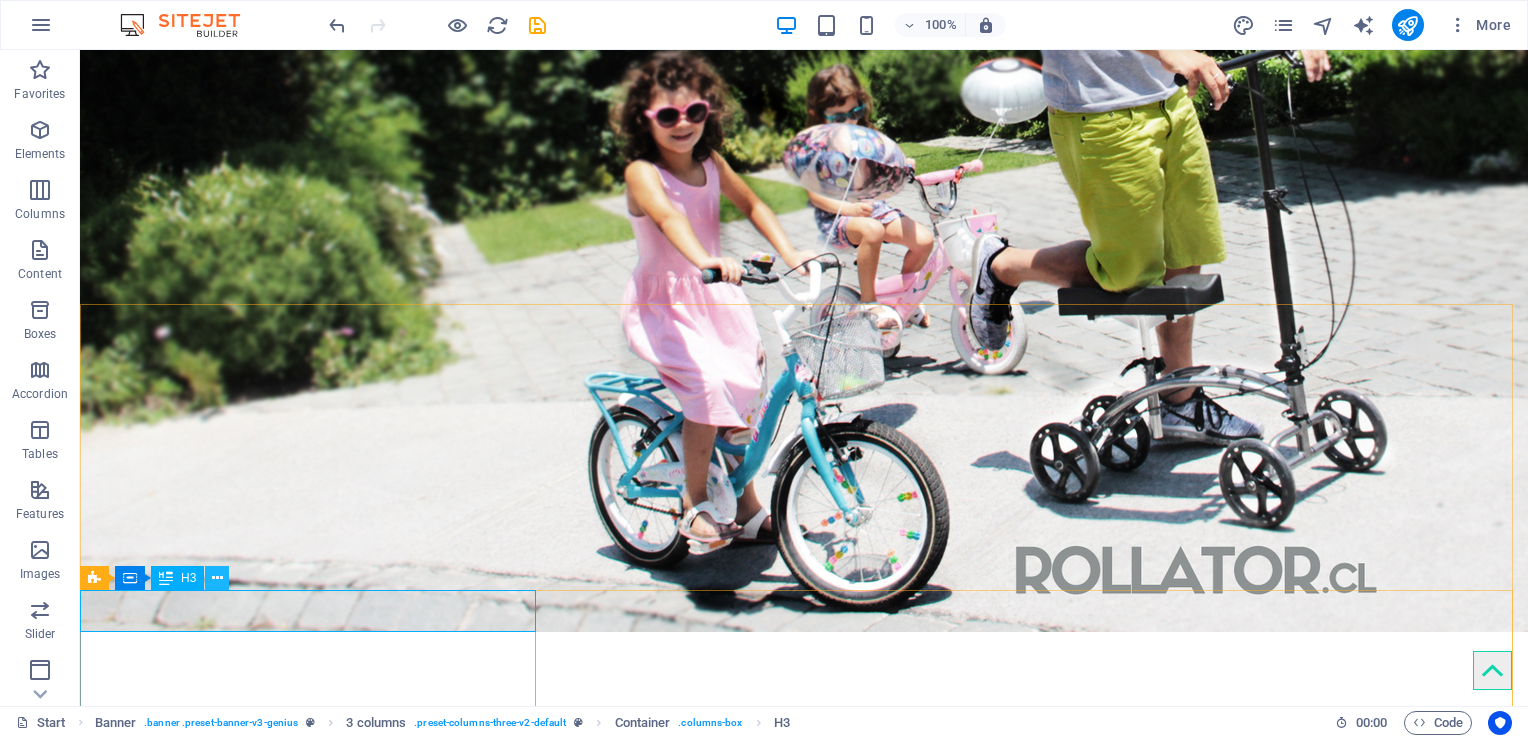 click at bounding box center (217, 578) 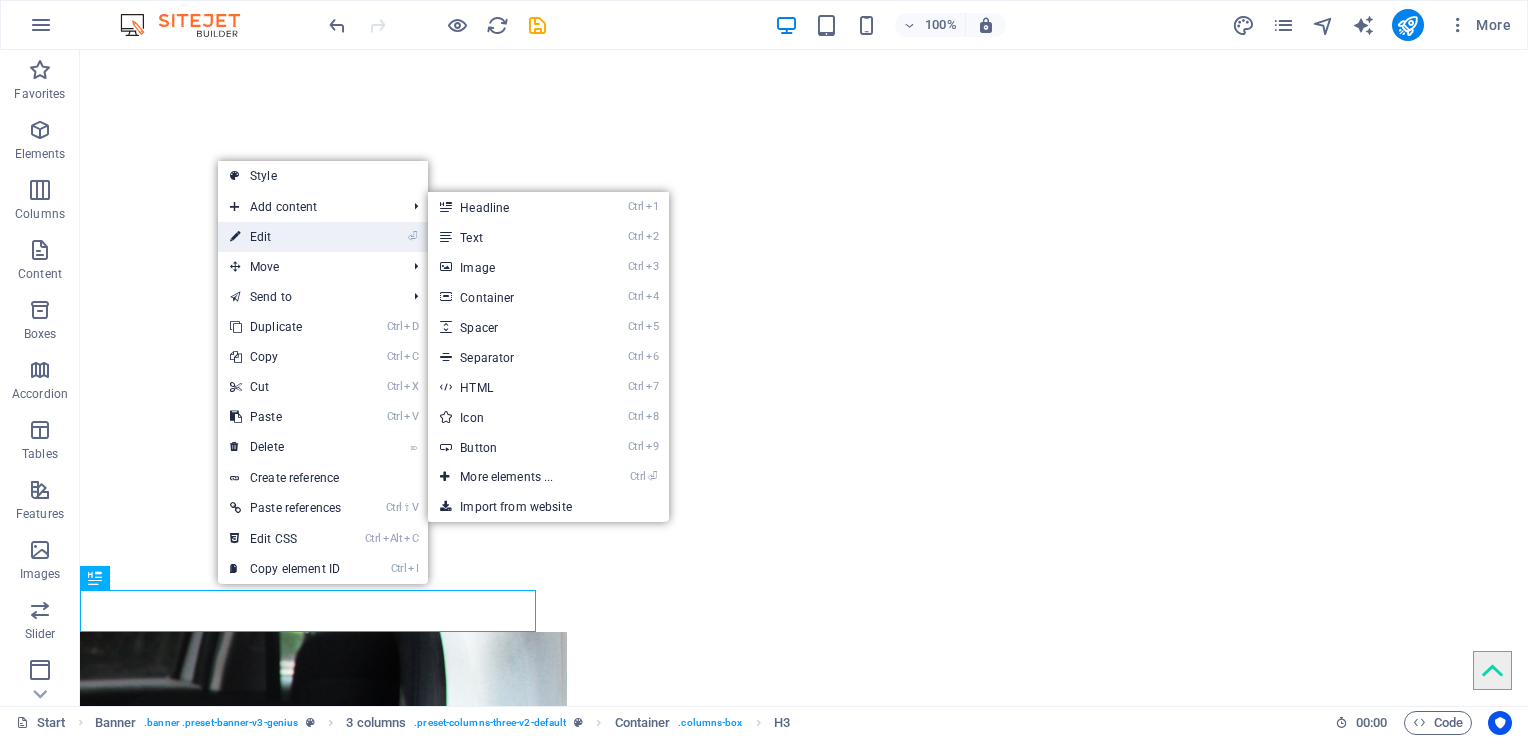 click on "⏎  Edit" at bounding box center (285, 237) 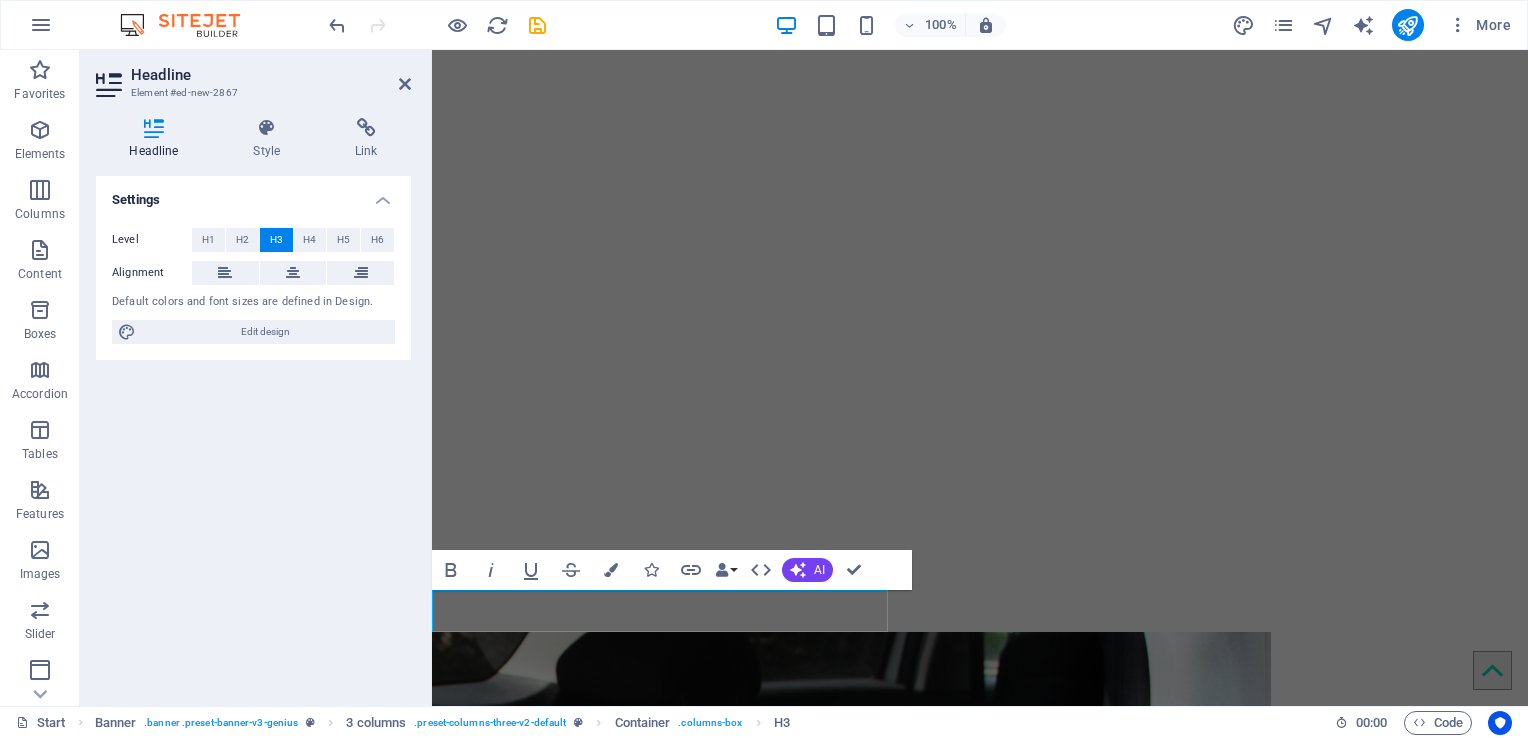 scroll, scrollTop: 399, scrollLeft: 0, axis: vertical 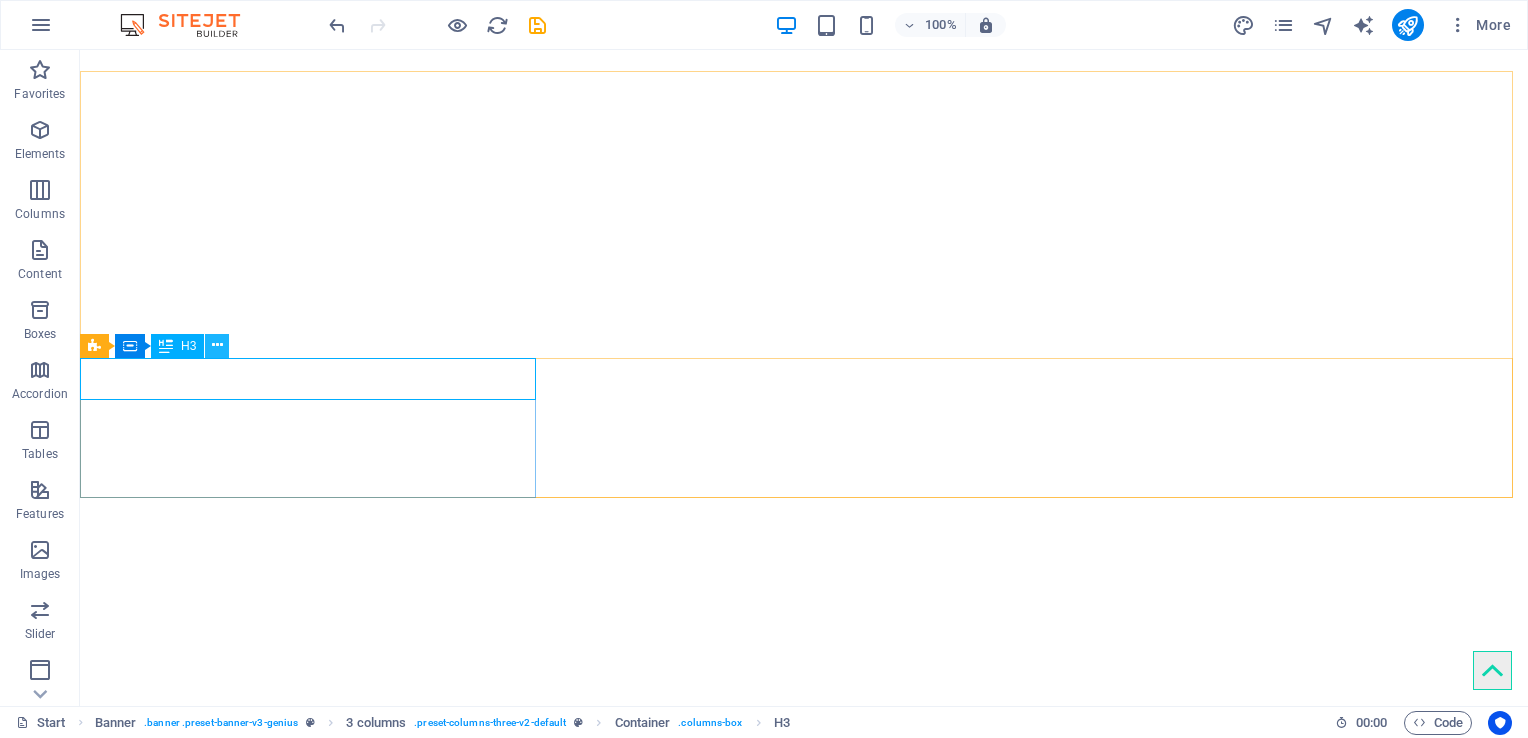 click at bounding box center (217, 345) 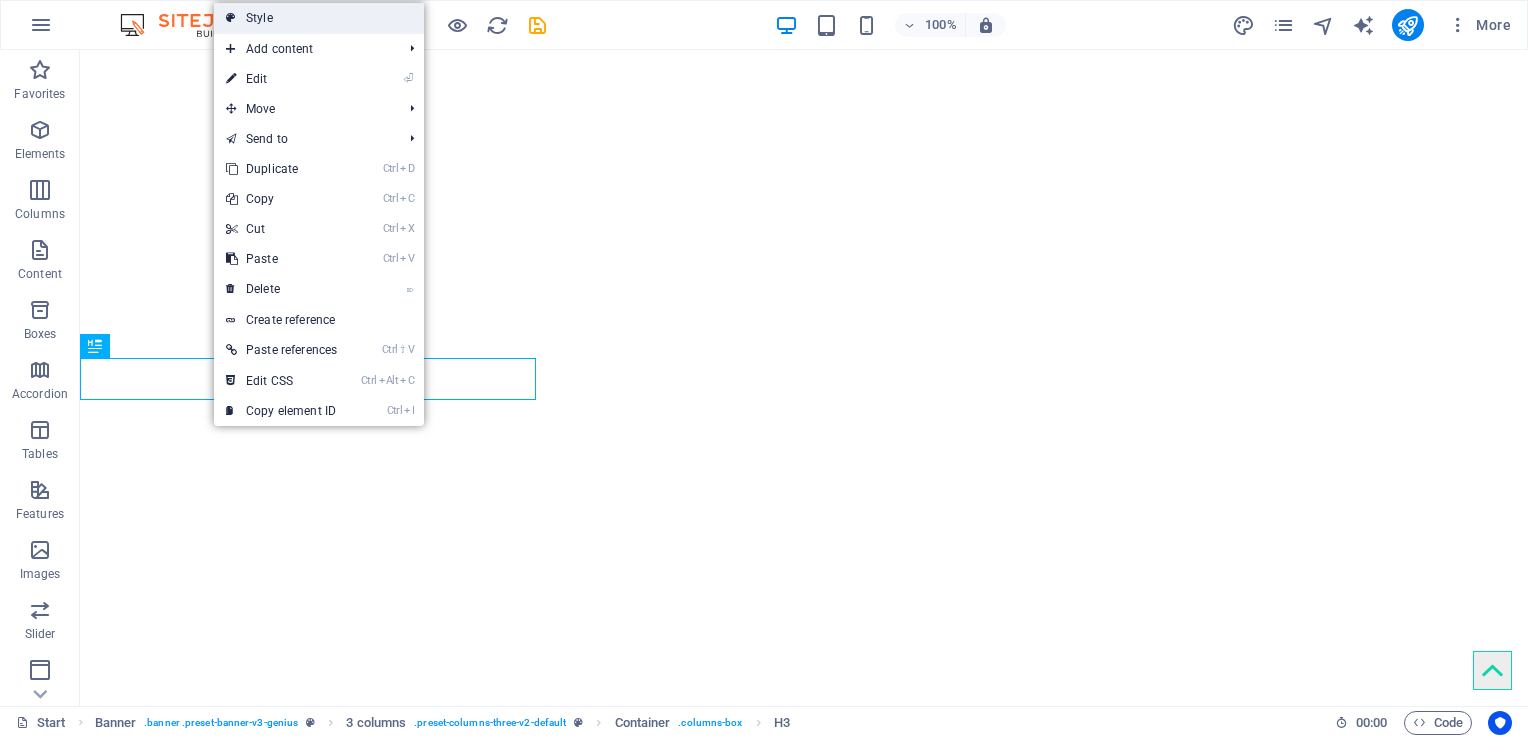 click on "Style" at bounding box center (319, 18) 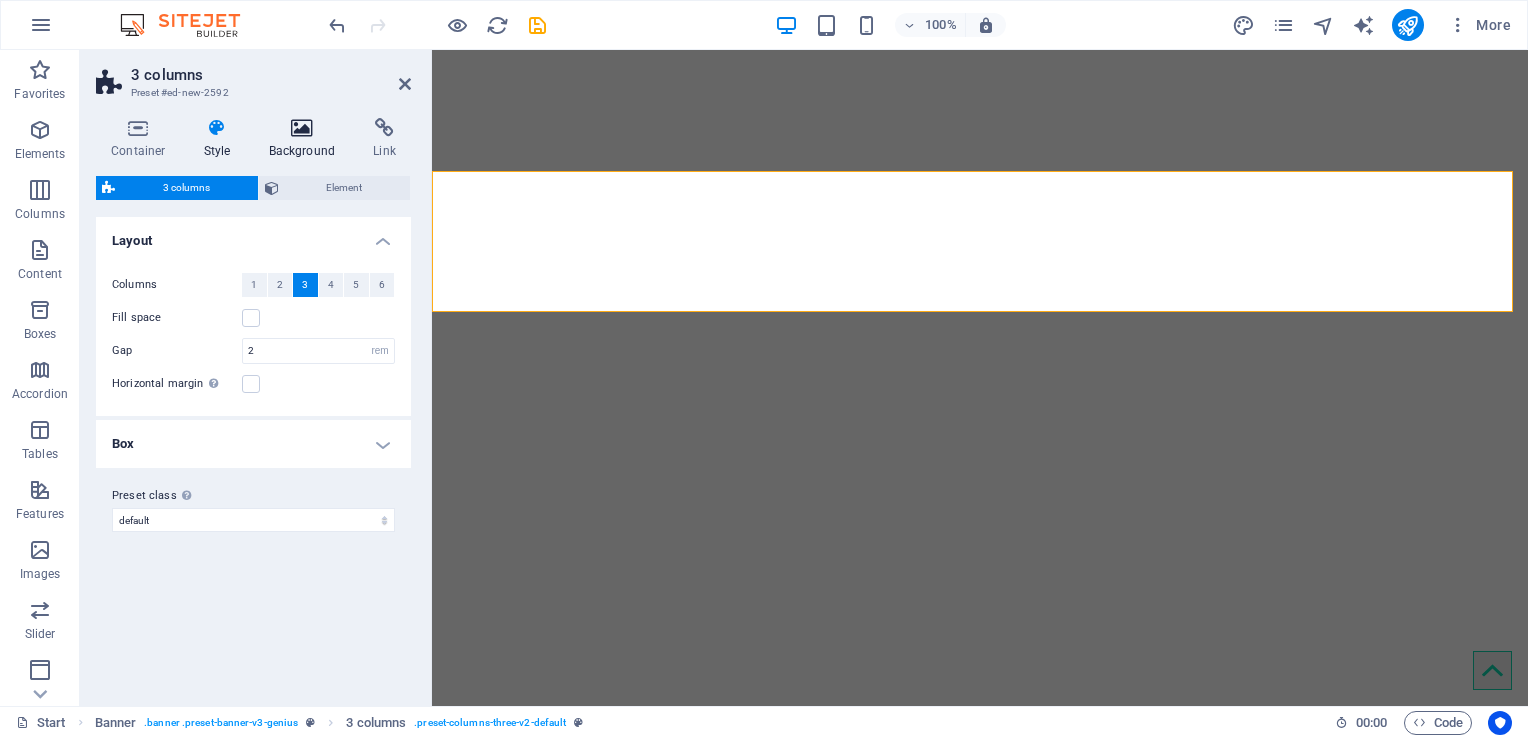 click on "Background" at bounding box center (306, 139) 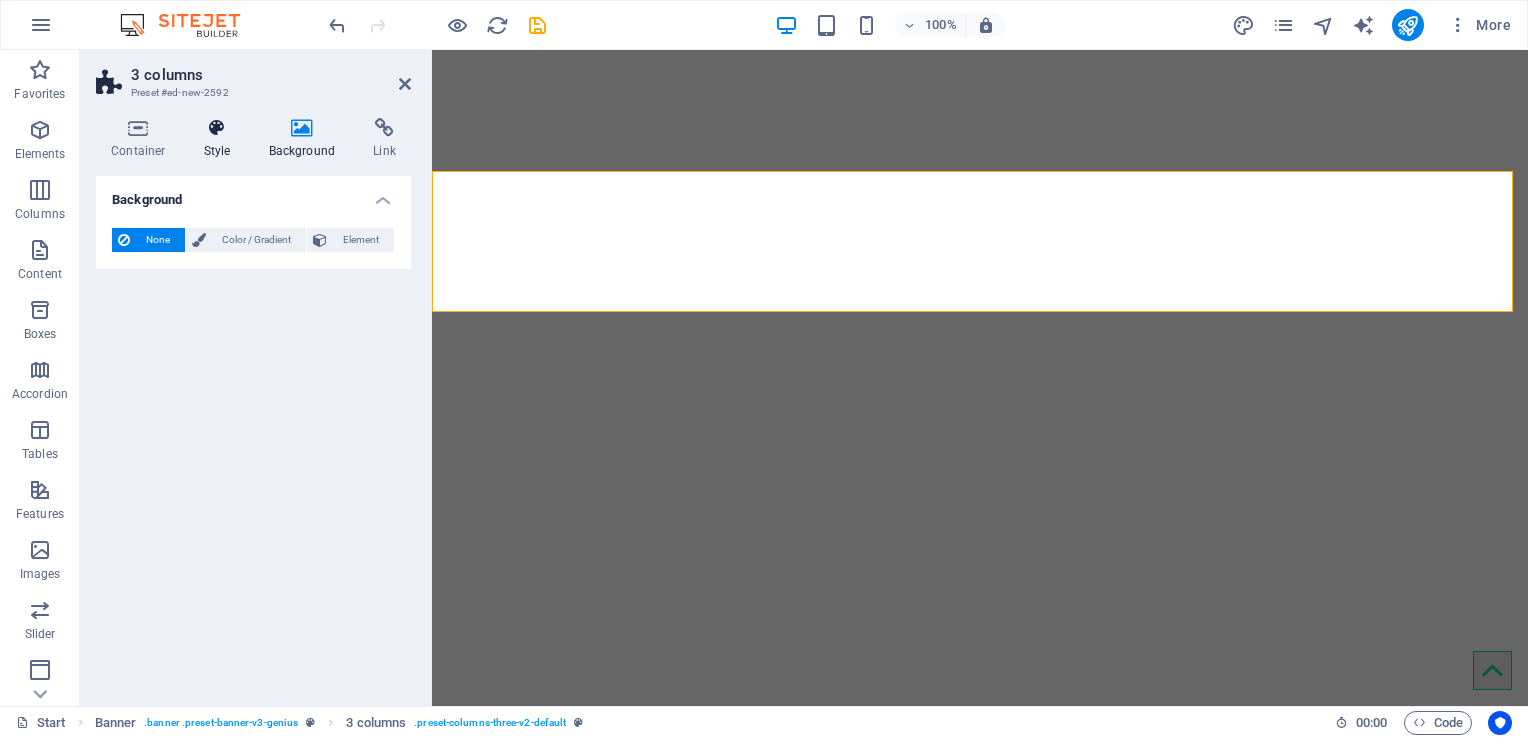 click at bounding box center [217, 128] 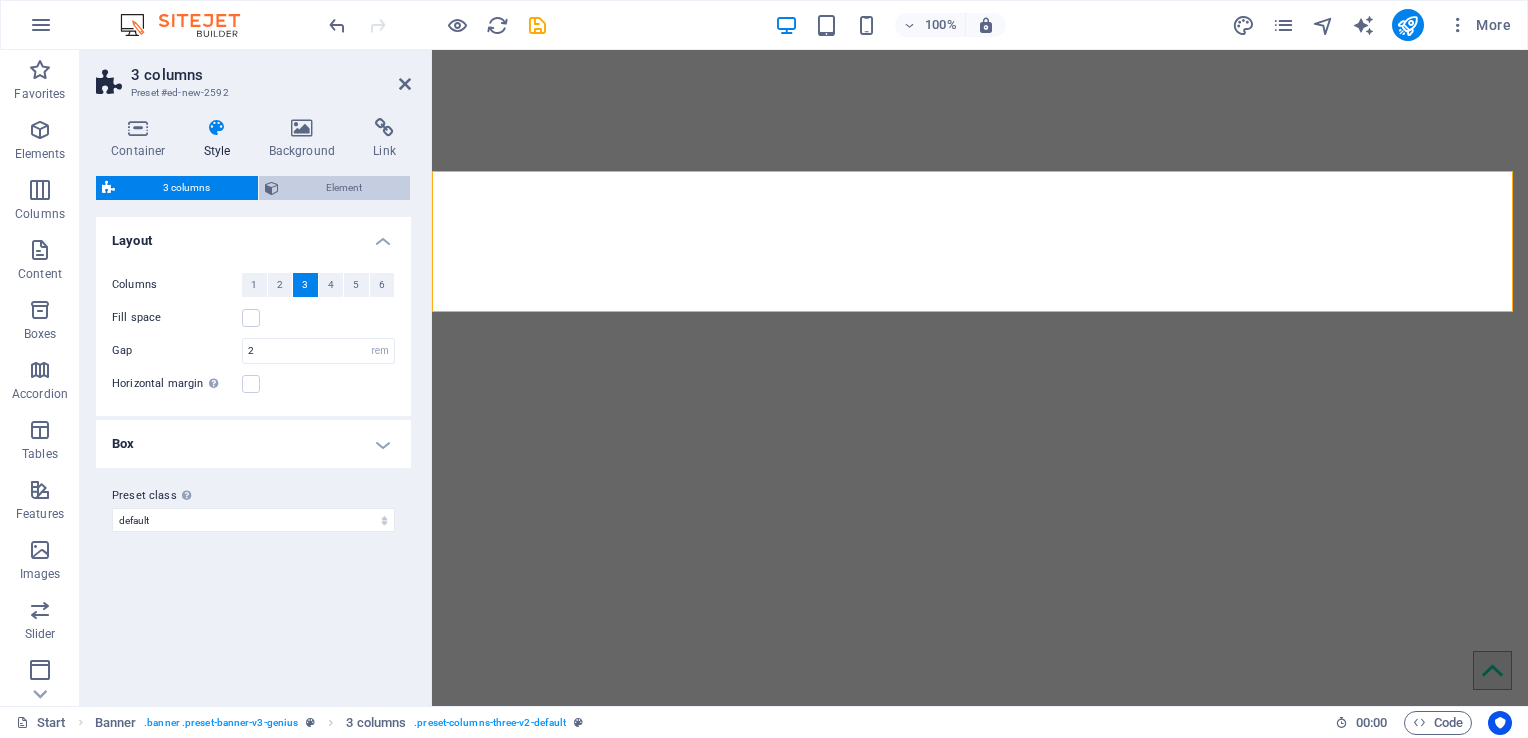 click on "Element" at bounding box center [345, 188] 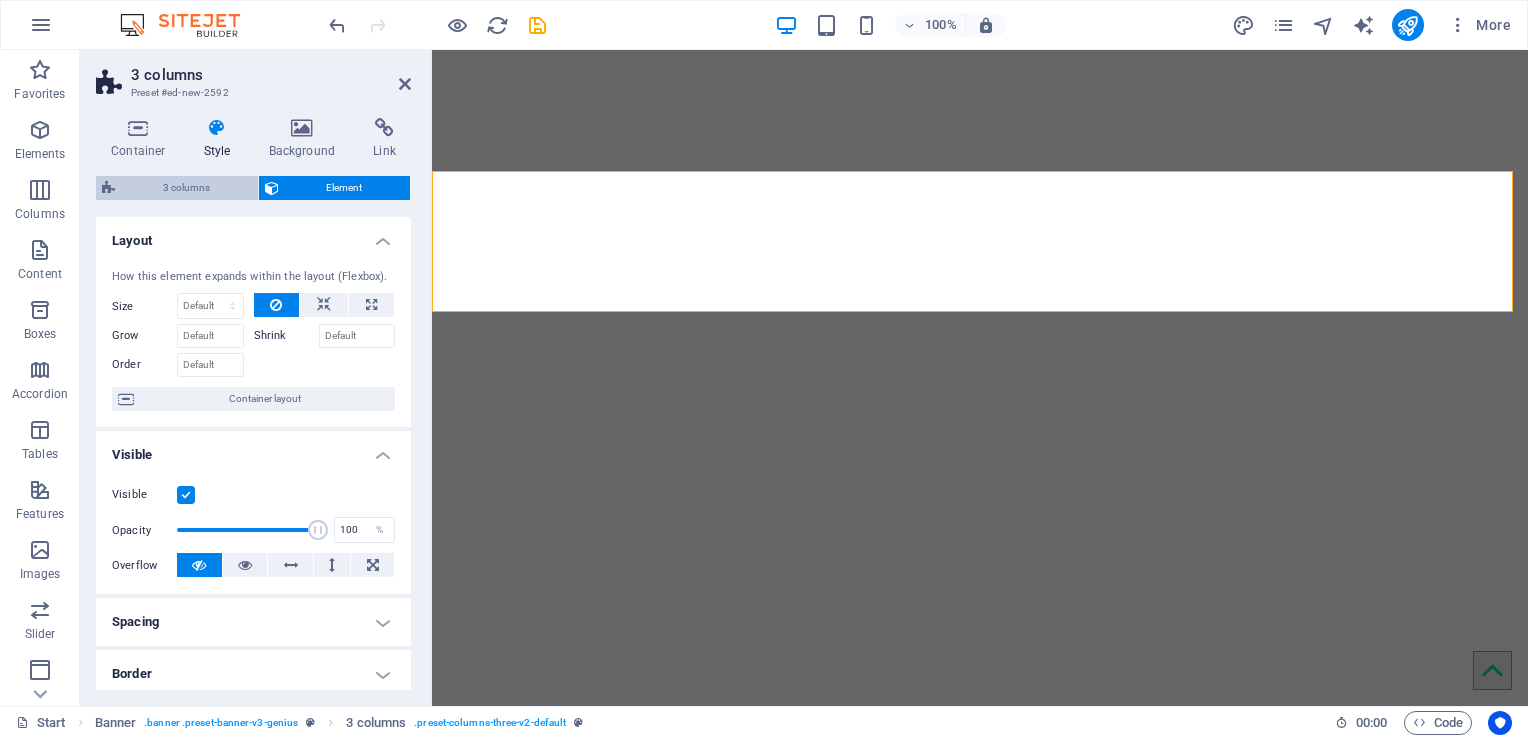 click on "3 columns" at bounding box center [186, 188] 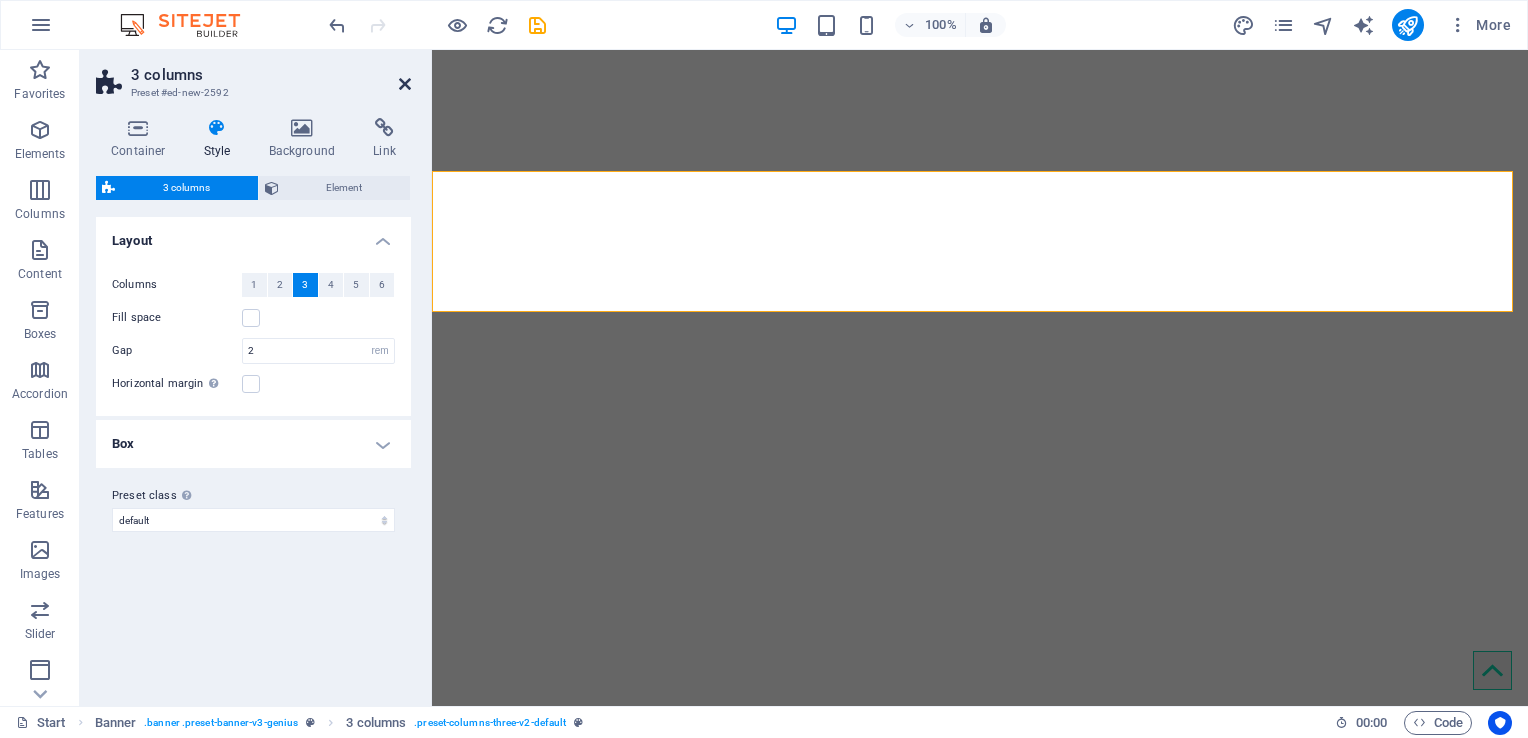 click at bounding box center (405, 84) 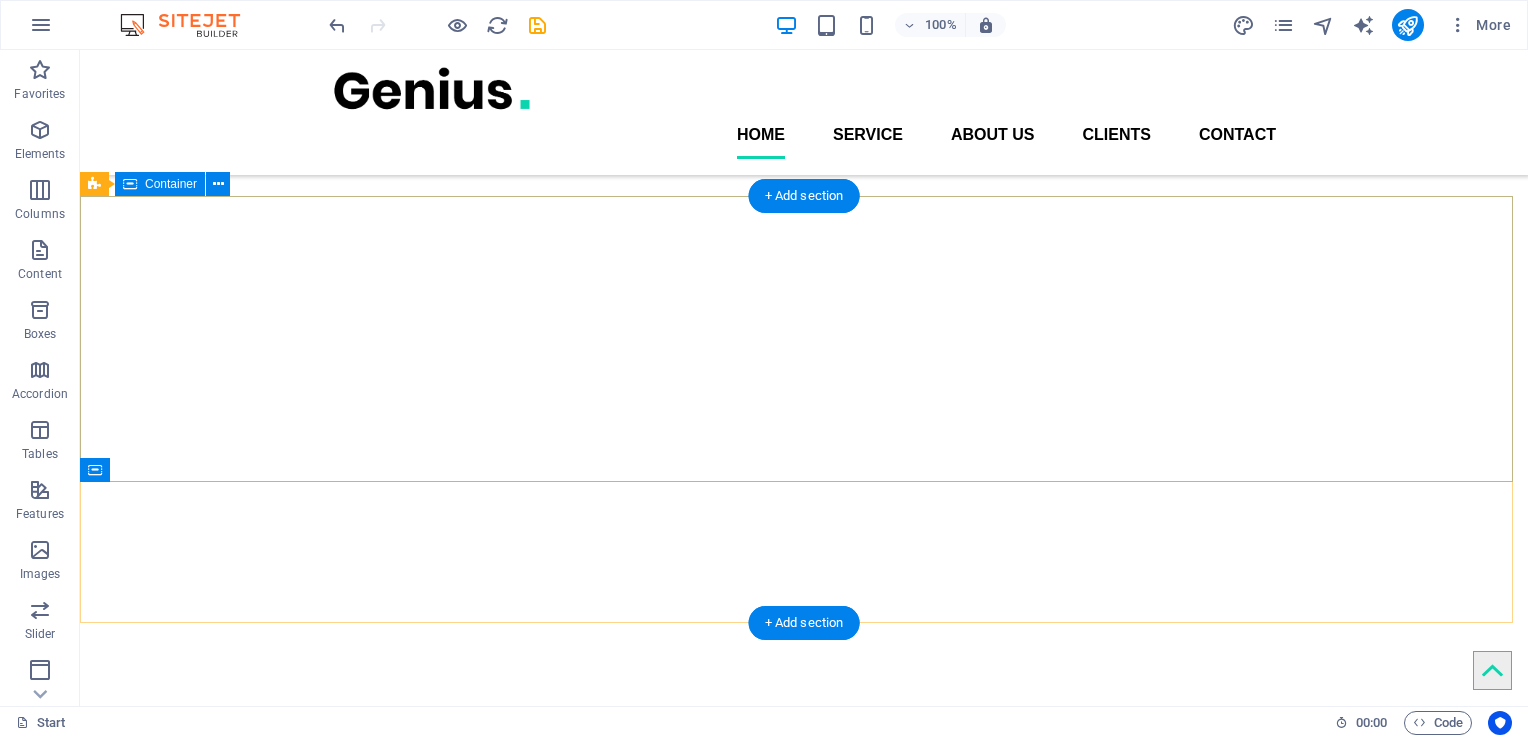 scroll, scrollTop: 679, scrollLeft: 0, axis: vertical 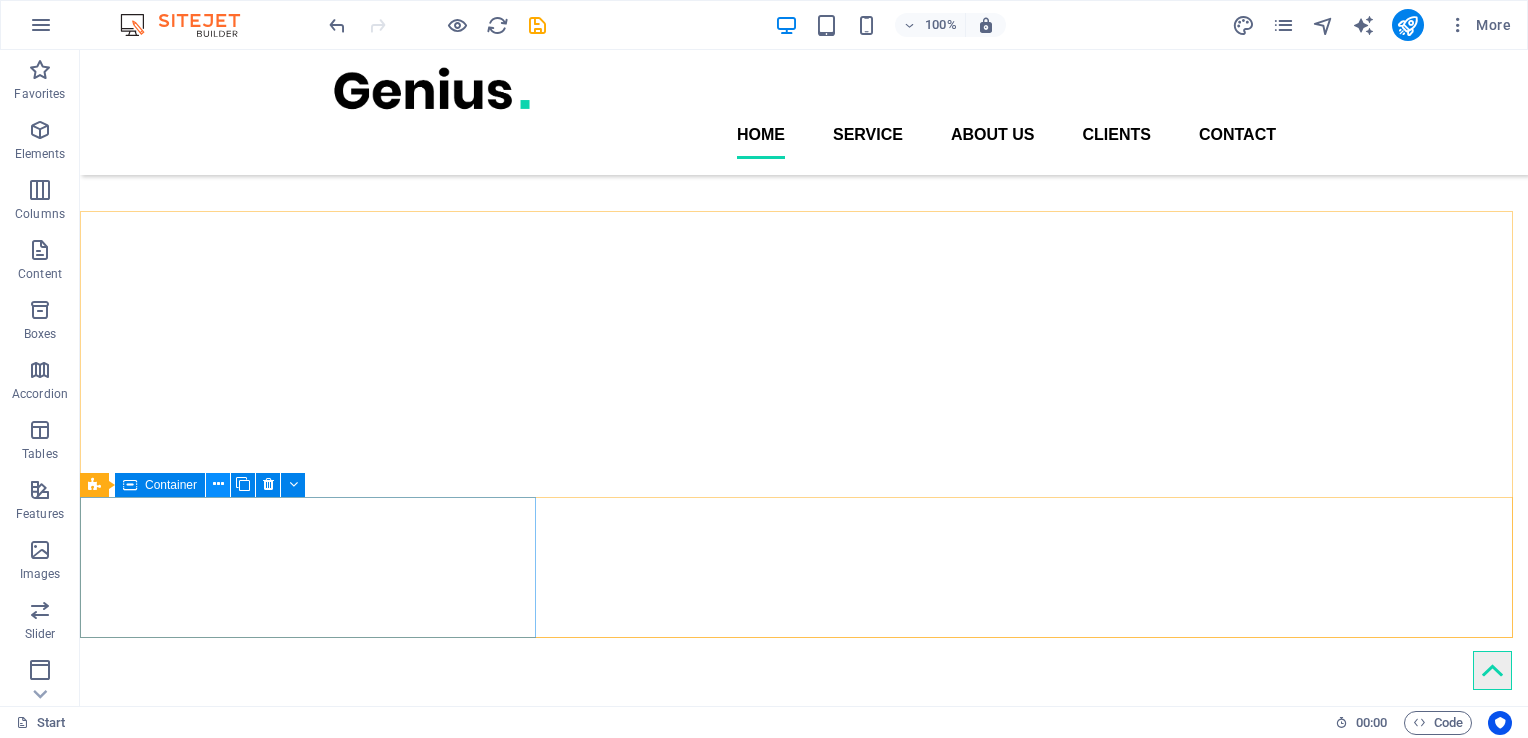 click at bounding box center [218, 484] 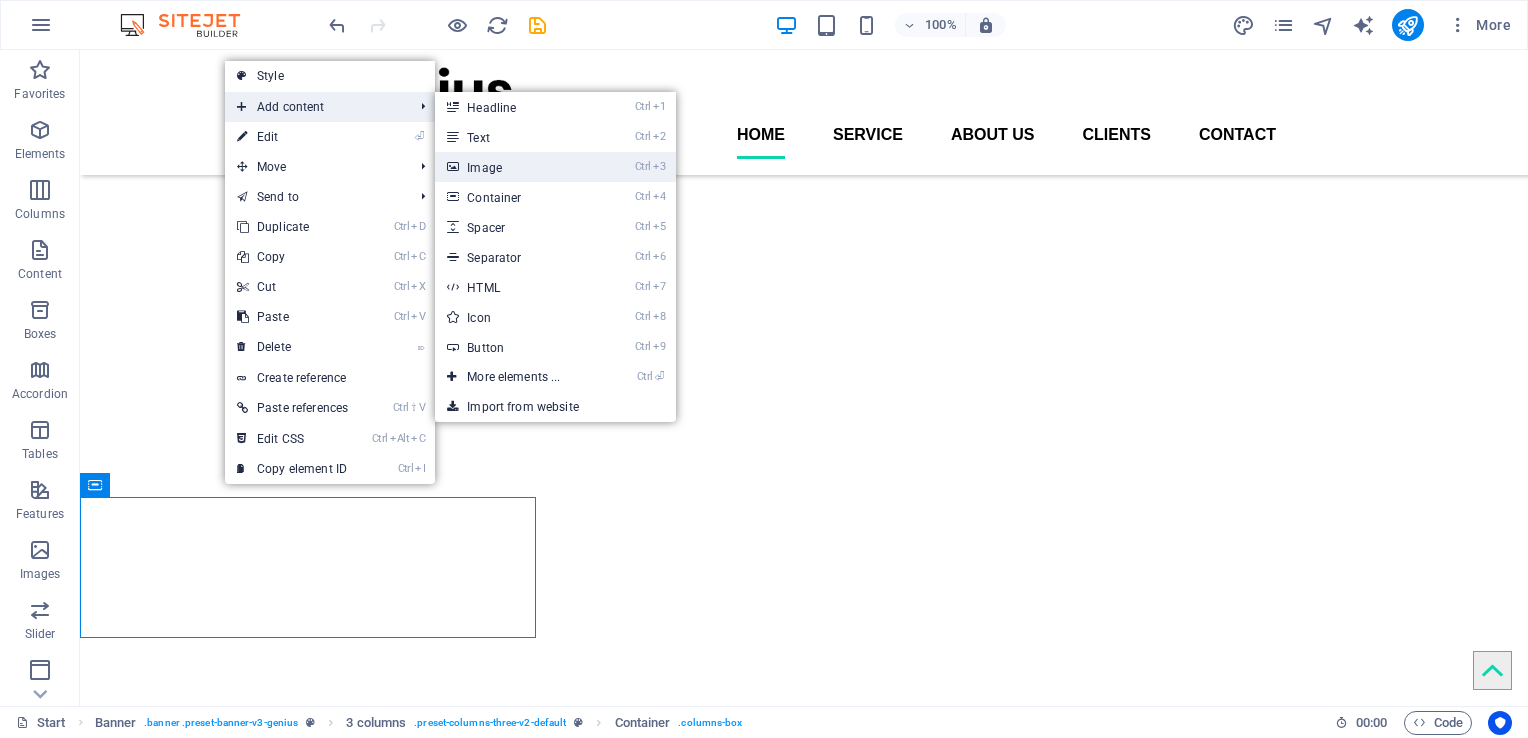 click on "Ctrl 3  Image" at bounding box center (517, 167) 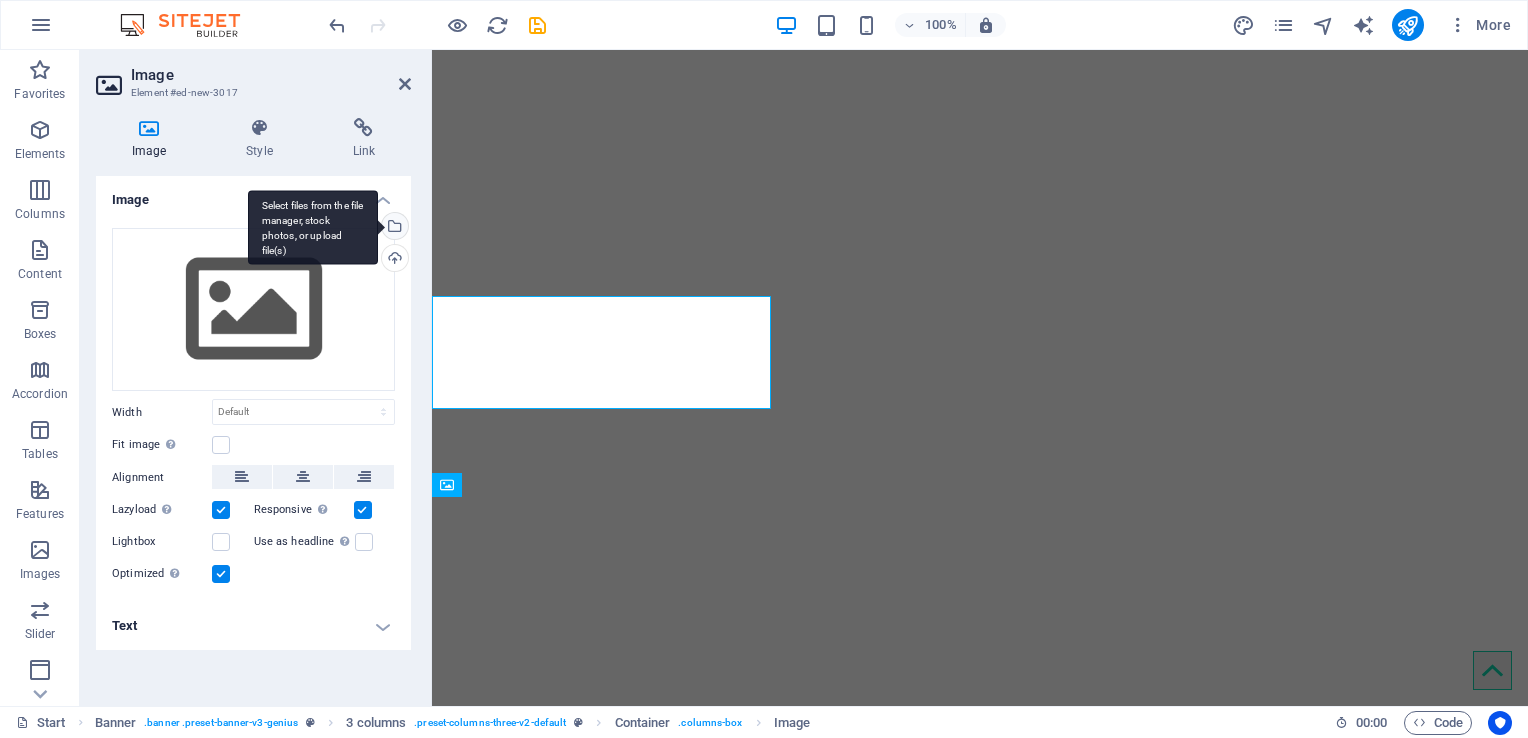 click on "Select files from the file manager, stock photos, or upload file(s)" at bounding box center [393, 228] 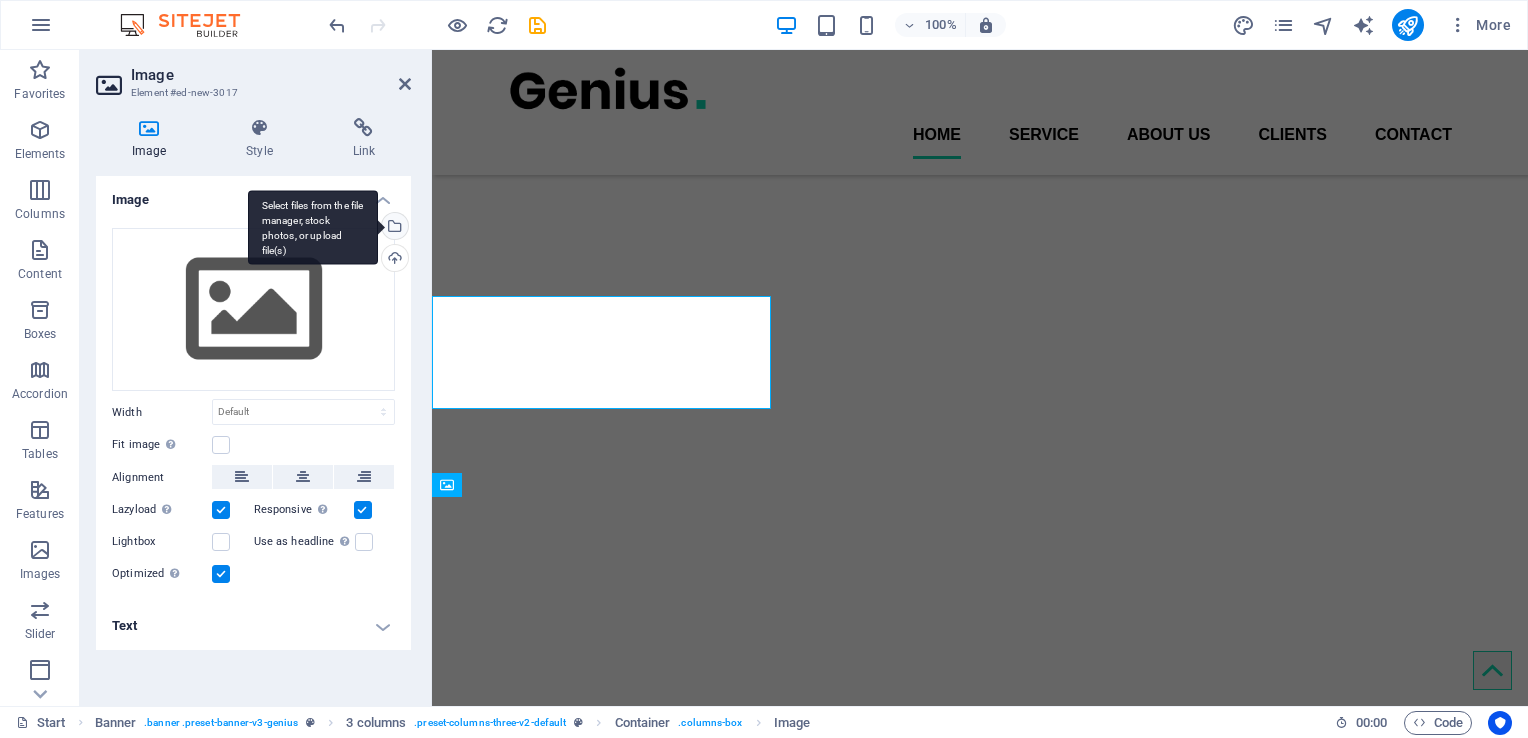 scroll, scrollTop: 408, scrollLeft: 0, axis: vertical 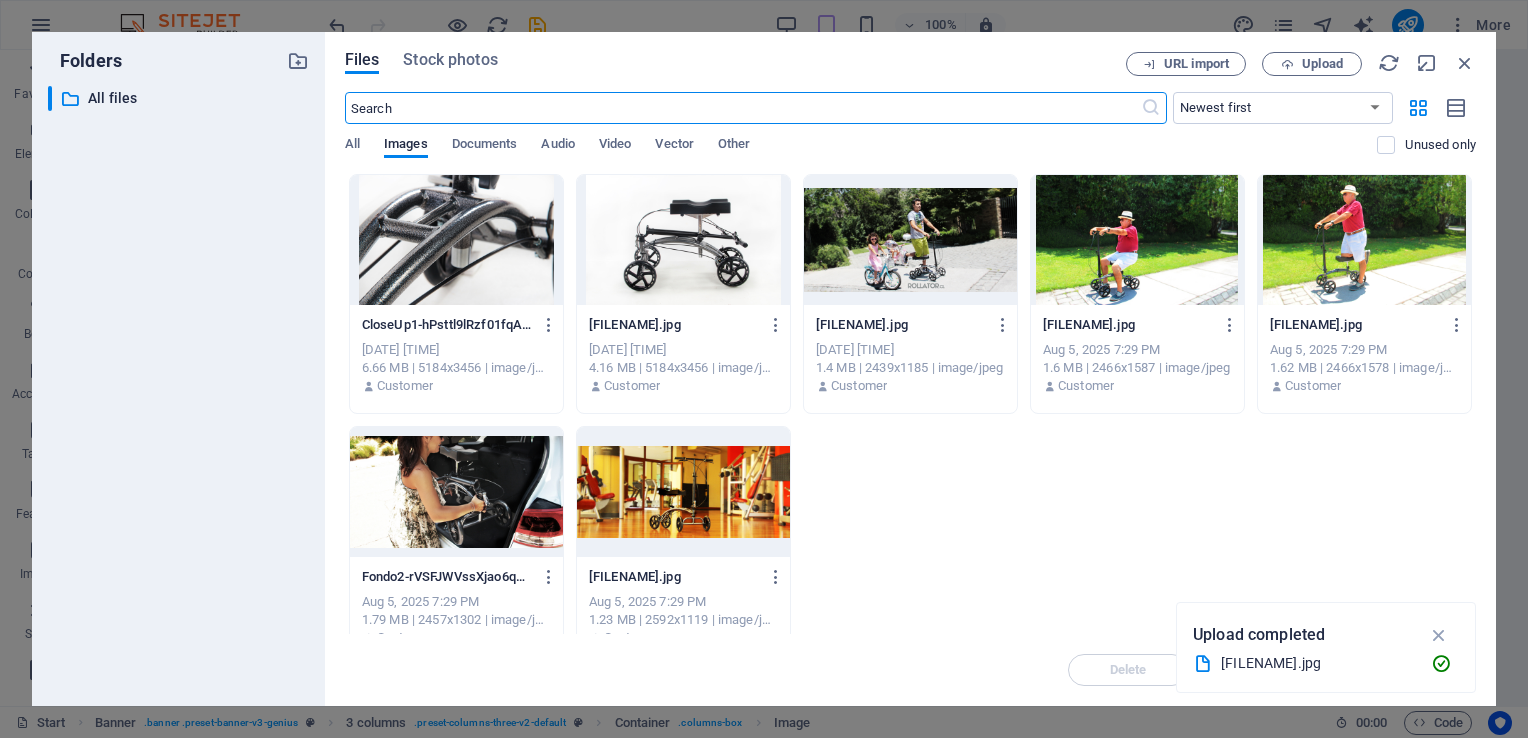 click at bounding box center (683, 240) 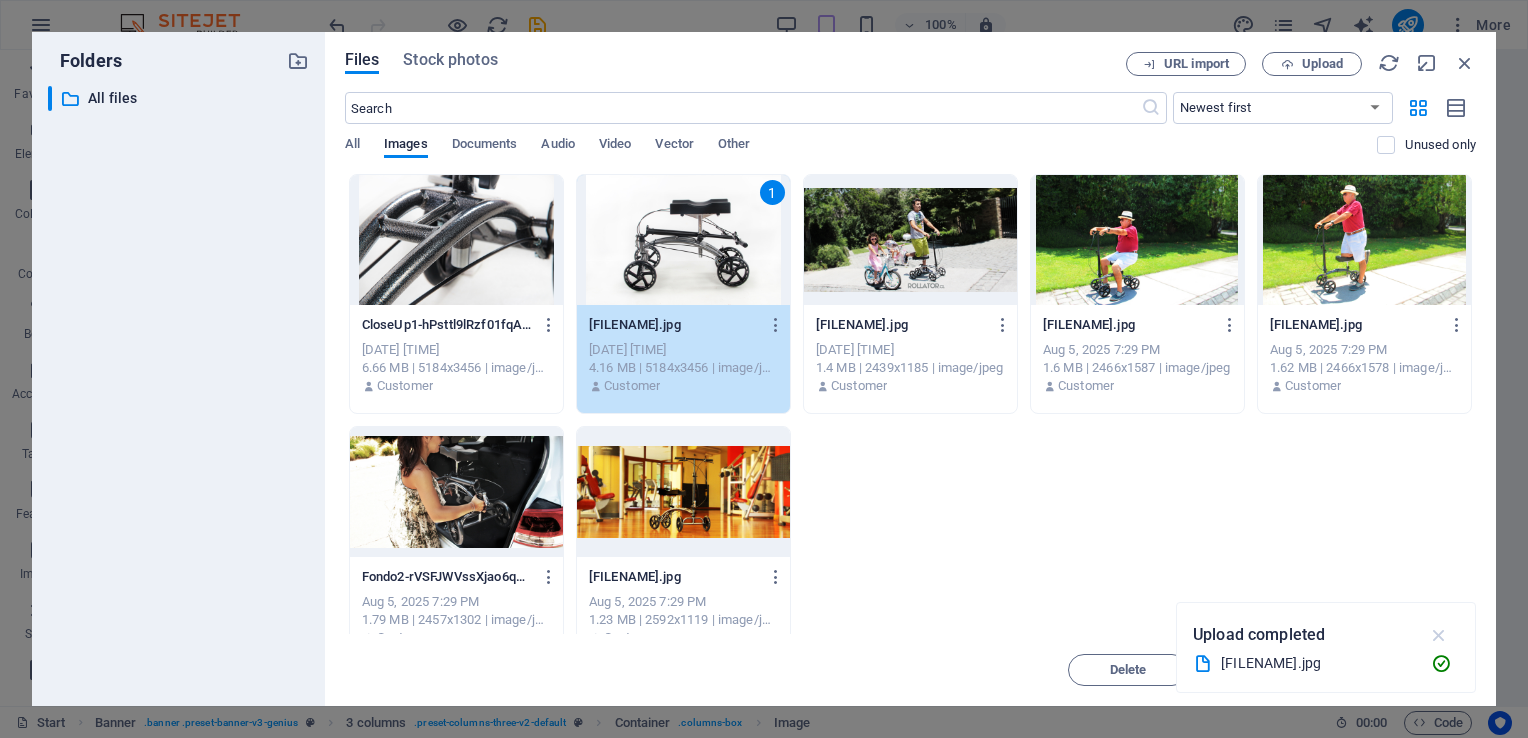 click at bounding box center [1439, 635] 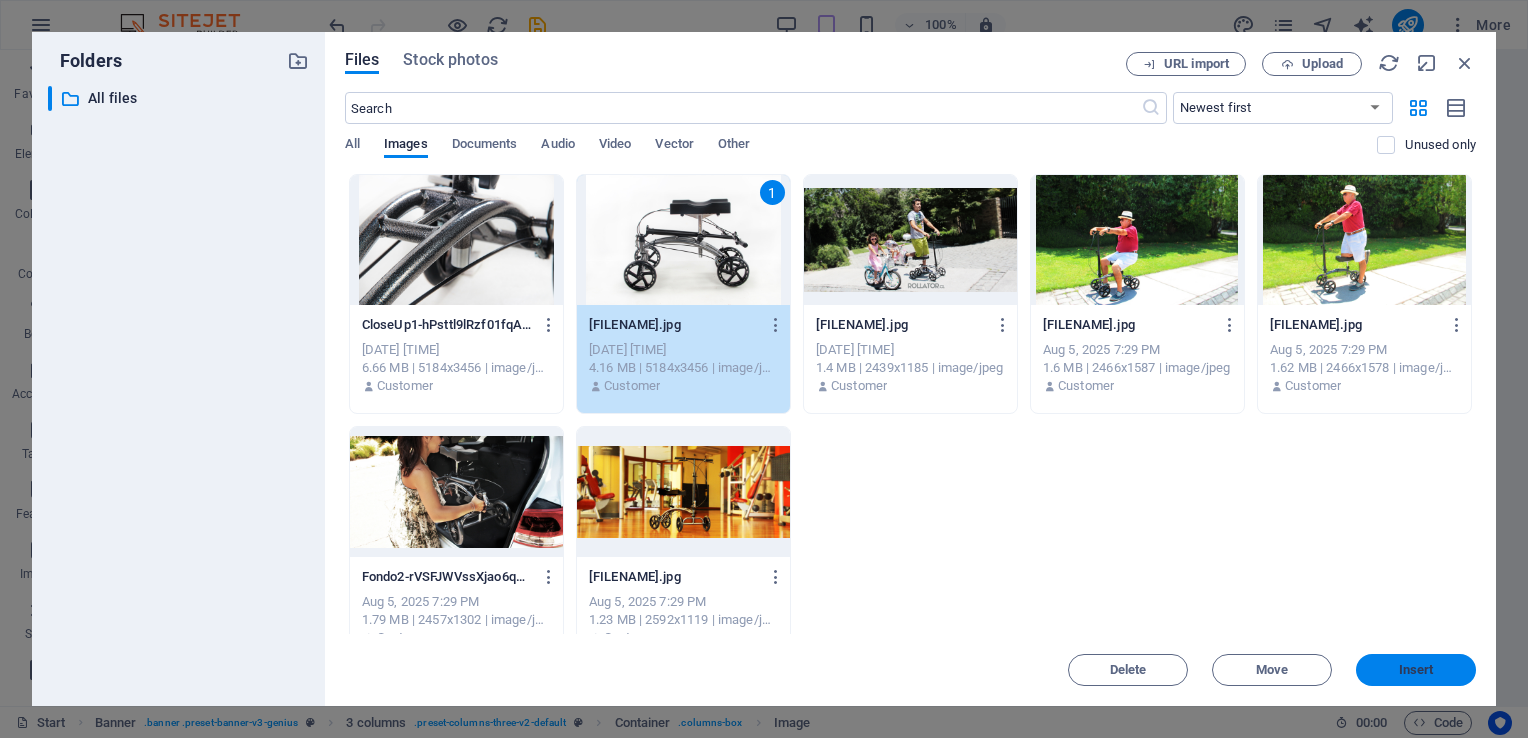 click on "Insert" at bounding box center (1416, 670) 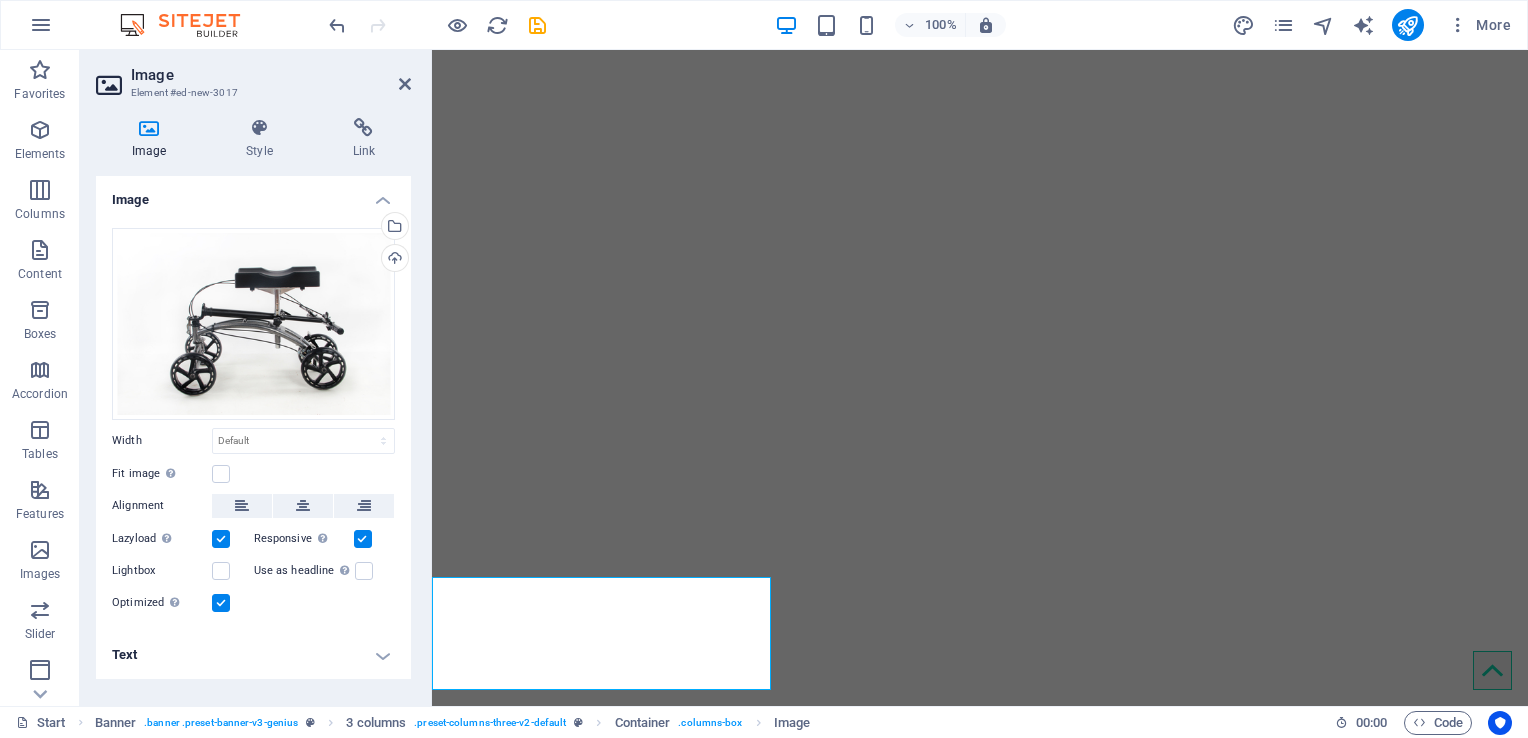 scroll, scrollTop: 657, scrollLeft: 0, axis: vertical 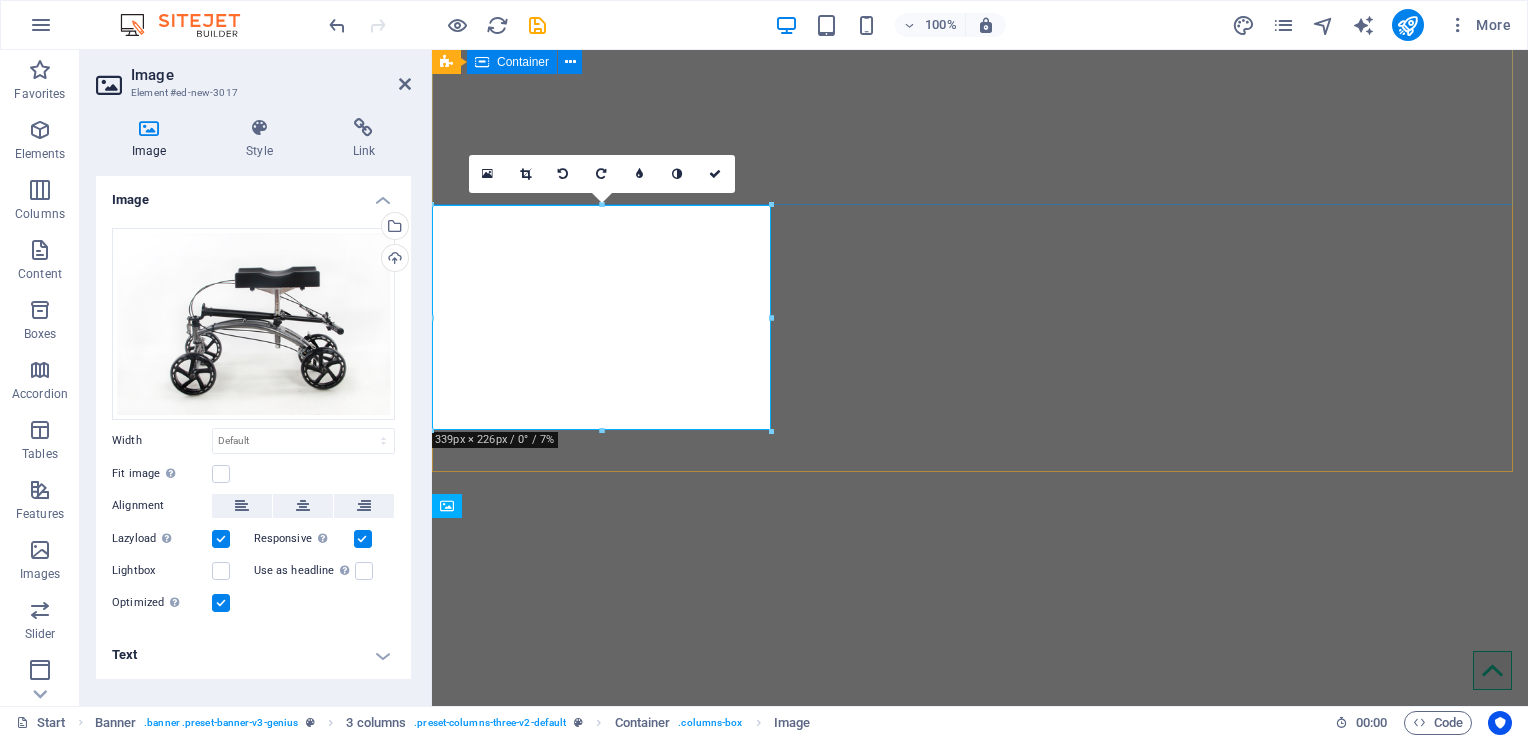 click at bounding box center (980, 4464) 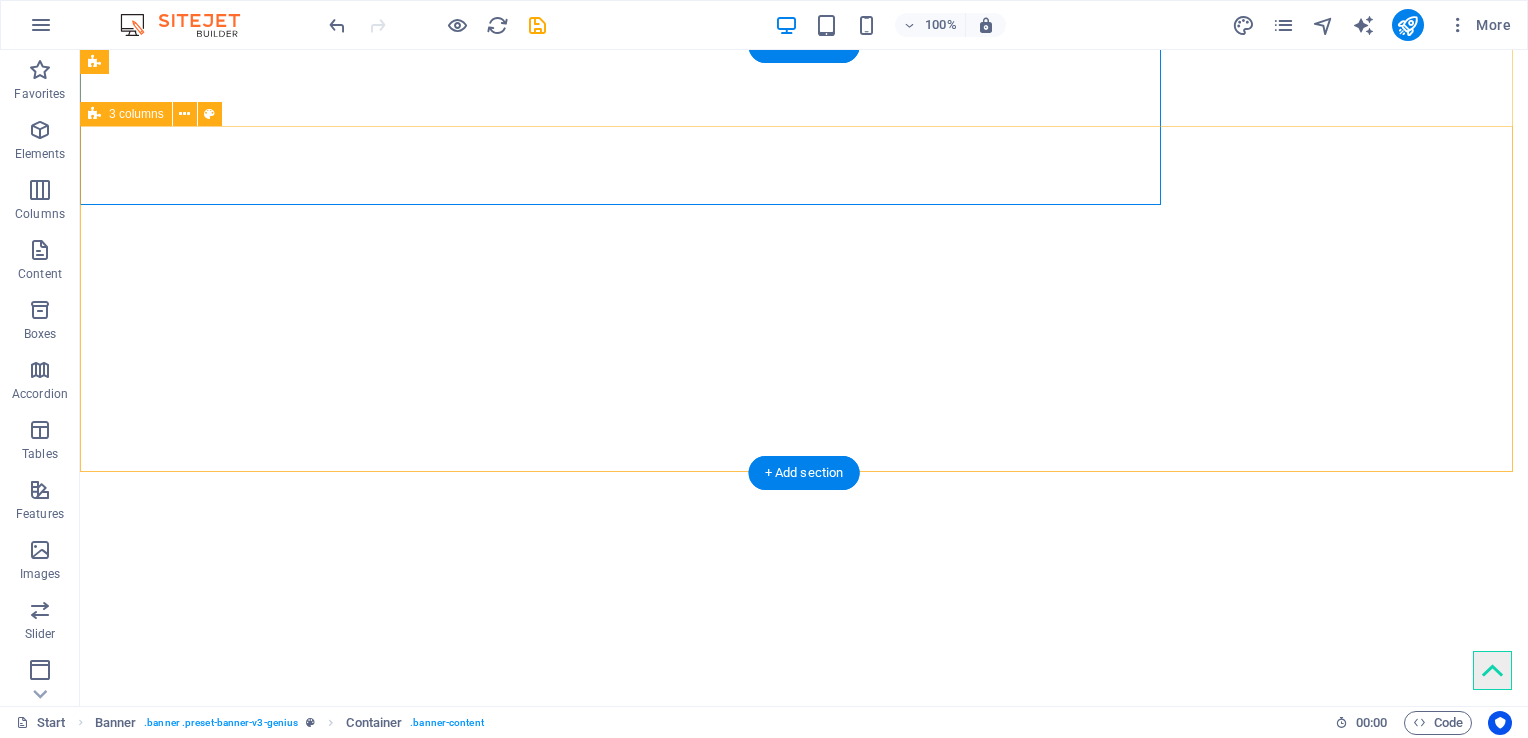 scroll, scrollTop: 844, scrollLeft: 0, axis: vertical 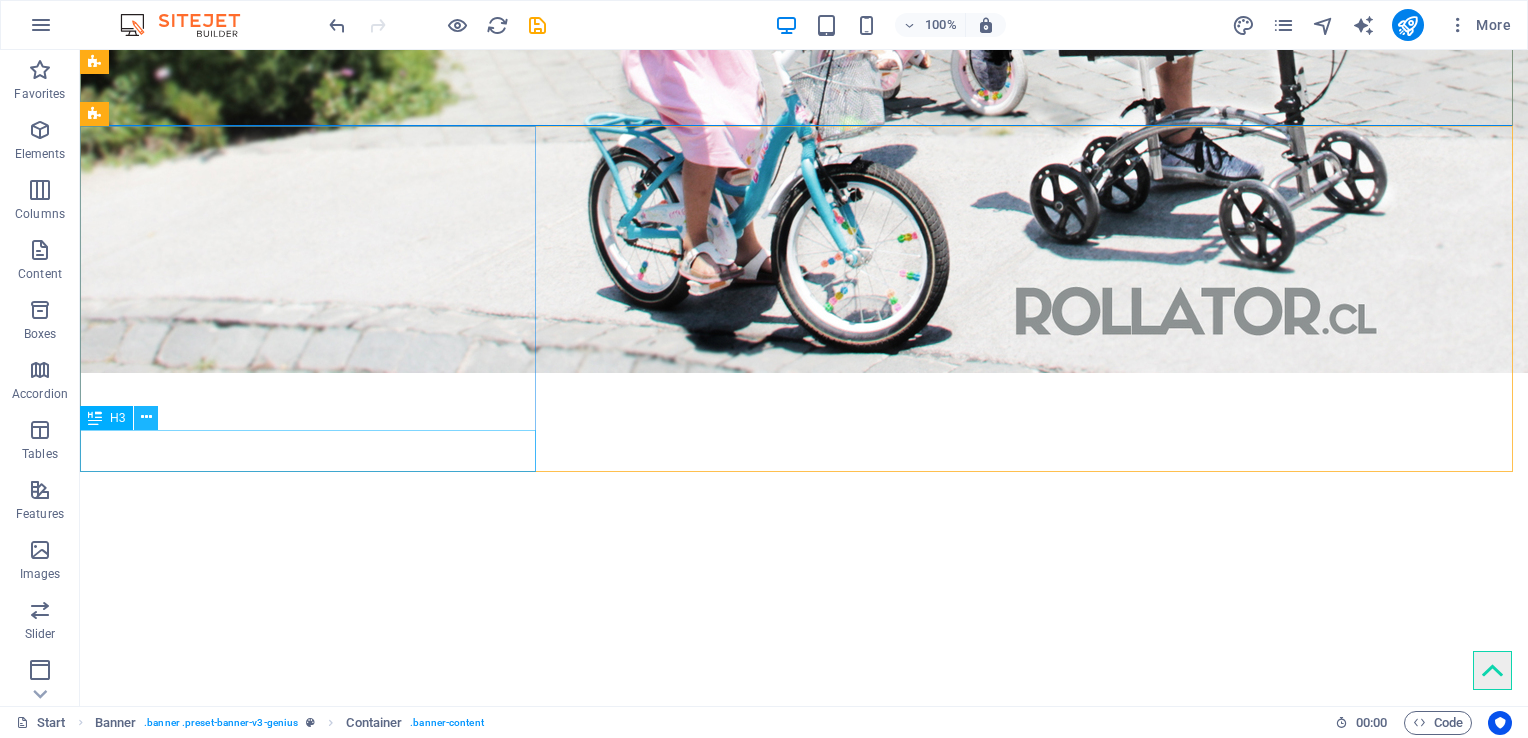 click at bounding box center [146, 417] 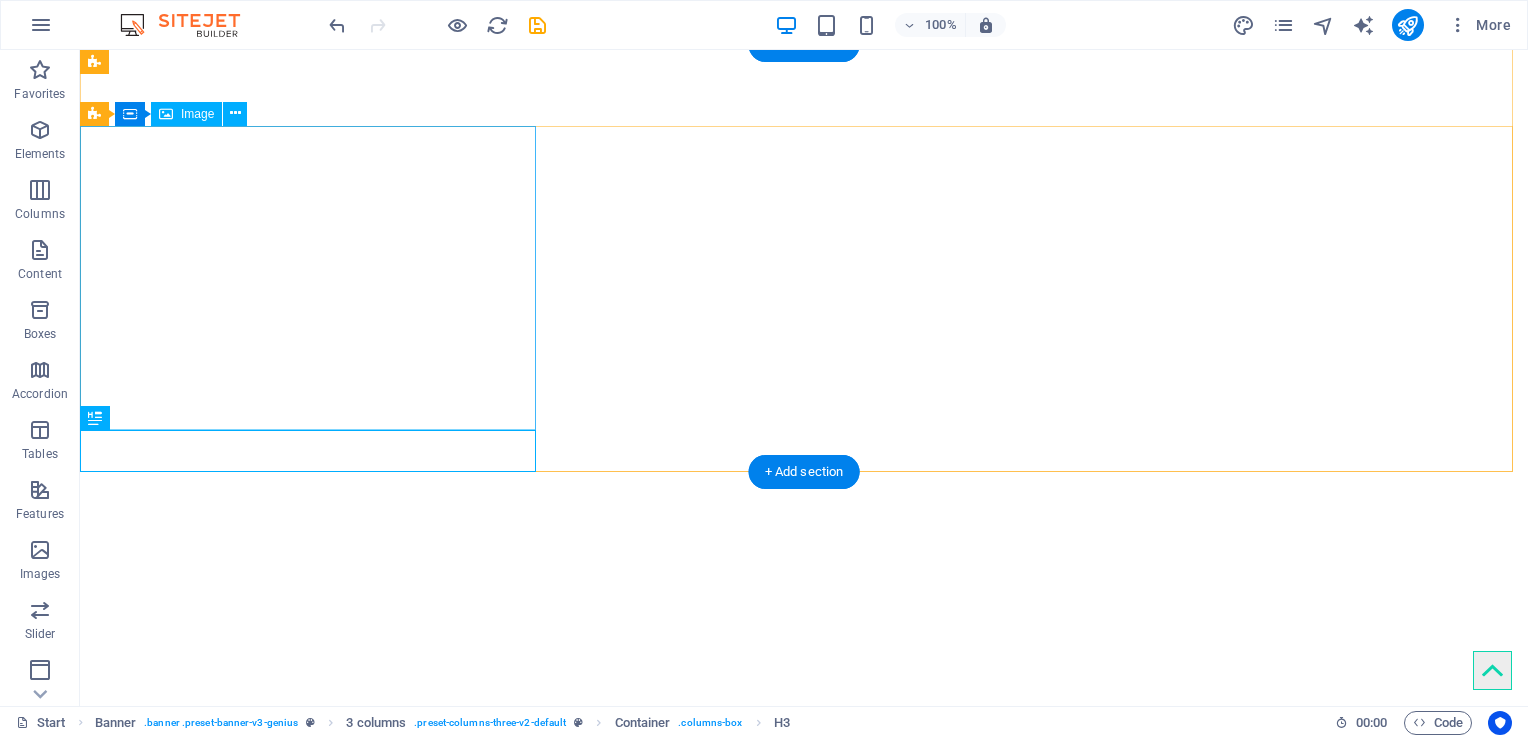 drag, startPoint x: 172, startPoint y: 461, endPoint x: 125, endPoint y: 128, distance: 336.30048 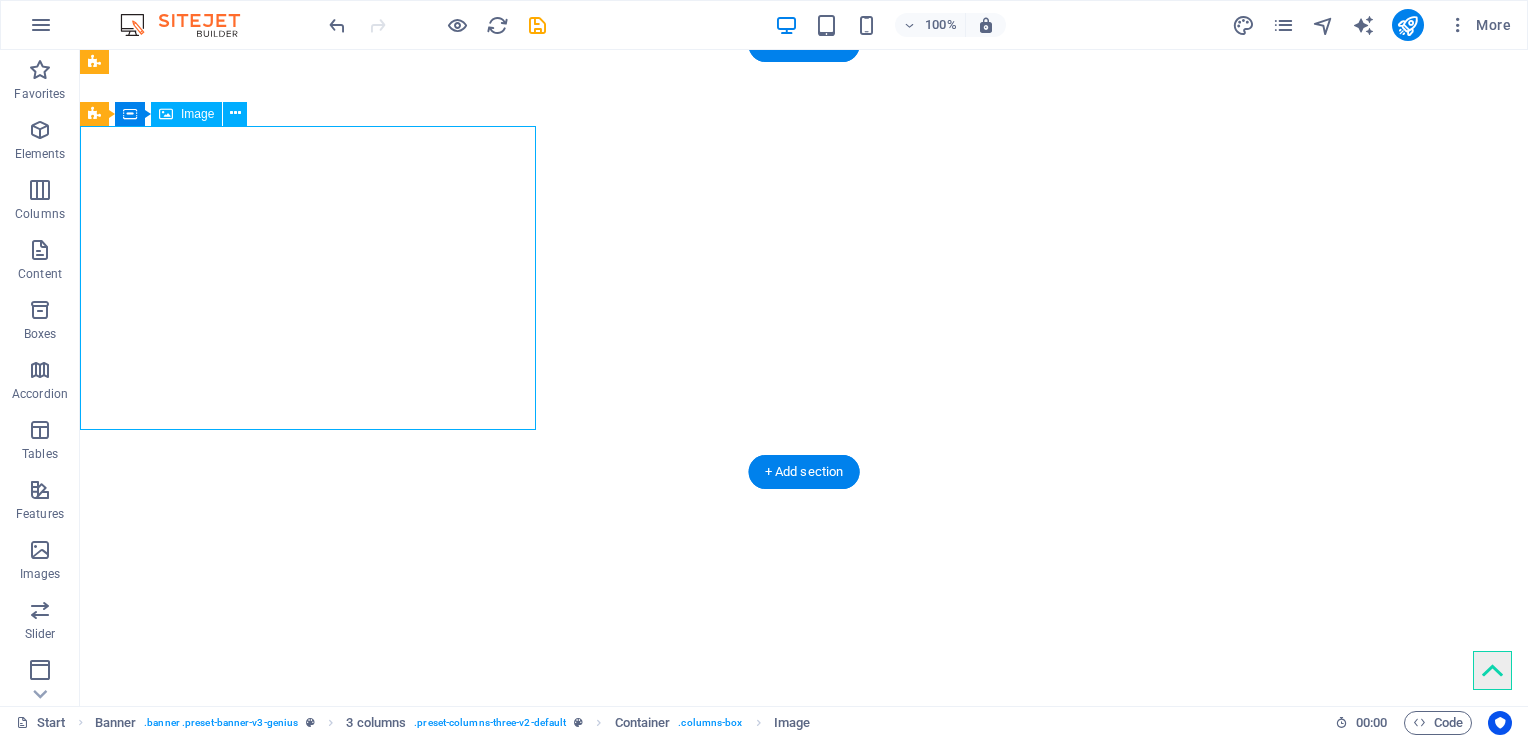 drag, startPoint x: 143, startPoint y: 151, endPoint x: 204, endPoint y: 260, distance: 124.90797 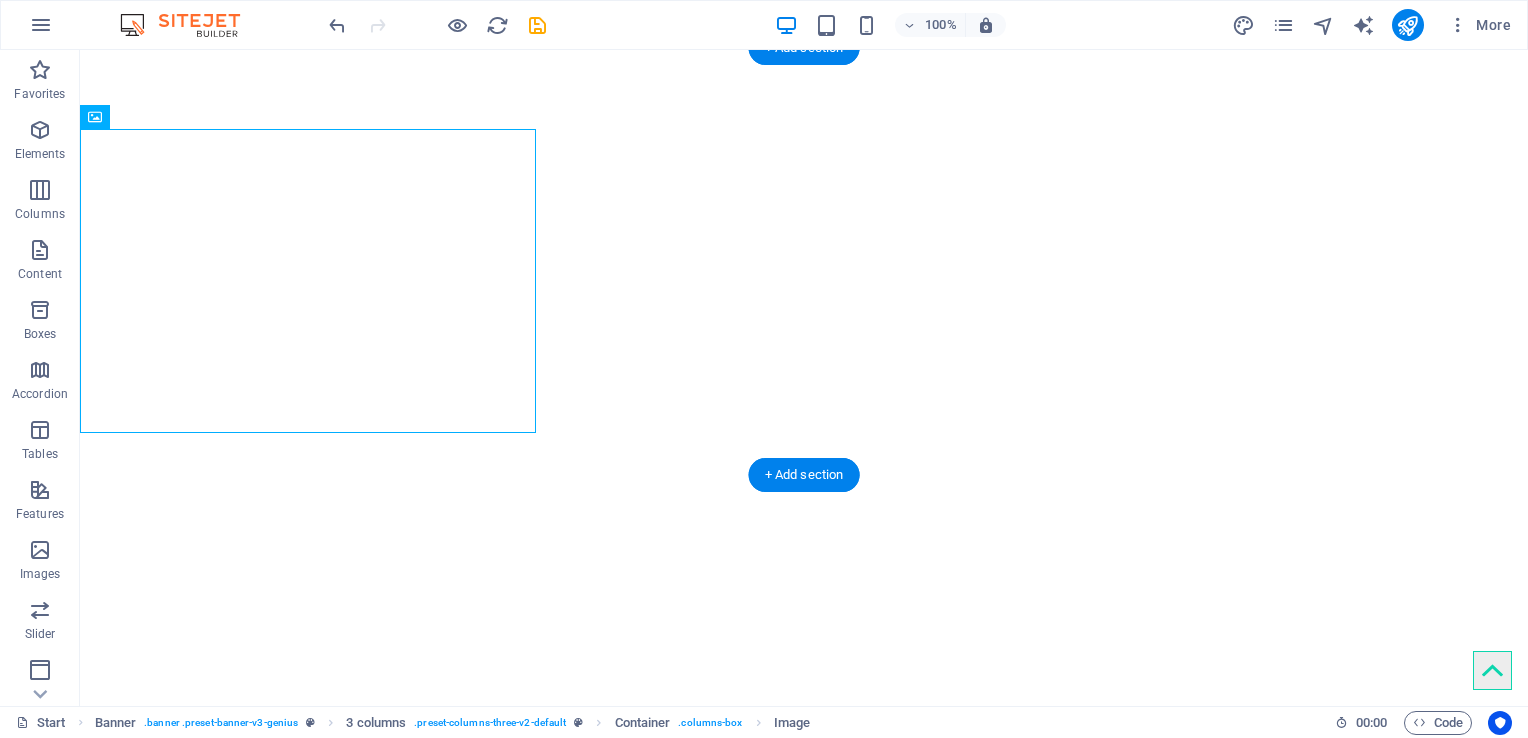 scroll, scrollTop: 841, scrollLeft: 0, axis: vertical 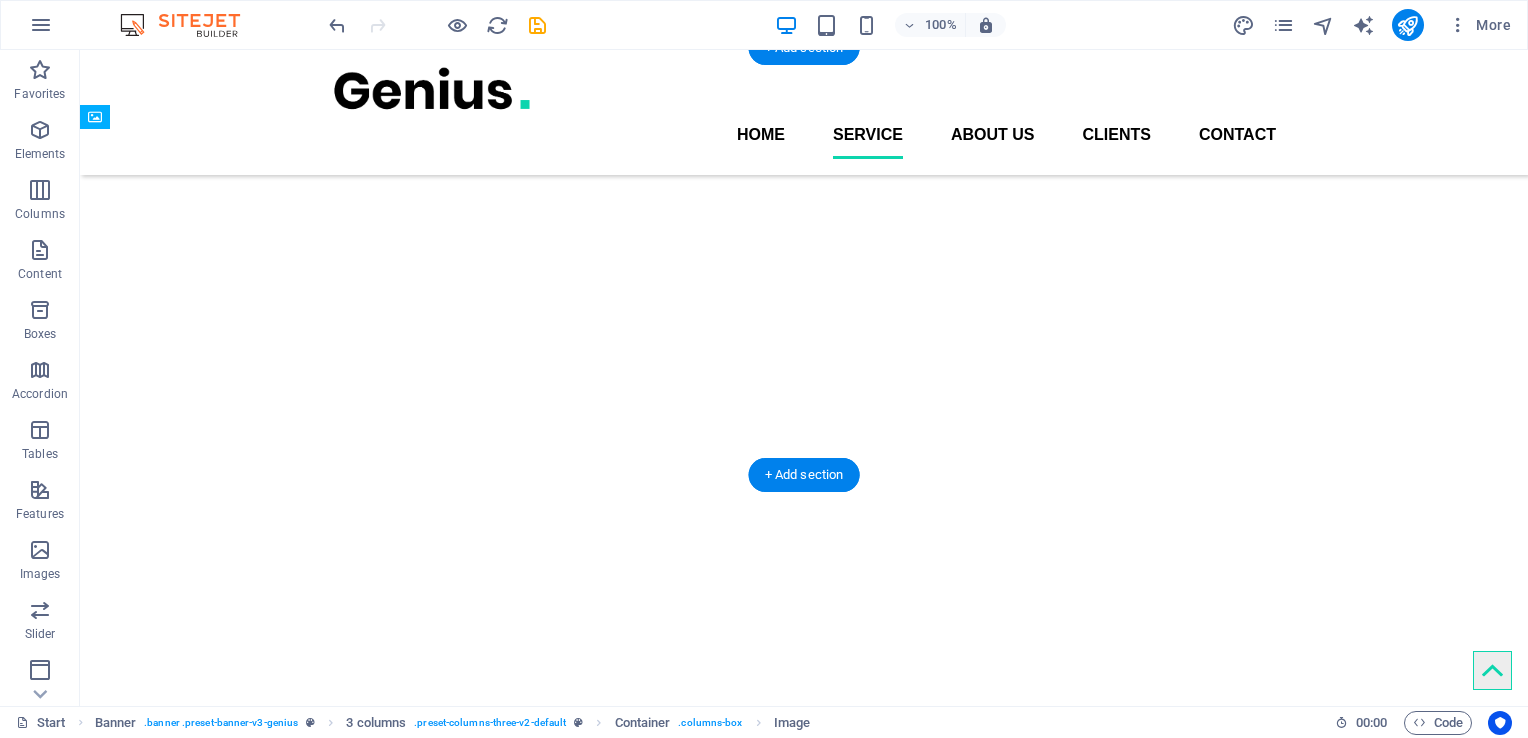 drag, startPoint x: 280, startPoint y: 164, endPoint x: 225, endPoint y: 439, distance: 280.44608 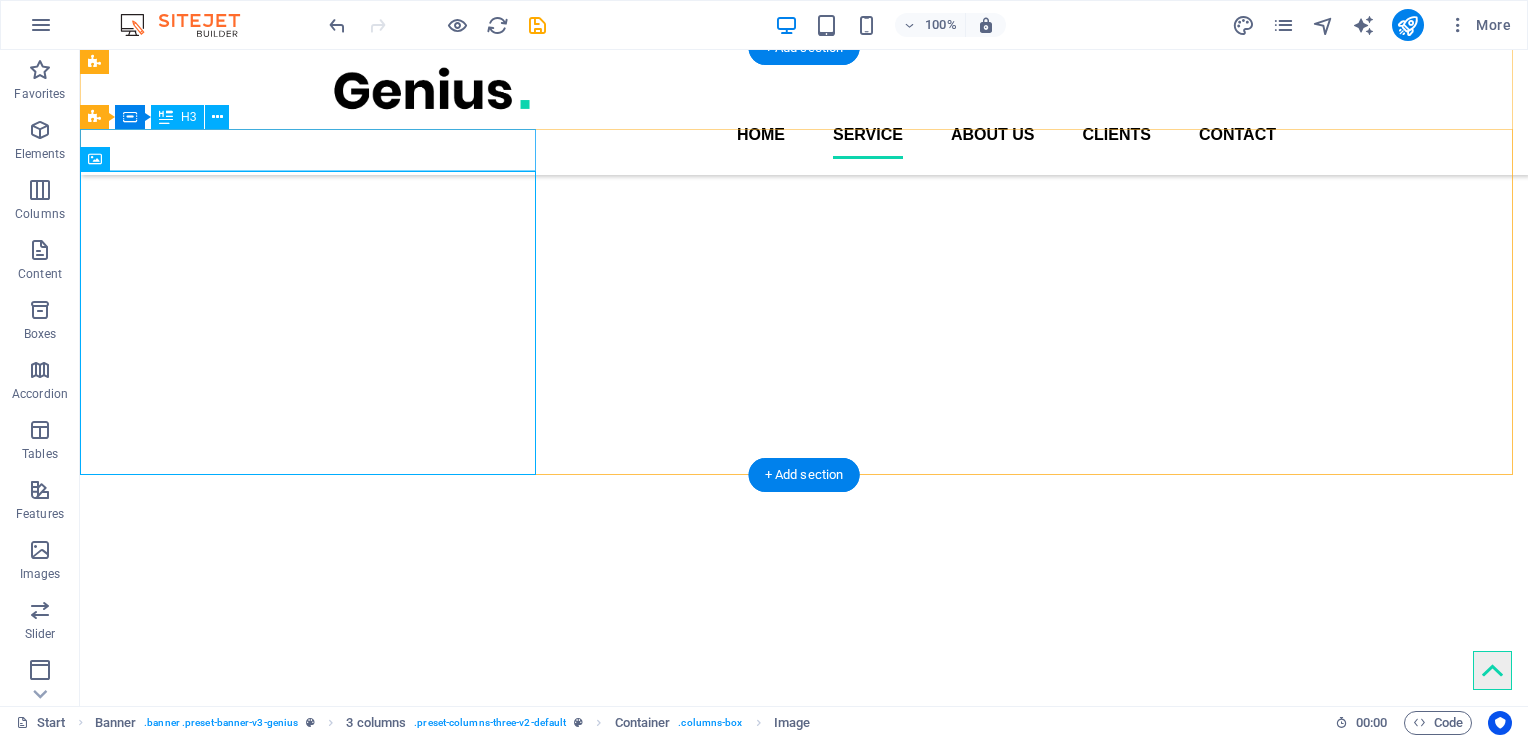 click on "Plegable" at bounding box center [310, 4256] 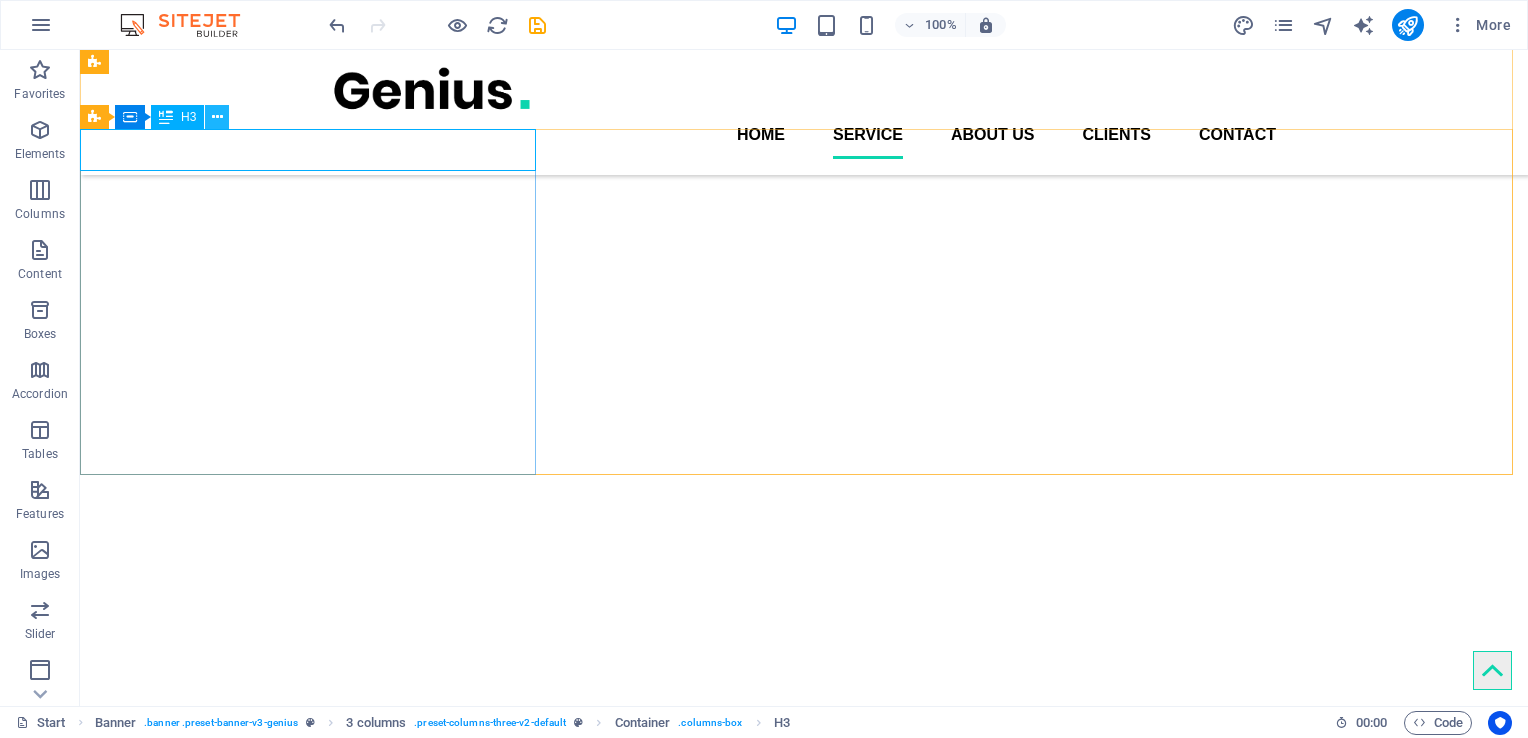 click at bounding box center [217, 117] 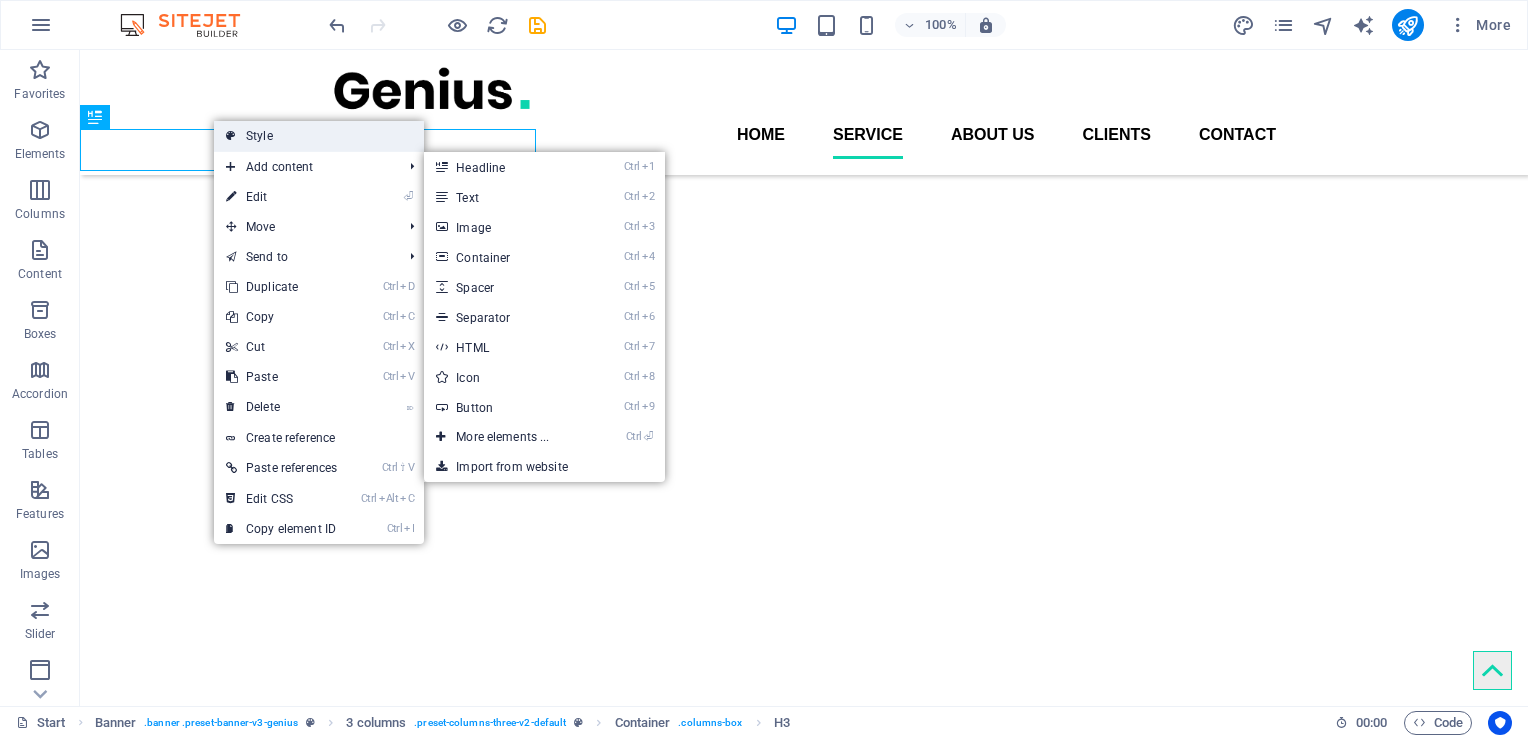 click on "Style" at bounding box center (319, 136) 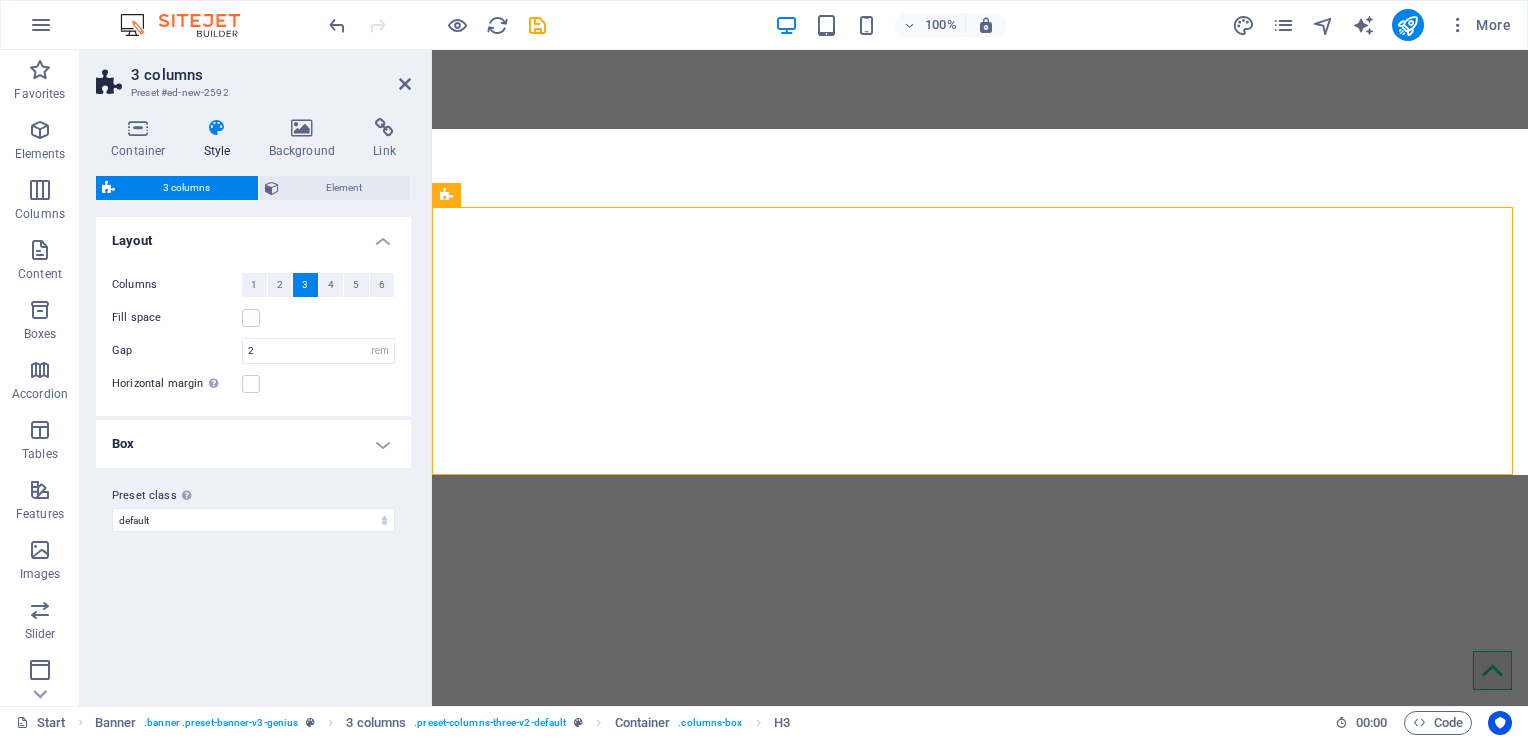 scroll, scrollTop: 654, scrollLeft: 0, axis: vertical 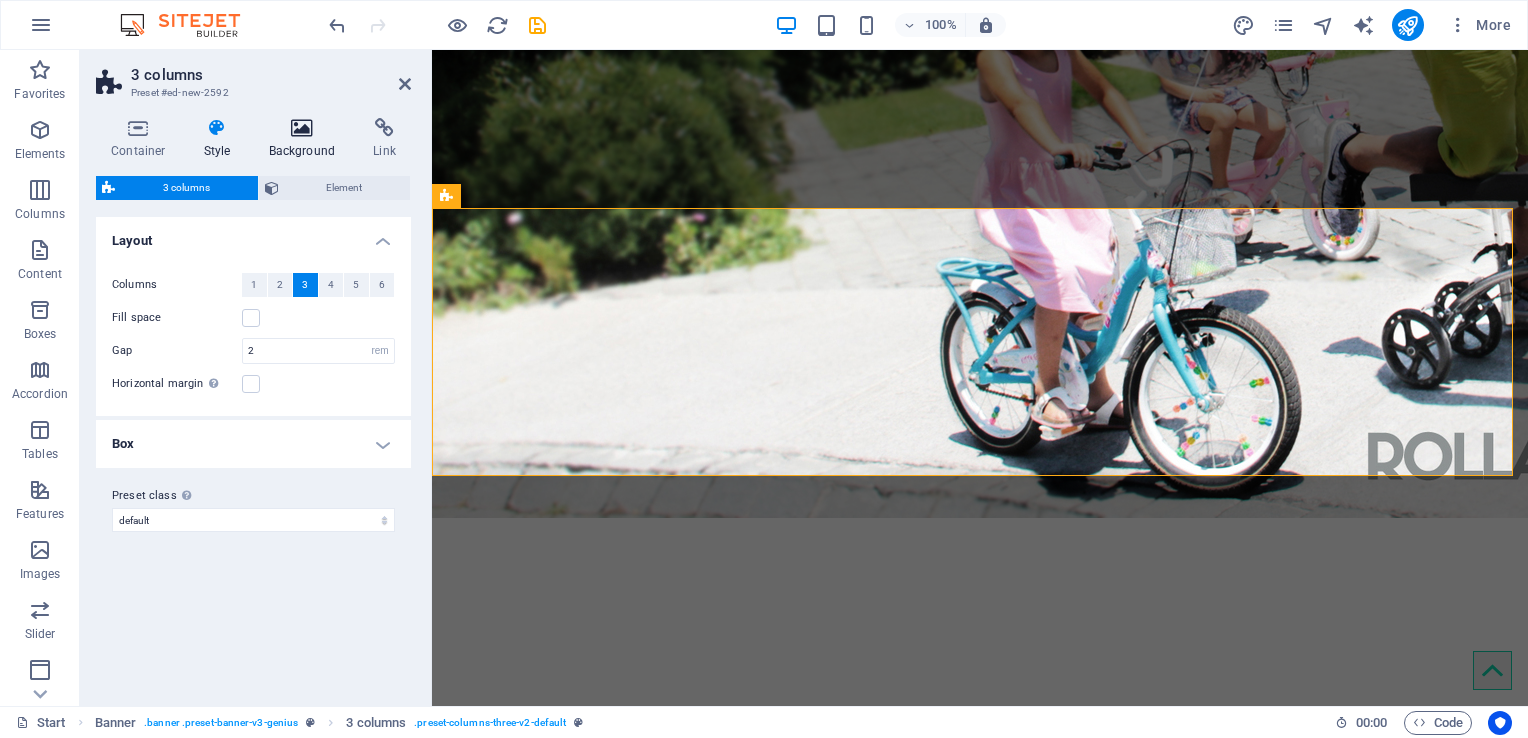 click on "Background" at bounding box center [306, 139] 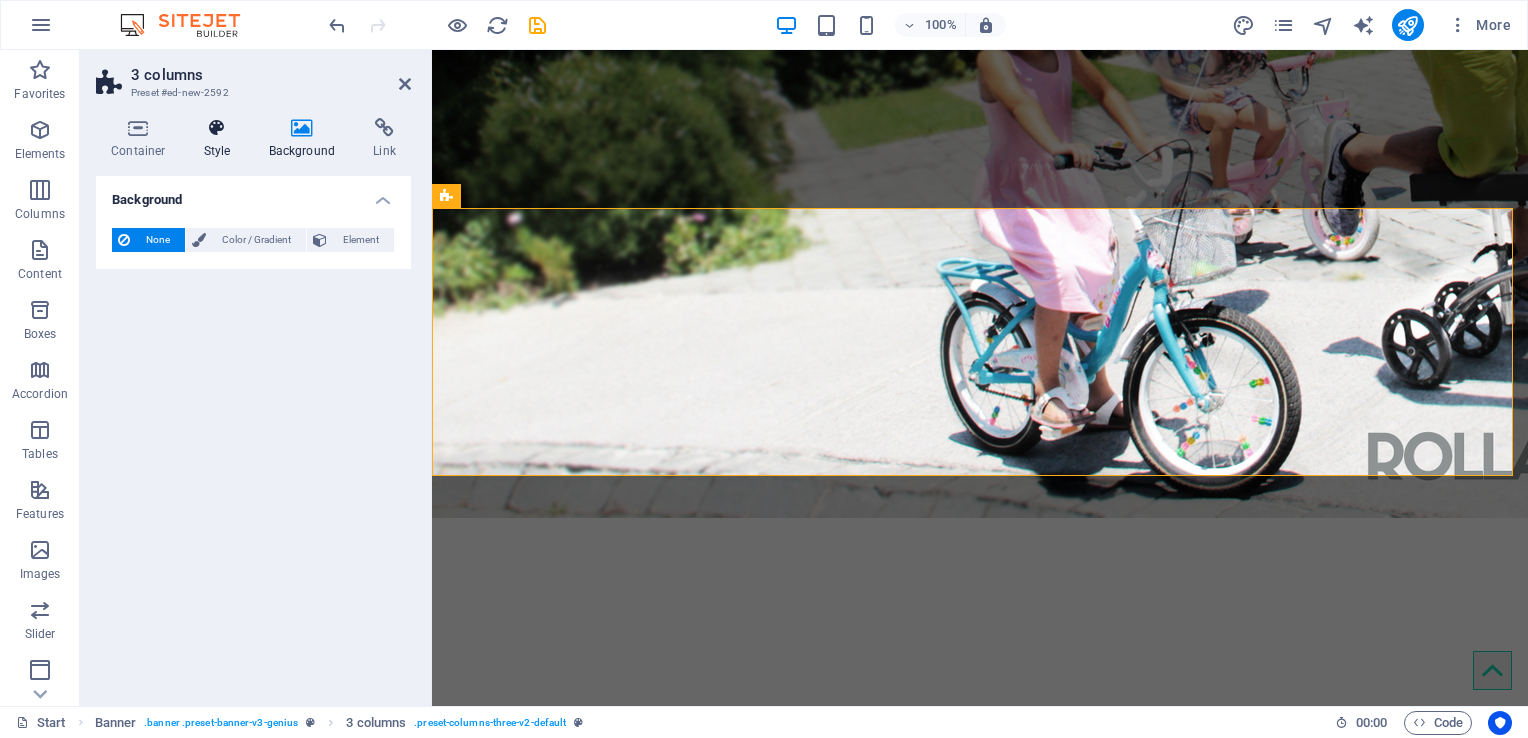 click at bounding box center [217, 128] 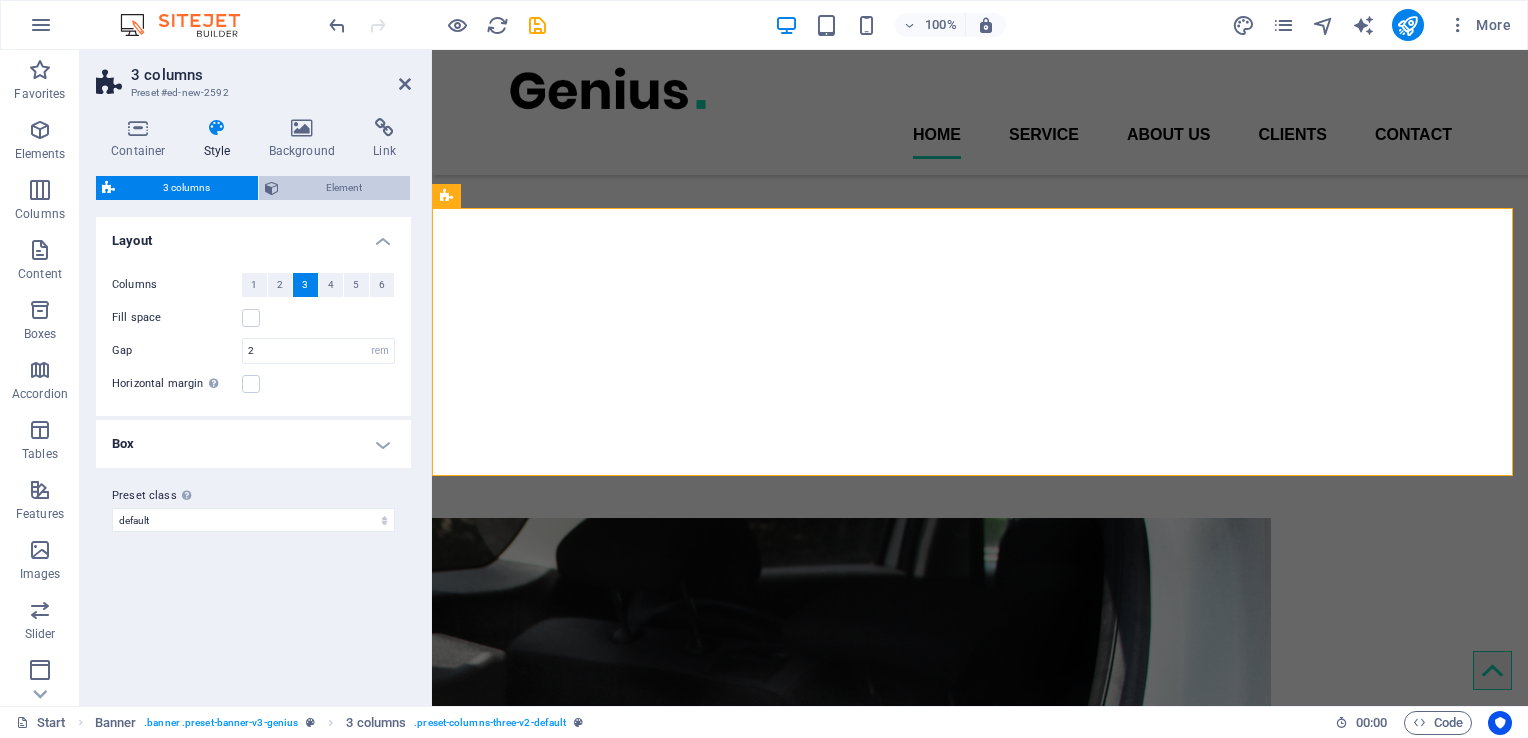click on "Element" at bounding box center (345, 188) 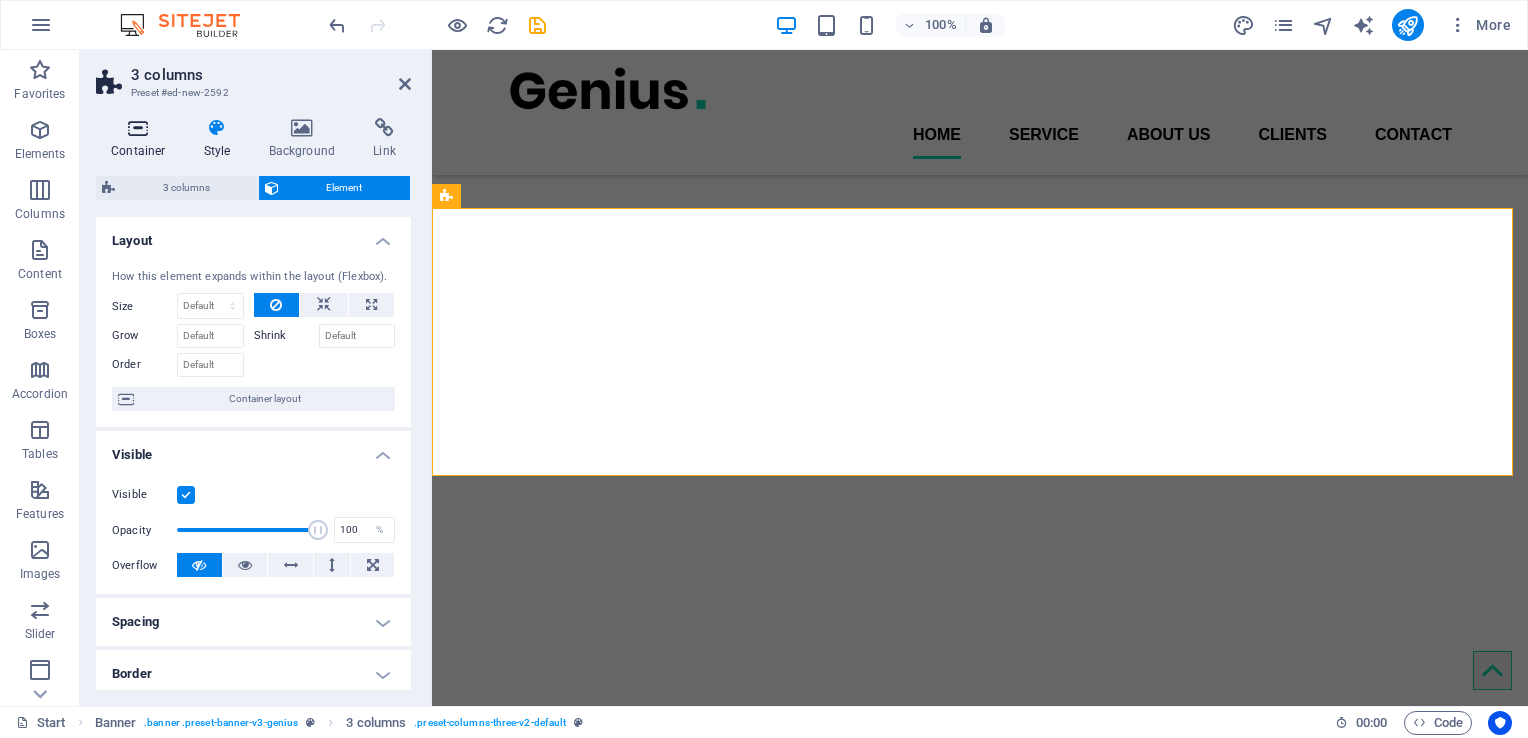 click on "Container" at bounding box center (142, 139) 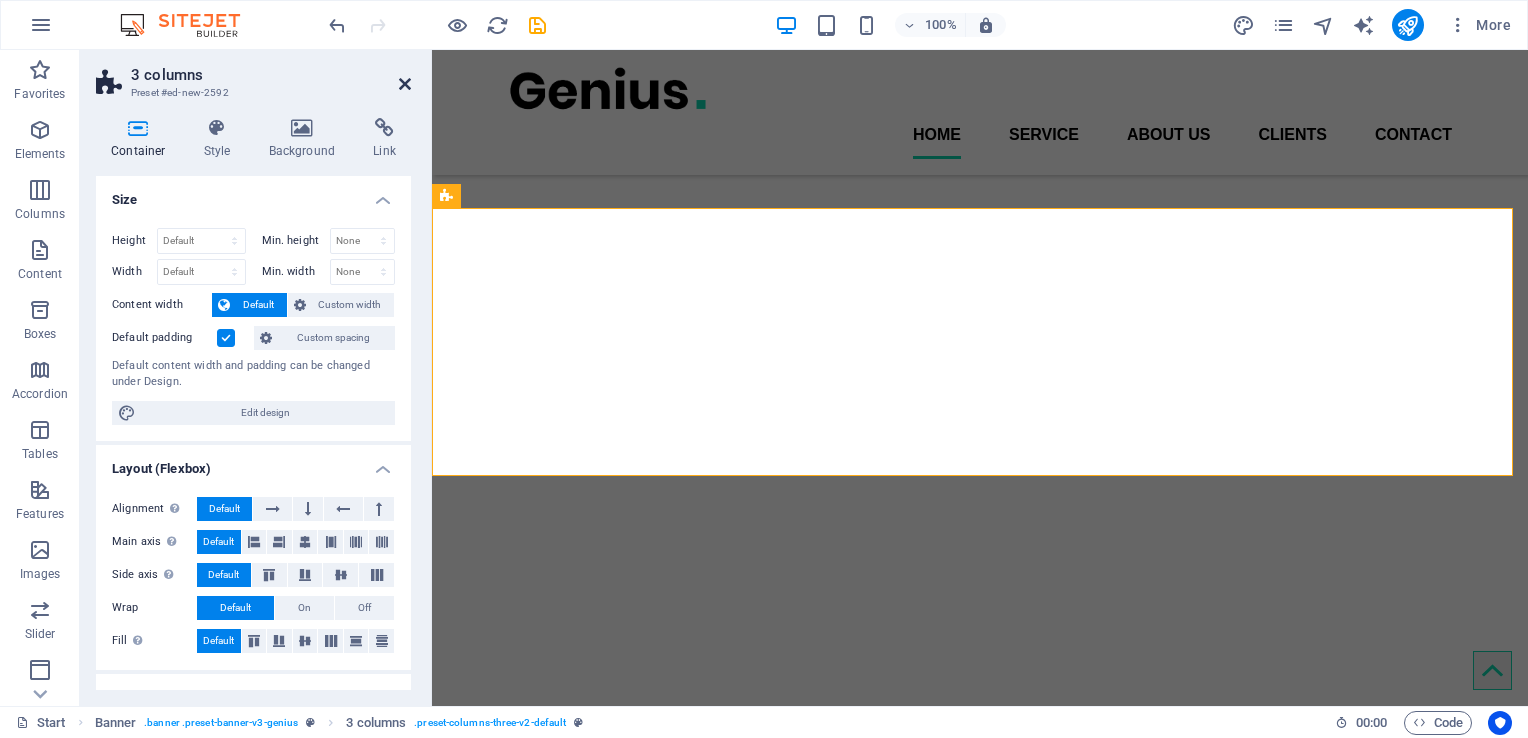 click at bounding box center [405, 84] 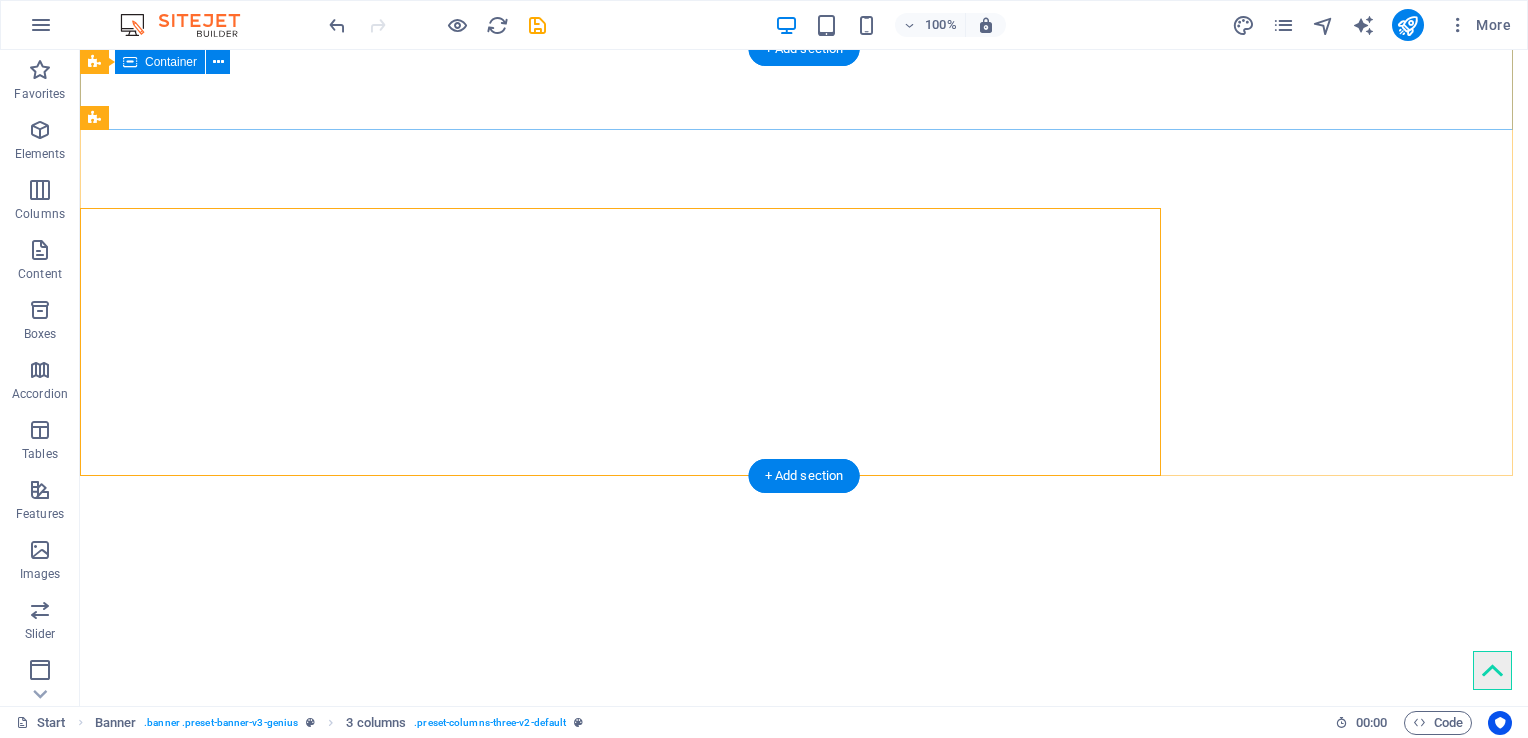 scroll, scrollTop: 841, scrollLeft: 0, axis: vertical 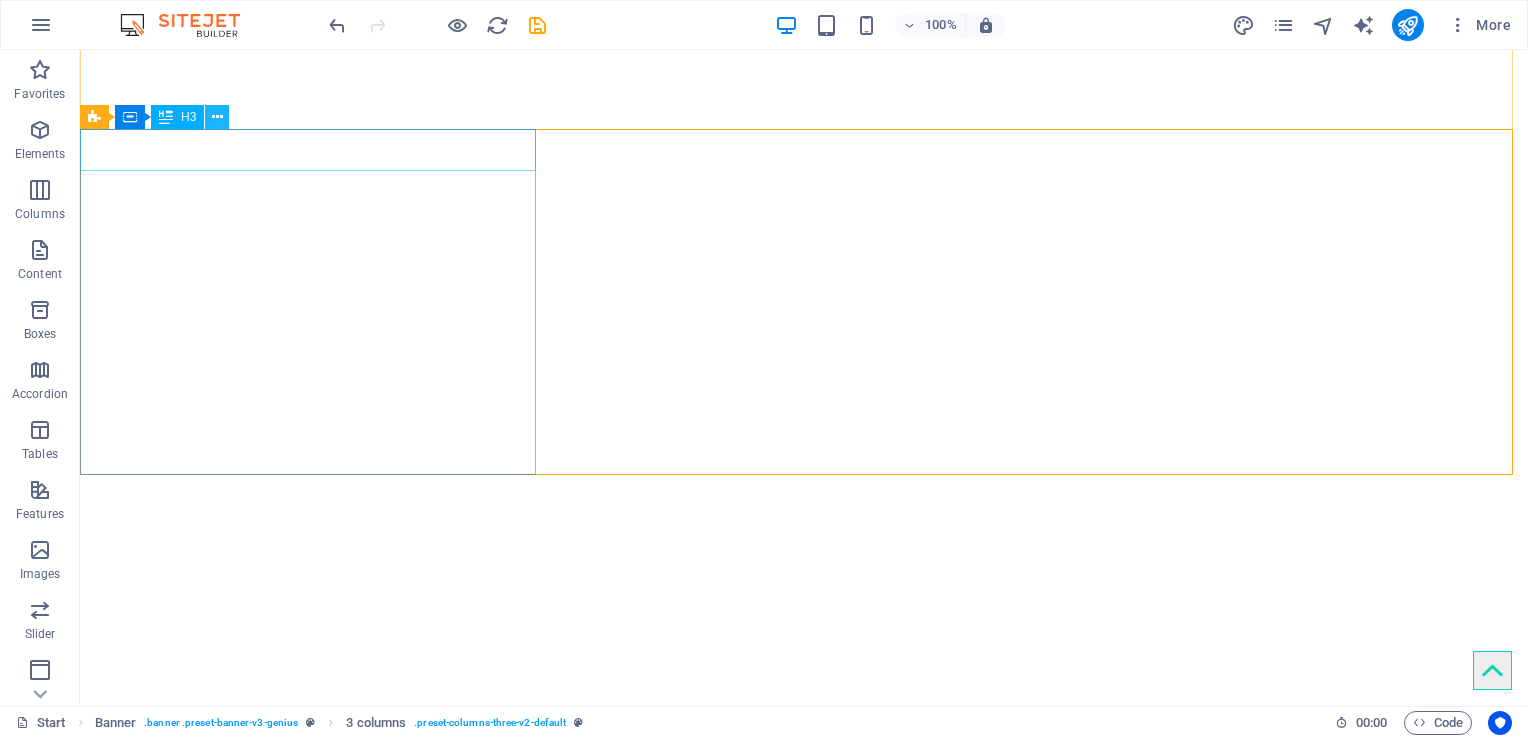 click at bounding box center [217, 117] 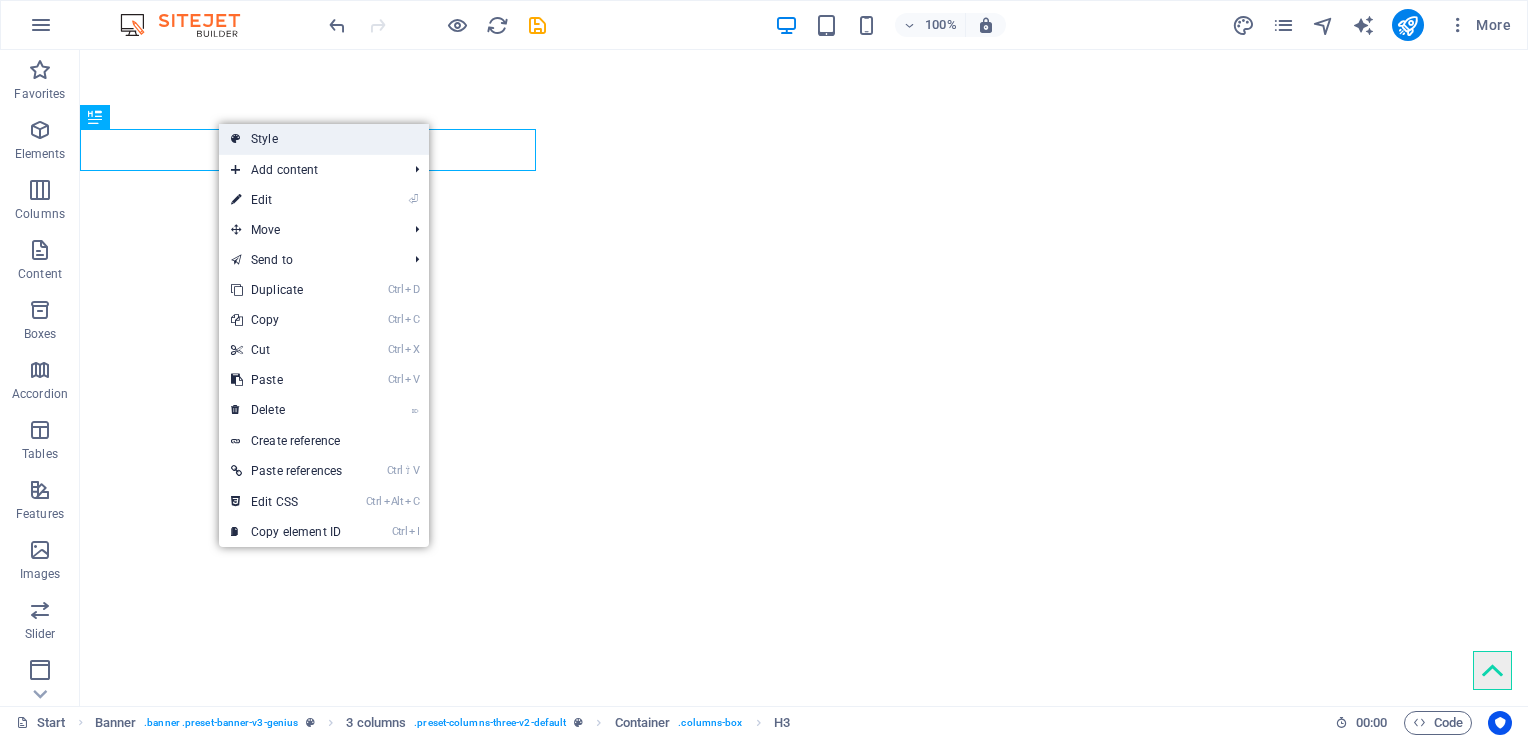 click on "Style" at bounding box center (324, 139) 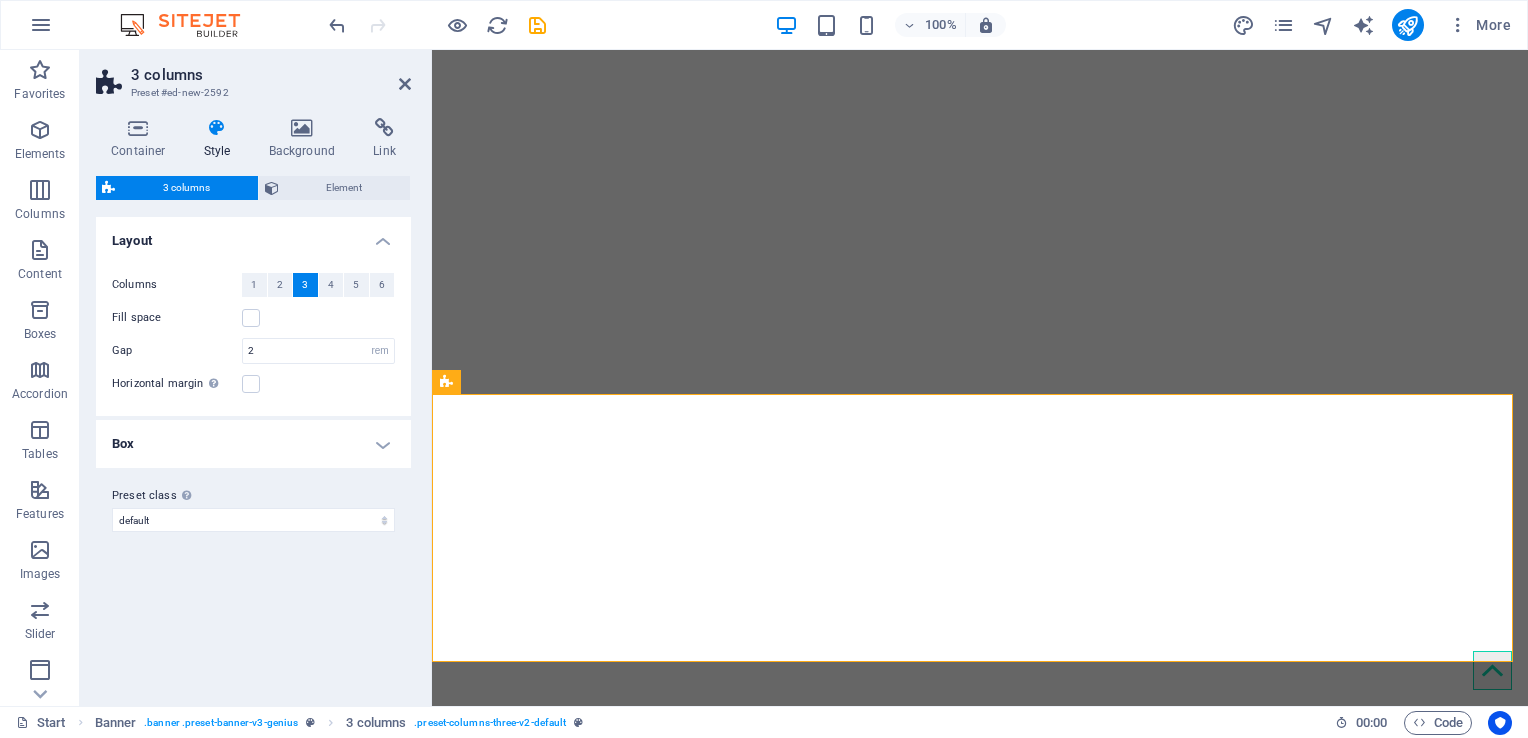 scroll, scrollTop: 654, scrollLeft: 0, axis: vertical 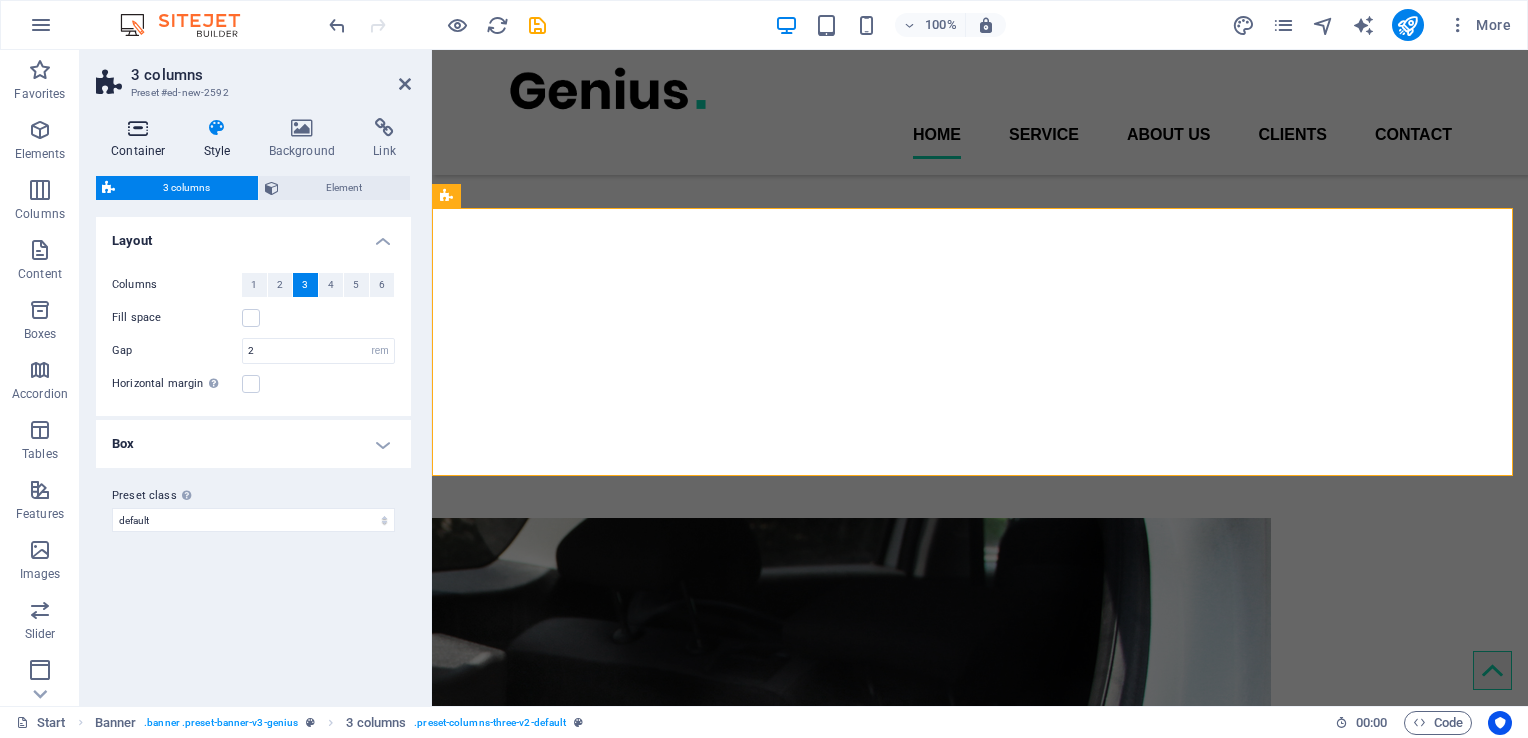 click on "Container" at bounding box center [142, 139] 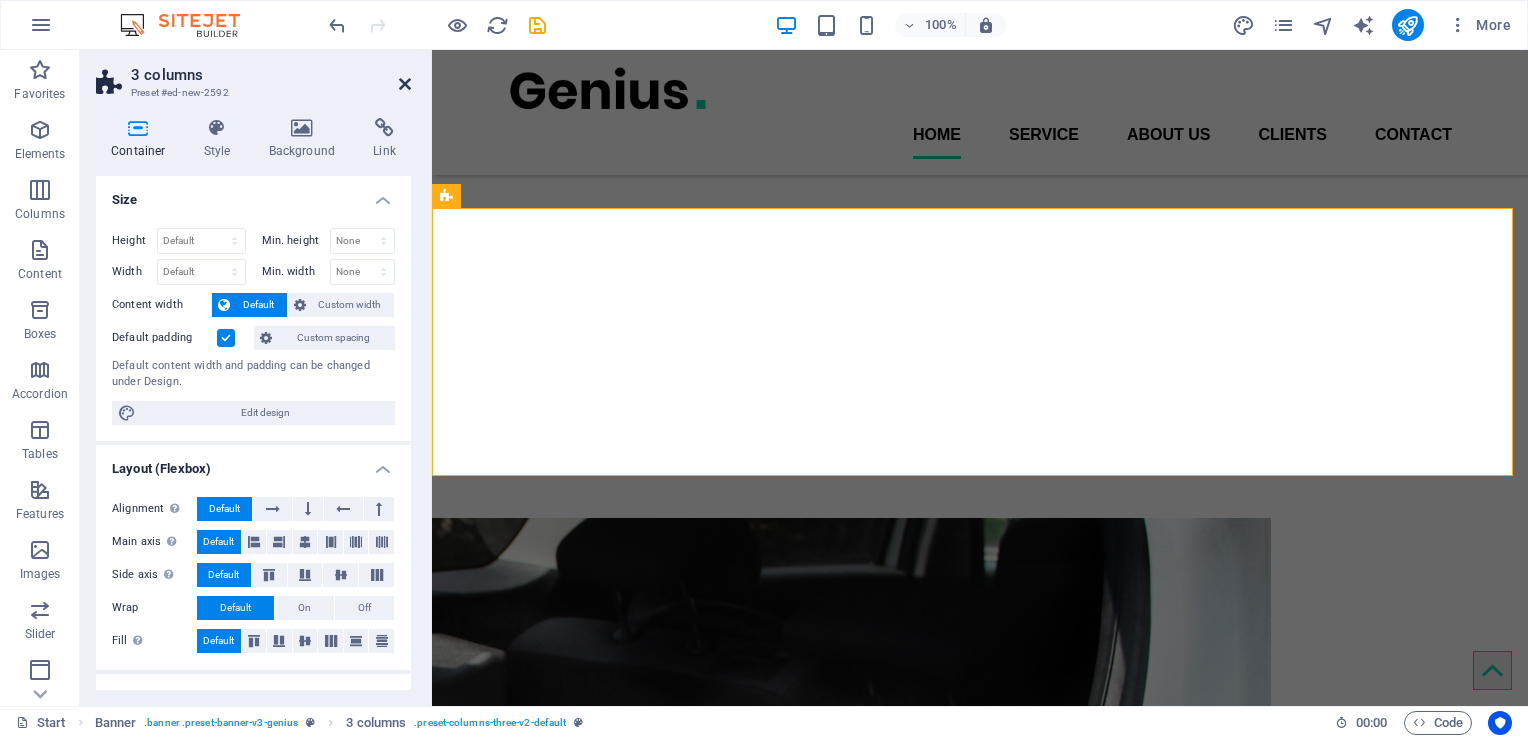 click at bounding box center [405, 84] 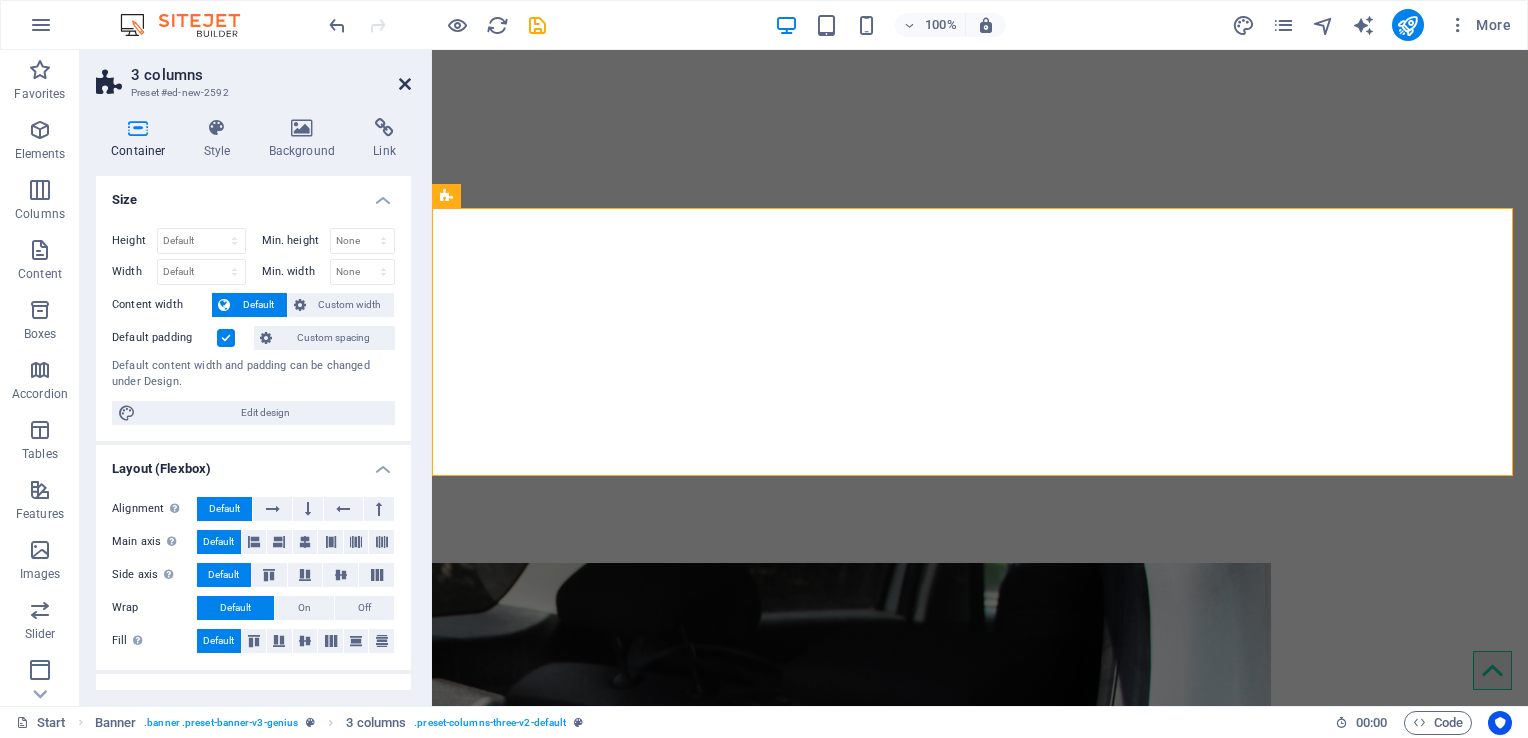 scroll, scrollTop: 841, scrollLeft: 0, axis: vertical 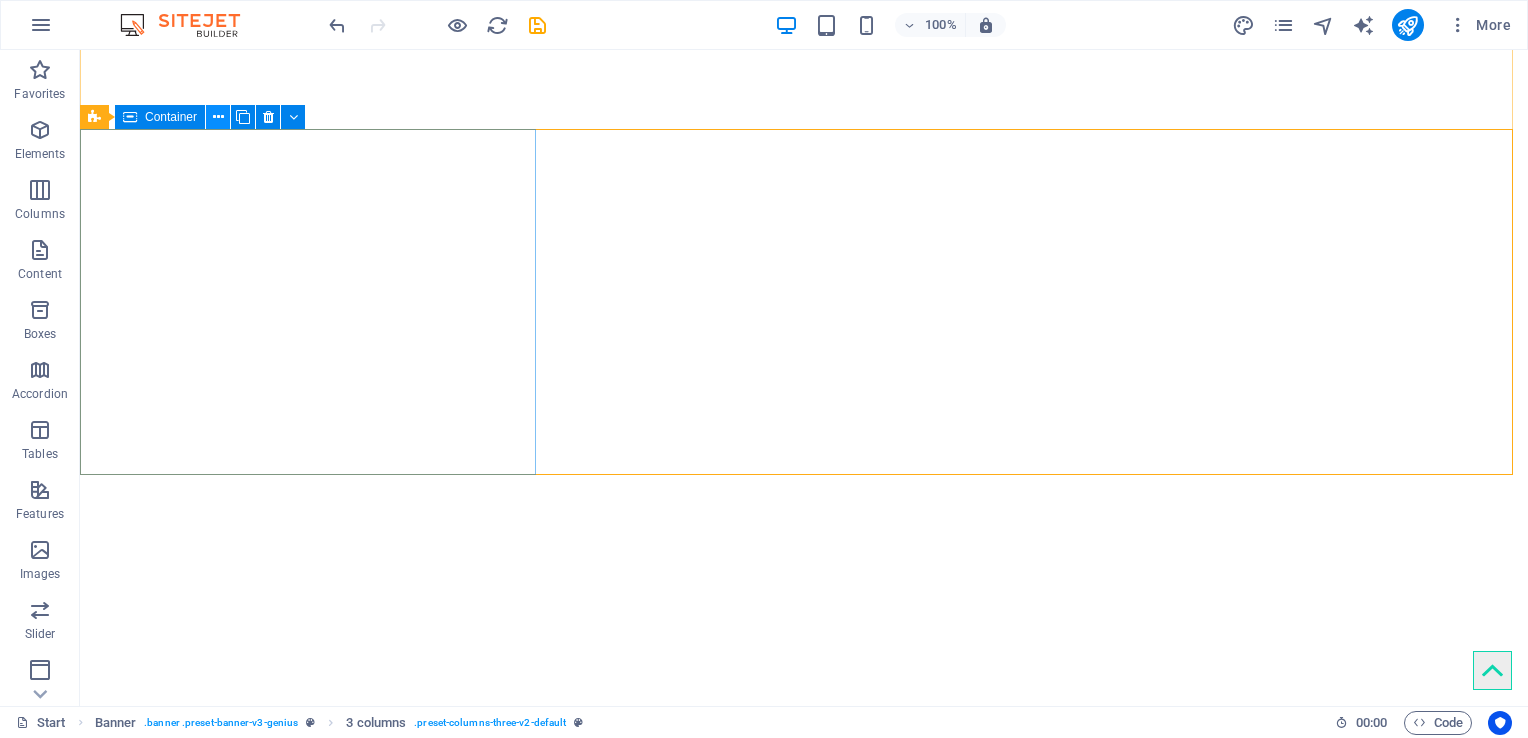 click at bounding box center [218, 117] 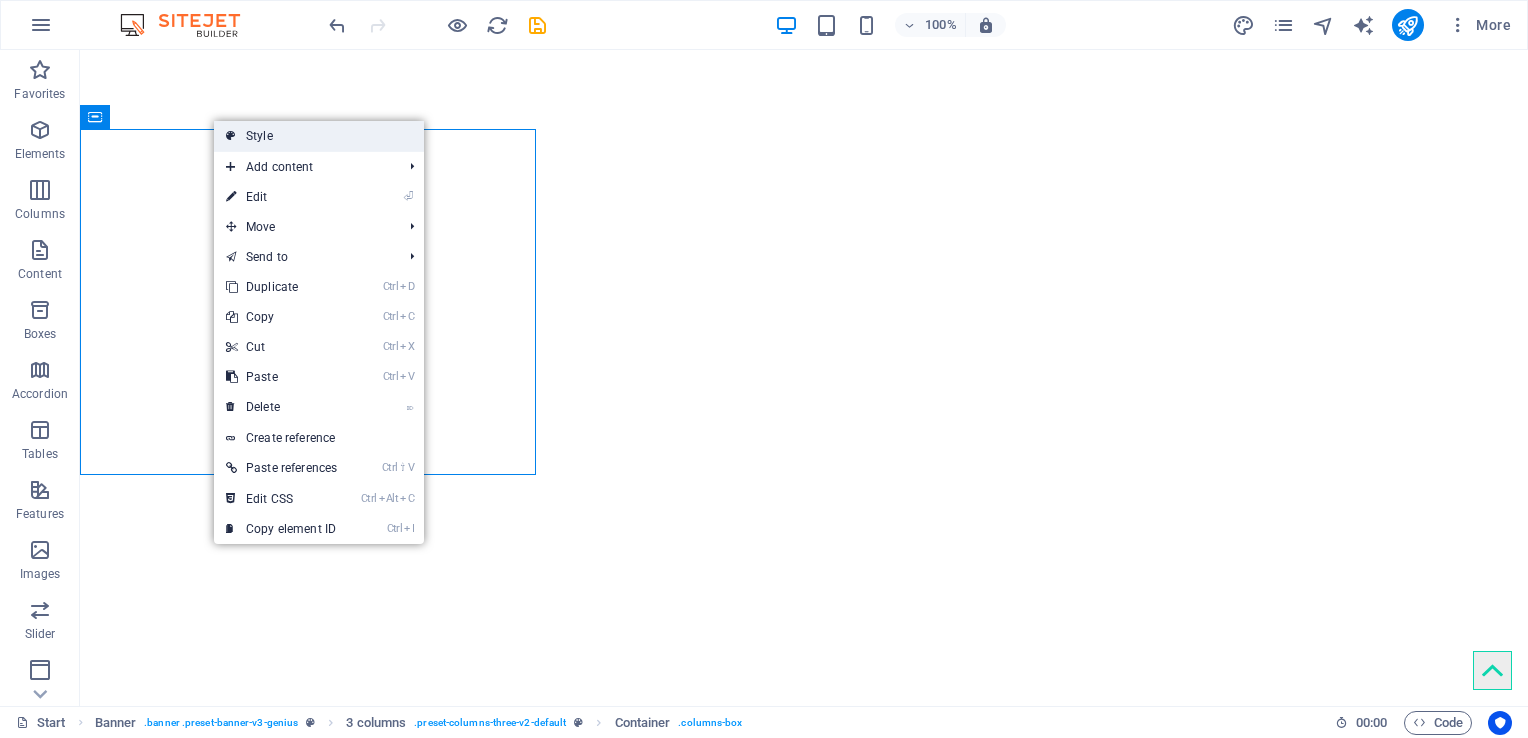 click on "Style" at bounding box center (319, 136) 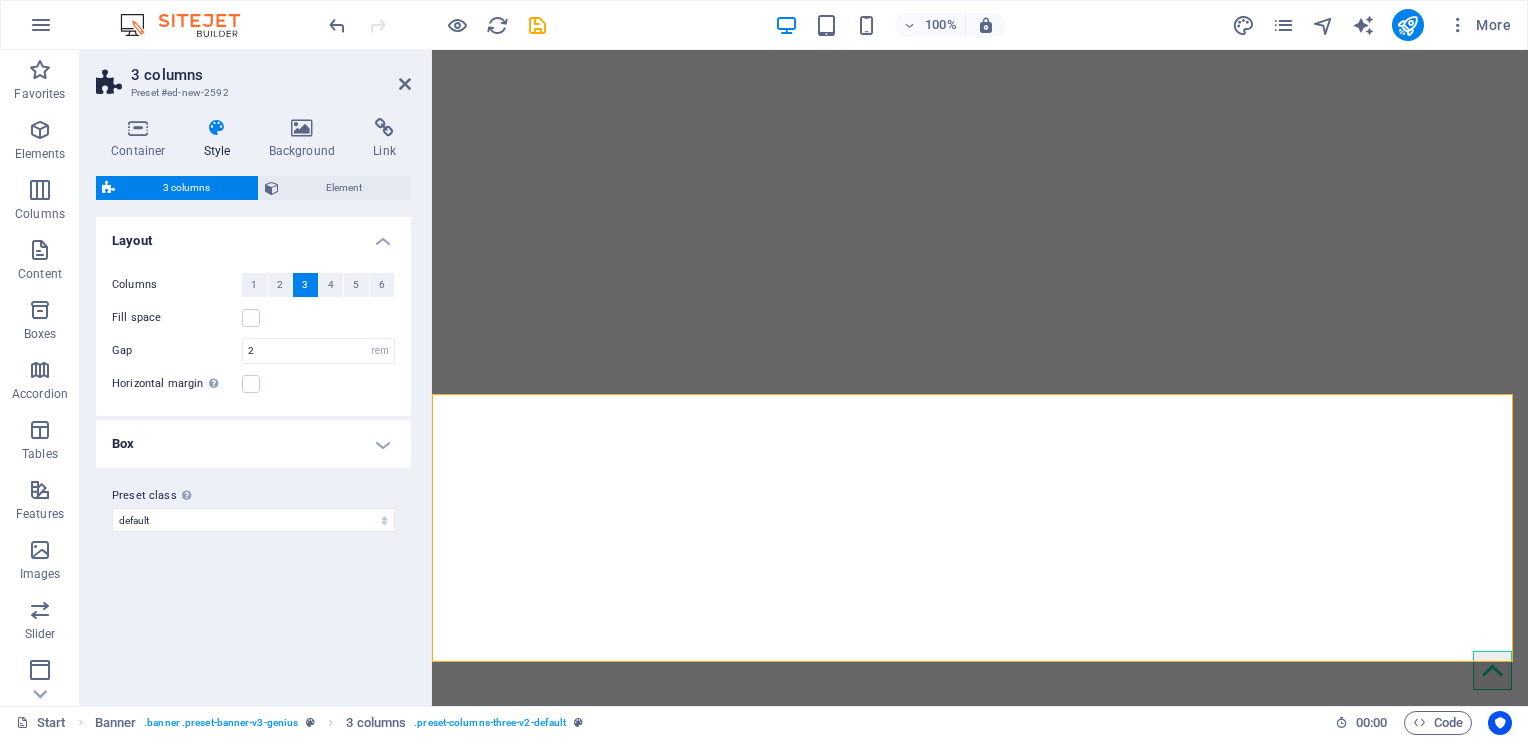 scroll, scrollTop: 654, scrollLeft: 0, axis: vertical 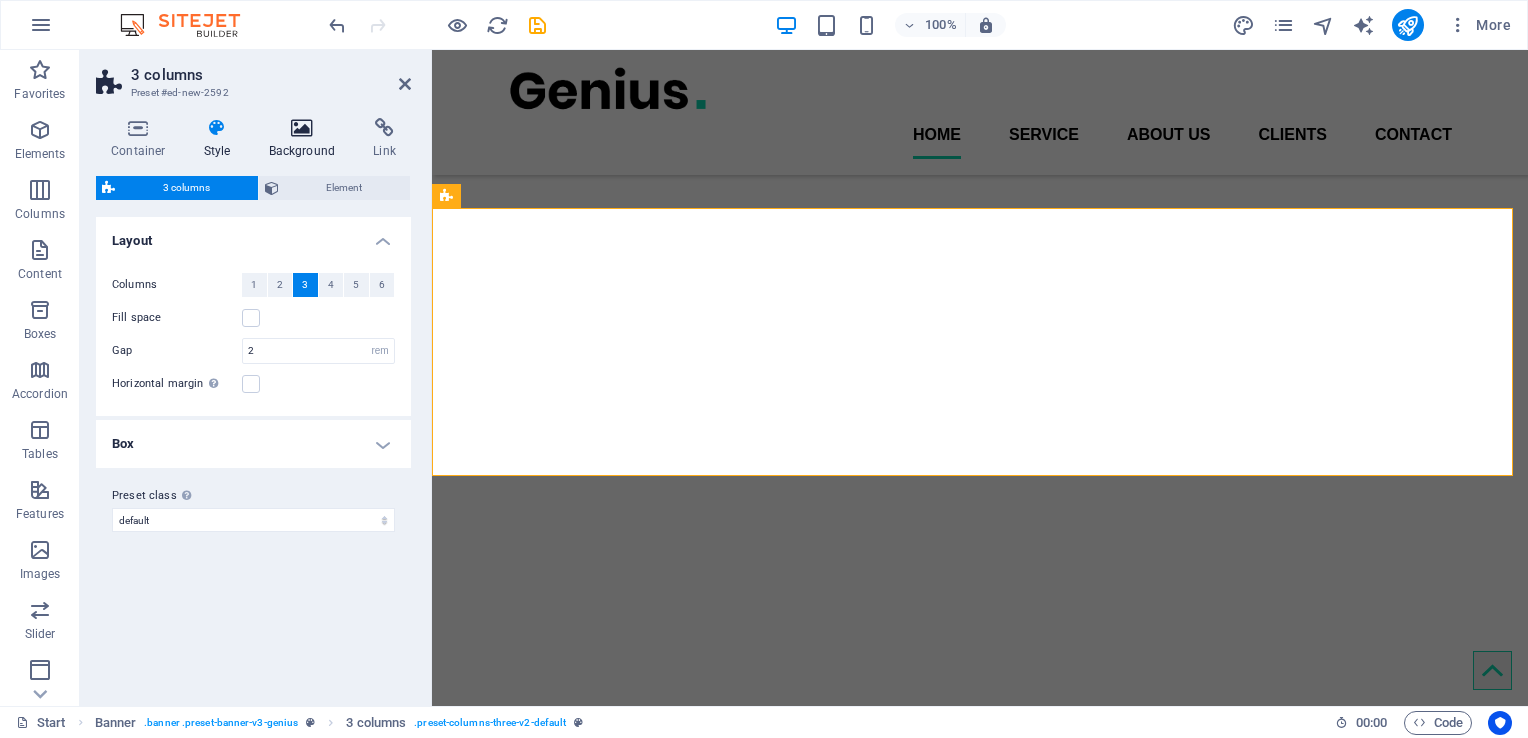 click on "Background" at bounding box center (306, 139) 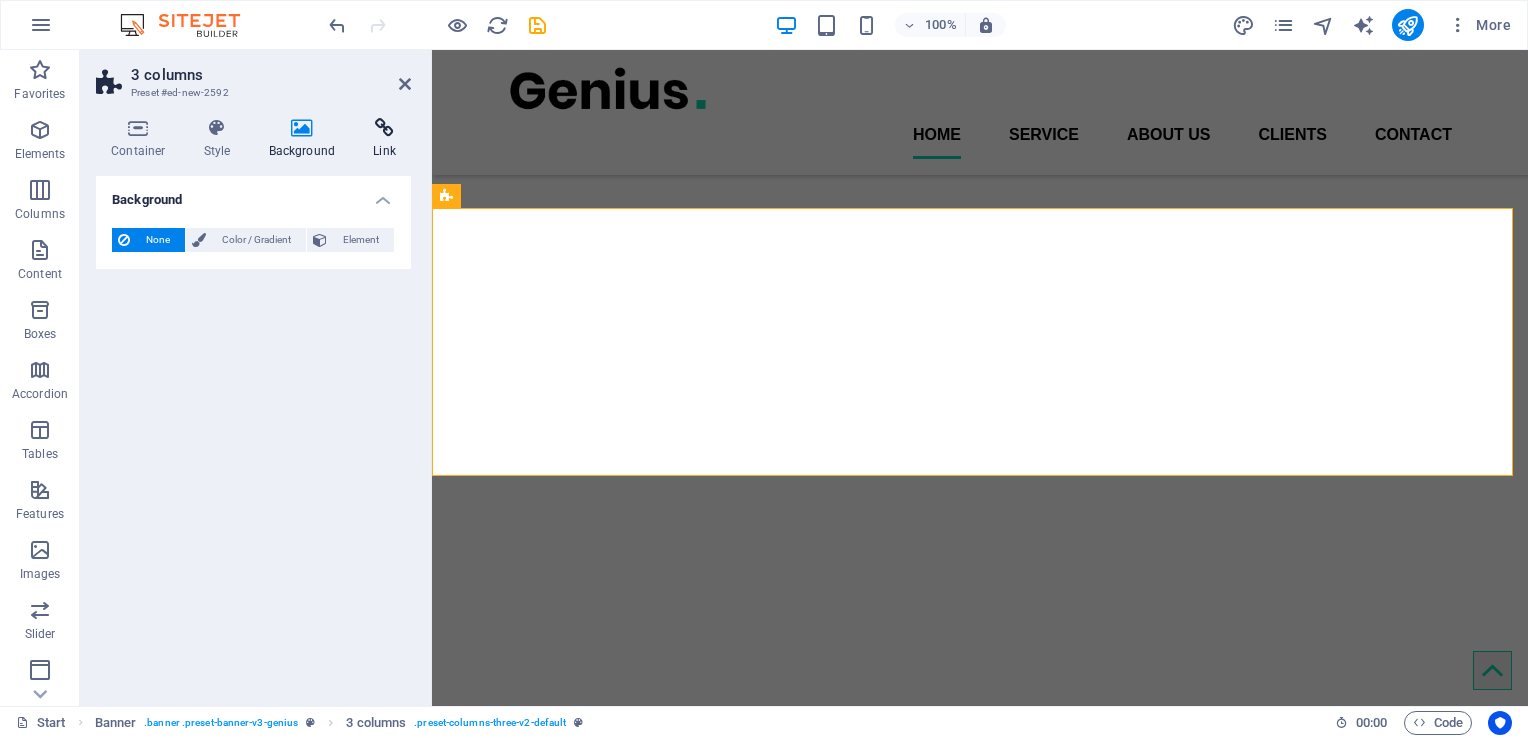 click on "Link" at bounding box center (384, 139) 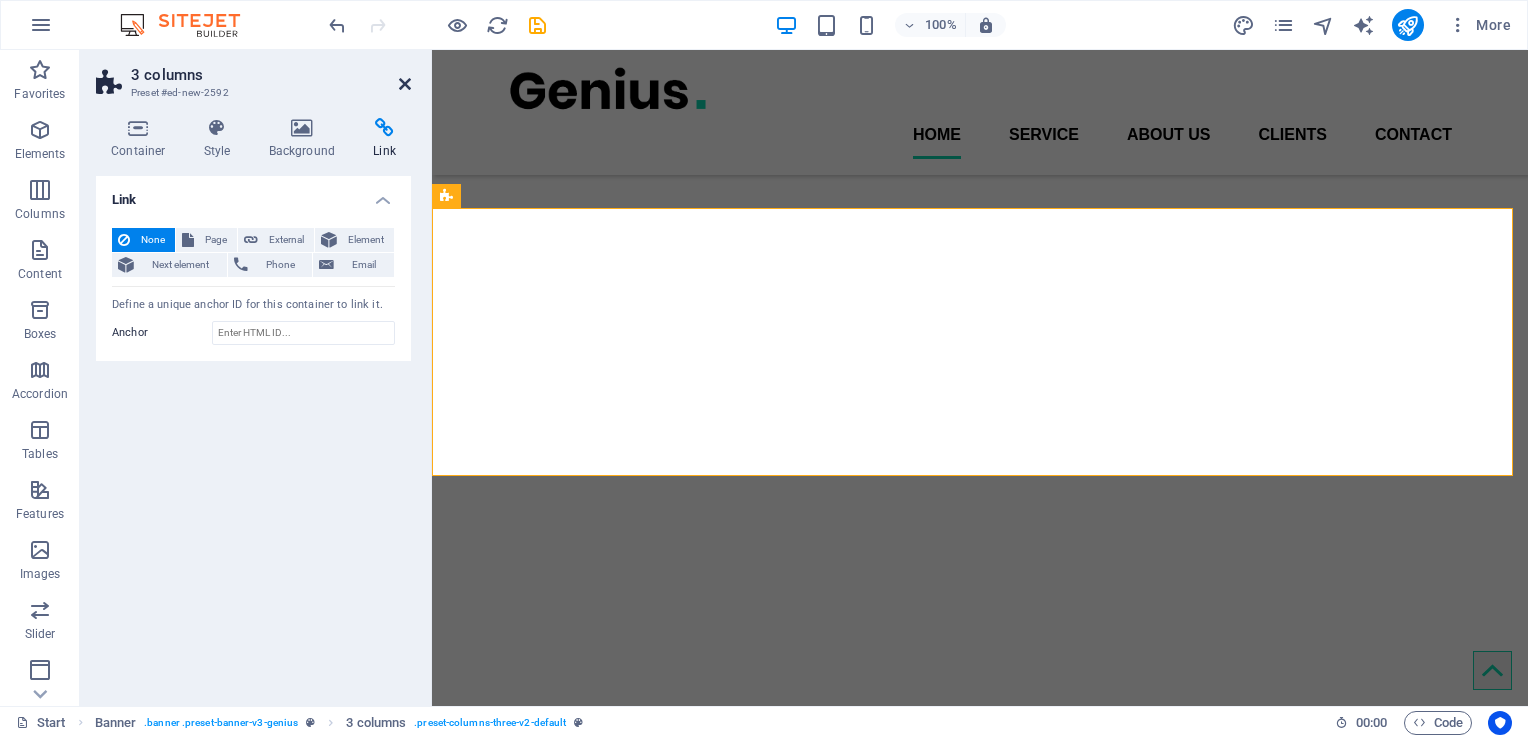 click at bounding box center [405, 84] 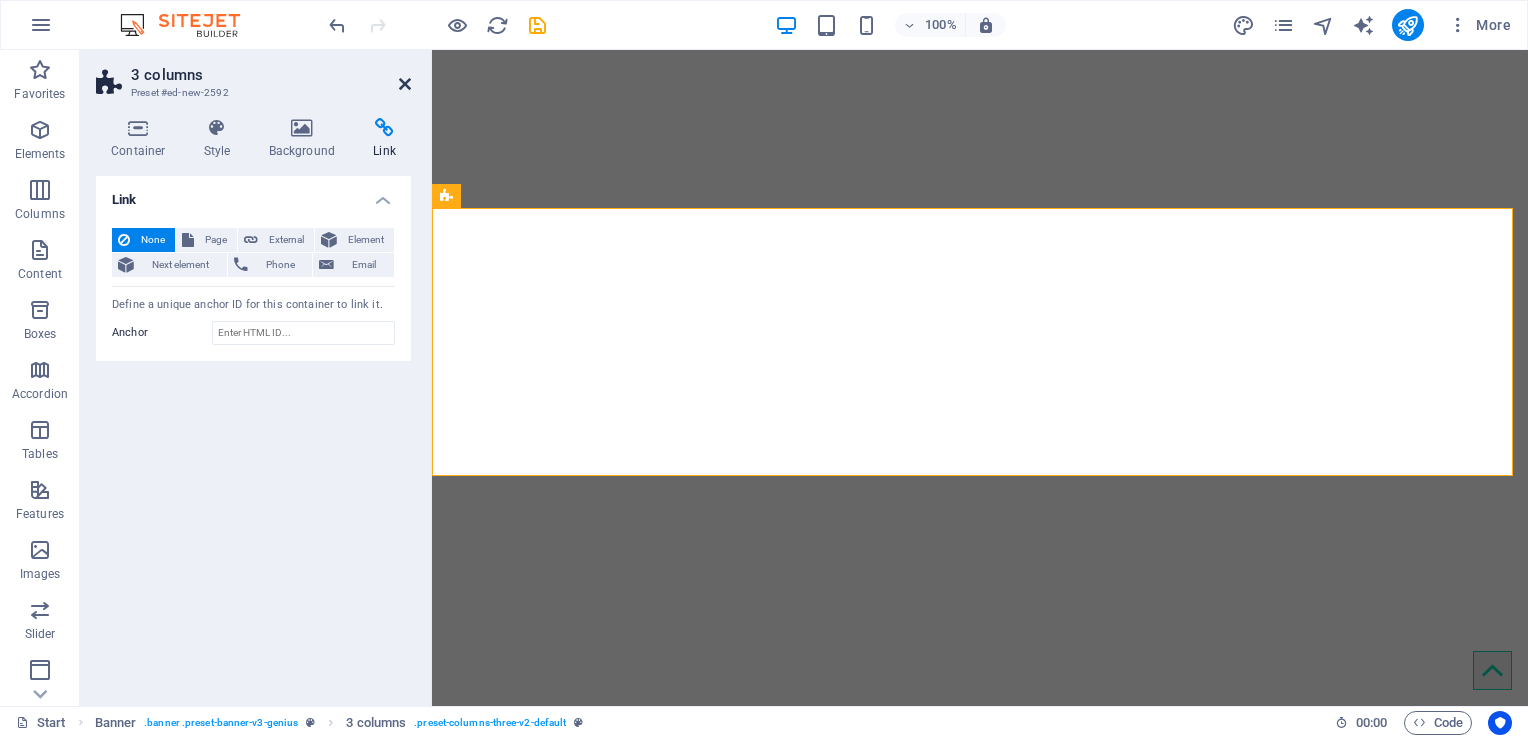 scroll, scrollTop: 841, scrollLeft: 0, axis: vertical 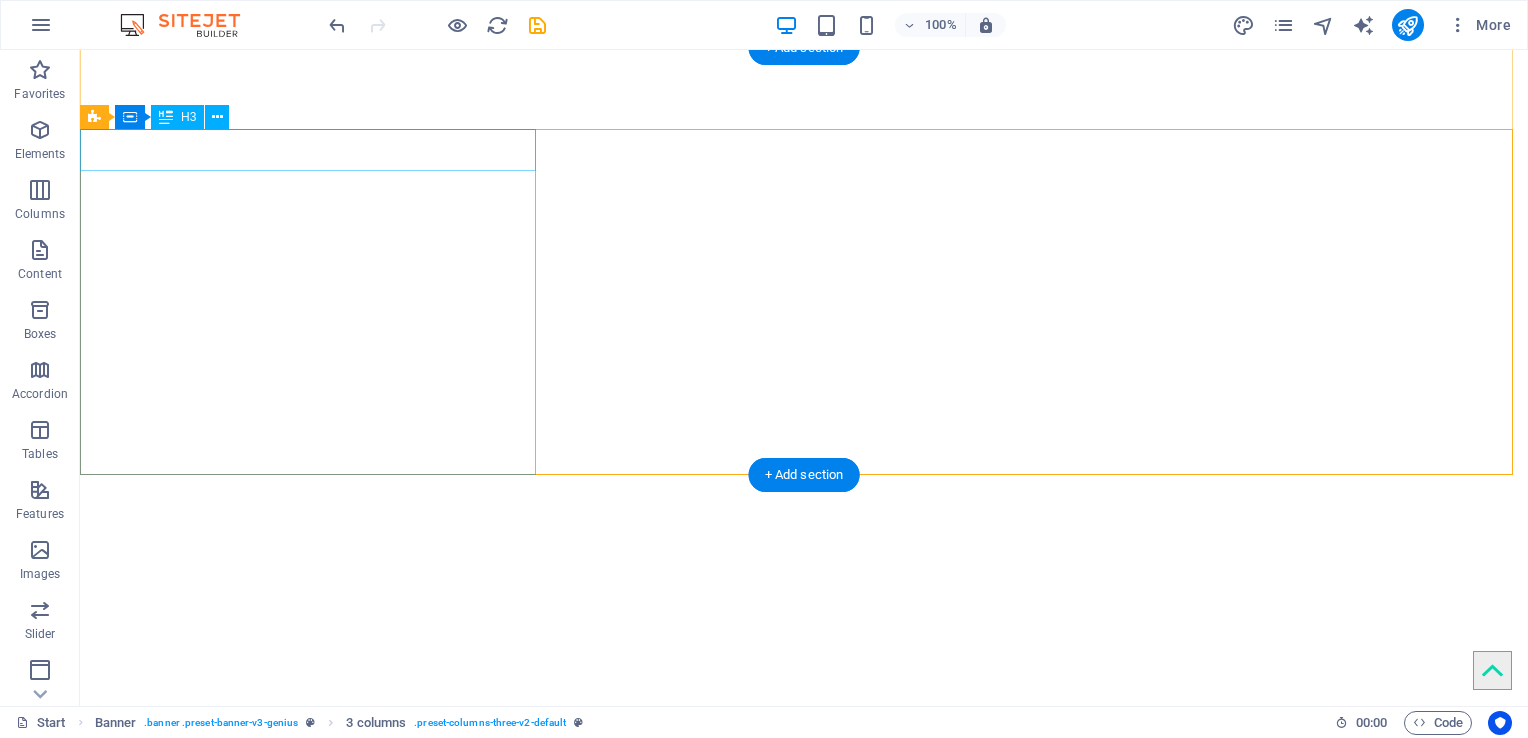 click on "Plegable" at bounding box center [310, 4301] 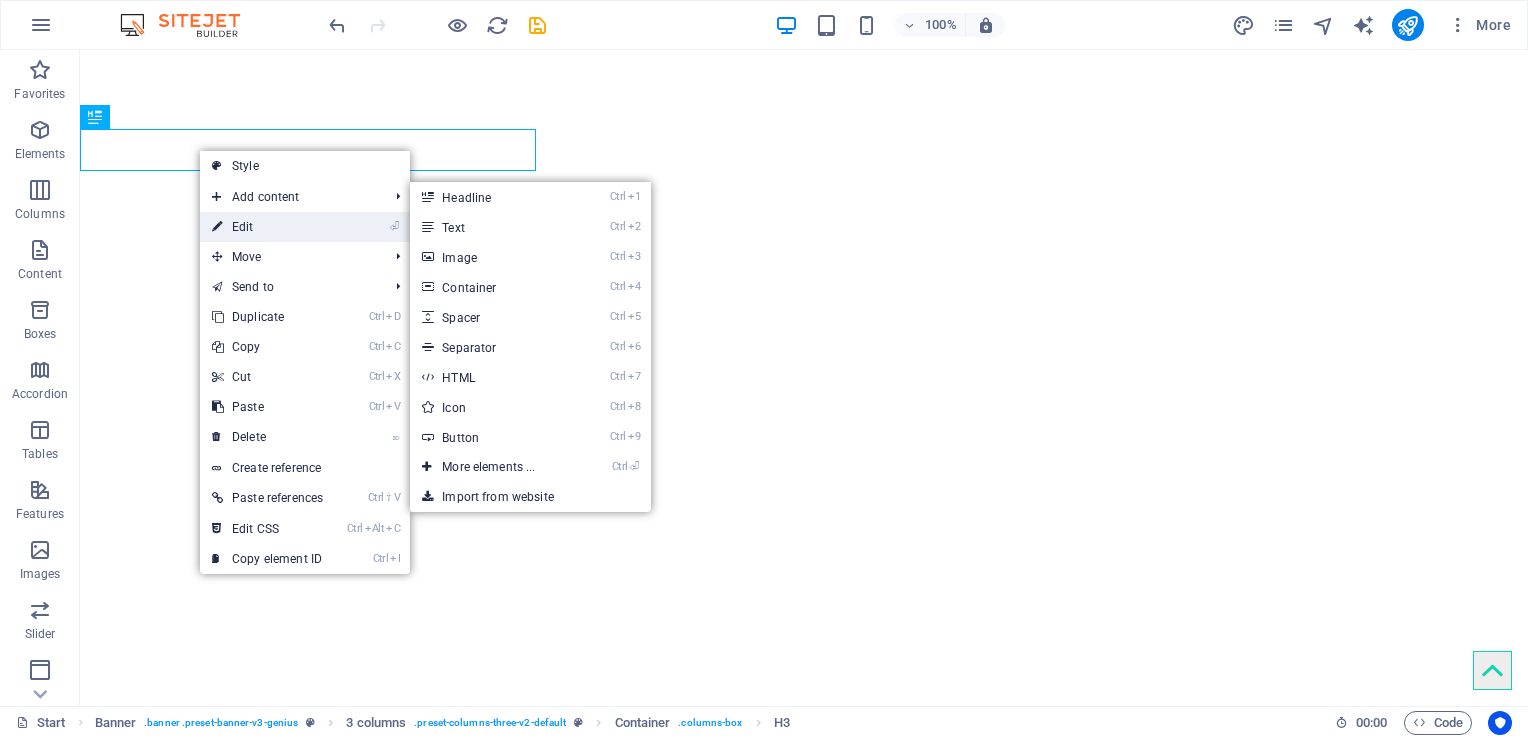 click on "⏎  Edit" at bounding box center (267, 227) 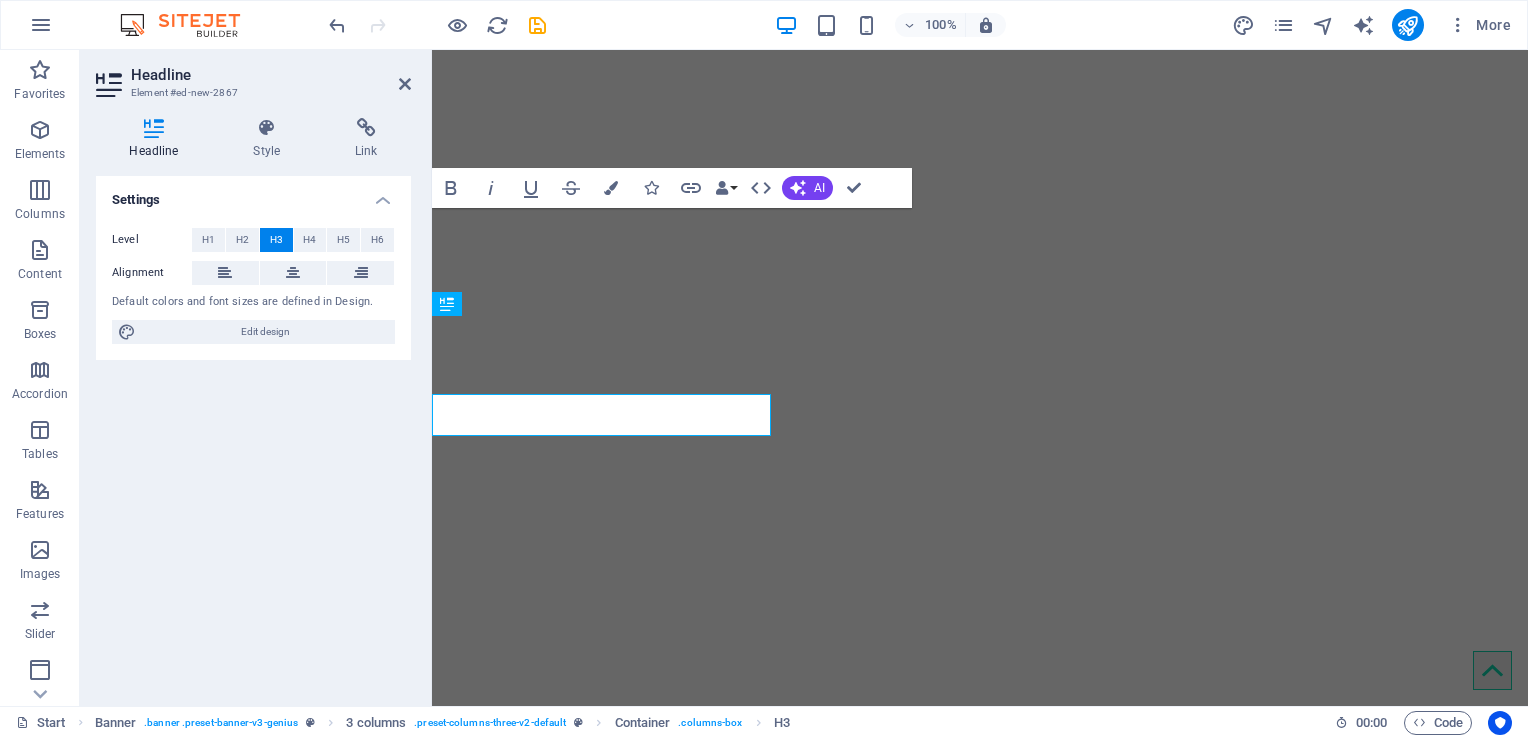 scroll, scrollTop: 654, scrollLeft: 0, axis: vertical 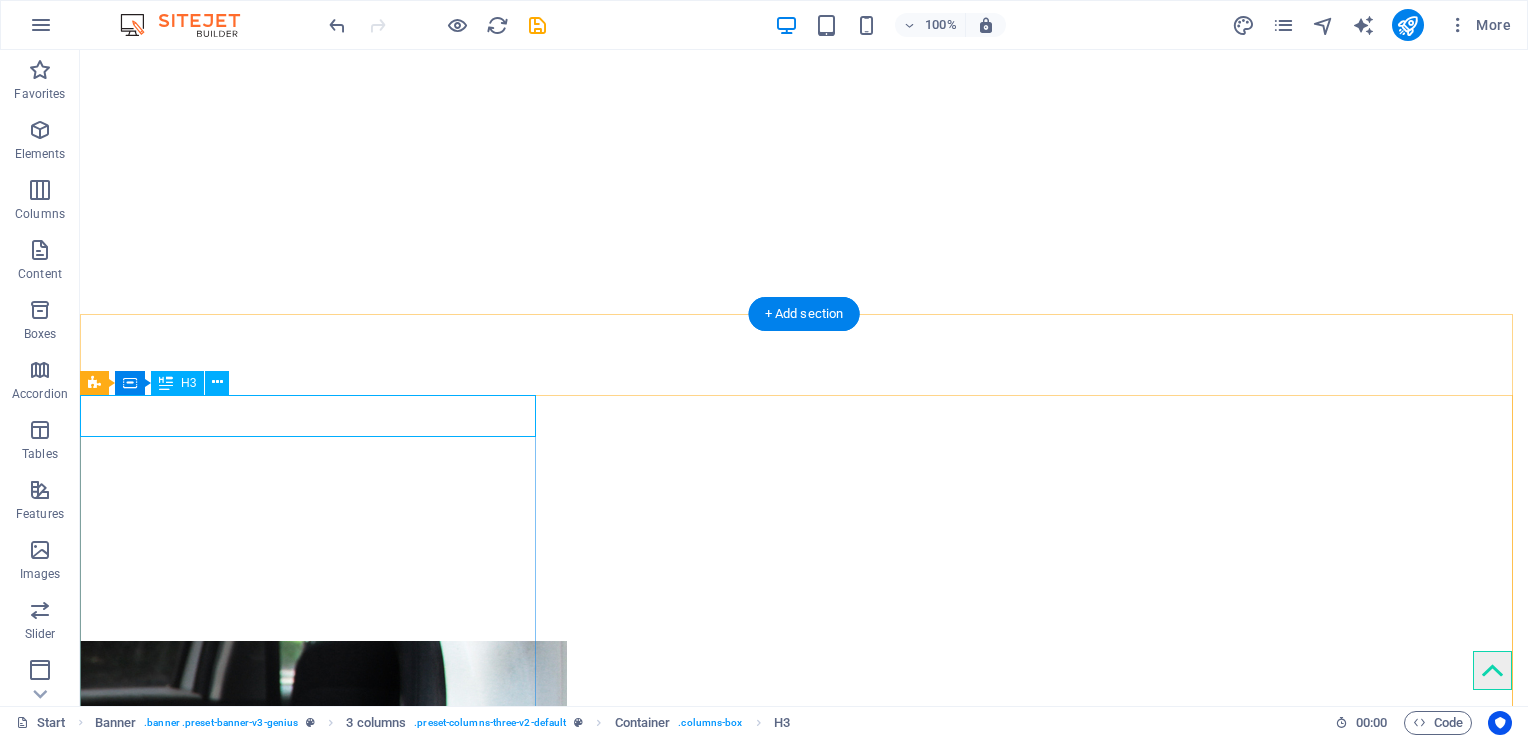 click on "Plegable" at bounding box center [310, 4566] 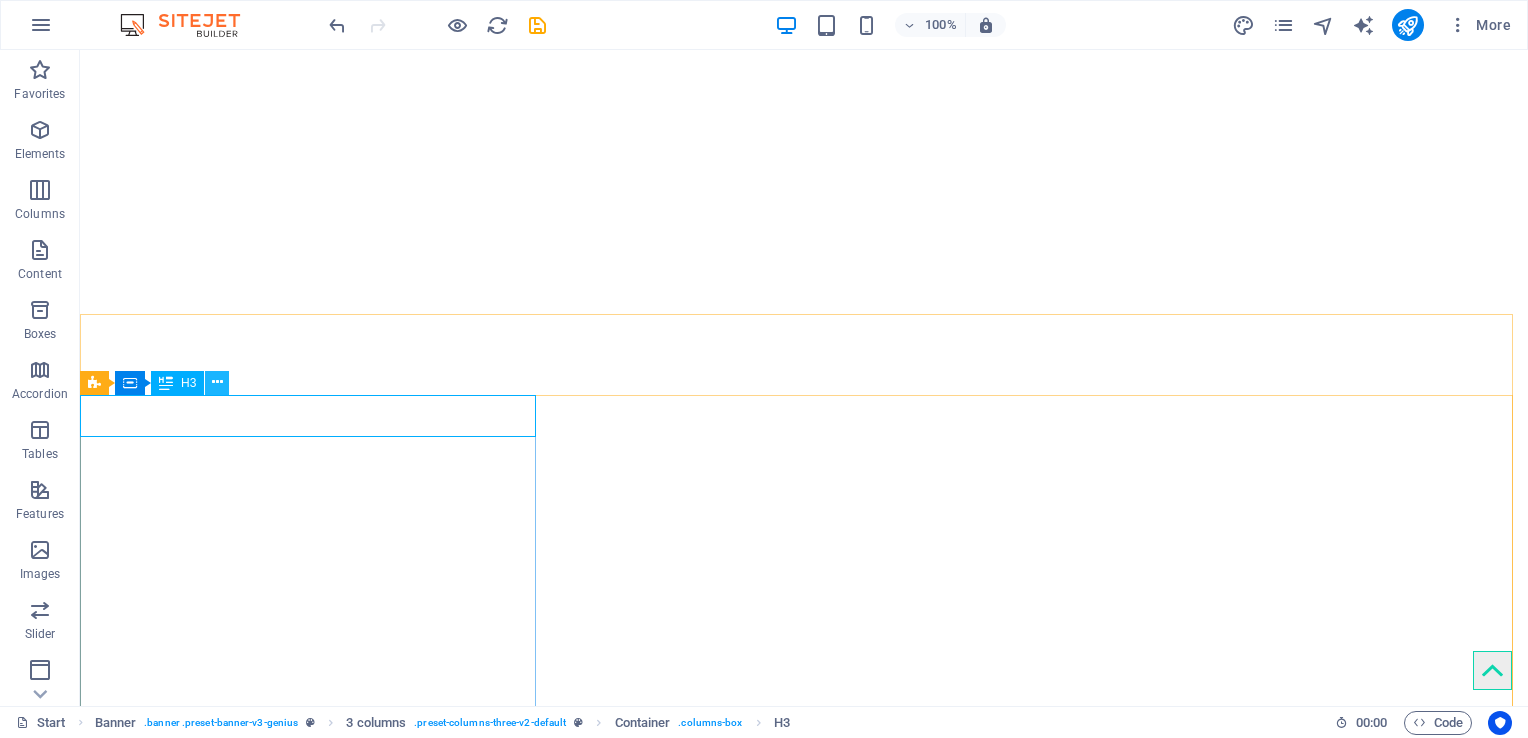 click at bounding box center [217, 383] 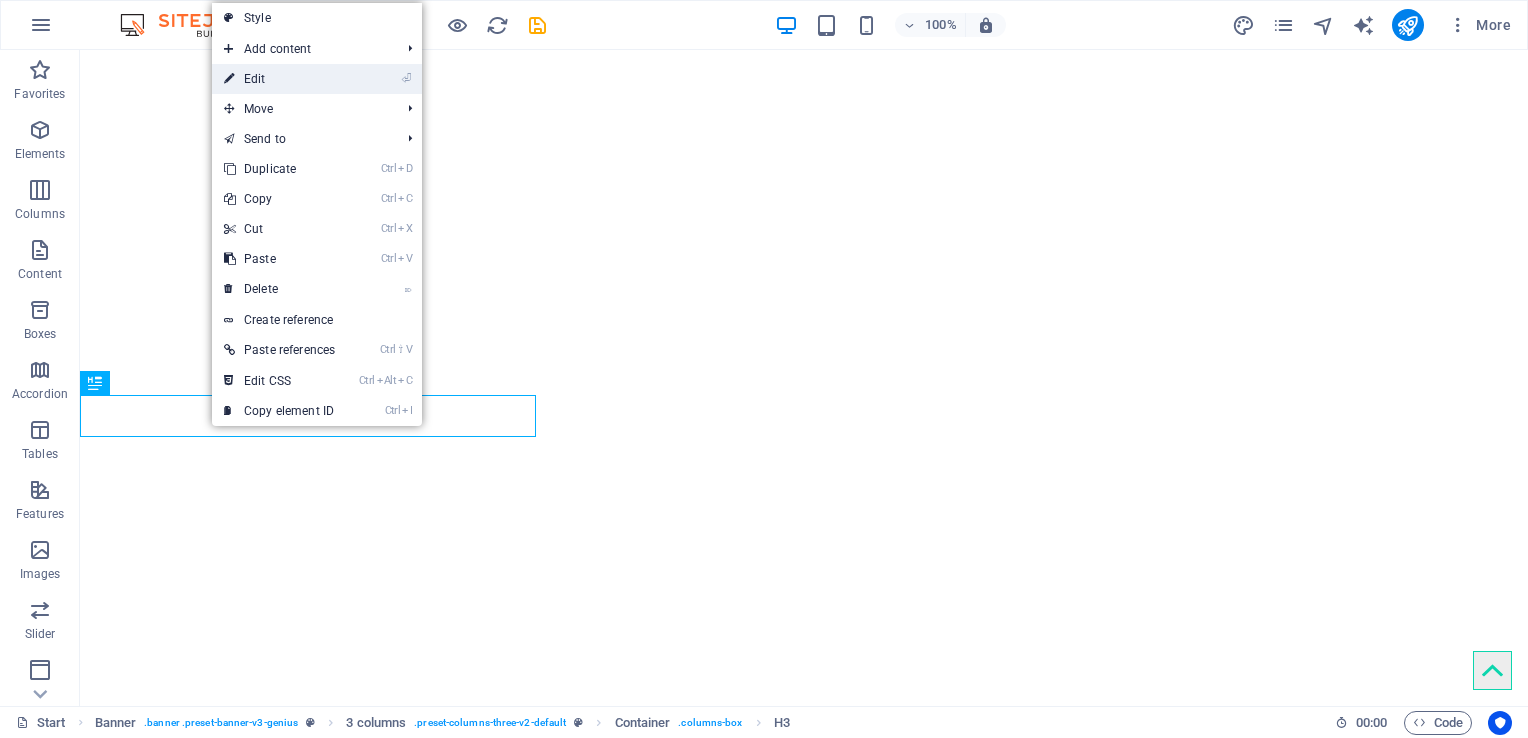 click on "⏎  Edit" at bounding box center (279, 79) 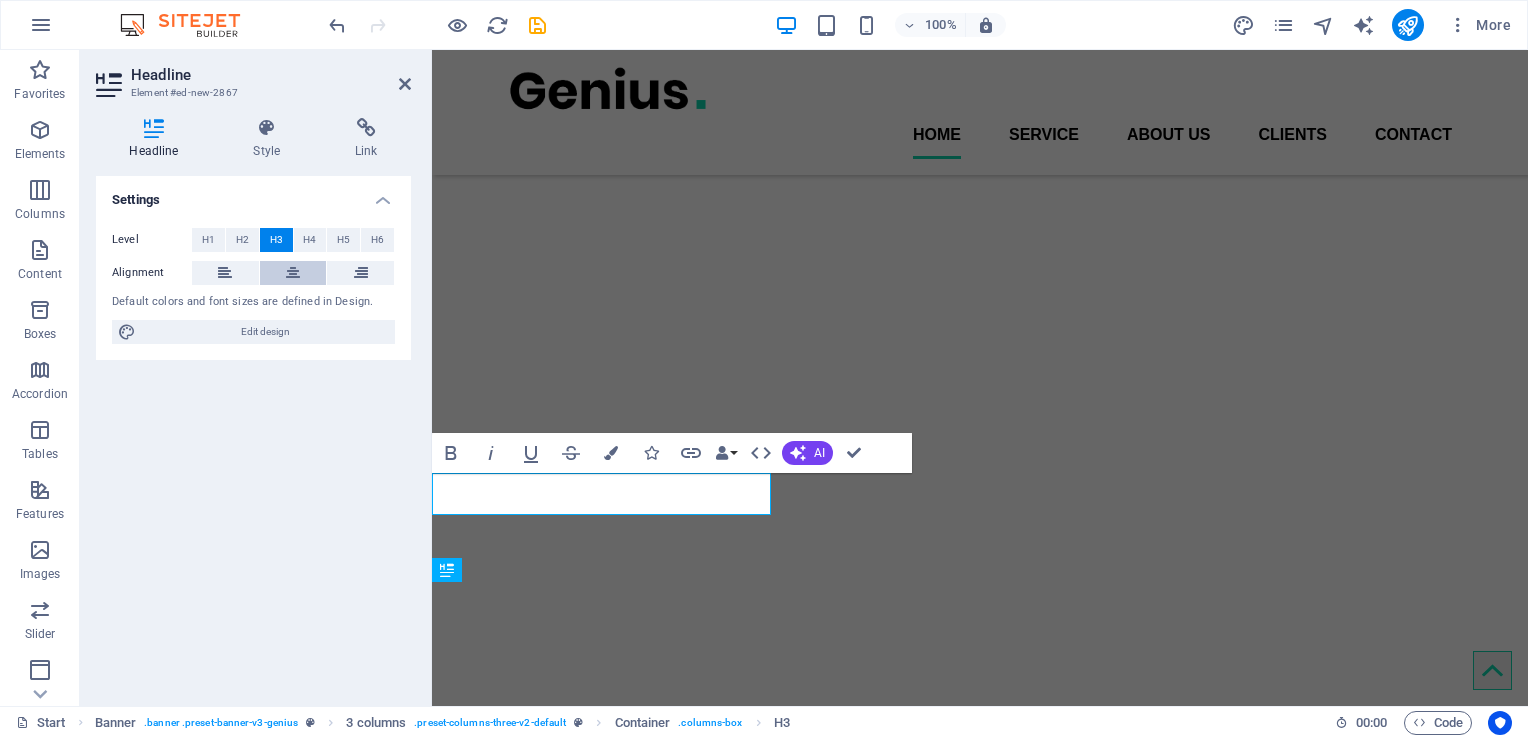 click at bounding box center [293, 273] 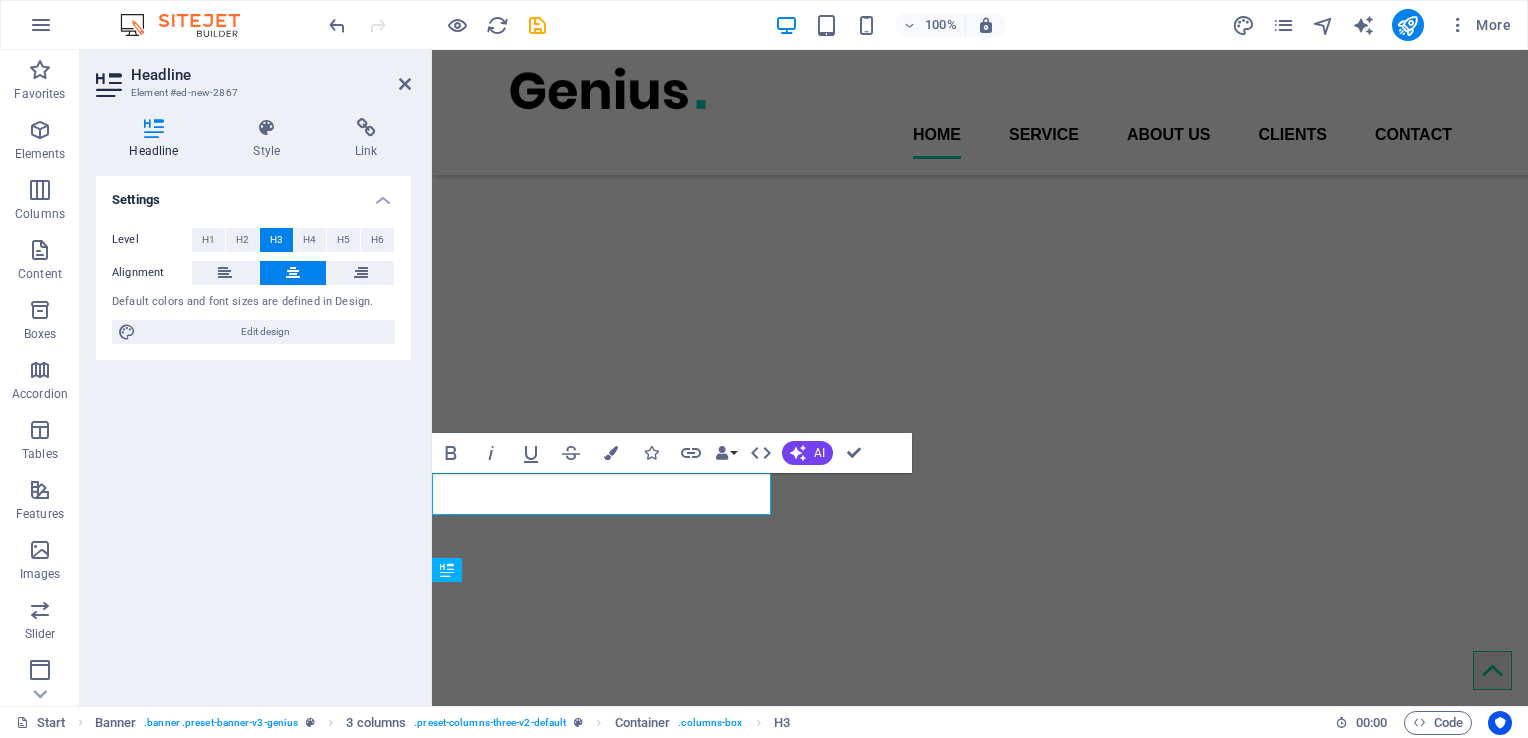 click on "Settings Level H1 H2 H3 H4 H5 H6 Alignment Default colors and font sizes are defined in Design. Edit design" at bounding box center [253, 433] 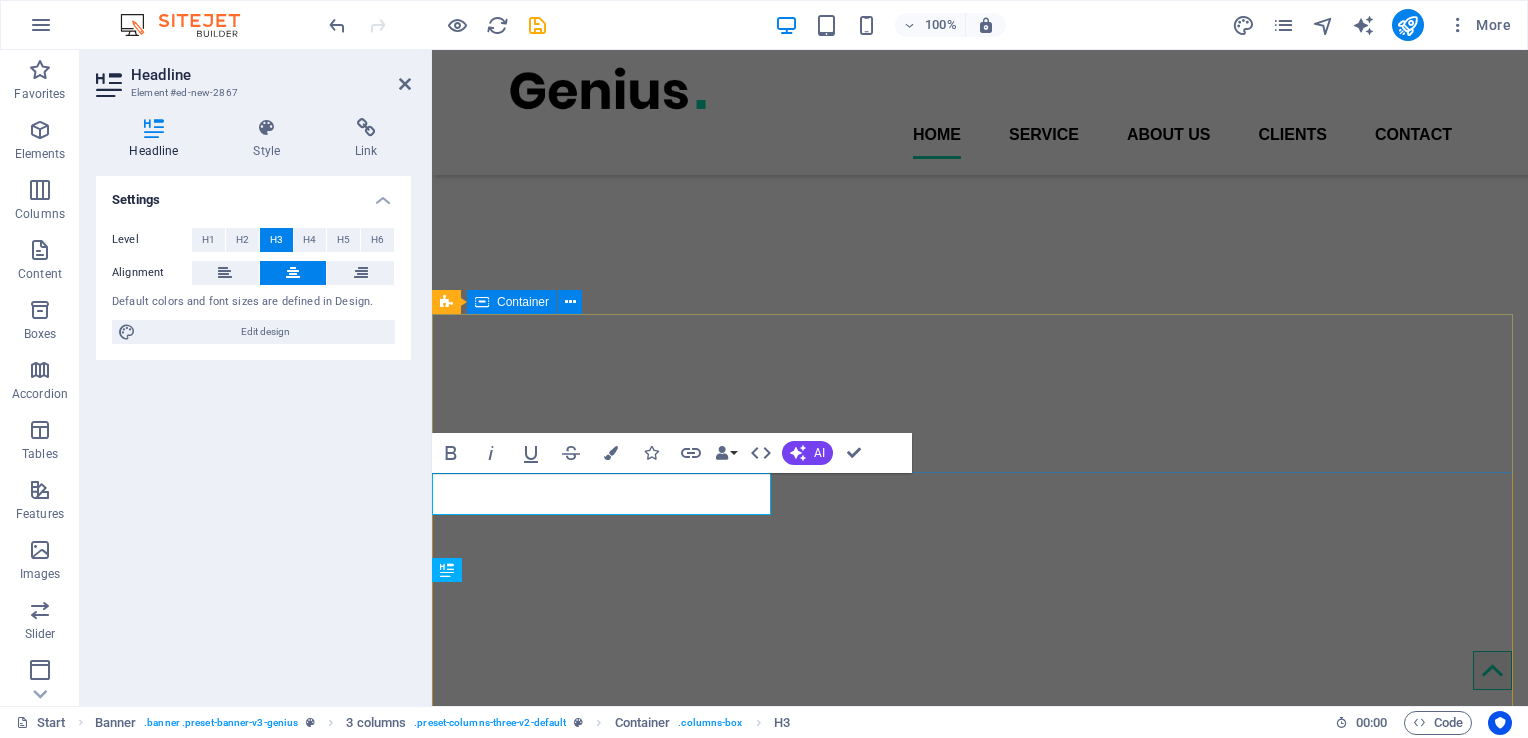 click at bounding box center [980, 4688] 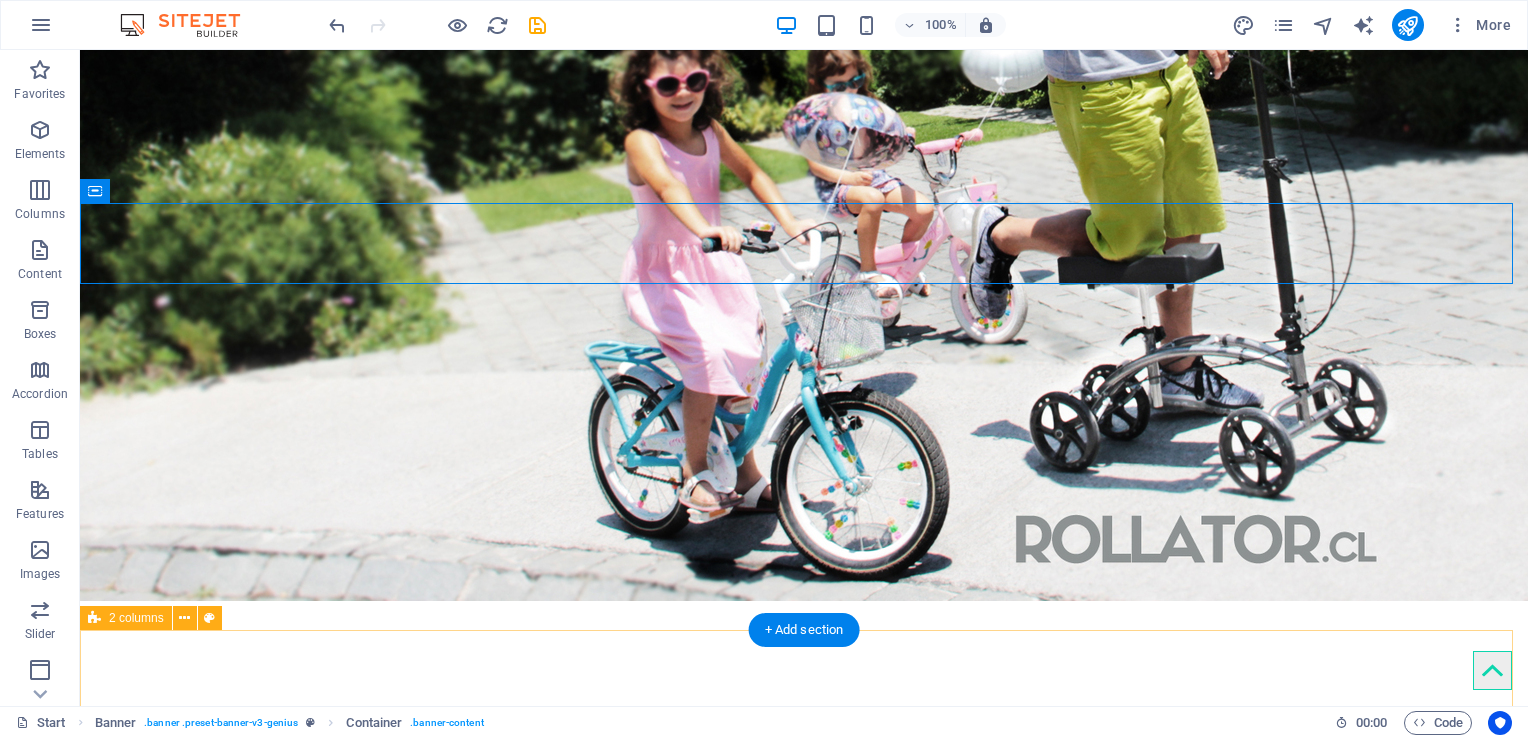 scroll, scrollTop: 731, scrollLeft: 0, axis: vertical 